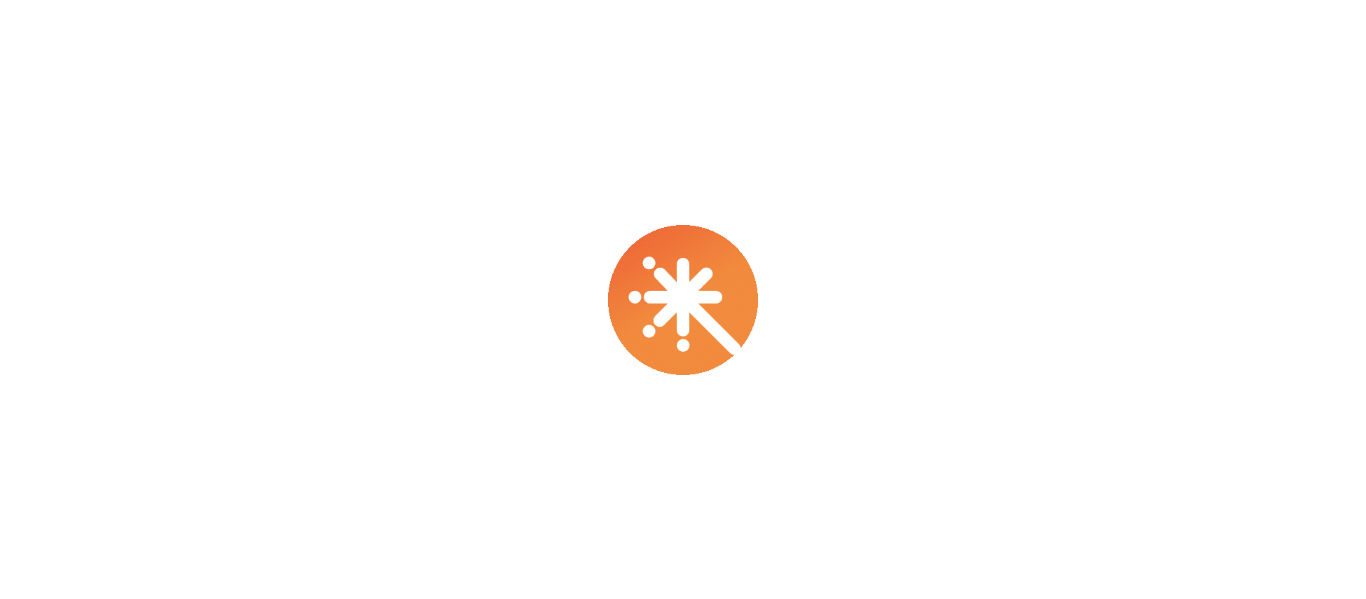 scroll, scrollTop: 0, scrollLeft: 0, axis: both 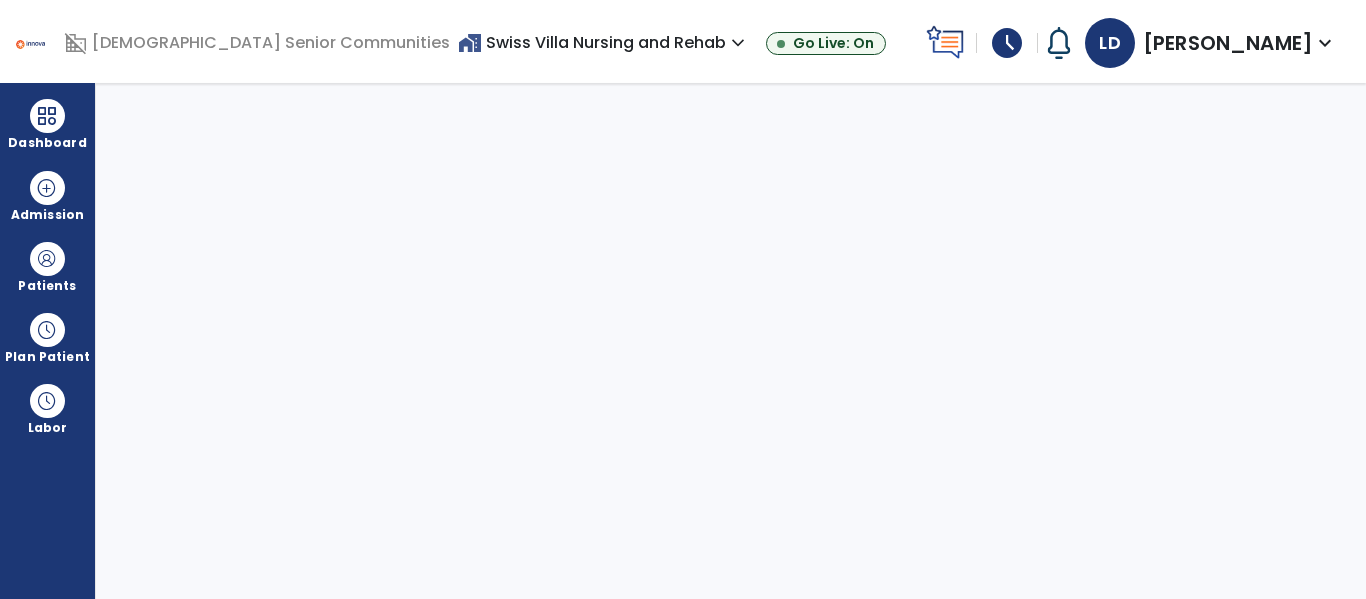select on "****" 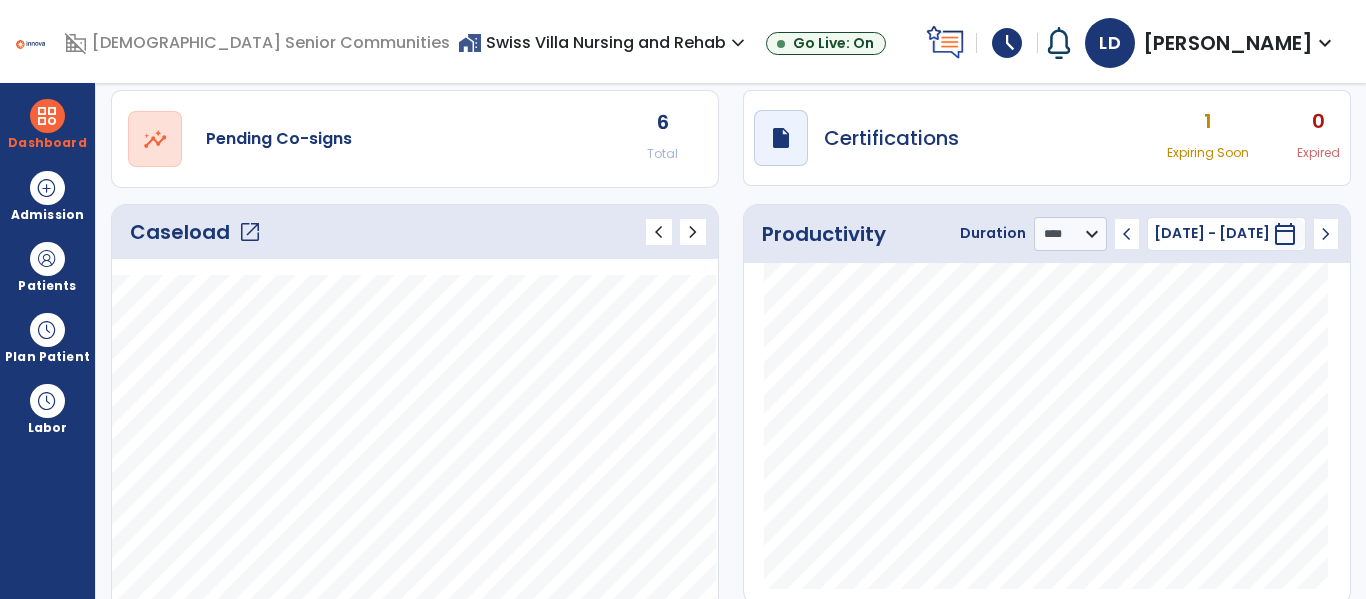 scroll, scrollTop: 157, scrollLeft: 0, axis: vertical 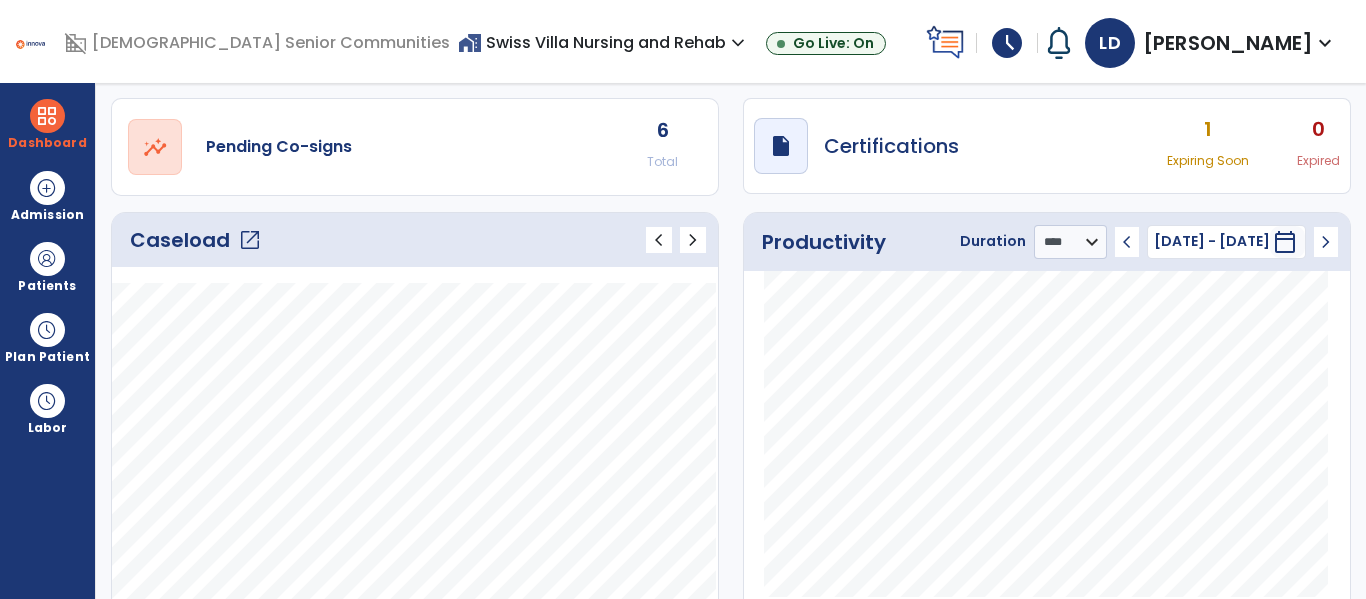 click on "open_in_new" 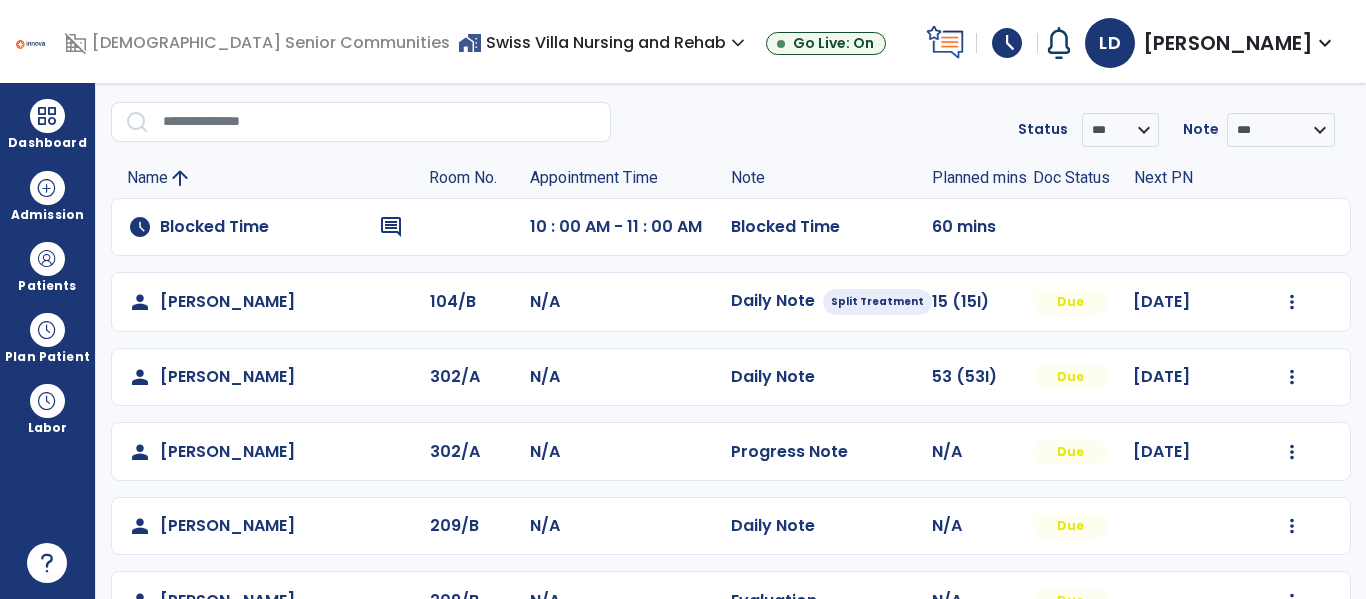 scroll, scrollTop: 192, scrollLeft: 0, axis: vertical 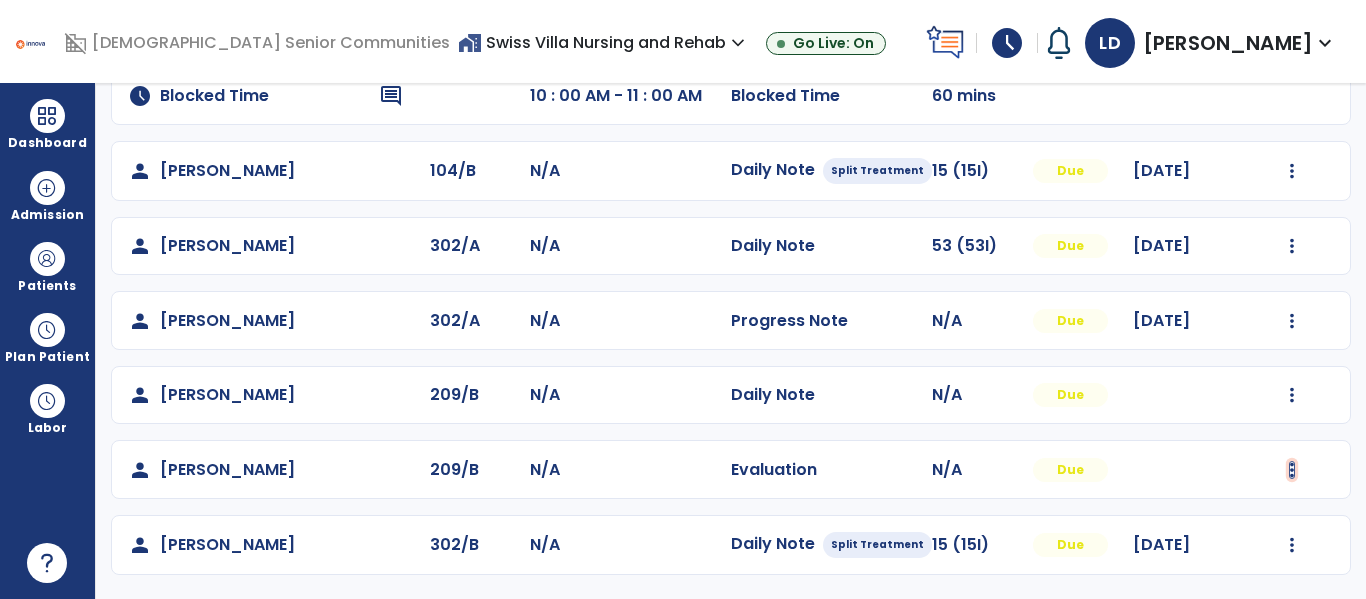 click at bounding box center [1292, 171] 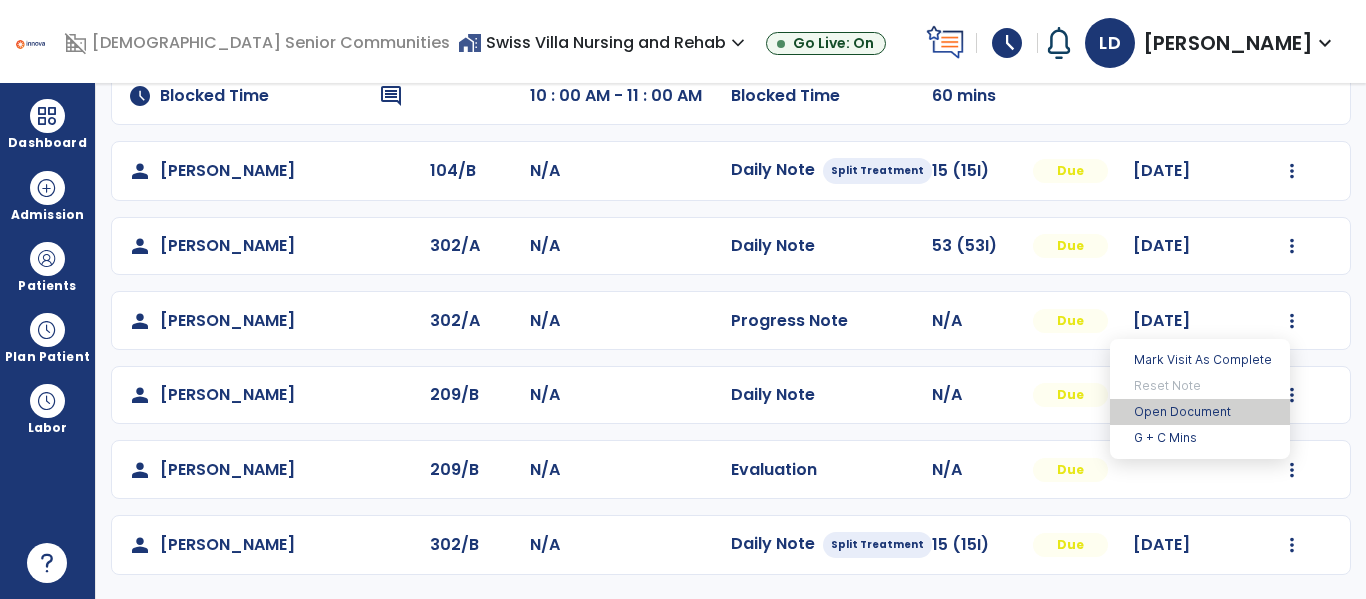 click on "Open Document" at bounding box center (1200, 412) 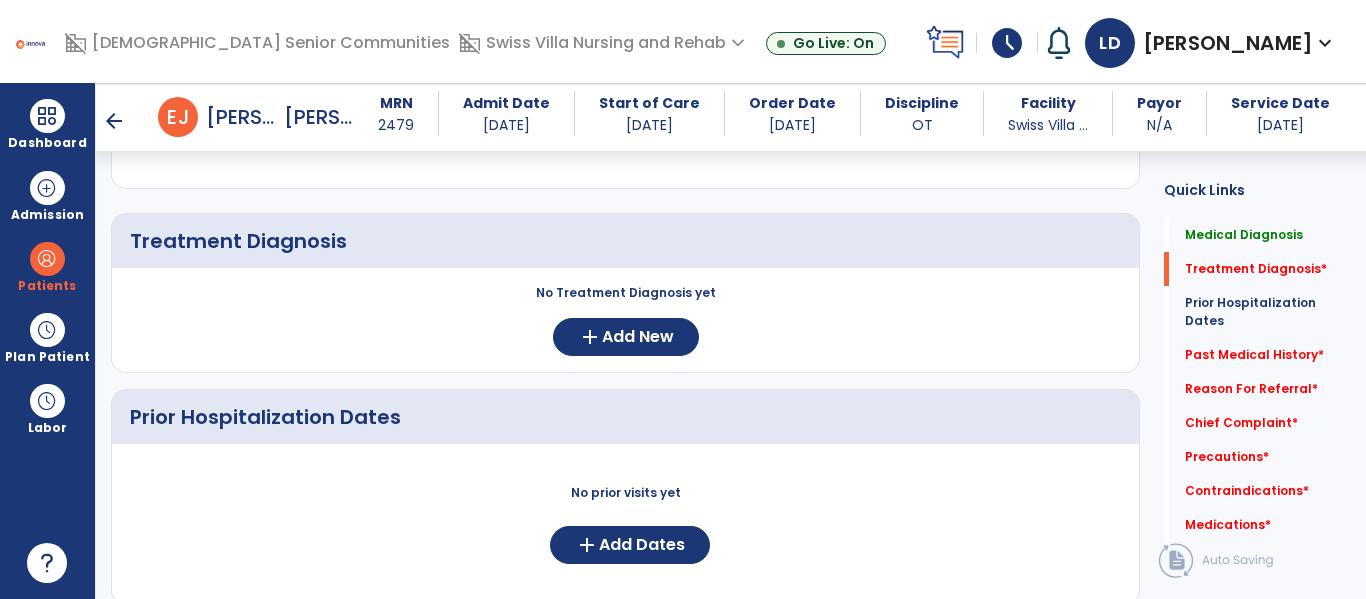 scroll, scrollTop: 396, scrollLeft: 0, axis: vertical 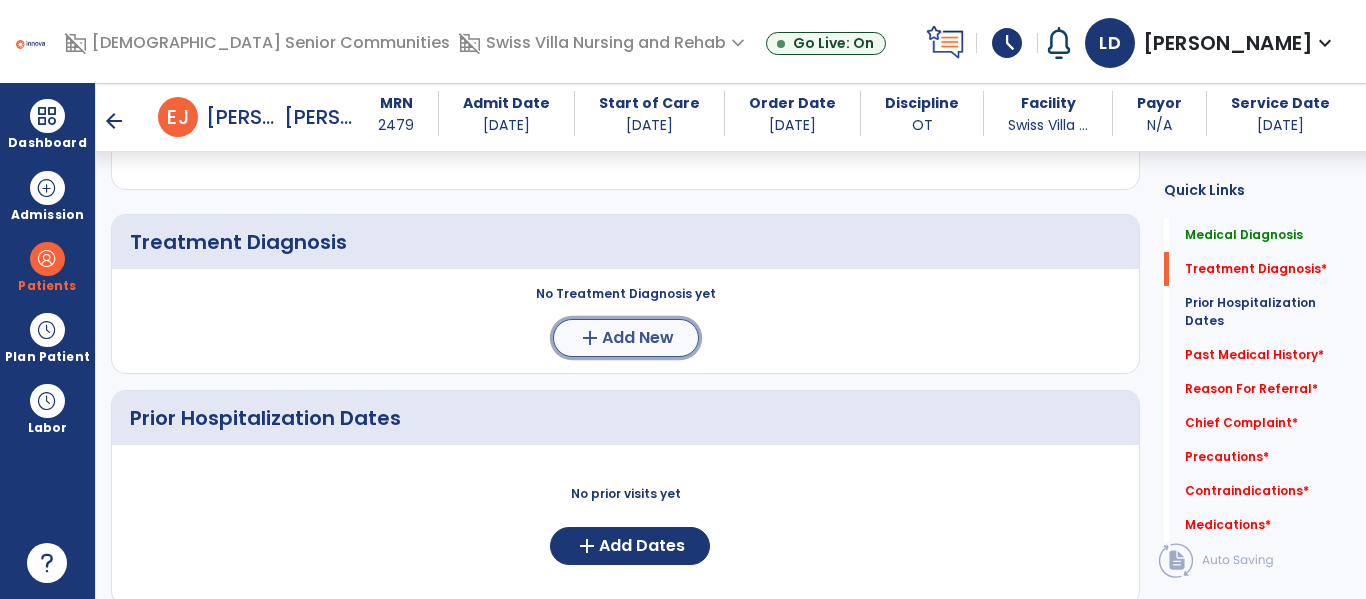 click on "add  Add New" 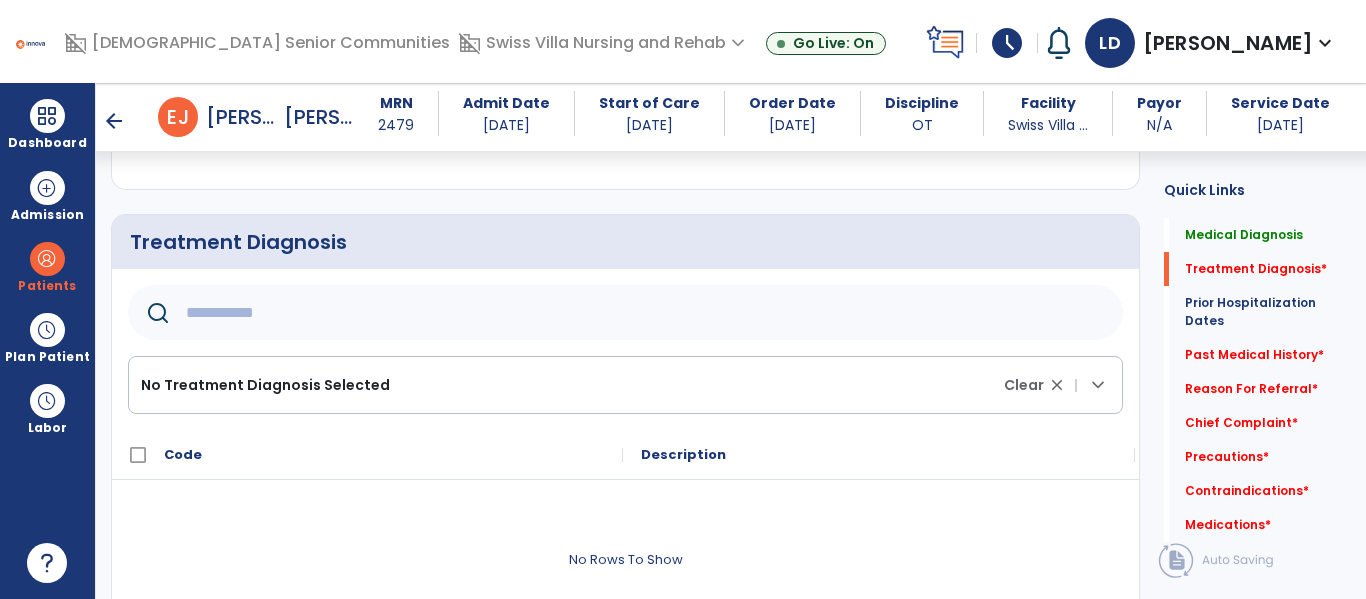 click on "No Treatment Diagnosis Selected Clear close |  keyboard_arrow_down" 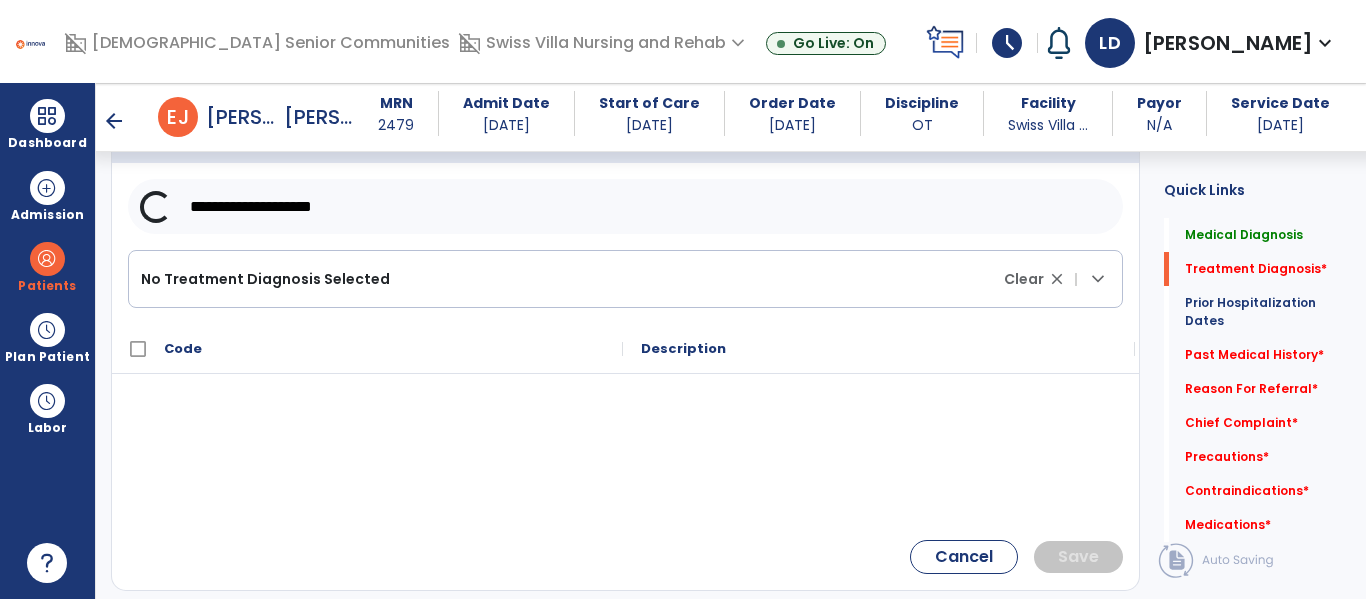 scroll, scrollTop: 504, scrollLeft: 0, axis: vertical 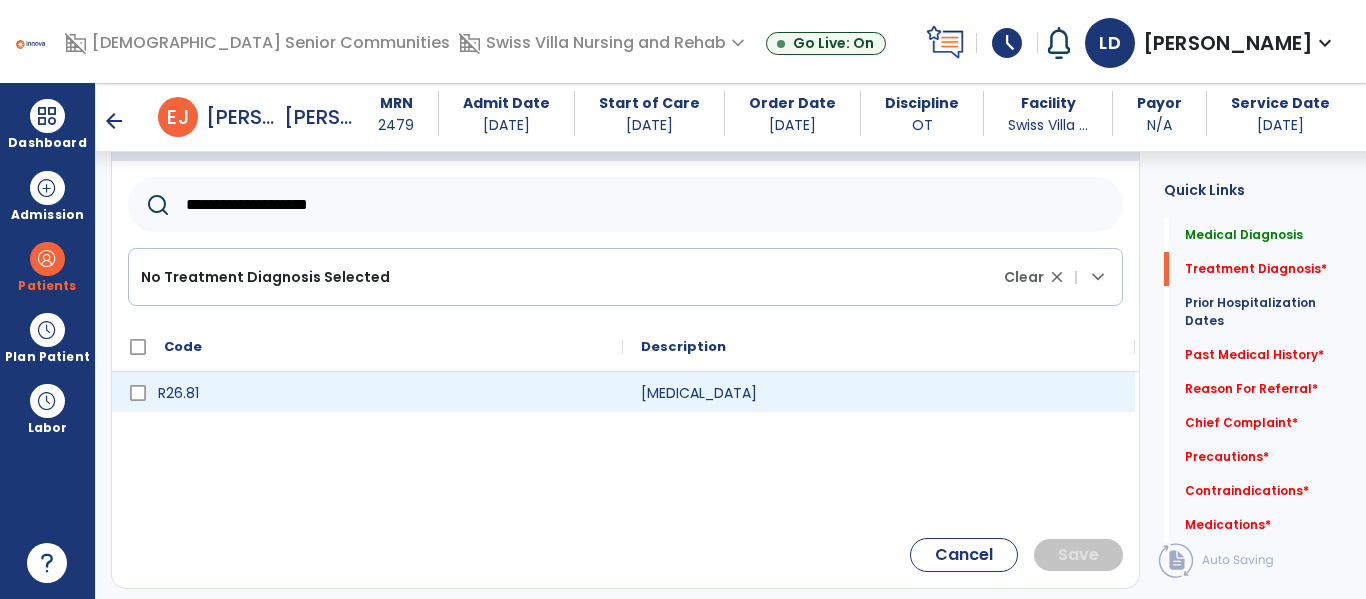 type on "**********" 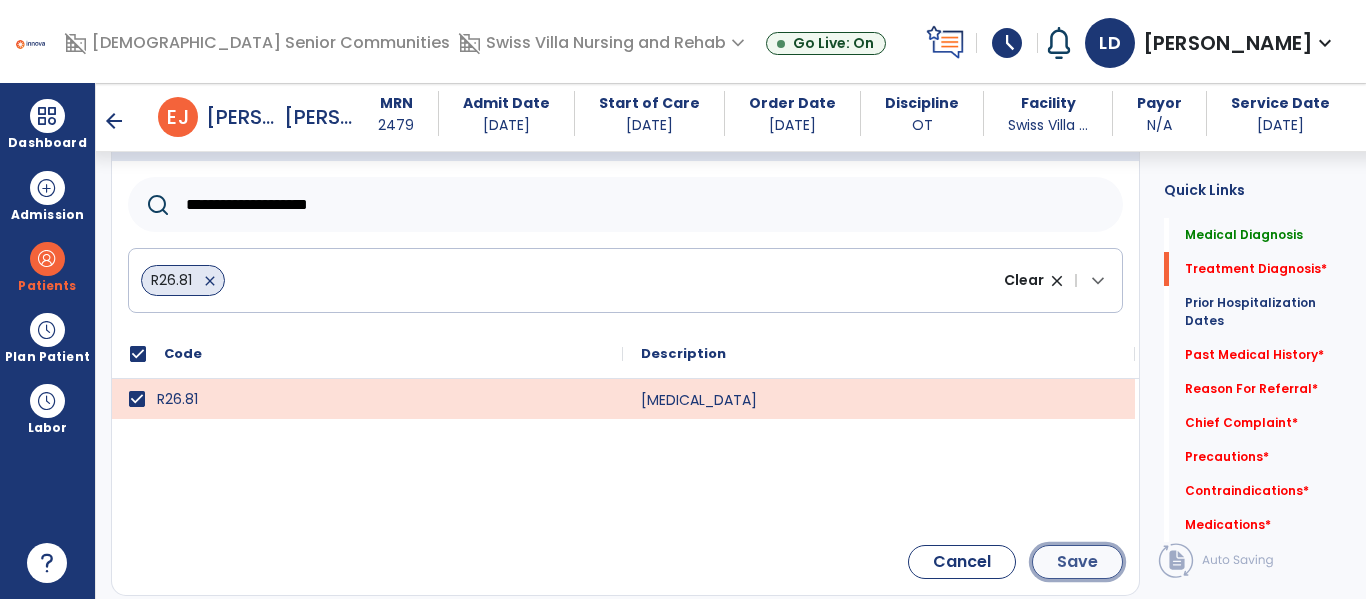 click on "Save" 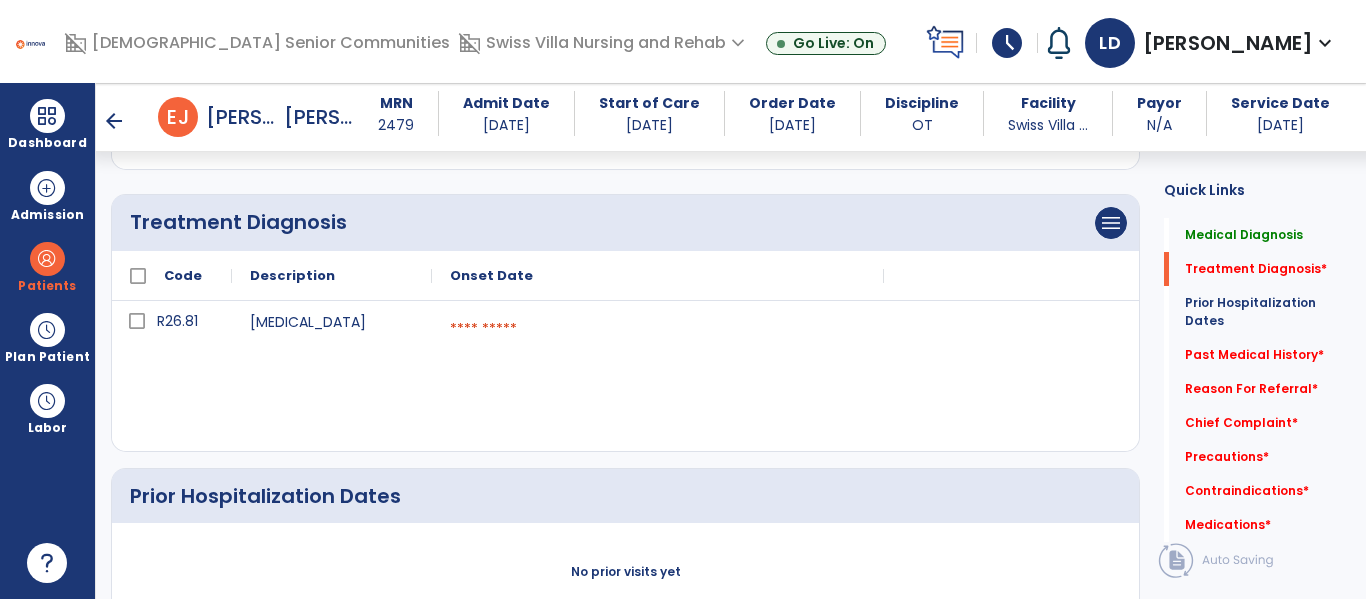 scroll, scrollTop: 393, scrollLeft: 0, axis: vertical 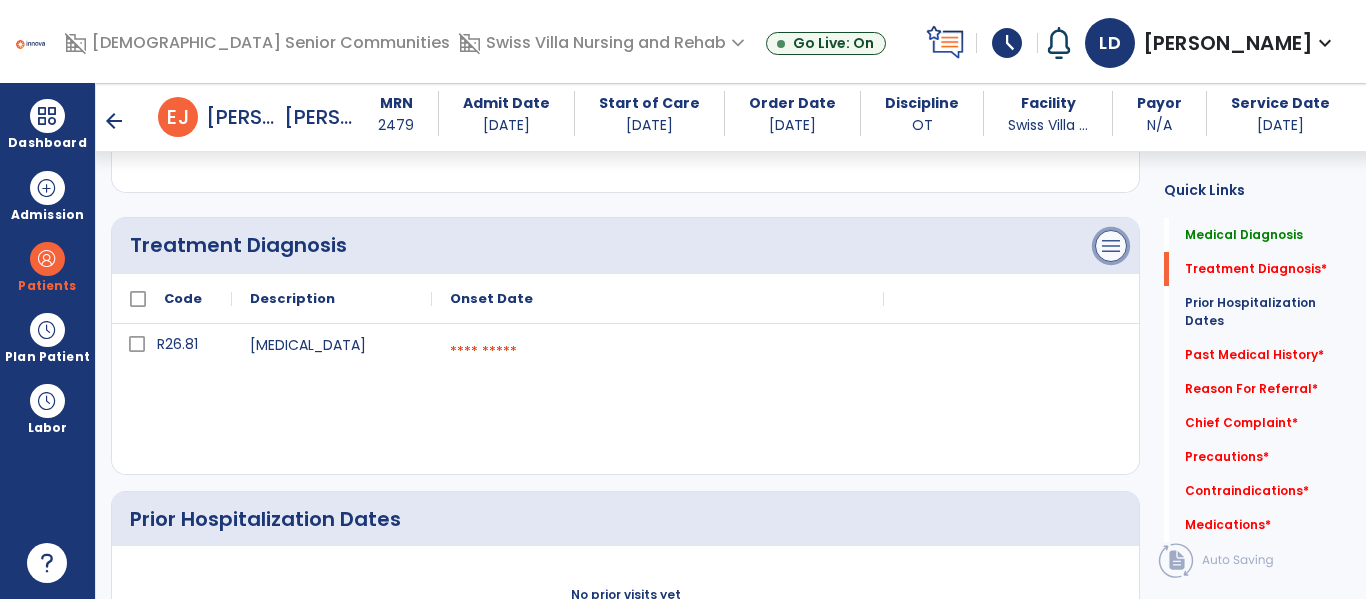 click on "menu" at bounding box center (1111, -36) 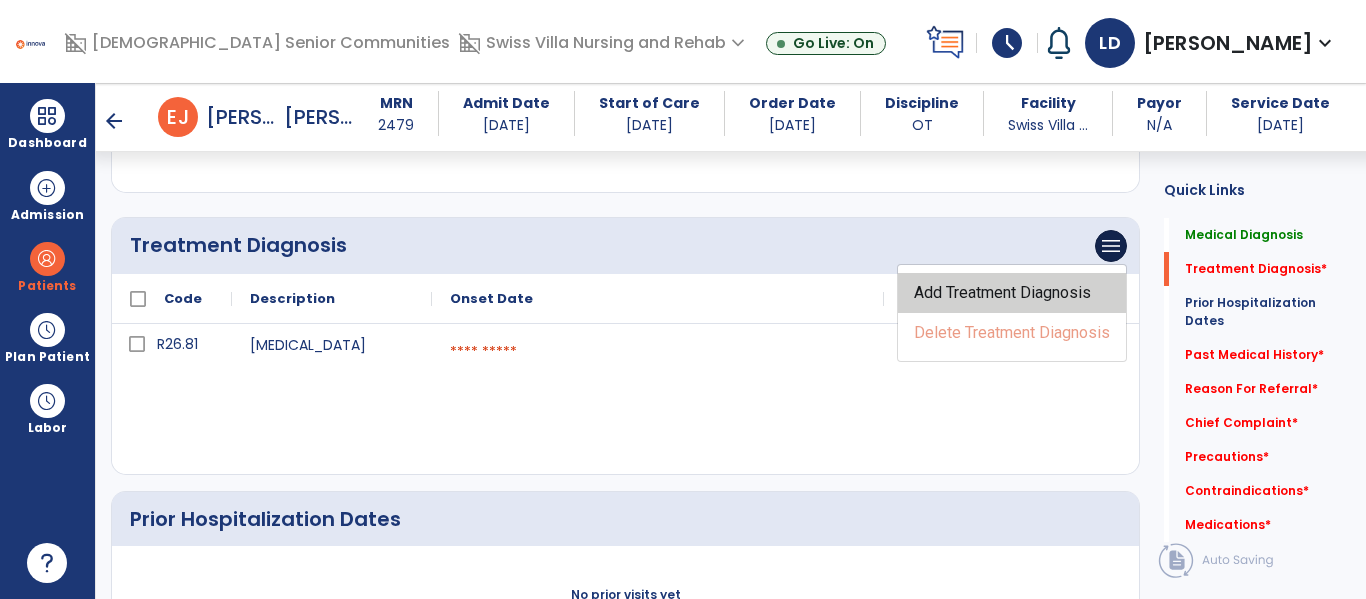 click on "Add Treatment Diagnosis" 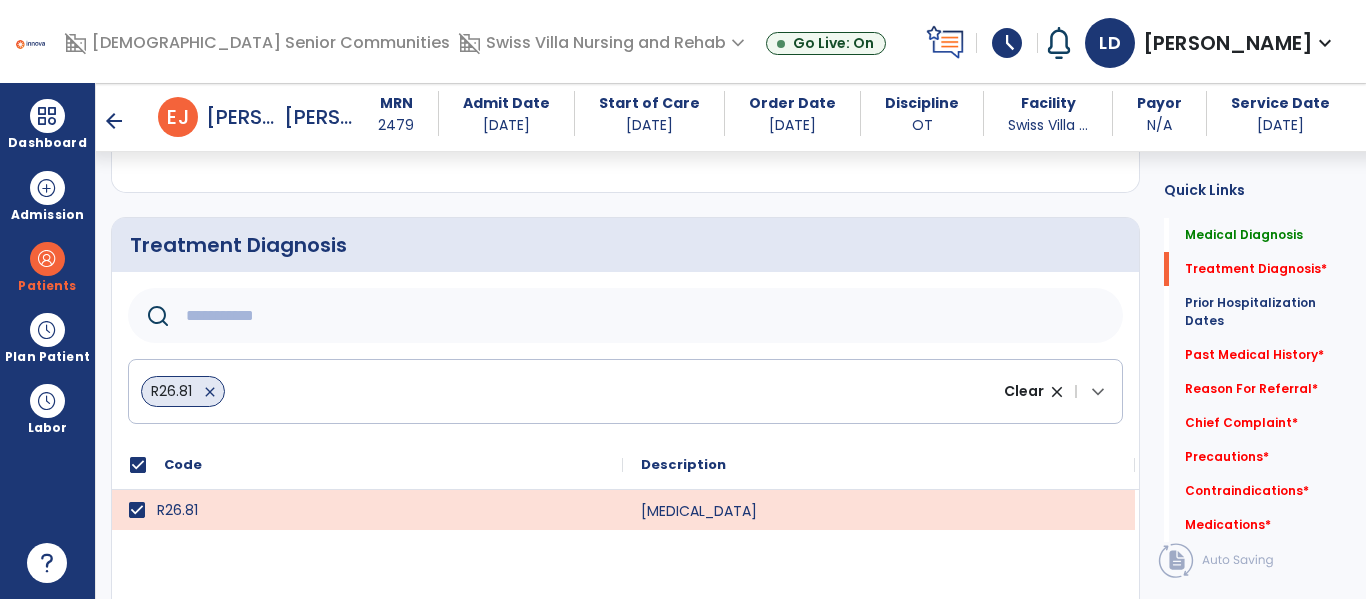 click 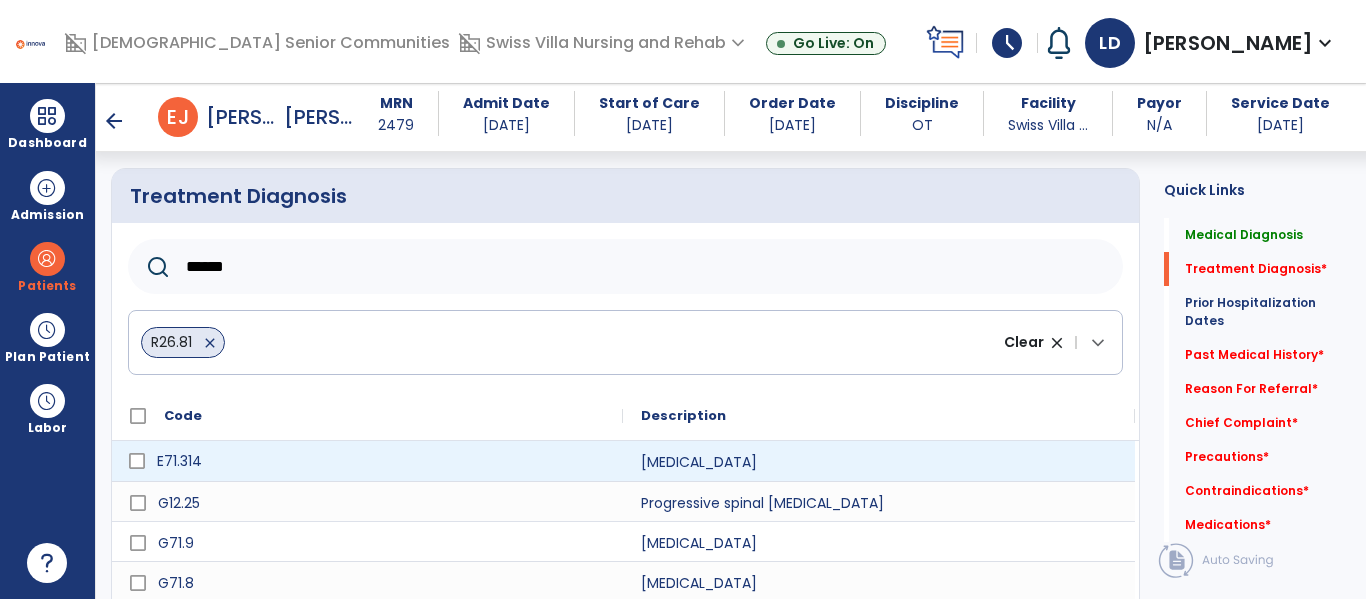 scroll, scrollTop: 438, scrollLeft: 0, axis: vertical 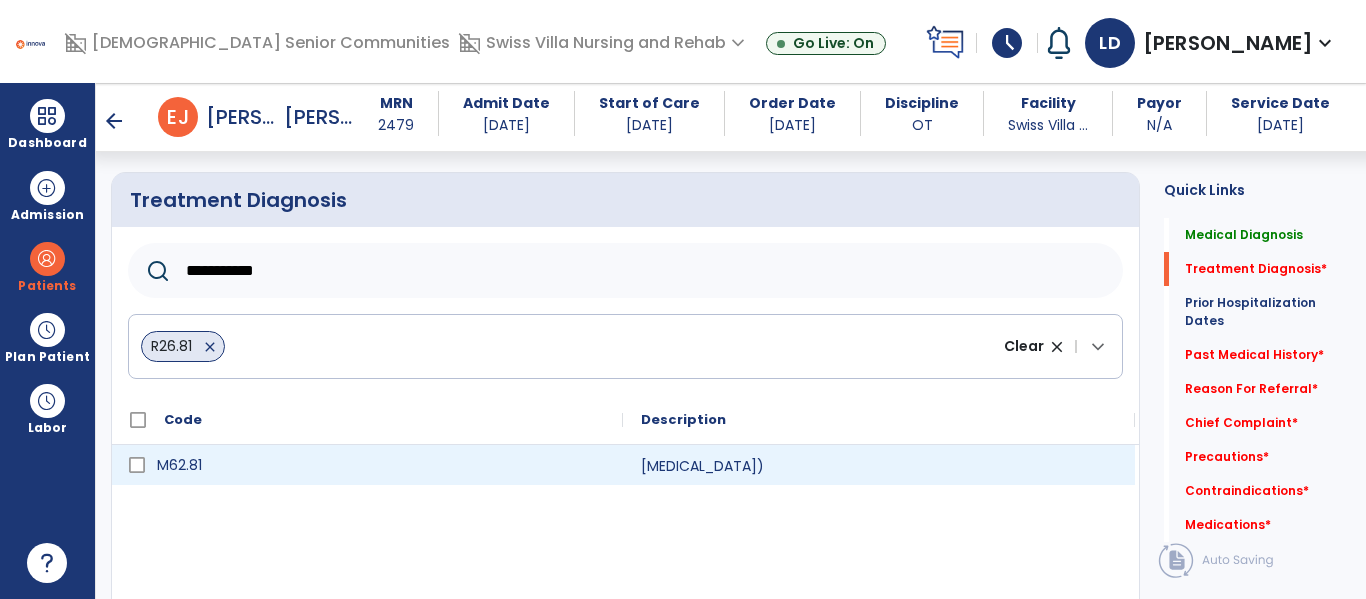 type on "**********" 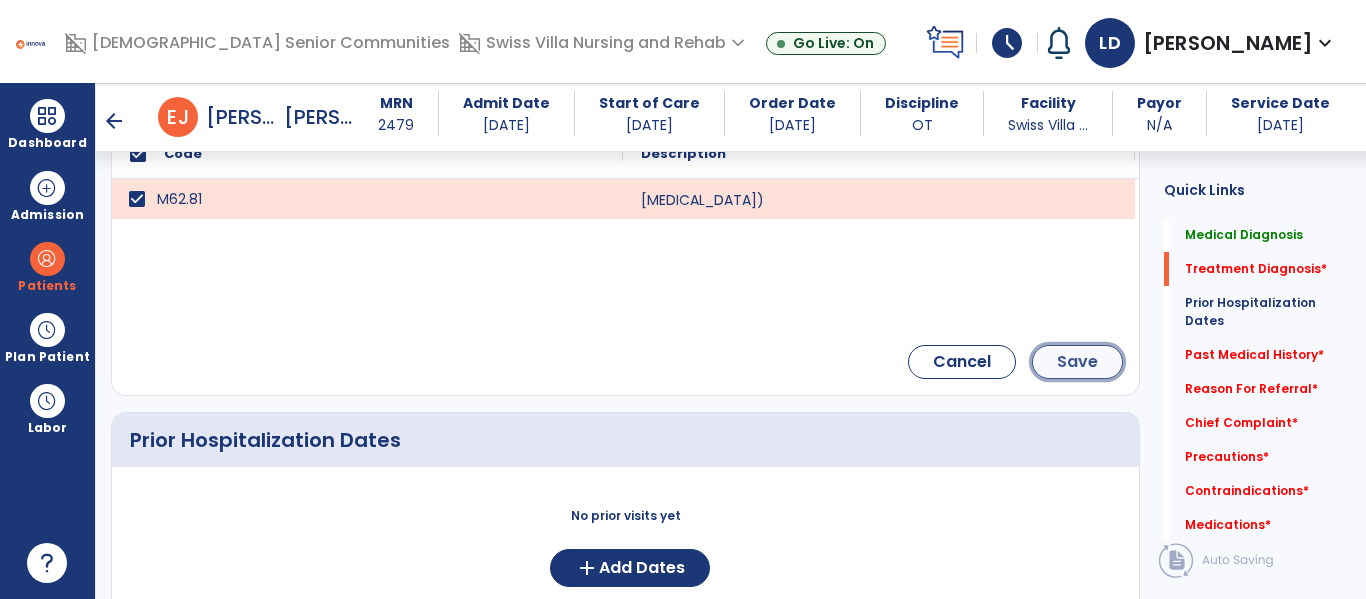 click on "Save" 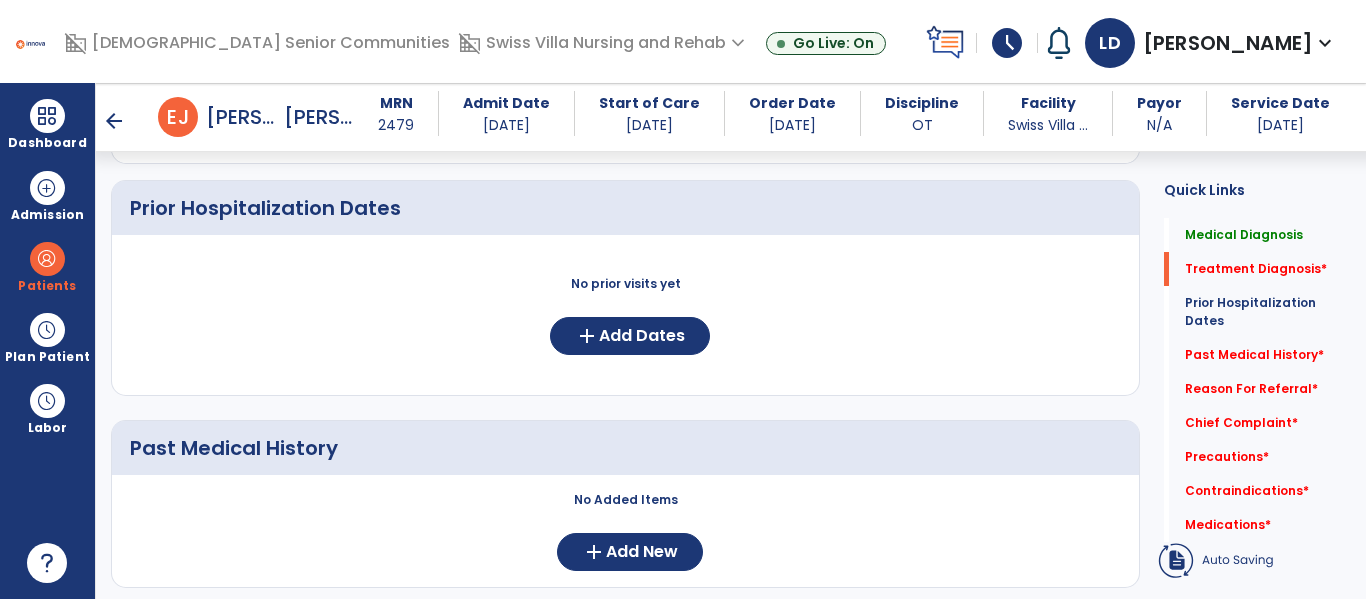 scroll, scrollTop: 538, scrollLeft: 0, axis: vertical 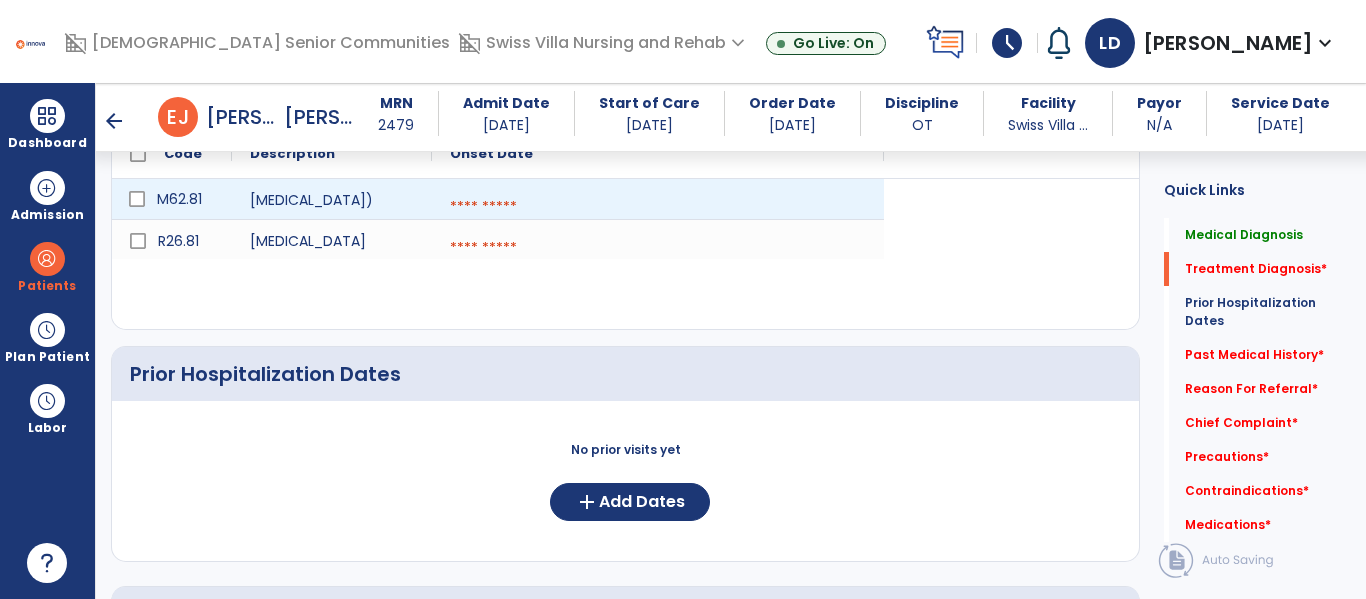 click at bounding box center [658, 207] 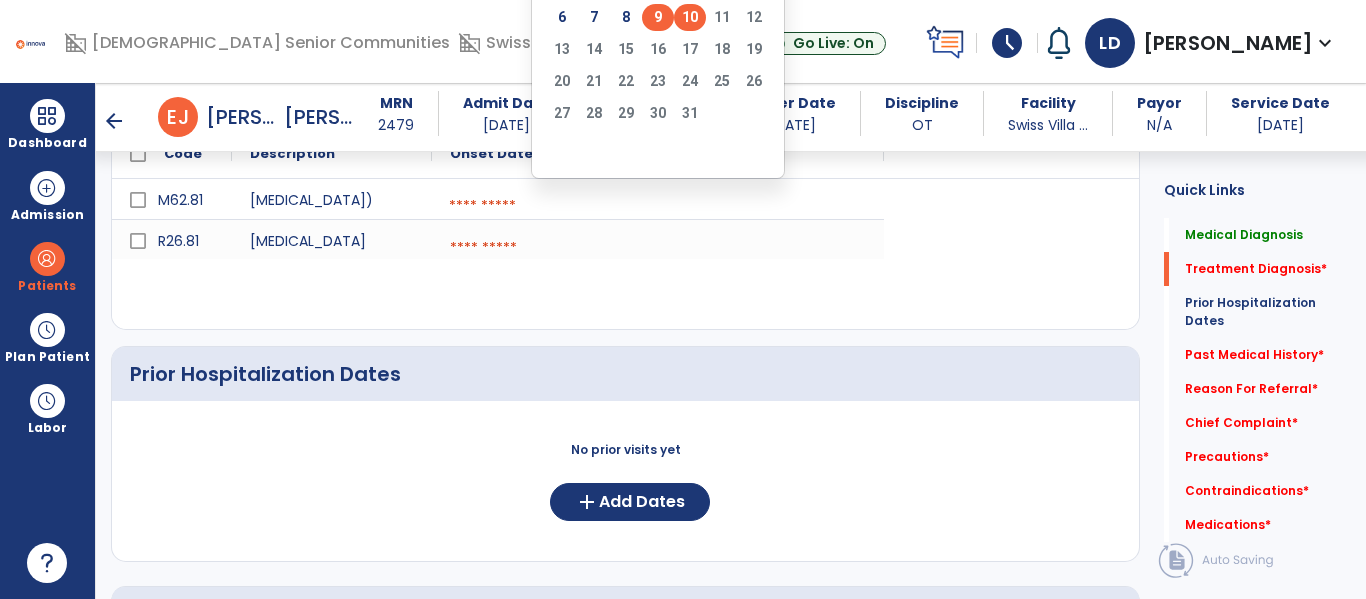 click on "9" 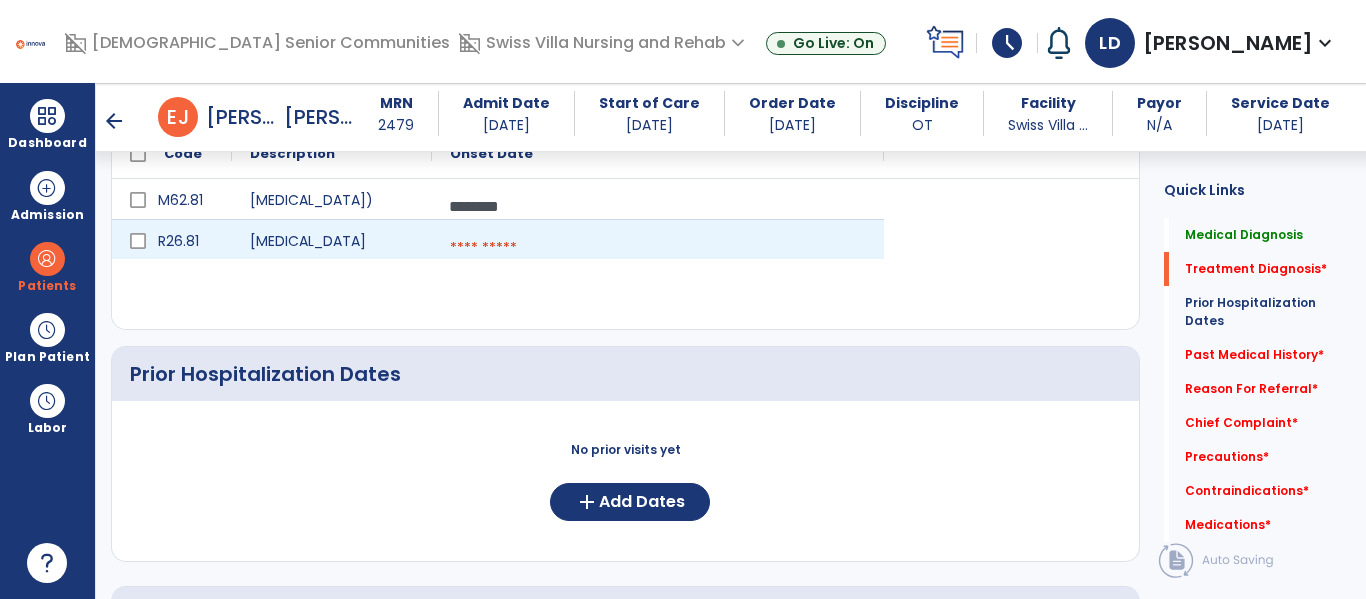 click at bounding box center [658, 248] 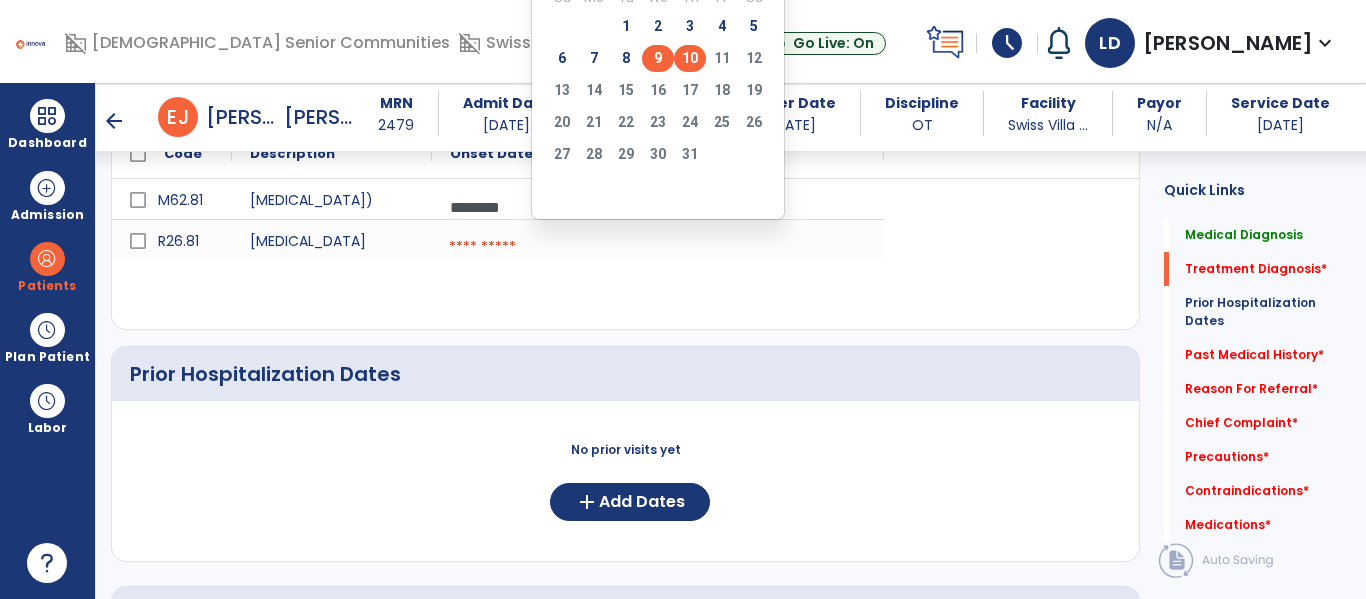 click on "9" 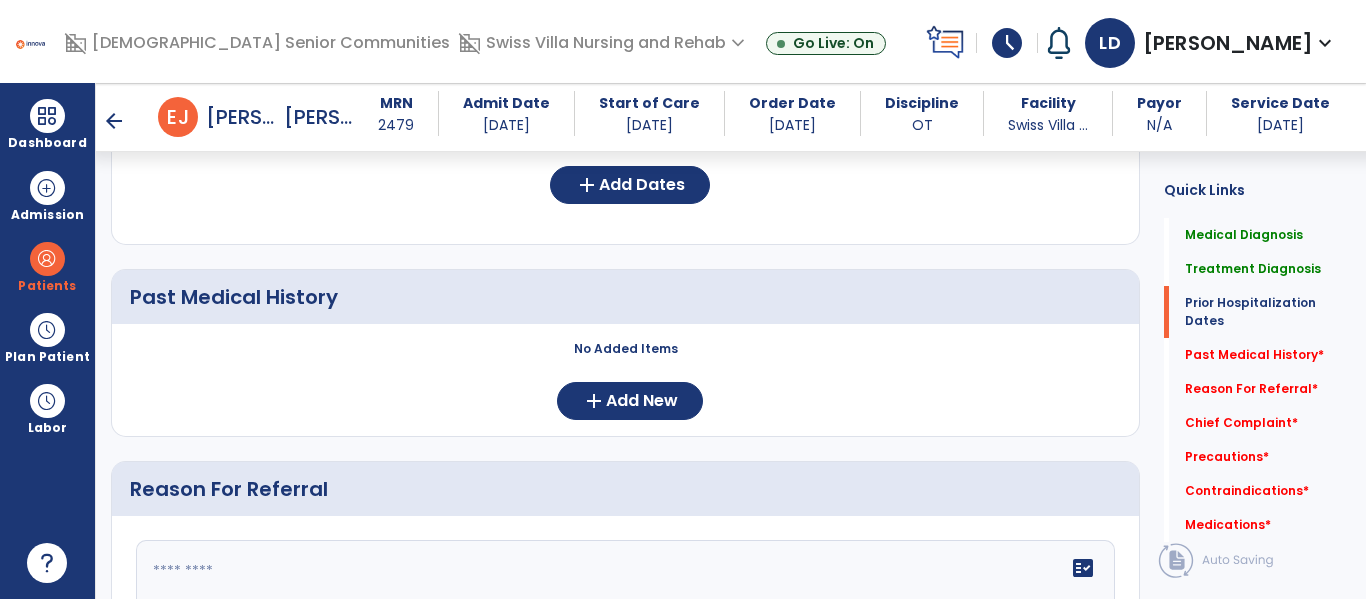 scroll, scrollTop: 867, scrollLeft: 0, axis: vertical 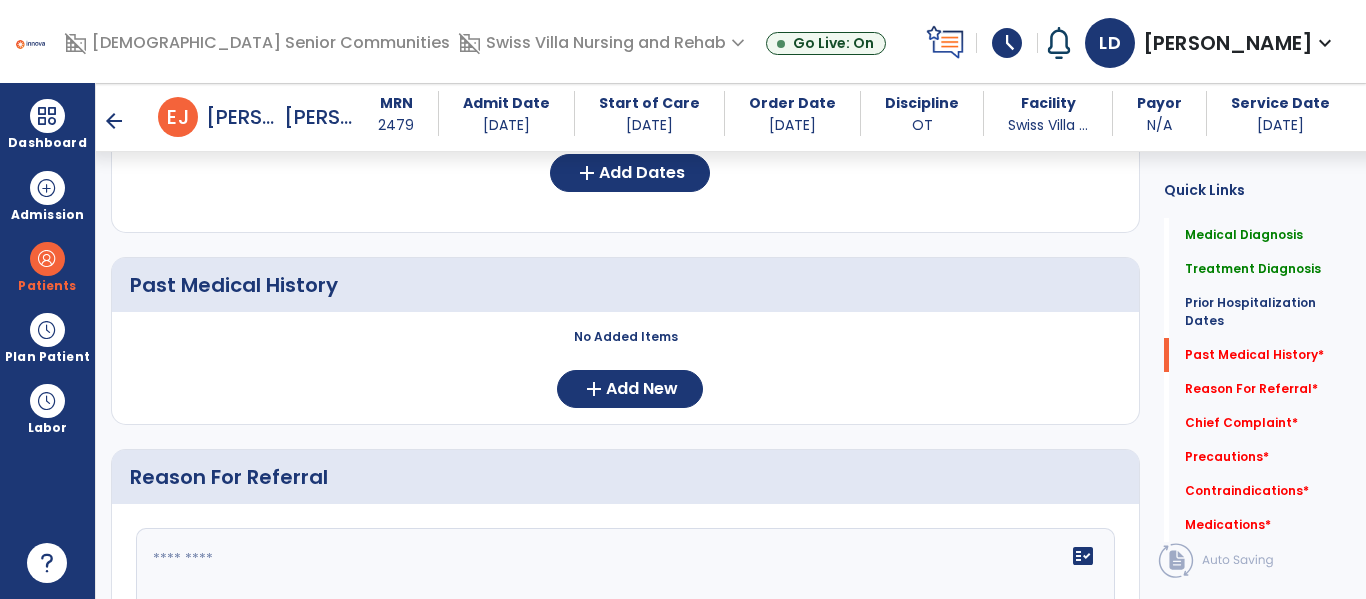 click on "No Added Items  add  Add New" 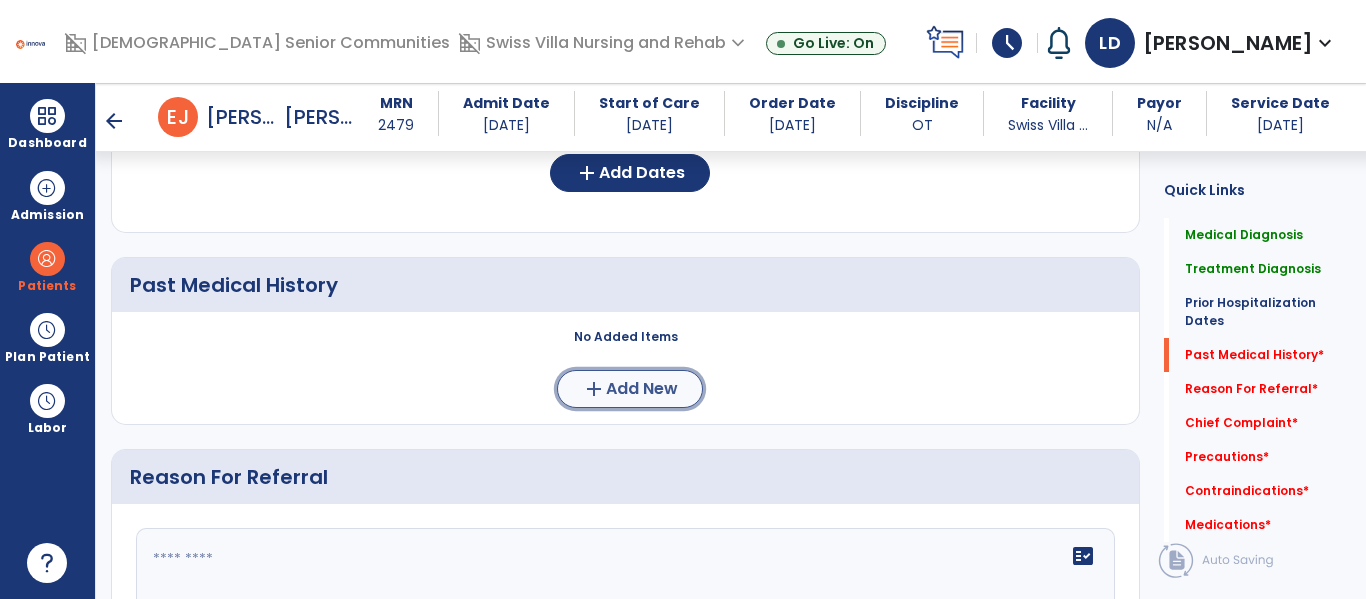 click on "Add New" 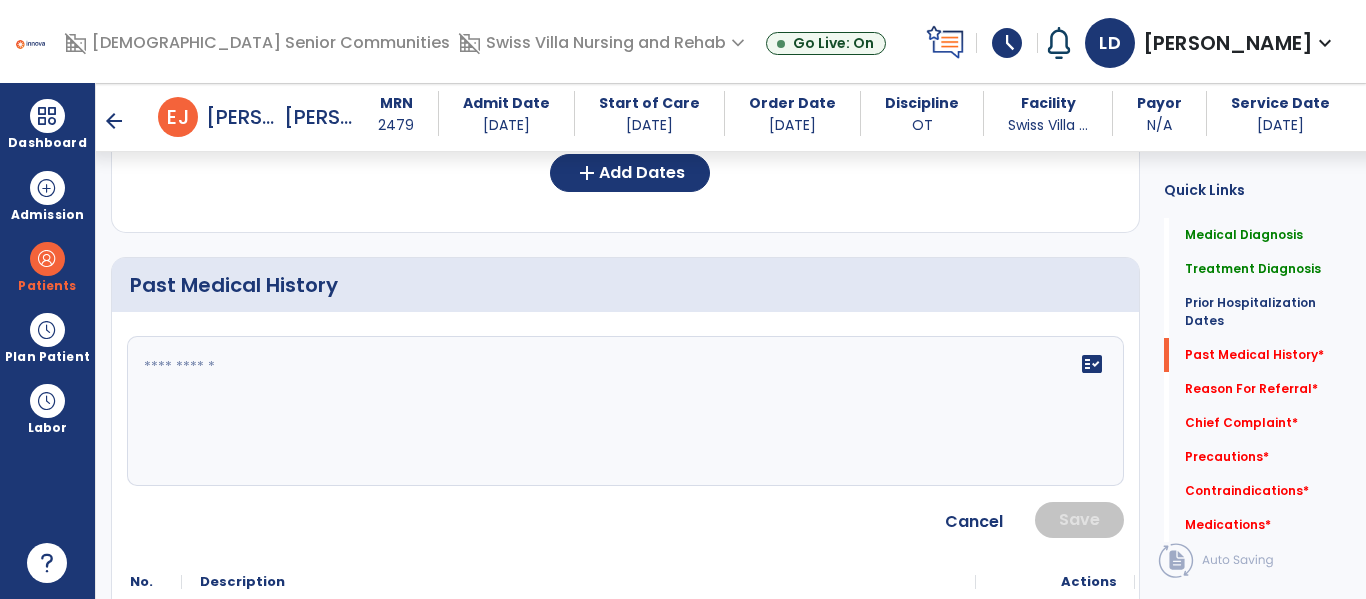 click 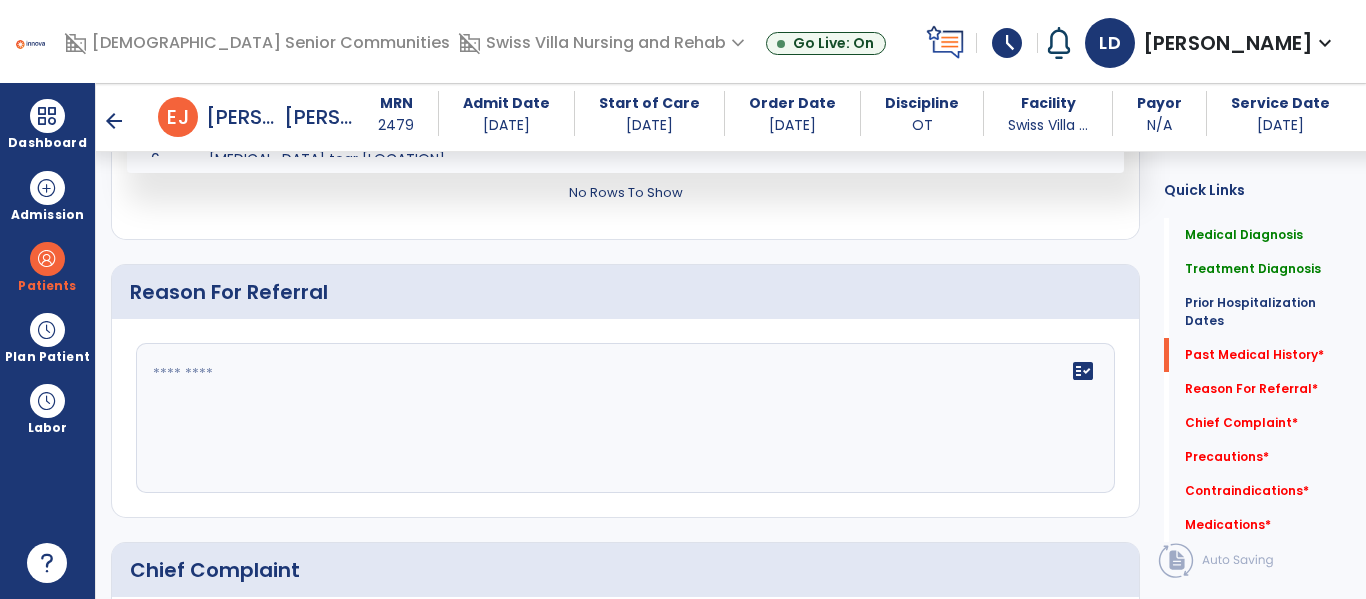 scroll, scrollTop: 1387, scrollLeft: 0, axis: vertical 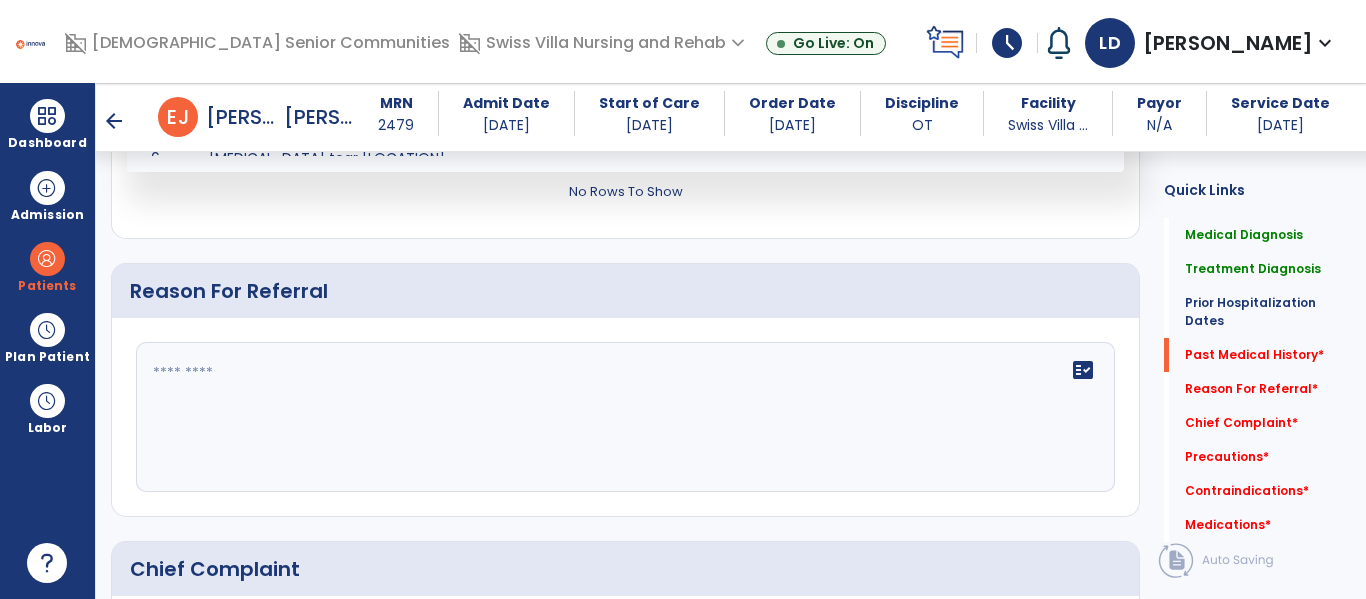 click on "fact_check" 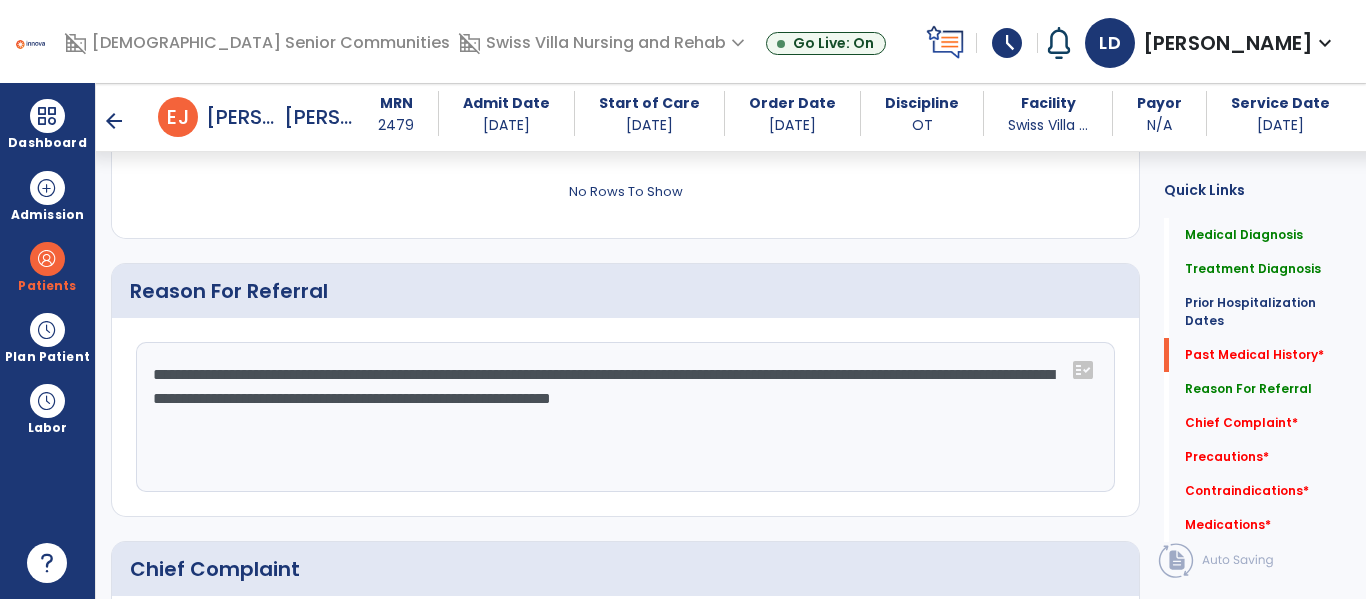 click on "**********" 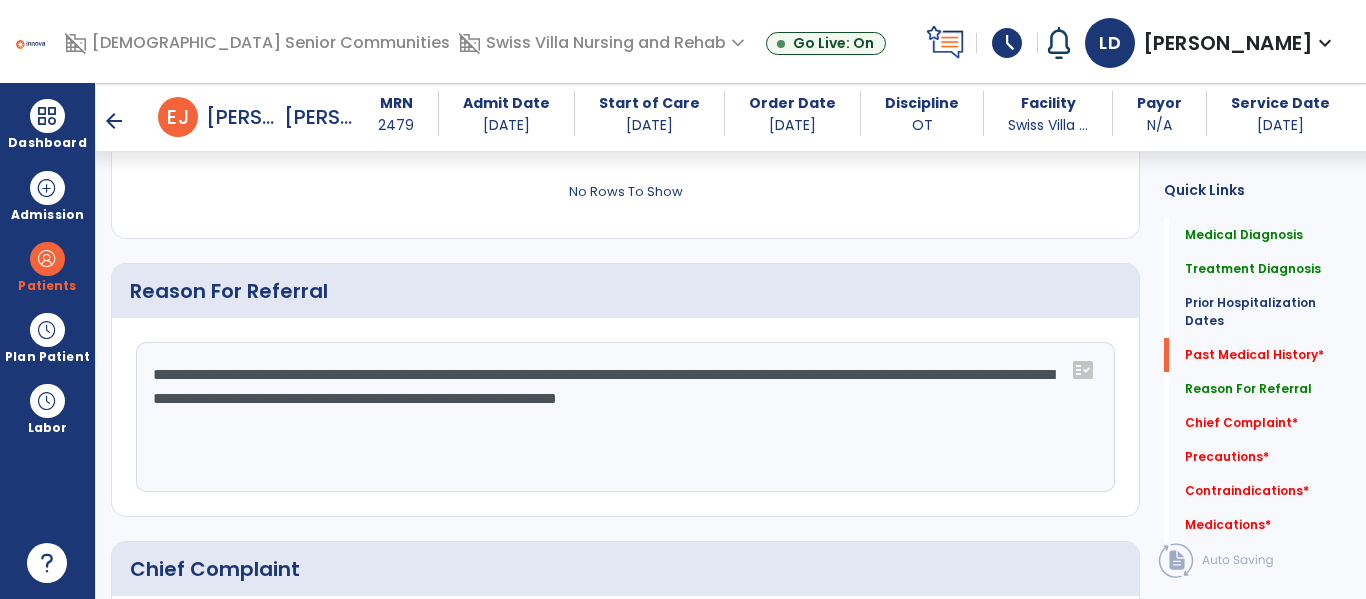 click on "**********" 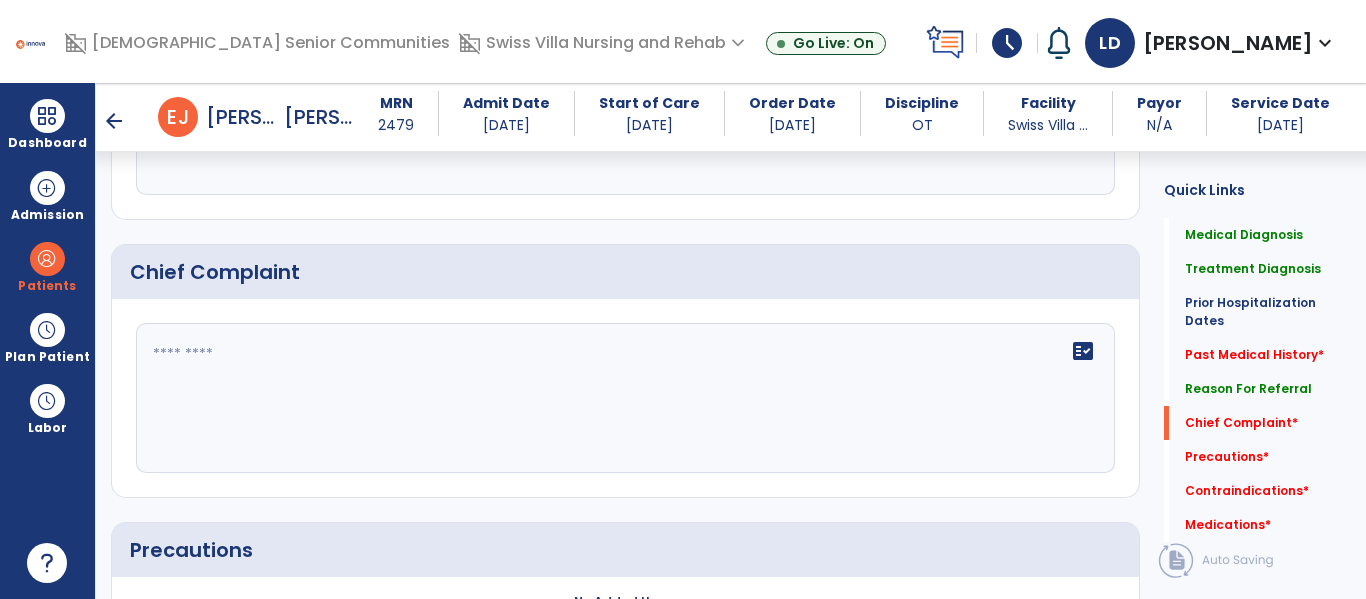 scroll, scrollTop: 1691, scrollLeft: 0, axis: vertical 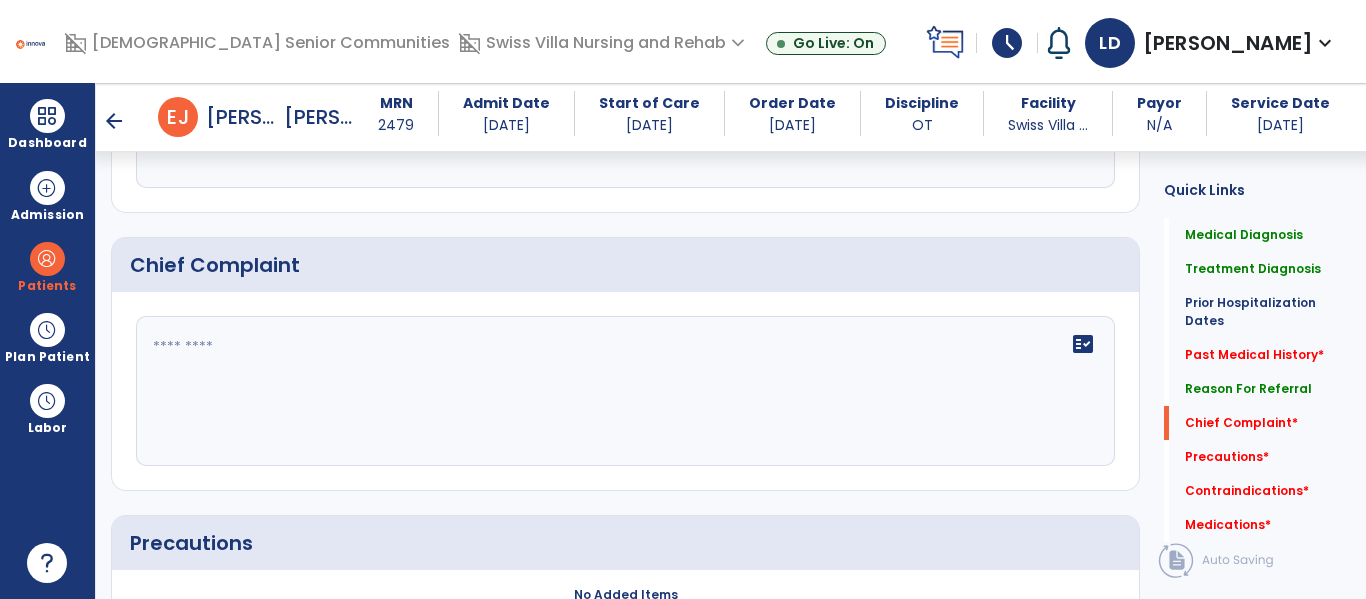 type on "**********" 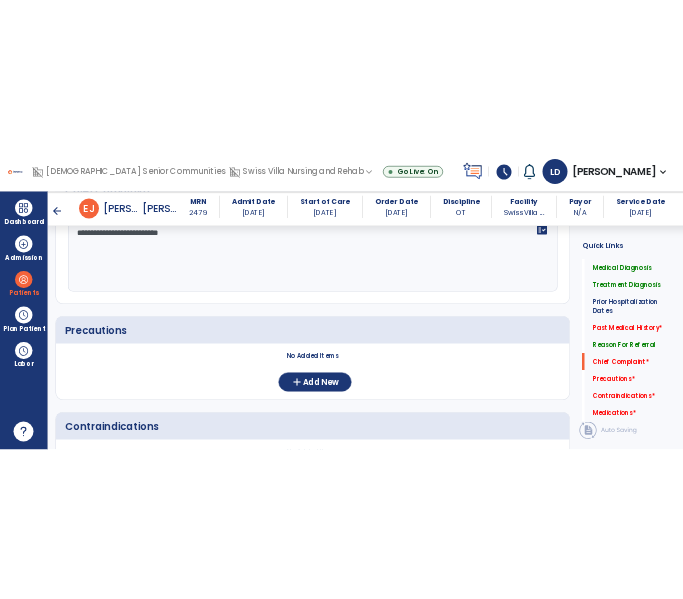 scroll, scrollTop: 1894, scrollLeft: 0, axis: vertical 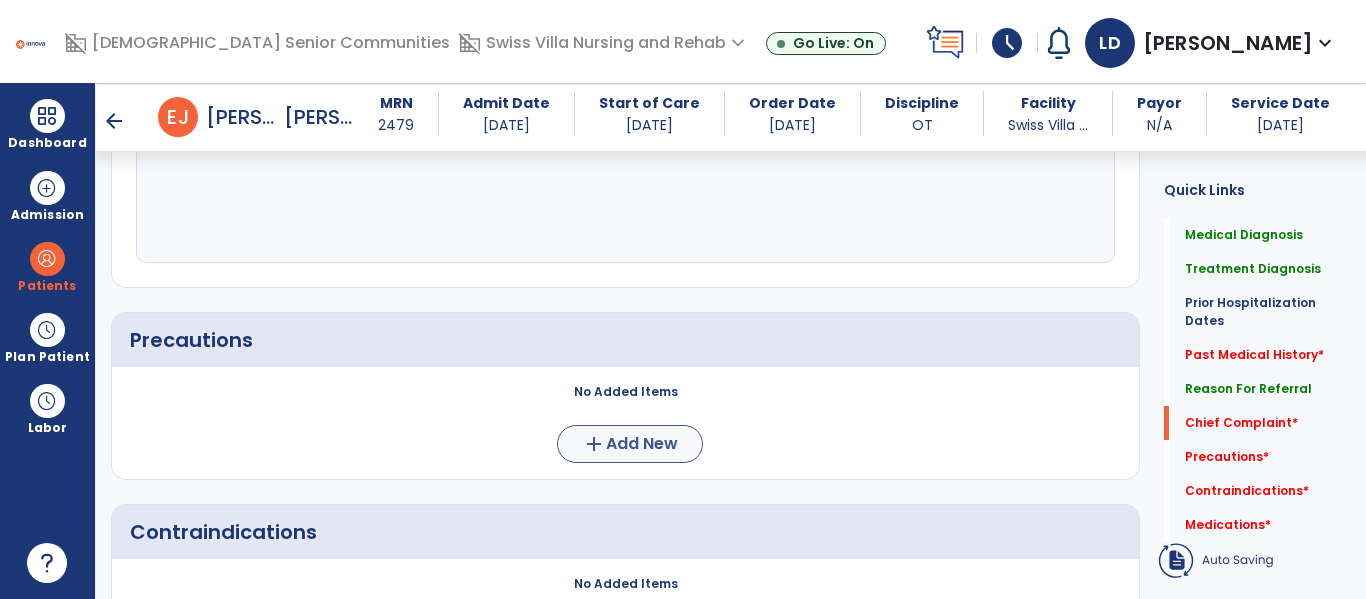 type on "**********" 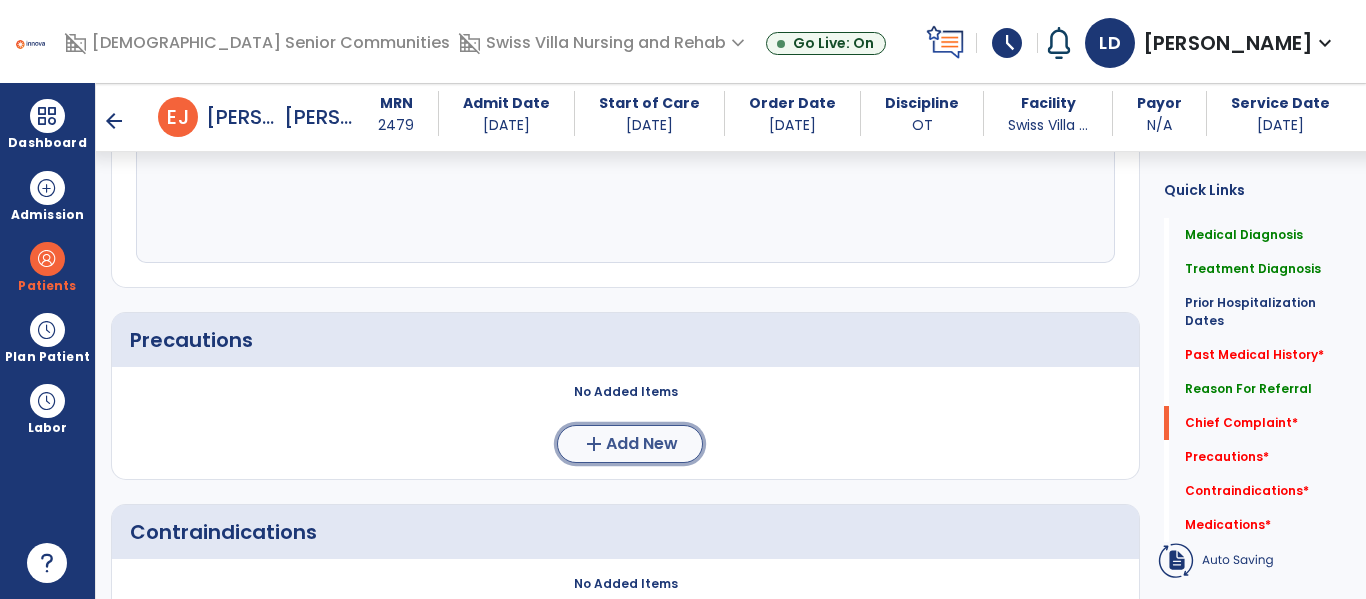 click on "add" 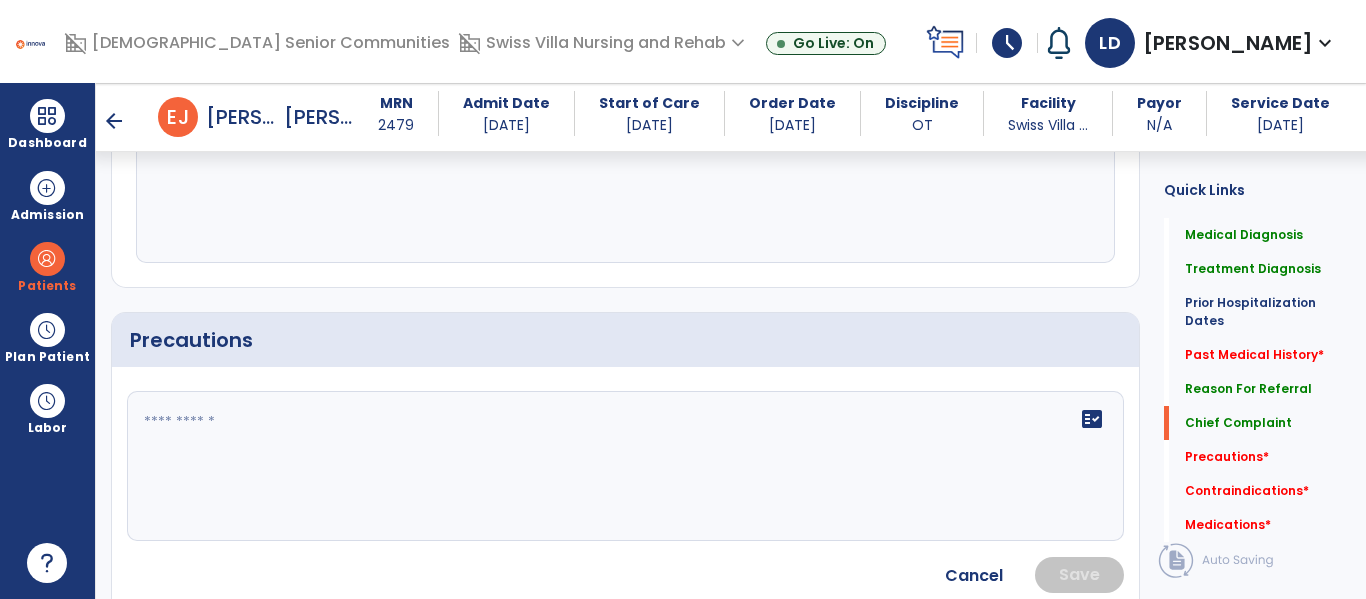 click 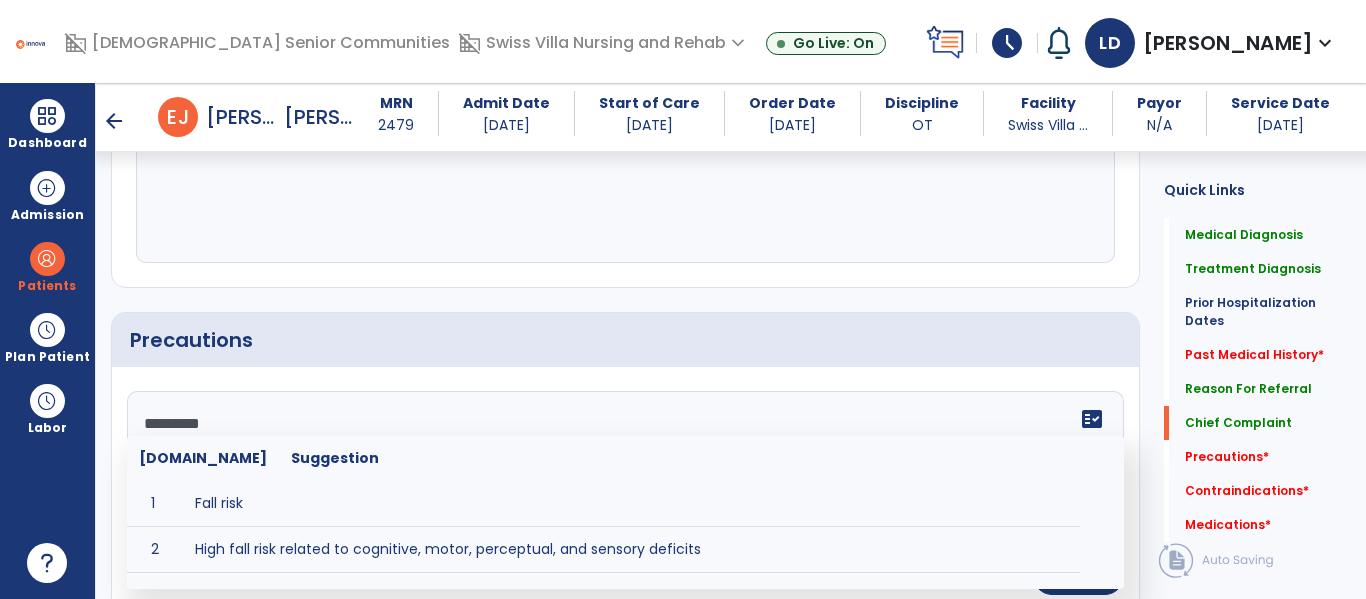 type on "*********" 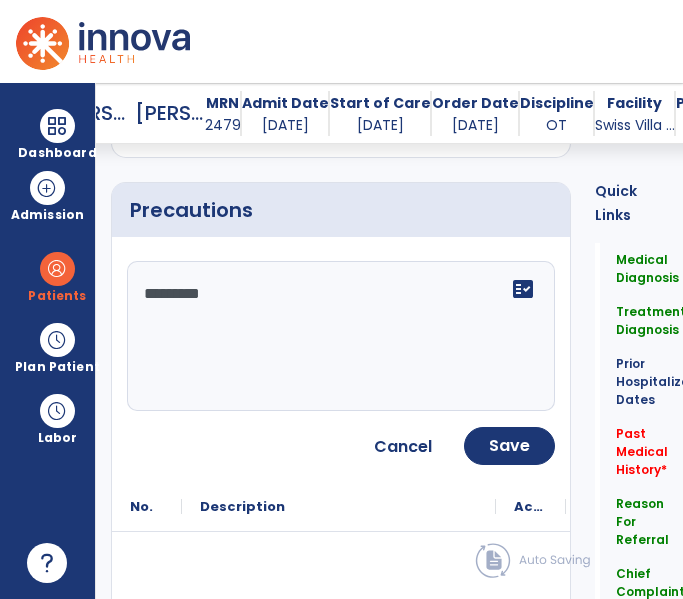 scroll, scrollTop: 2138, scrollLeft: 0, axis: vertical 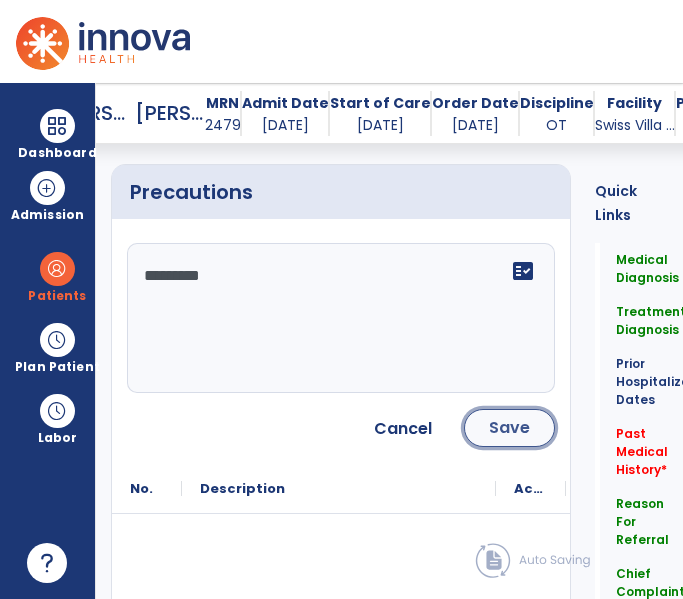 click on "Save" 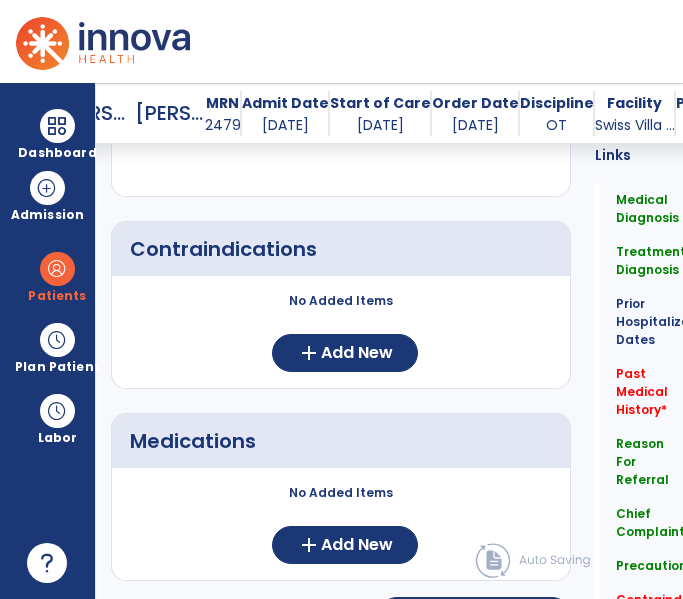 scroll, scrollTop: 2423, scrollLeft: 0, axis: vertical 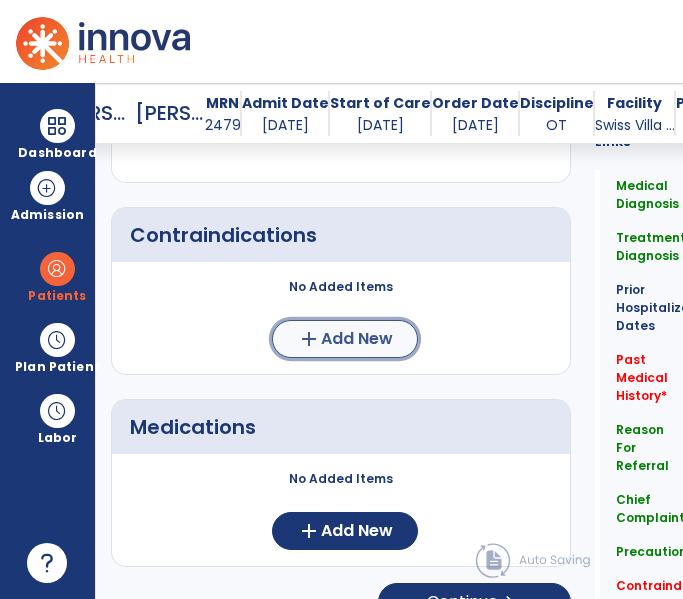 click on "Add New" 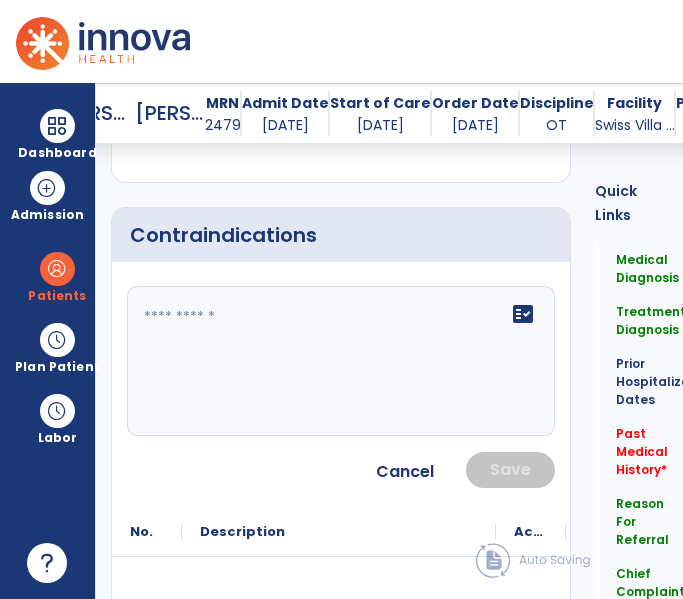 click on "fact_check" 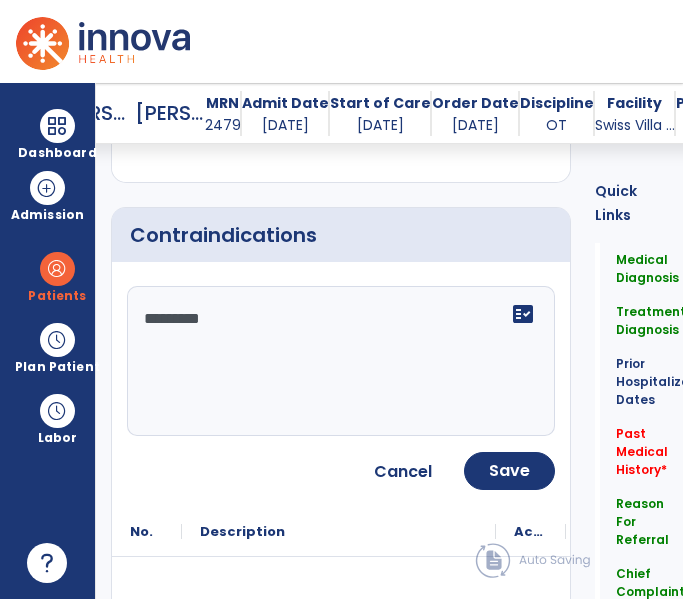 type on "**********" 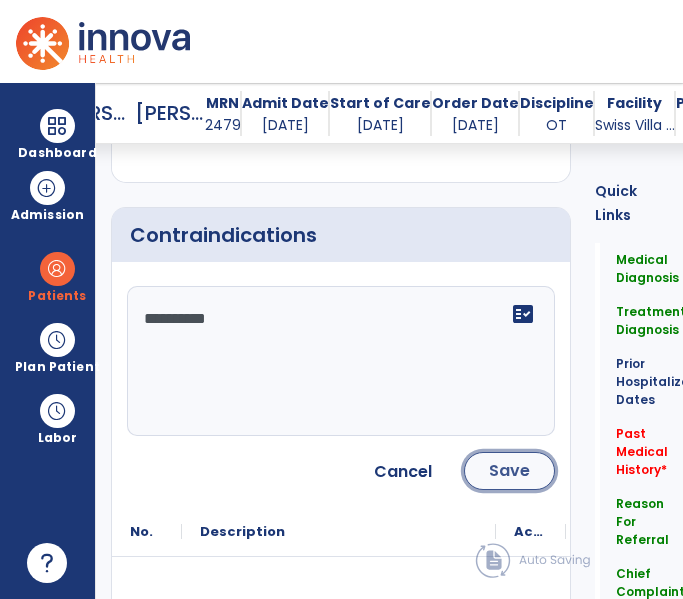 click on "Save" 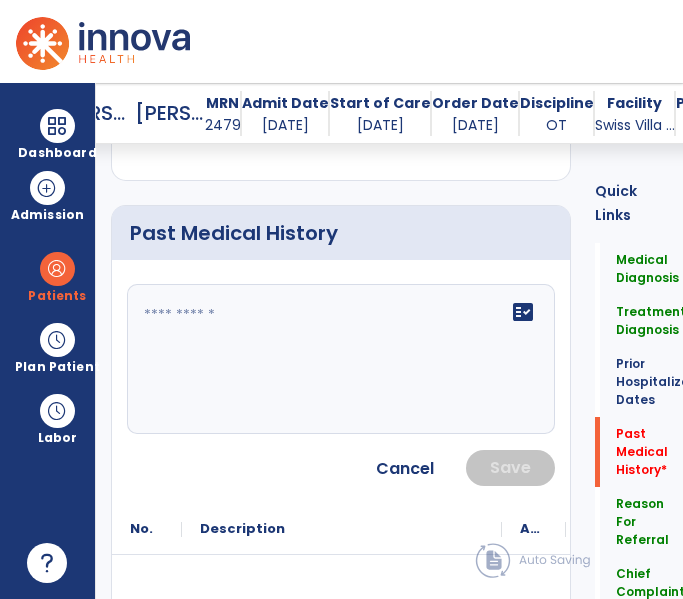 scroll, scrollTop: 1010, scrollLeft: 0, axis: vertical 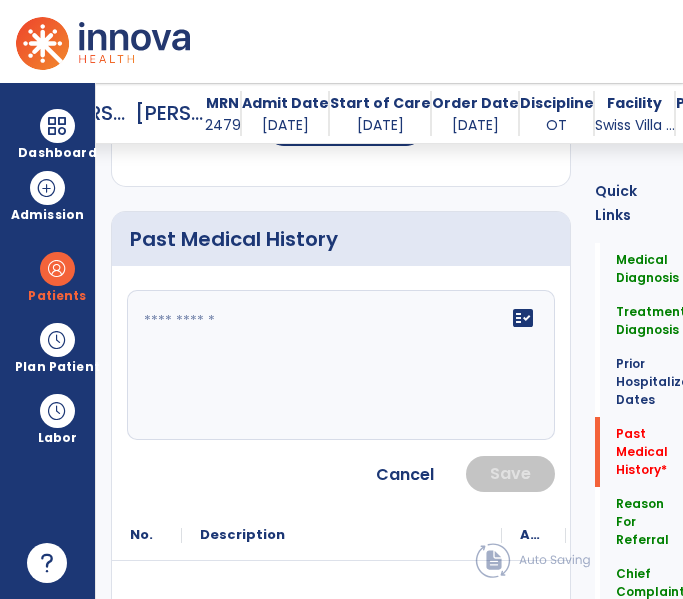 click on "fact_check" 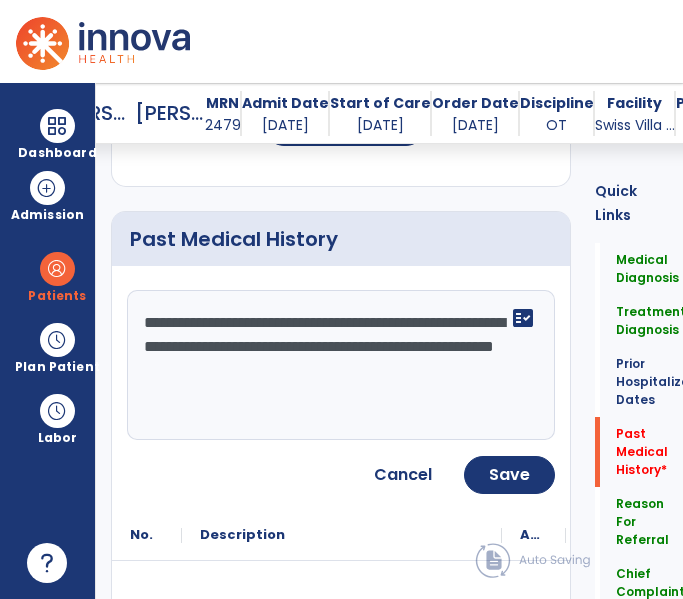 click on "**********" 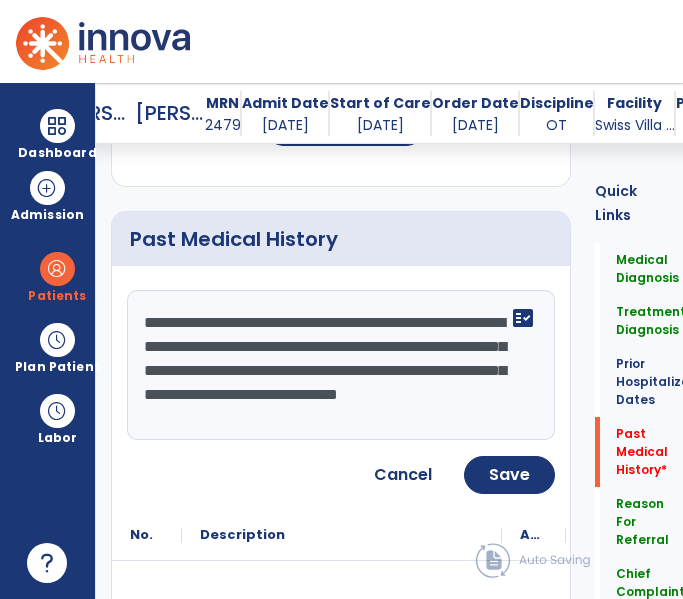scroll, scrollTop: 15, scrollLeft: 0, axis: vertical 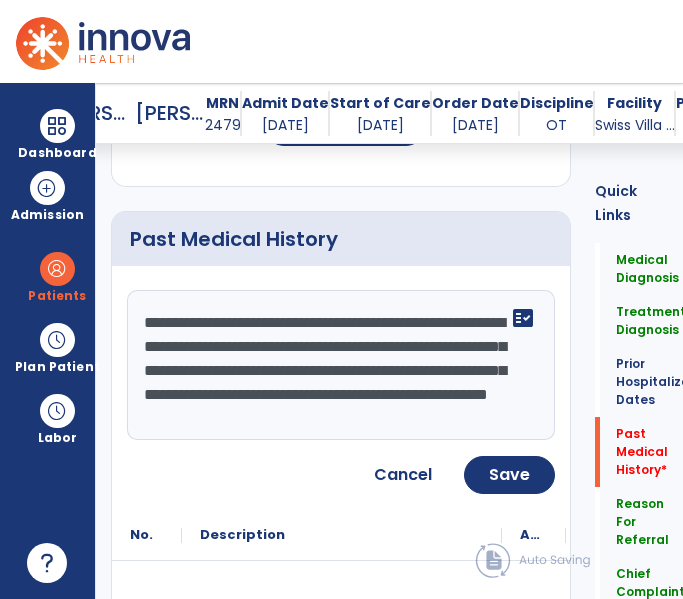type on "**********" 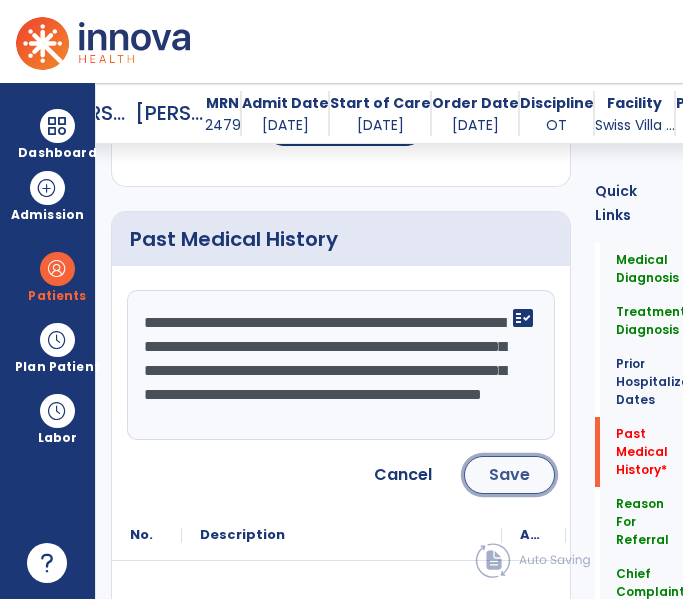 click on "Save" 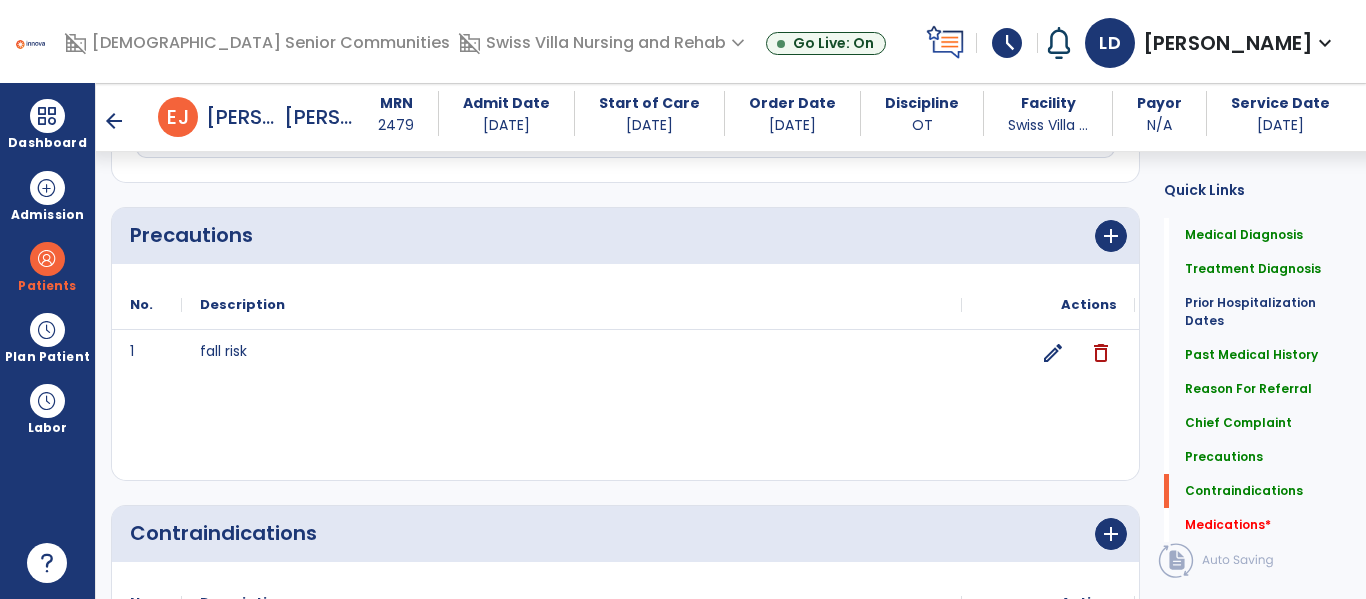 scroll, scrollTop: 2213, scrollLeft: 0, axis: vertical 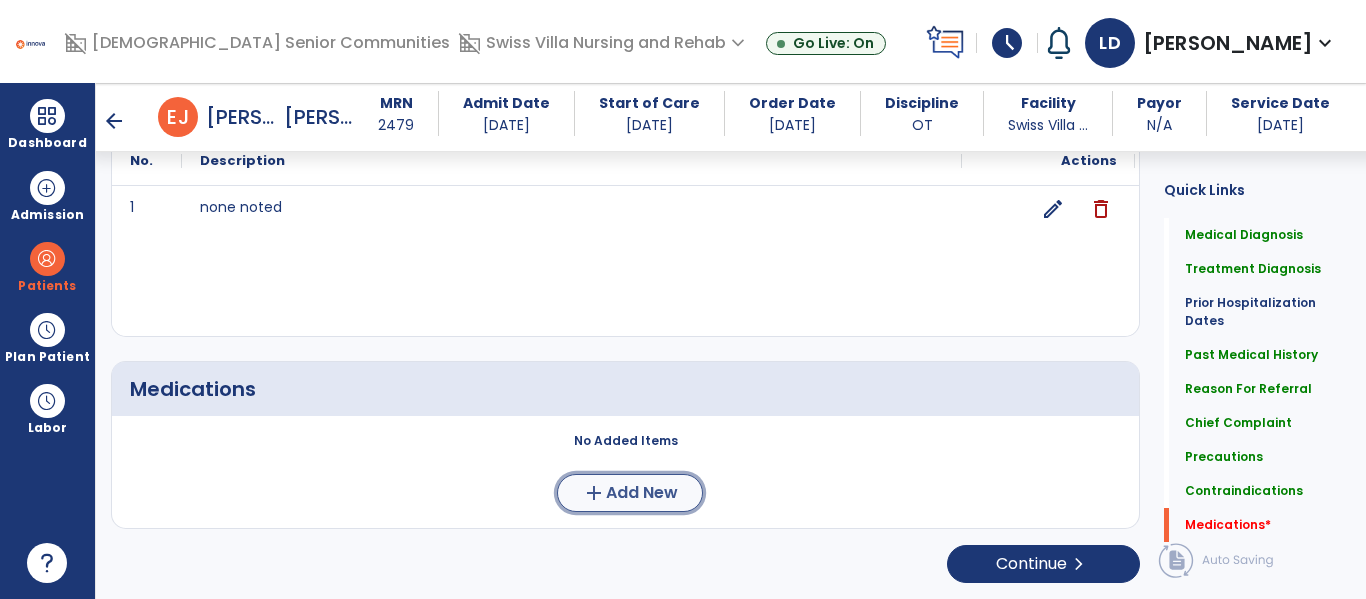 click on "add  Add New" 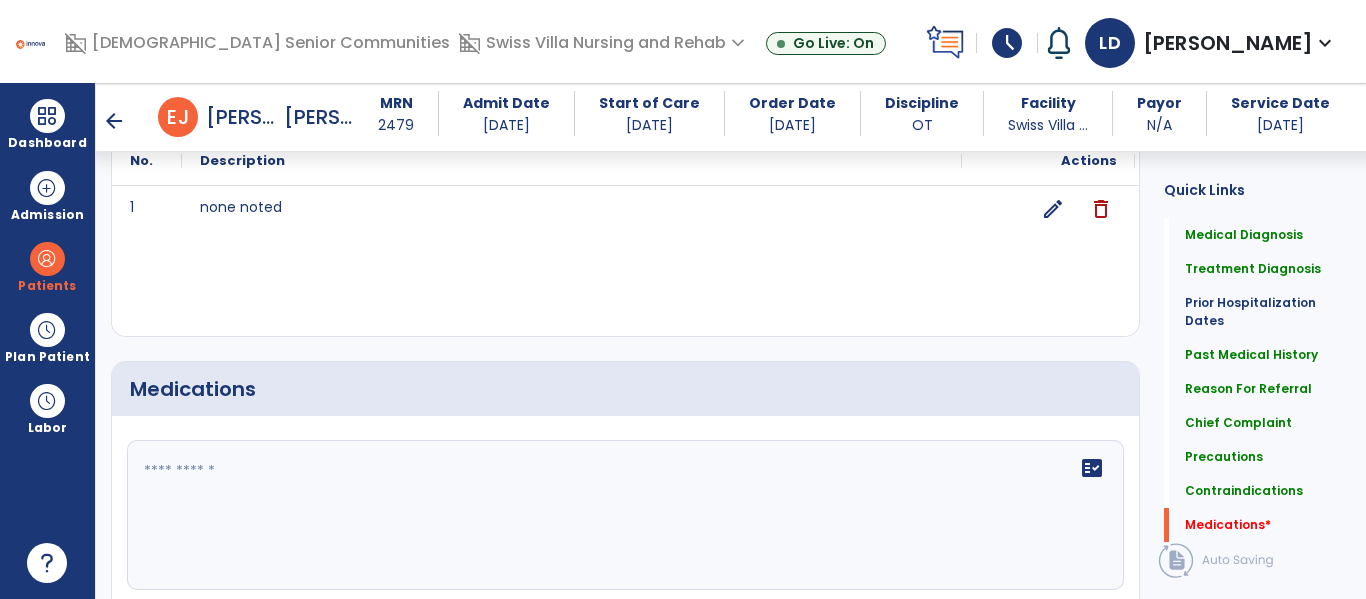 click 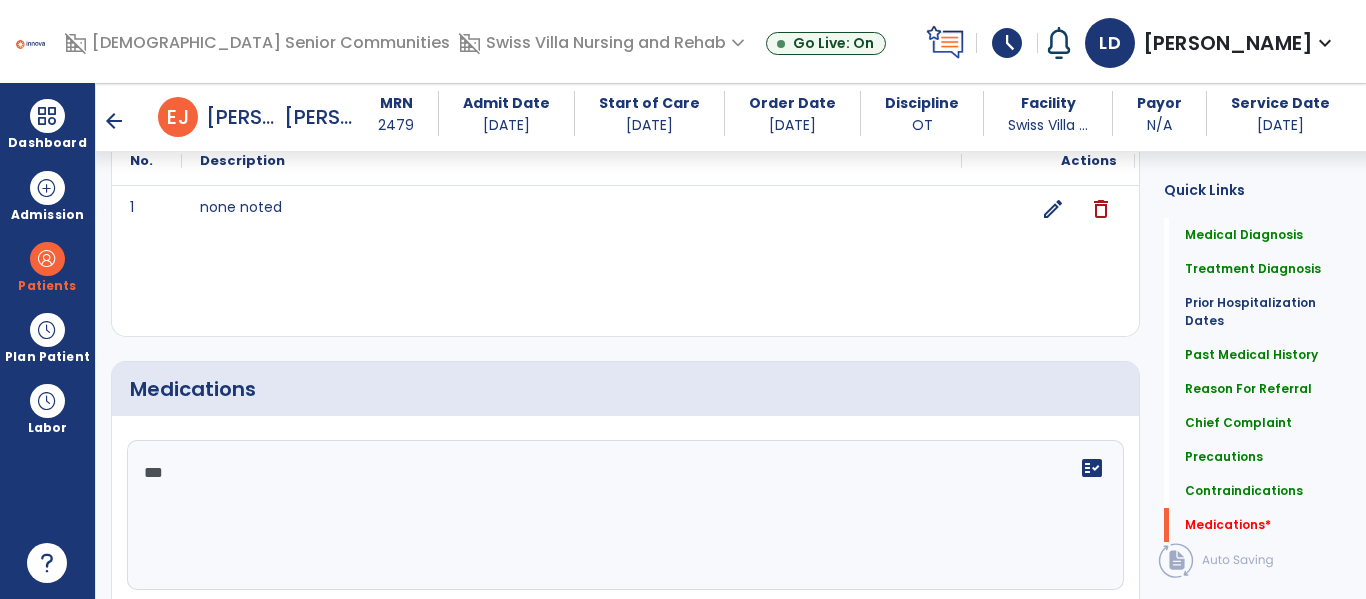 click on "***" 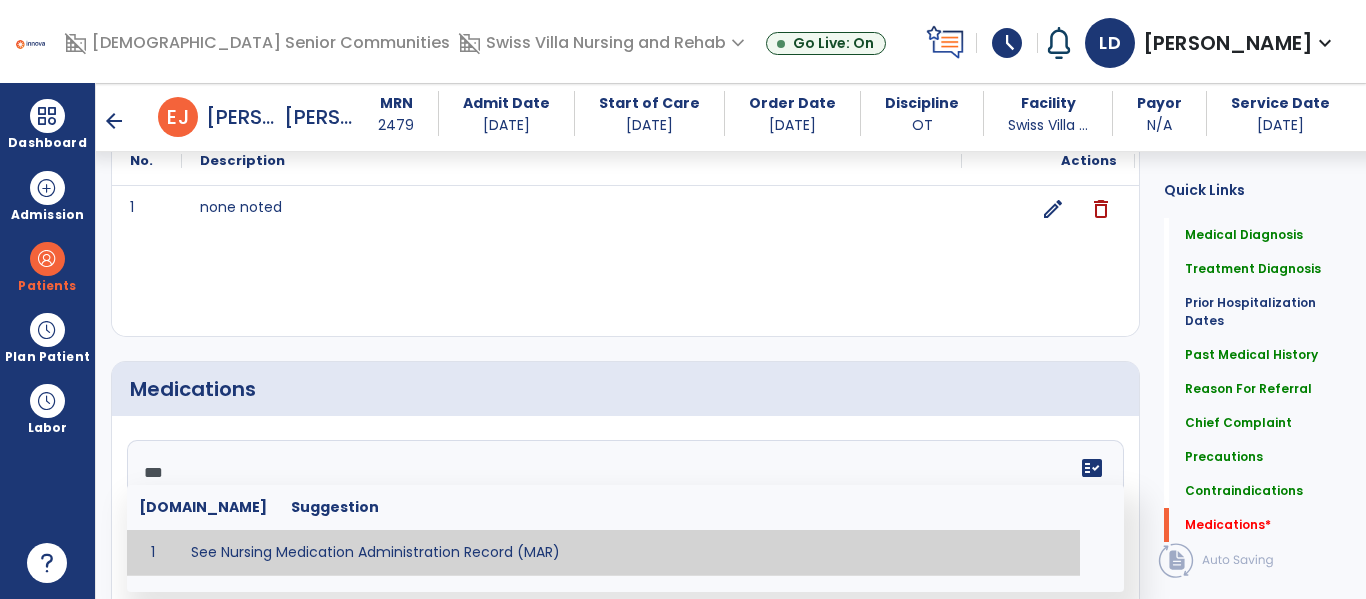 type on "**********" 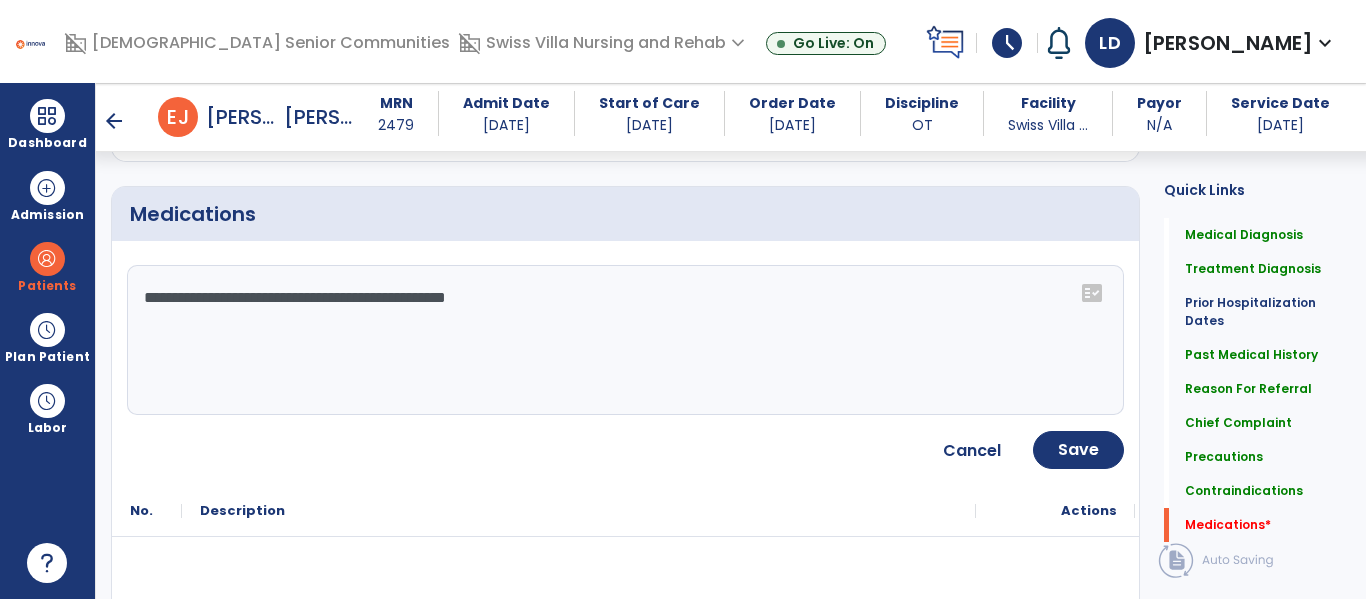 scroll, scrollTop: 2414, scrollLeft: 0, axis: vertical 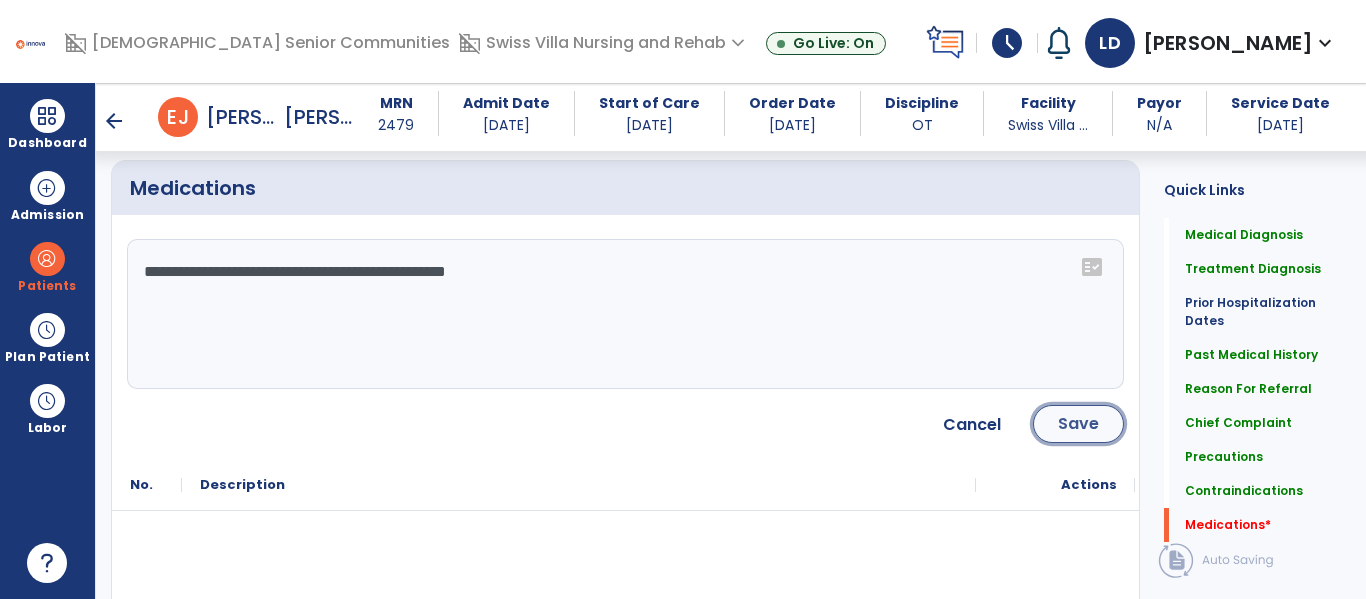 click on "Save" 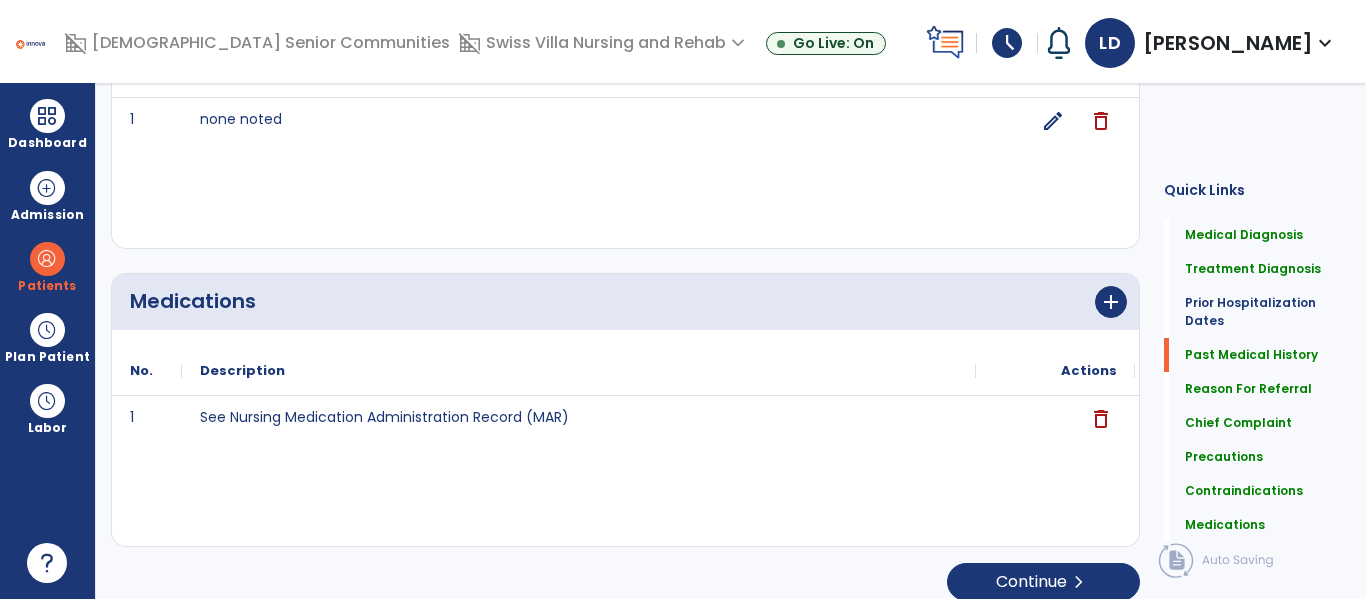 scroll, scrollTop: 0, scrollLeft: 0, axis: both 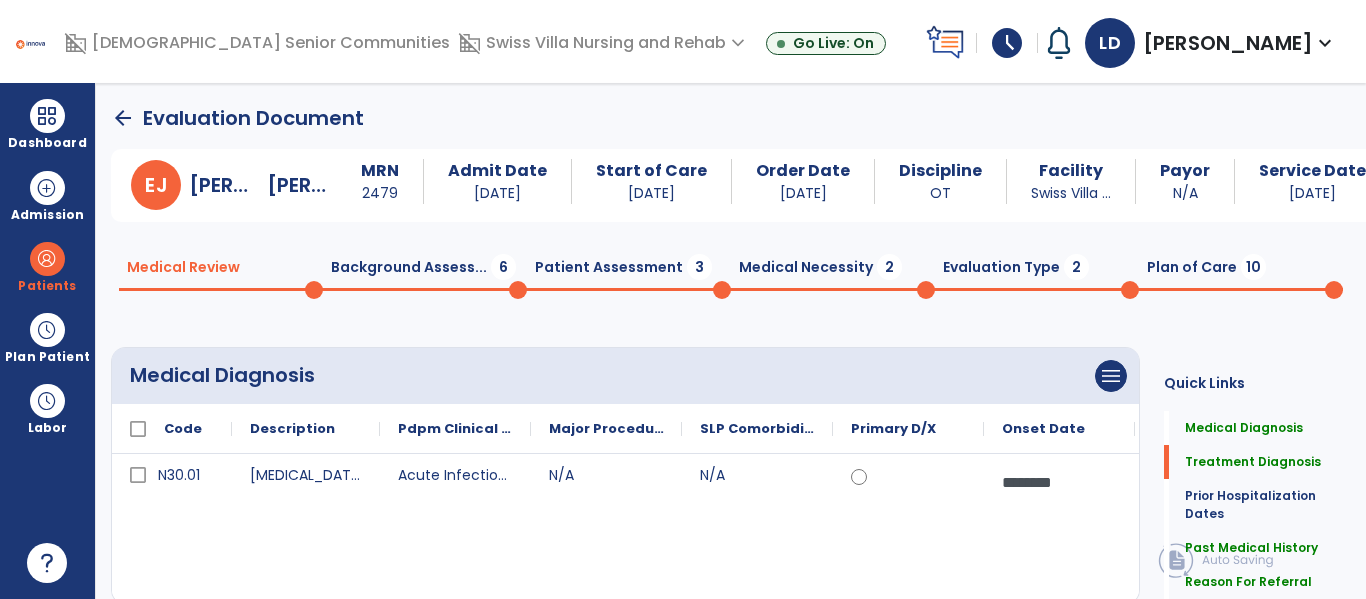 click on "Background Assess...  6" 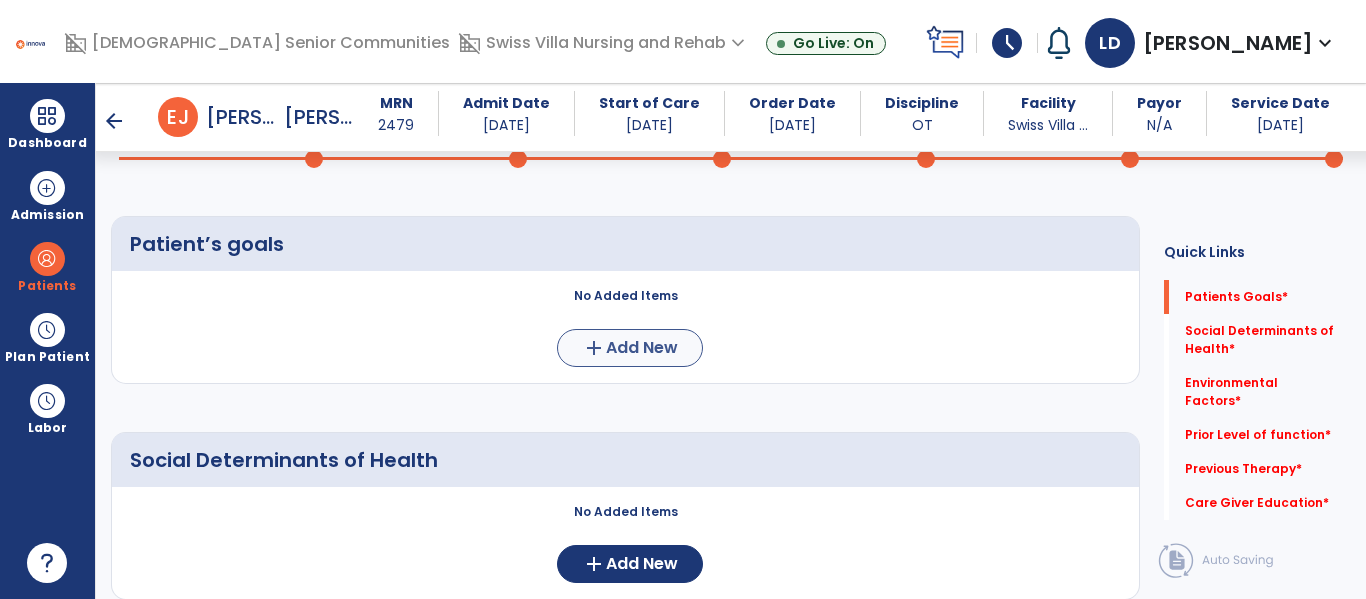 scroll, scrollTop: 113, scrollLeft: 0, axis: vertical 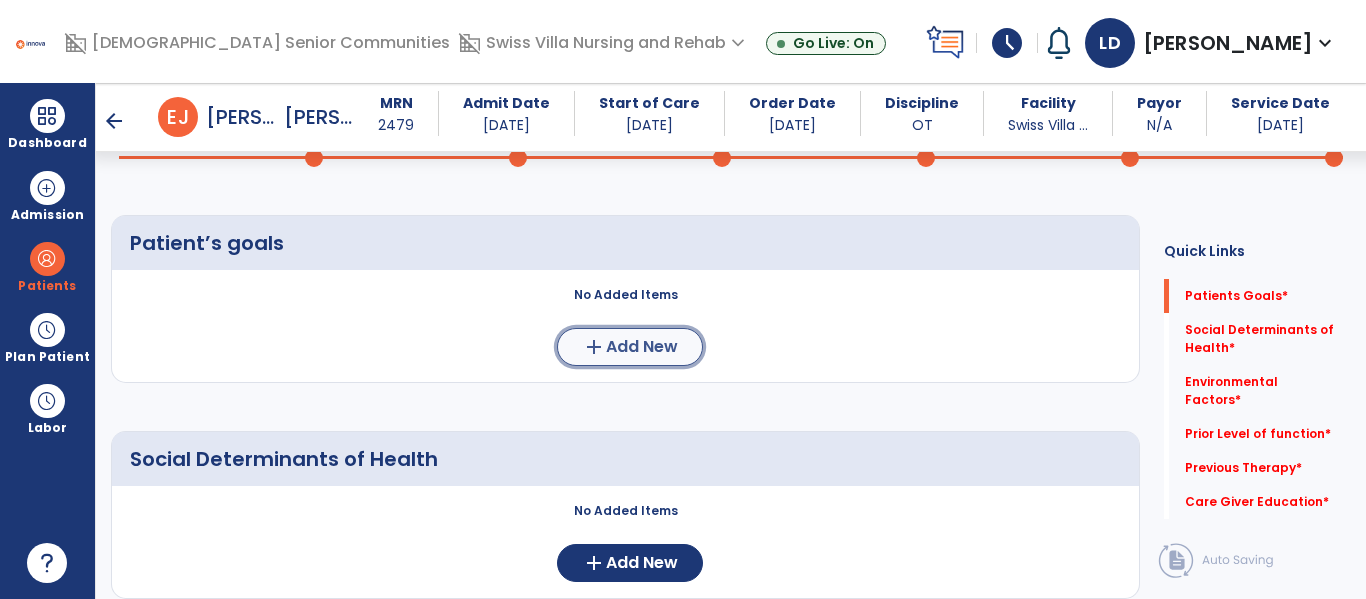 click on "Add New" 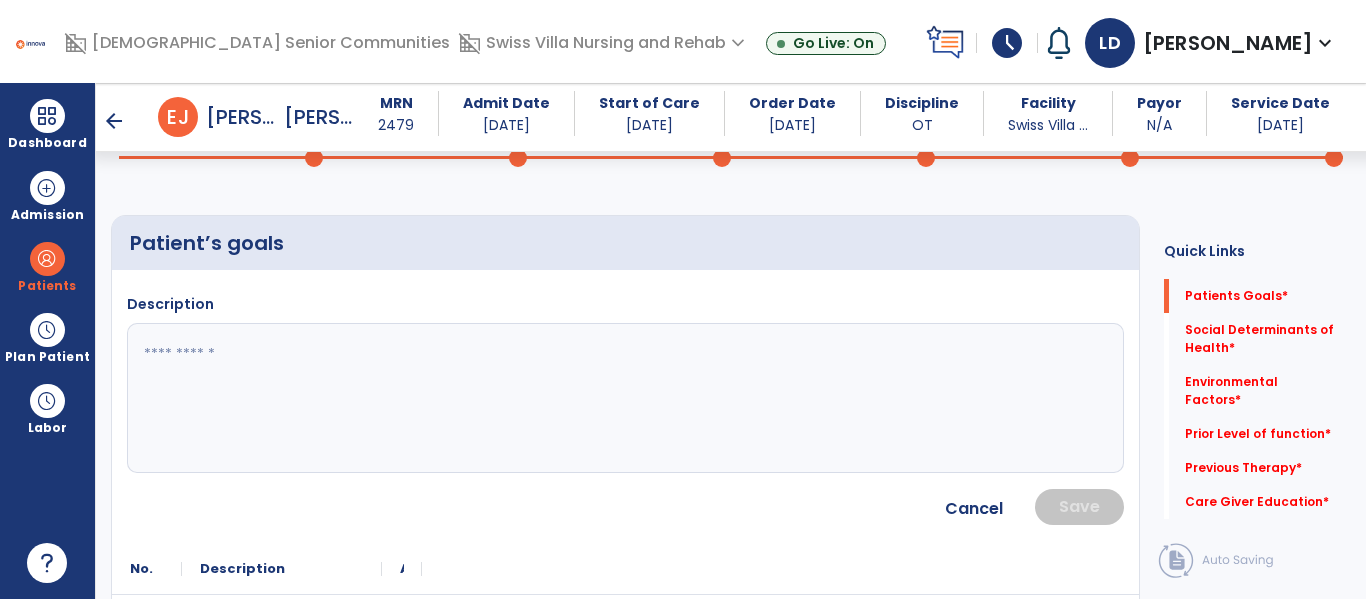 click 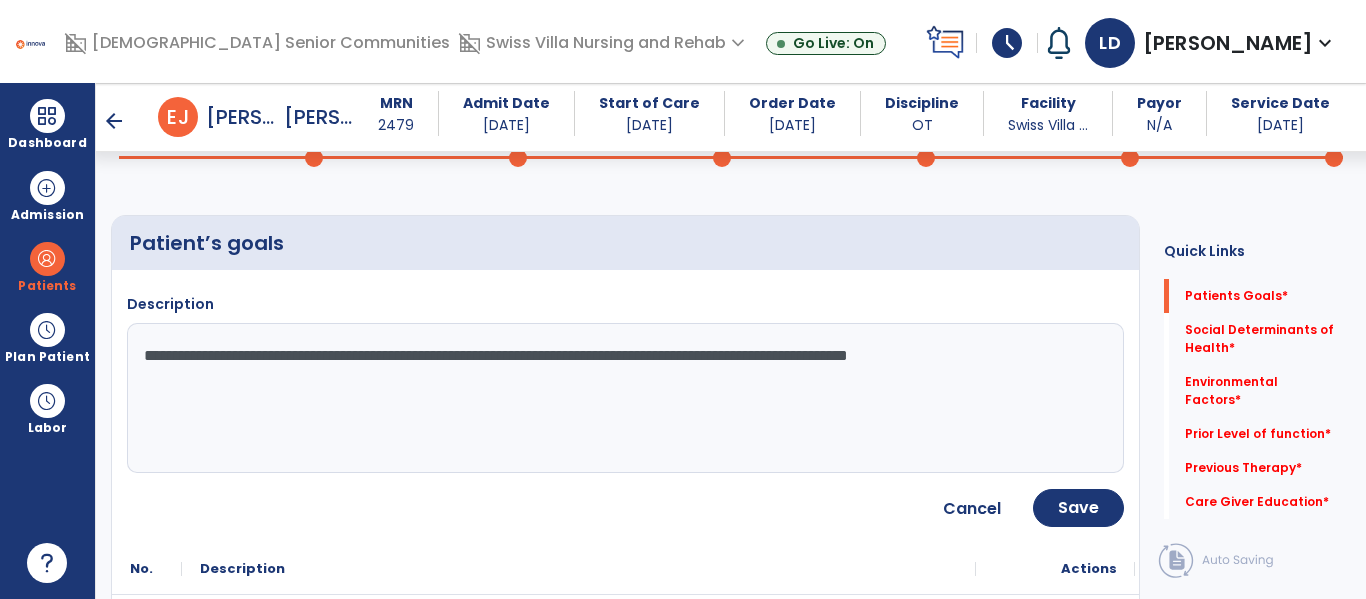 type on "**********" 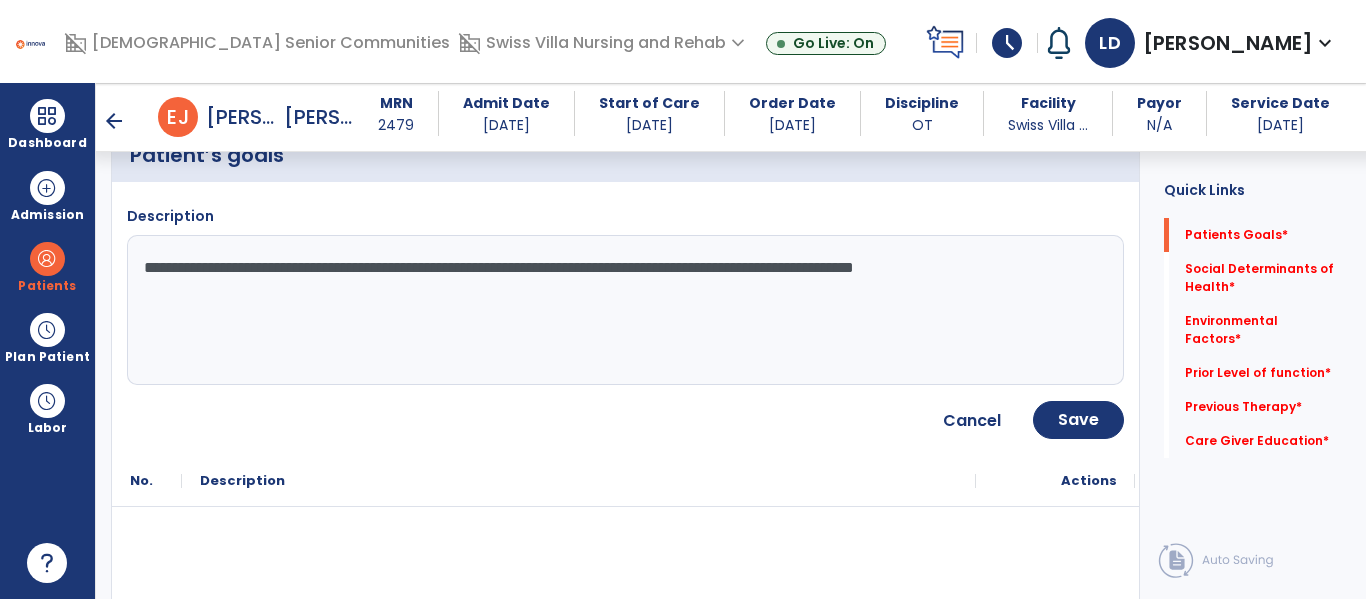 scroll, scrollTop: 223, scrollLeft: 0, axis: vertical 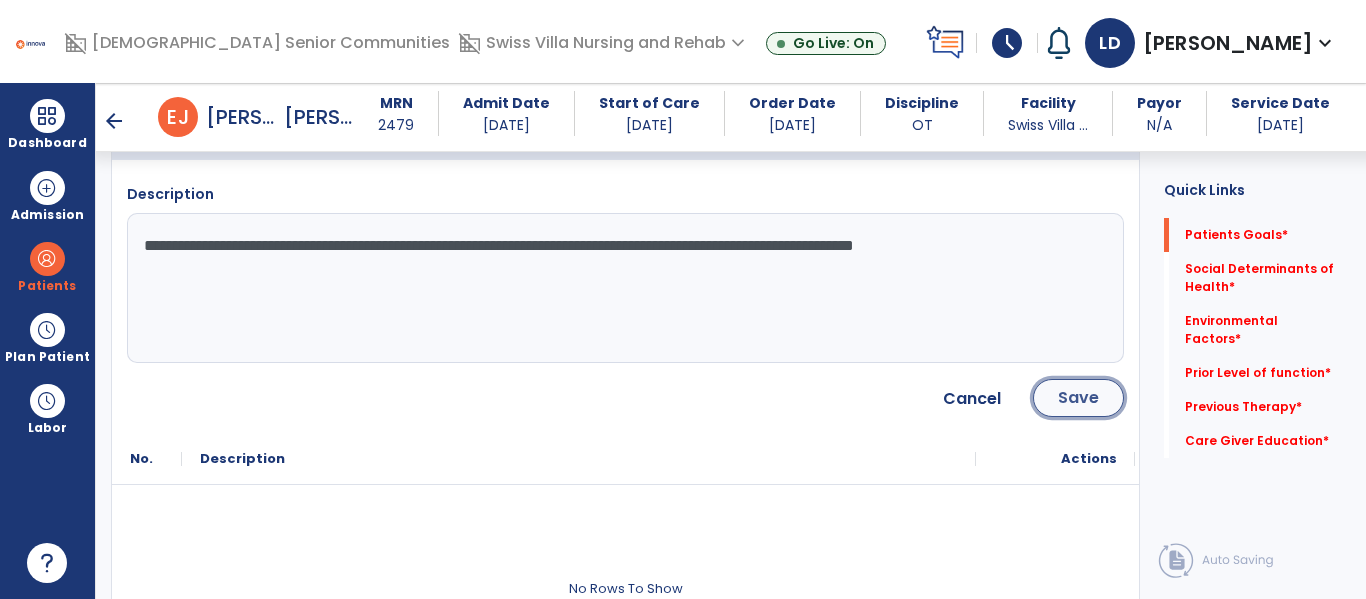 click on "Save" 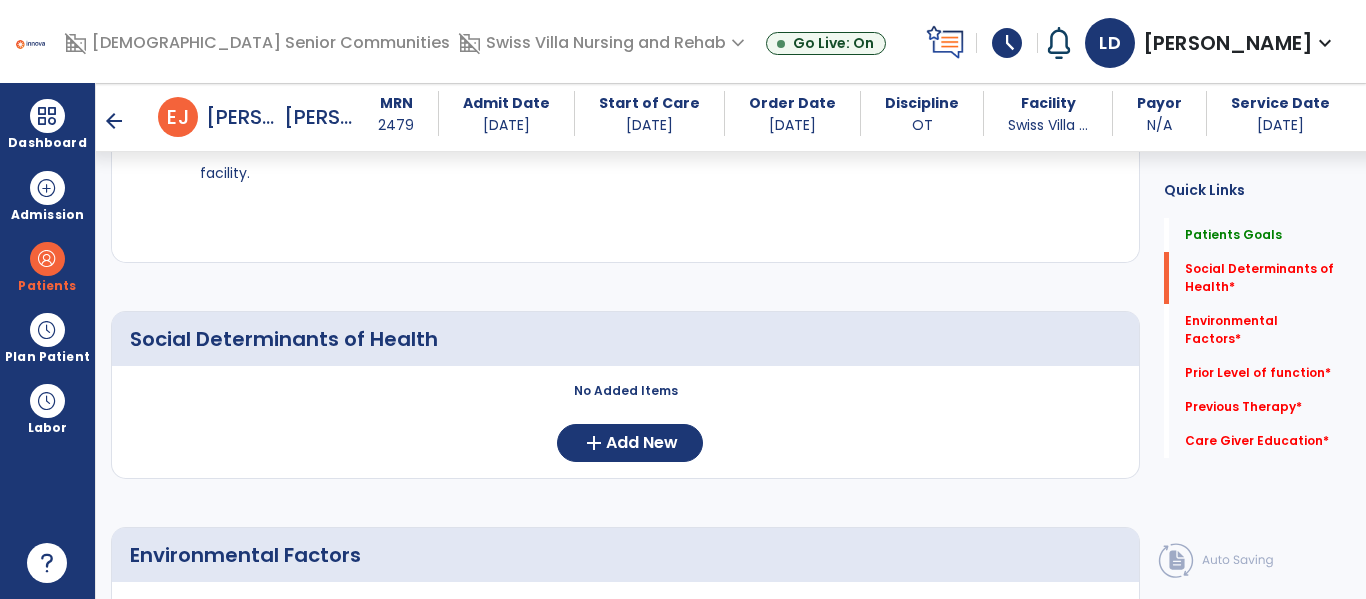 scroll, scrollTop: 369, scrollLeft: 0, axis: vertical 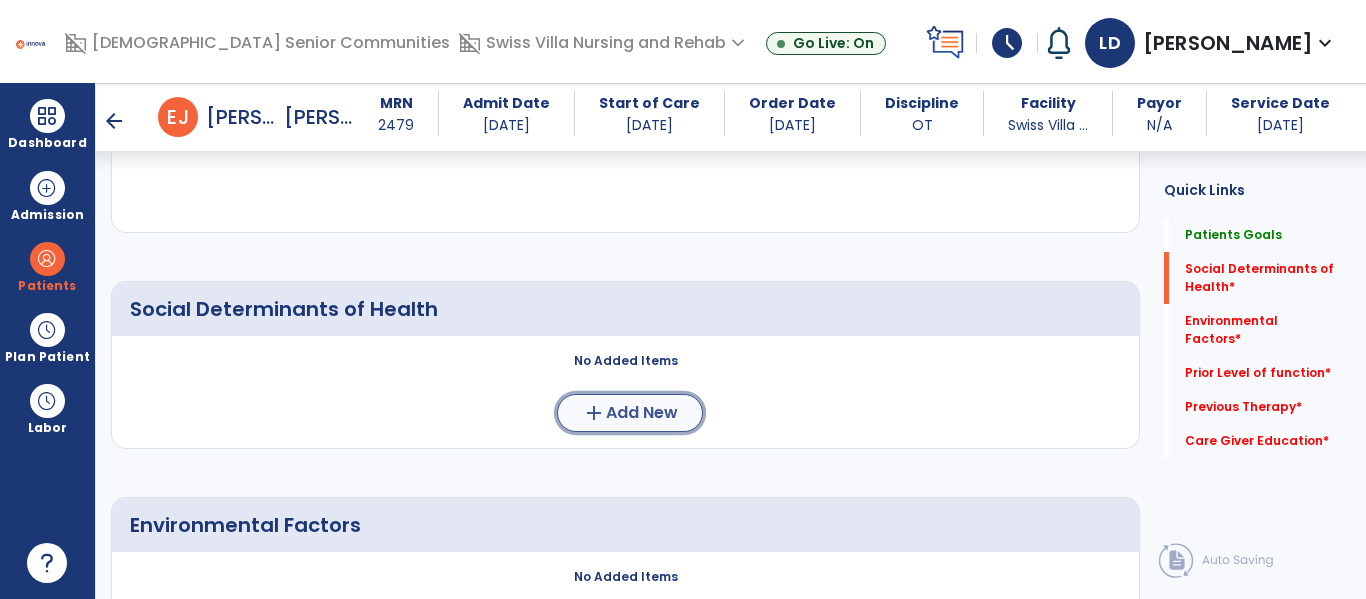 click on "add  Add New" 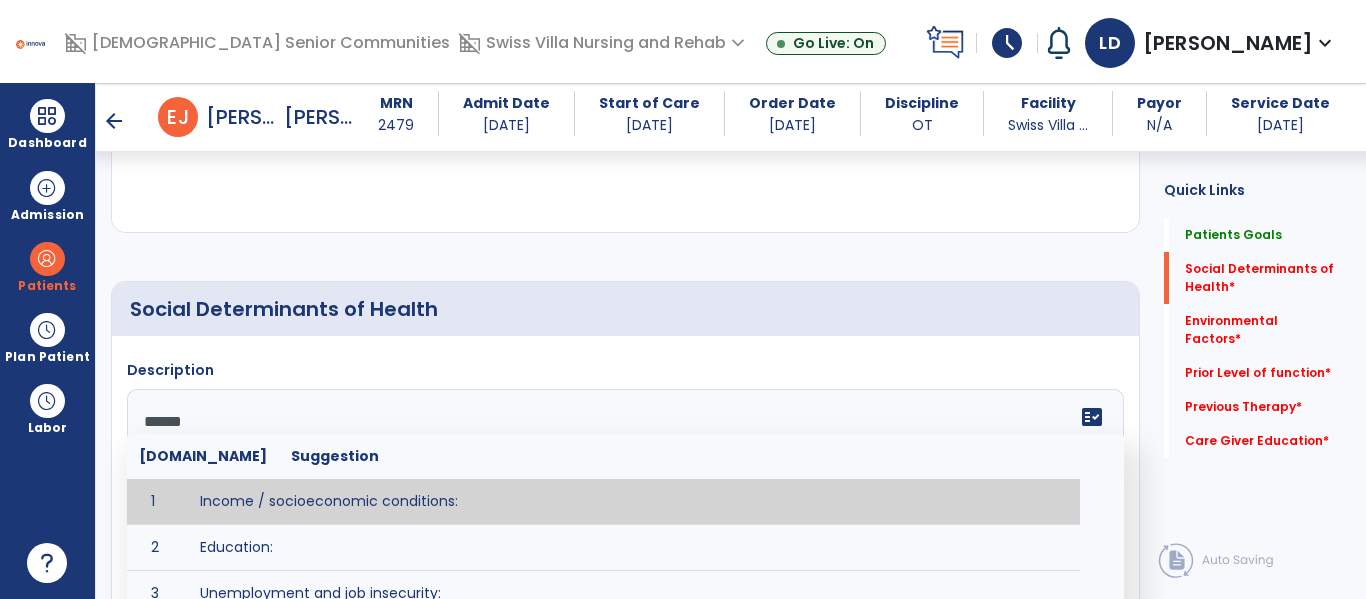 type on "*******" 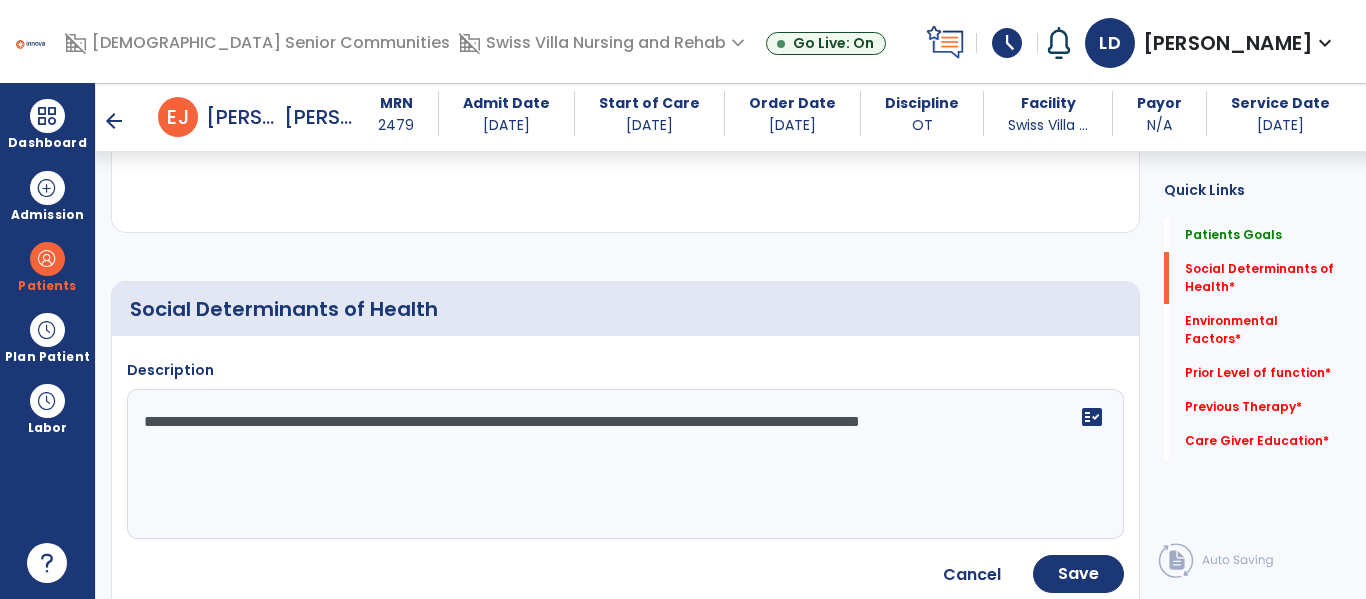 type on "**********" 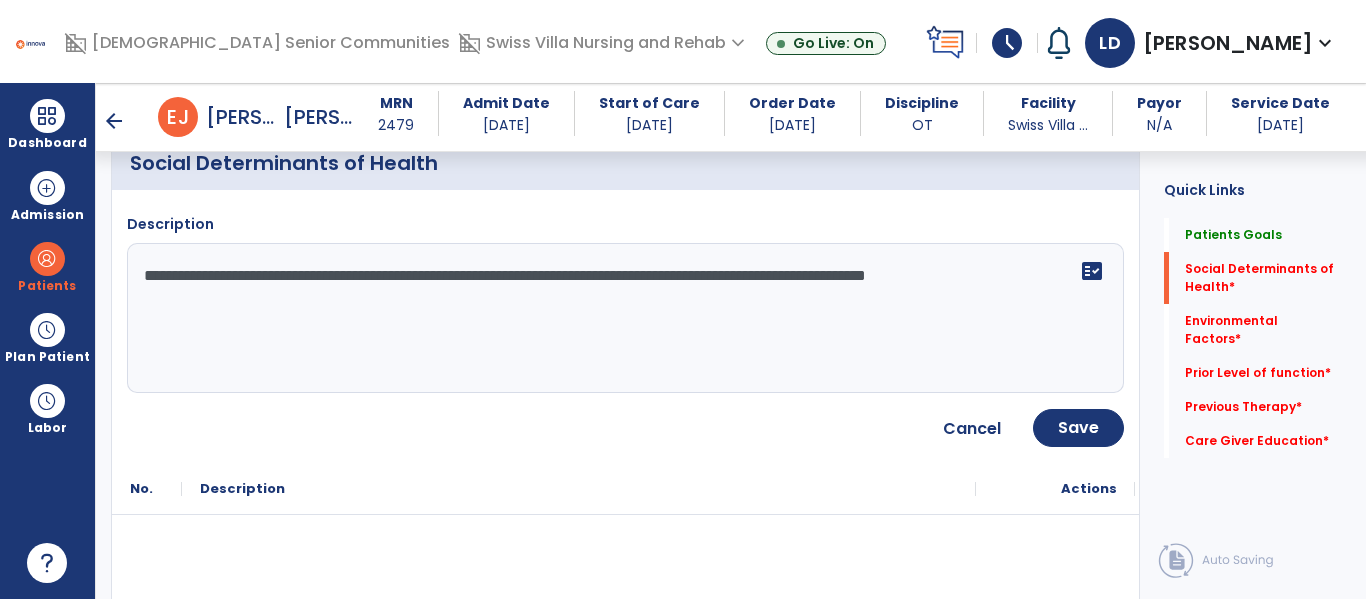 scroll, scrollTop: 584, scrollLeft: 0, axis: vertical 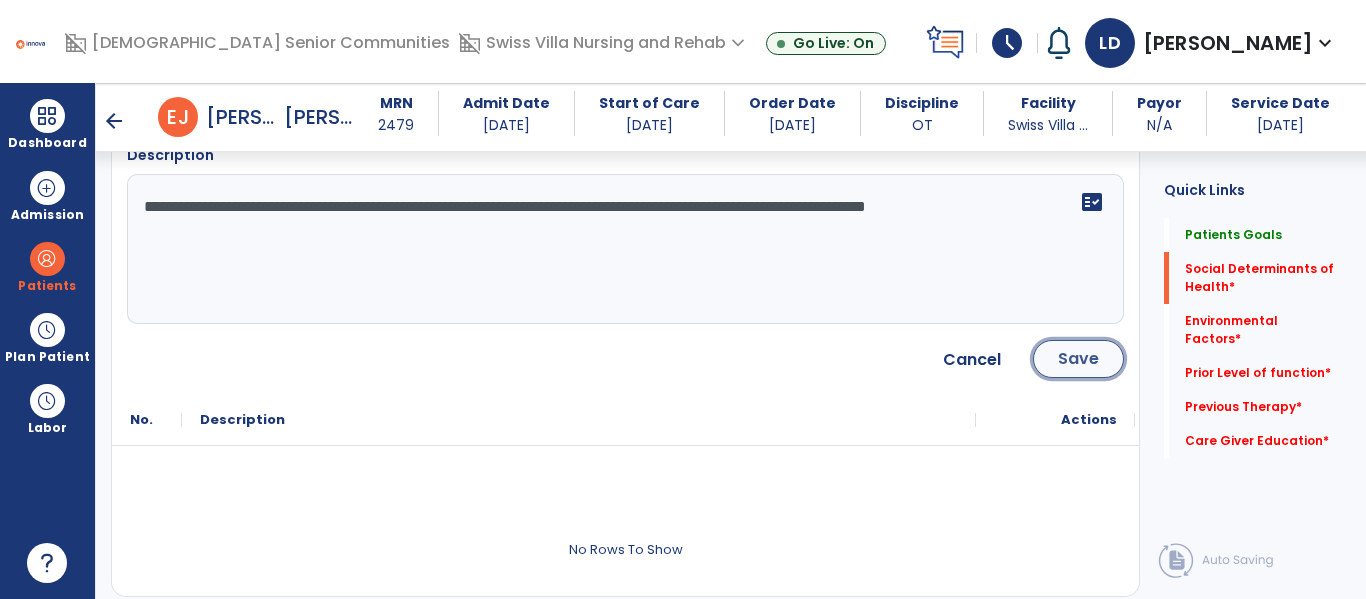 click on "Save" 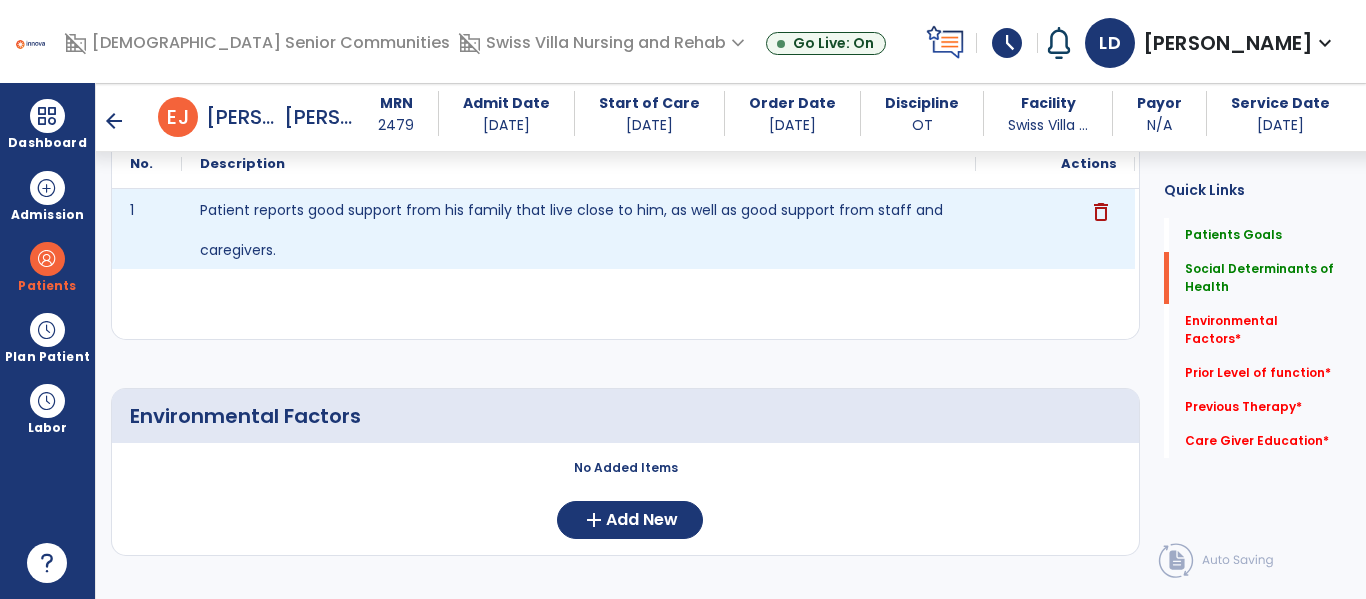 scroll, scrollTop: 707, scrollLeft: 0, axis: vertical 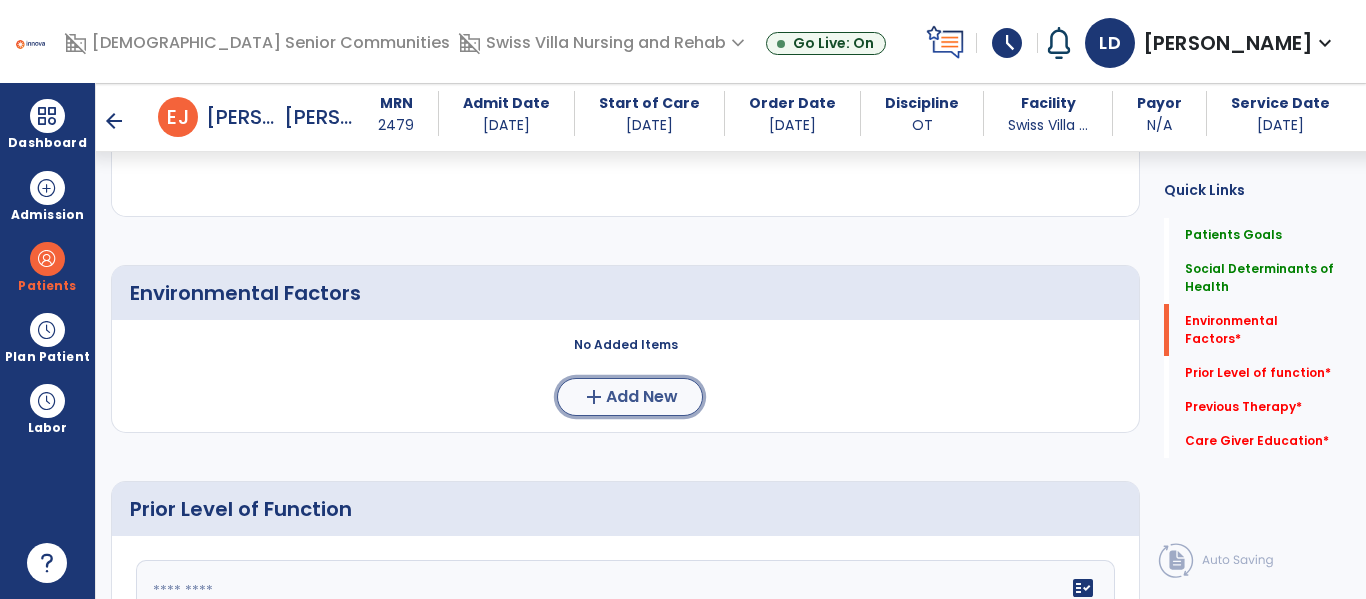 click on "add  Add New" 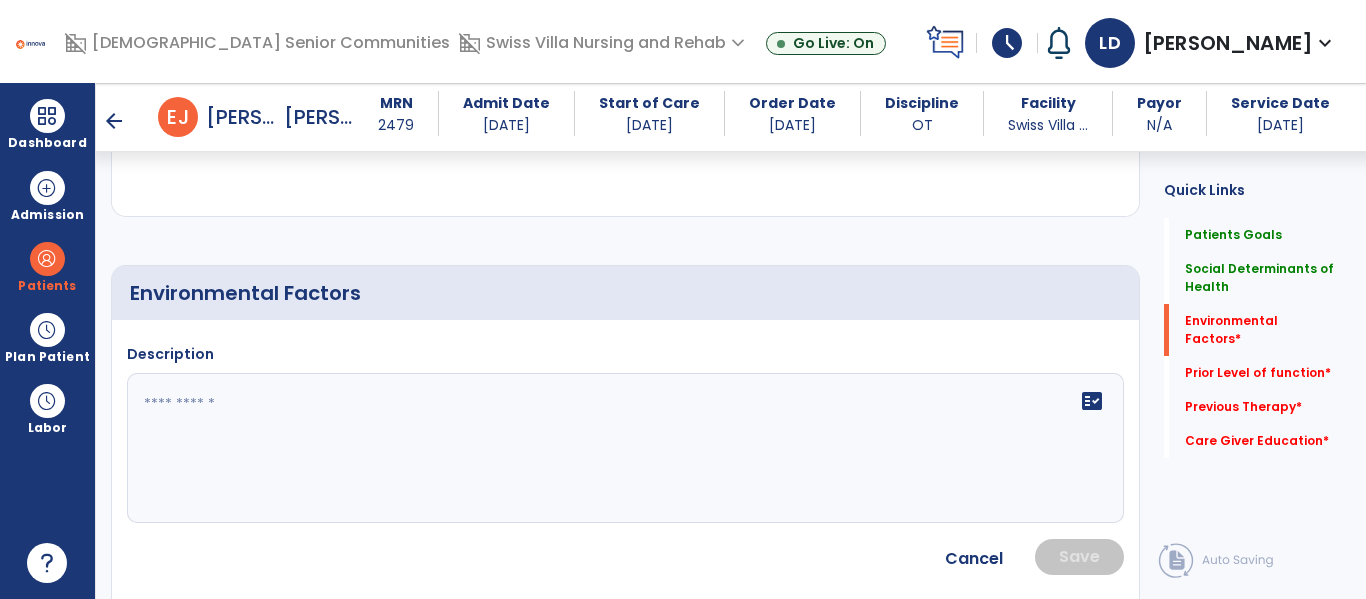 click 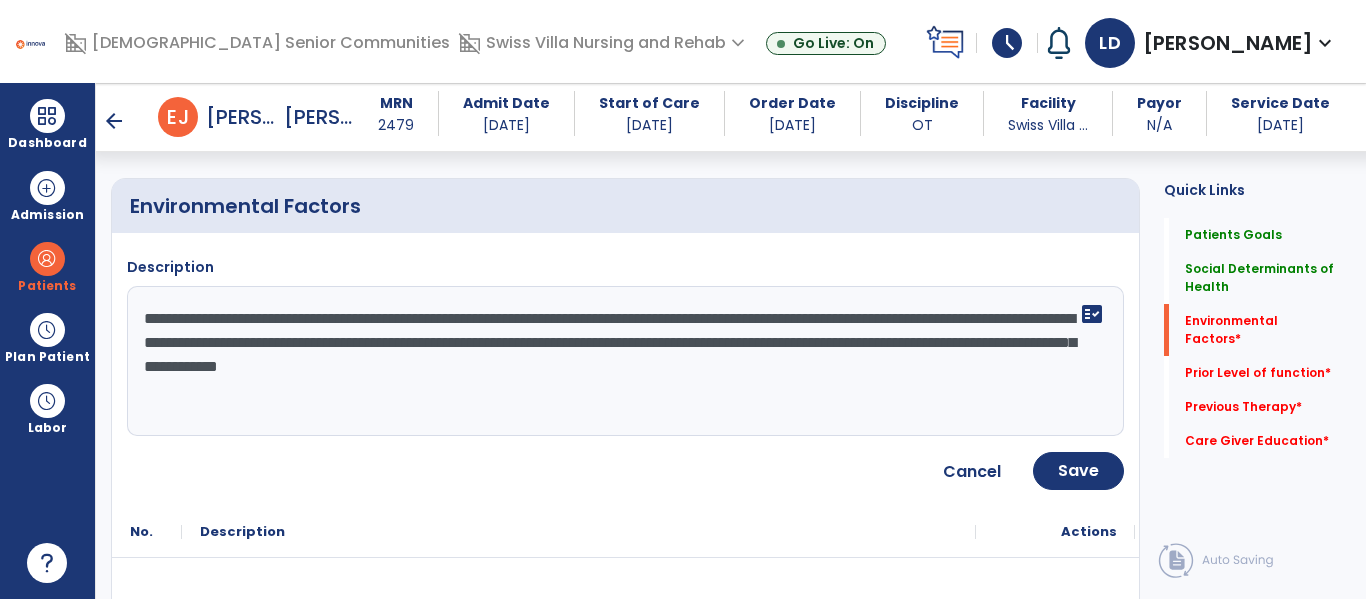 scroll, scrollTop: 796, scrollLeft: 0, axis: vertical 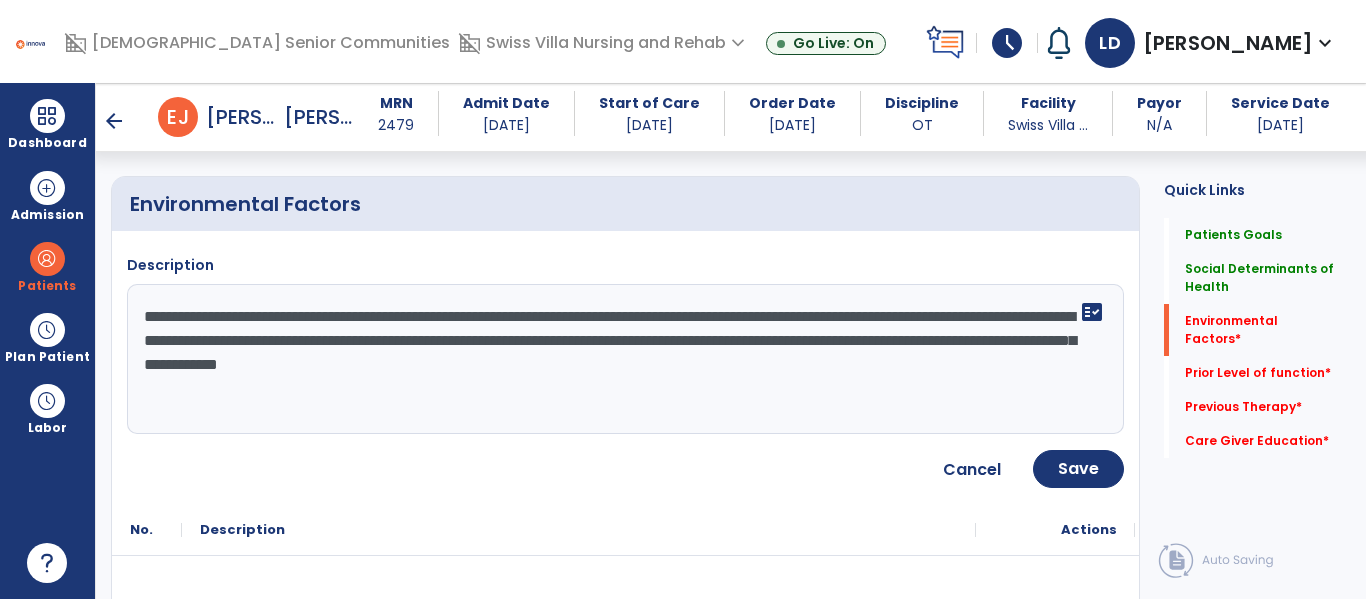 click on "**********" 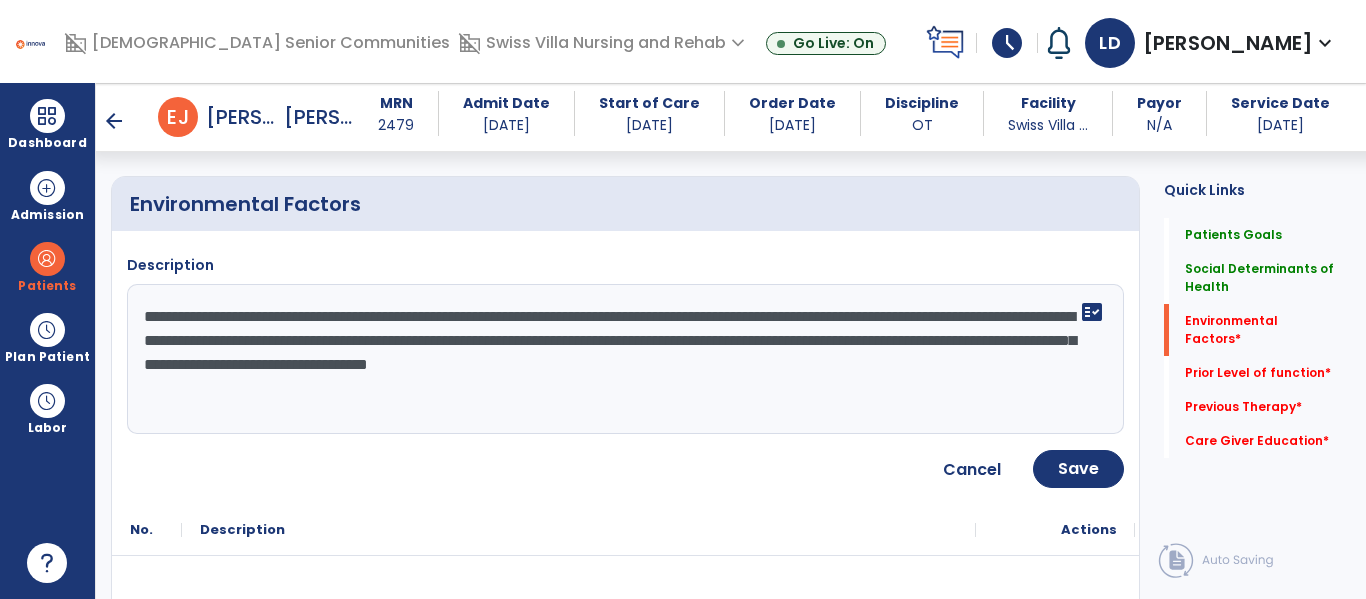 type on "**********" 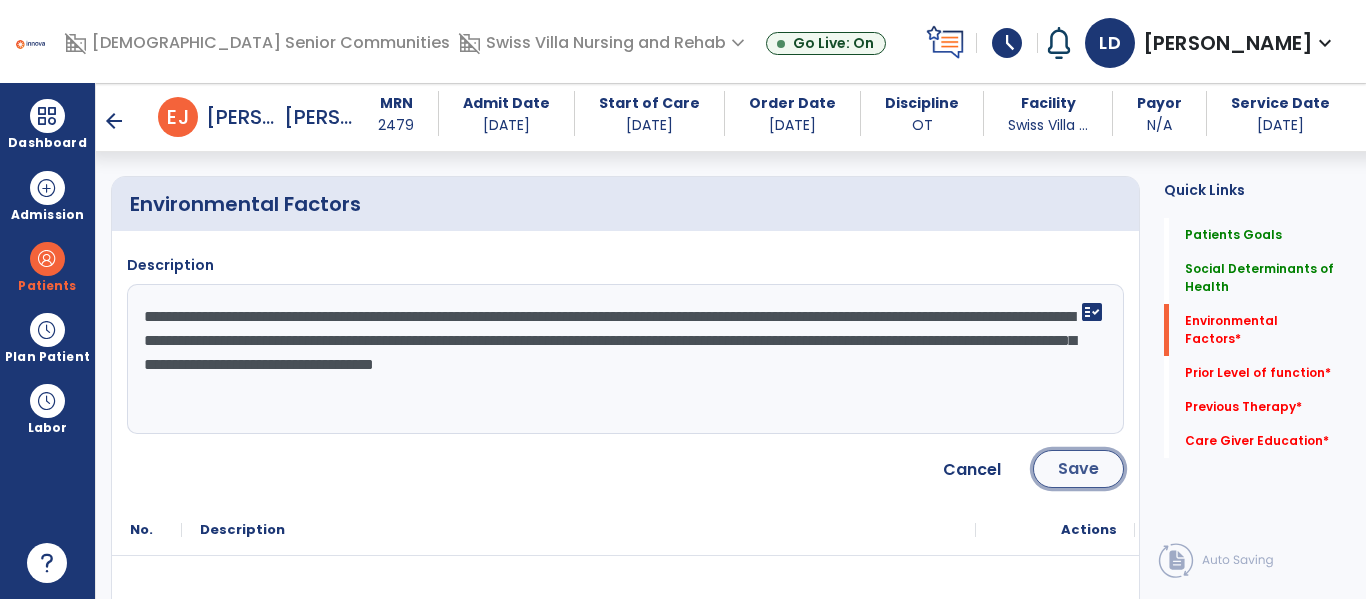 click on "Save" 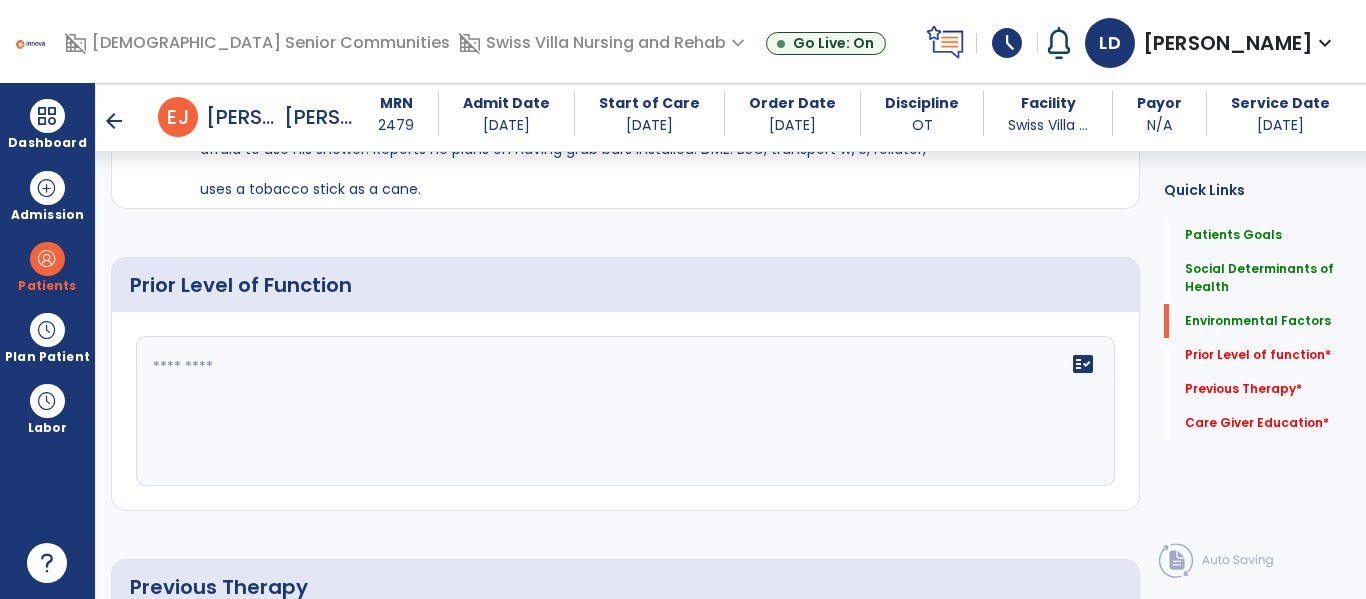 scroll, scrollTop: 1053, scrollLeft: 0, axis: vertical 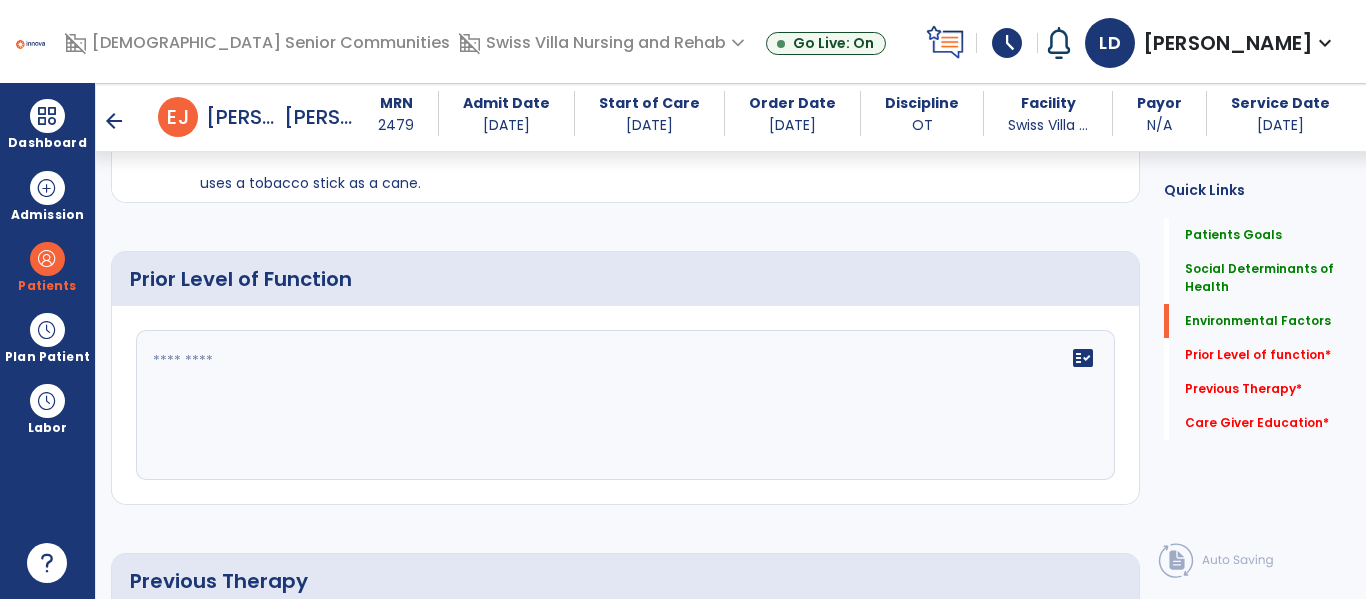 click 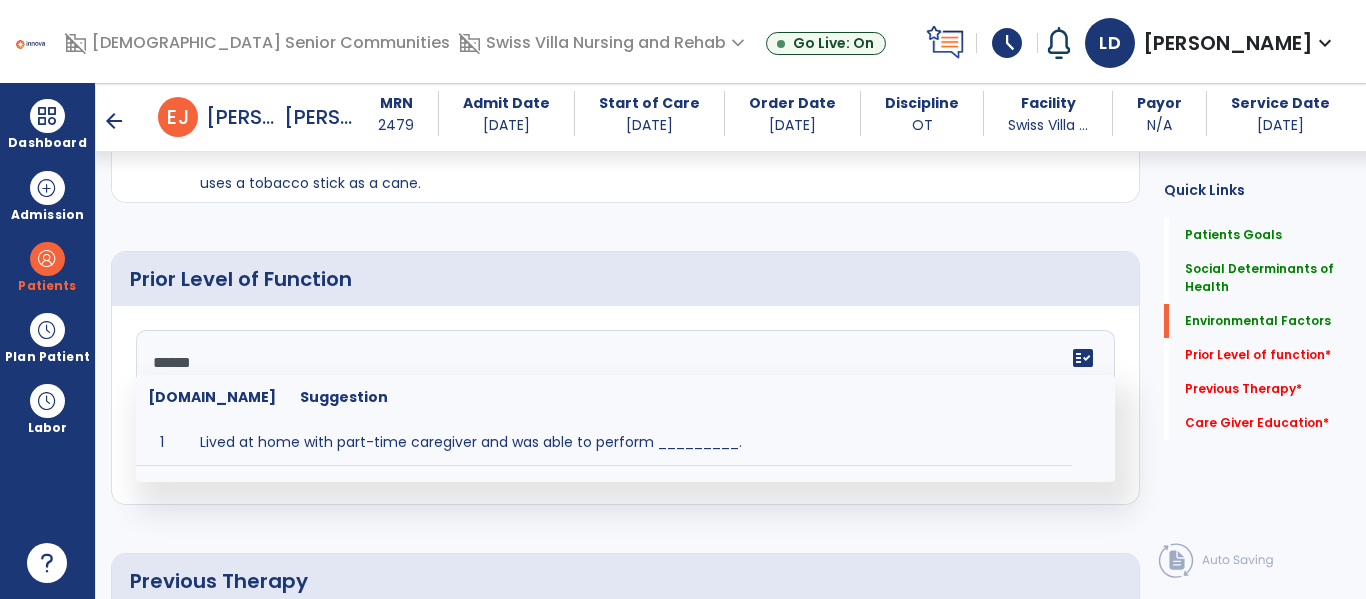 type on "*******" 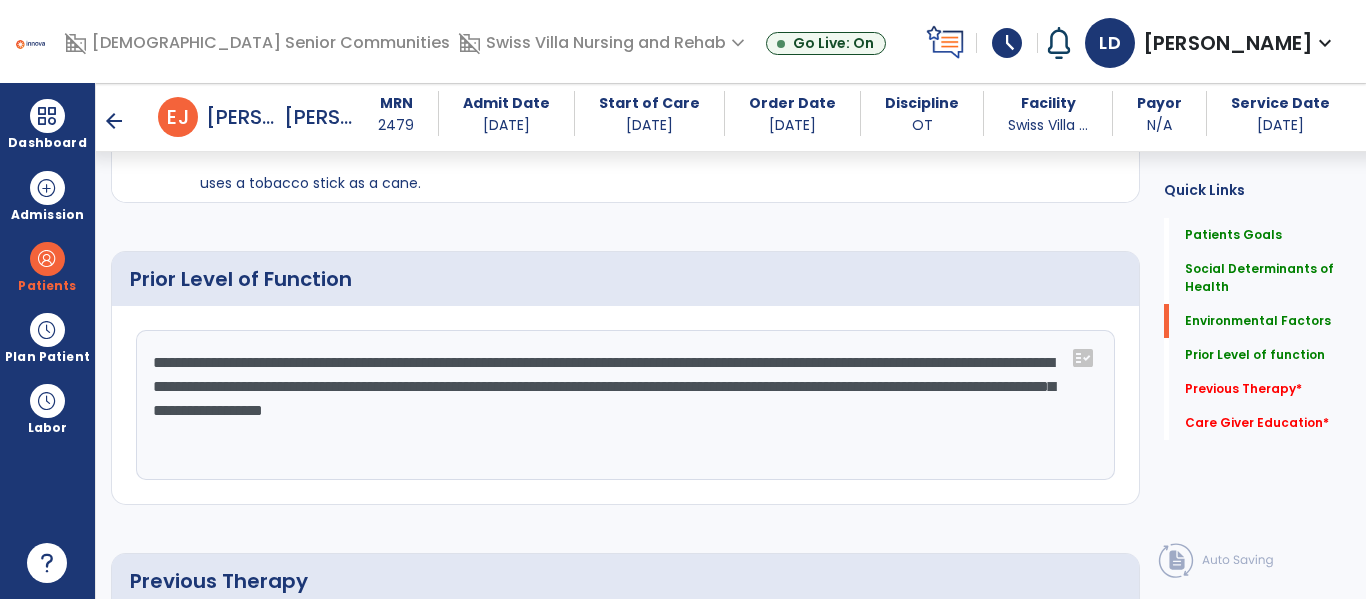 click on "**********" 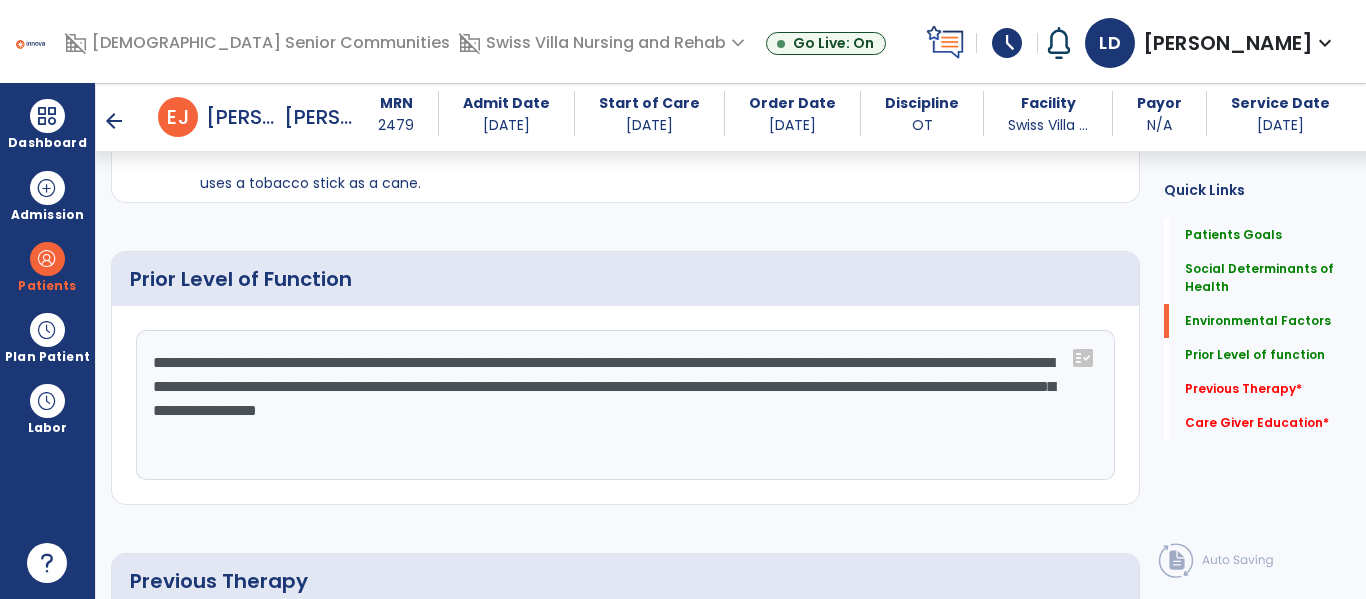 click on "**********" 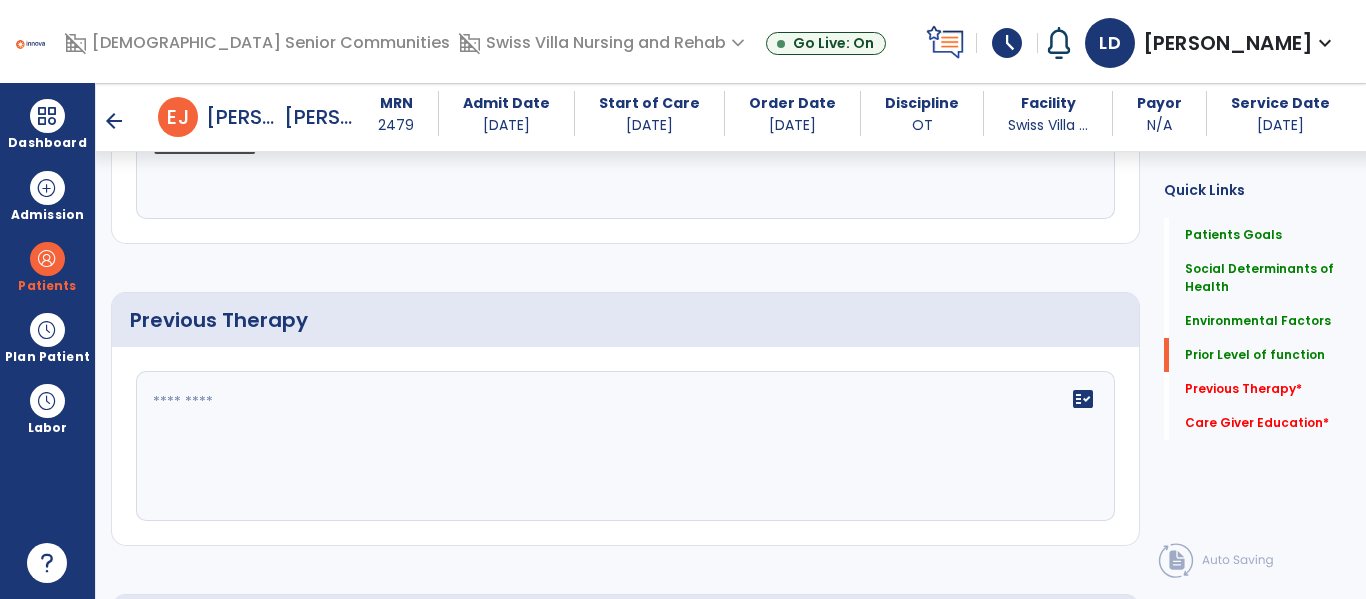 type on "**********" 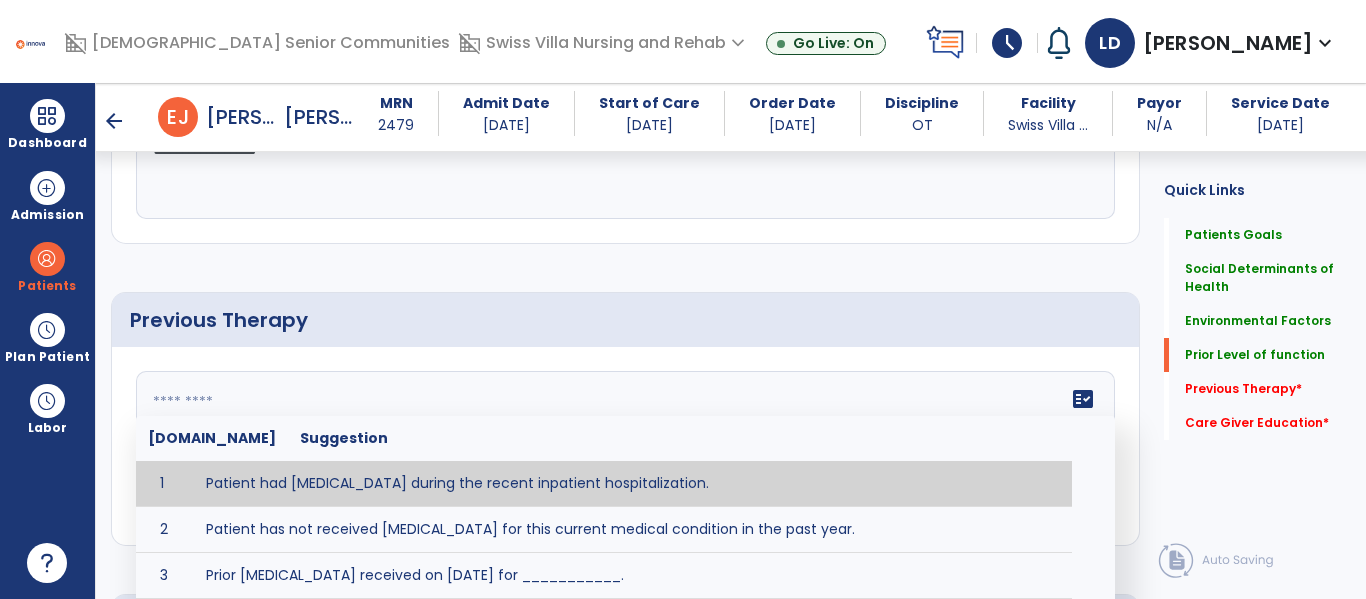 scroll, scrollTop: 1324, scrollLeft: 0, axis: vertical 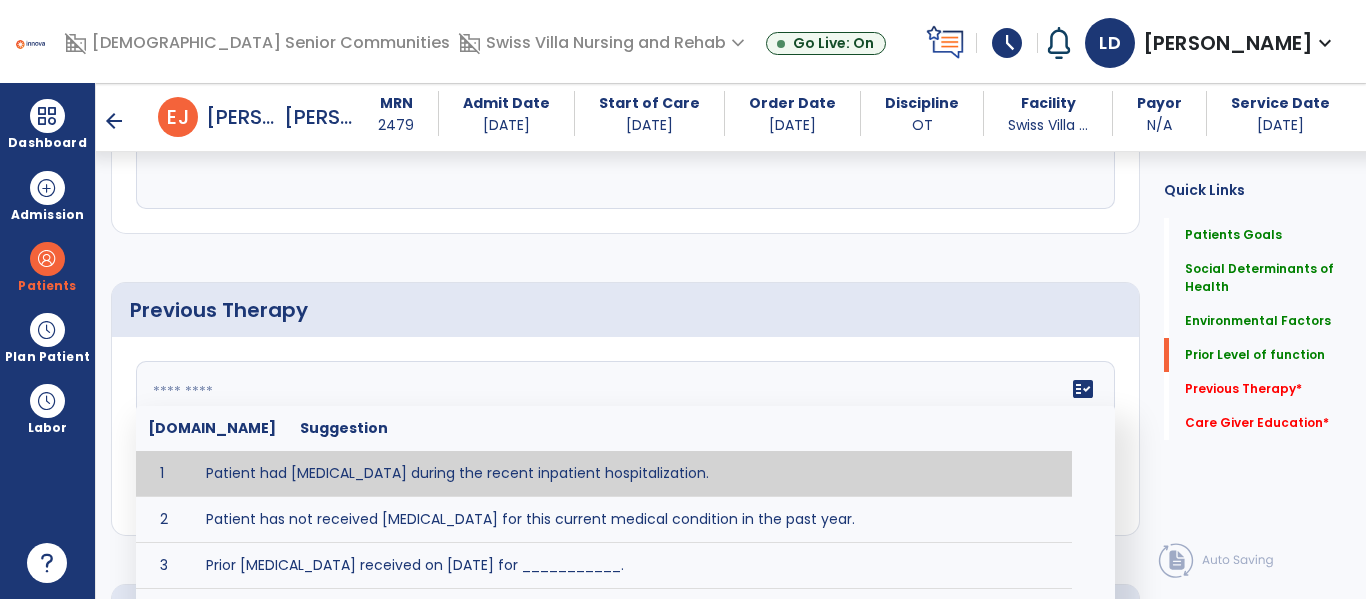 type on "**********" 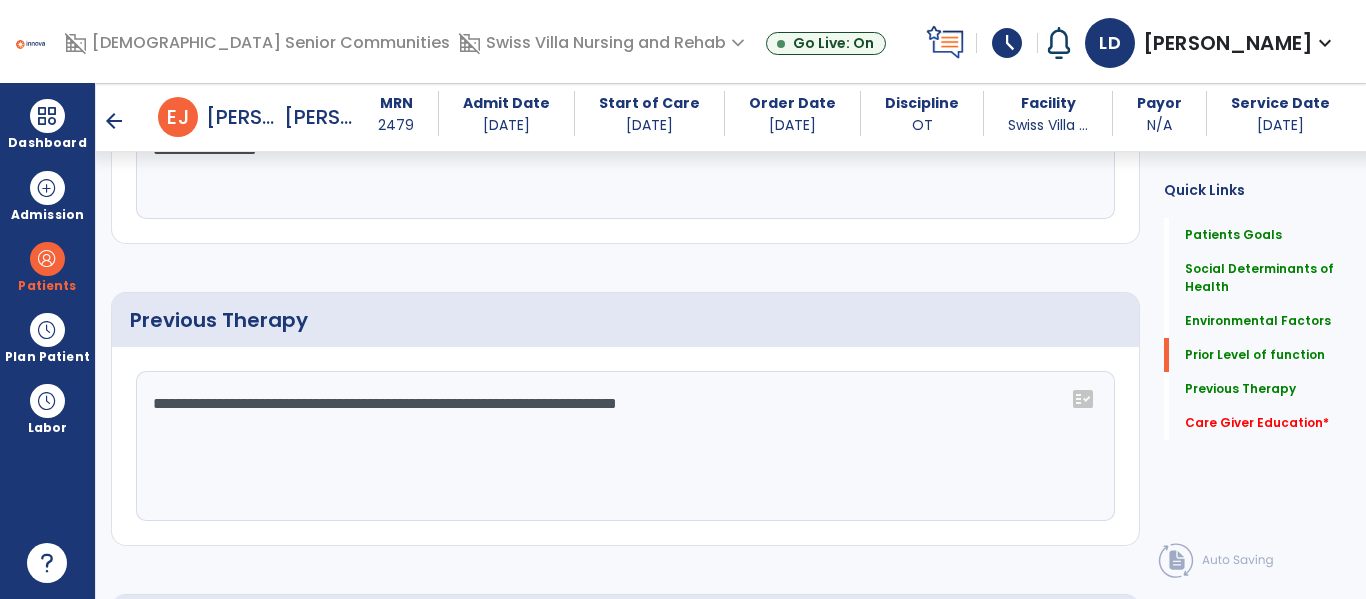 scroll, scrollTop: 1633, scrollLeft: 0, axis: vertical 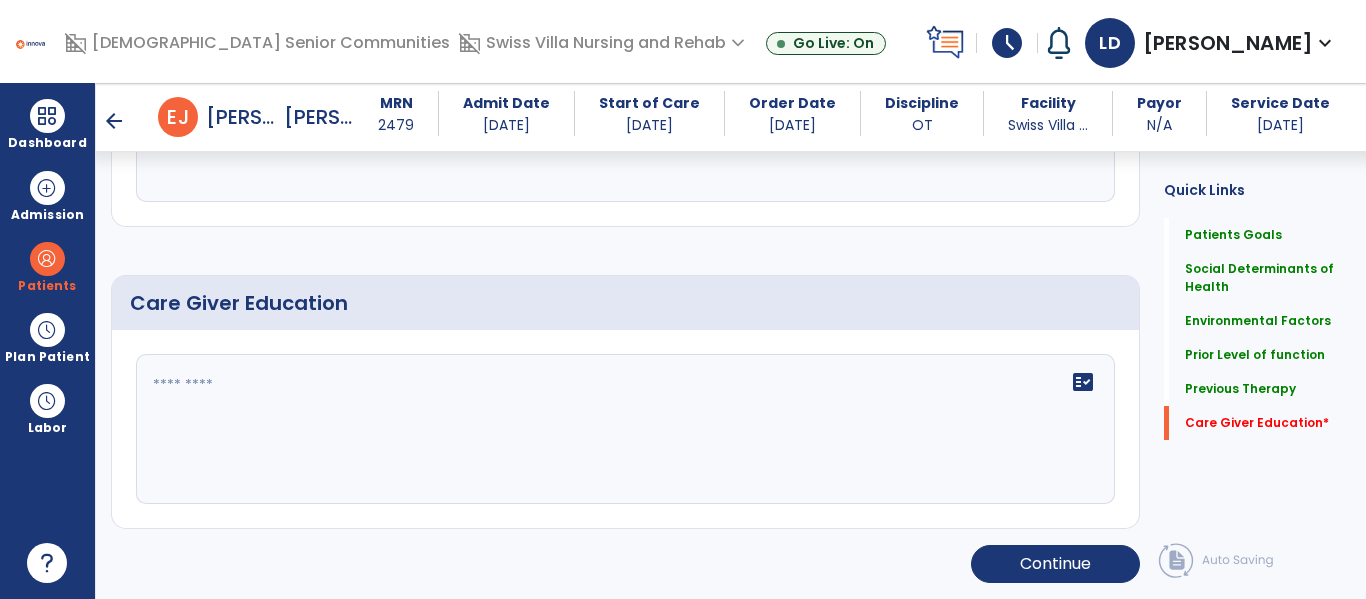 click on "fact_check" 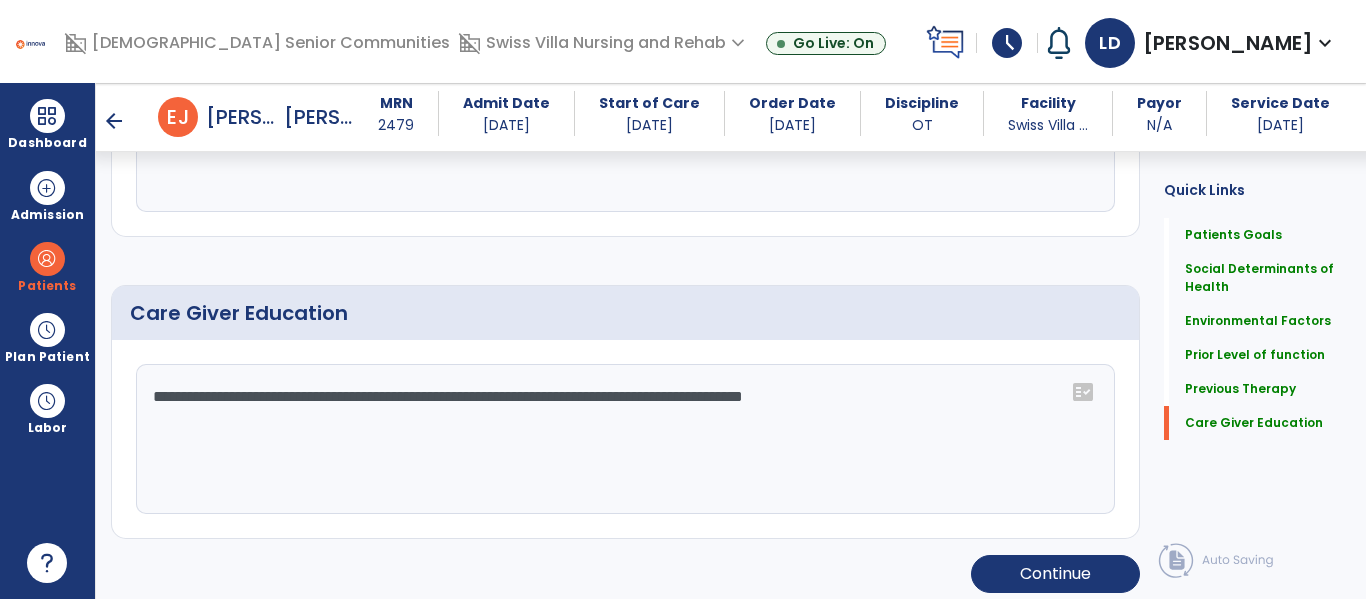 scroll, scrollTop: 1633, scrollLeft: 0, axis: vertical 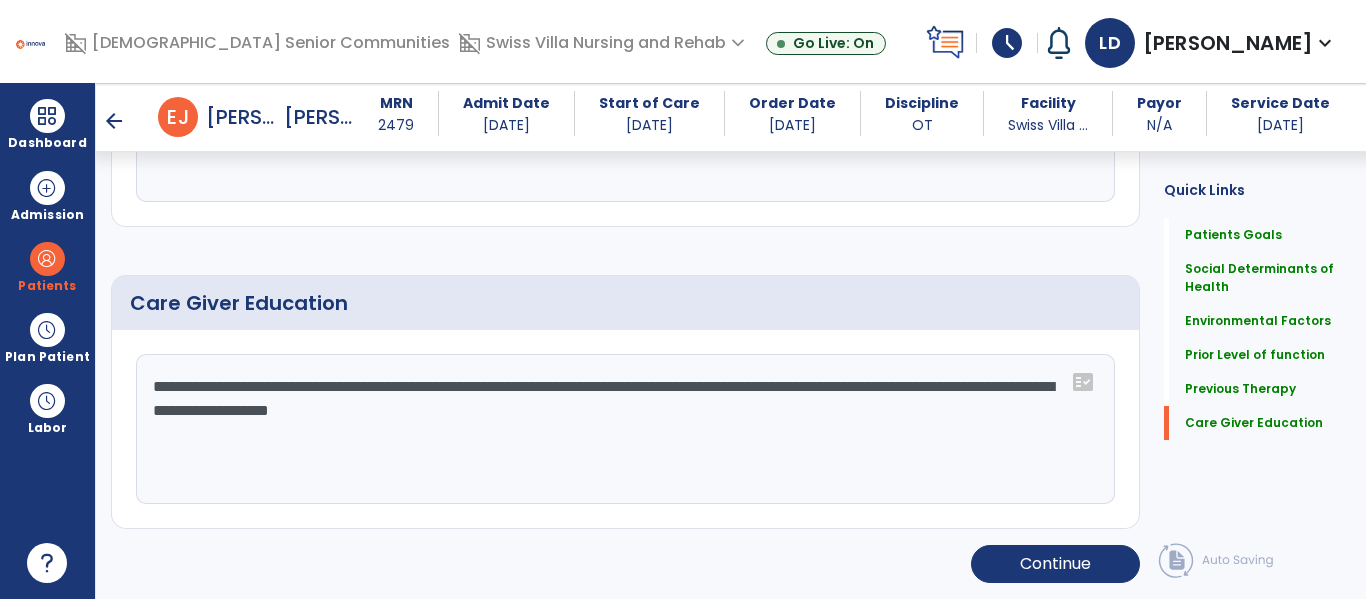 type on "**********" 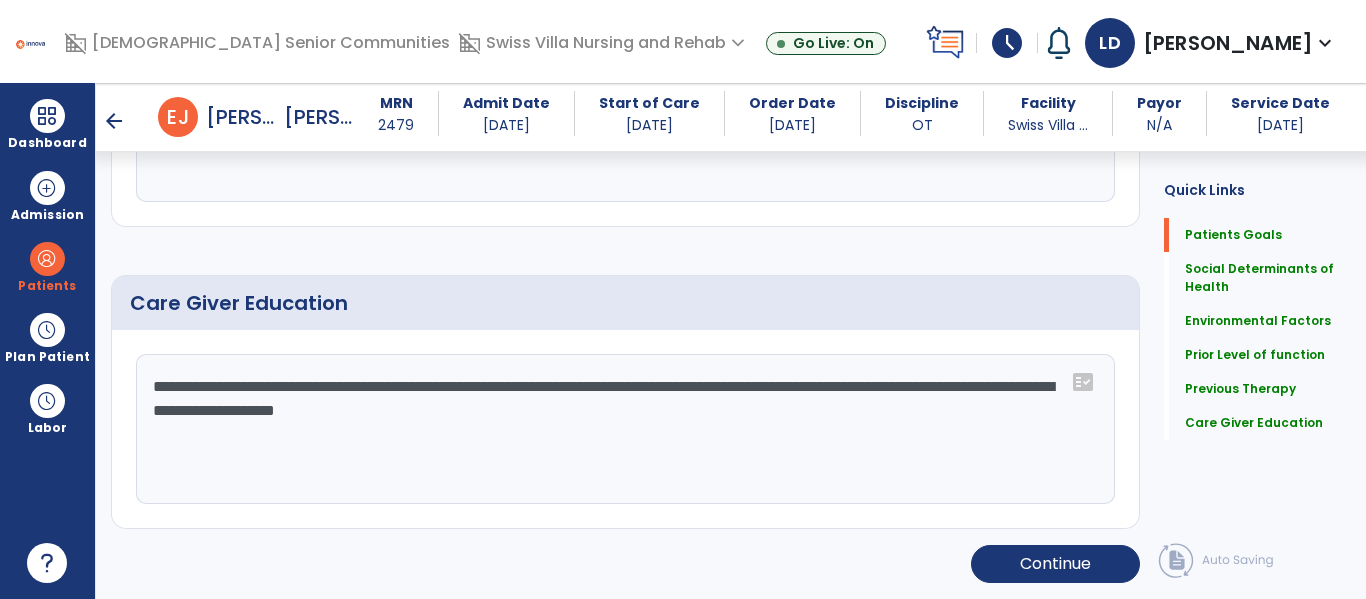 scroll, scrollTop: 0, scrollLeft: 0, axis: both 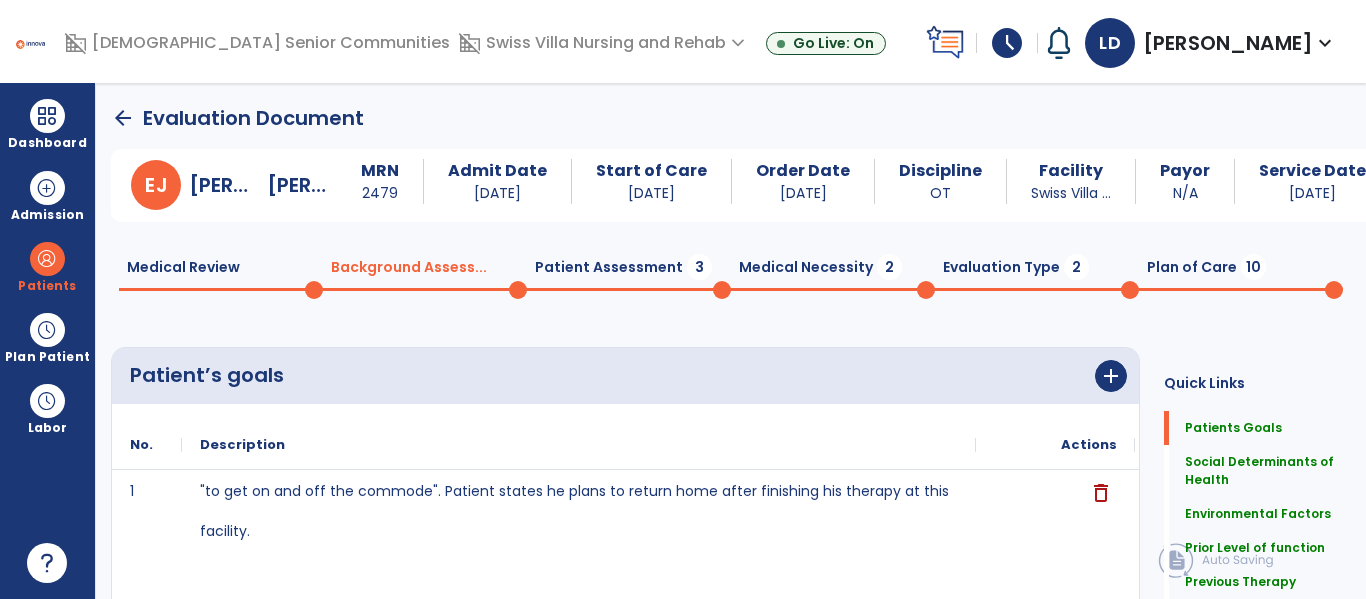 click on "Patient Assessment  3" 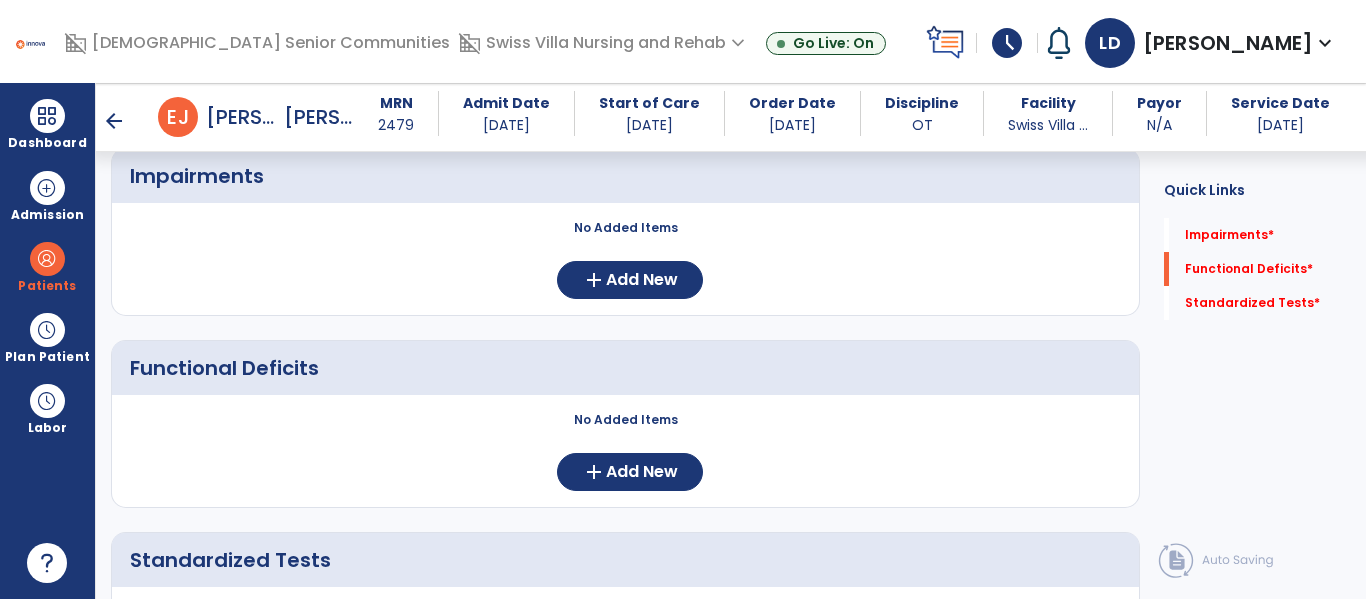scroll, scrollTop: 181, scrollLeft: 0, axis: vertical 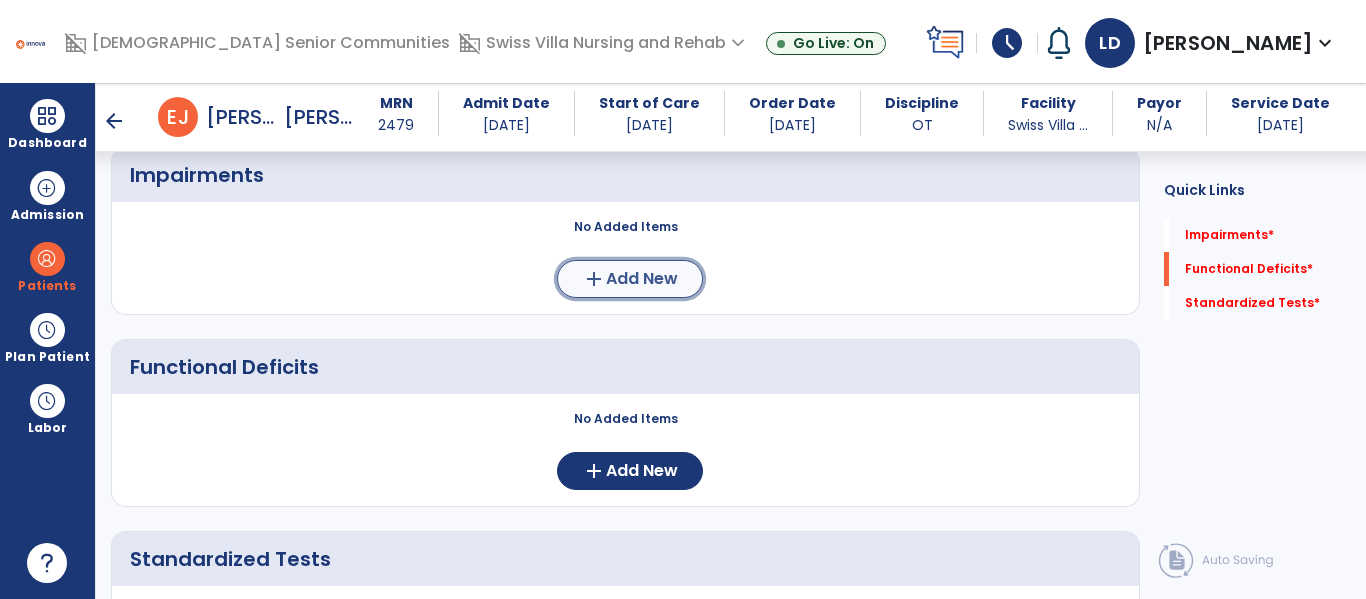 click on "add  Add New" 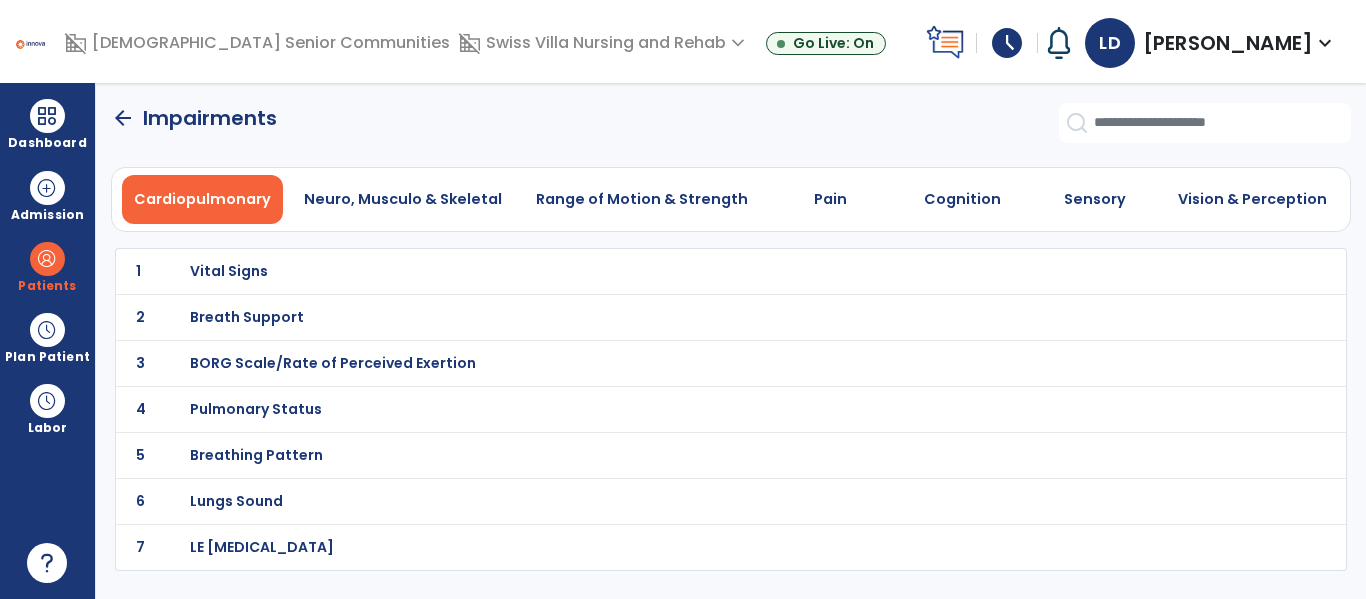 scroll, scrollTop: 0, scrollLeft: 0, axis: both 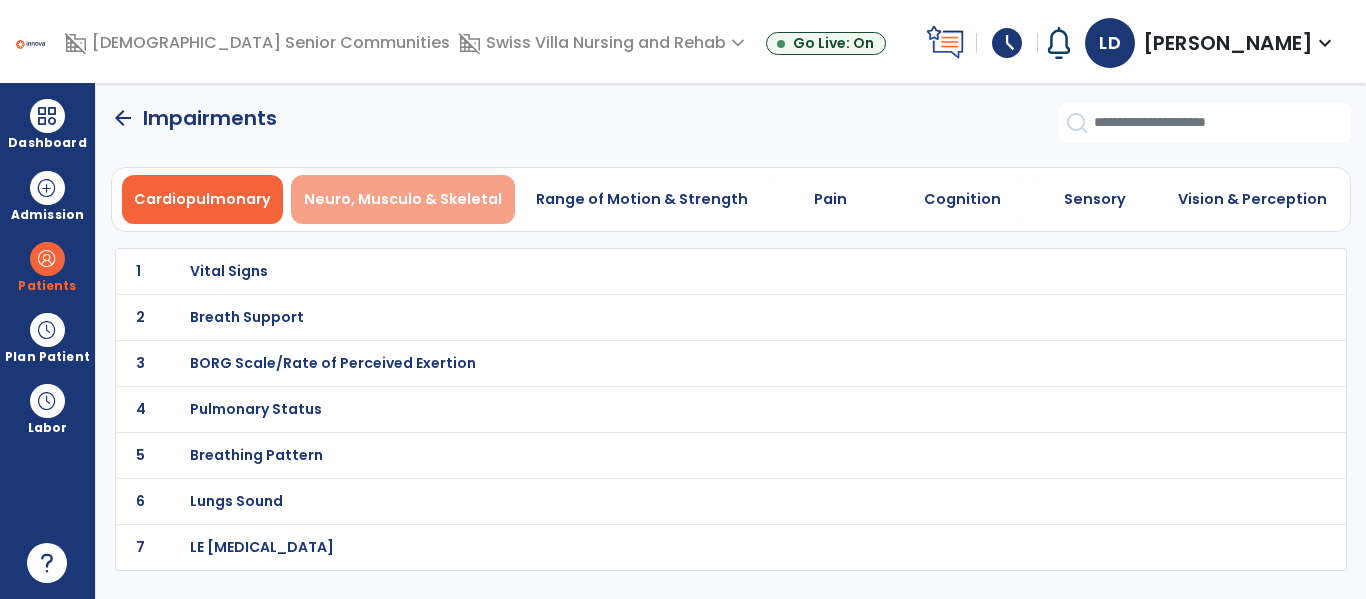 click on "Neuro, Musculo & Skeletal" at bounding box center (403, 199) 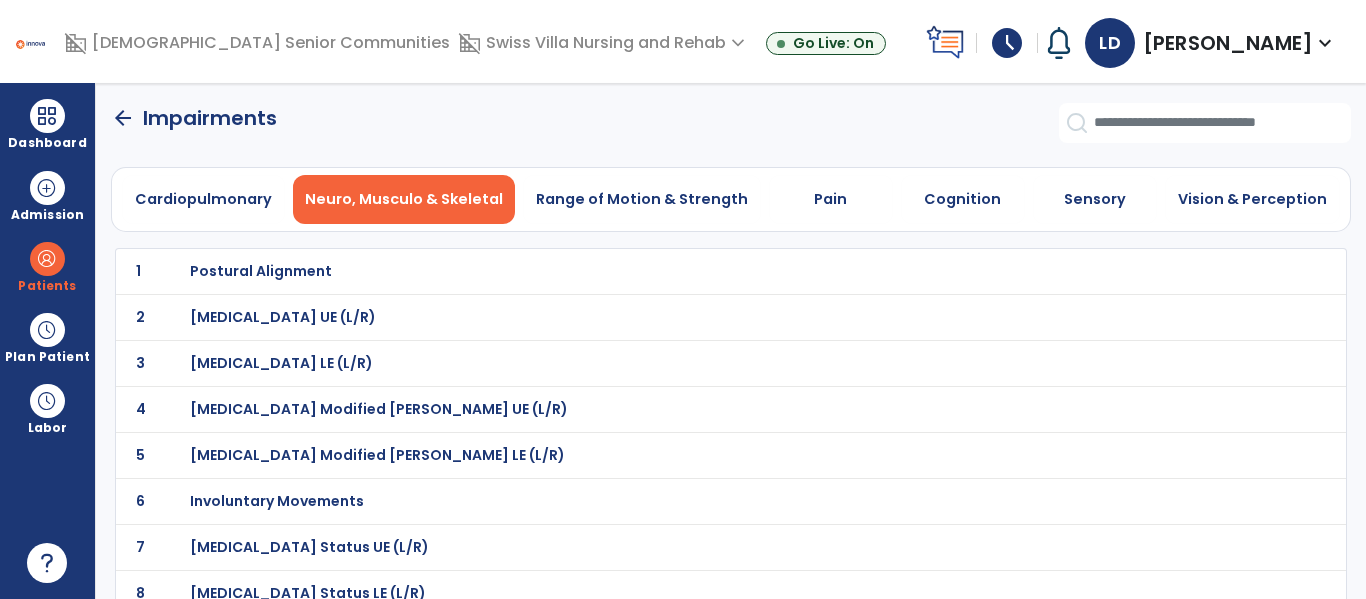 click on "Muscle Tone UE (L/R)" at bounding box center (261, 271) 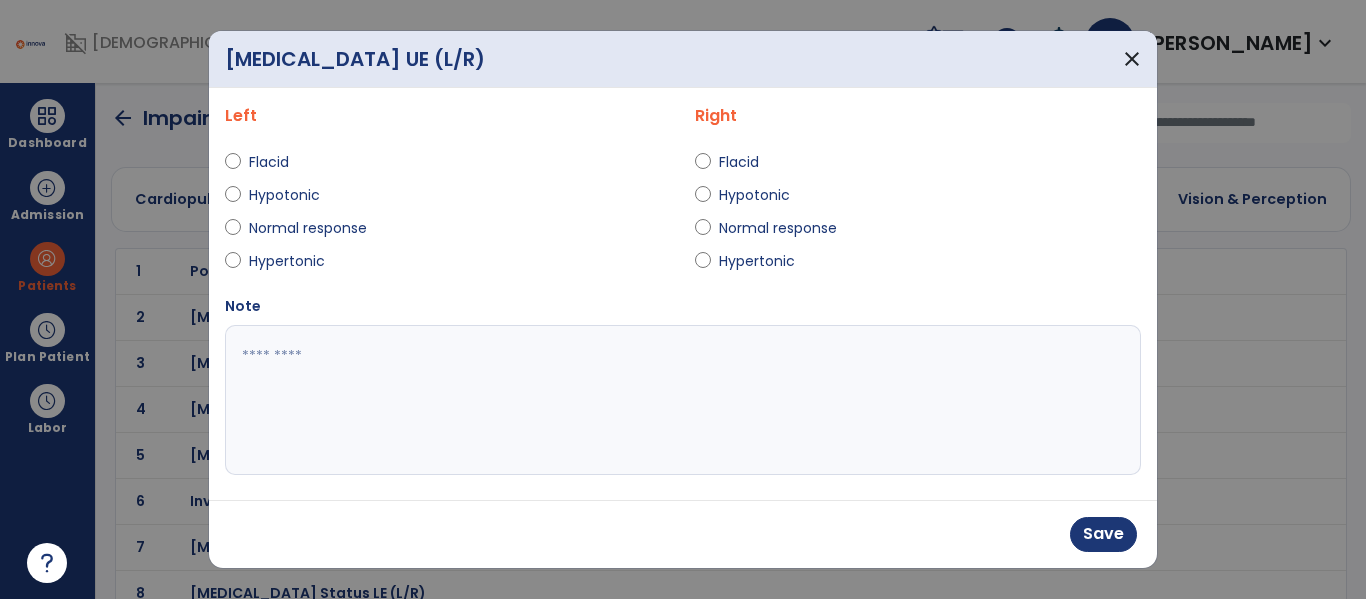 click on "Normal response" at bounding box center [778, 228] 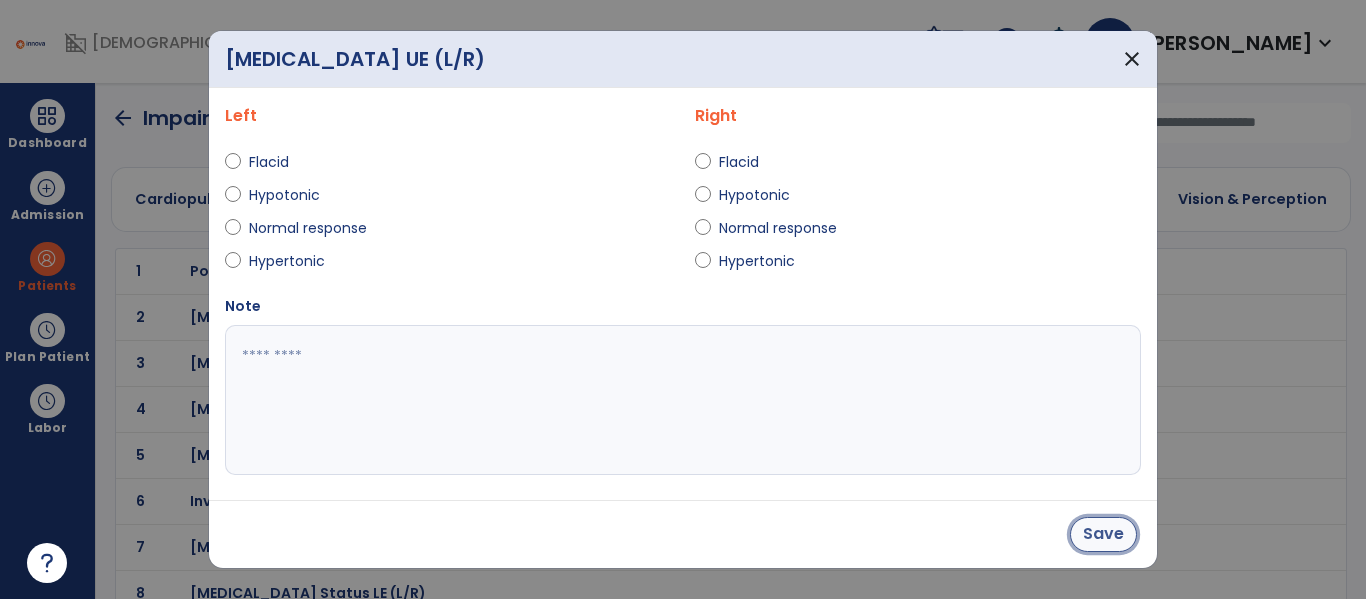 click on "Save" at bounding box center [1103, 534] 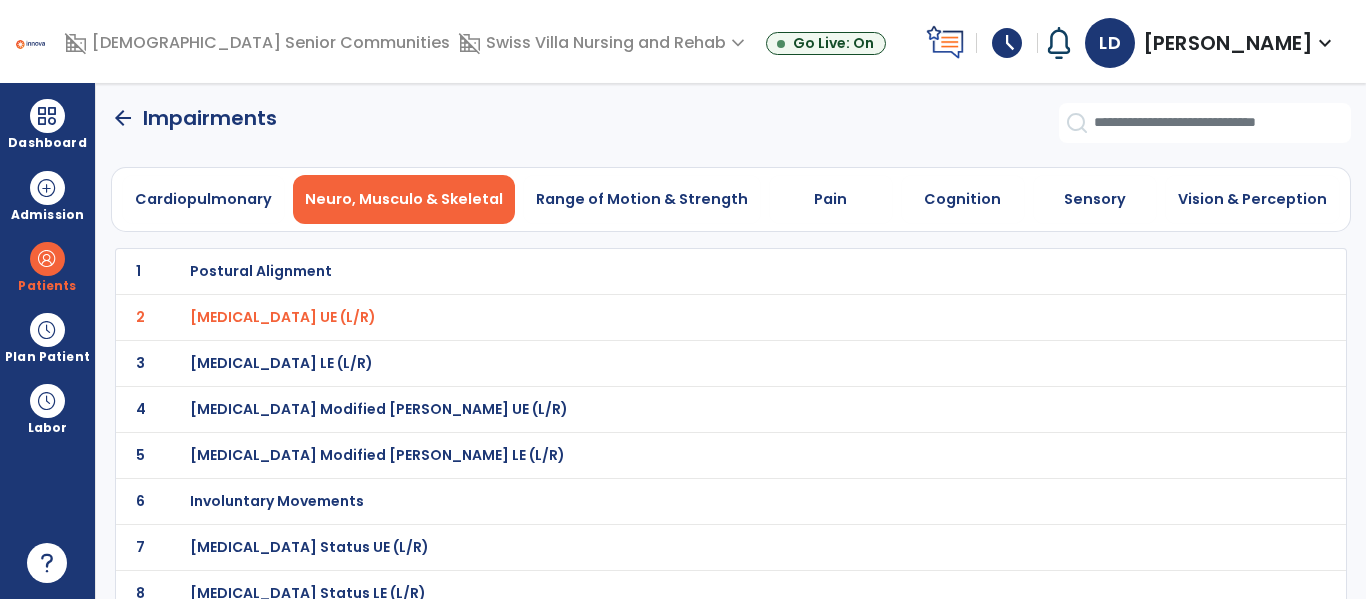 click on "Muscle Tone LE (L/R)" at bounding box center (261, 271) 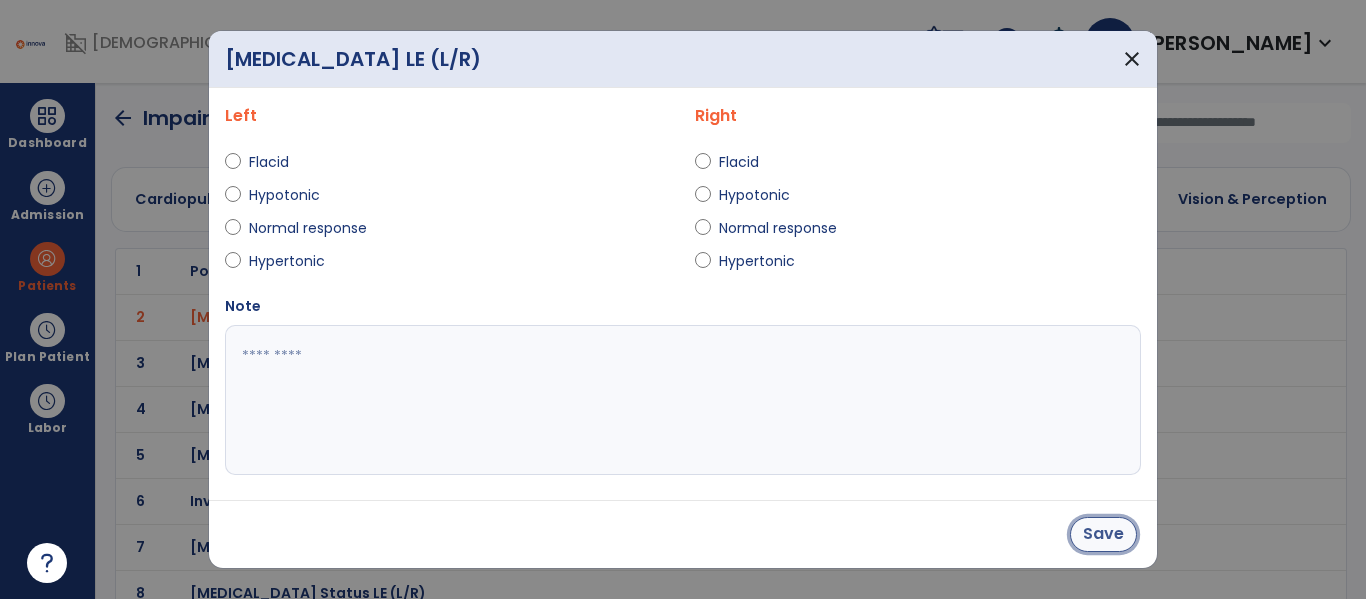 click on "Save" at bounding box center [1103, 534] 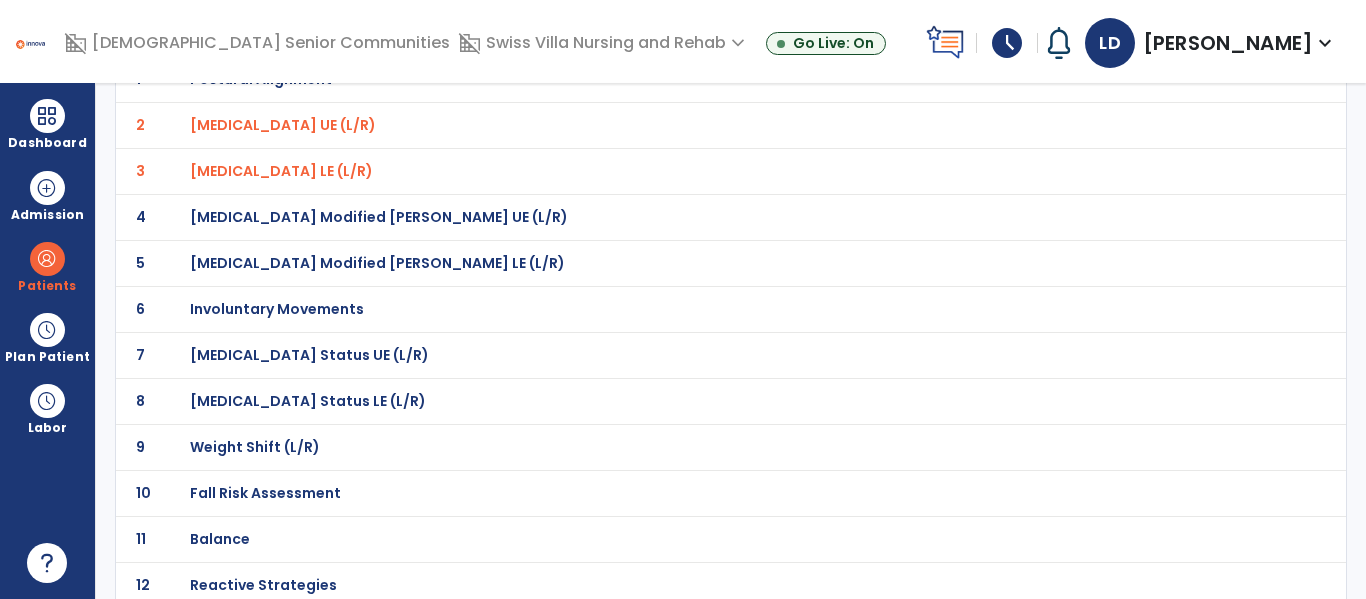 scroll, scrollTop: 232, scrollLeft: 0, axis: vertical 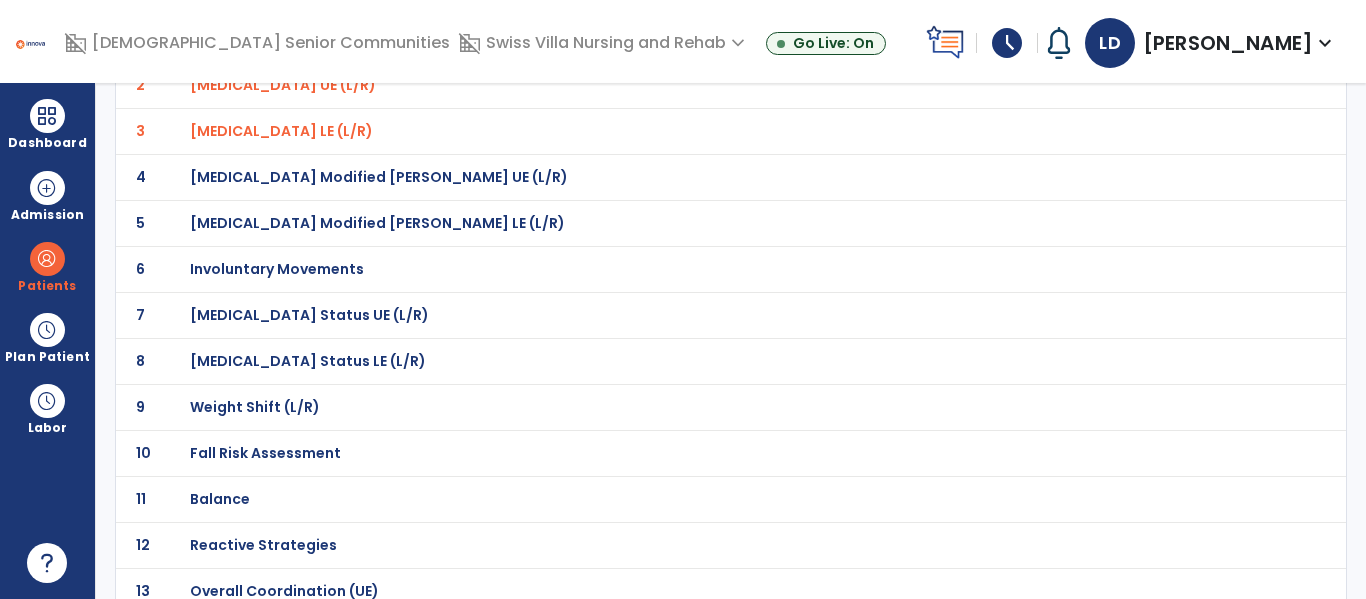 click on "Weight Bearing Status UE (L/R)" at bounding box center [687, 39] 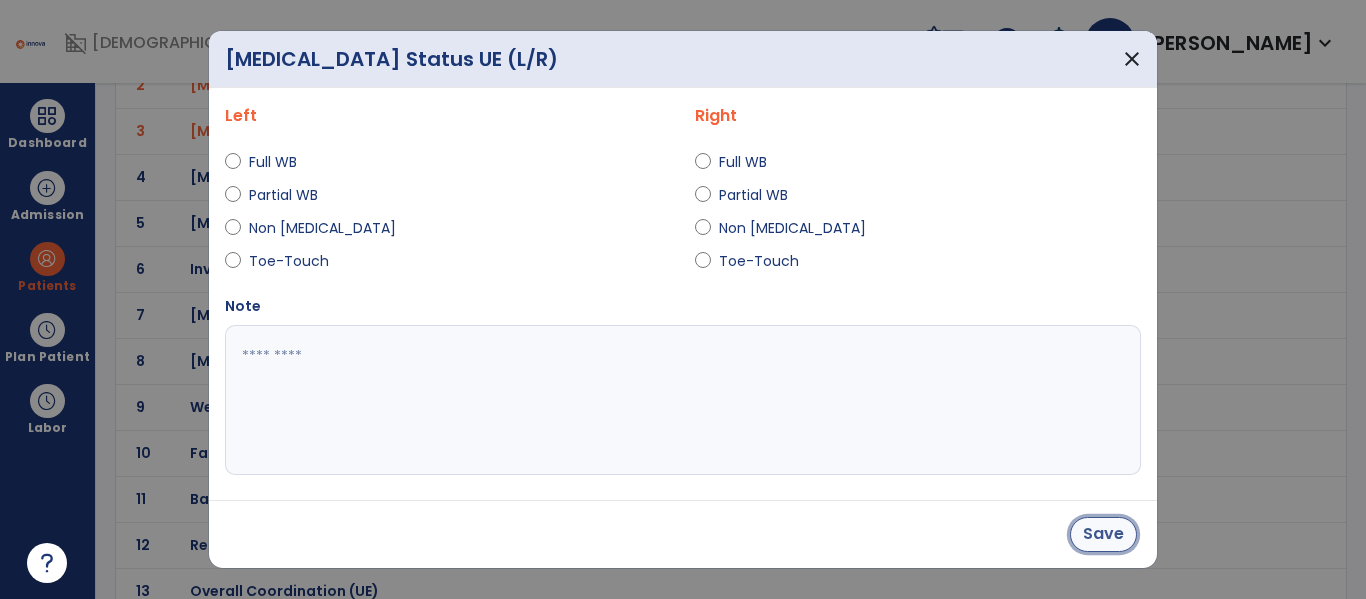 click on "Save" at bounding box center (1103, 534) 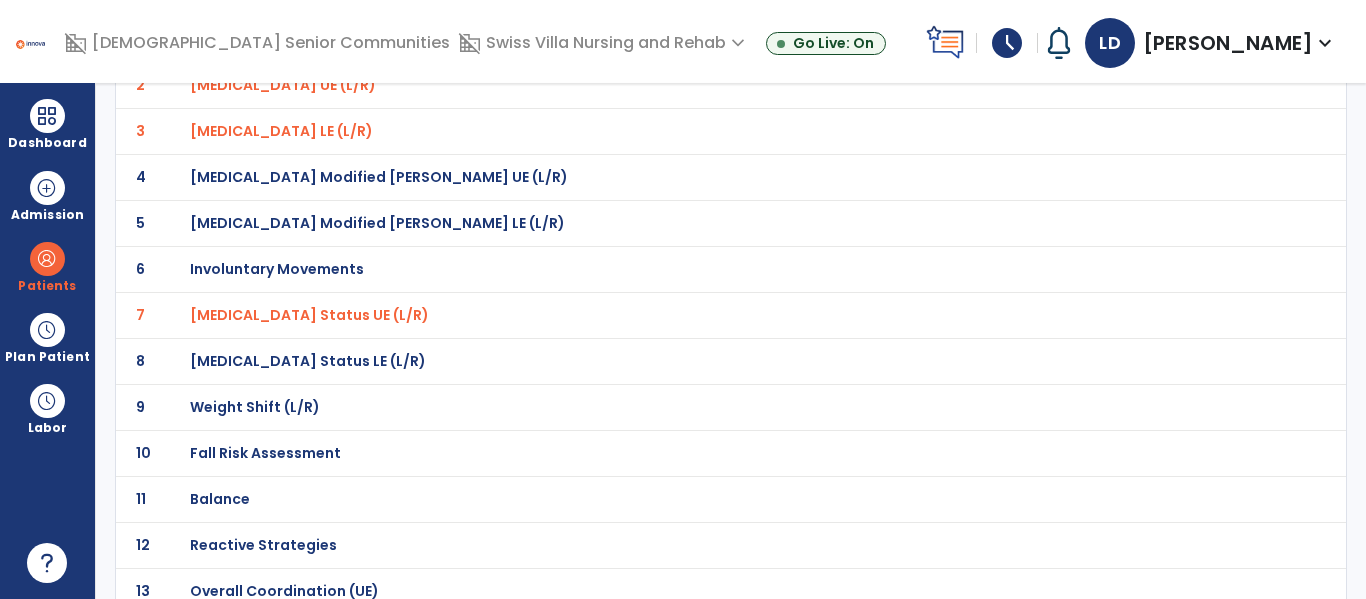 click on "Weight Bearing Status LE (L/R)" at bounding box center (261, 39) 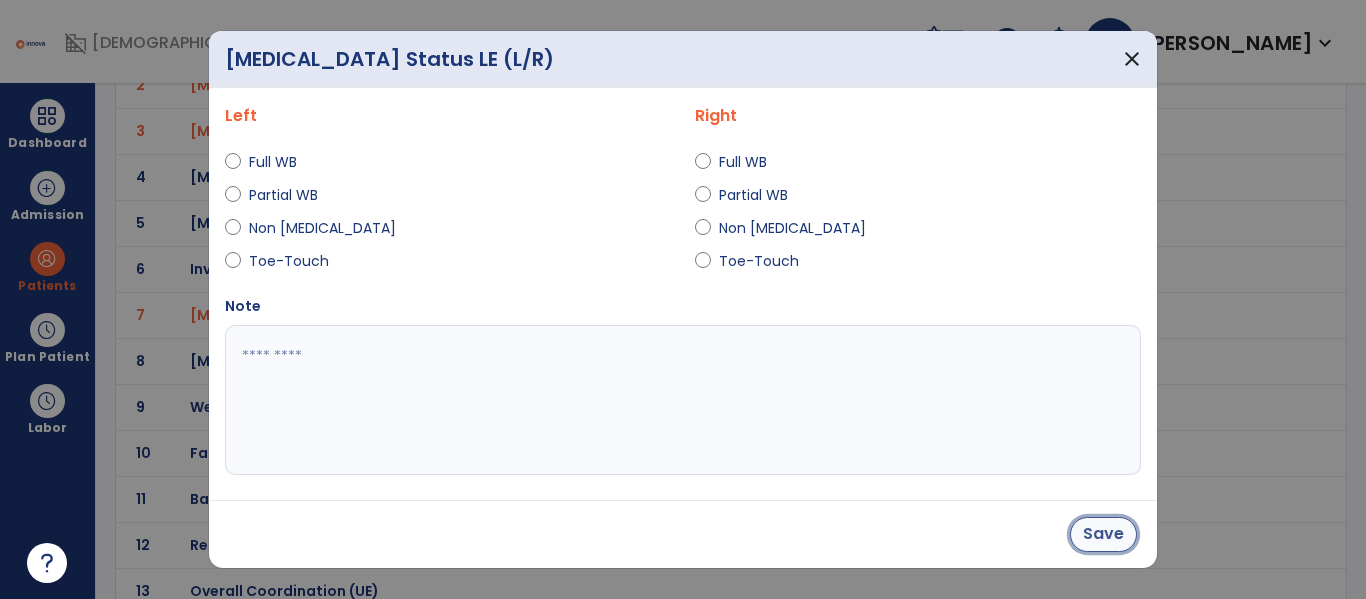 click on "Save" at bounding box center (1103, 534) 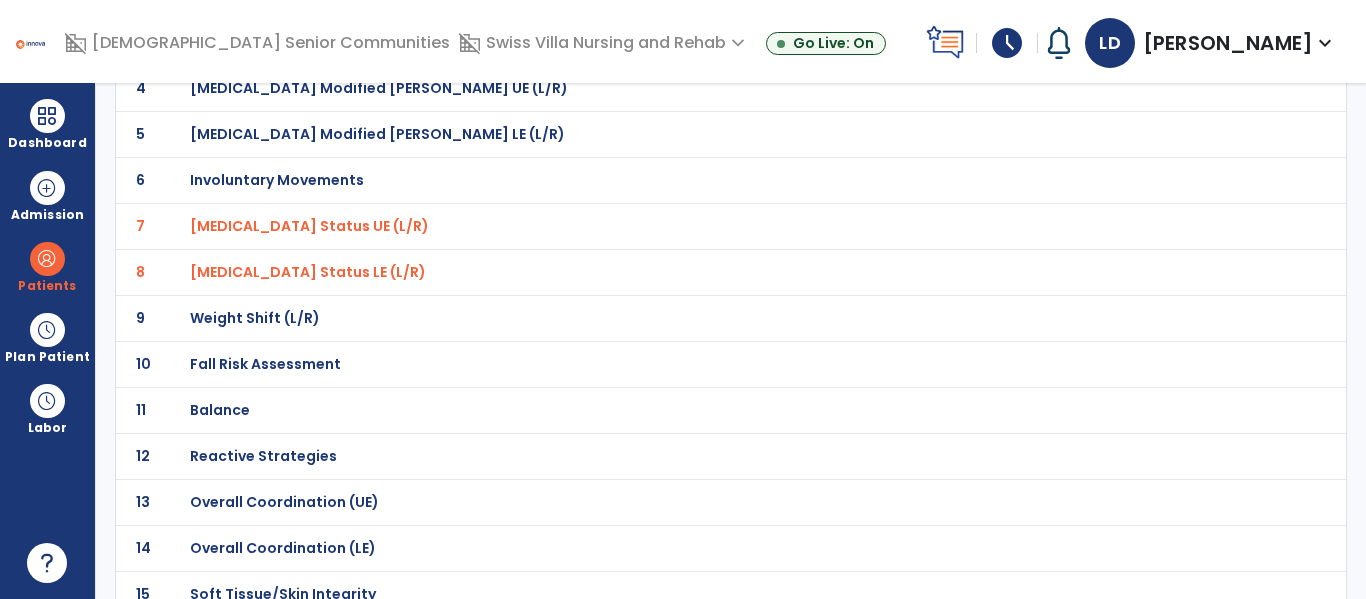 scroll, scrollTop: 324, scrollLeft: 0, axis: vertical 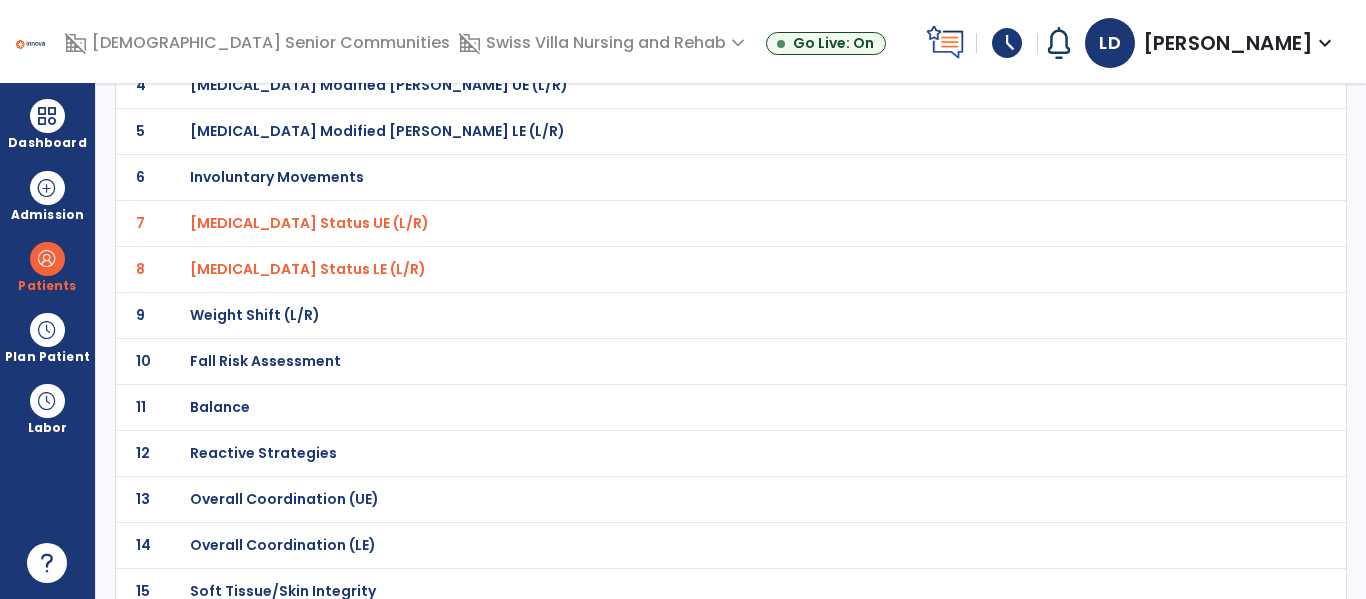 click on "10 Fall Risk Assessment" 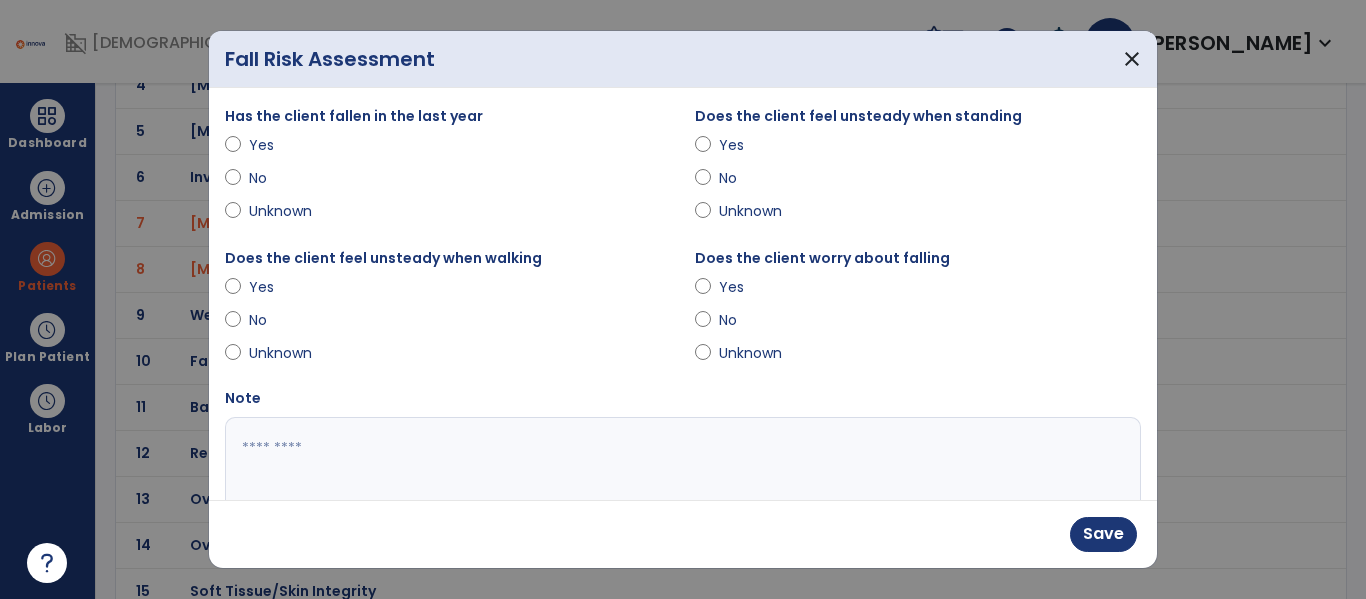 click at bounding box center (680, 492) 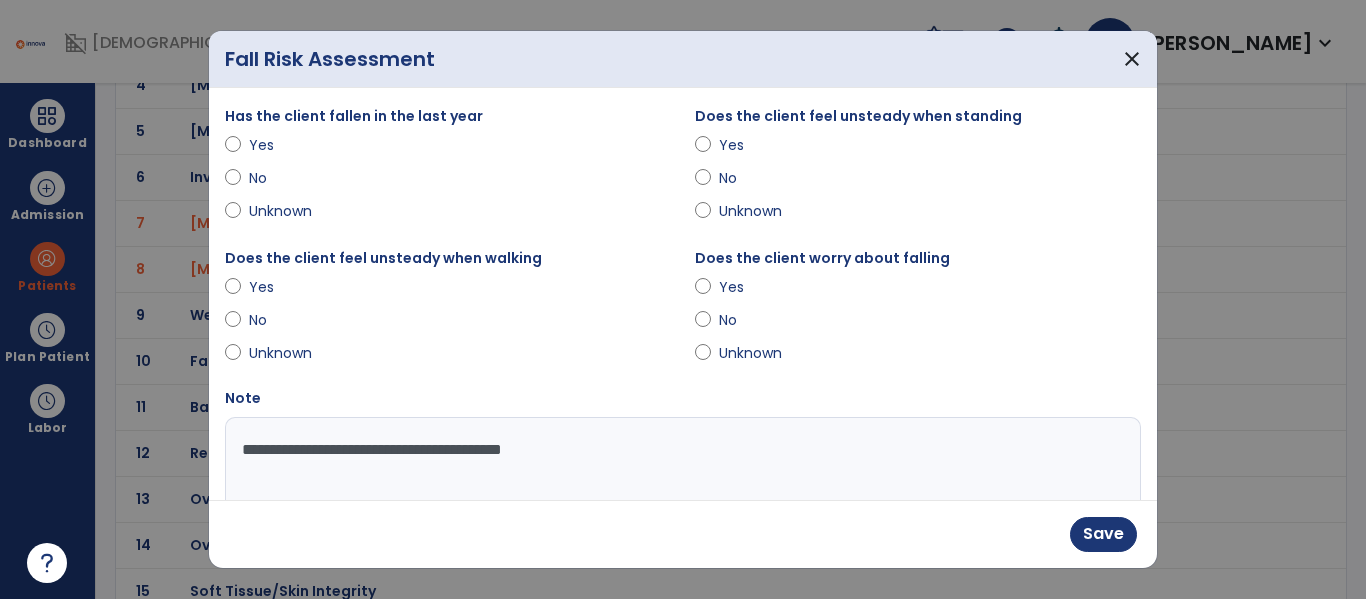 type on "**********" 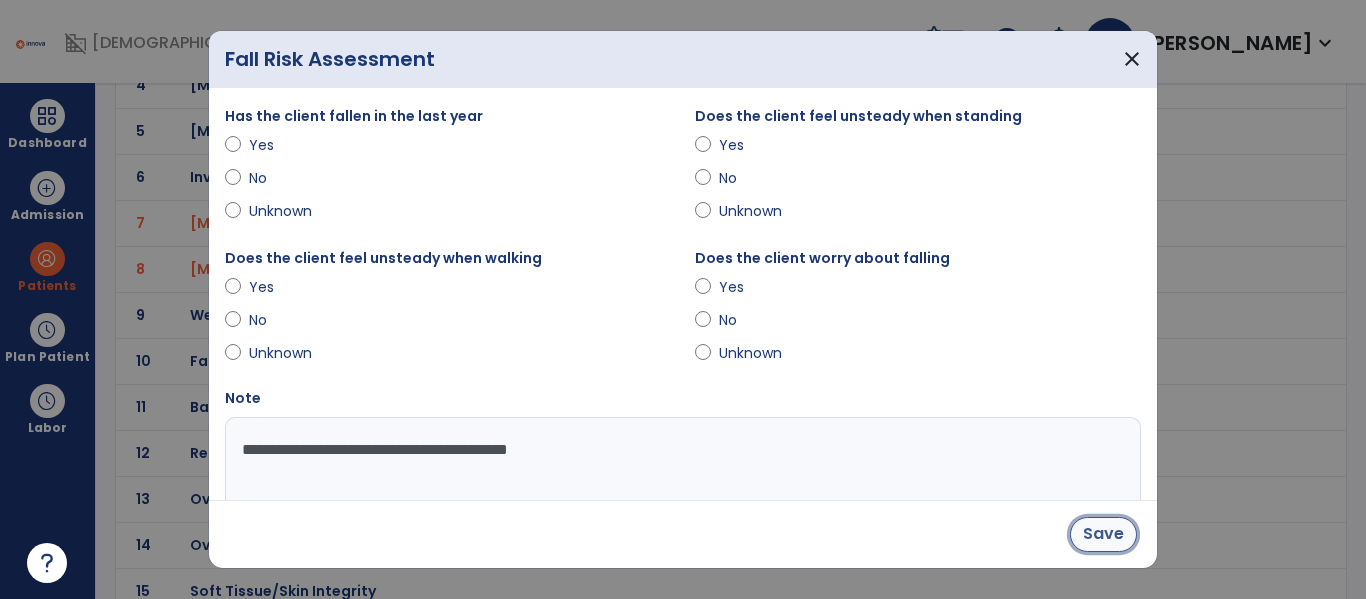 click on "Save" at bounding box center (1103, 534) 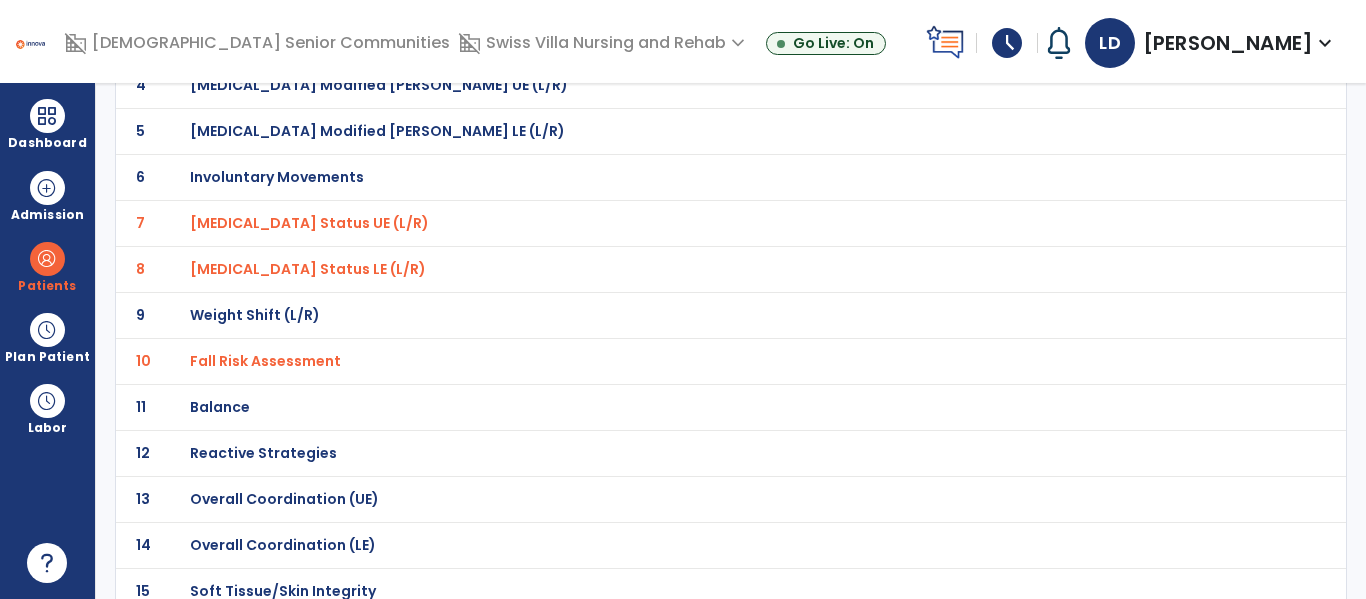 click on "Overall Coordination (UE)" at bounding box center [261, -53] 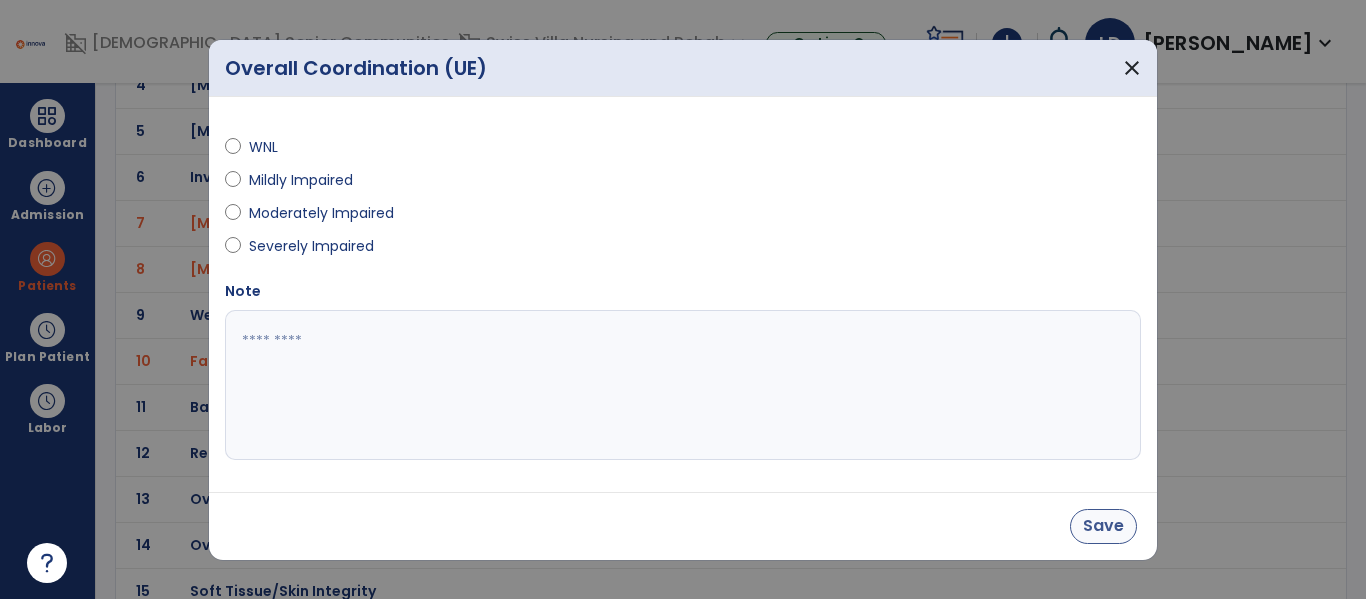 click on "Save" at bounding box center [1103, 526] 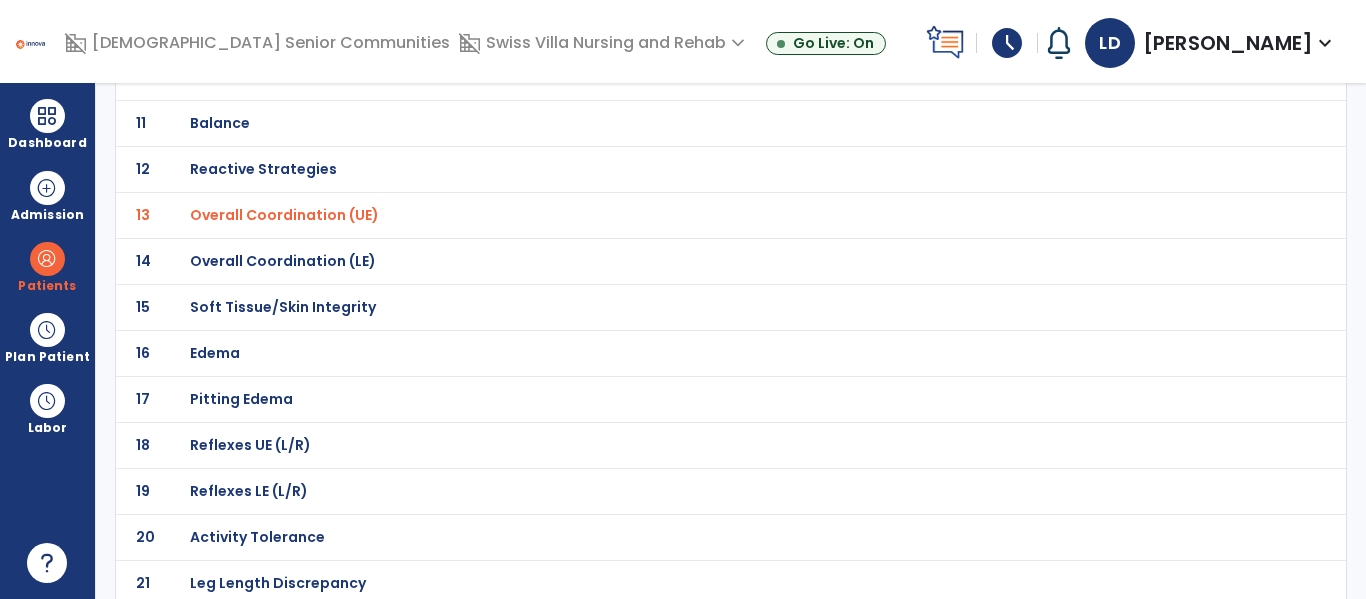 scroll, scrollTop: 630, scrollLeft: 0, axis: vertical 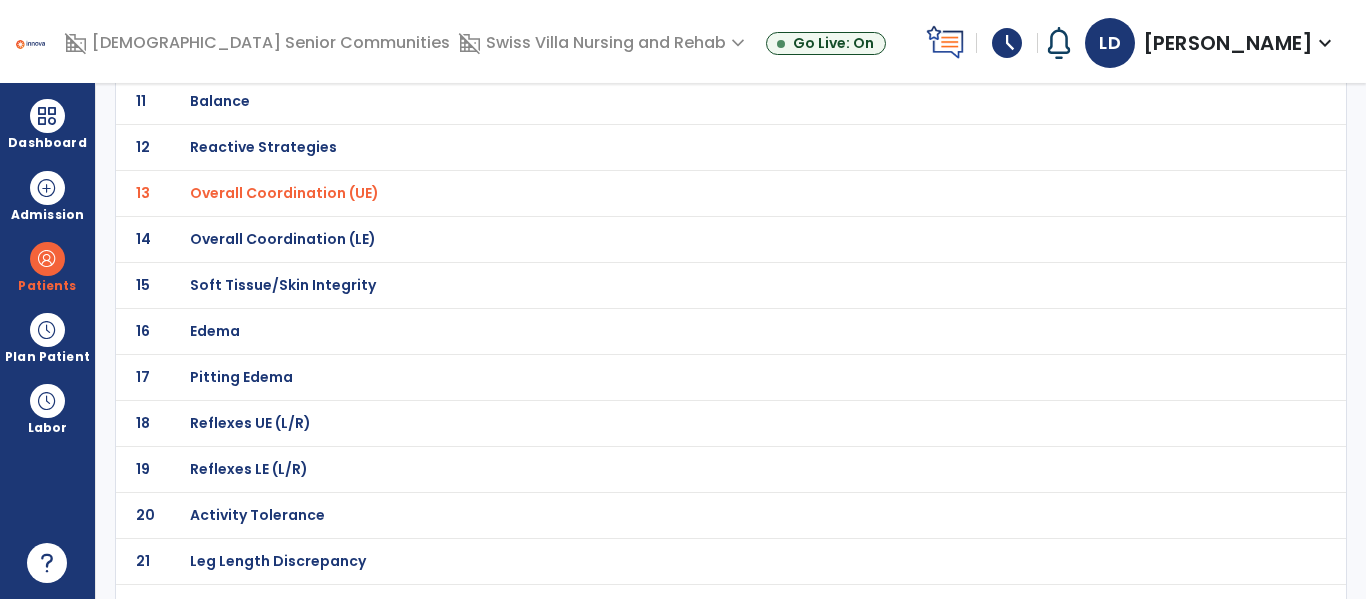 click on "Activity Tolerance" at bounding box center (687, -359) 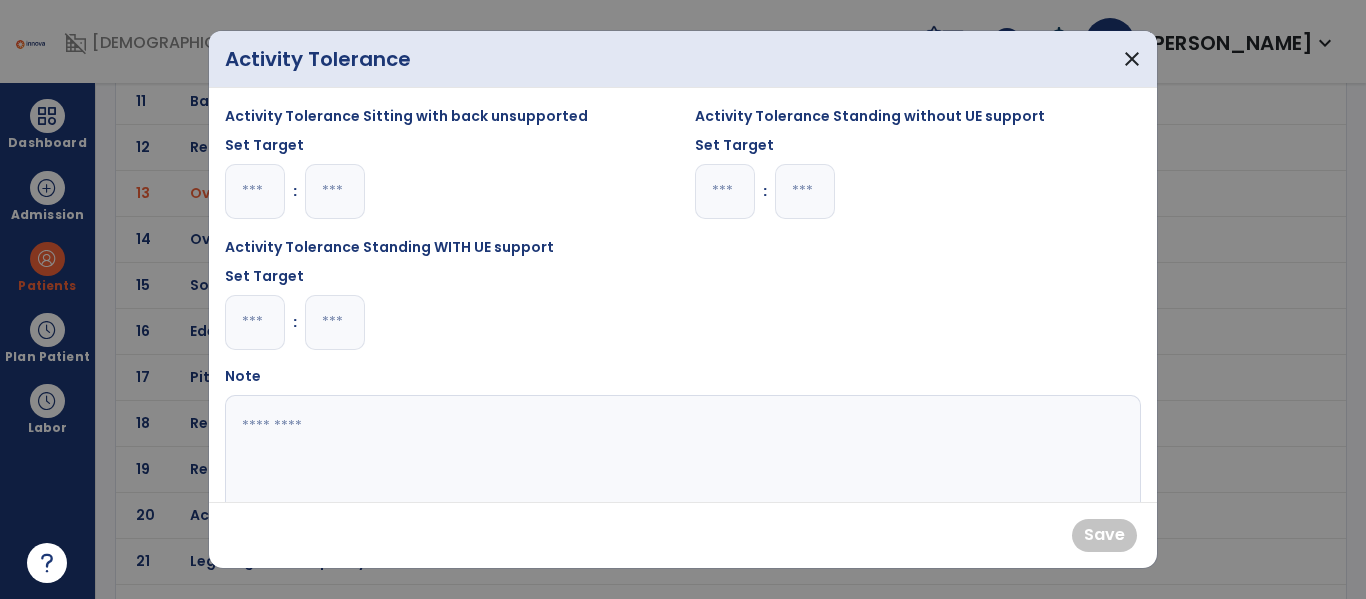 click at bounding box center [335, 322] 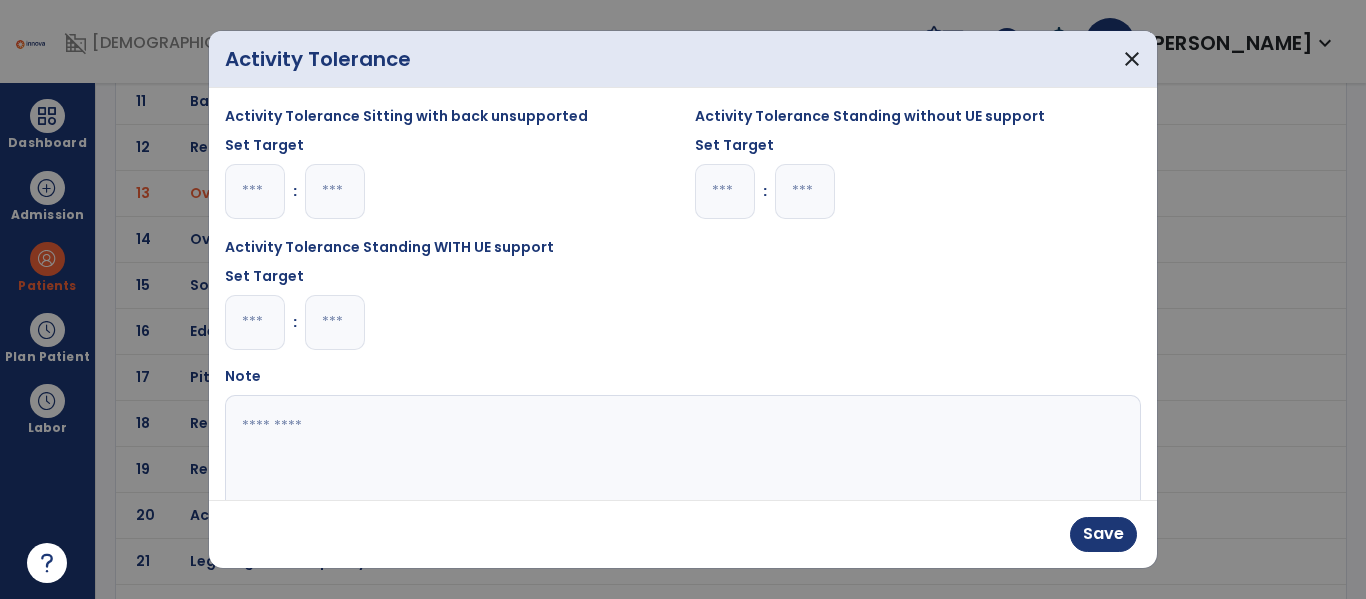 type on "**" 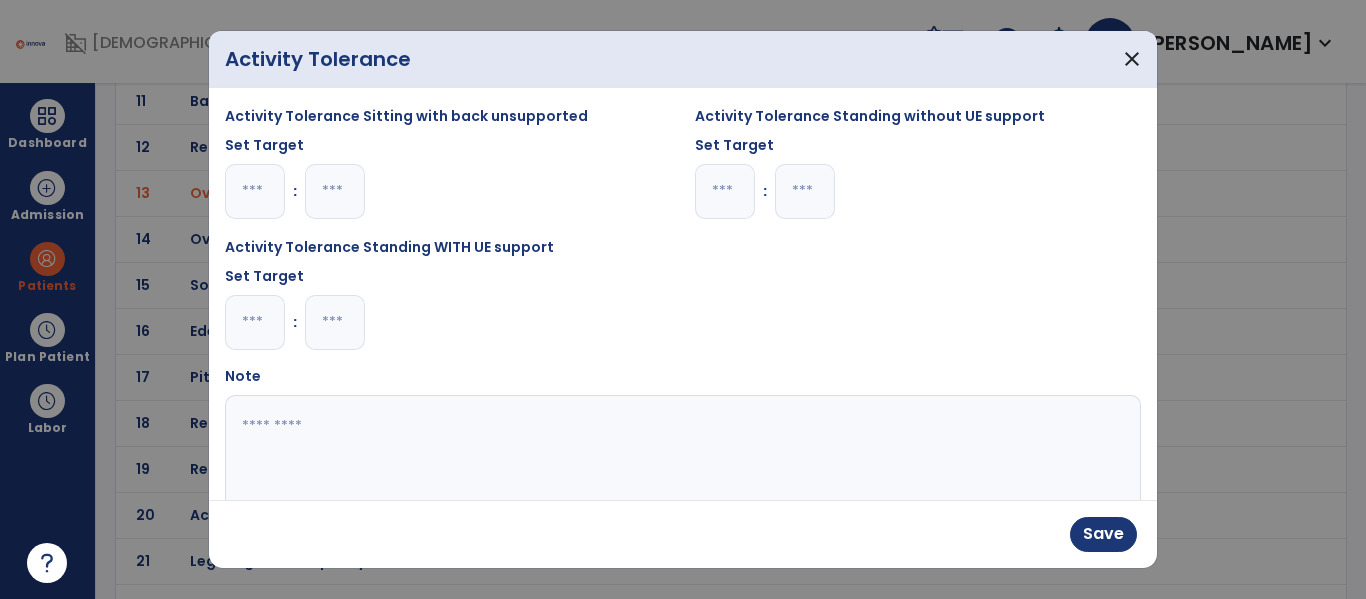click at bounding box center [255, 191] 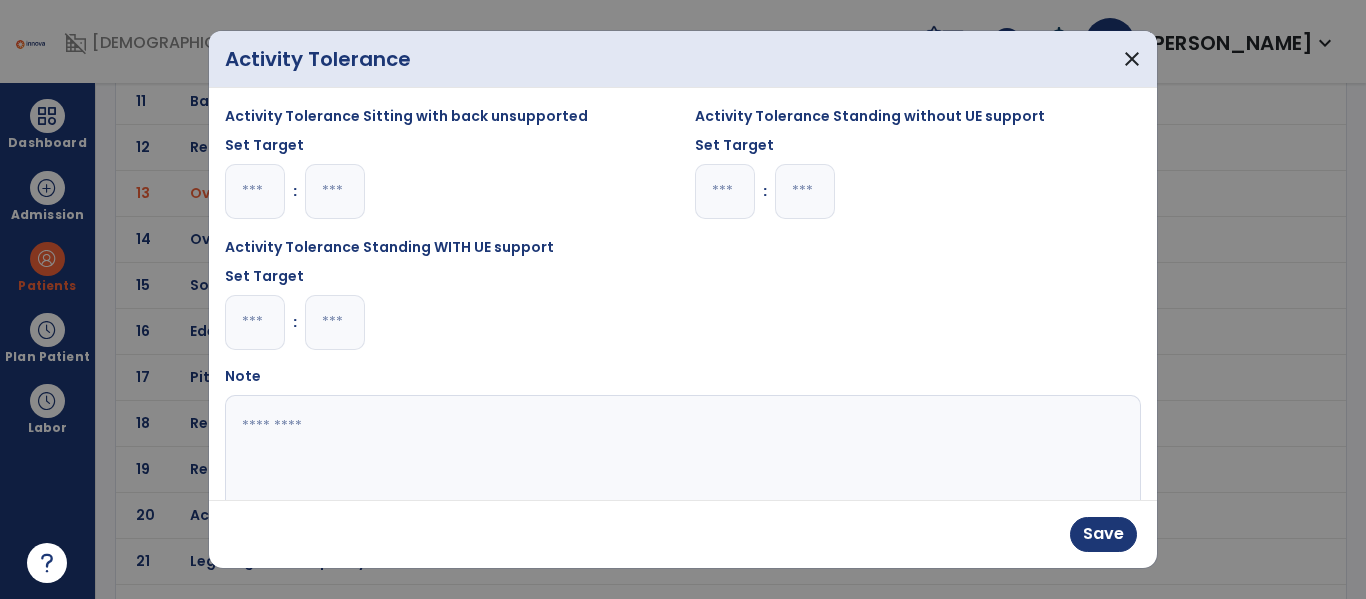 type on "*" 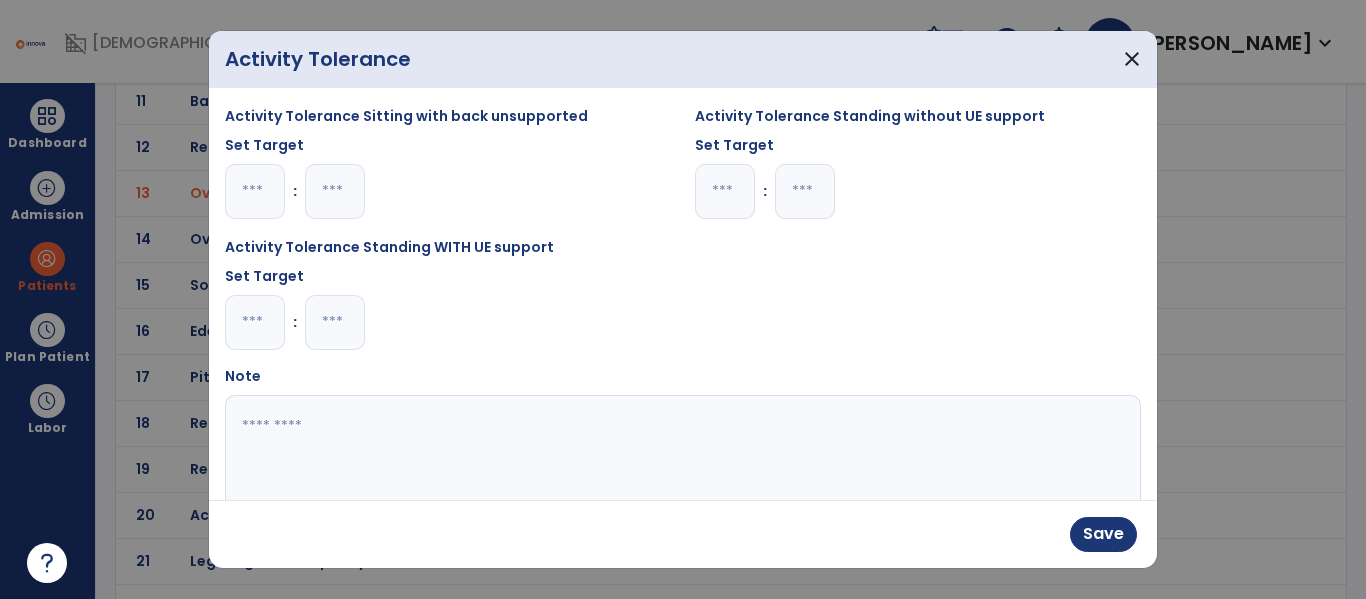 type 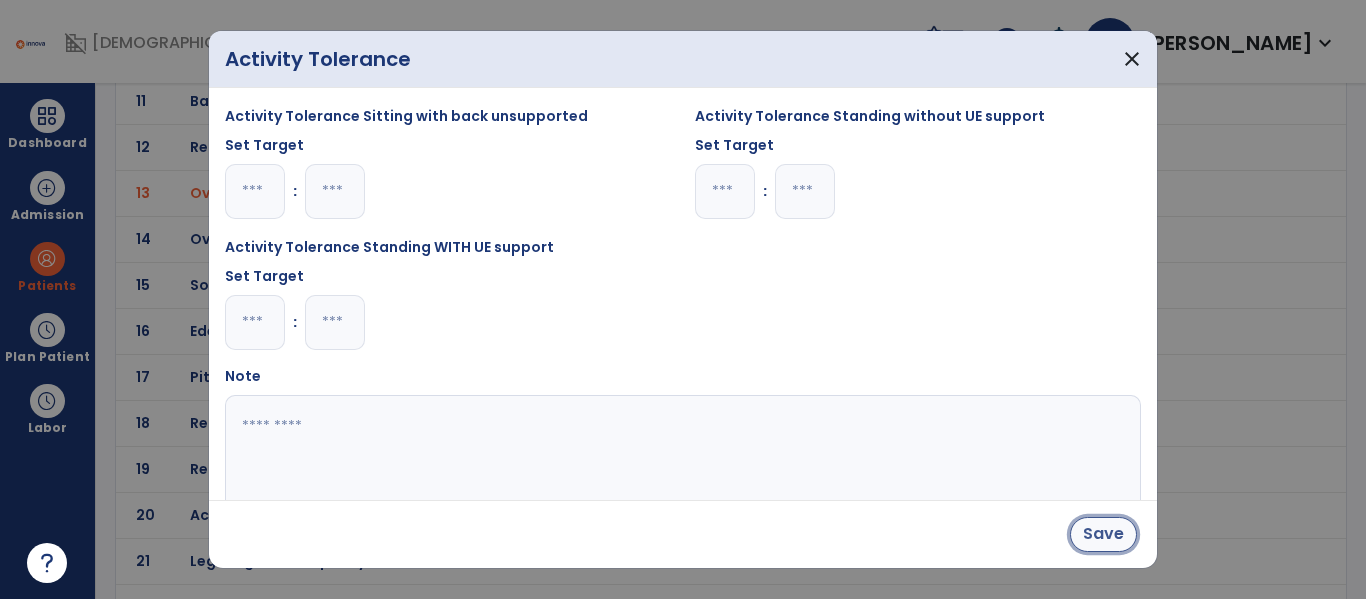 click on "Save" at bounding box center [1103, 534] 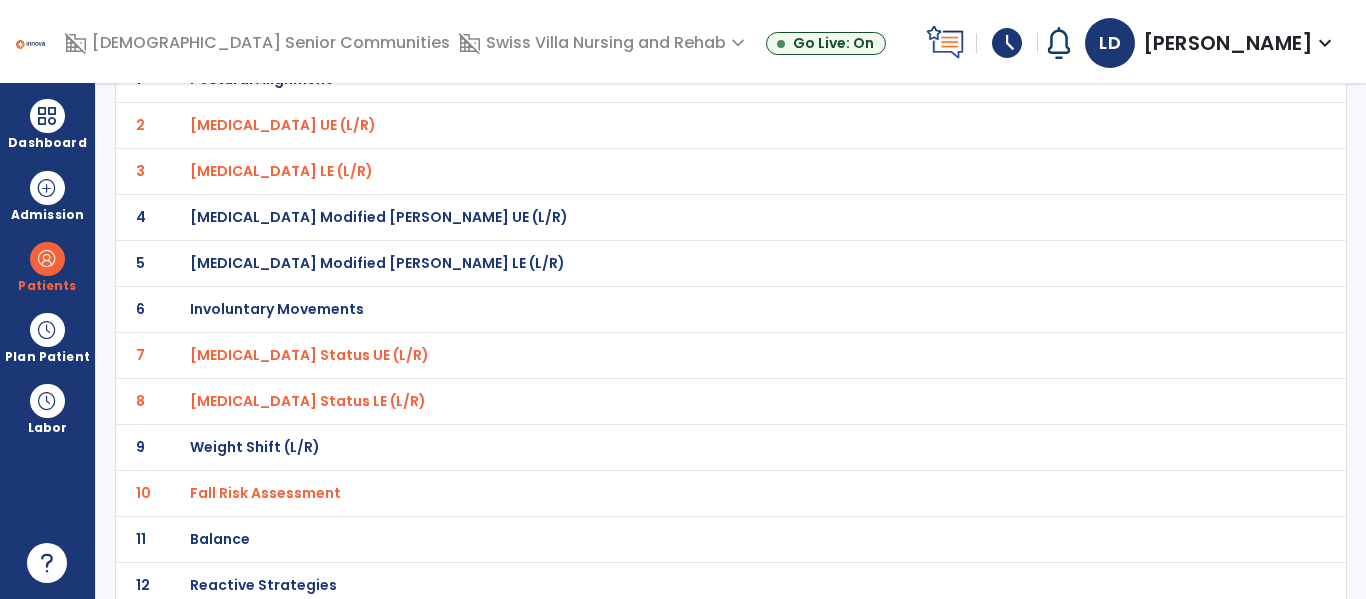 scroll, scrollTop: 0, scrollLeft: 0, axis: both 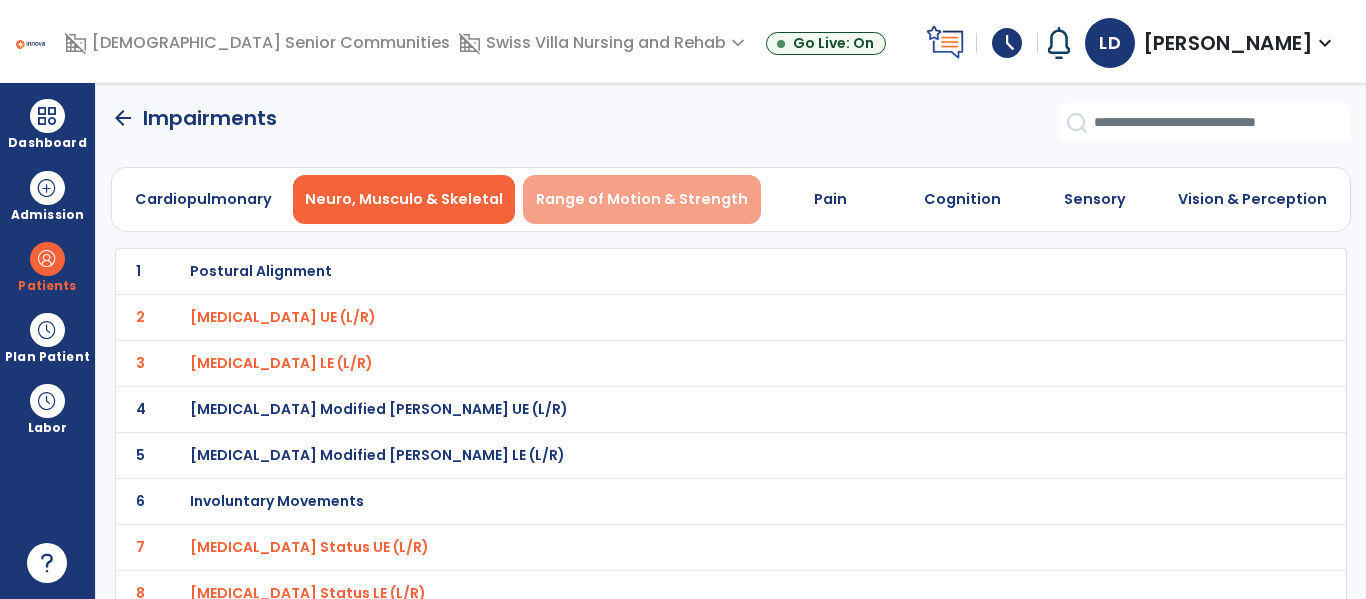click on "Range of Motion & Strength" at bounding box center (642, 199) 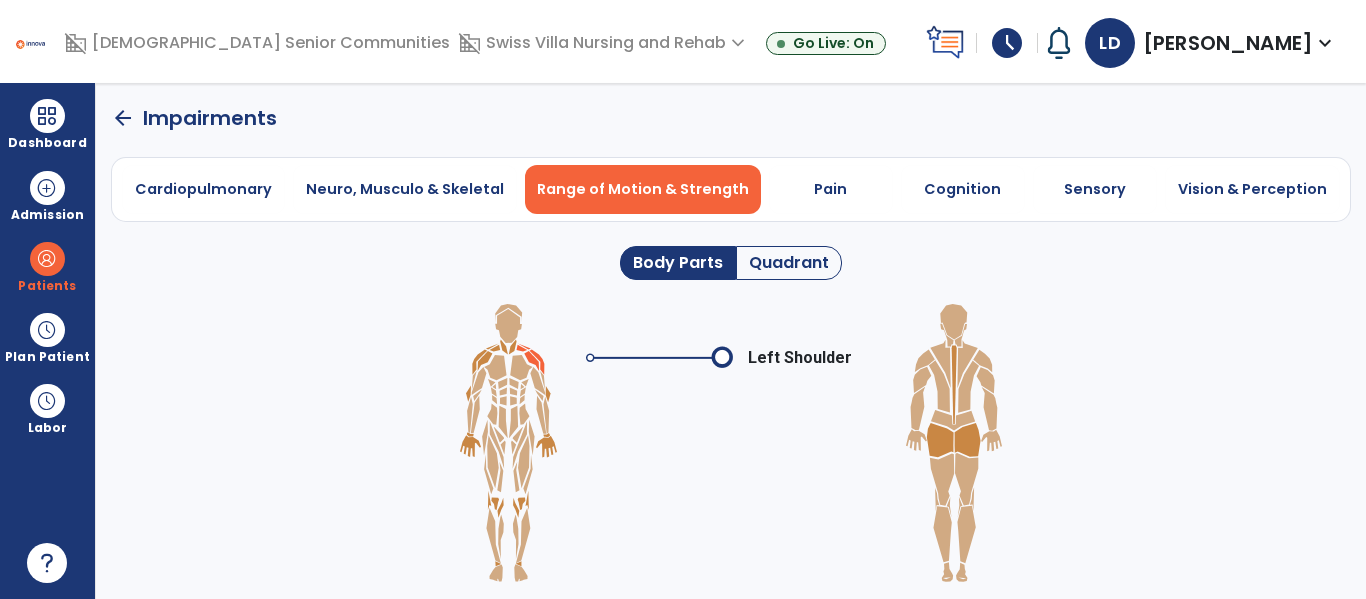 click 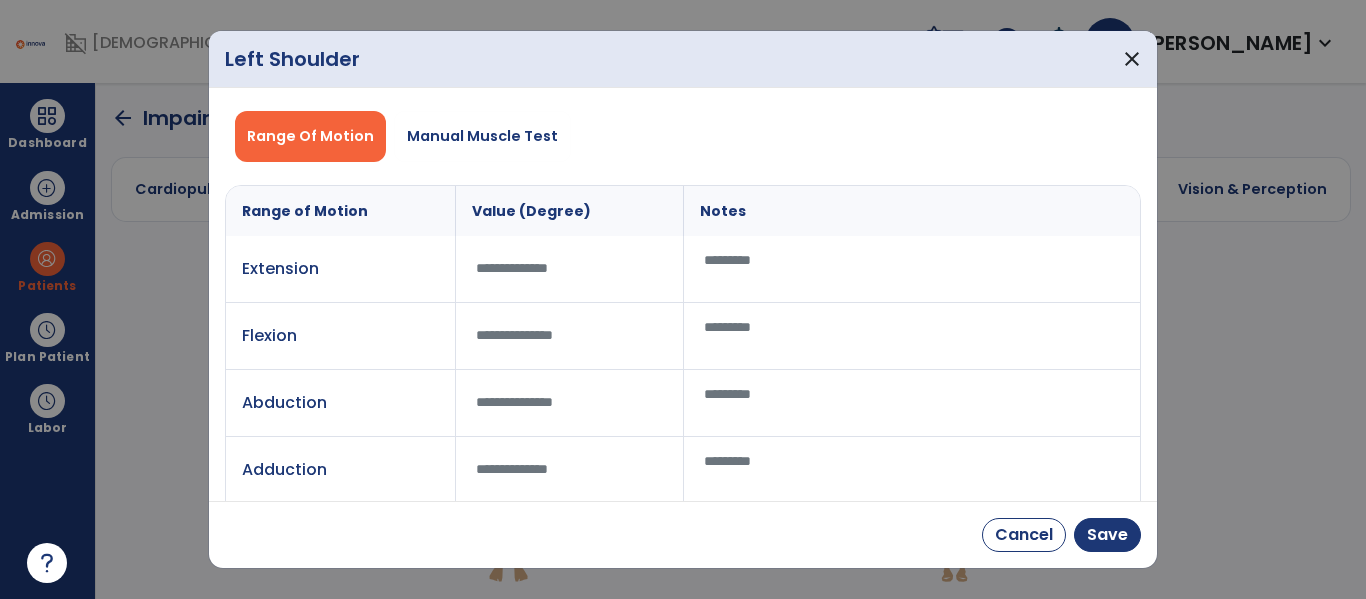 click at bounding box center [912, 336] 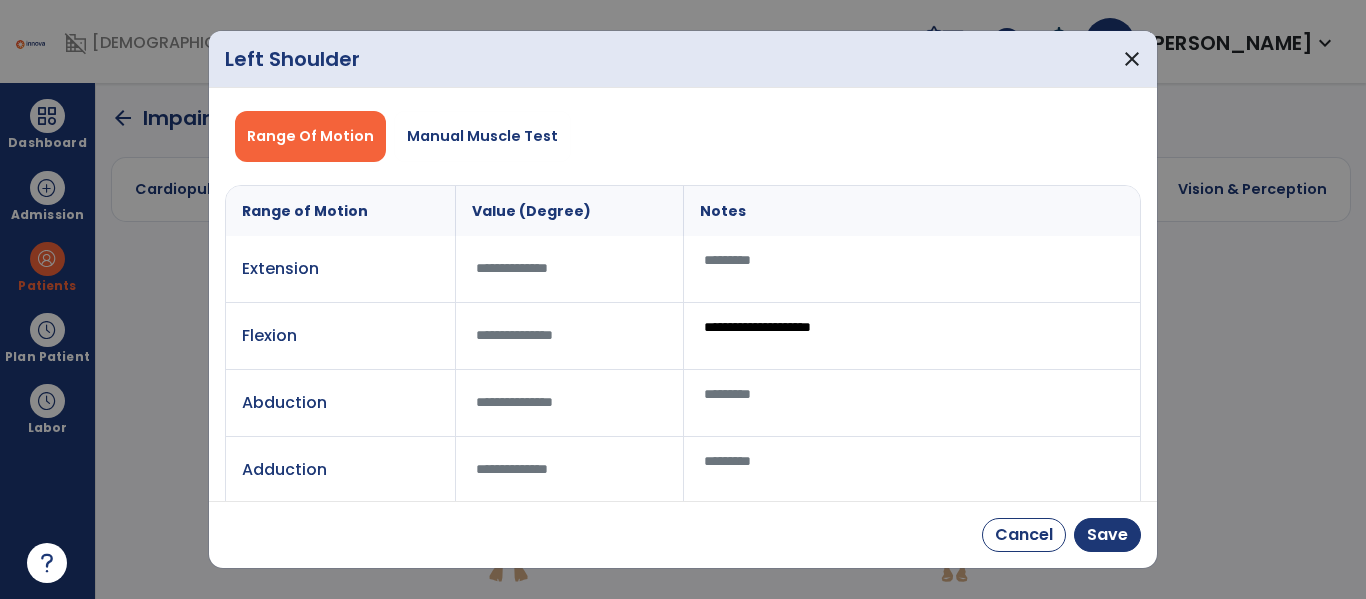 type on "**********" 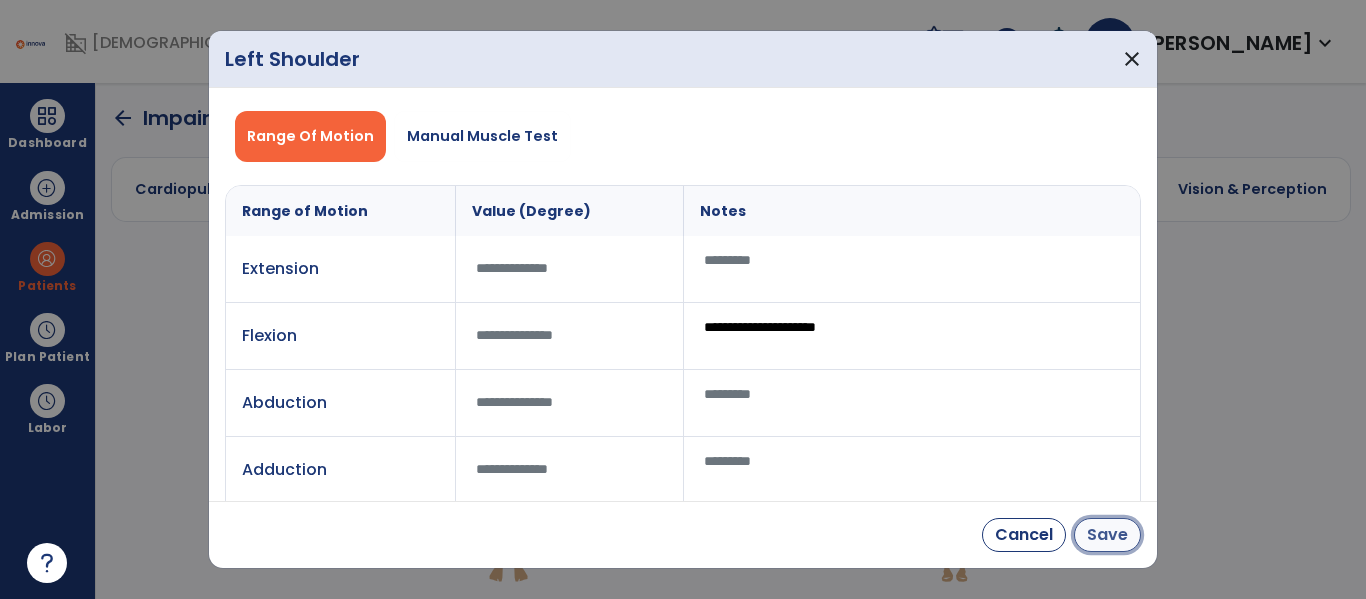 click on "Save" at bounding box center [1107, 535] 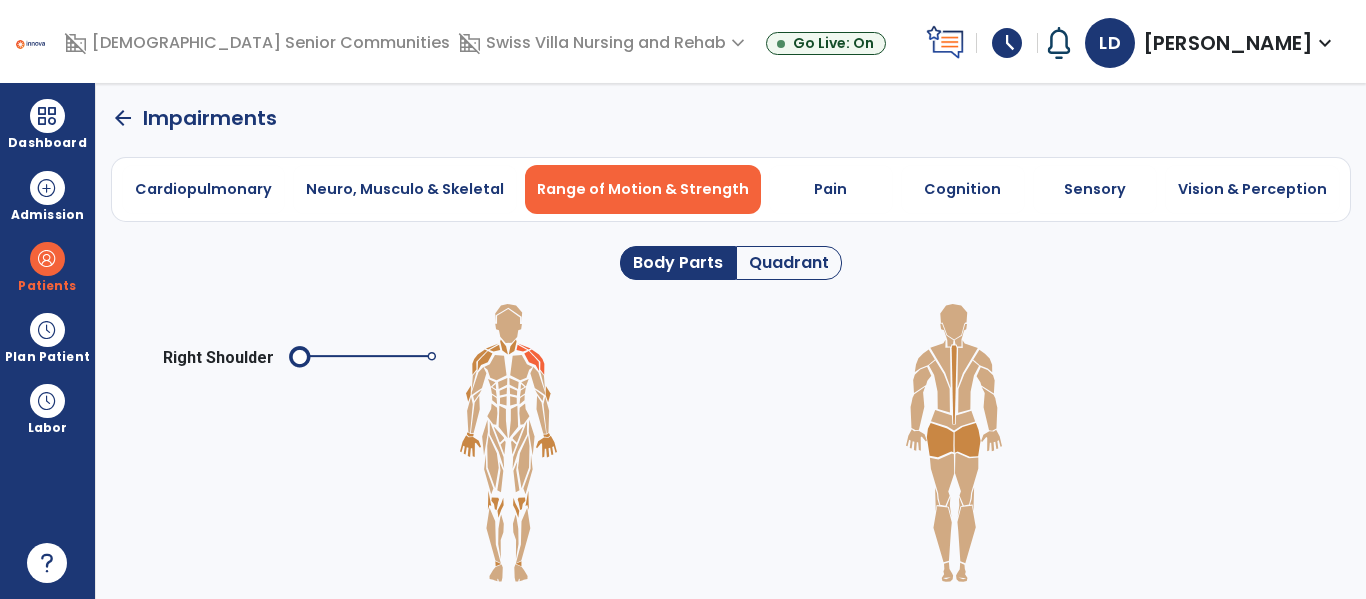 click 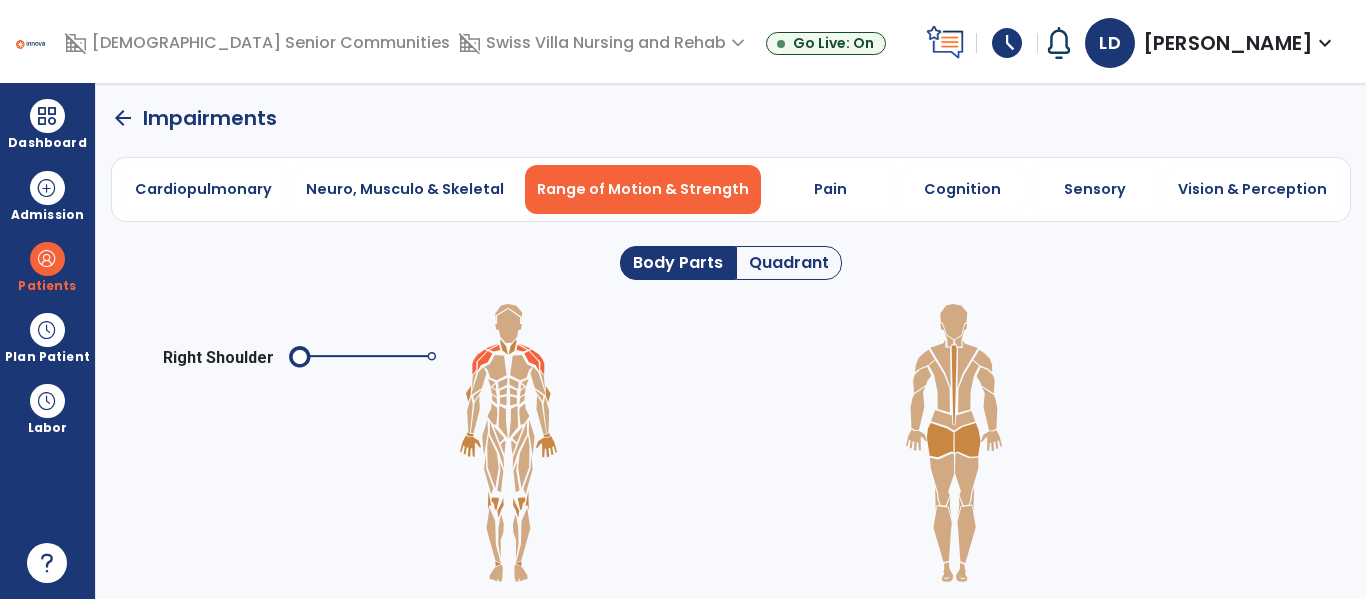 click 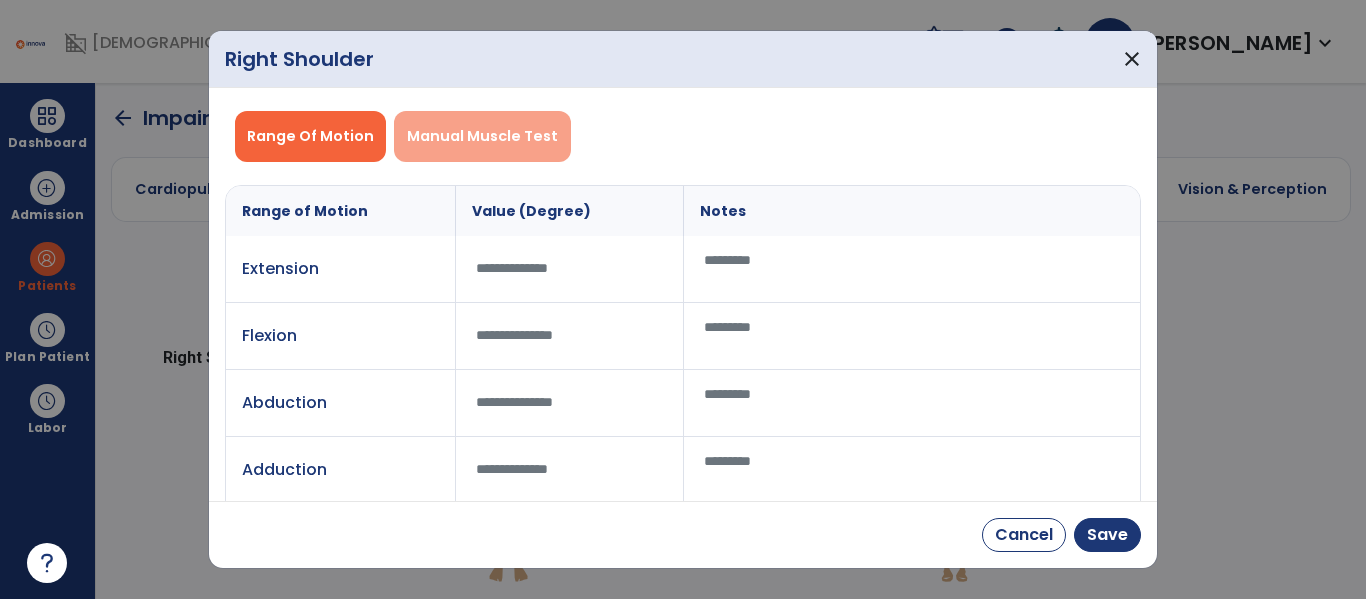 click on "Manual Muscle Test" at bounding box center [482, 136] 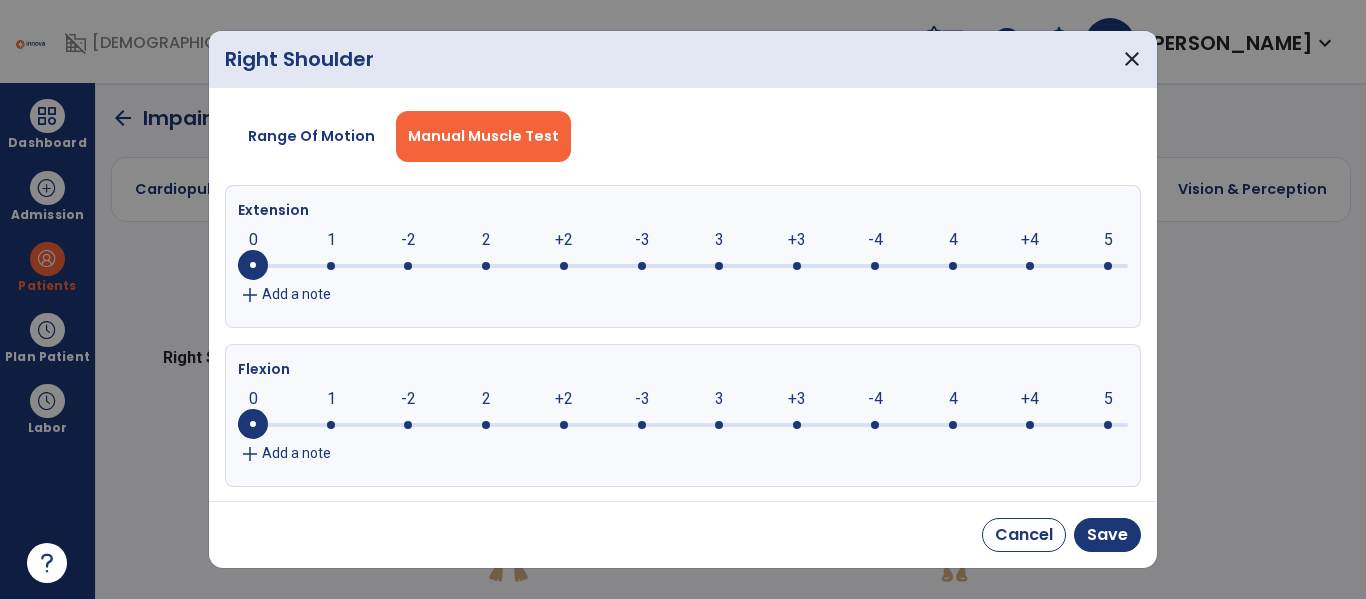 click 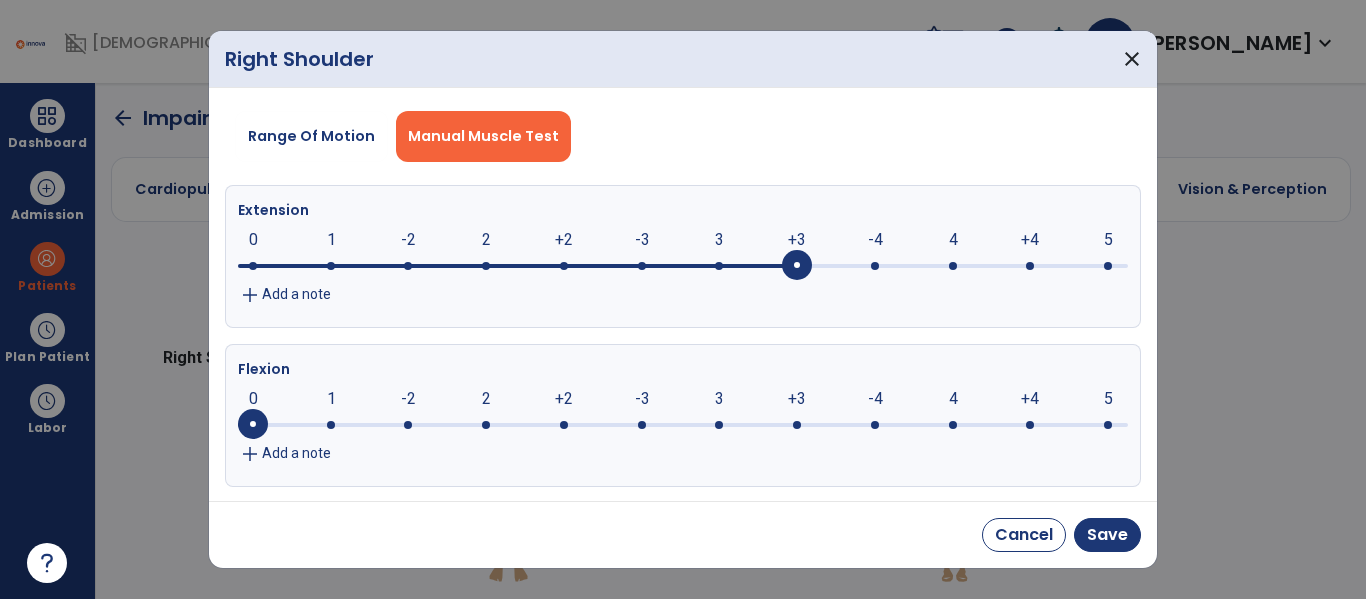 click 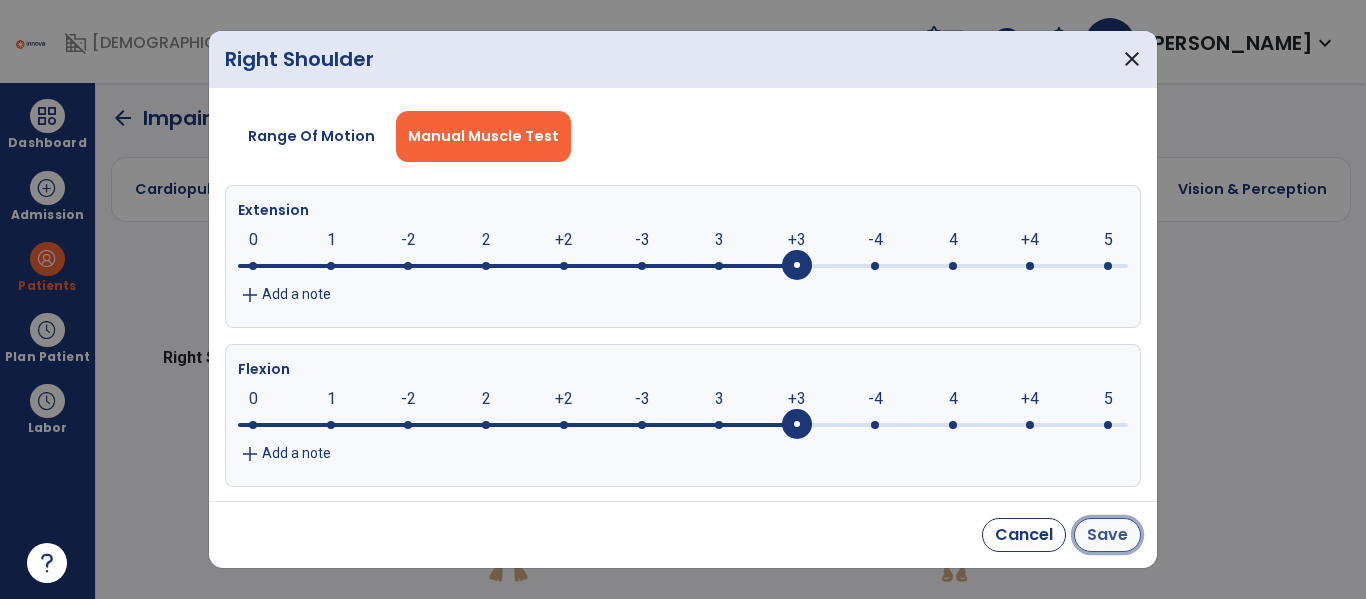 click on "Save" at bounding box center (1107, 535) 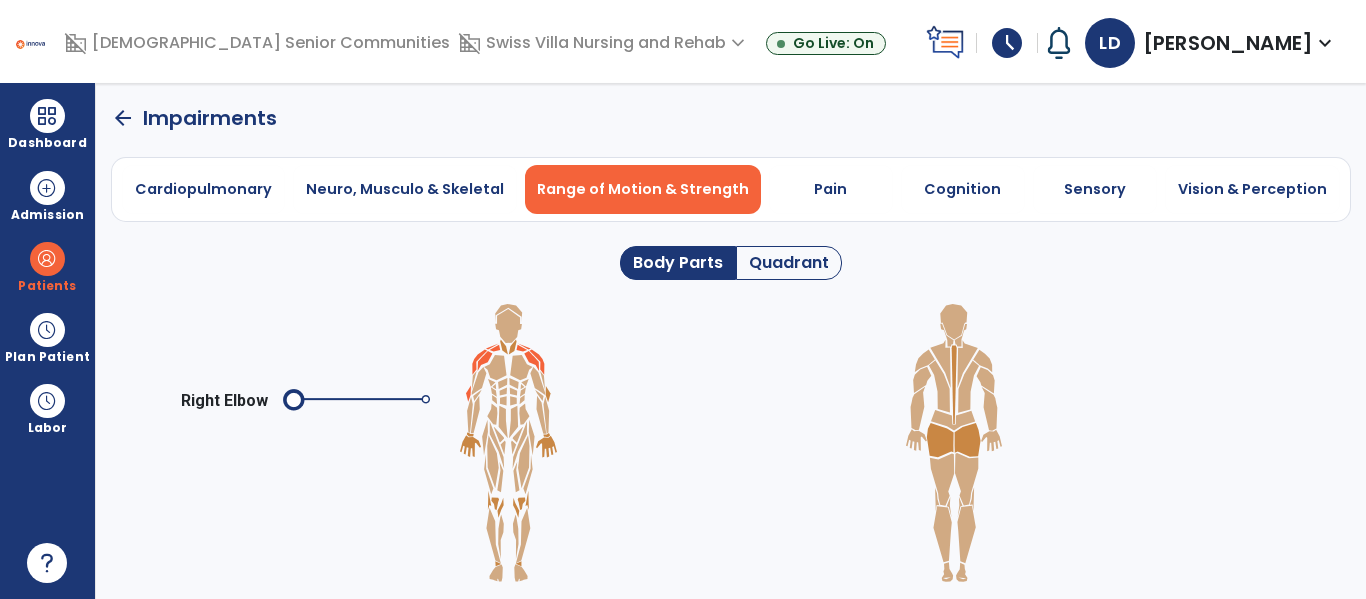 click 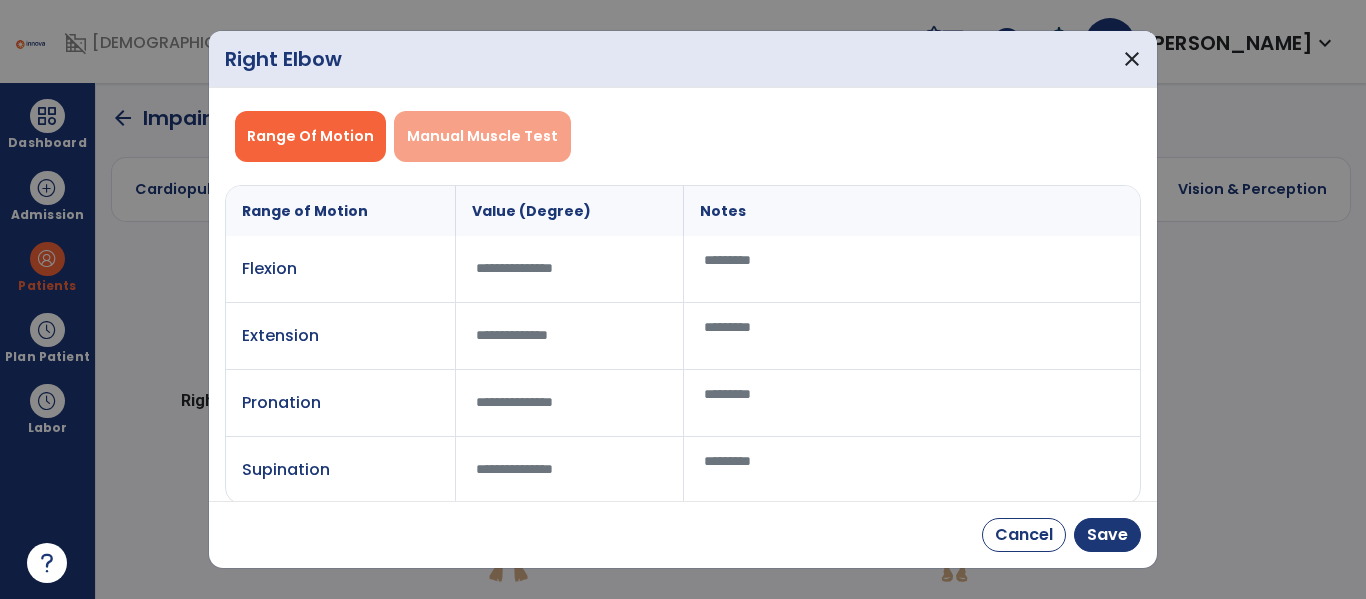 click on "Manual Muscle Test" at bounding box center [482, 136] 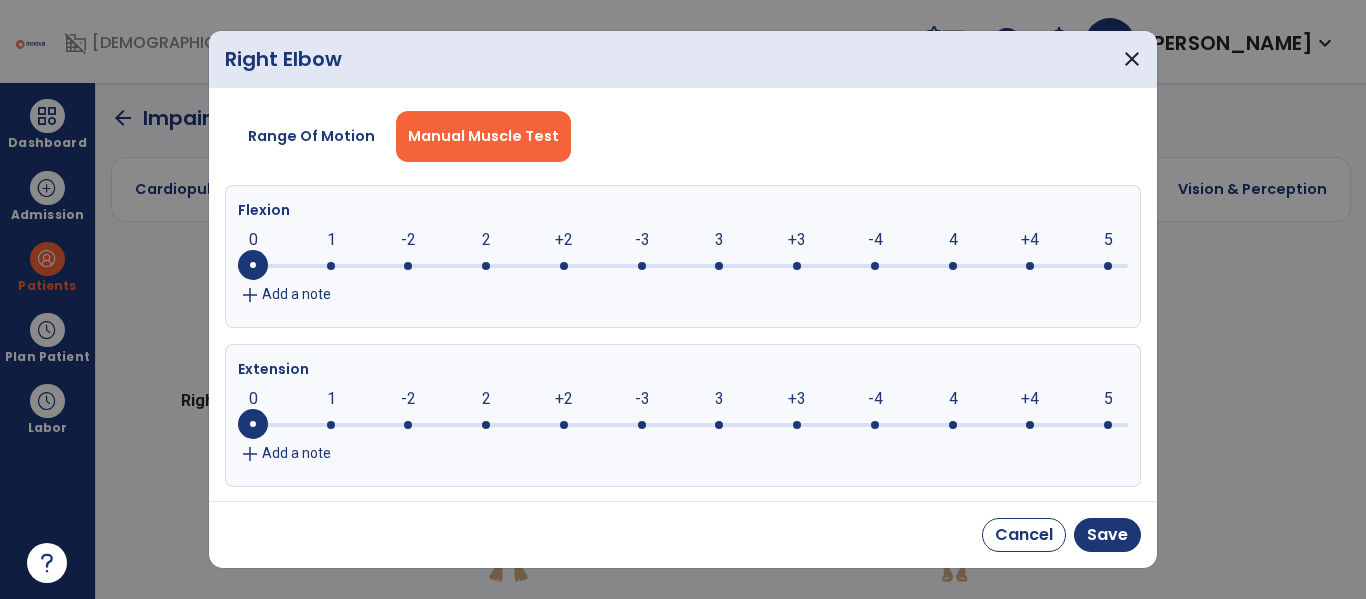 click 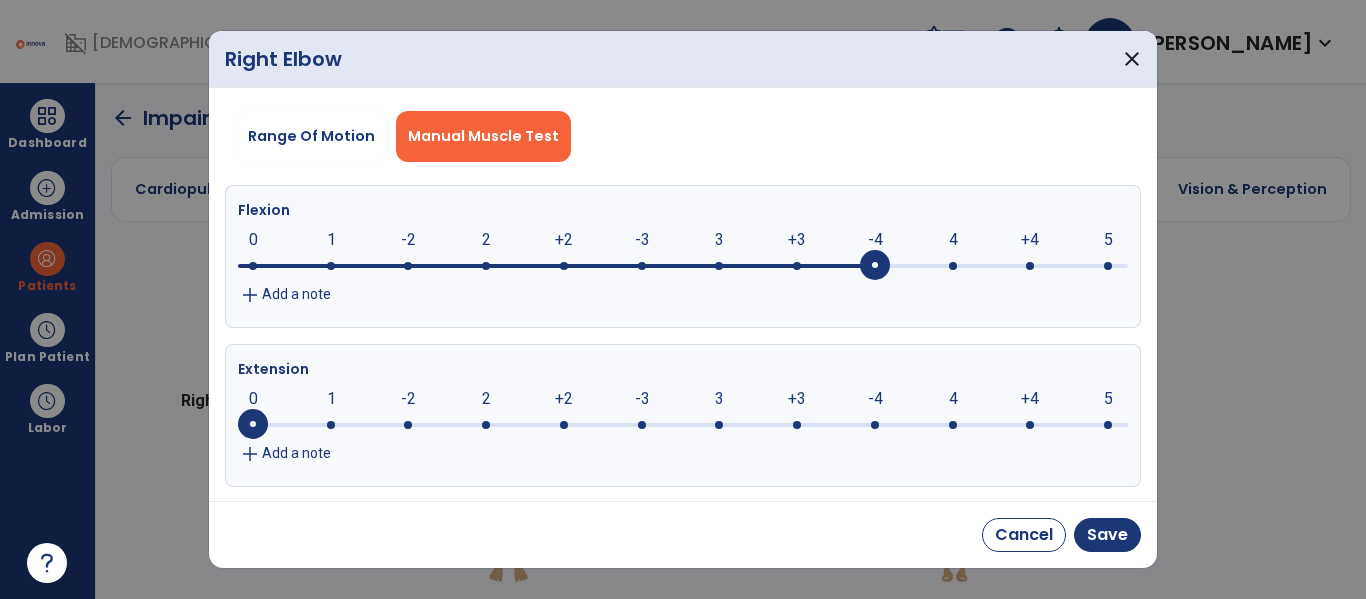 click 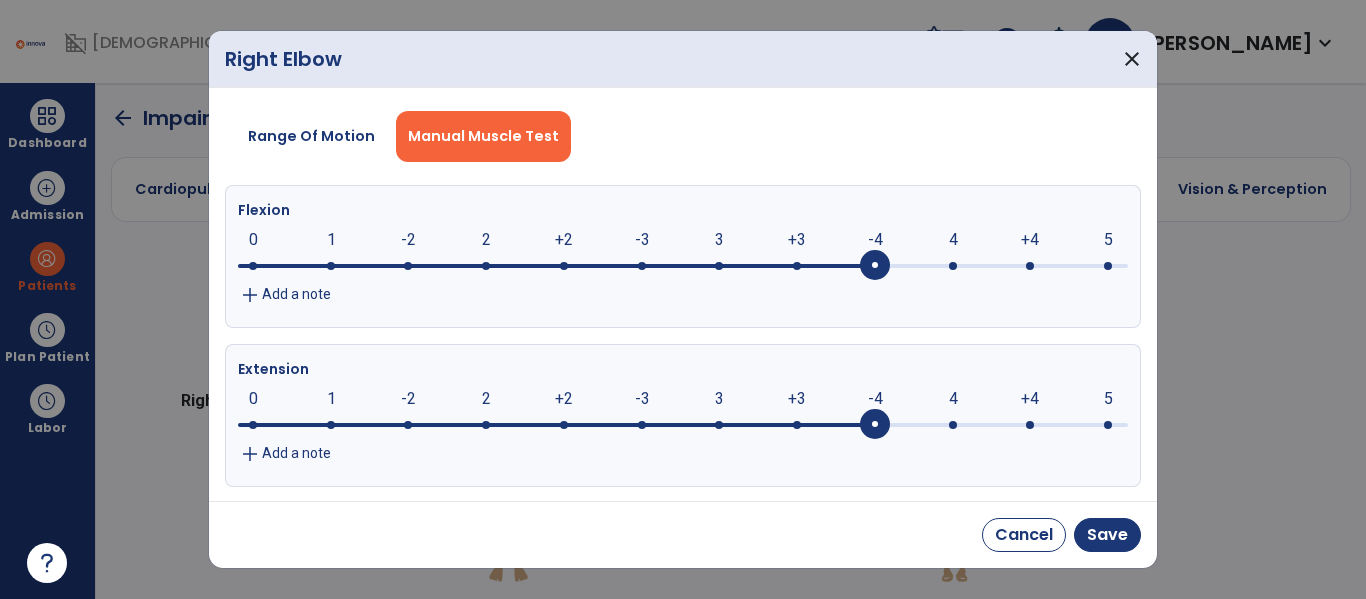 click on "Cancel   Save" at bounding box center [683, 534] 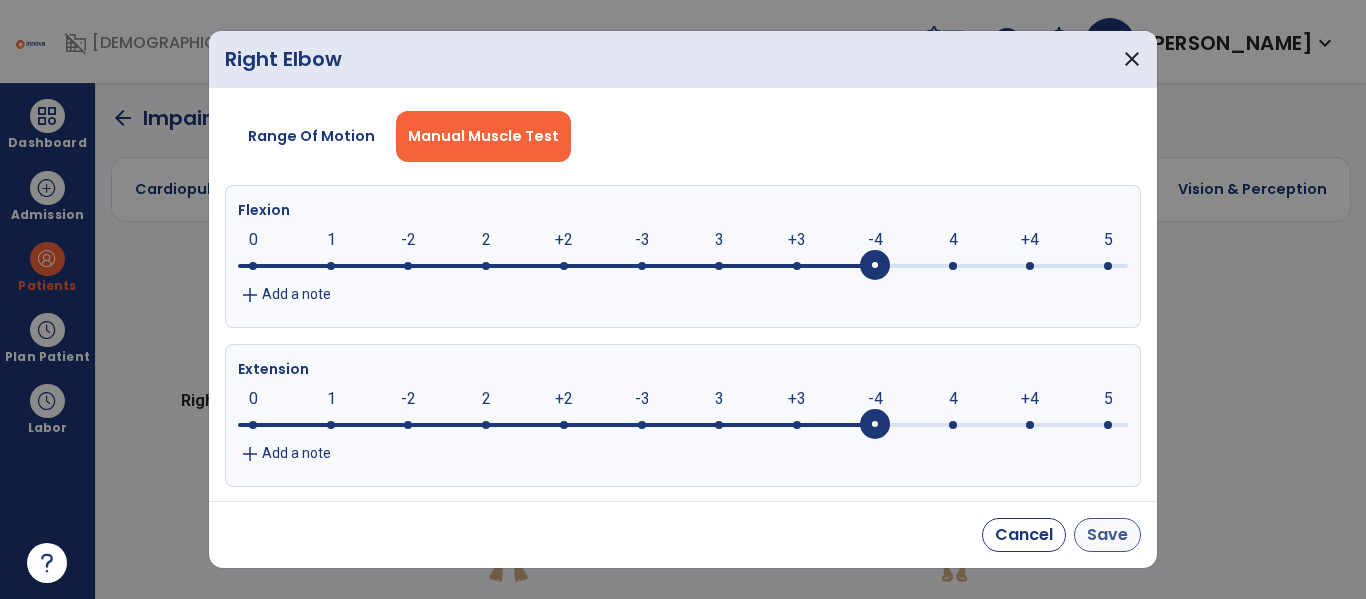 click on "Save" at bounding box center (1107, 535) 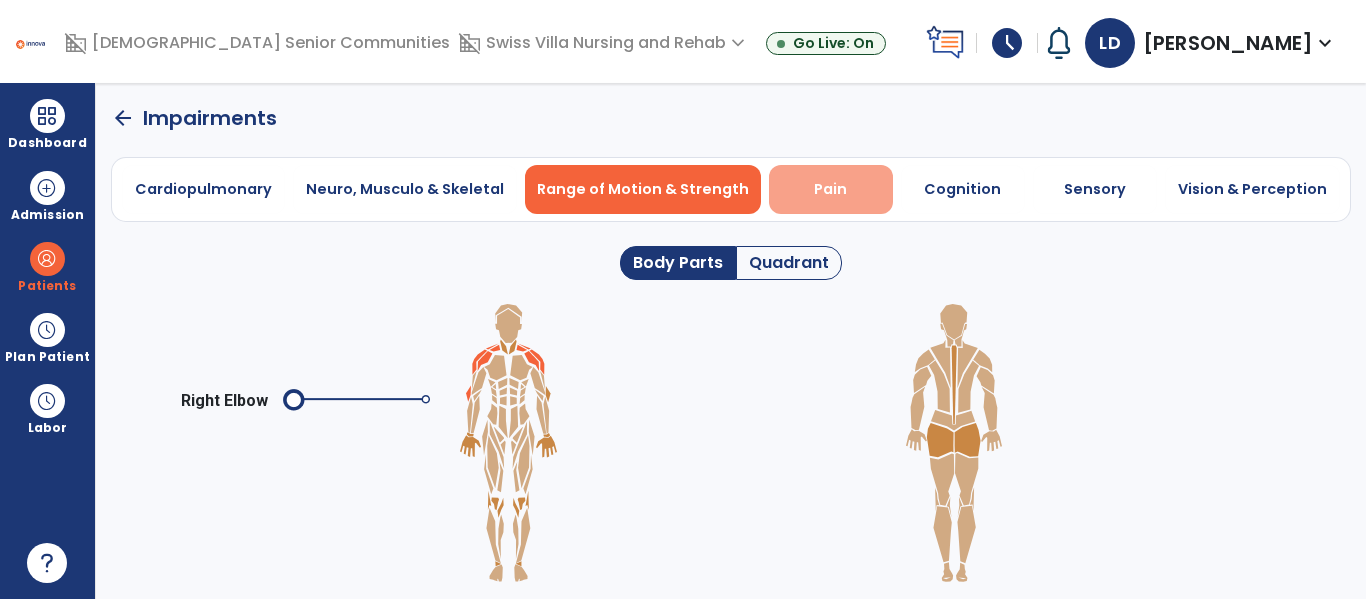 click on "Pain" at bounding box center [830, 189] 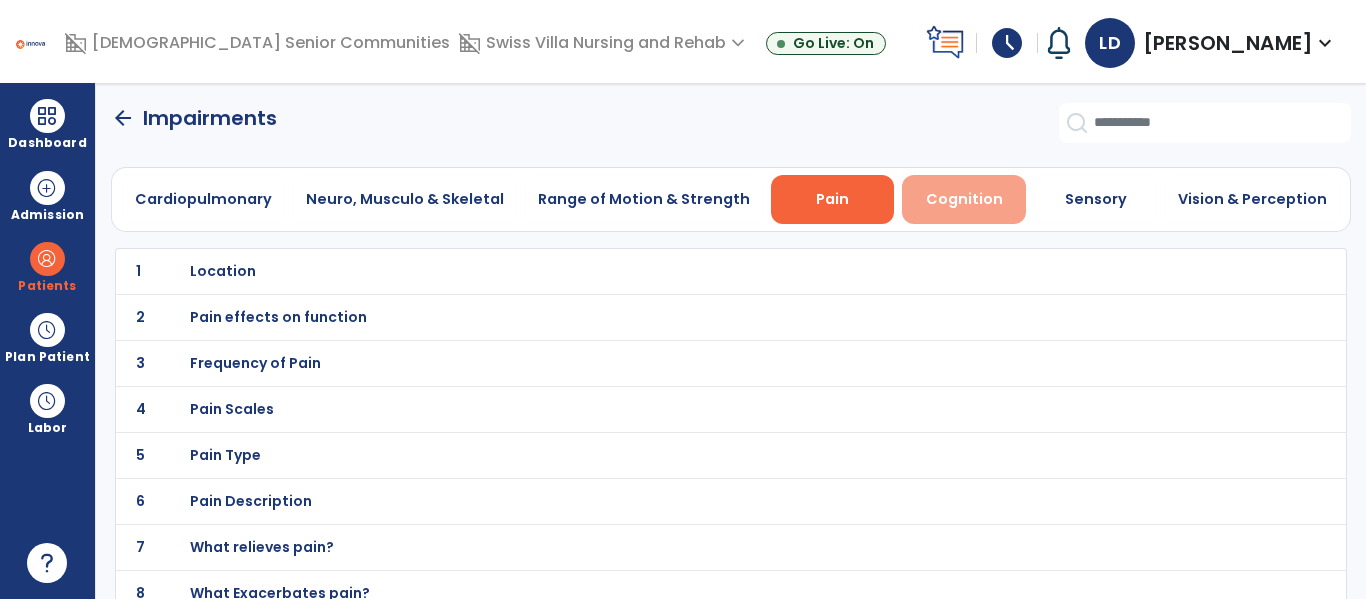 click on "Cognition" at bounding box center (964, 199) 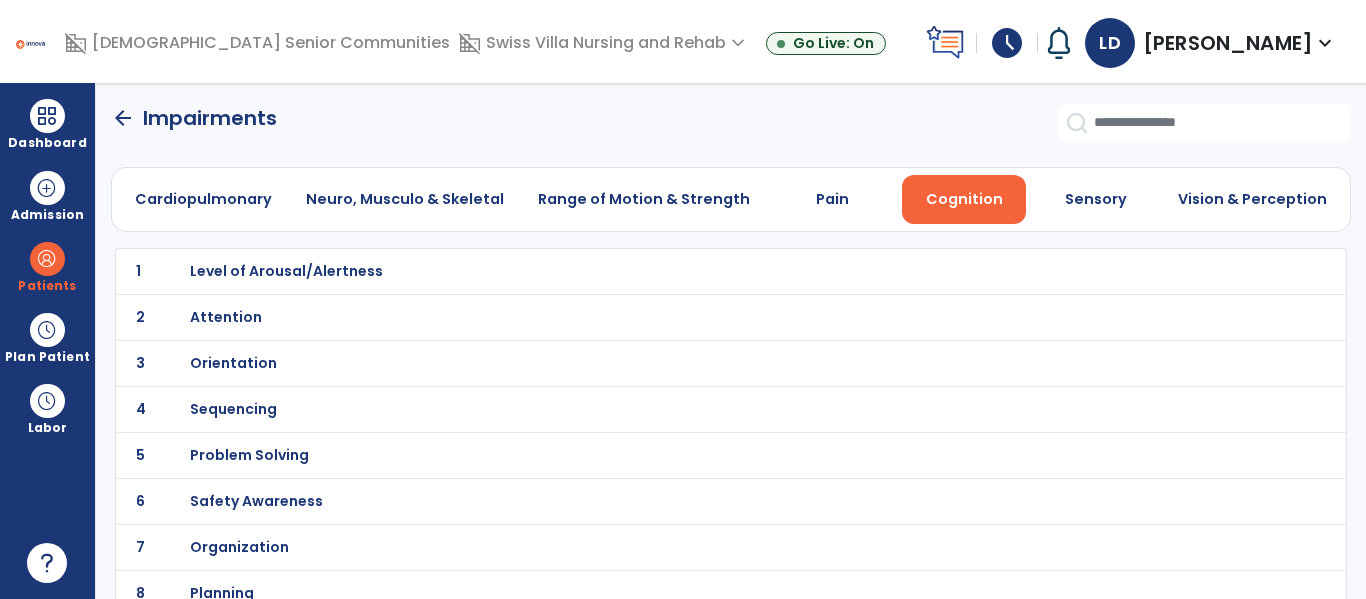 click on "1 Level of Arousal/Alertness" 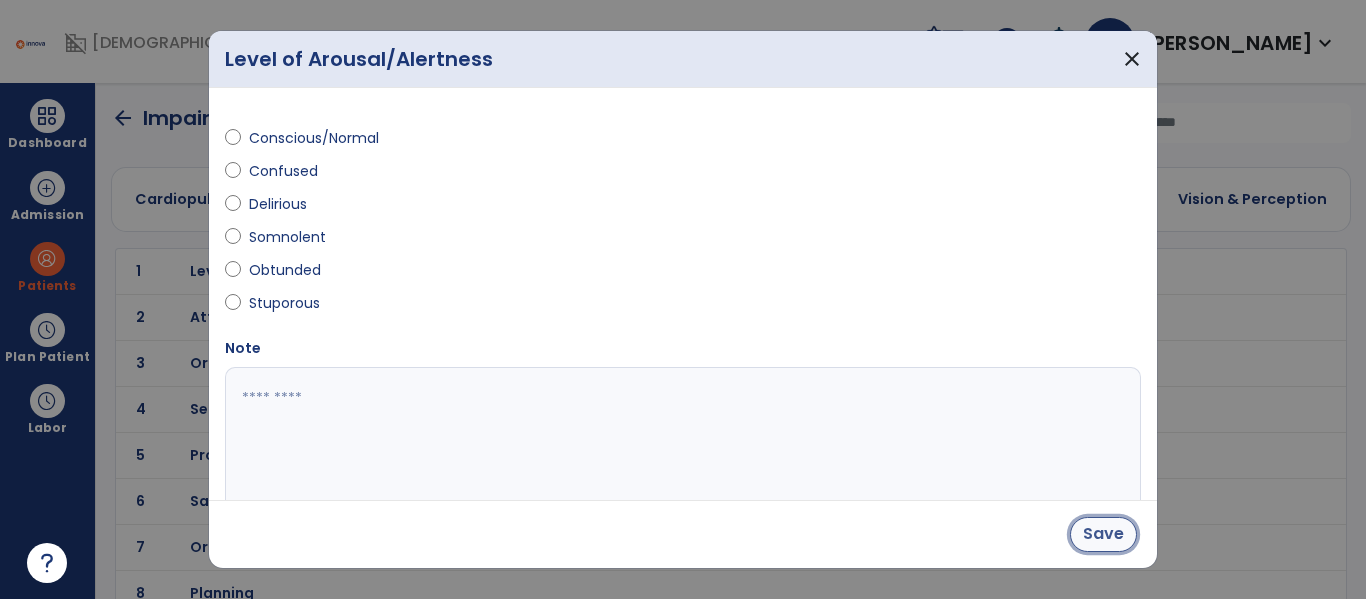 click on "Save" at bounding box center [1103, 534] 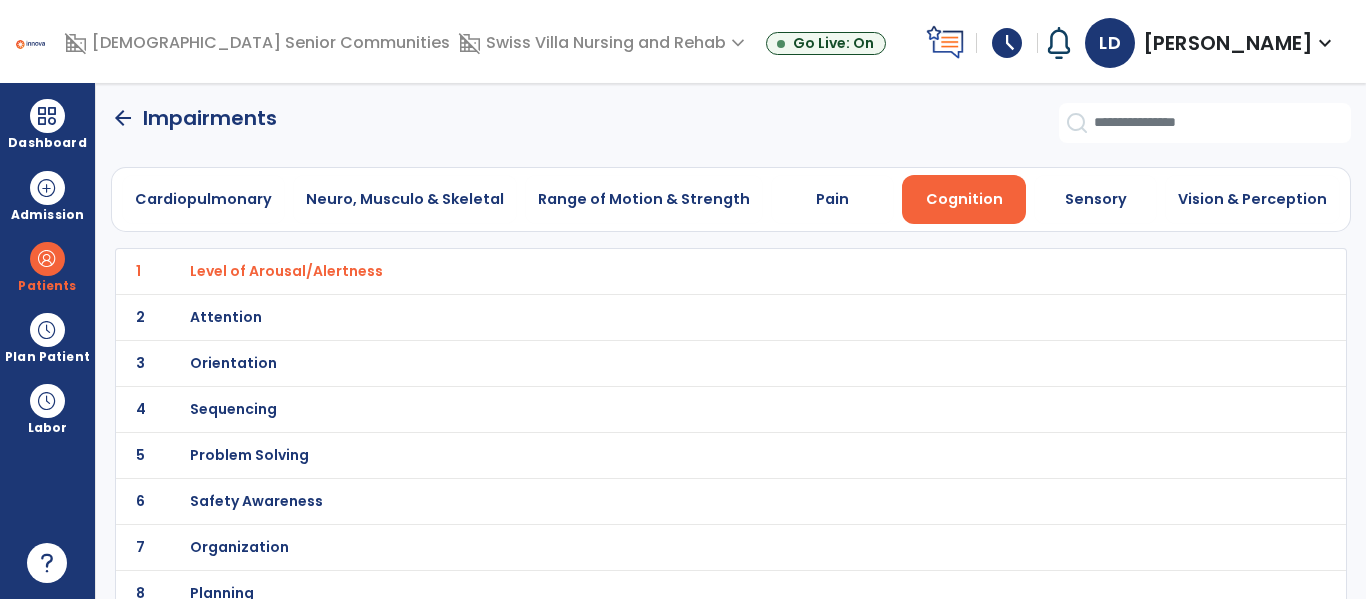 click on "Attention" at bounding box center (286, 271) 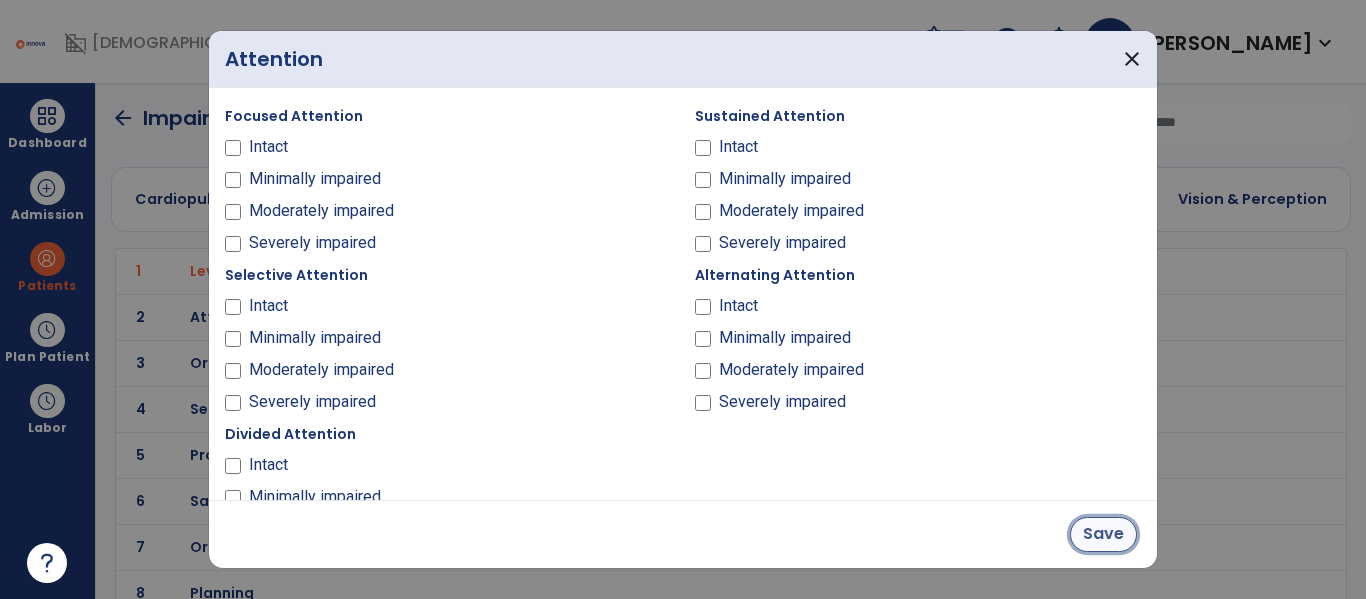 click on "Save" at bounding box center [1103, 534] 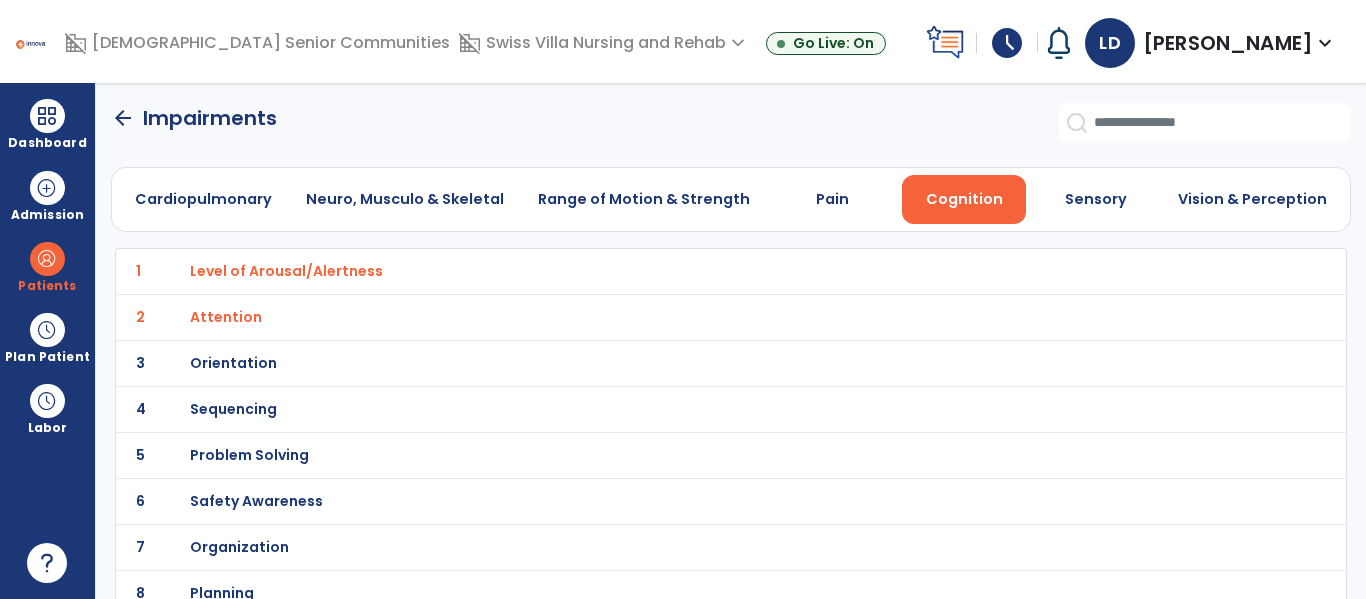 scroll, scrollTop: 36, scrollLeft: 0, axis: vertical 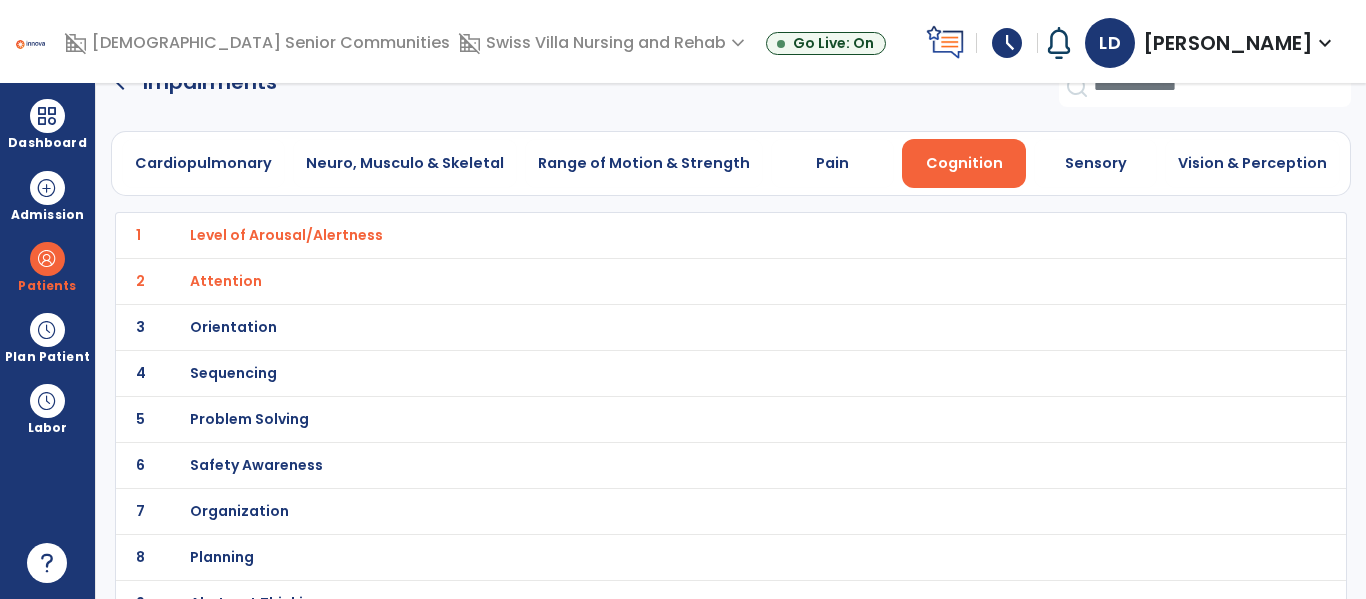 click on "Orientation" at bounding box center (286, 235) 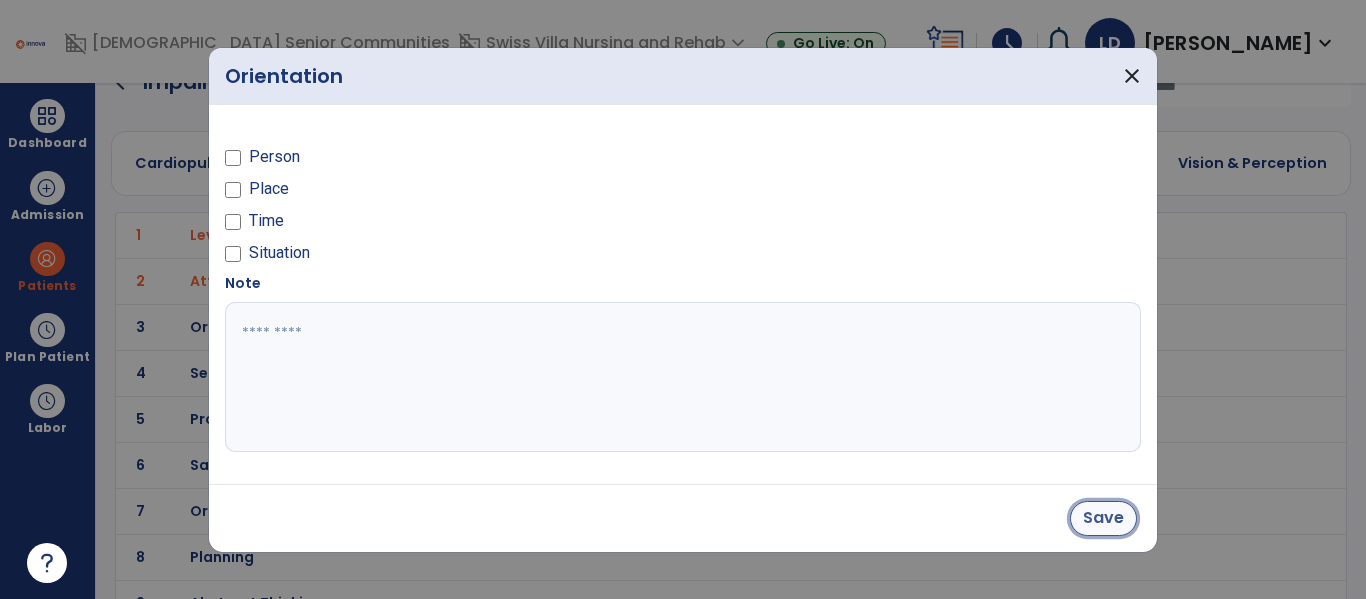 click on "Save" at bounding box center [1103, 518] 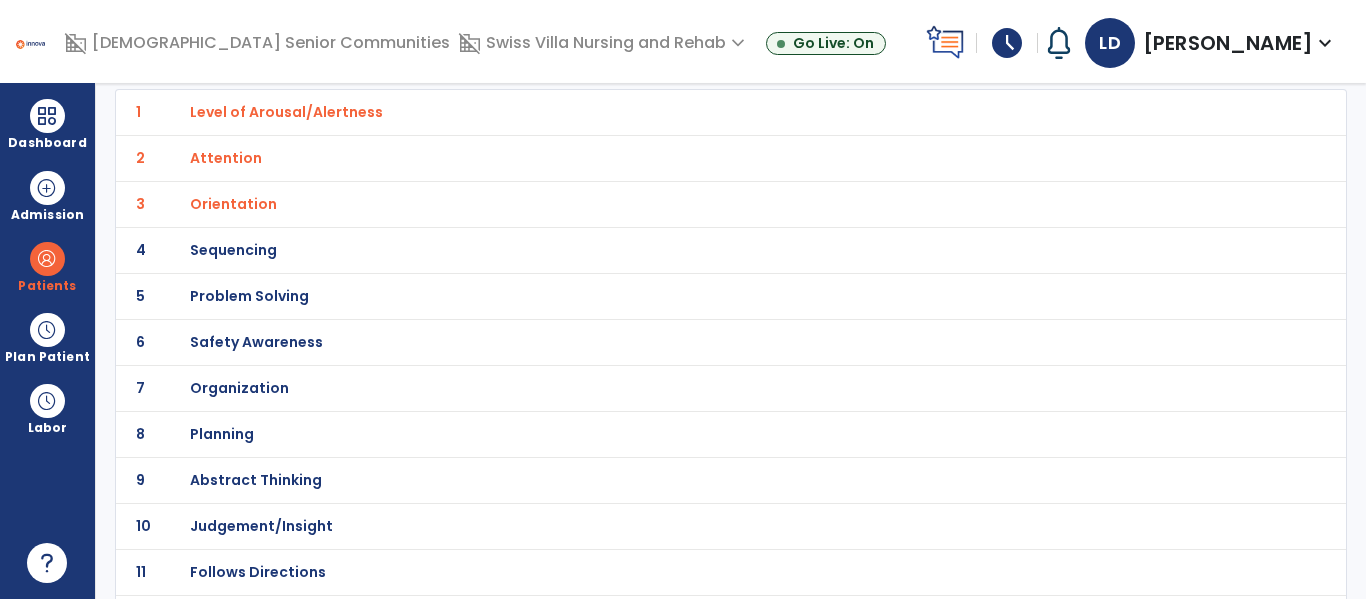 scroll, scrollTop: 161, scrollLeft: 0, axis: vertical 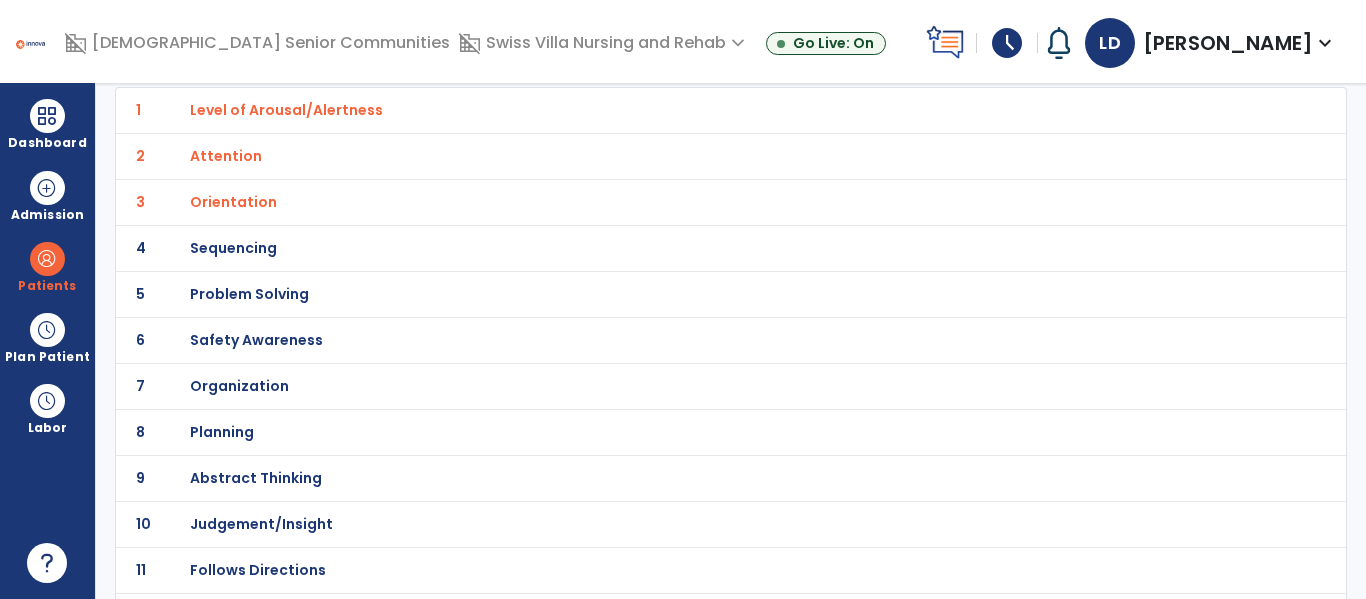 click on "Problem Solving" at bounding box center (687, 110) 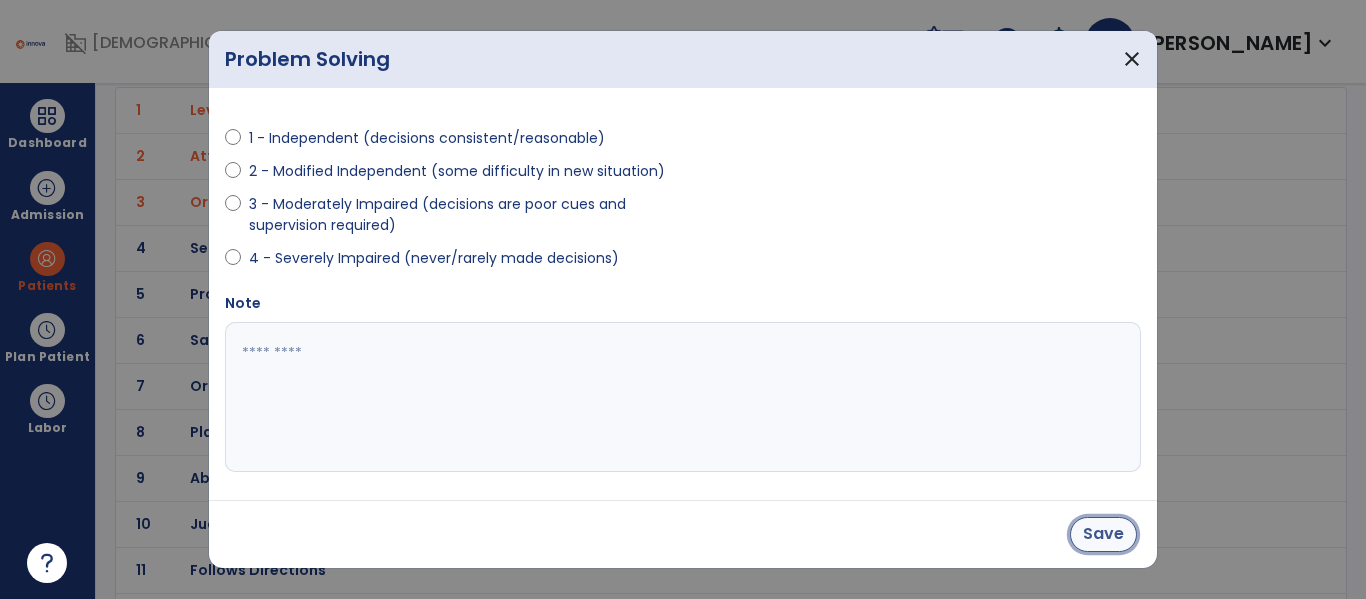 click on "Save" at bounding box center [1103, 534] 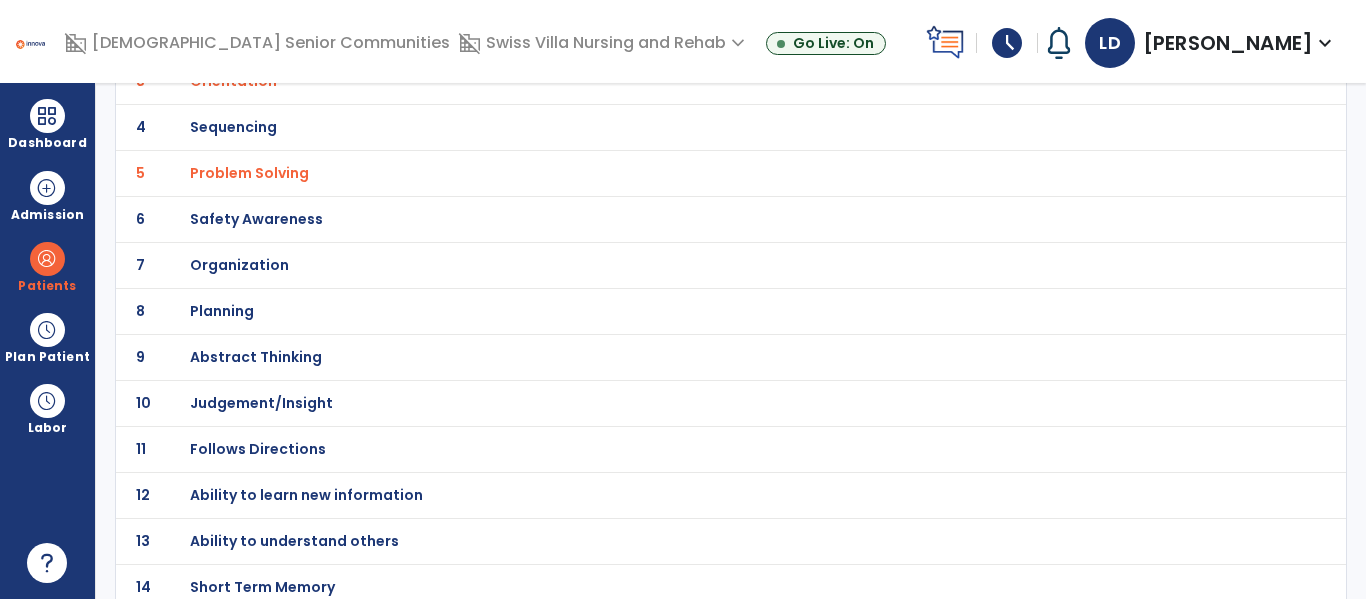 scroll, scrollTop: 340, scrollLeft: 0, axis: vertical 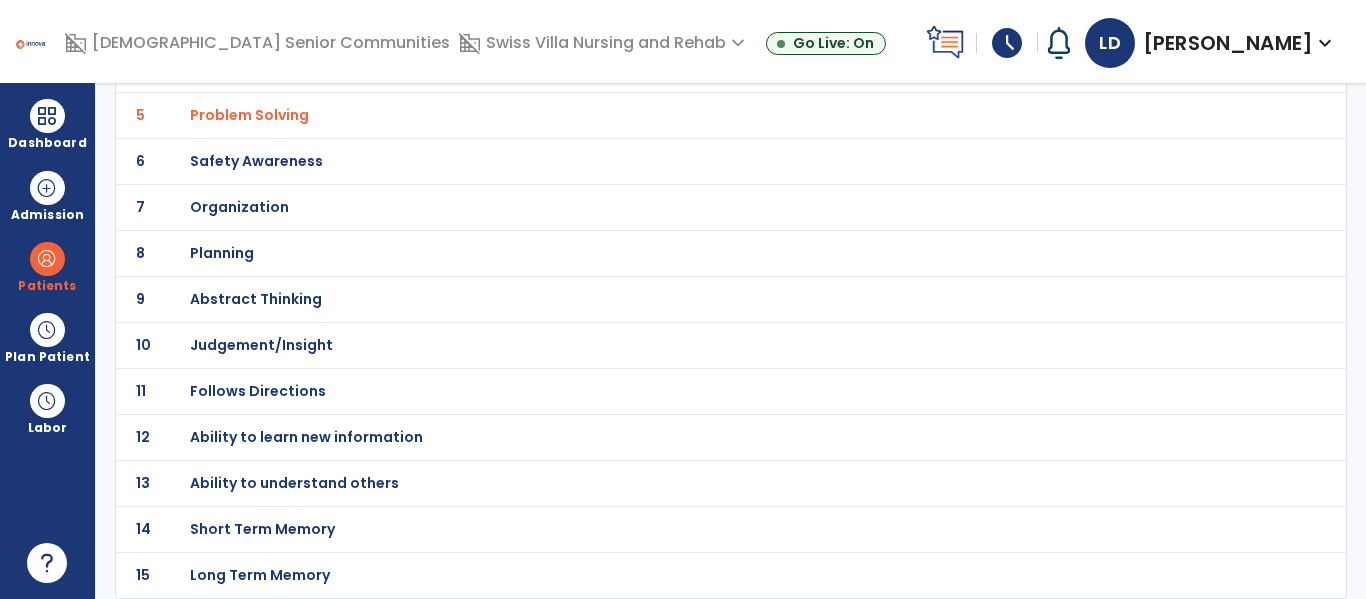 click on "Judgement/Insight" at bounding box center [286, -69] 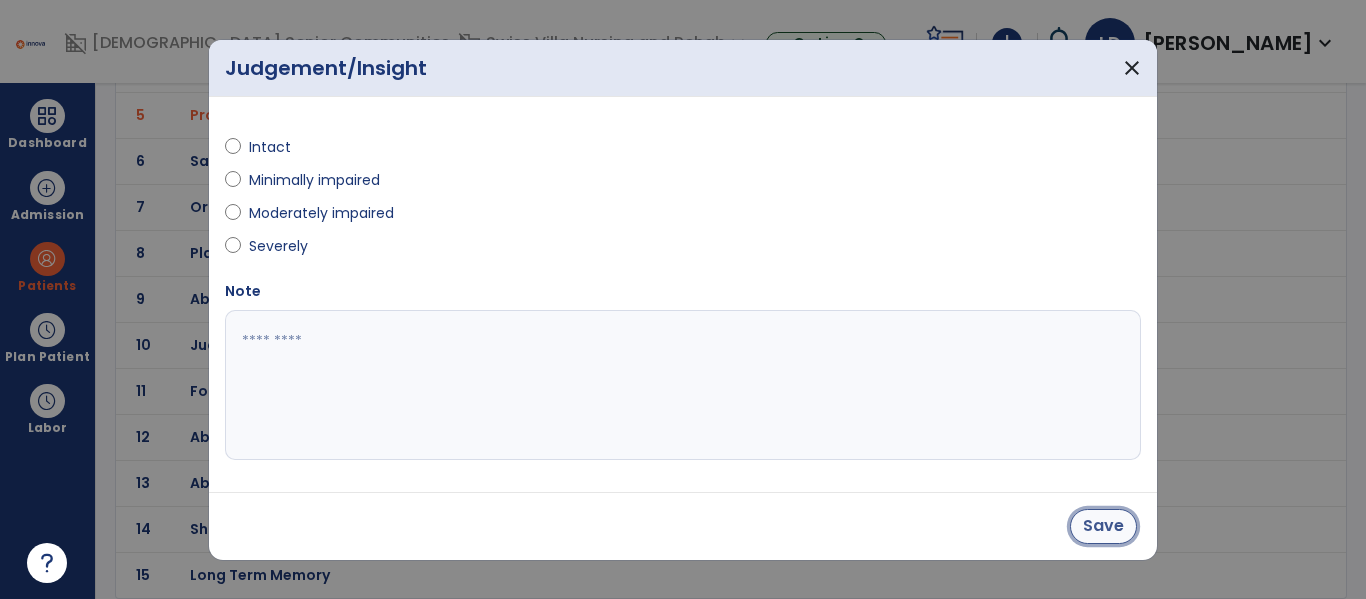click on "Save" at bounding box center [1103, 526] 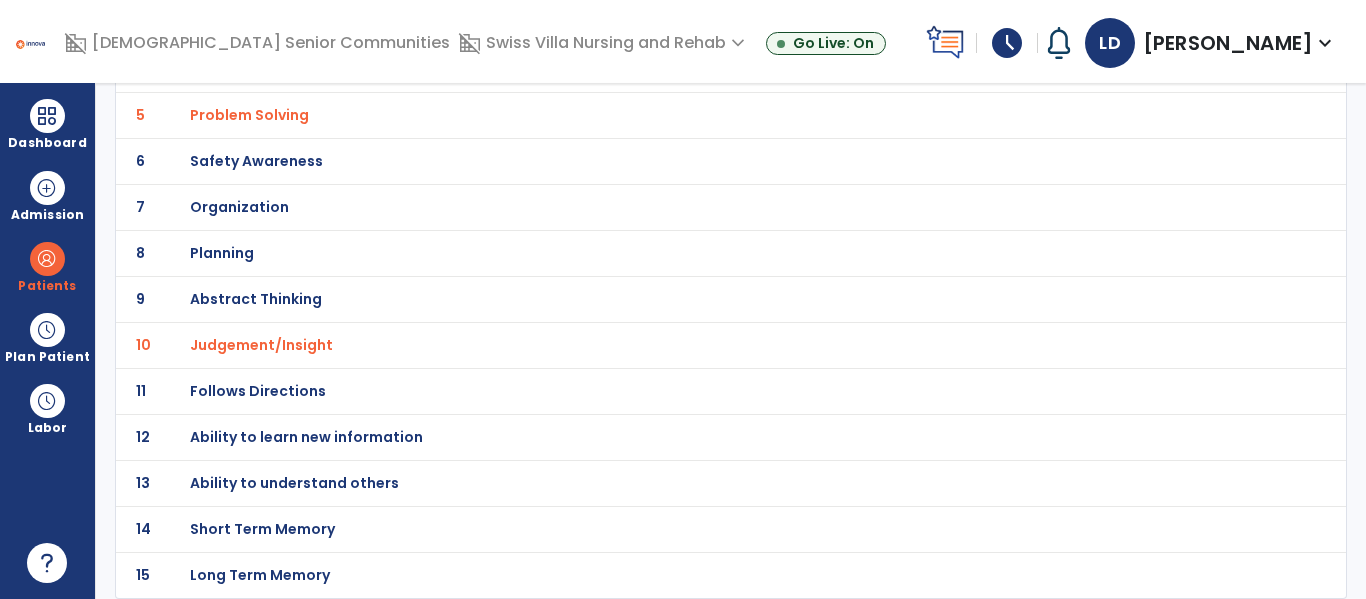 click on "Follows Directions" at bounding box center (286, -69) 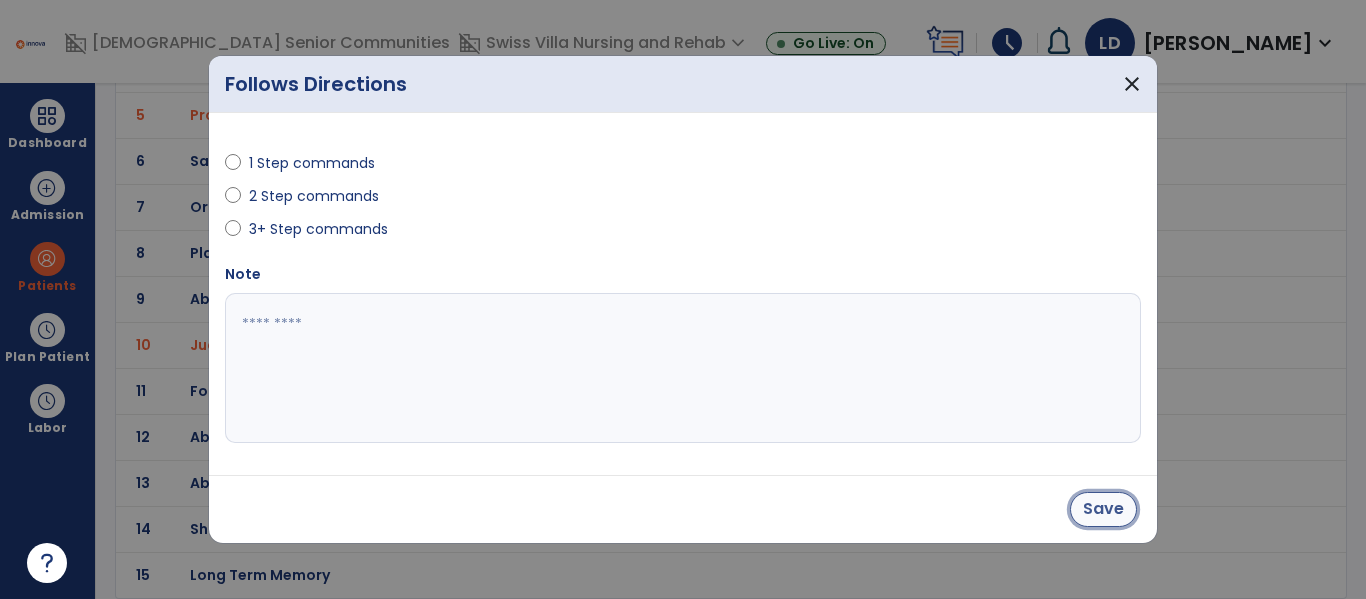 click on "Save" at bounding box center (1103, 509) 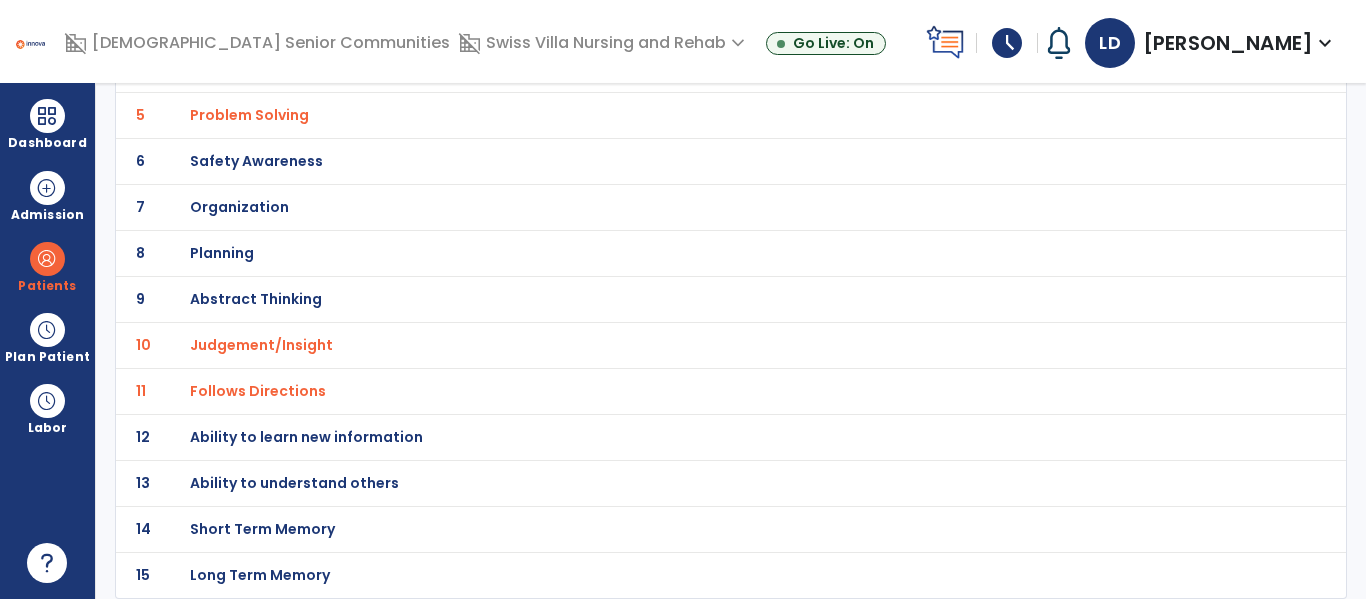 click on "Ability to learn new information" at bounding box center [286, -69] 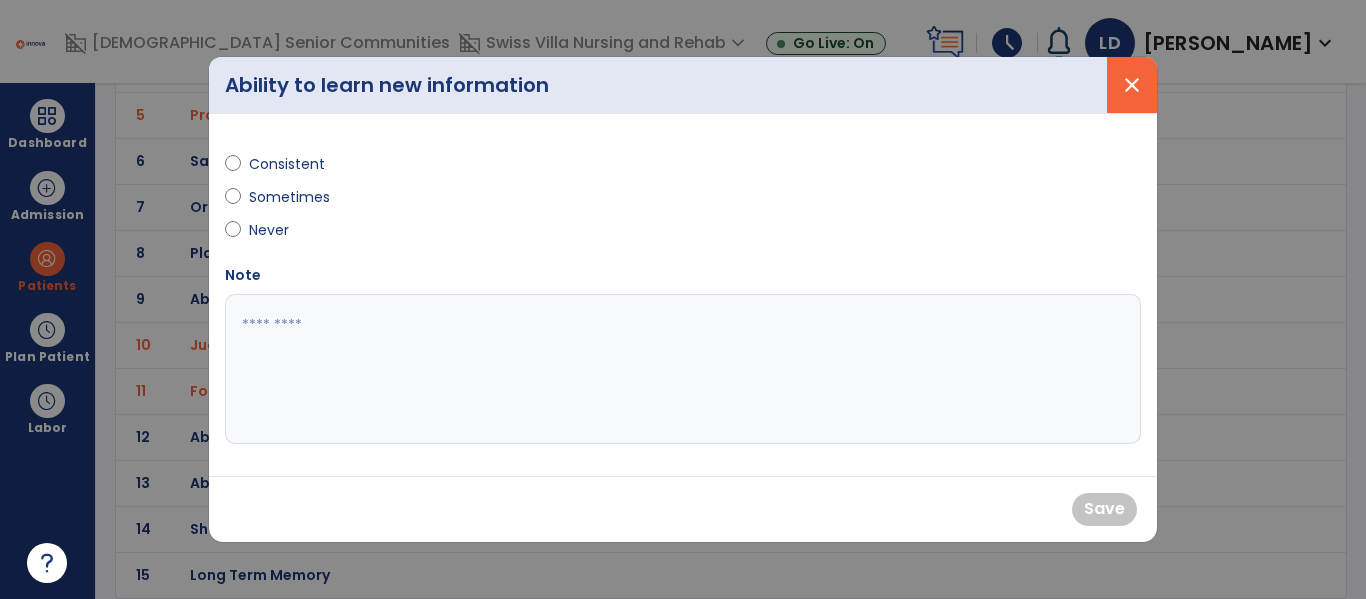 click on "close" at bounding box center [1132, 85] 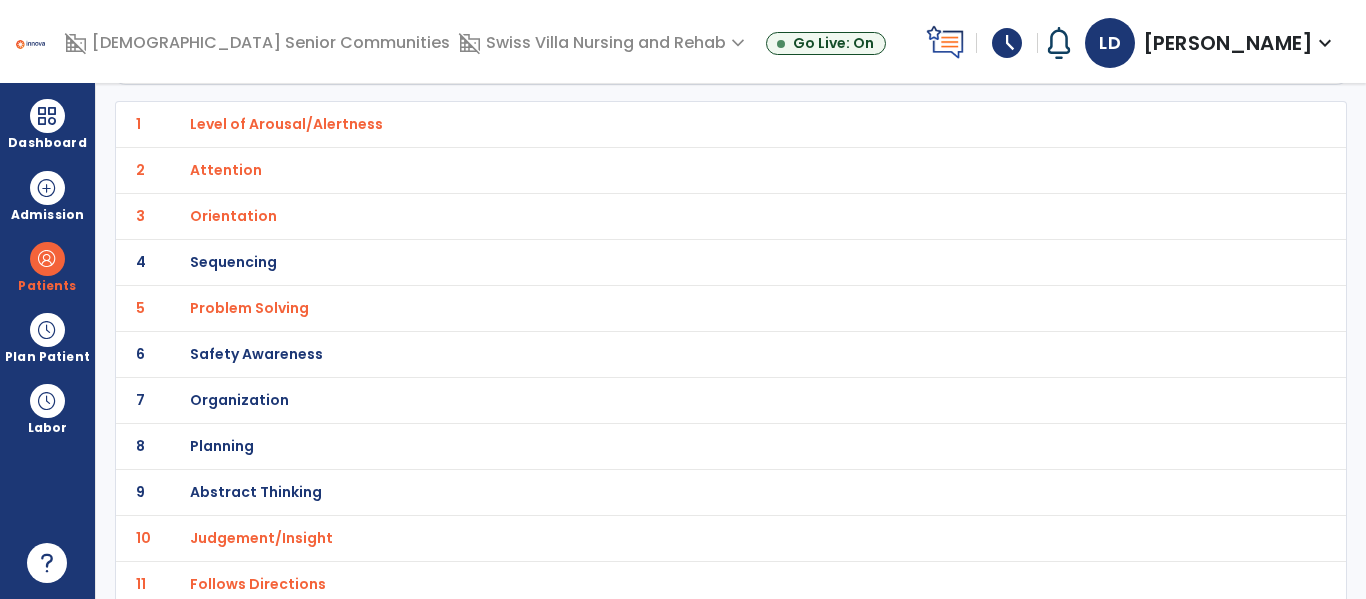 scroll, scrollTop: 0, scrollLeft: 0, axis: both 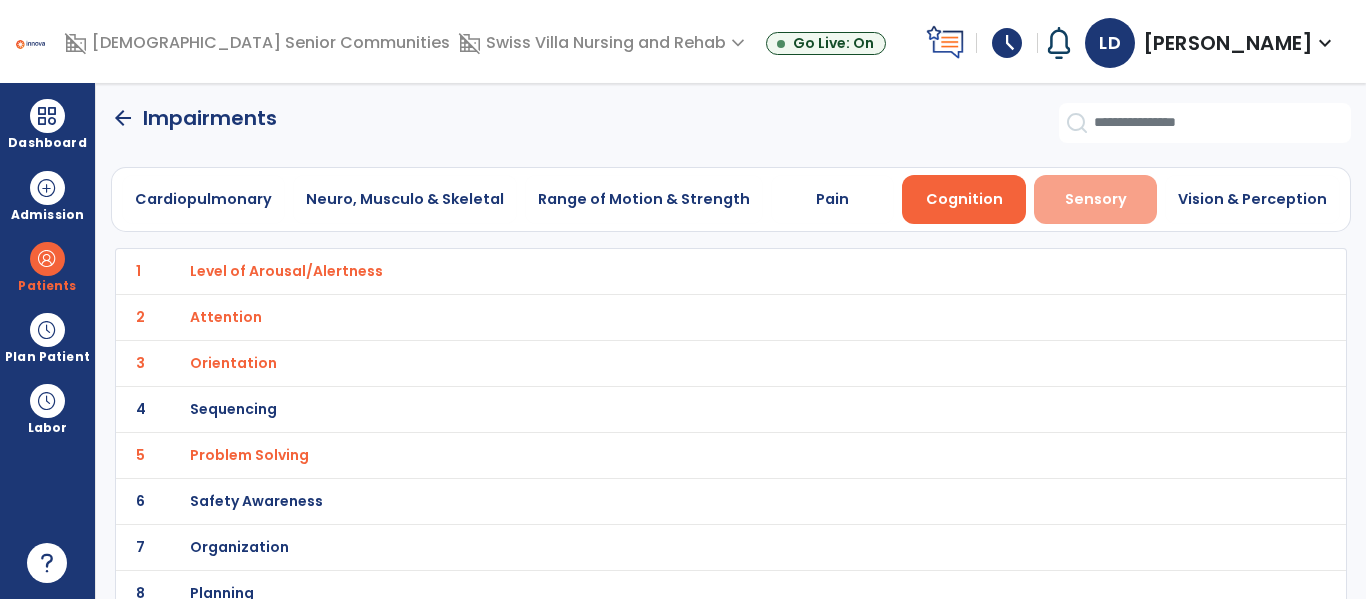click on "Sensory" at bounding box center [1096, 199] 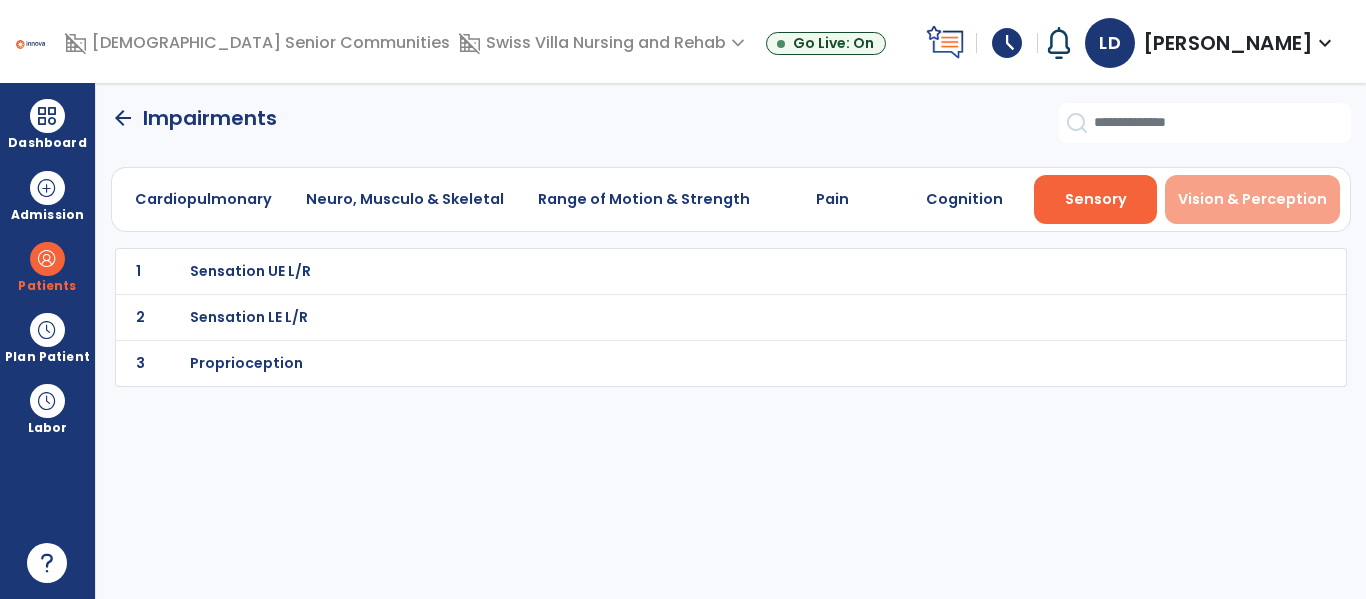 click on "Vision & Perception" at bounding box center (1252, 199) 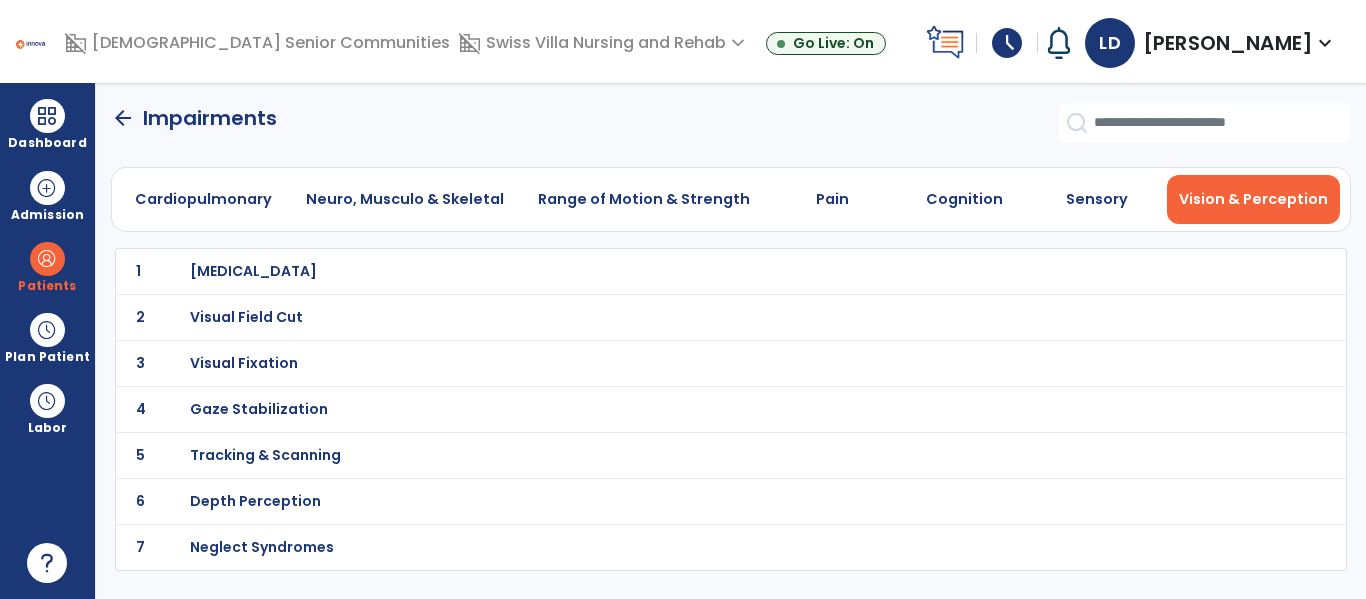 click on "arrow_back" 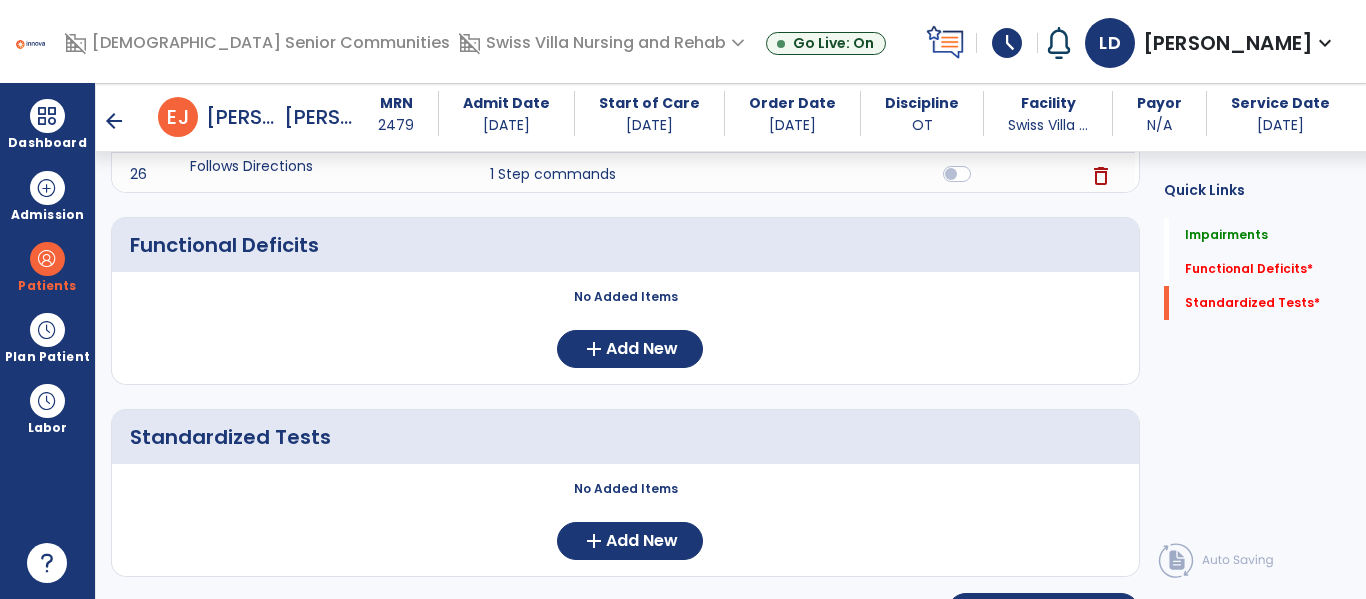 scroll, scrollTop: 1616, scrollLeft: 0, axis: vertical 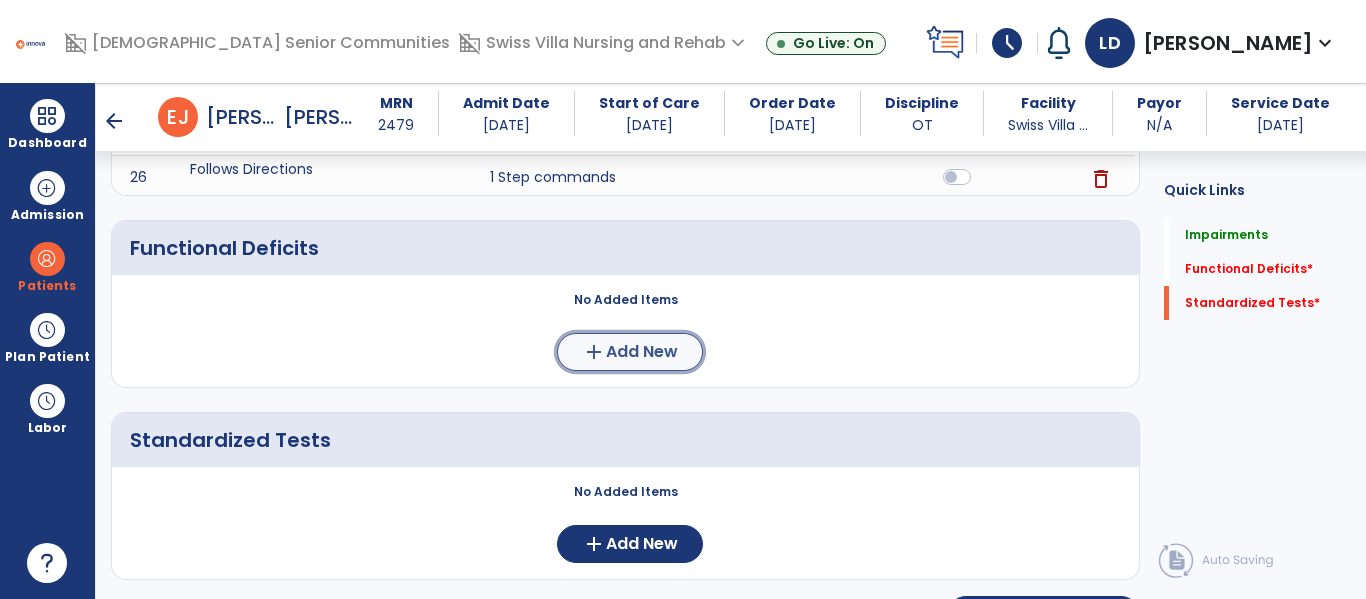 click on "Add New" 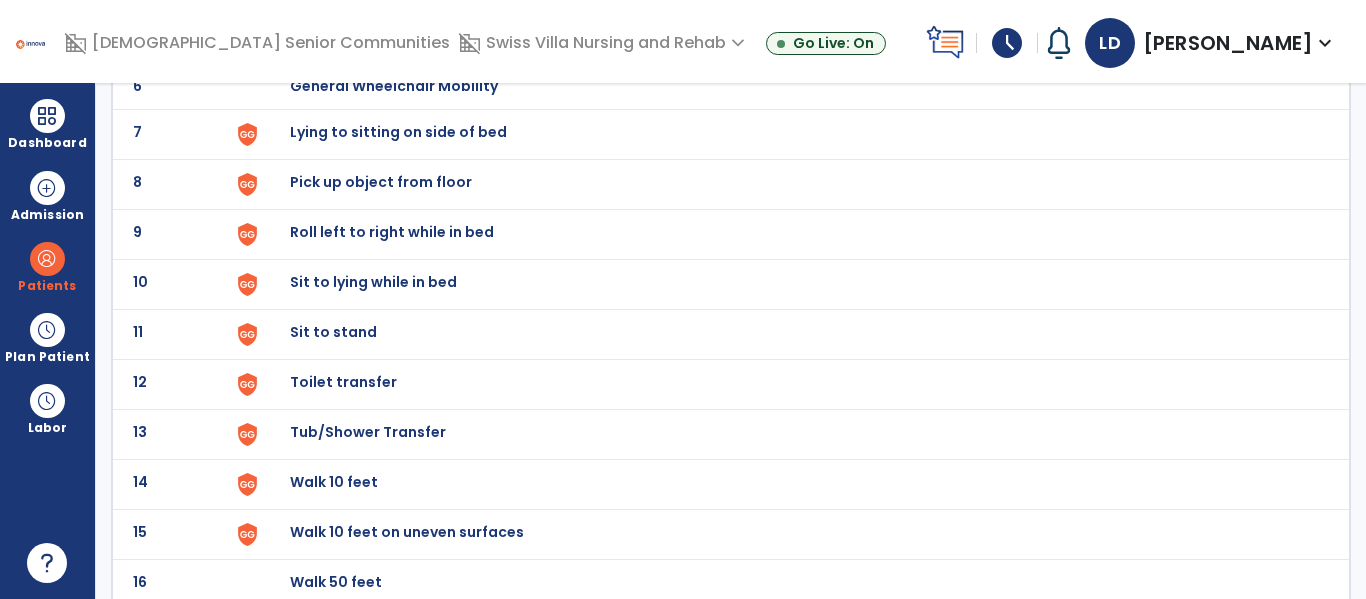 scroll, scrollTop: 428, scrollLeft: 0, axis: vertical 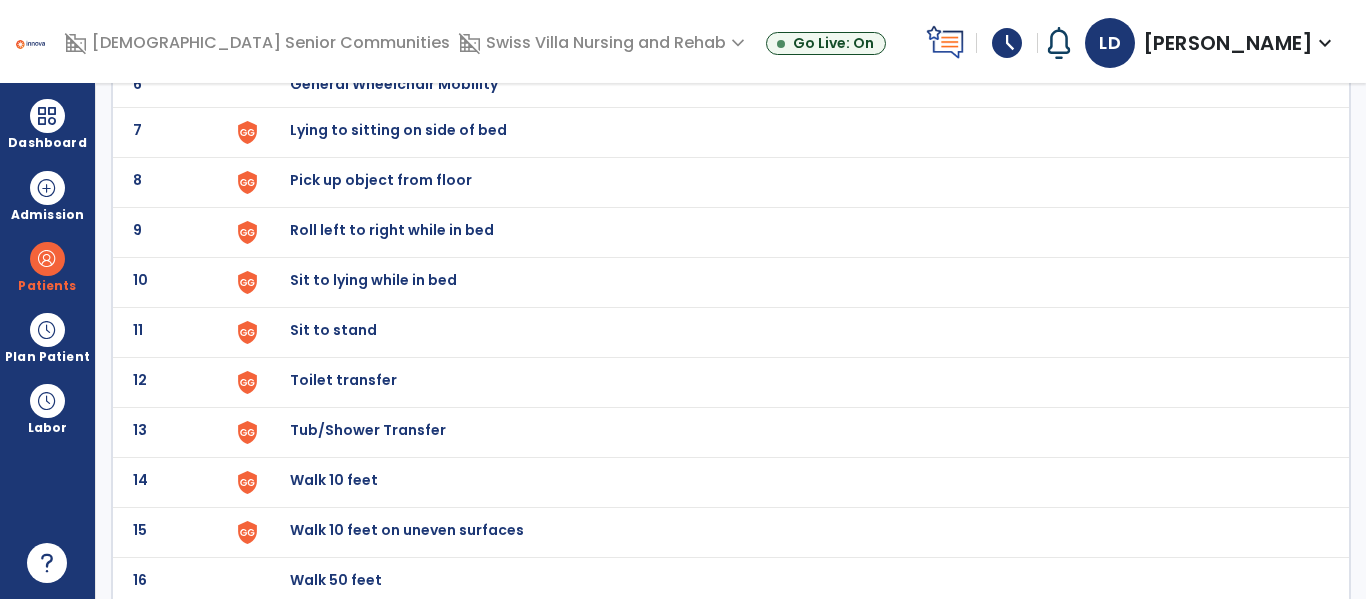 click on "Toilet transfer" at bounding box center [336, -166] 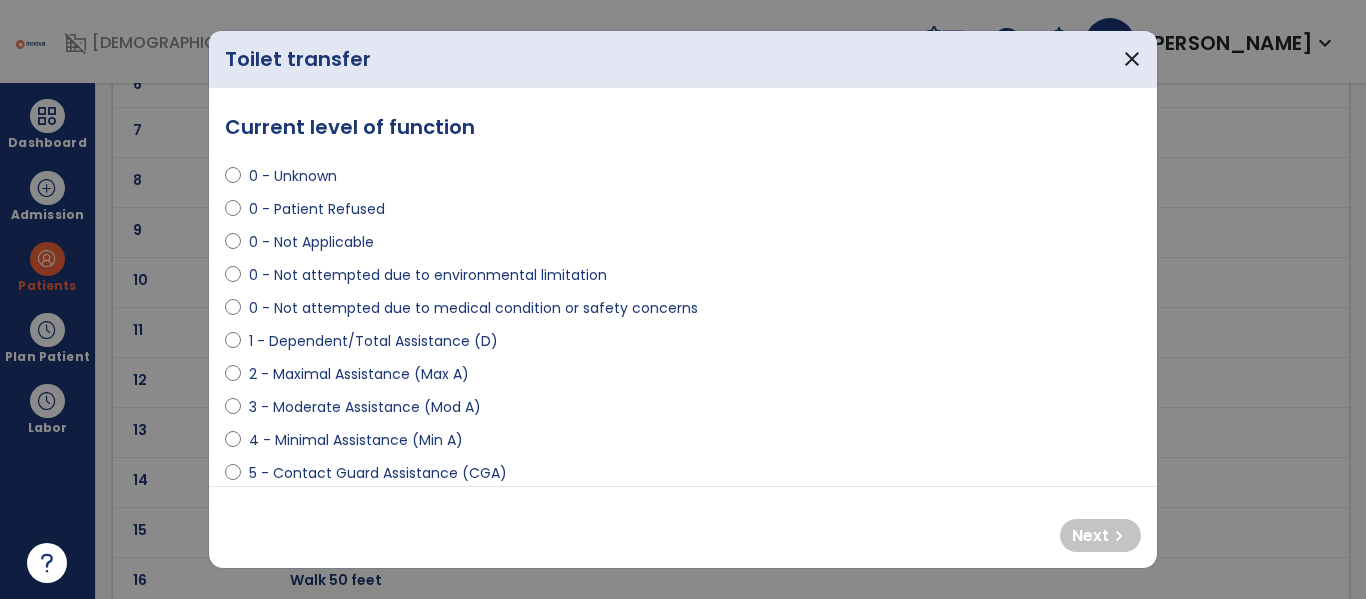 select on "**********" 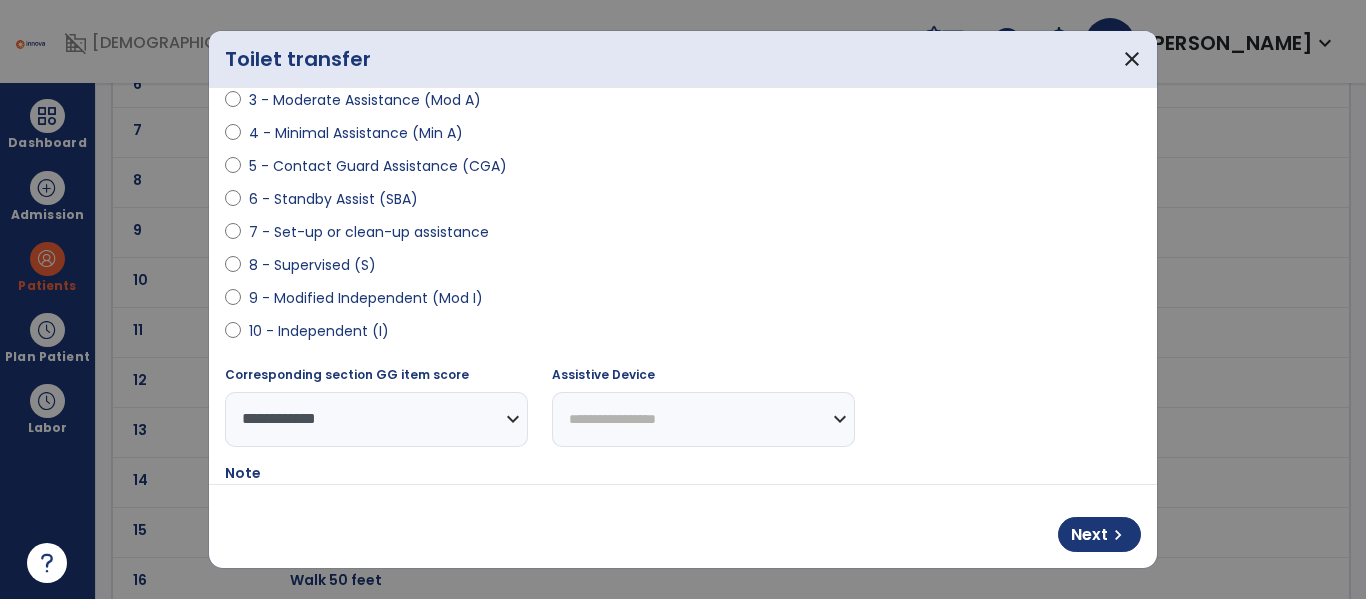 scroll, scrollTop: 496, scrollLeft: 0, axis: vertical 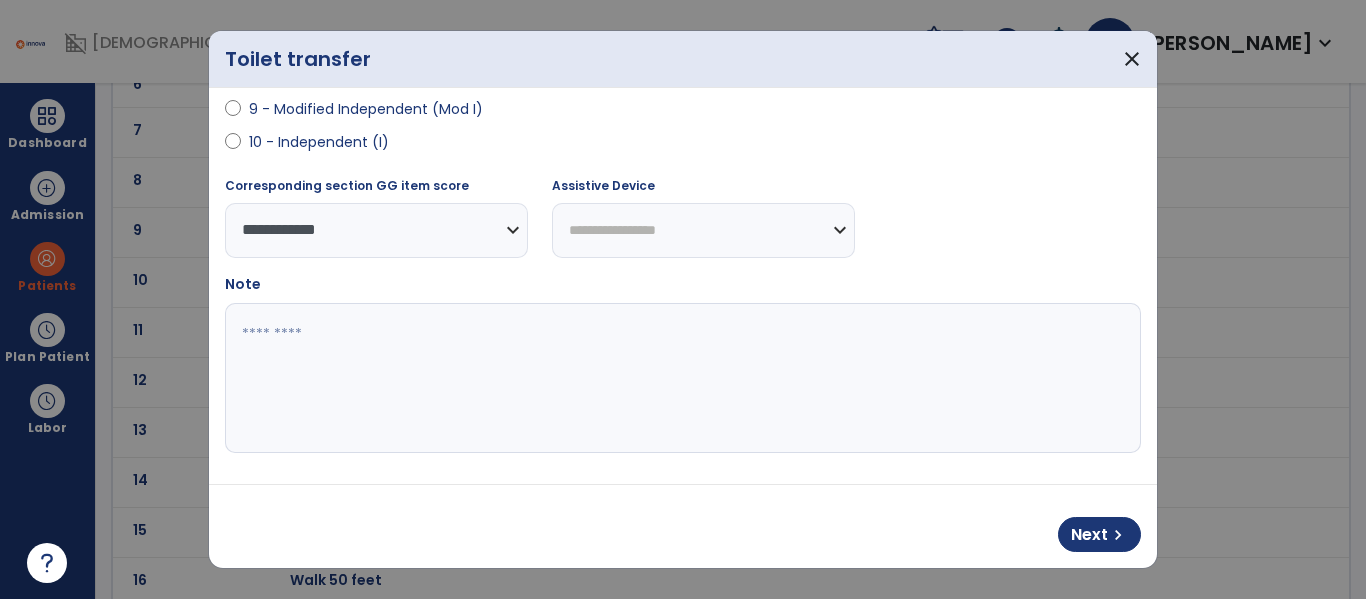 click at bounding box center [680, 378] 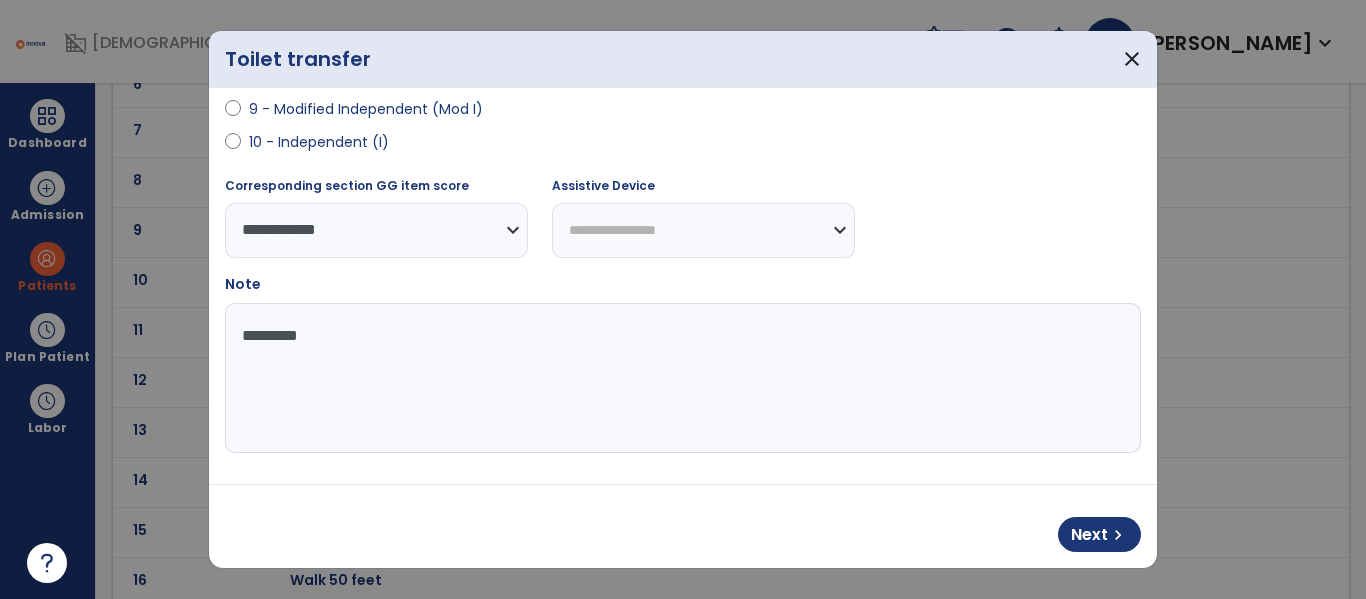 type on "**********" 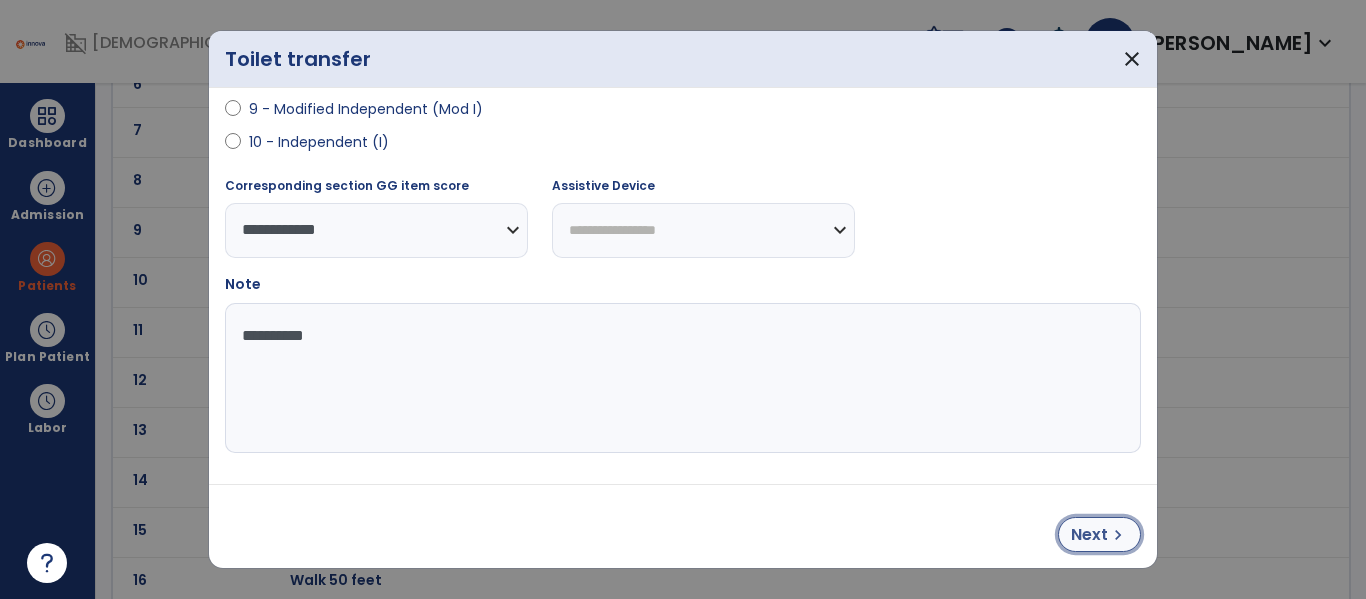 click on "Next" at bounding box center [1089, 535] 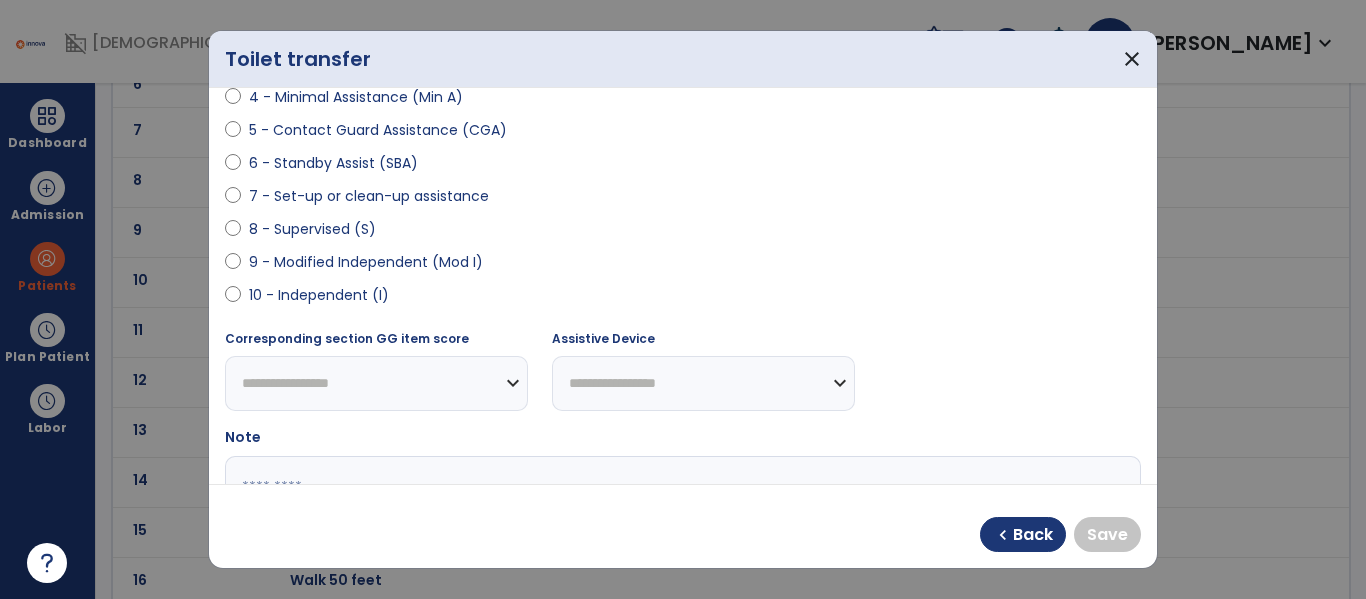 scroll, scrollTop: 294, scrollLeft: 0, axis: vertical 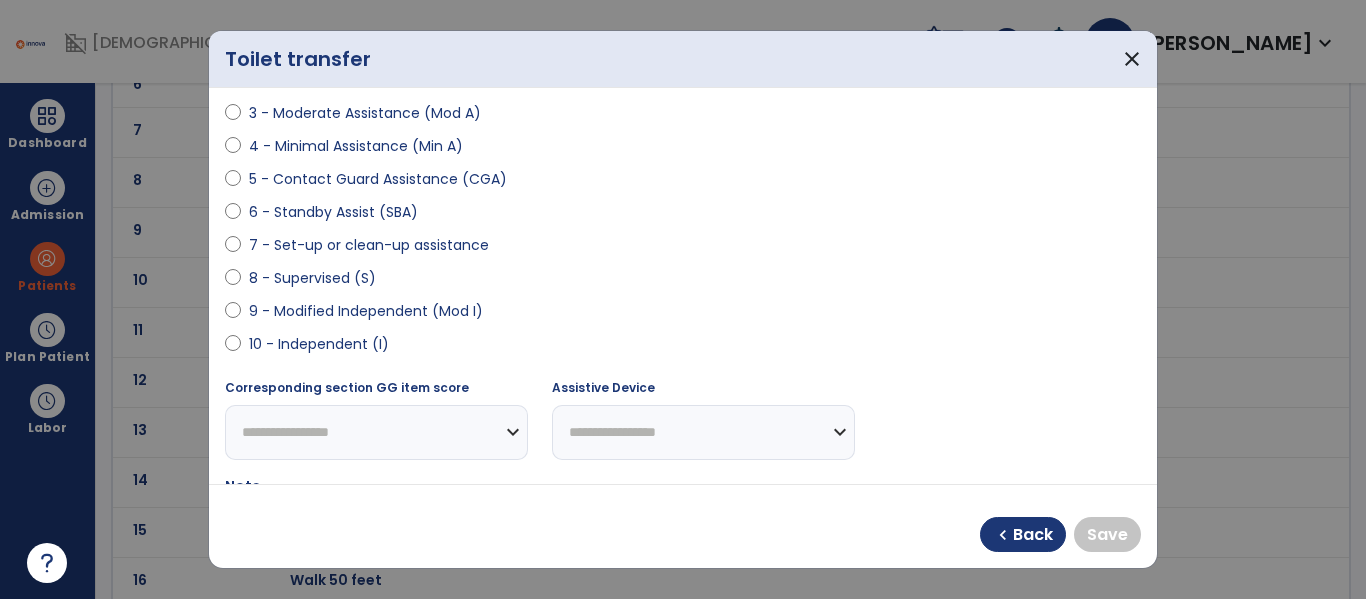 select on "**********" 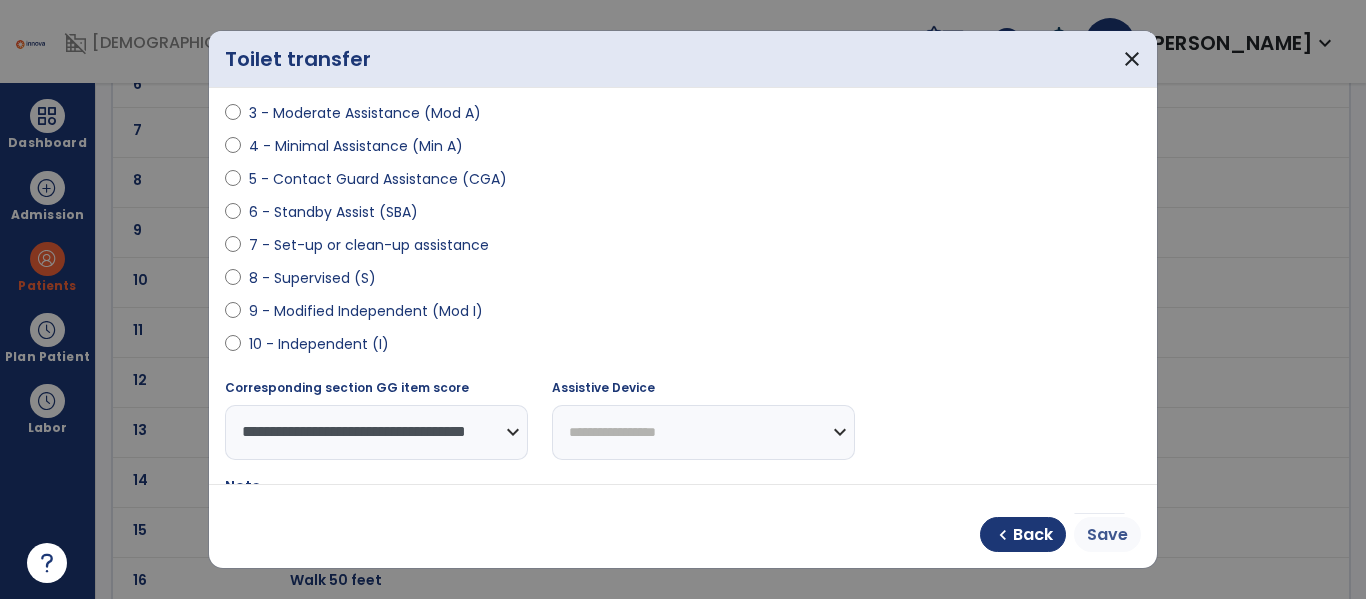 click on "Save" at bounding box center [1107, 535] 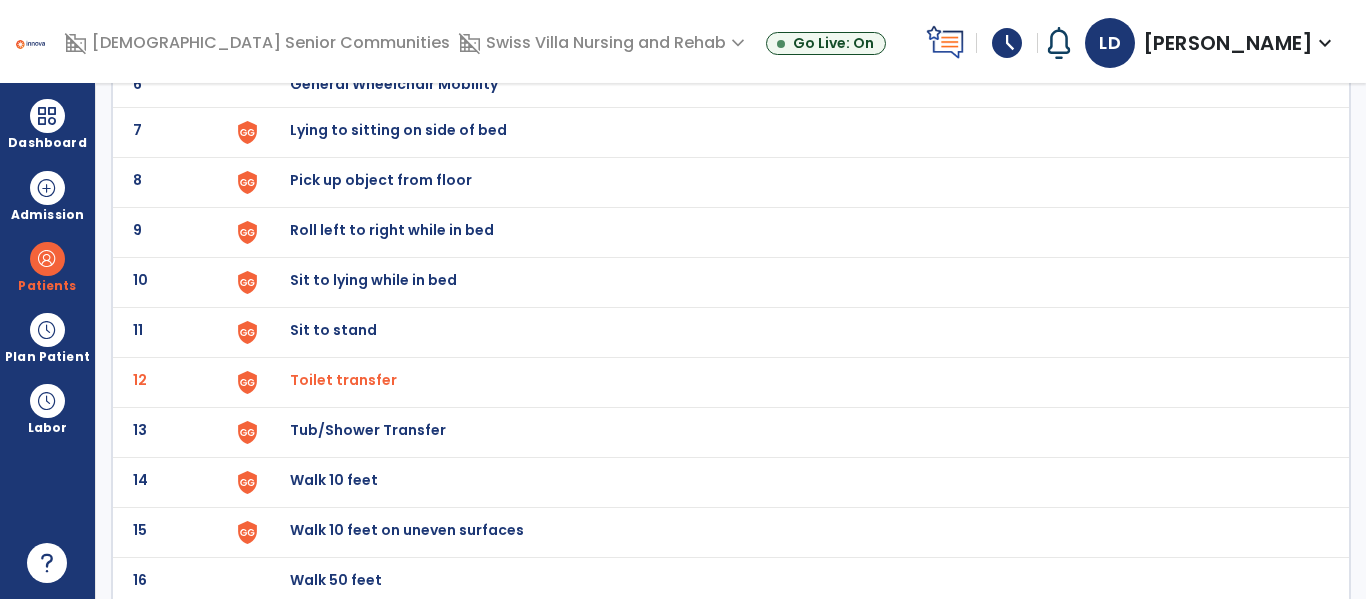click on "12 Toilet transfer" 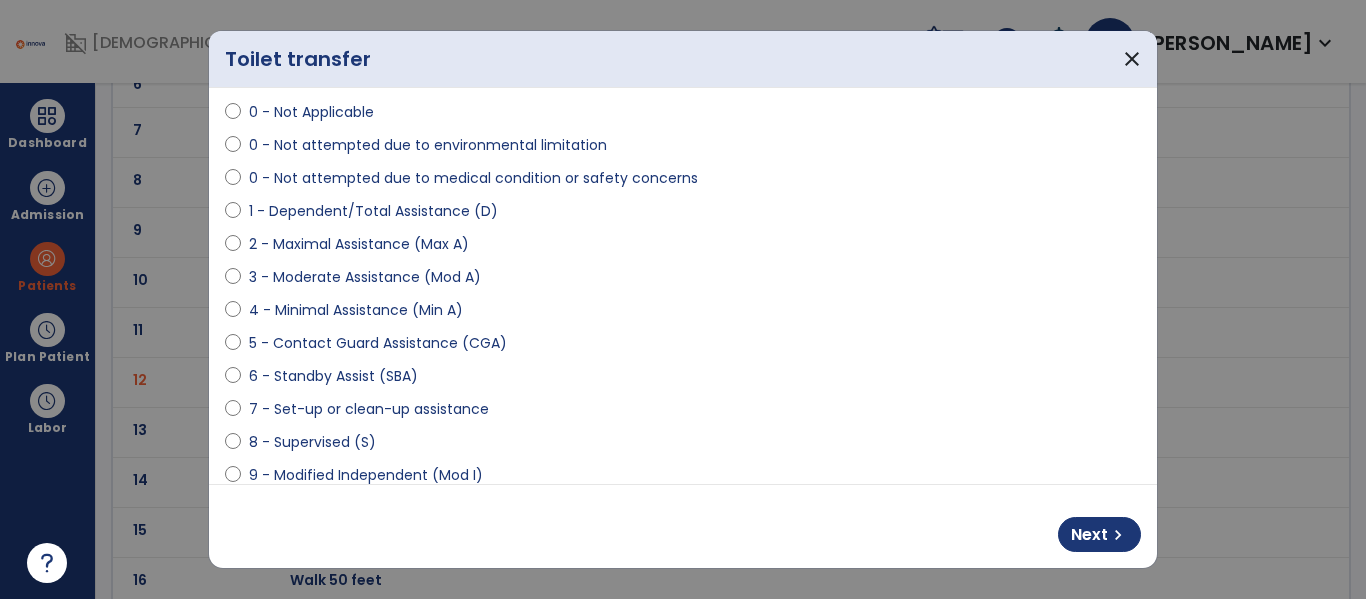 scroll, scrollTop: 148, scrollLeft: 0, axis: vertical 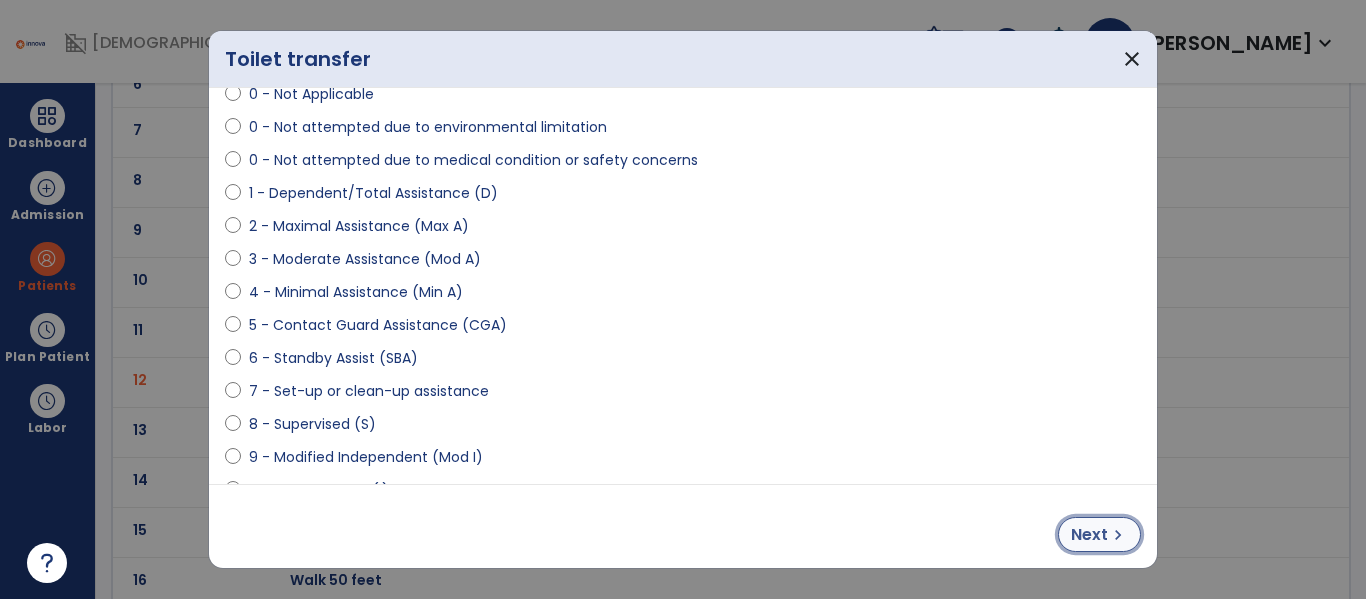 click on "chevron_right" at bounding box center (1118, 535) 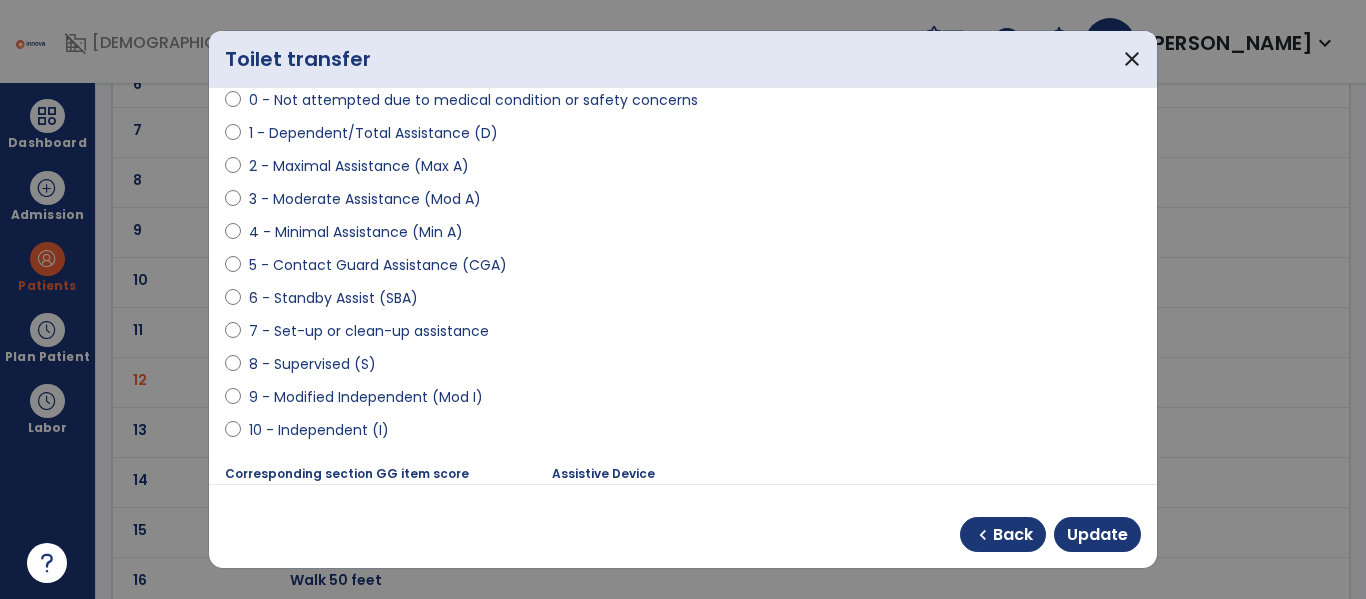 scroll, scrollTop: 228, scrollLeft: 0, axis: vertical 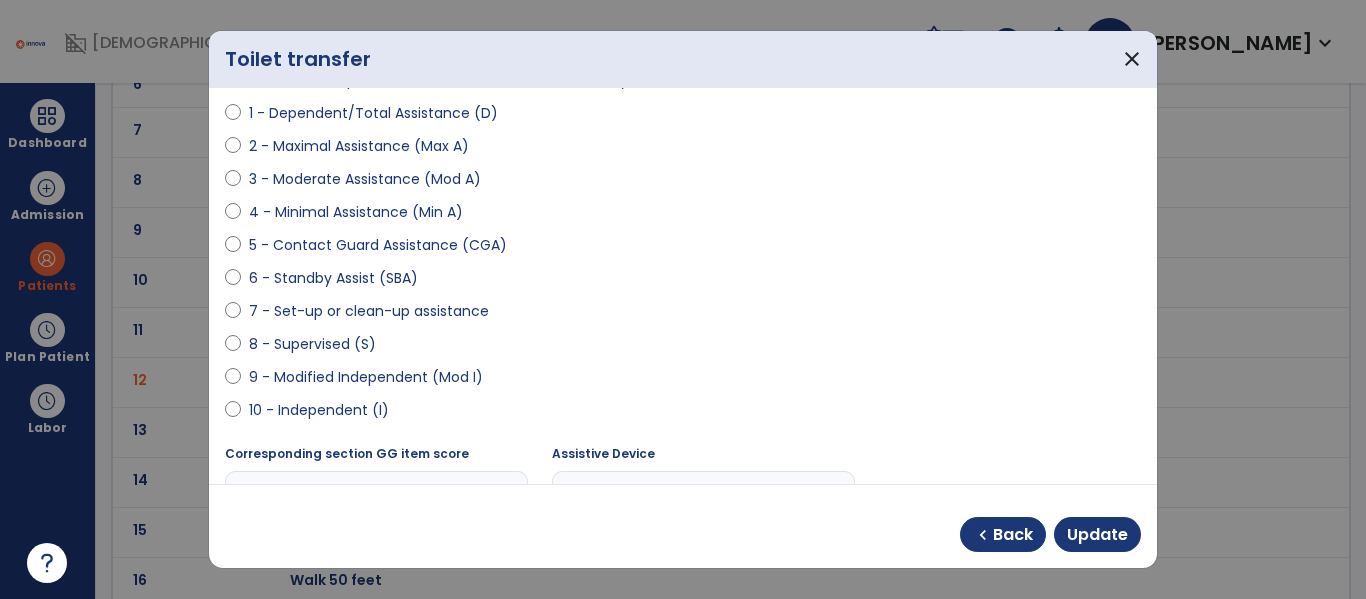 select on "**********" 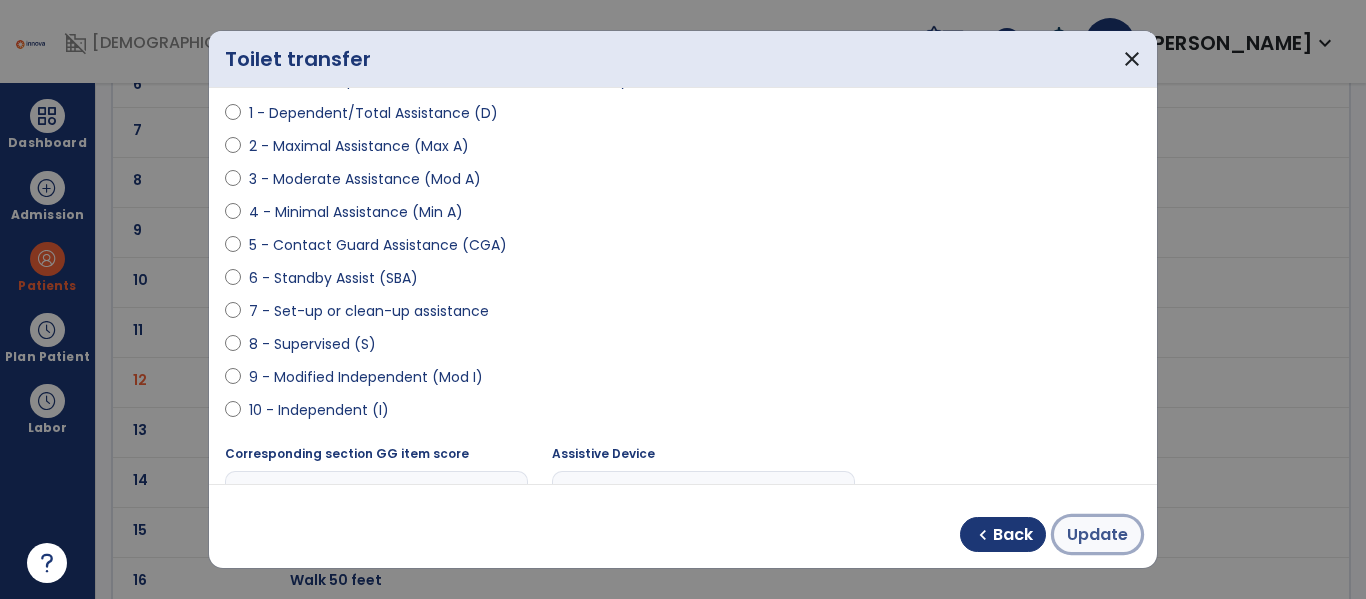 click on "Update" at bounding box center [1097, 535] 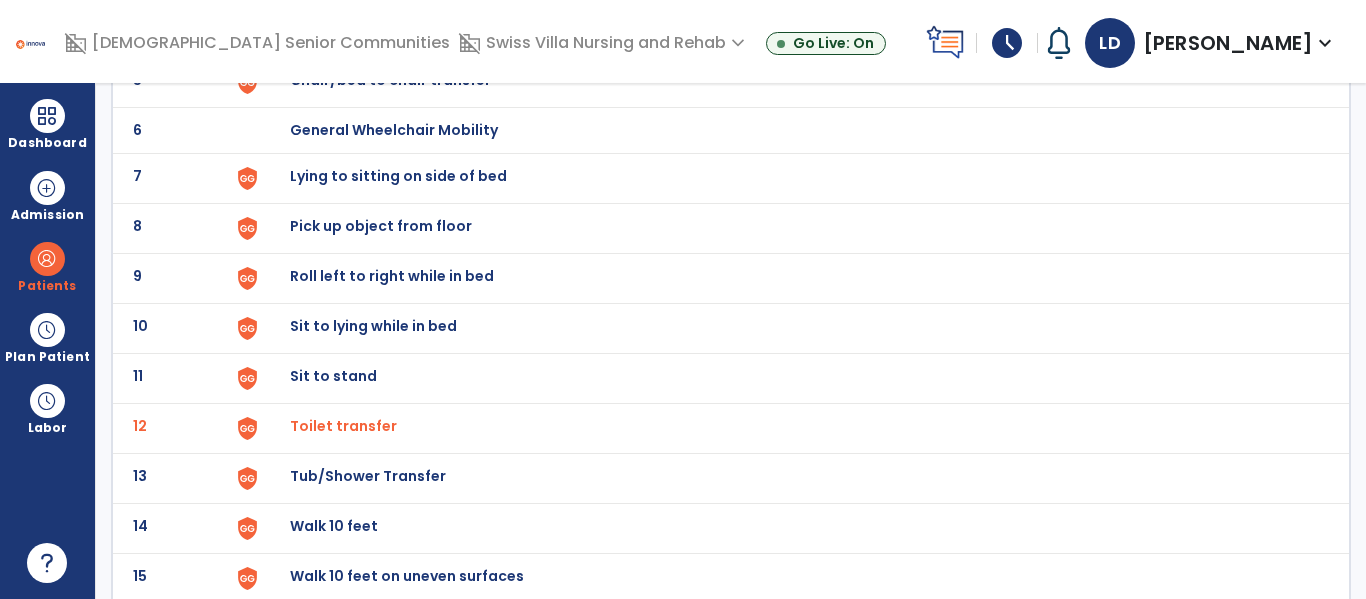 scroll, scrollTop: 381, scrollLeft: 0, axis: vertical 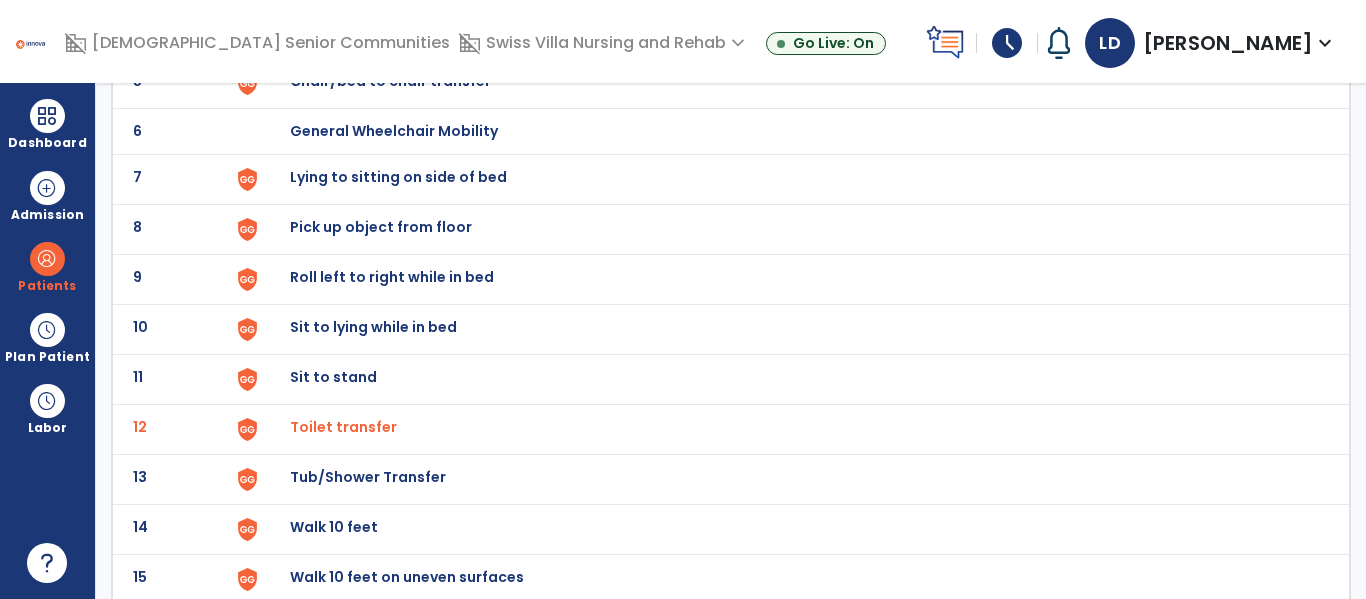click on "Sit to stand" at bounding box center [336, -119] 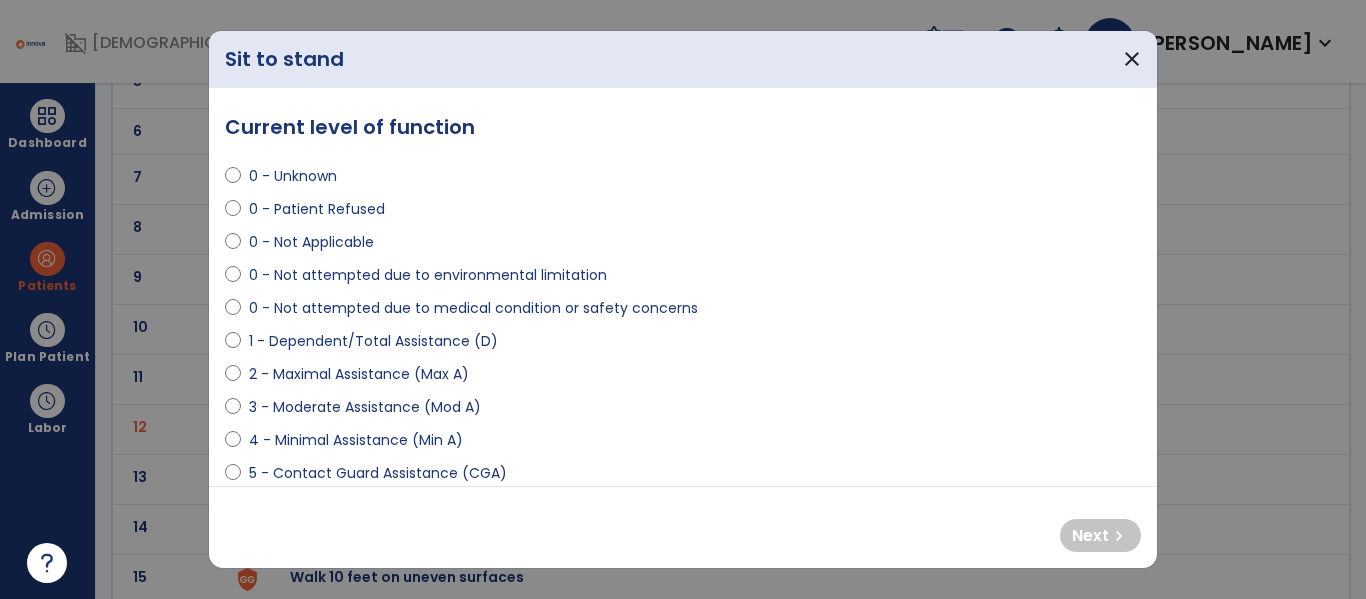 select on "**********" 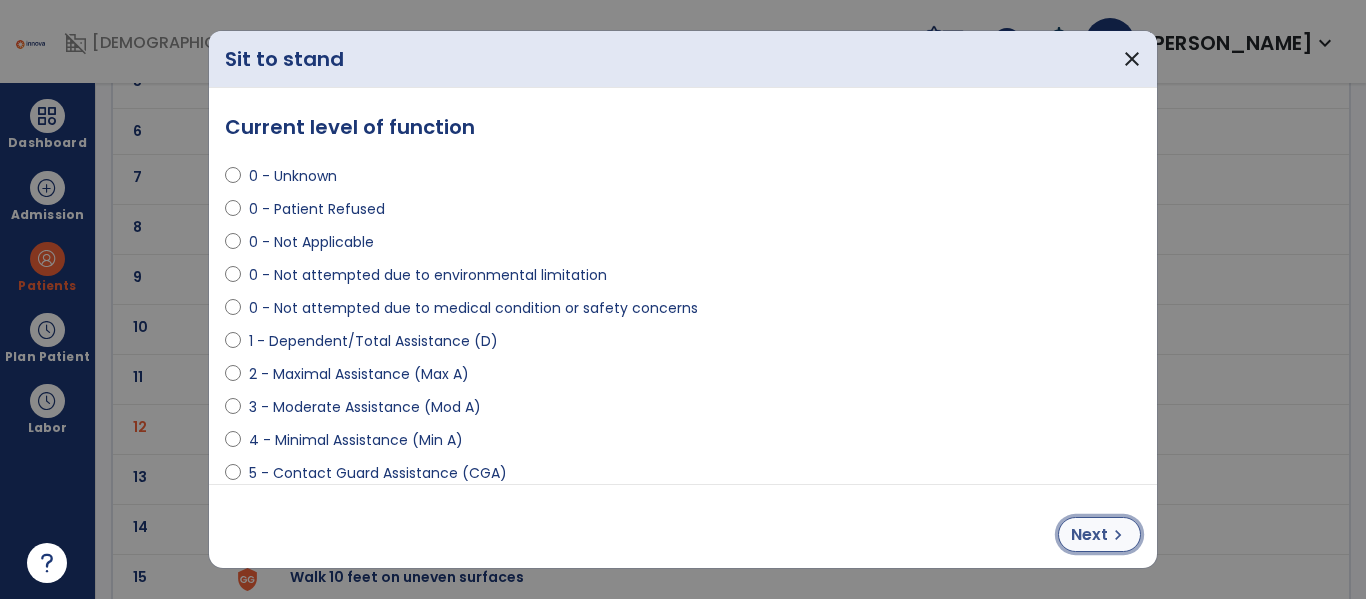 click on "chevron_right" at bounding box center [1118, 535] 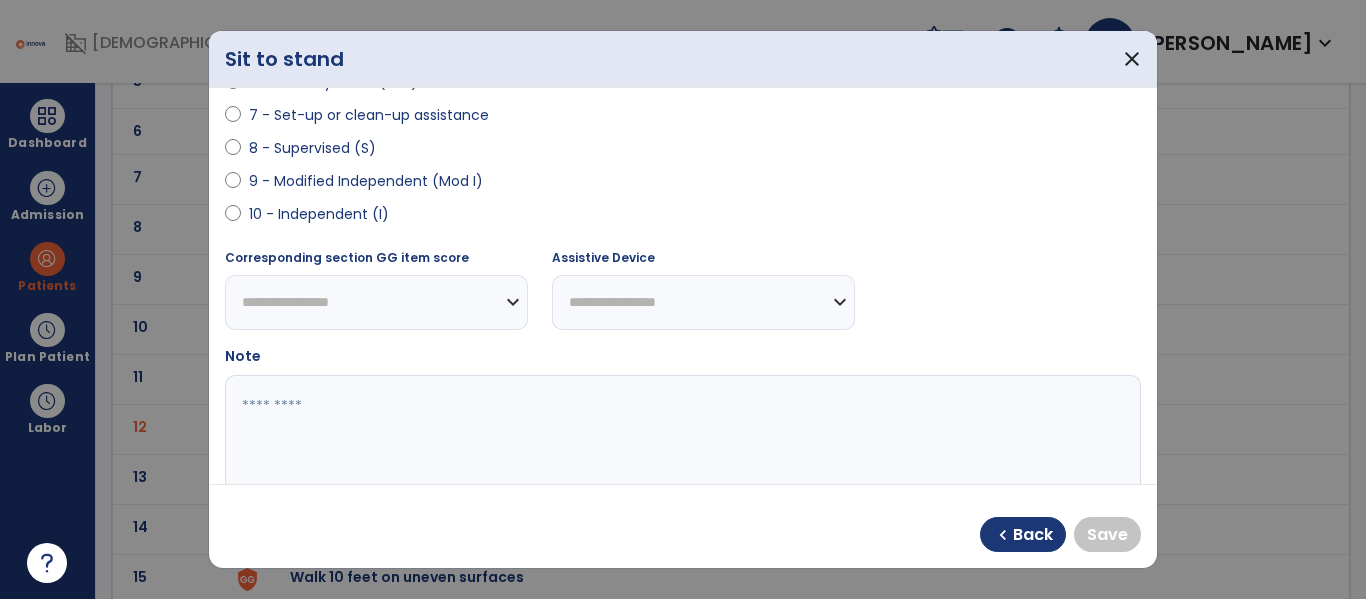 scroll, scrollTop: 427, scrollLeft: 0, axis: vertical 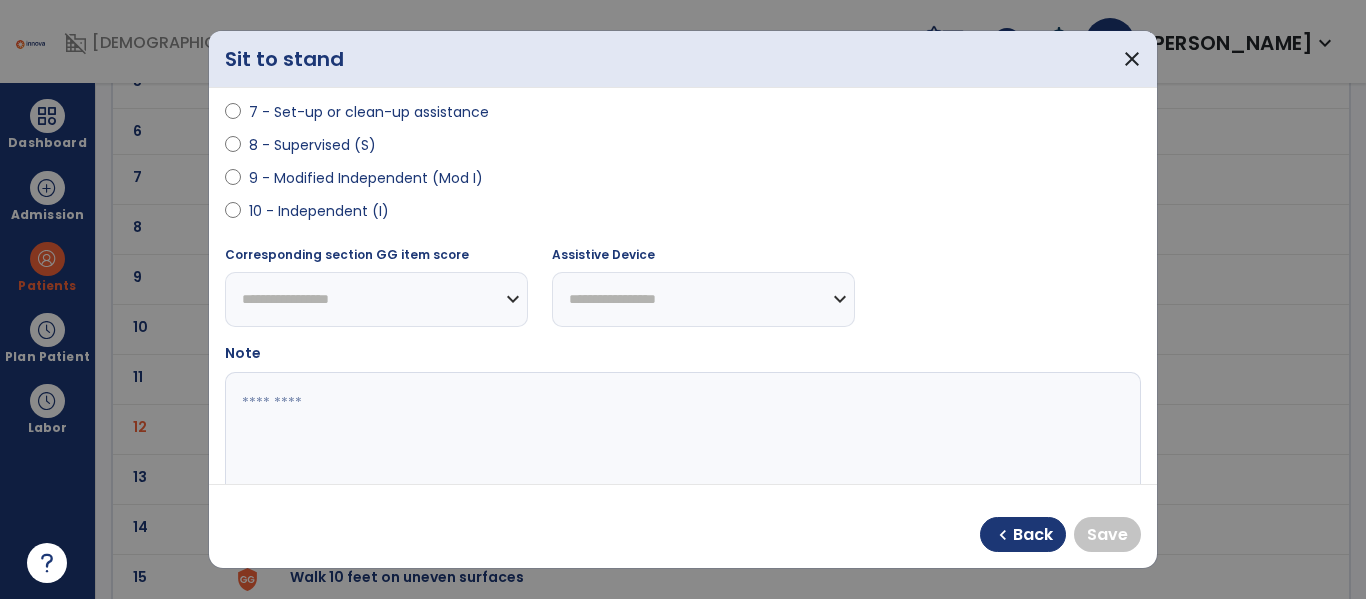 select on "**********" 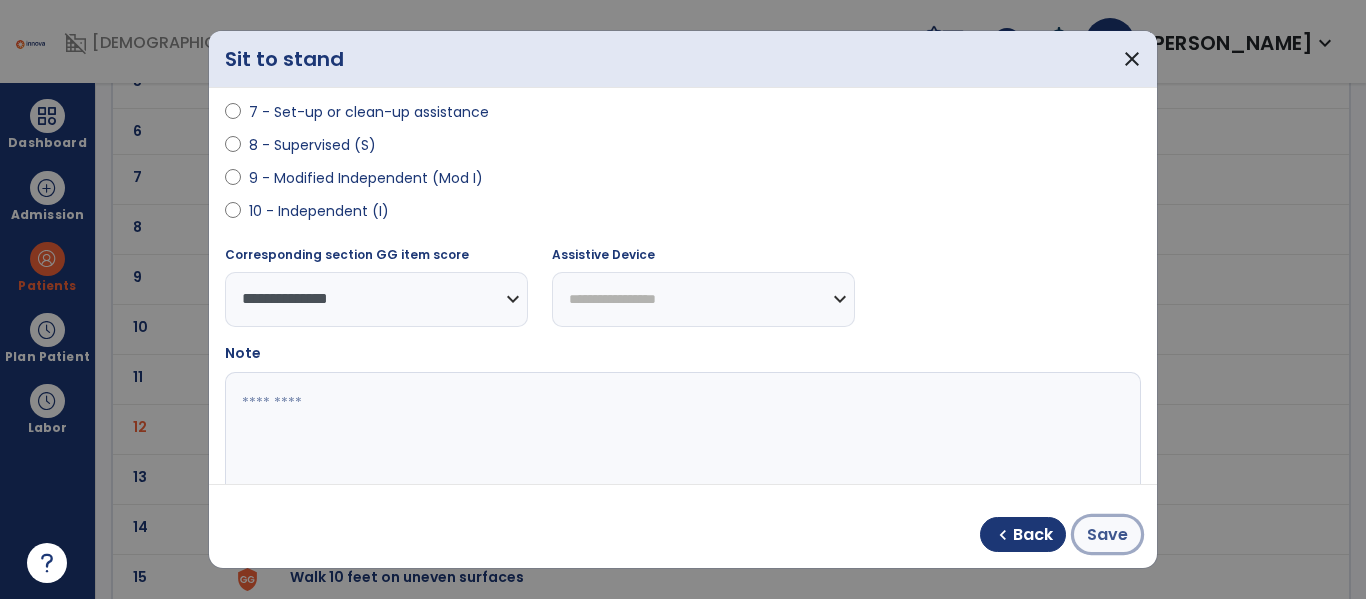 click on "Save" at bounding box center (1107, 535) 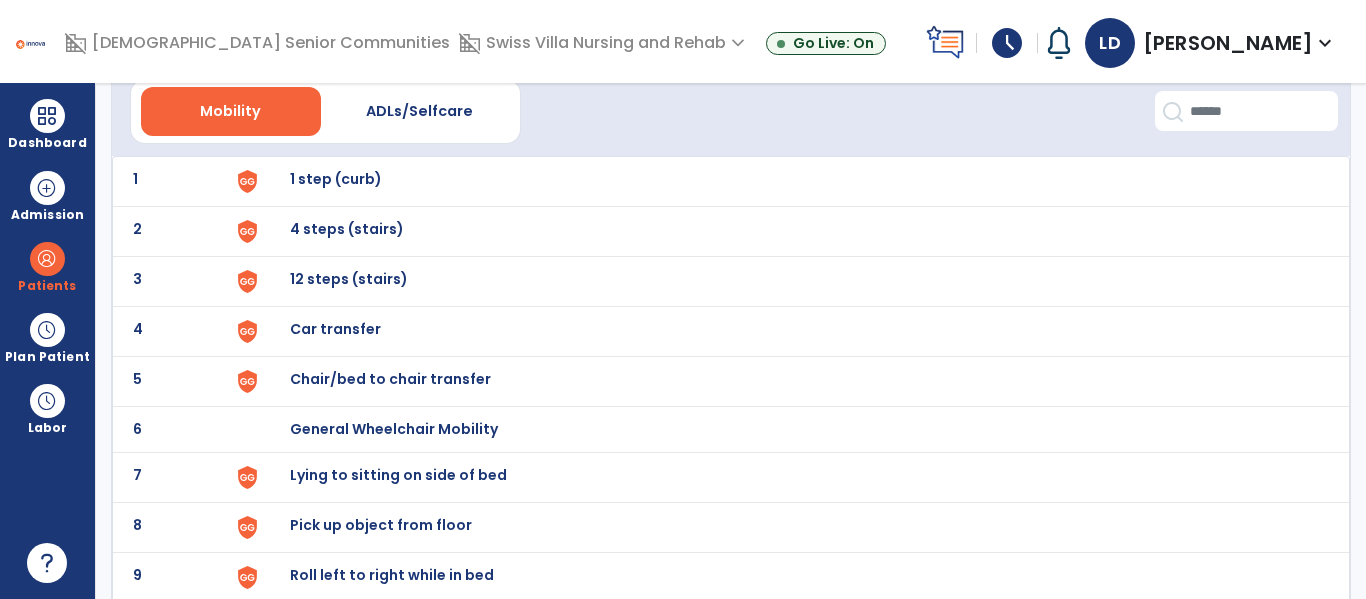 scroll, scrollTop: 0, scrollLeft: 0, axis: both 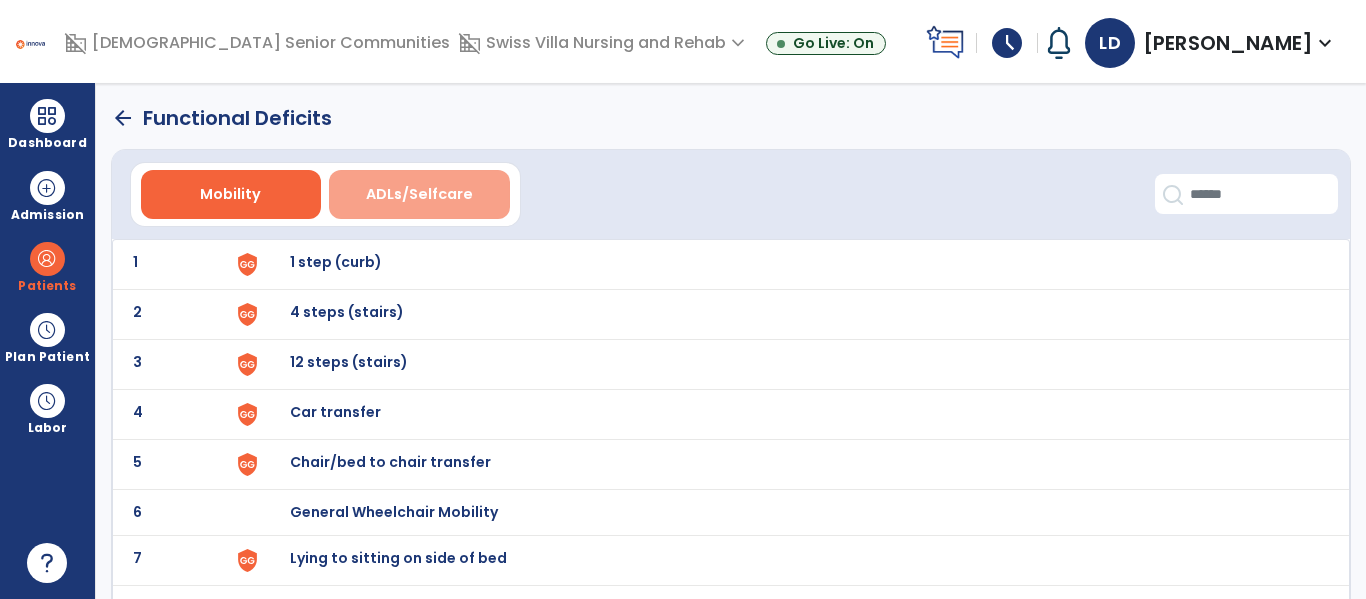 click on "ADLs/Selfcare" at bounding box center [419, 194] 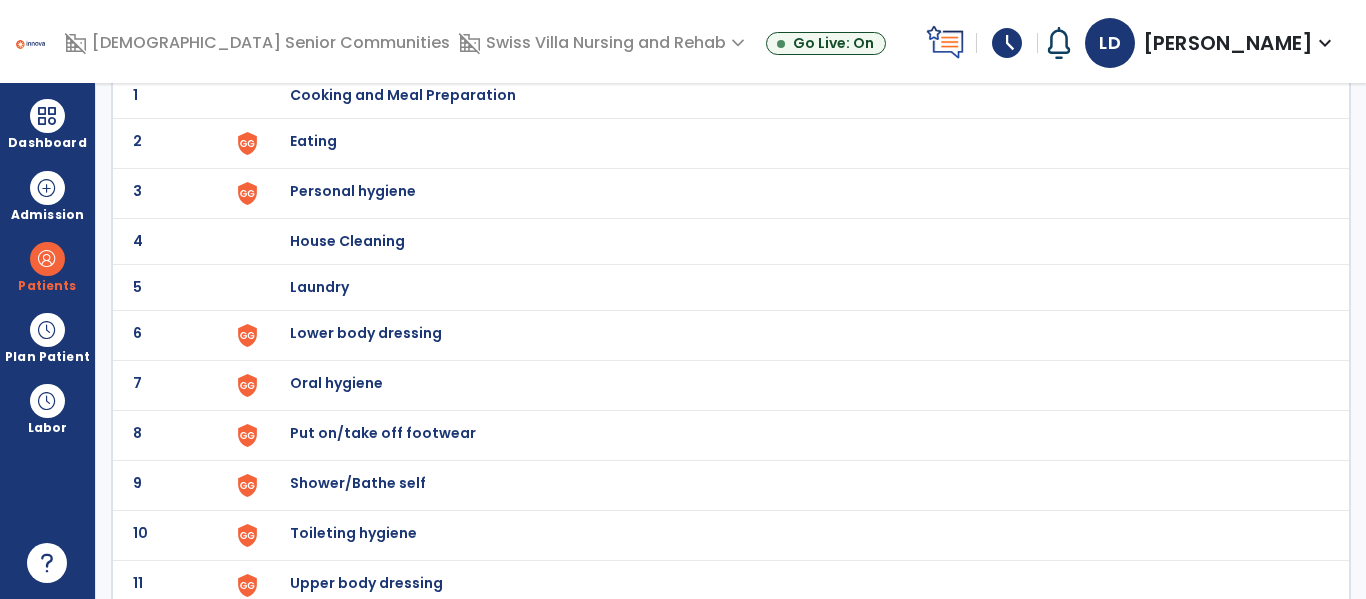 scroll, scrollTop: 170, scrollLeft: 0, axis: vertical 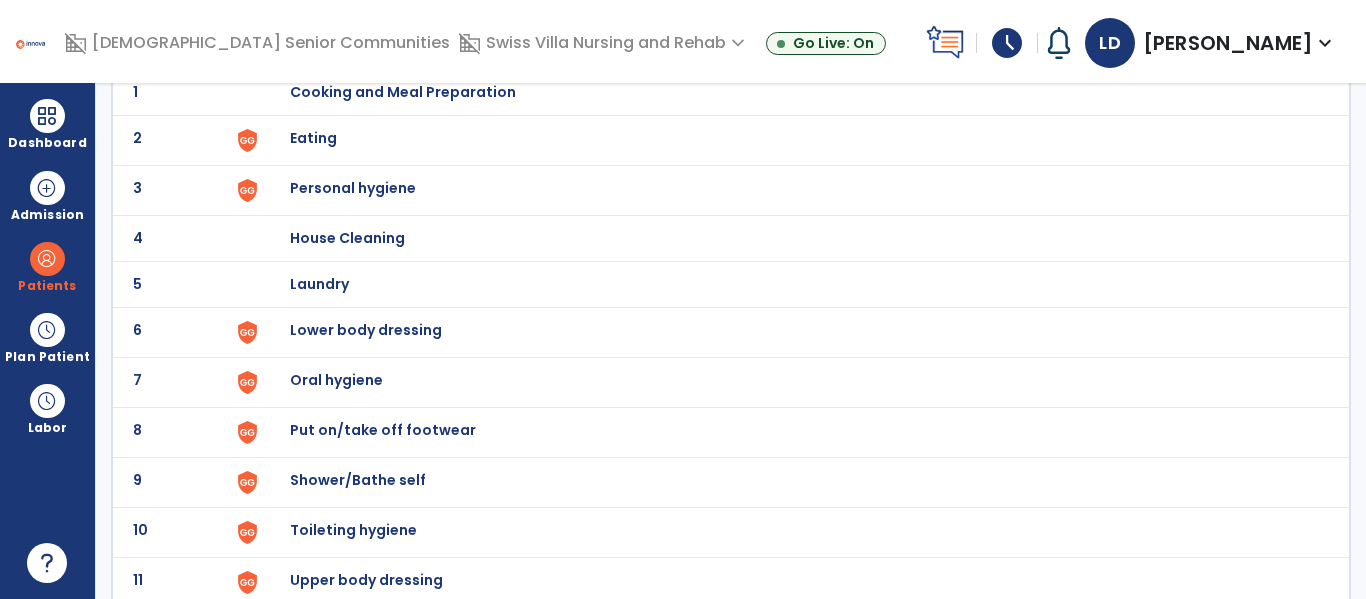 click on "Lower body dressing" at bounding box center [789, 92] 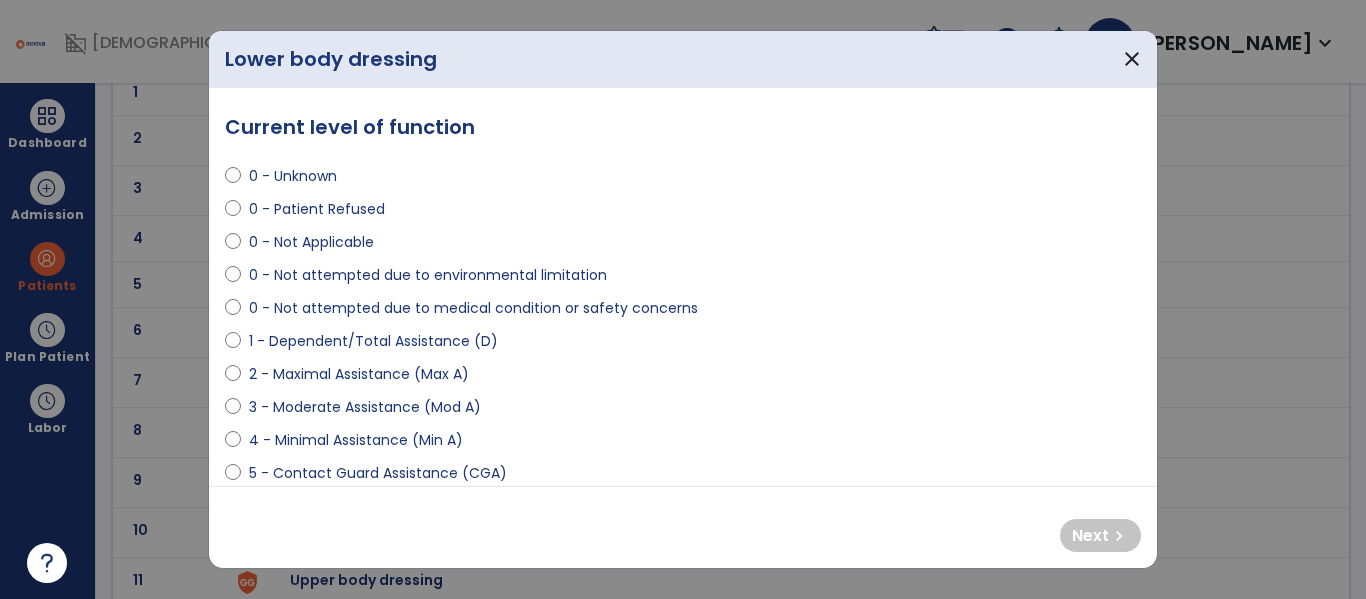 select on "**********" 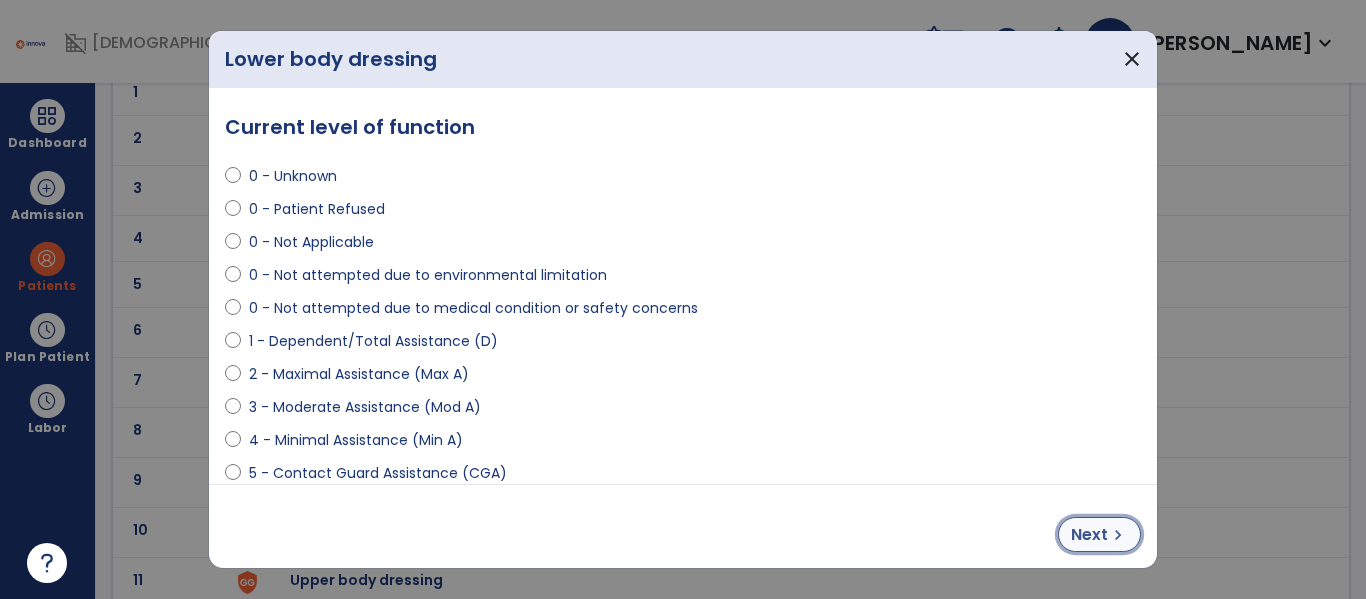 click on "Next" at bounding box center [1089, 535] 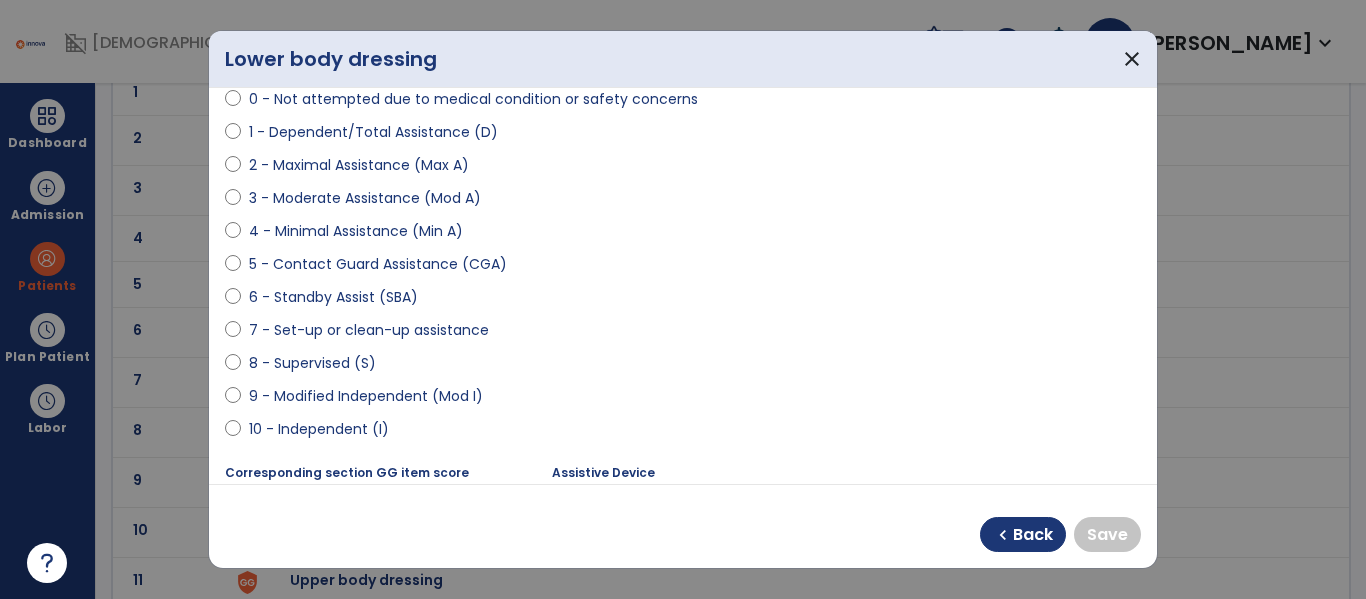 scroll, scrollTop: 217, scrollLeft: 0, axis: vertical 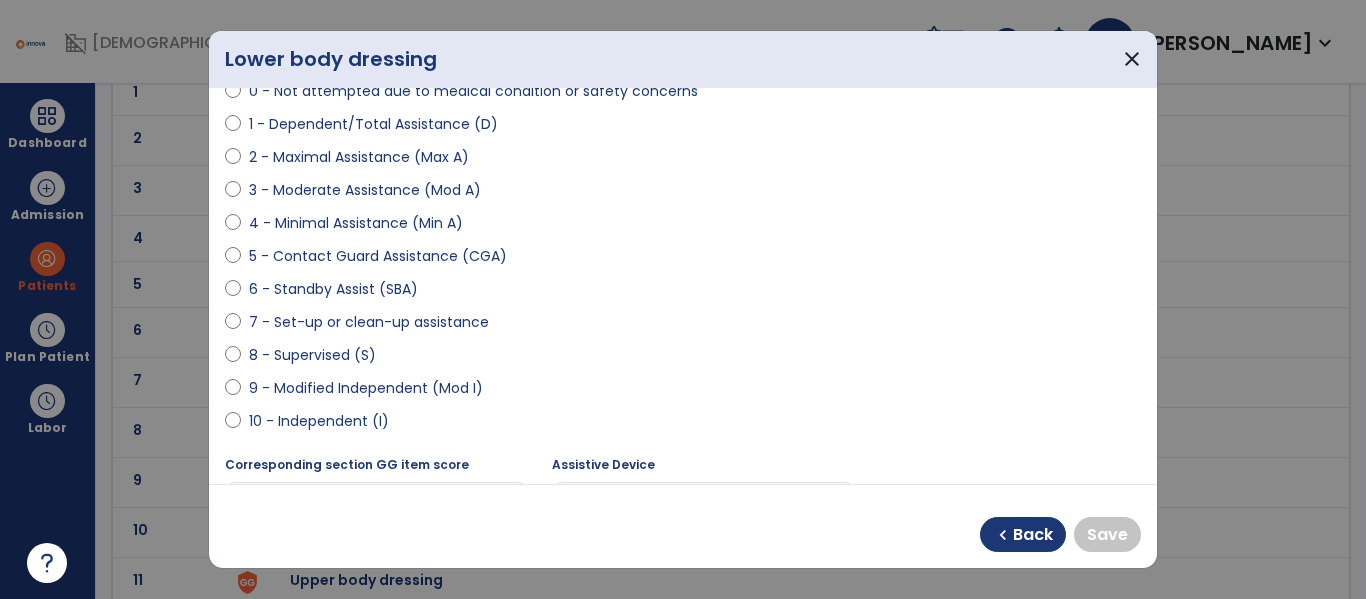 select on "**********" 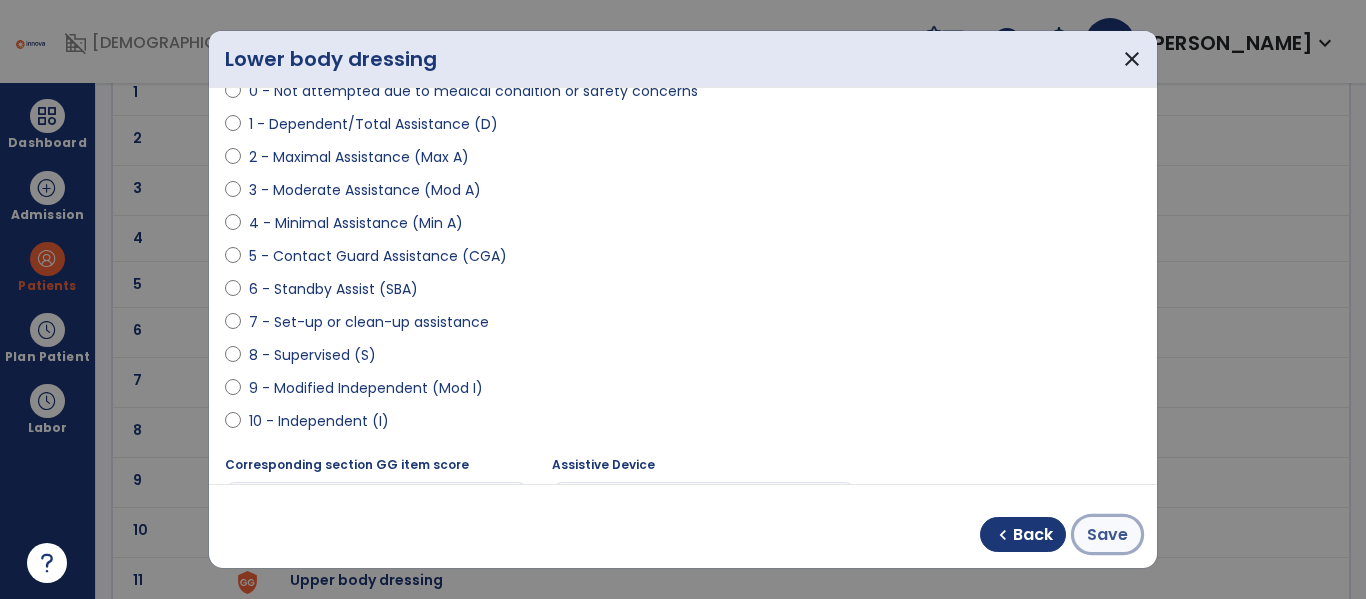 click on "Save" at bounding box center (1107, 535) 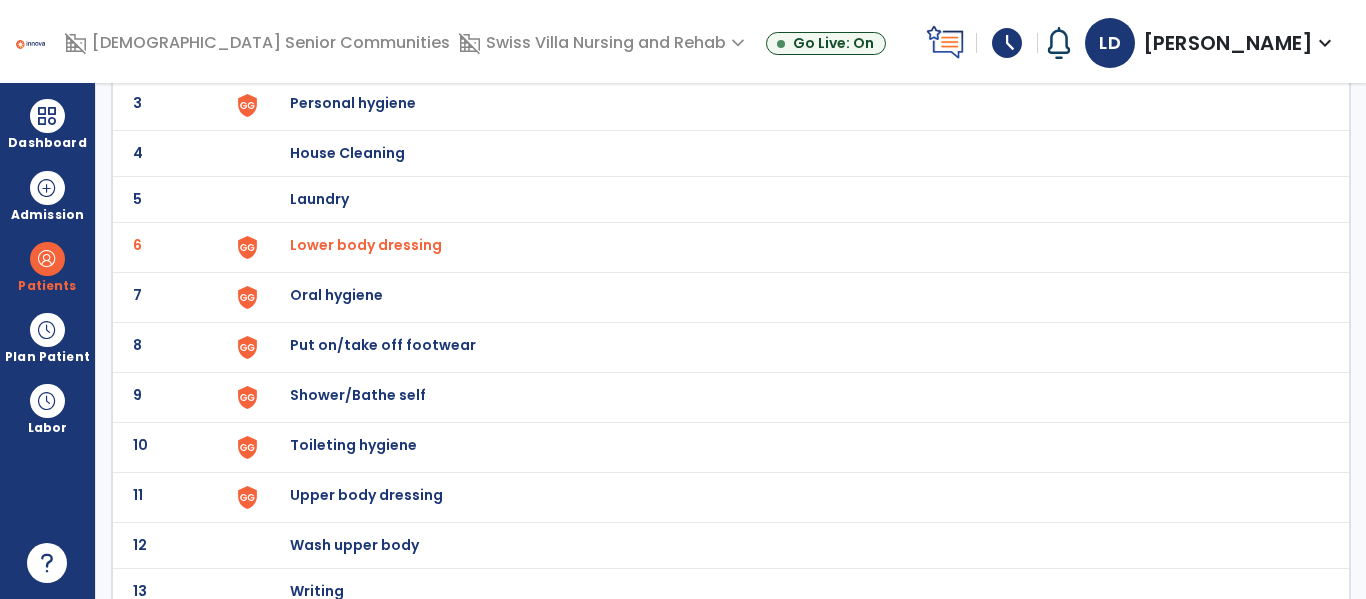 scroll, scrollTop: 272, scrollLeft: 0, axis: vertical 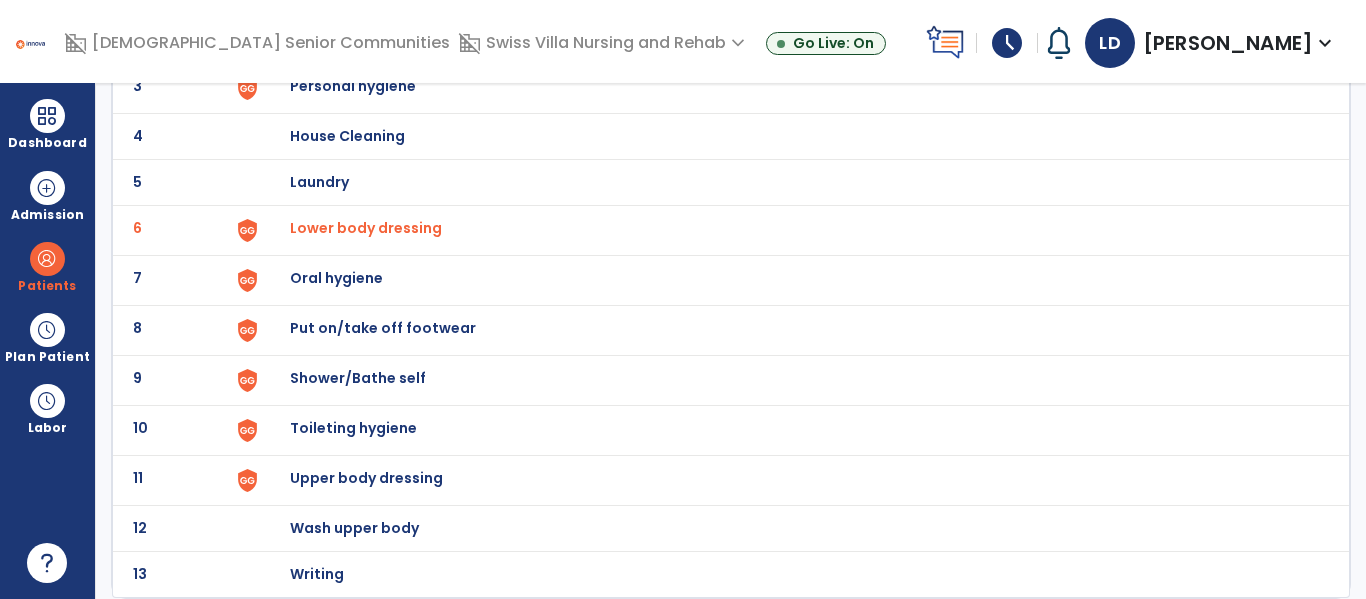 click on "Upper body dressing" at bounding box center [403, -10] 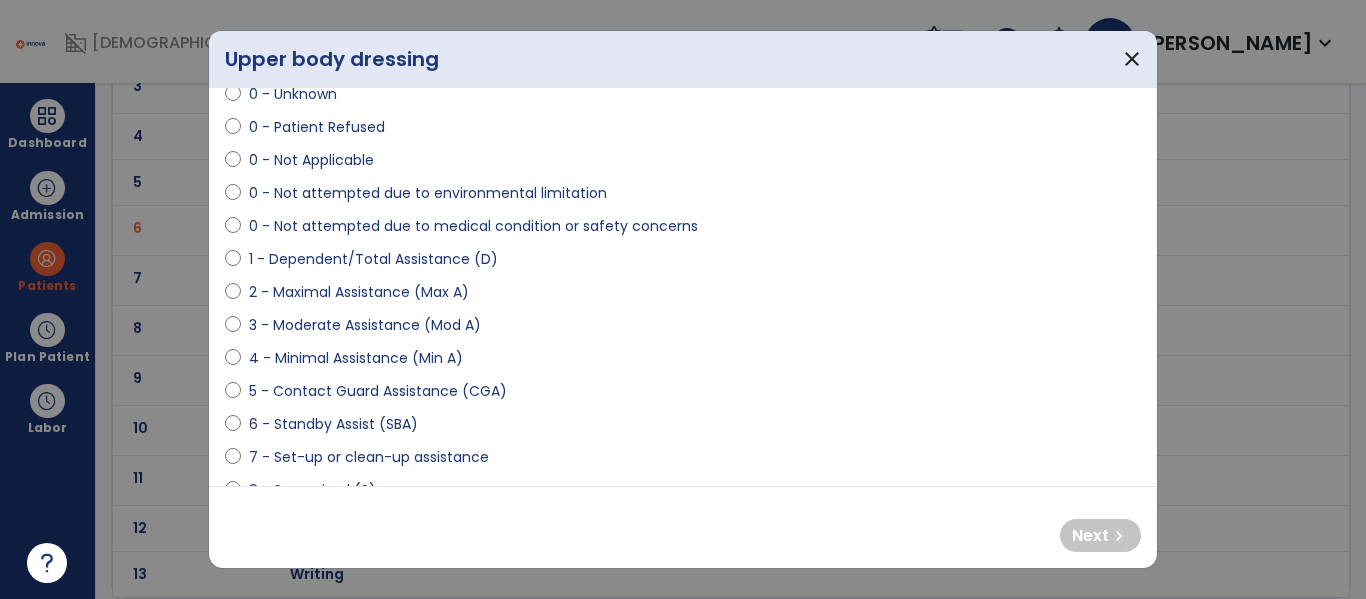 scroll, scrollTop: 99, scrollLeft: 0, axis: vertical 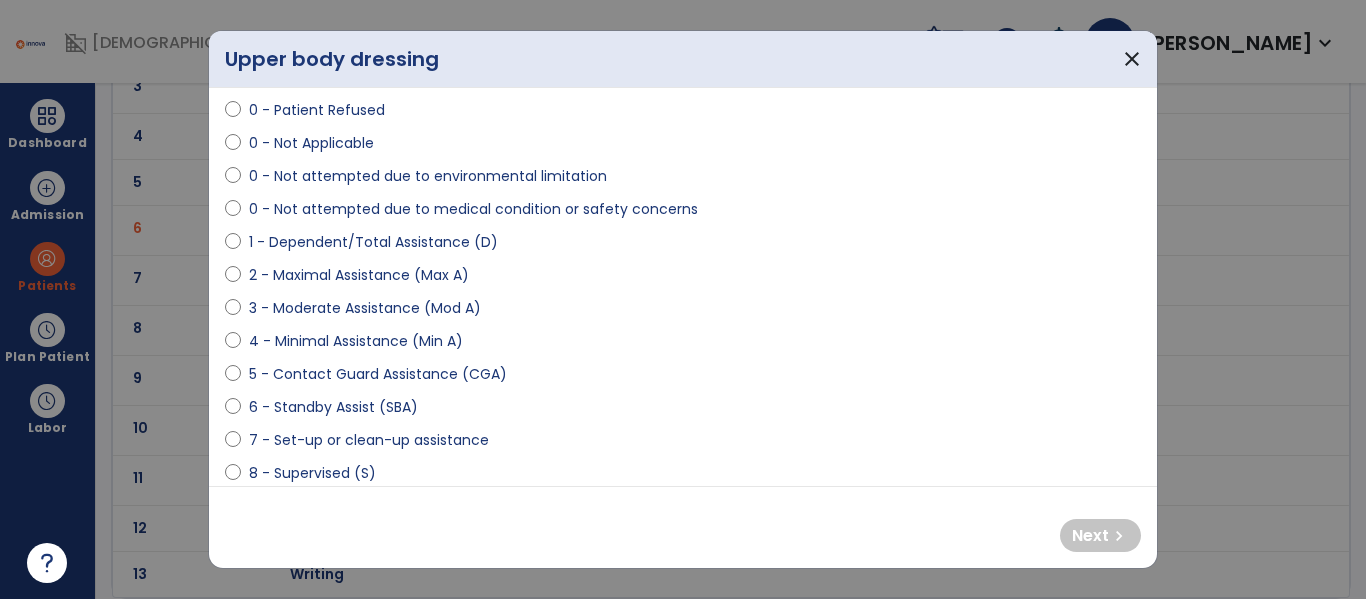 select on "**********" 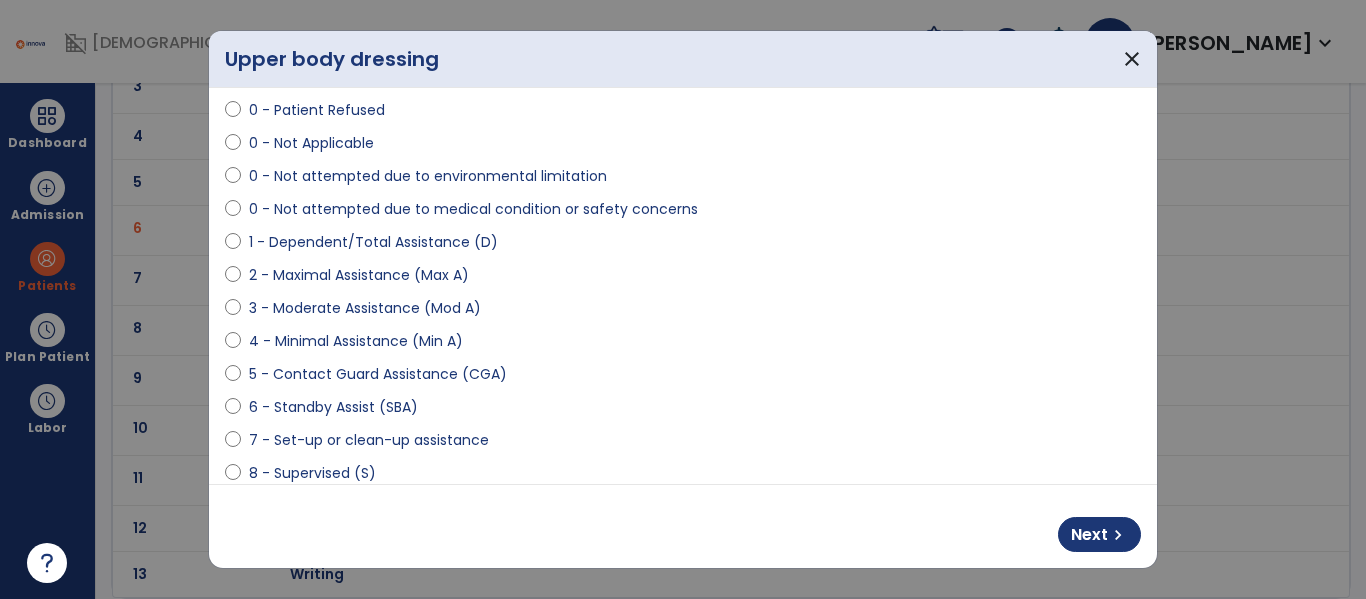 click on "Next  chevron_right" at bounding box center (683, 526) 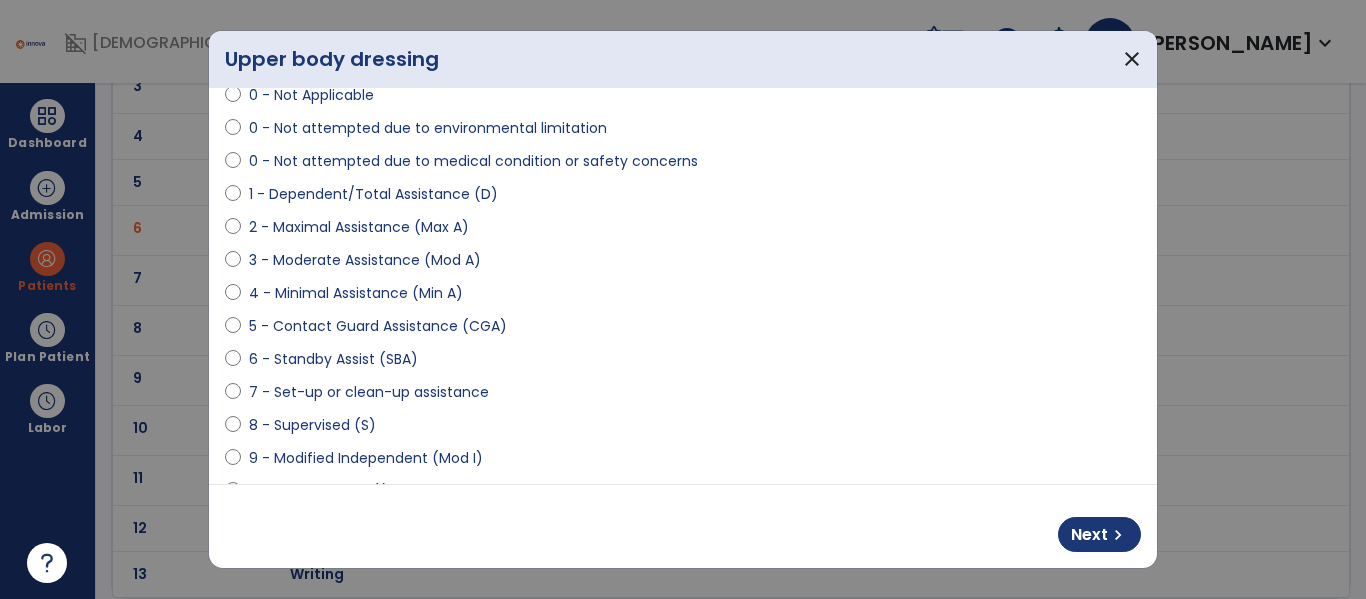 scroll, scrollTop: 146, scrollLeft: 0, axis: vertical 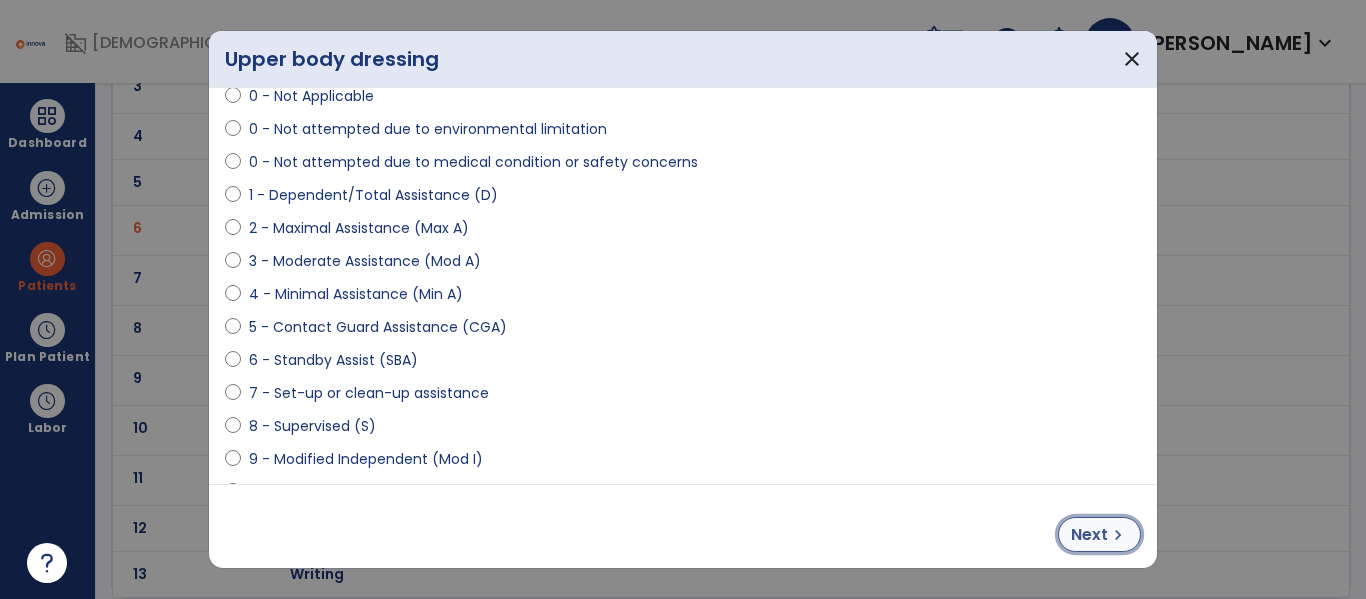 click on "chevron_right" at bounding box center [1118, 535] 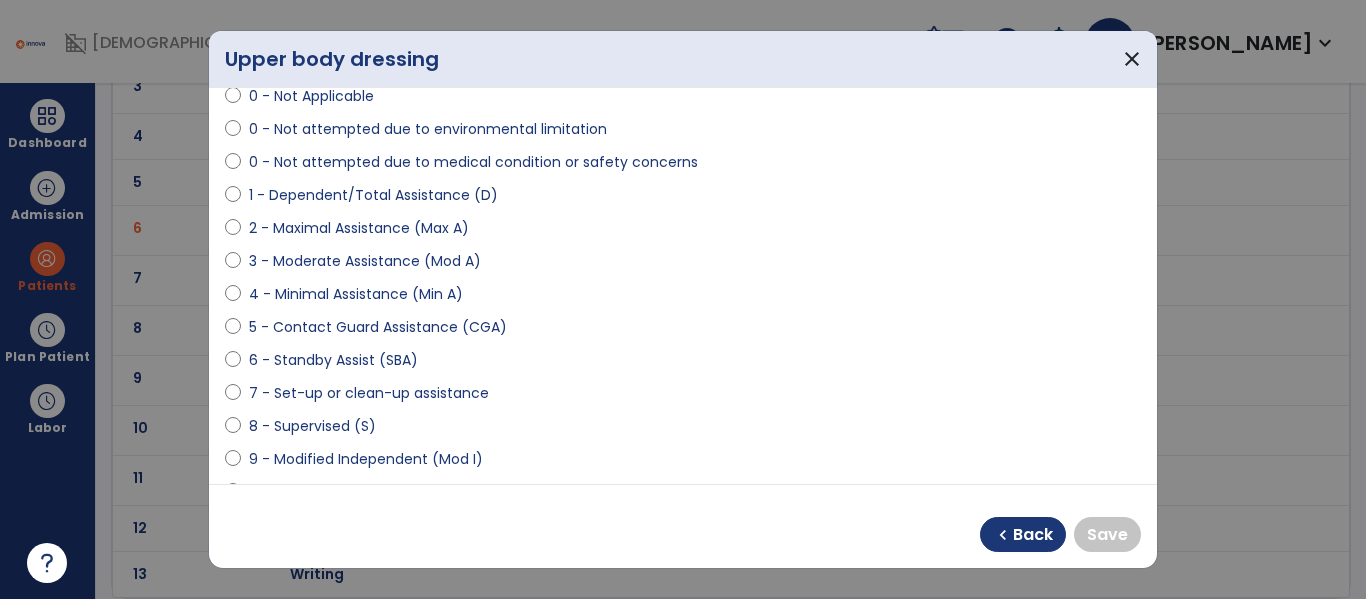 select on "**********" 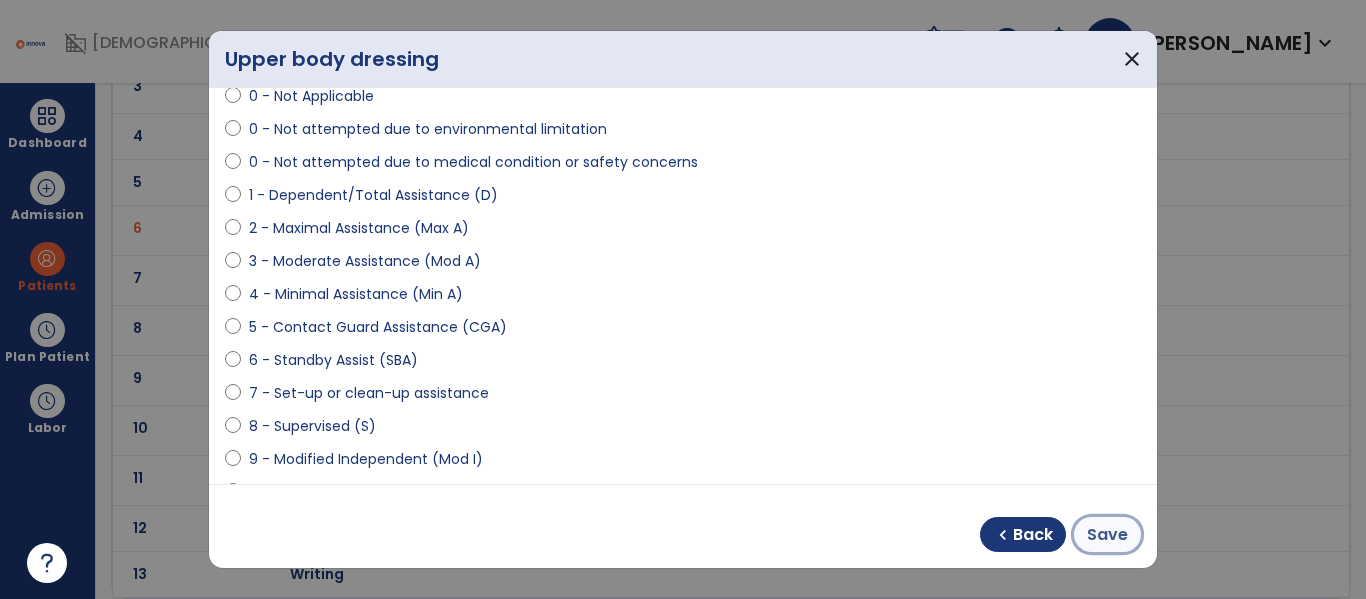 click on "Save" at bounding box center [1107, 535] 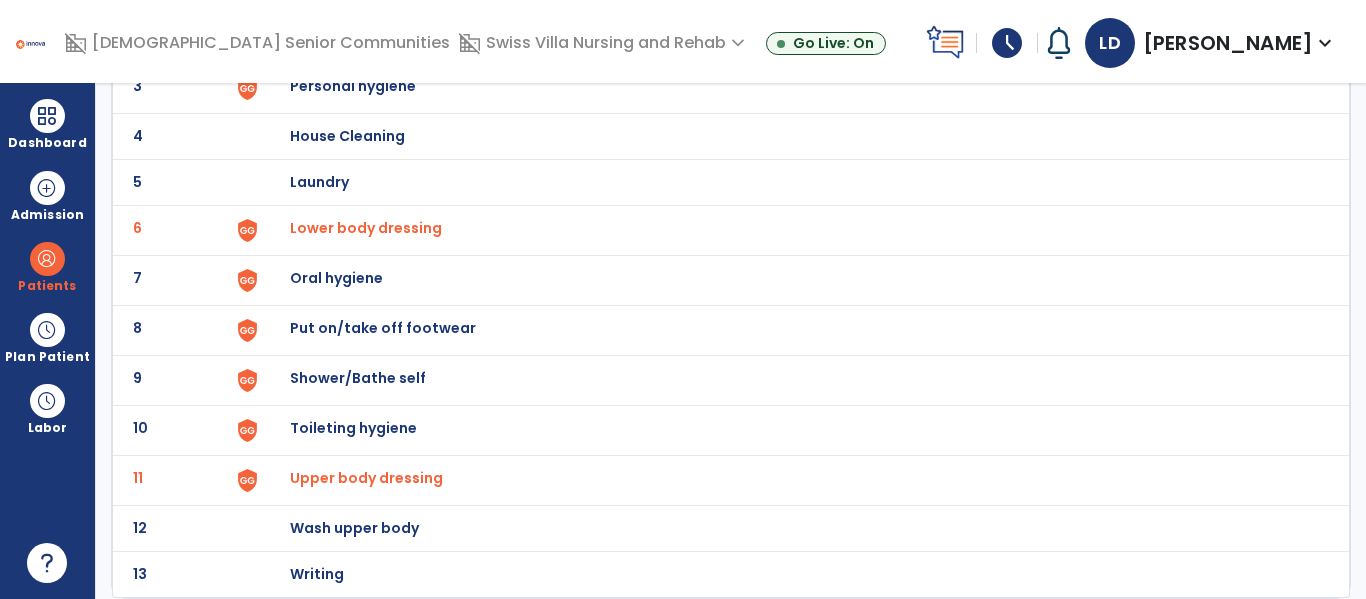 click on "Toileting hygiene" at bounding box center [403, -10] 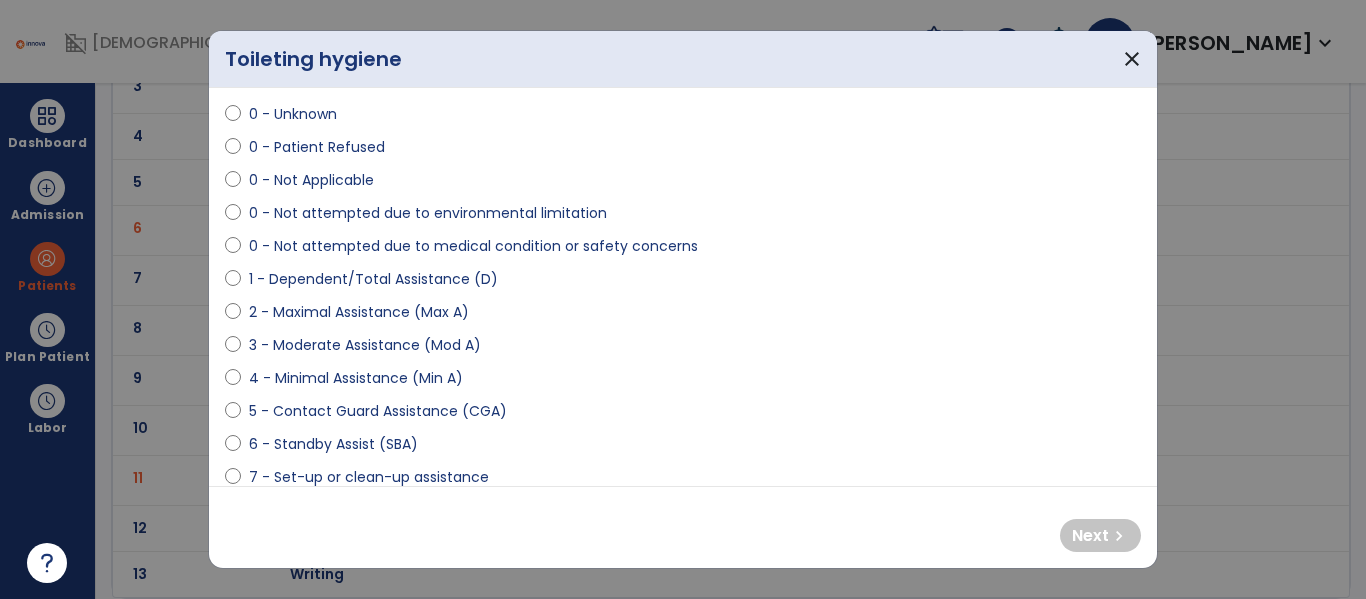 scroll, scrollTop: 68, scrollLeft: 0, axis: vertical 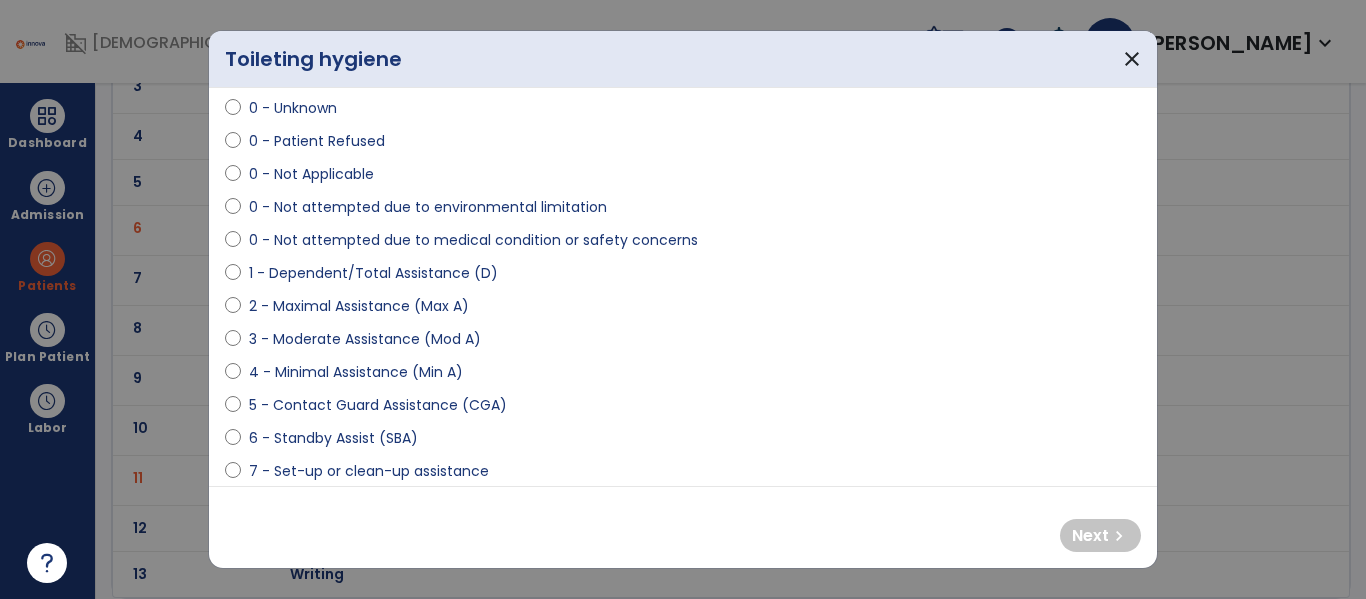 click on "**********" at bounding box center [683, 287] 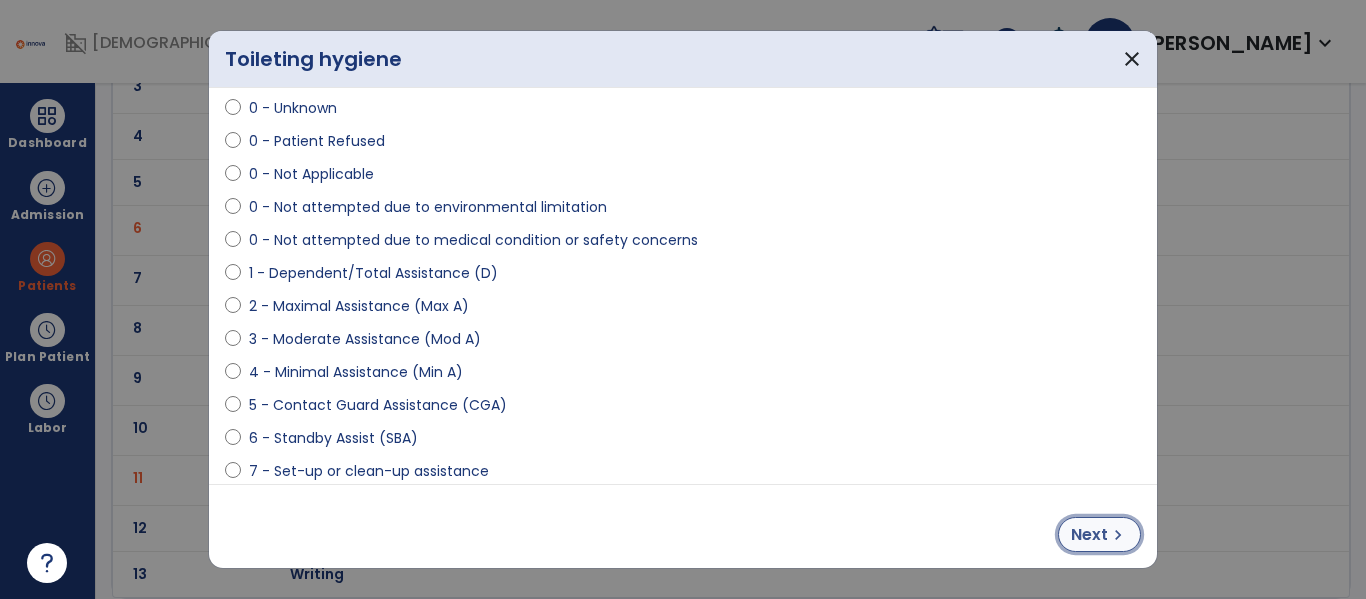 click on "chevron_right" at bounding box center (1118, 535) 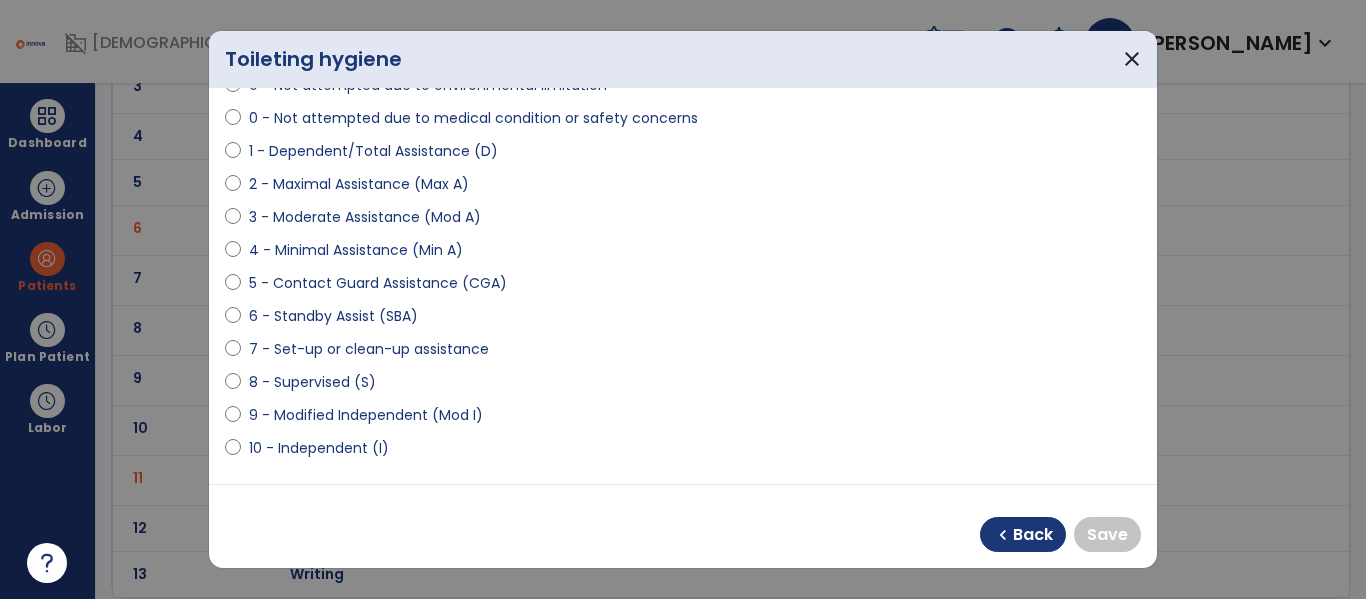scroll, scrollTop: 186, scrollLeft: 0, axis: vertical 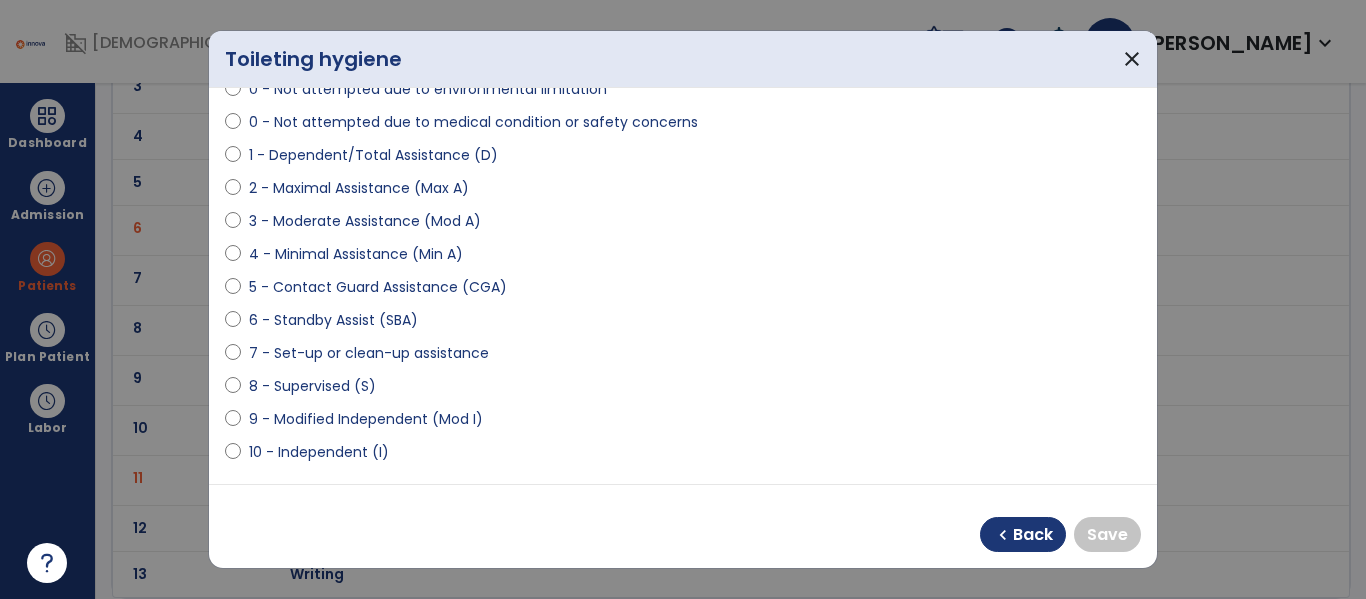 select on "**********" 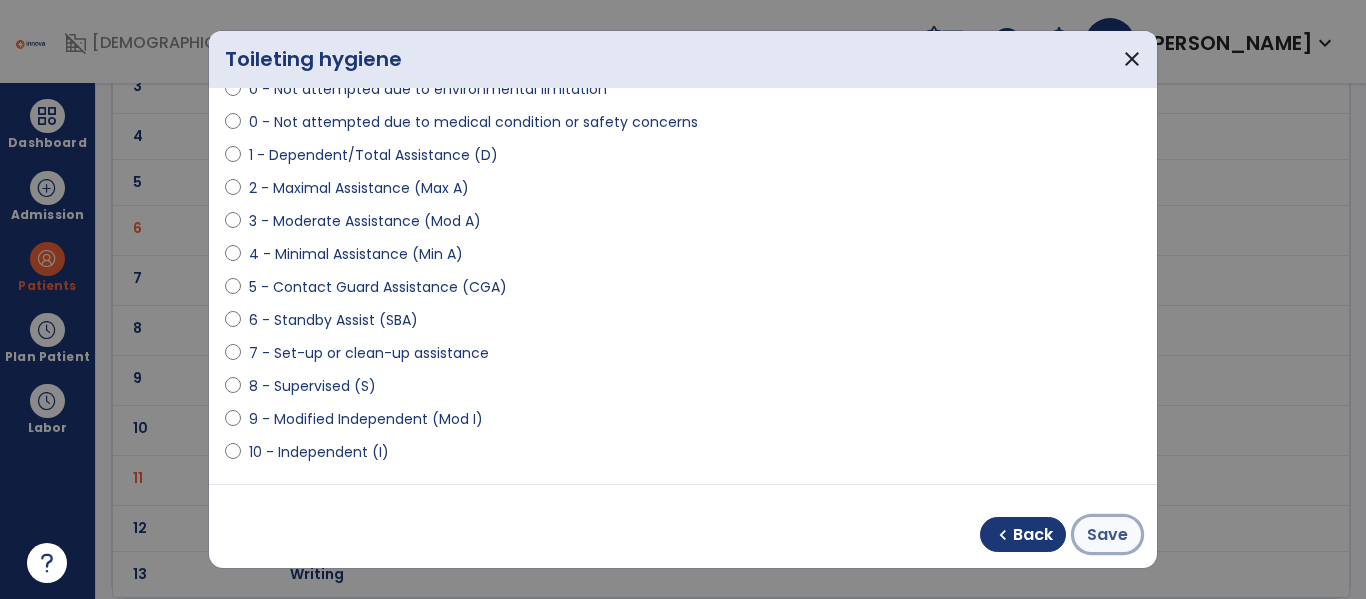 click on "Save" at bounding box center (1107, 534) 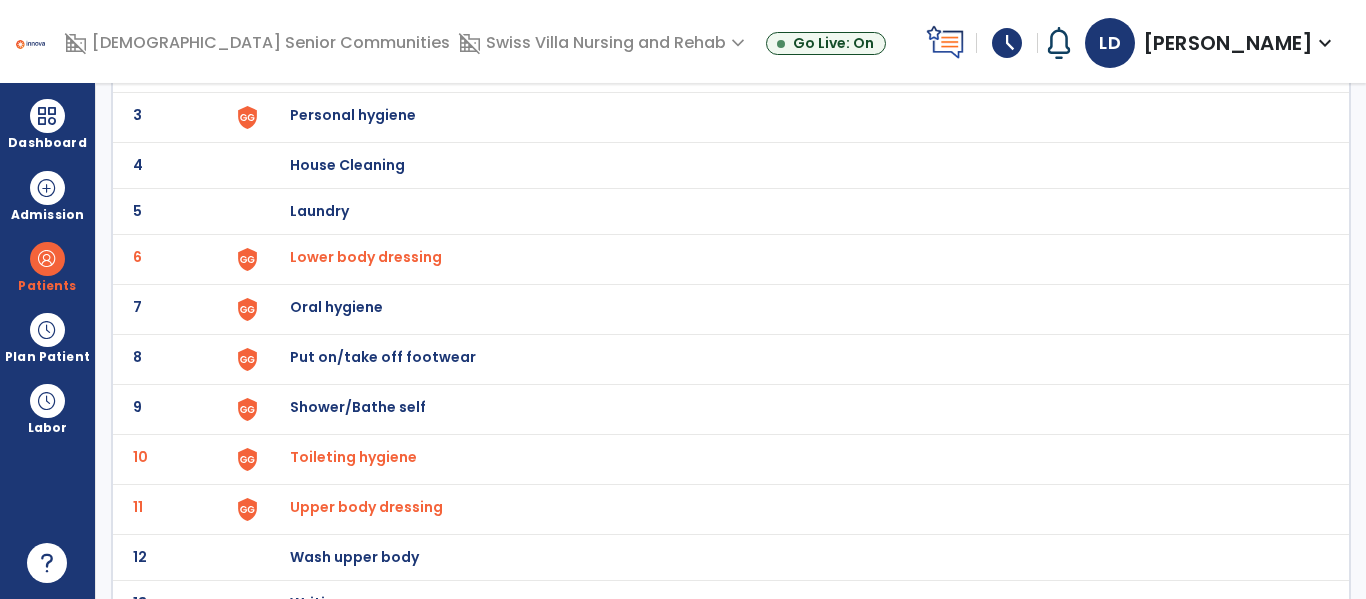 scroll, scrollTop: 272, scrollLeft: 0, axis: vertical 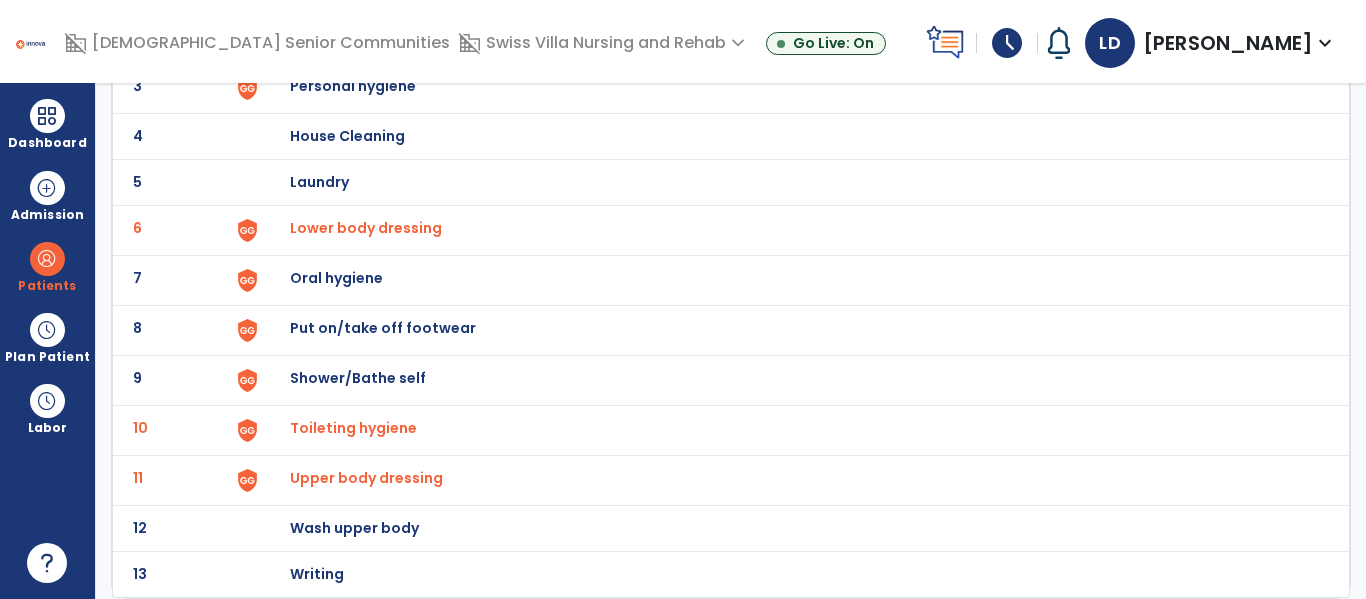 click on "Put on/take off footwear" at bounding box center (403, -10) 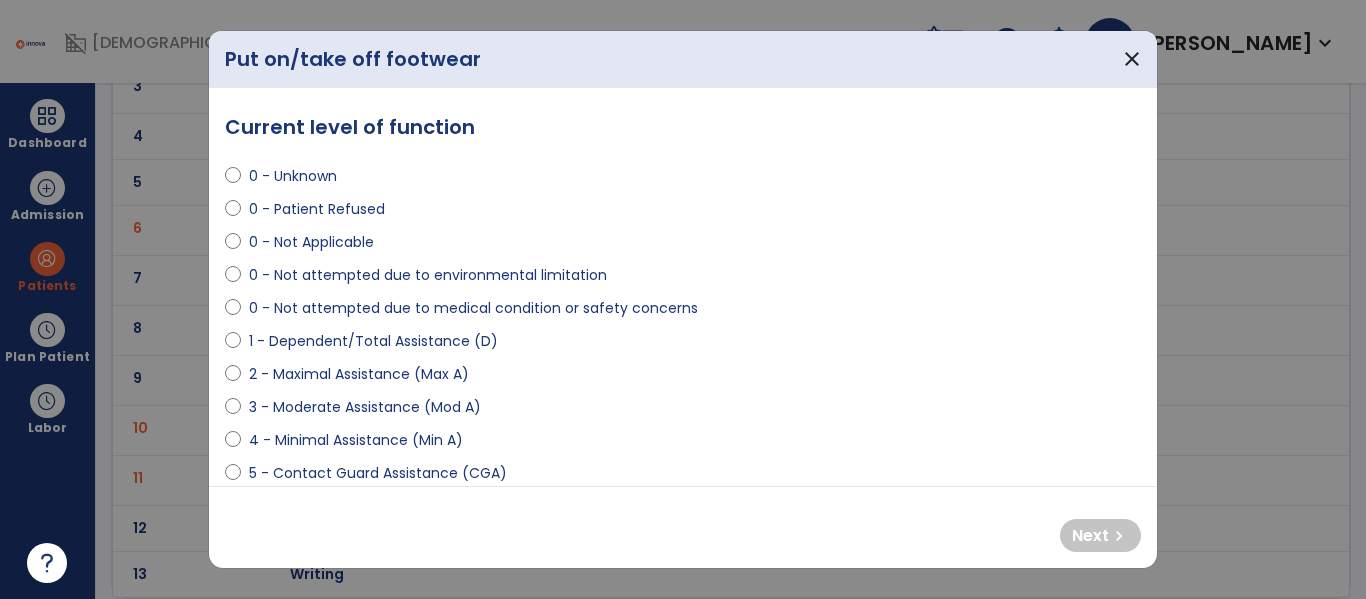 click on "2 - Maximal Assistance (Max A)" at bounding box center (359, 374) 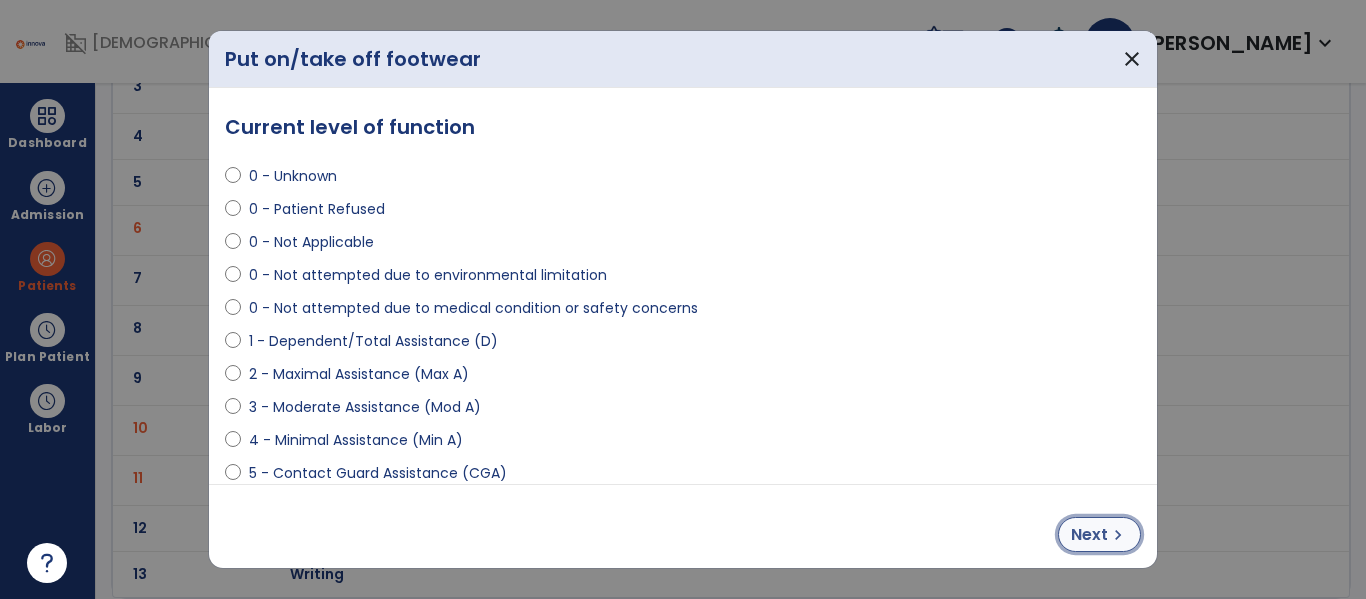 click on "chevron_right" at bounding box center (1118, 535) 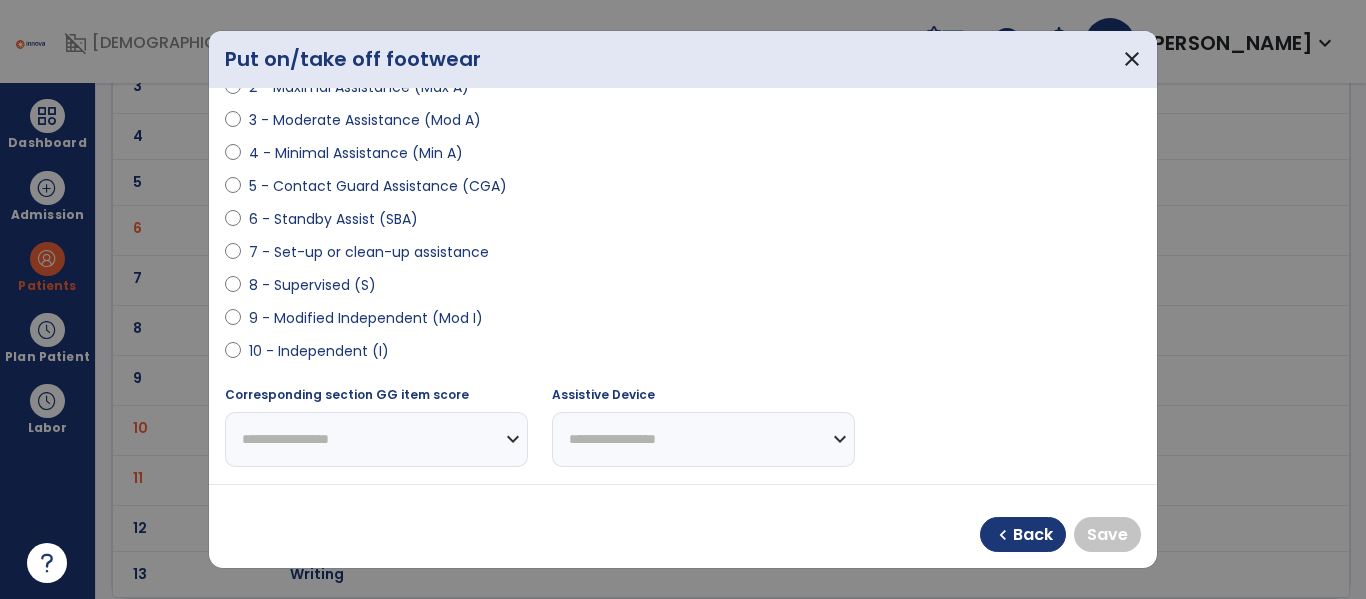 scroll, scrollTop: 284, scrollLeft: 0, axis: vertical 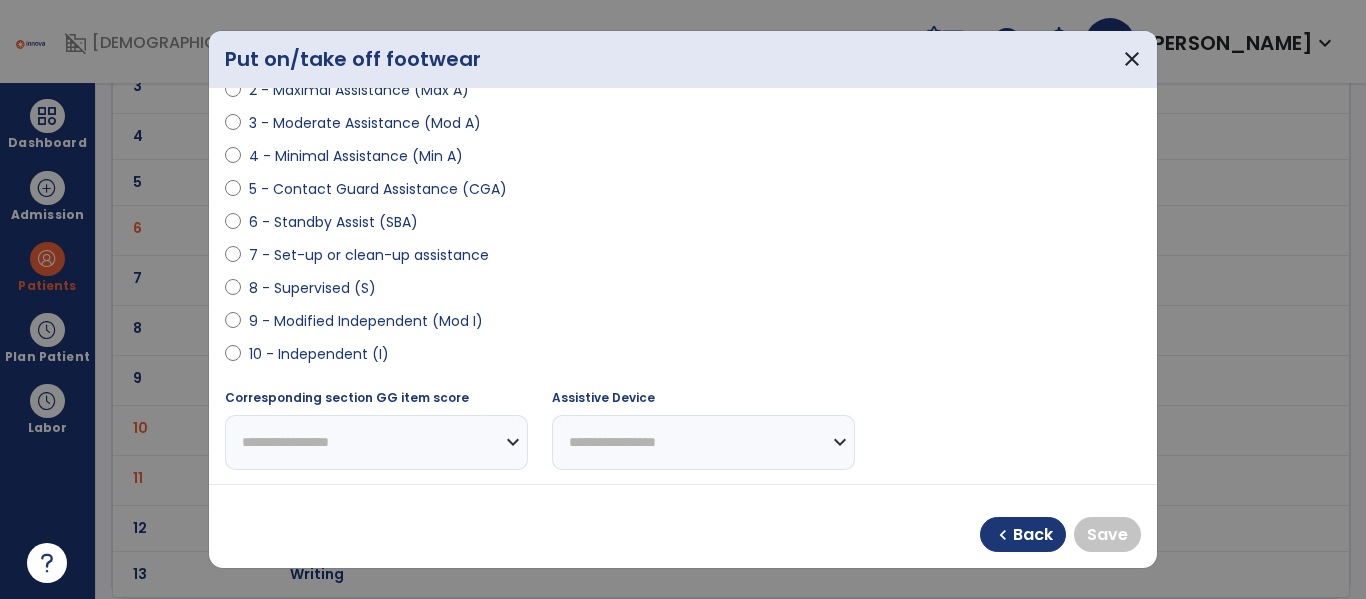 select on "**********" 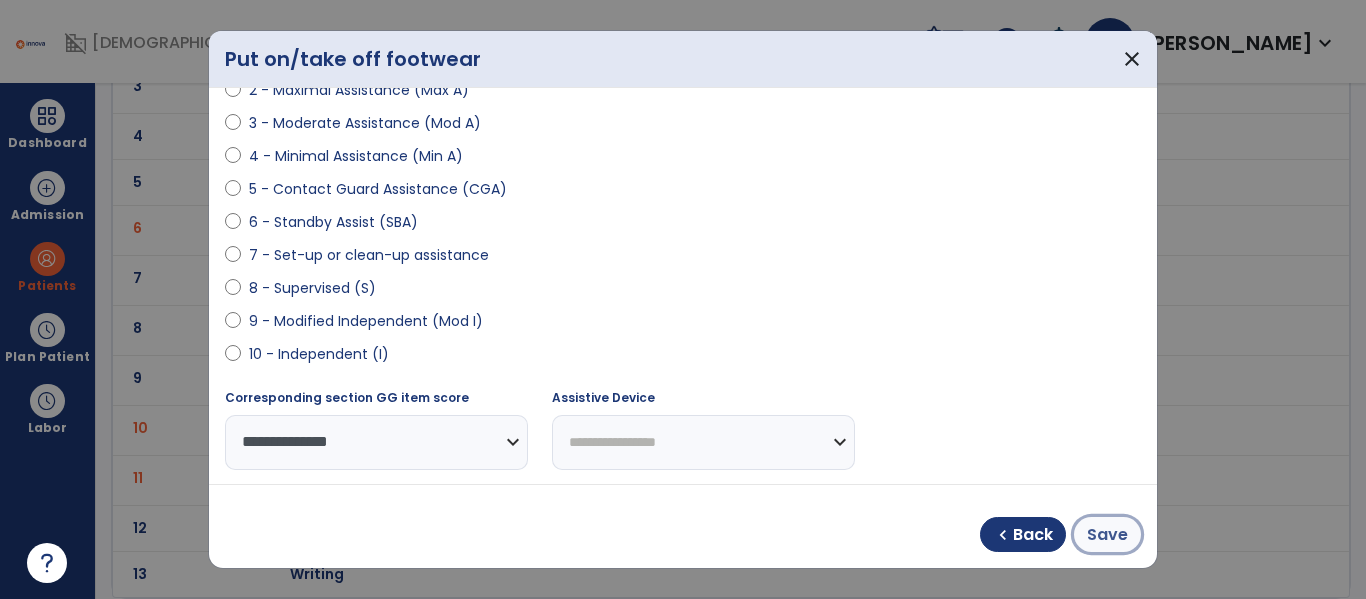 click on "Save" at bounding box center [1107, 534] 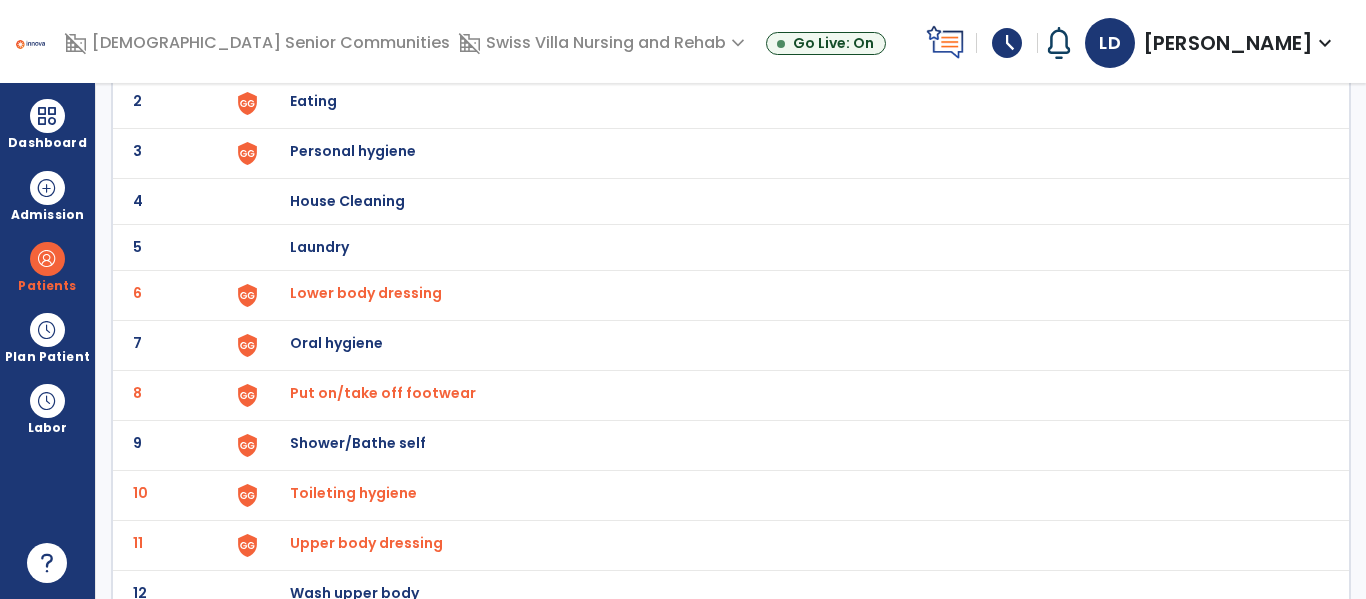 scroll, scrollTop: 0, scrollLeft: 0, axis: both 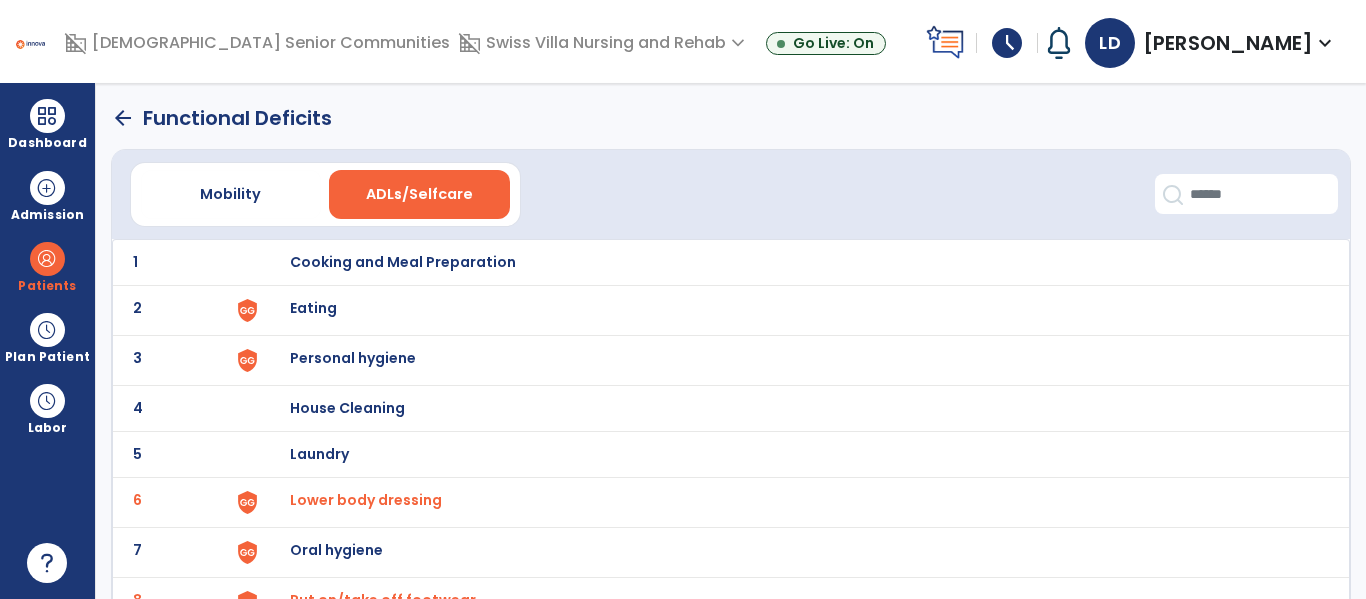 click on "arrow_back" 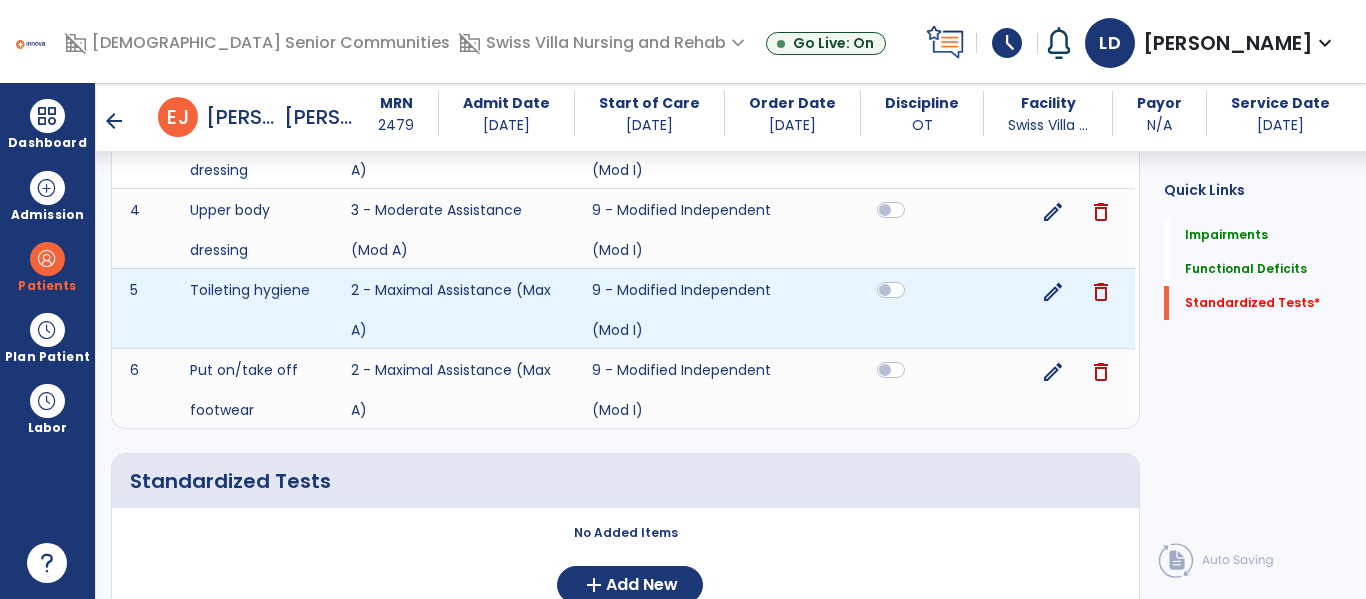scroll, scrollTop: 2095, scrollLeft: 0, axis: vertical 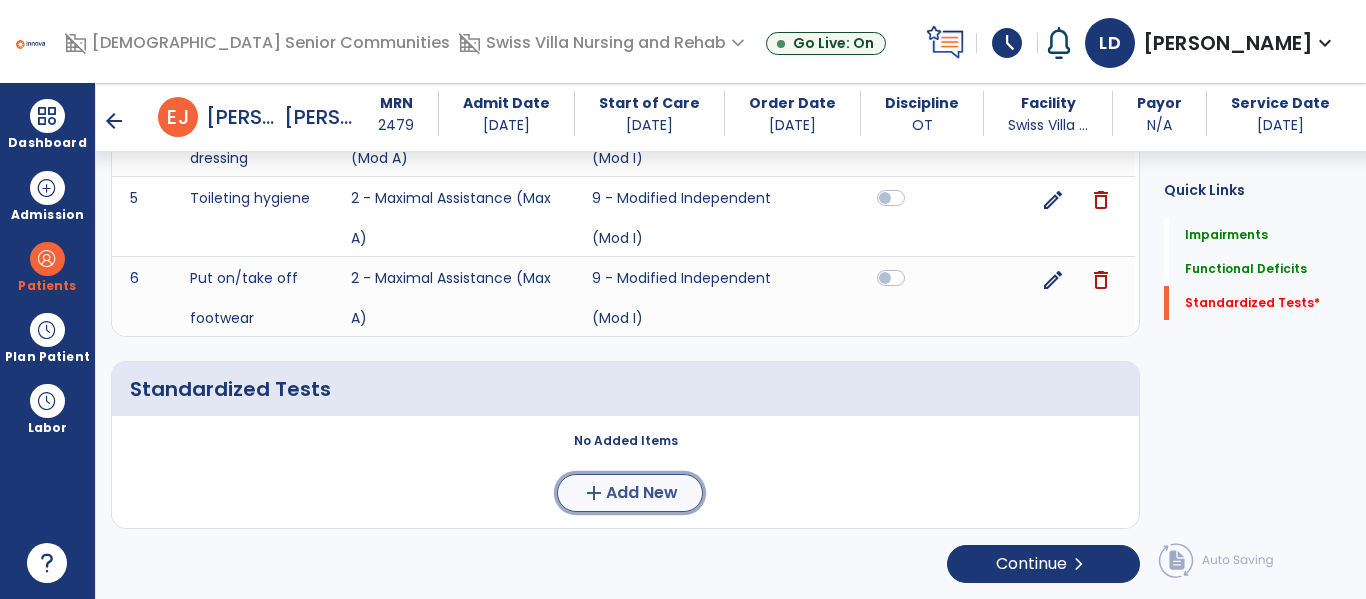 click on "Add New" 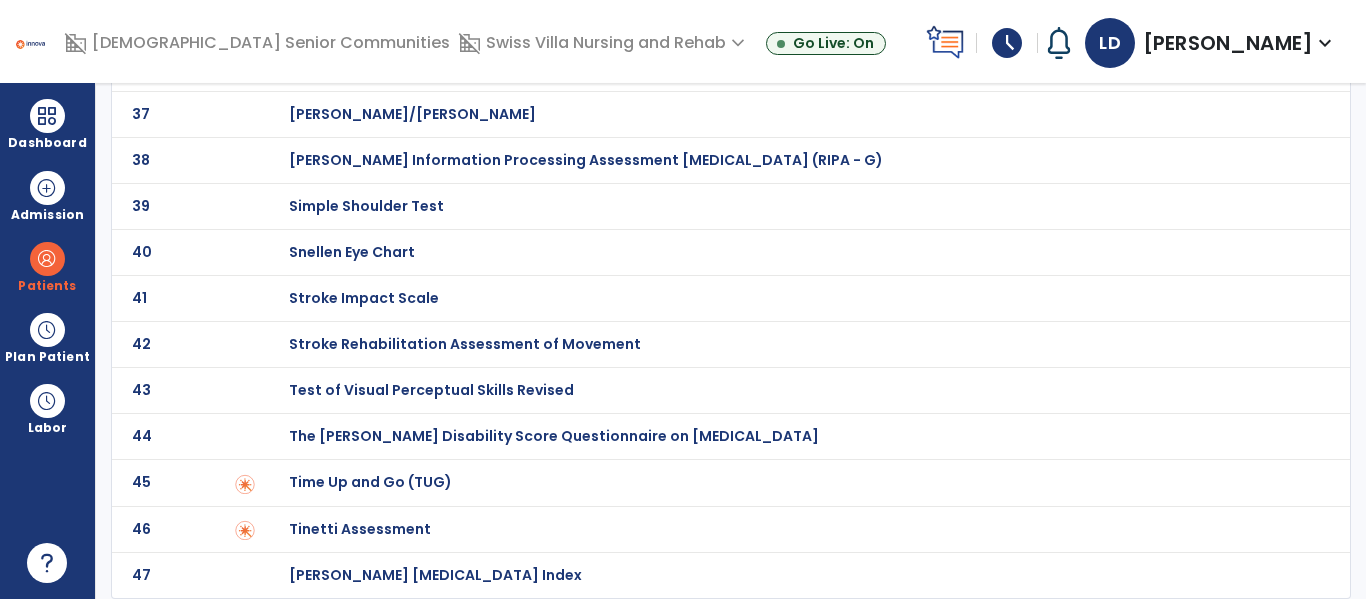 scroll, scrollTop: 0, scrollLeft: 0, axis: both 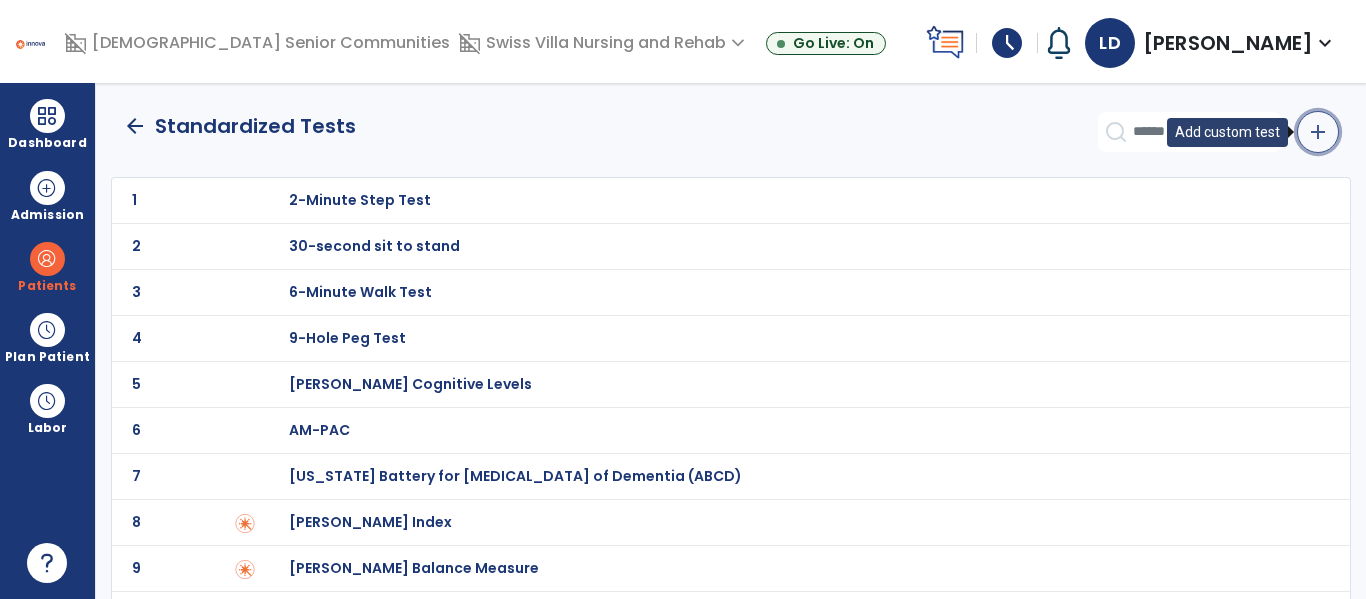click on "add" 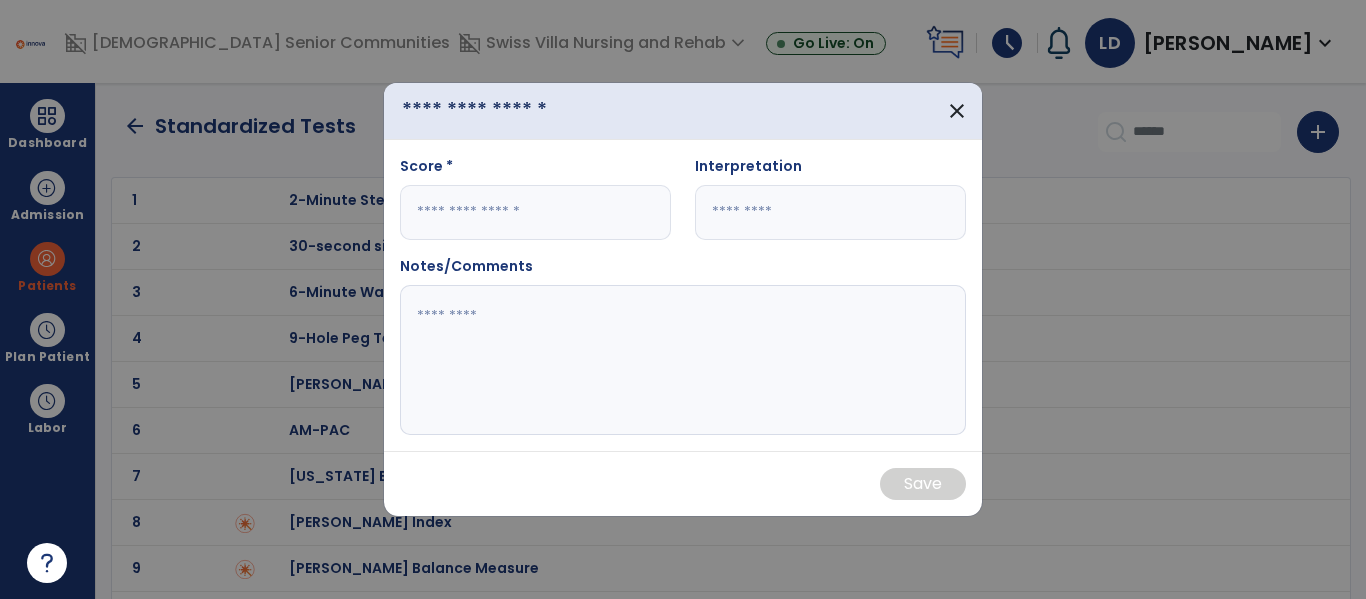 click at bounding box center (502, 111) 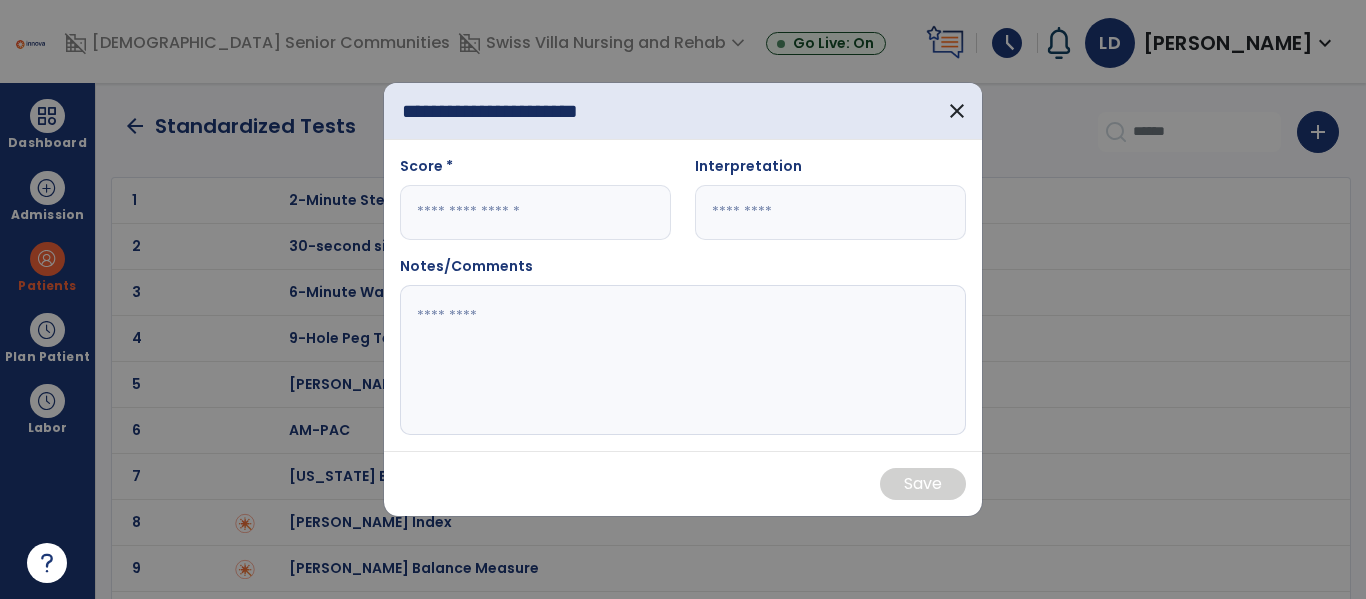 scroll, scrollTop: 0, scrollLeft: 1, axis: horizontal 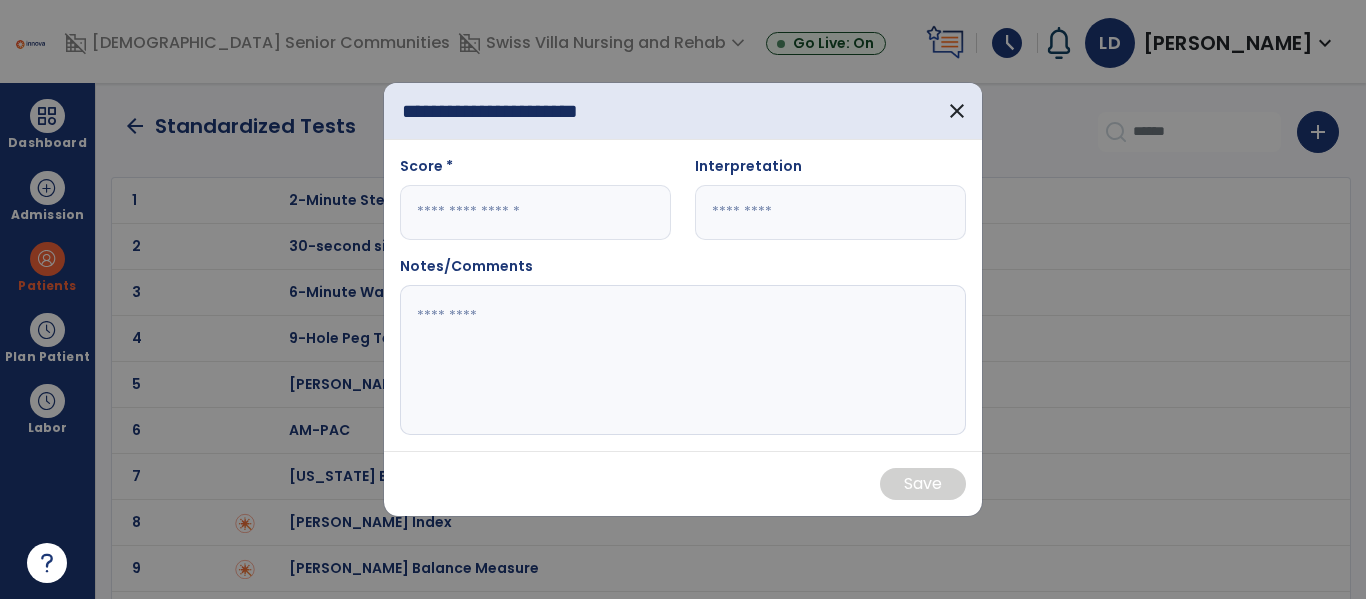 type on "**********" 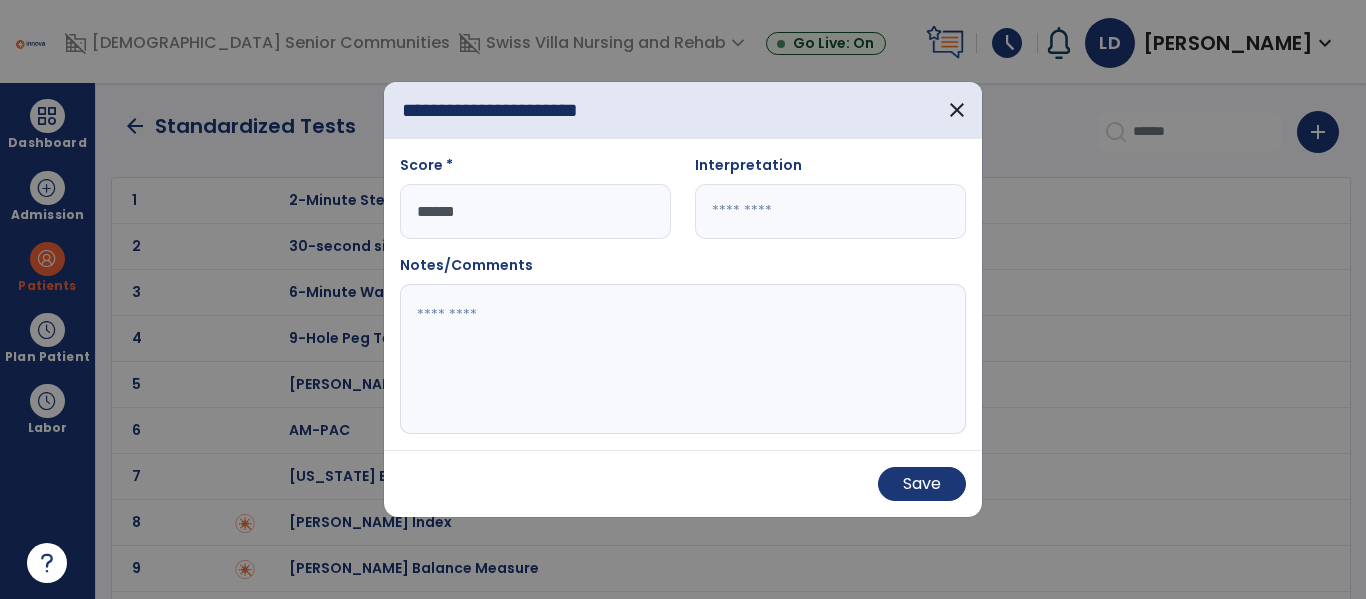 type on "******" 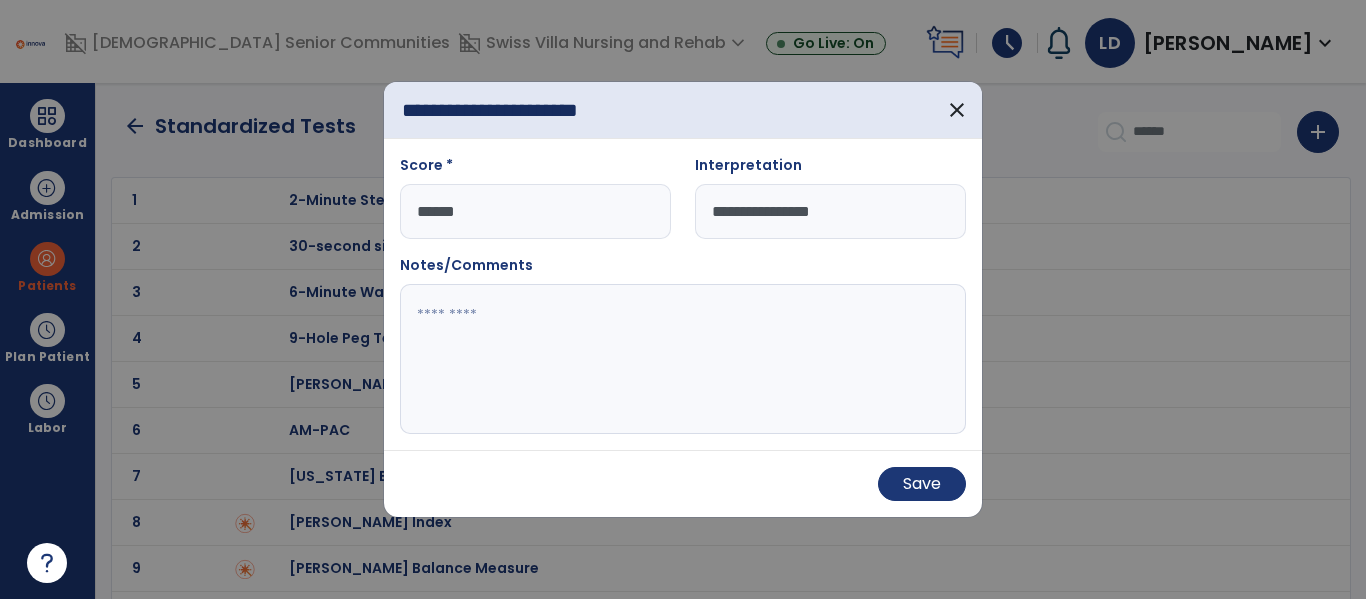 type on "**********" 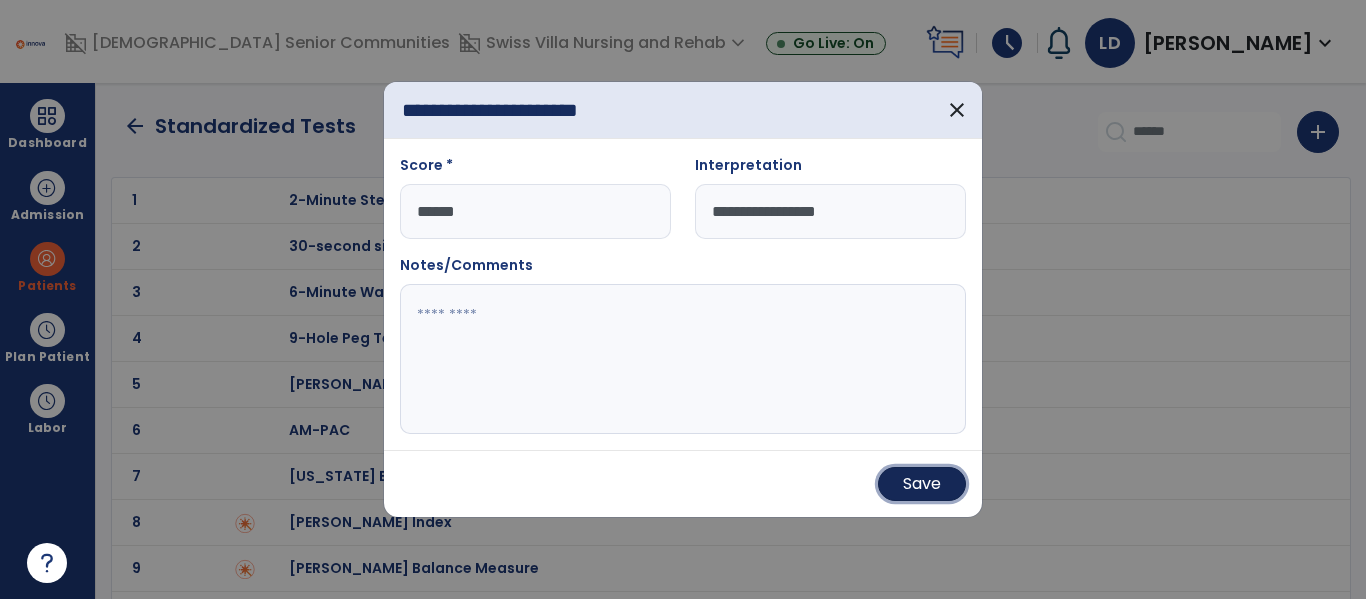 click on "Save" at bounding box center [922, 484] 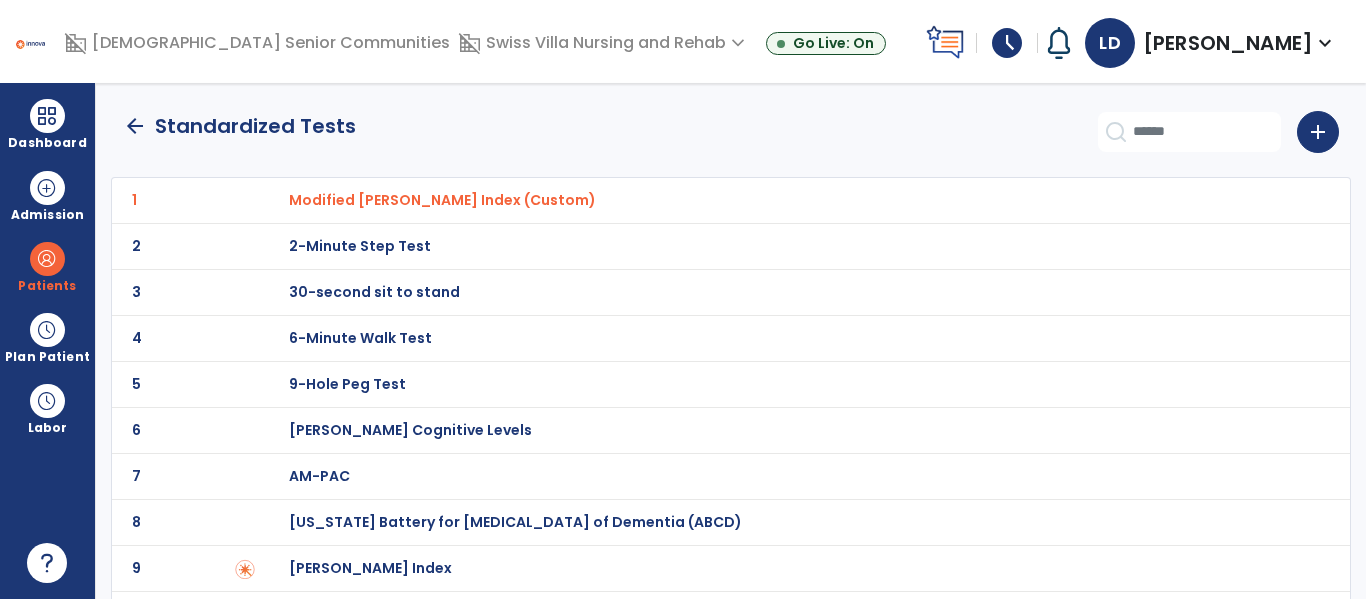 click on "arrow_back" 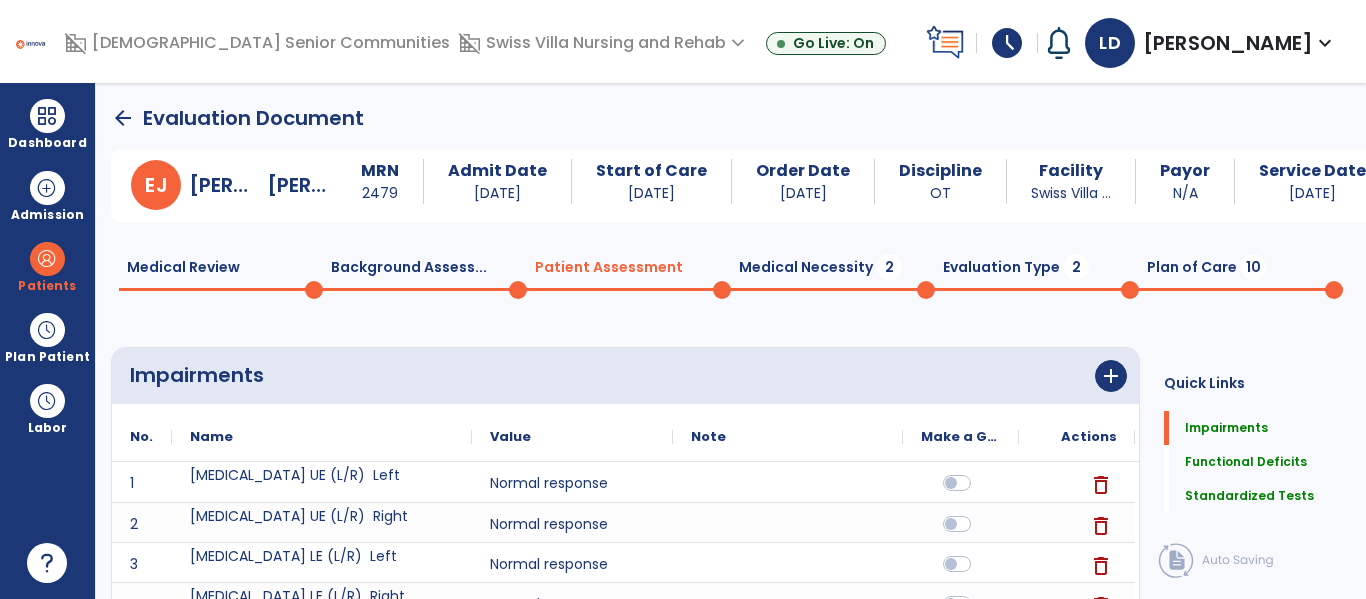 click on "Medical Necessity  2" 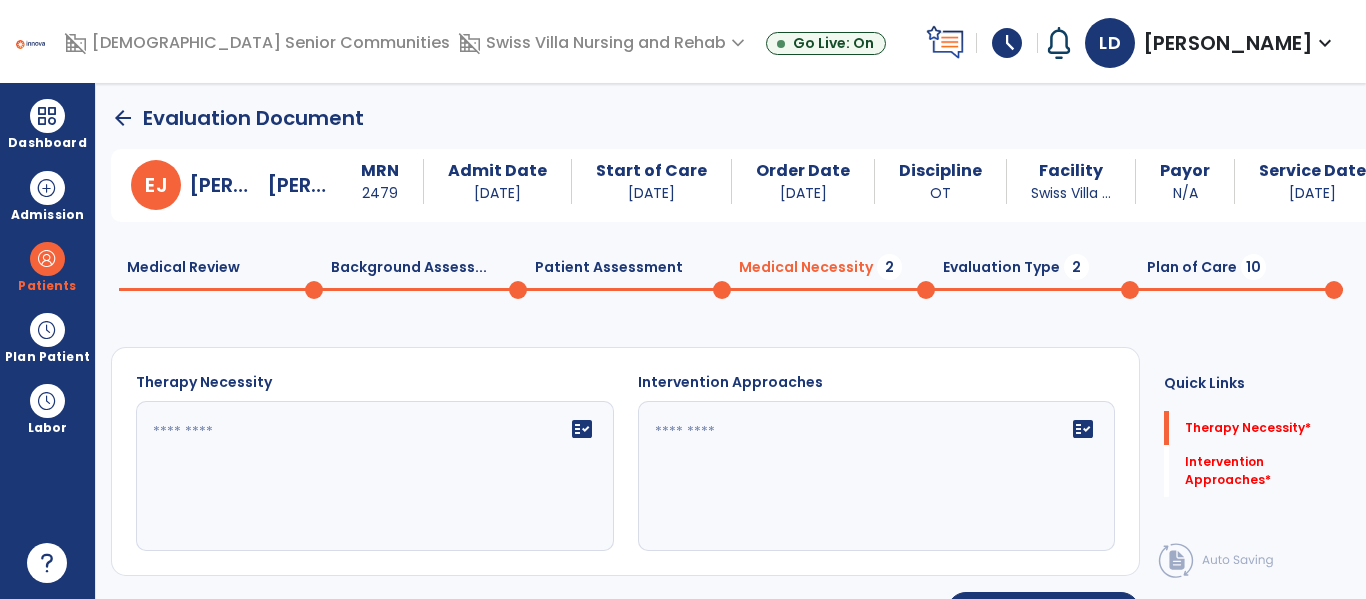 scroll, scrollTop: 20, scrollLeft: 0, axis: vertical 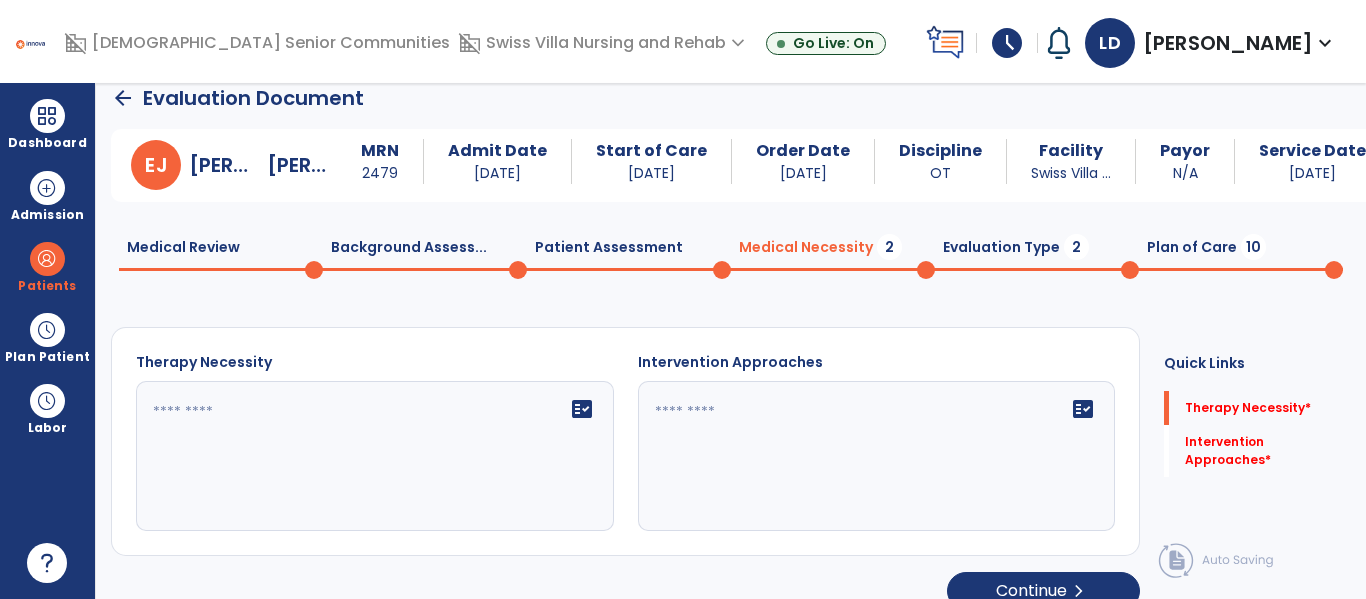 click on "fact_check" 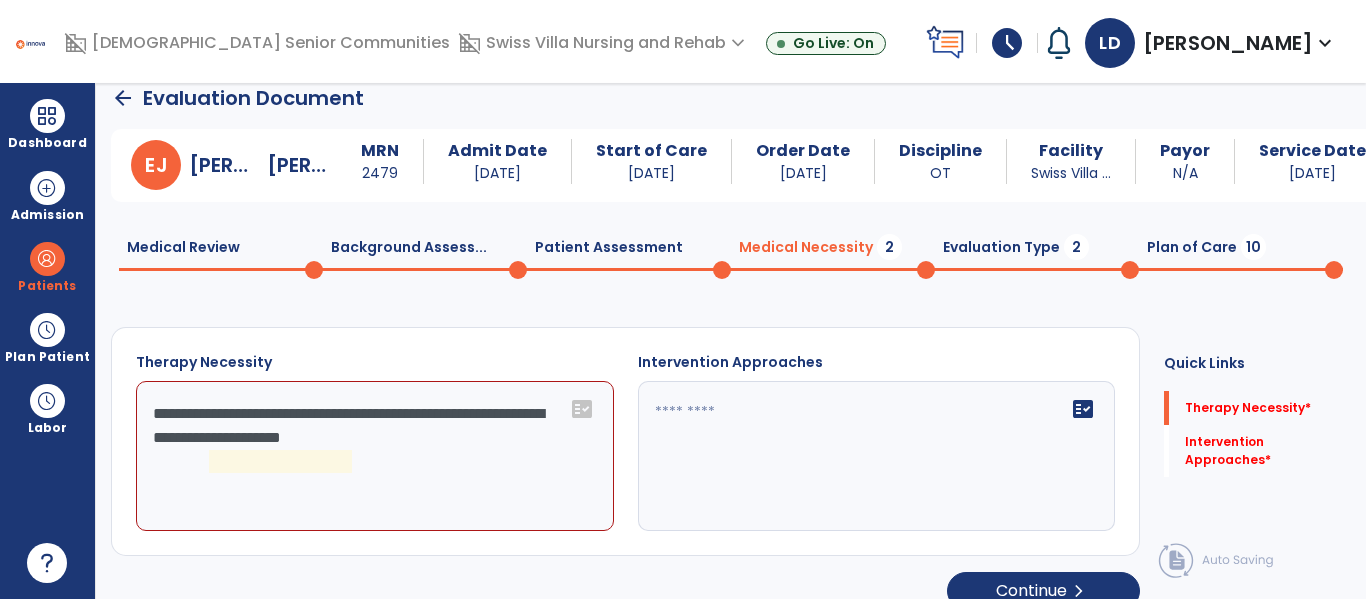 click on "**********" 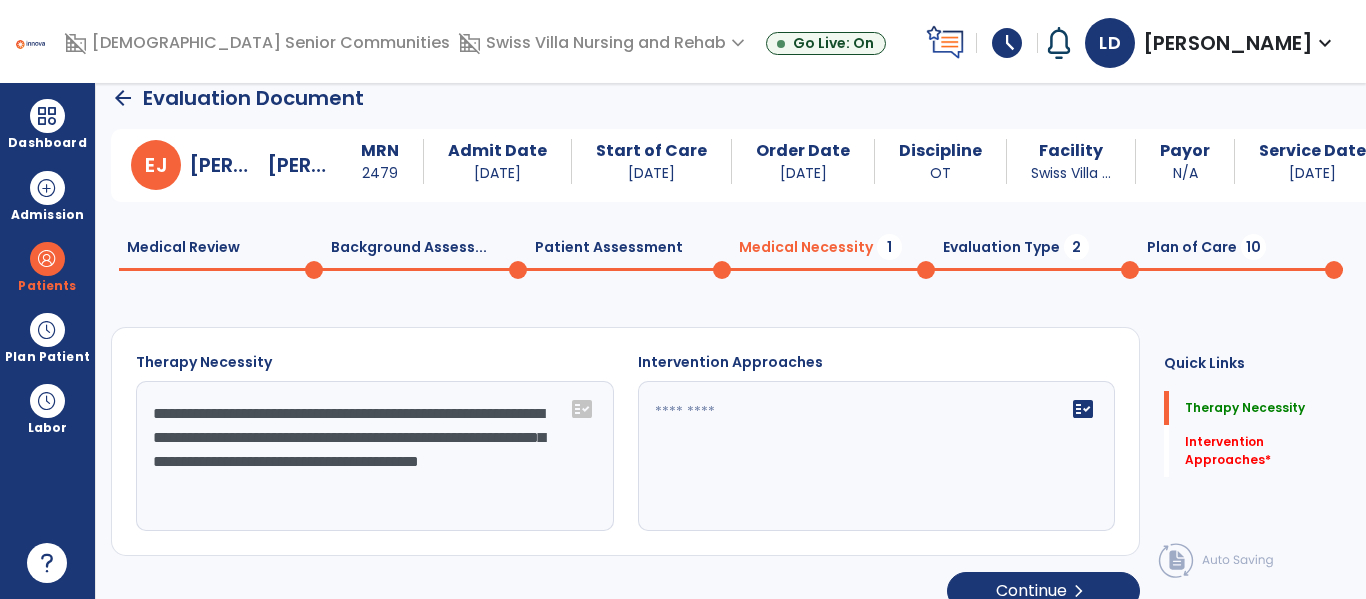 type on "**********" 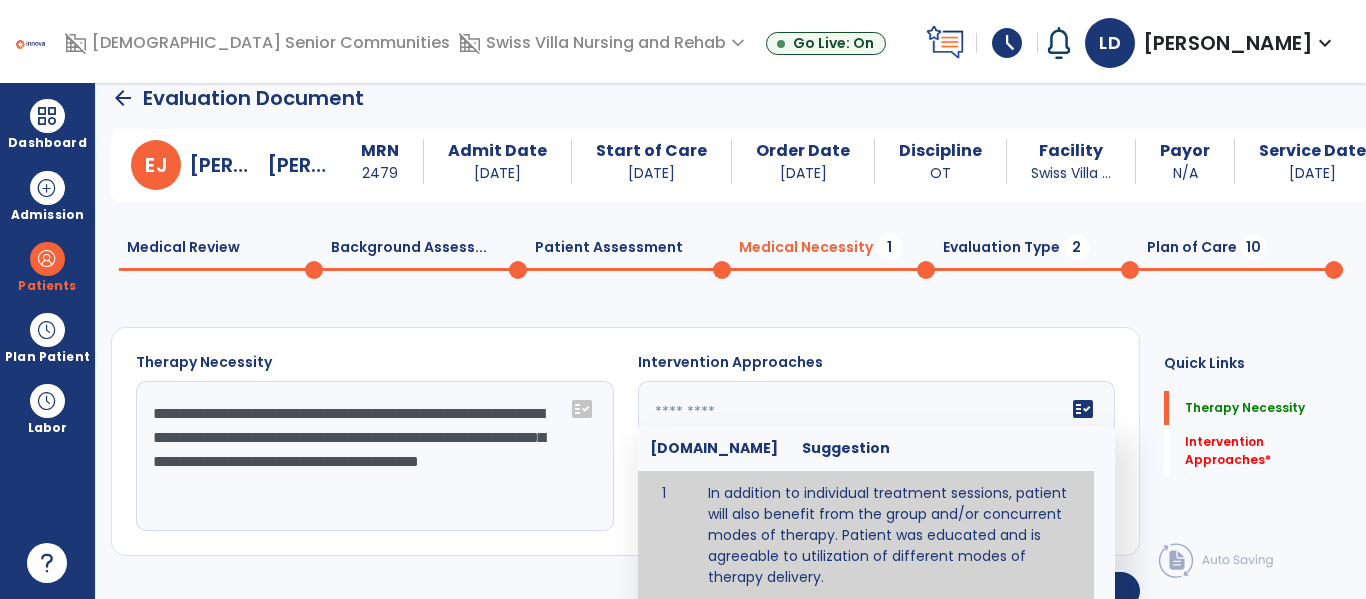 type on "**********" 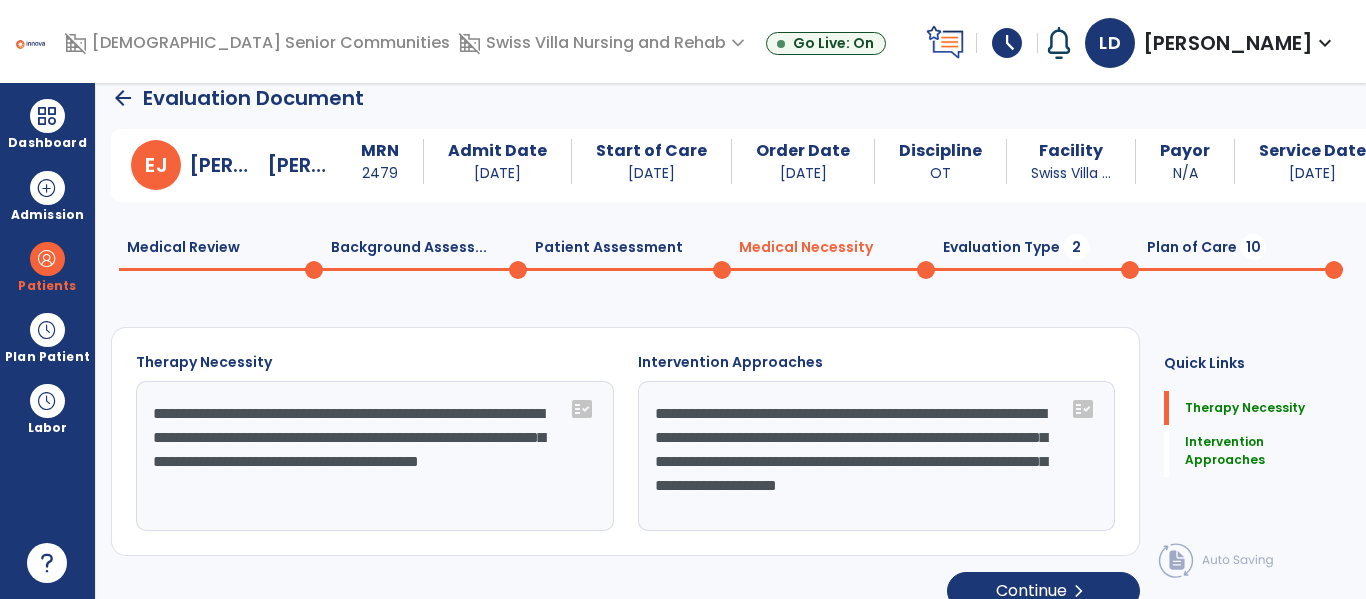 click on "Evaluation Type  2" 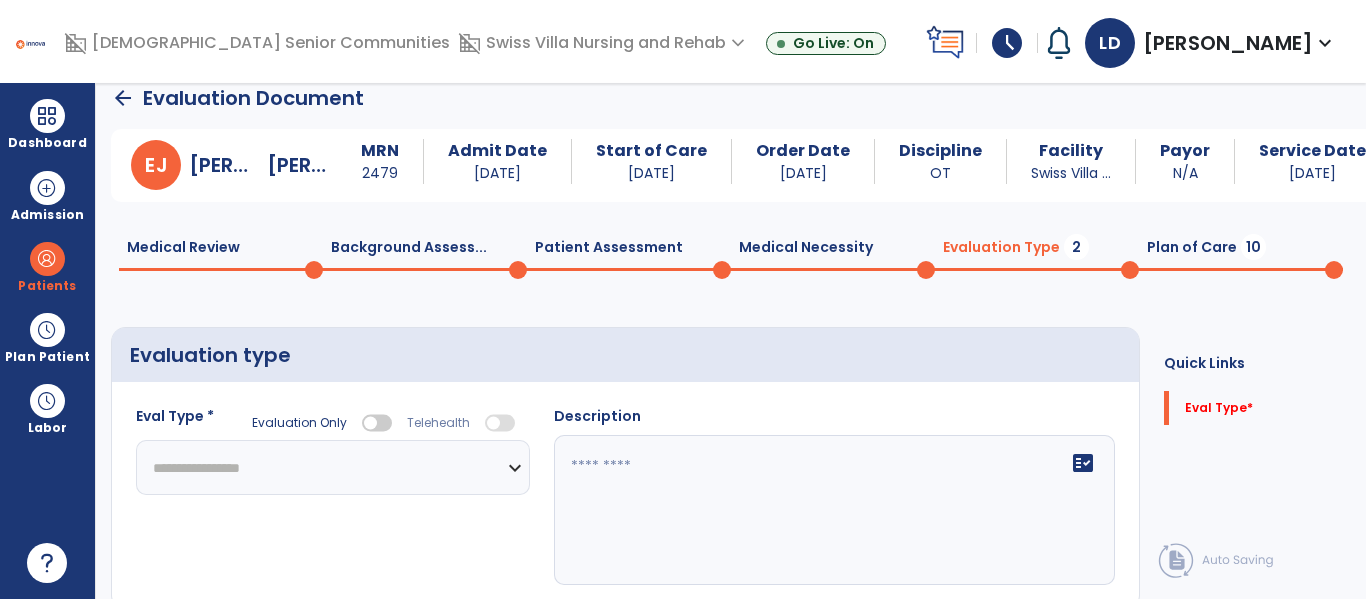 click on "**********" 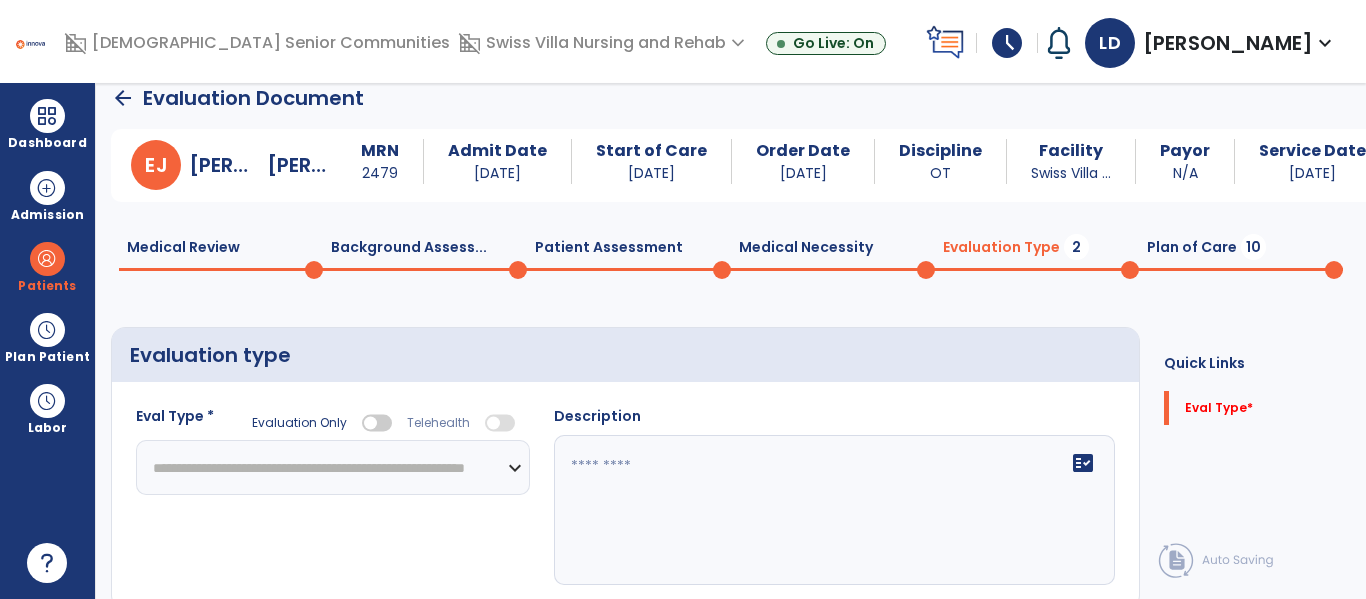 click on "**********" 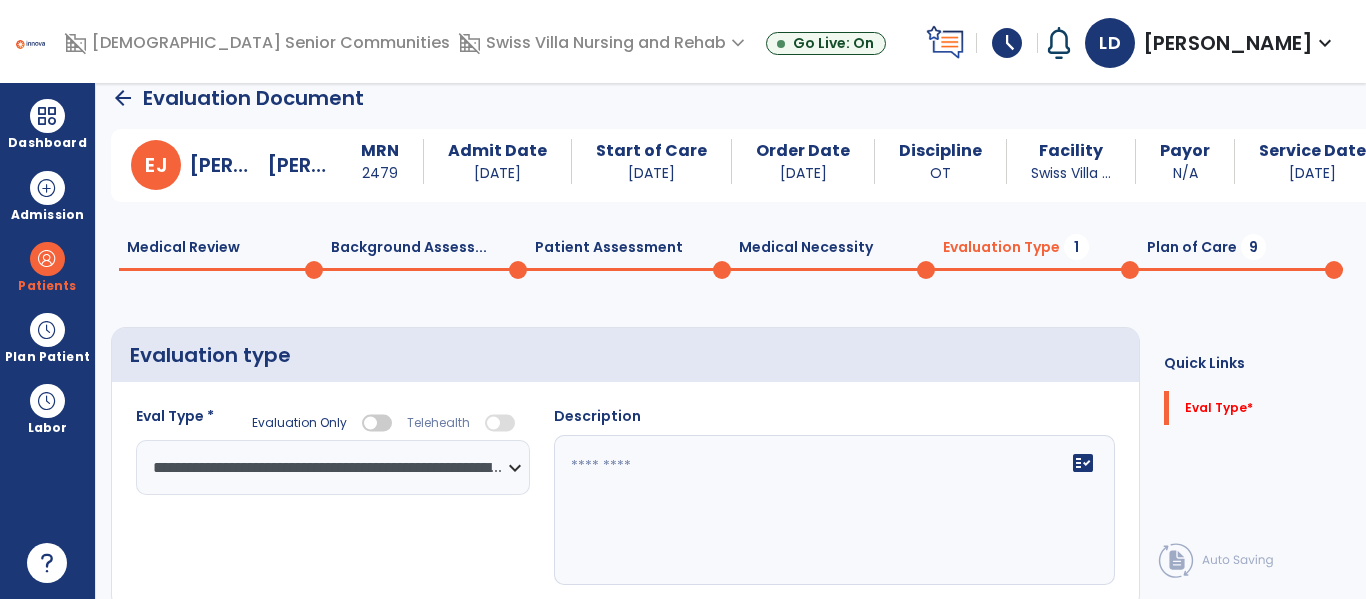 click on "fact_check" 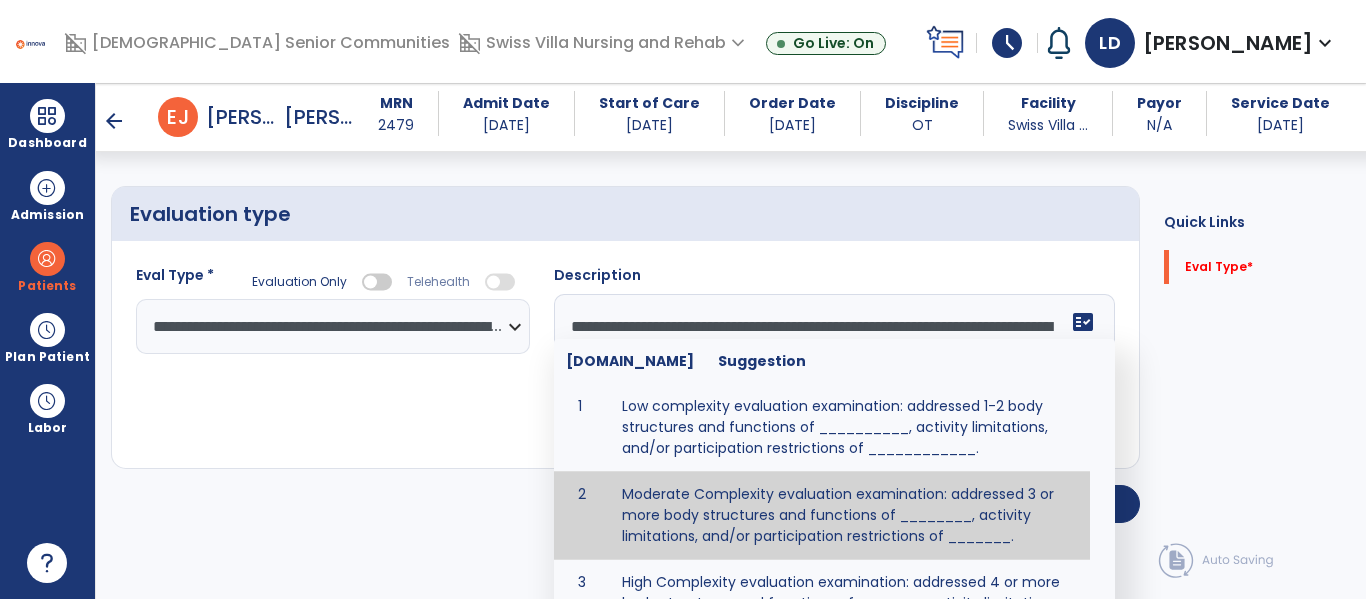 scroll, scrollTop: 83, scrollLeft: 0, axis: vertical 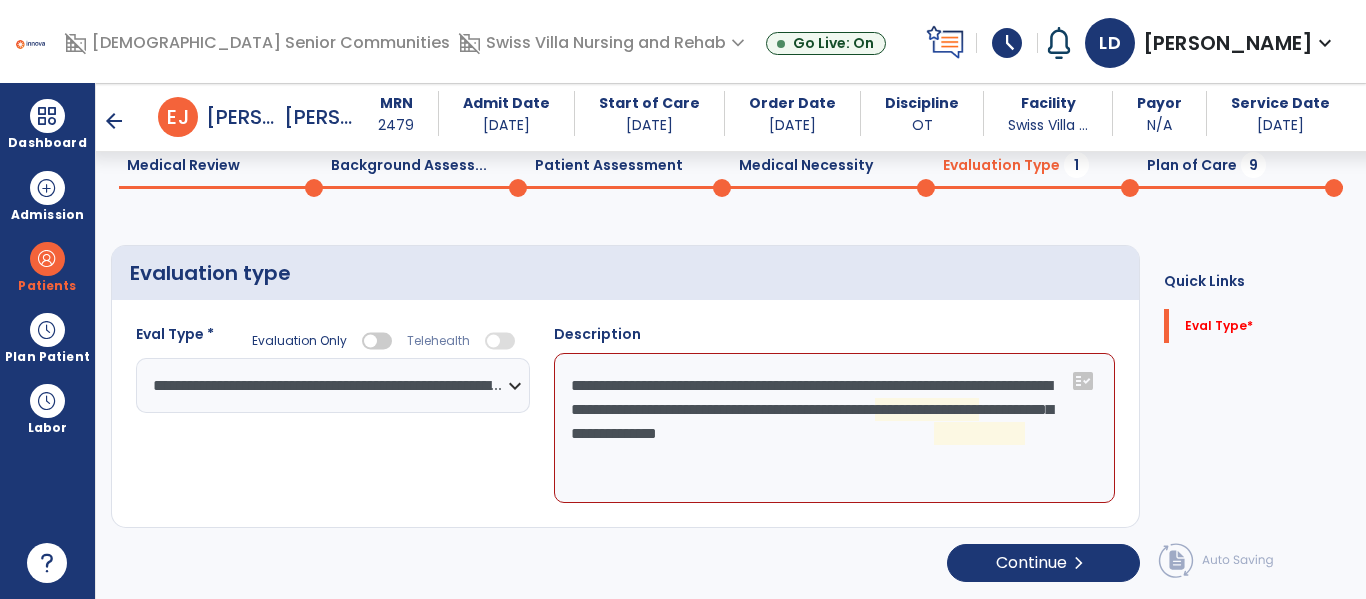 click on "**********" 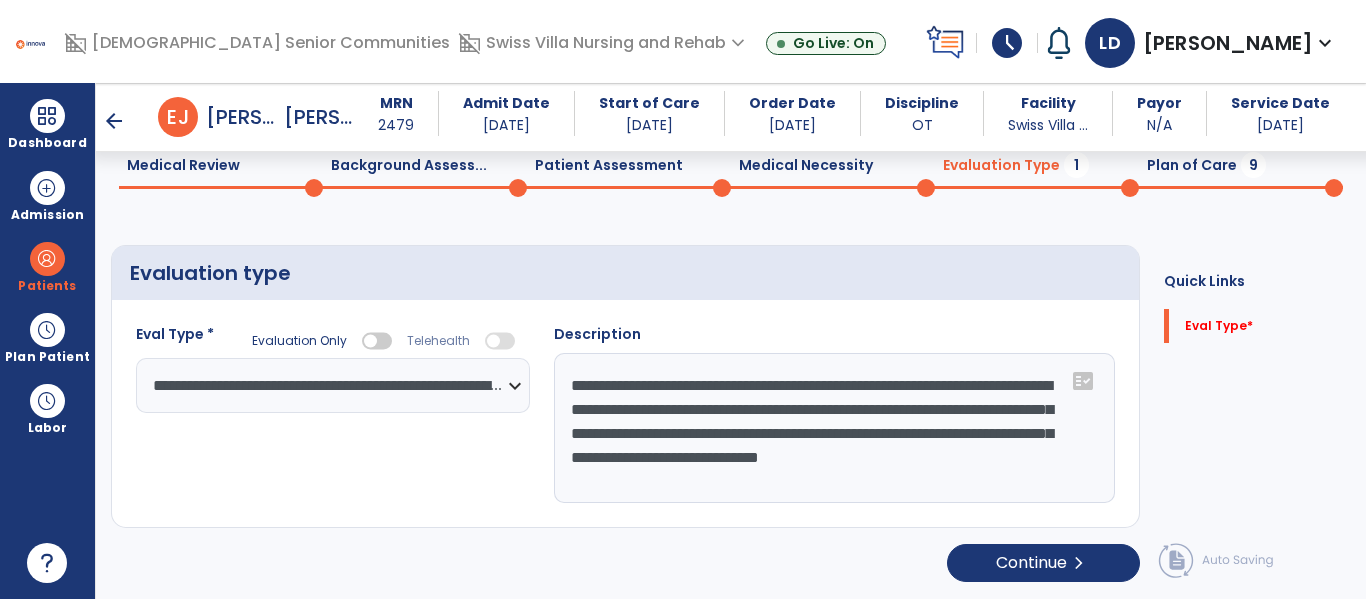 type on "**********" 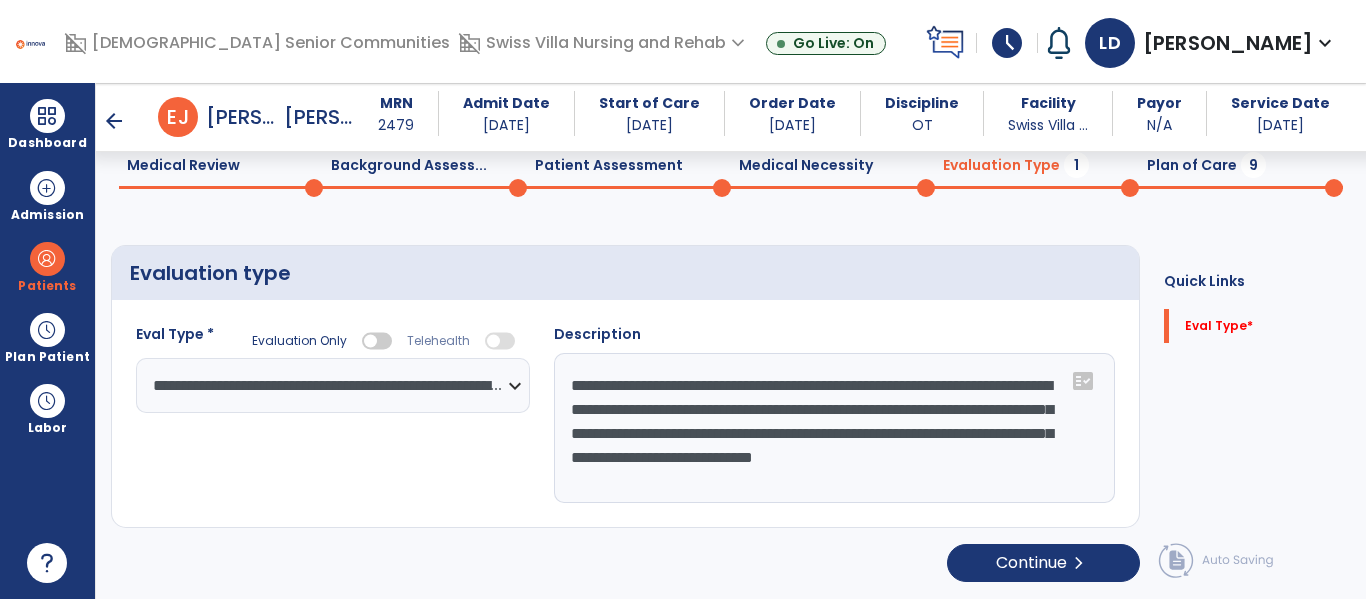 click on "**********" 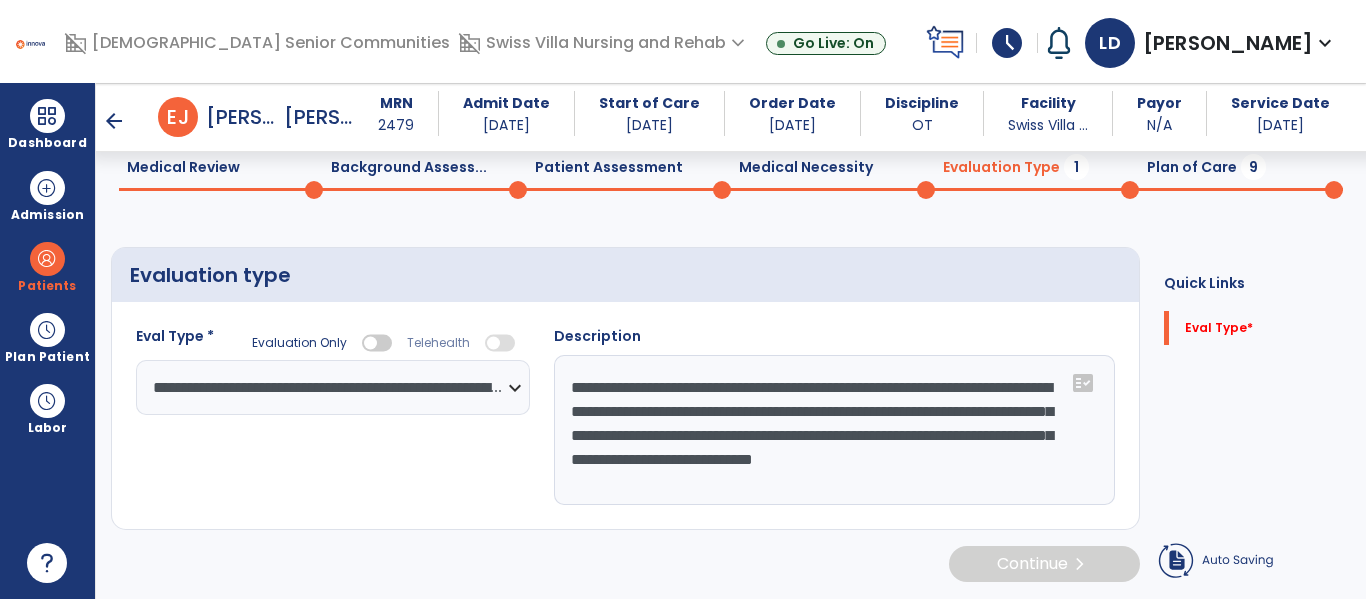 scroll, scrollTop: 83, scrollLeft: 0, axis: vertical 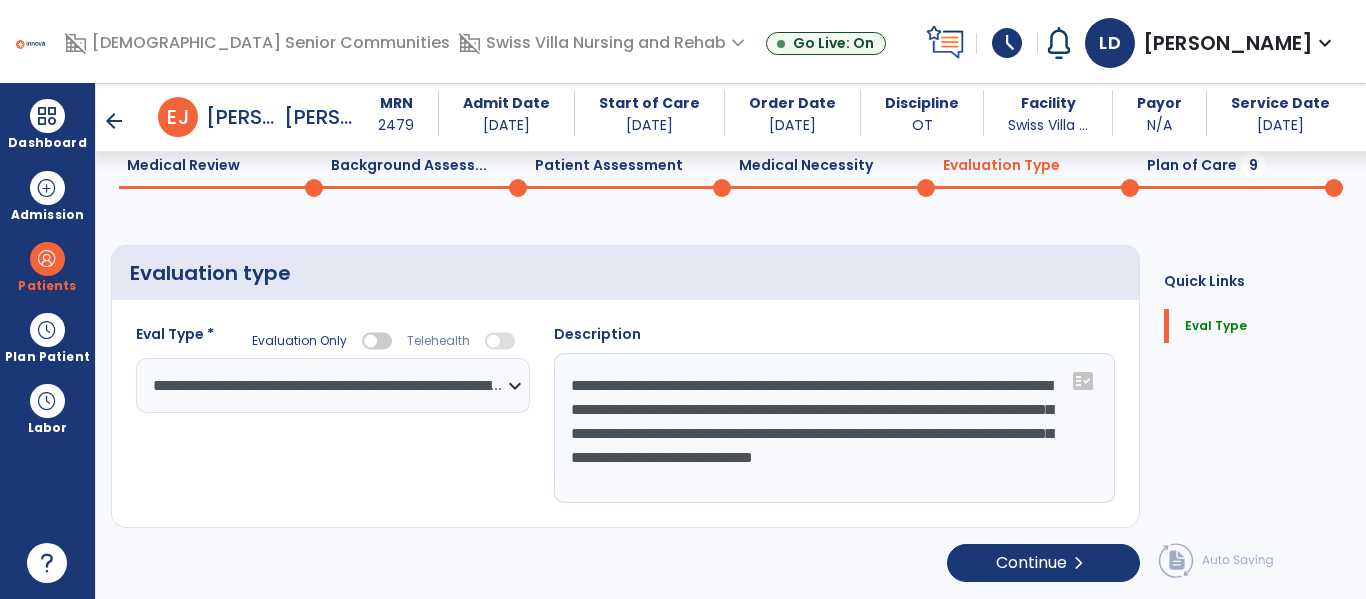 click on "Plan of Care  9" 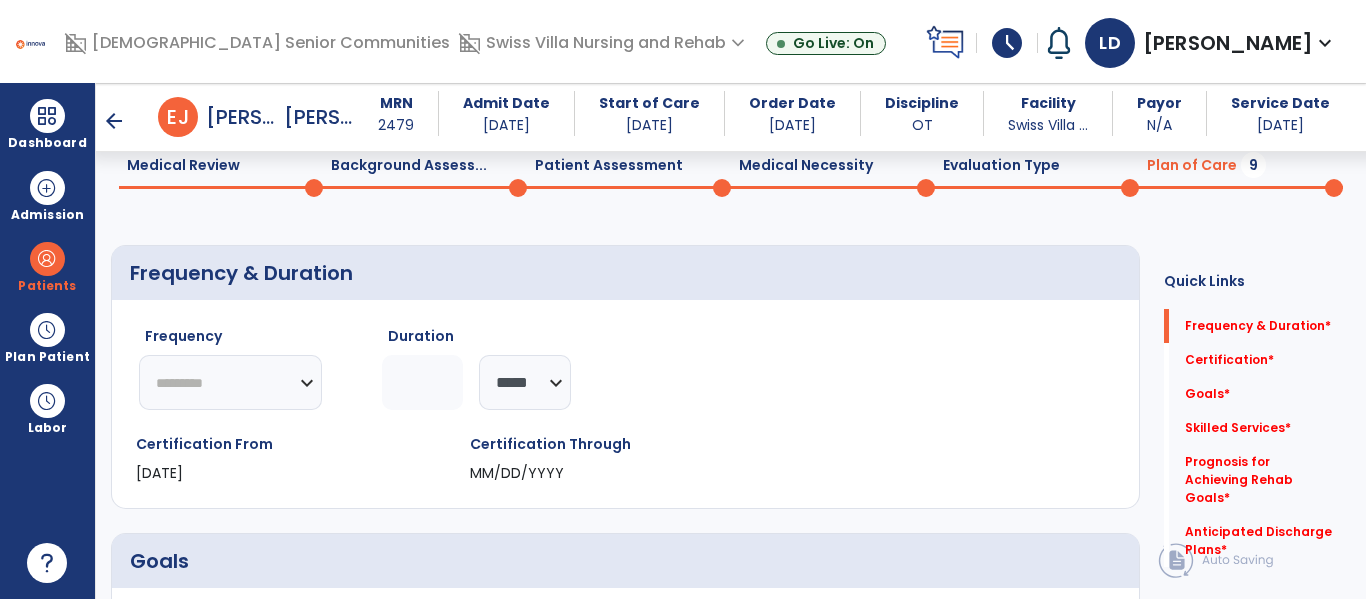 click on "********* ** ** ** ** ** ** **" 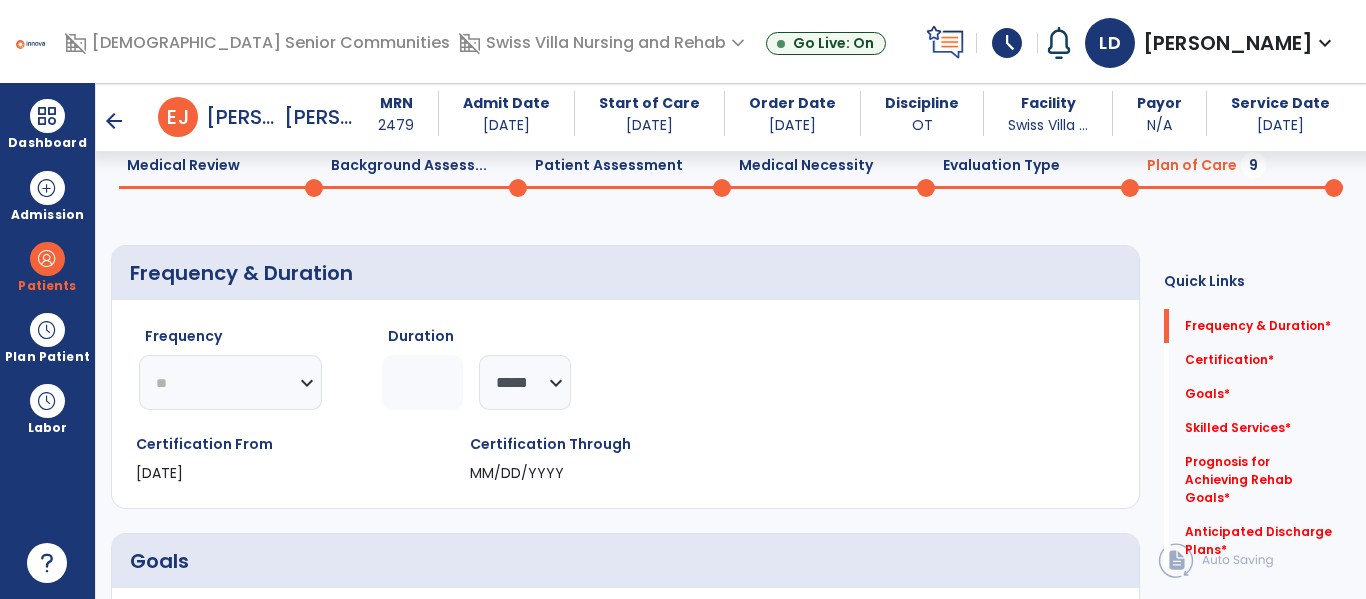 click on "********* ** ** ** ** ** ** **" 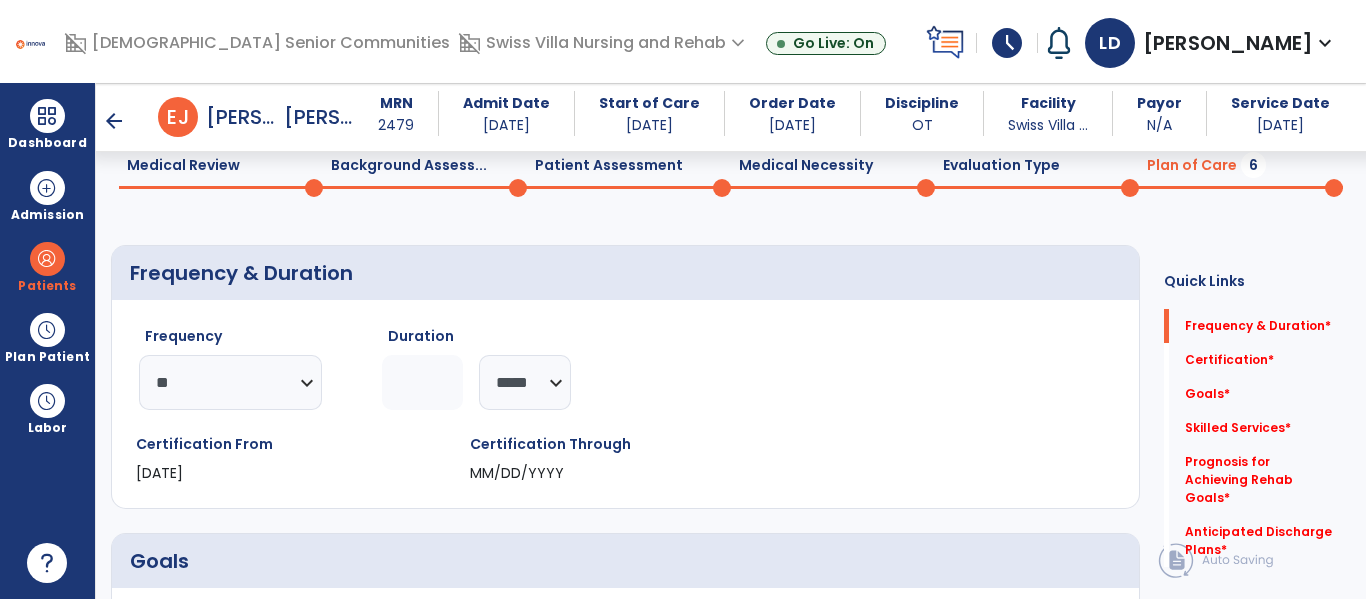 click 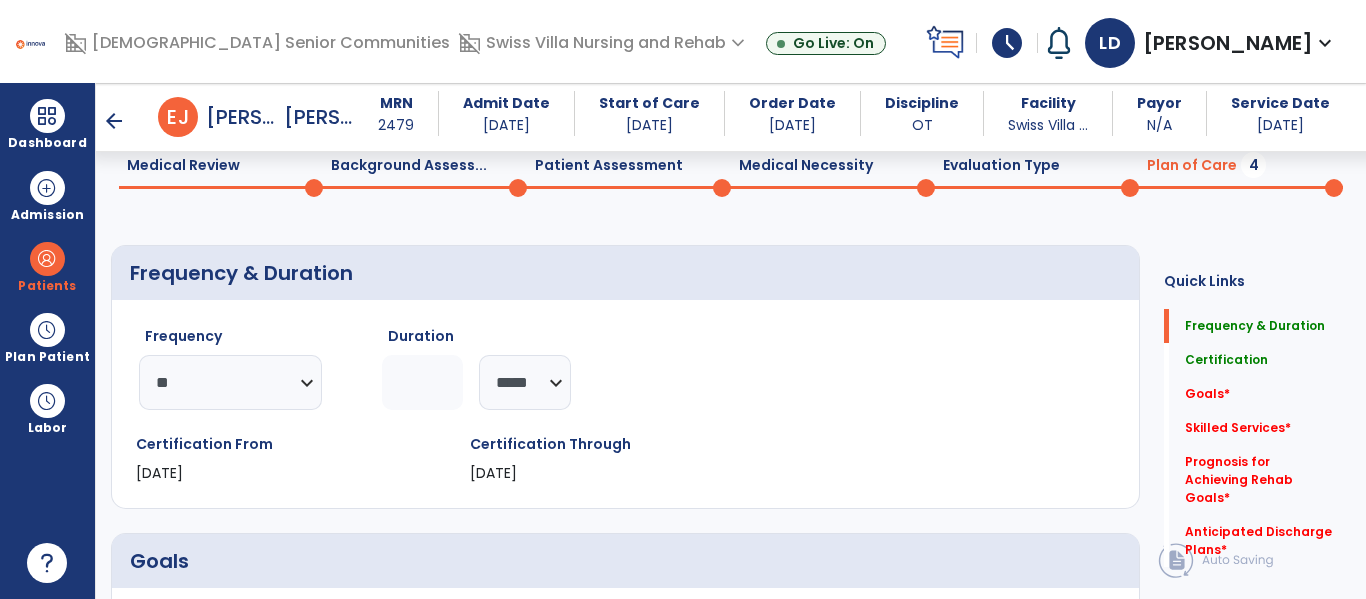 type on "*" 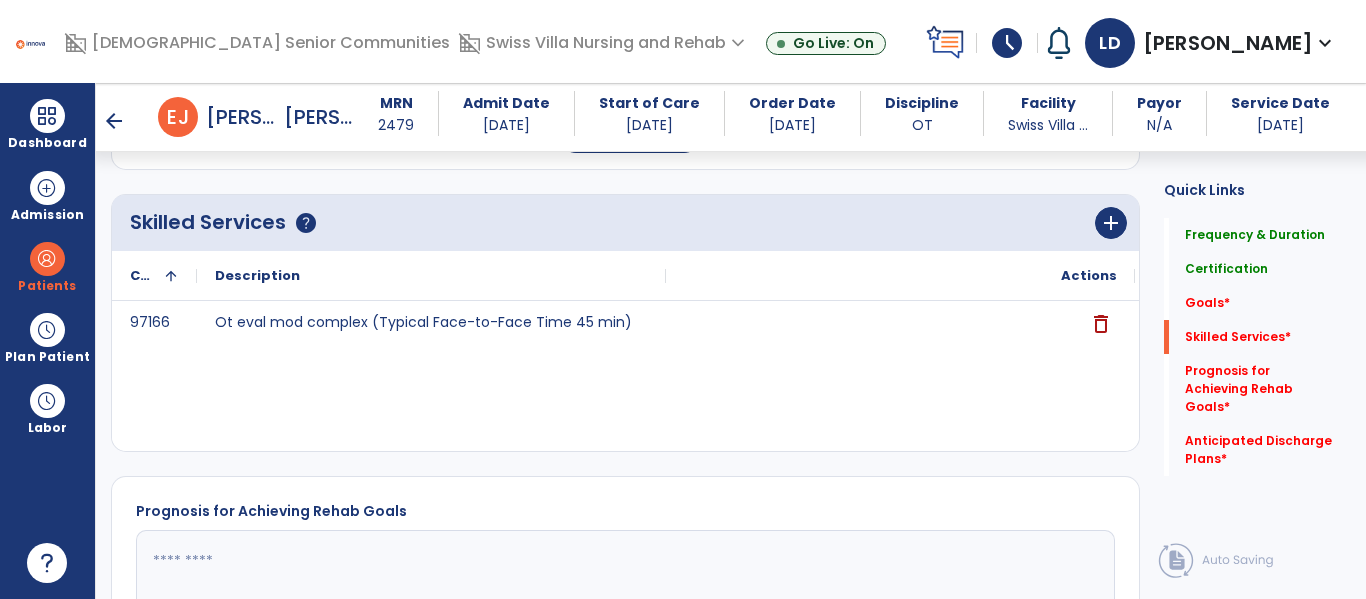 scroll, scrollTop: 620, scrollLeft: 0, axis: vertical 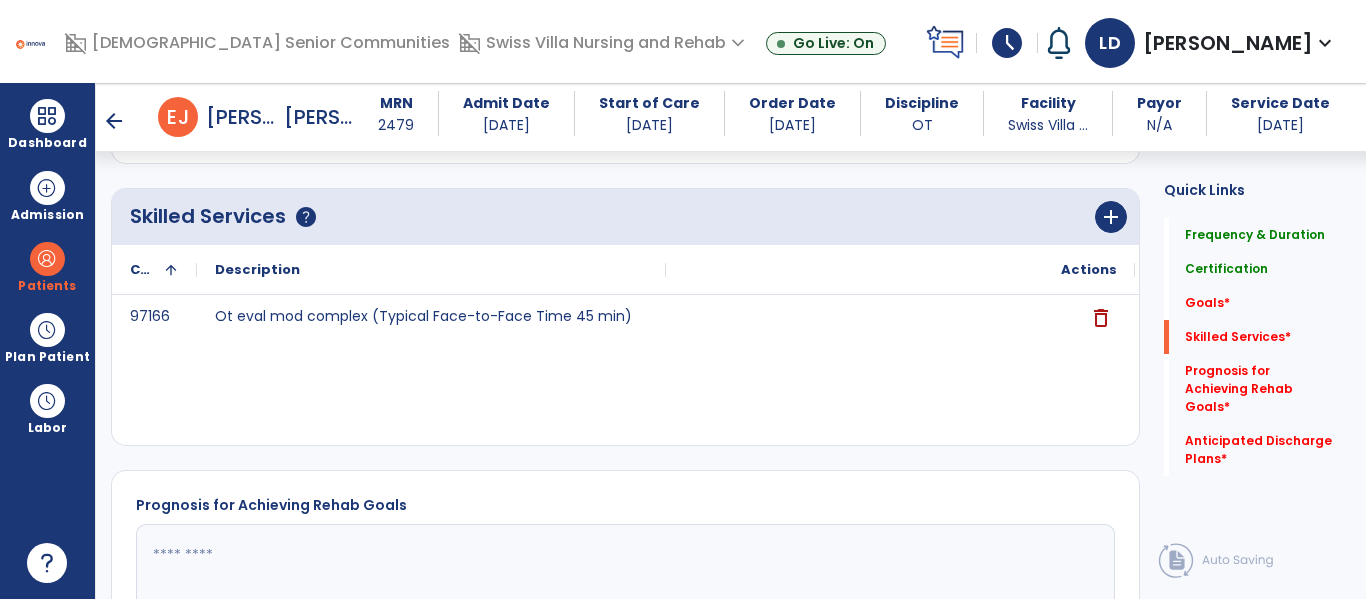 click on "add" 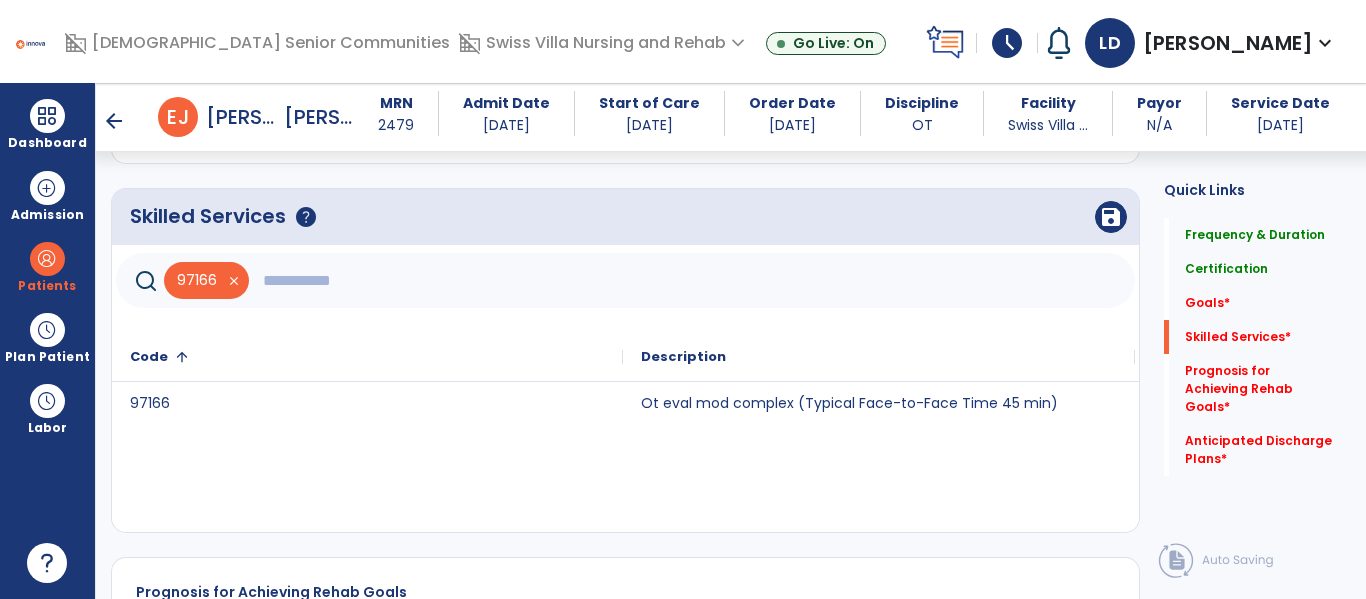 click 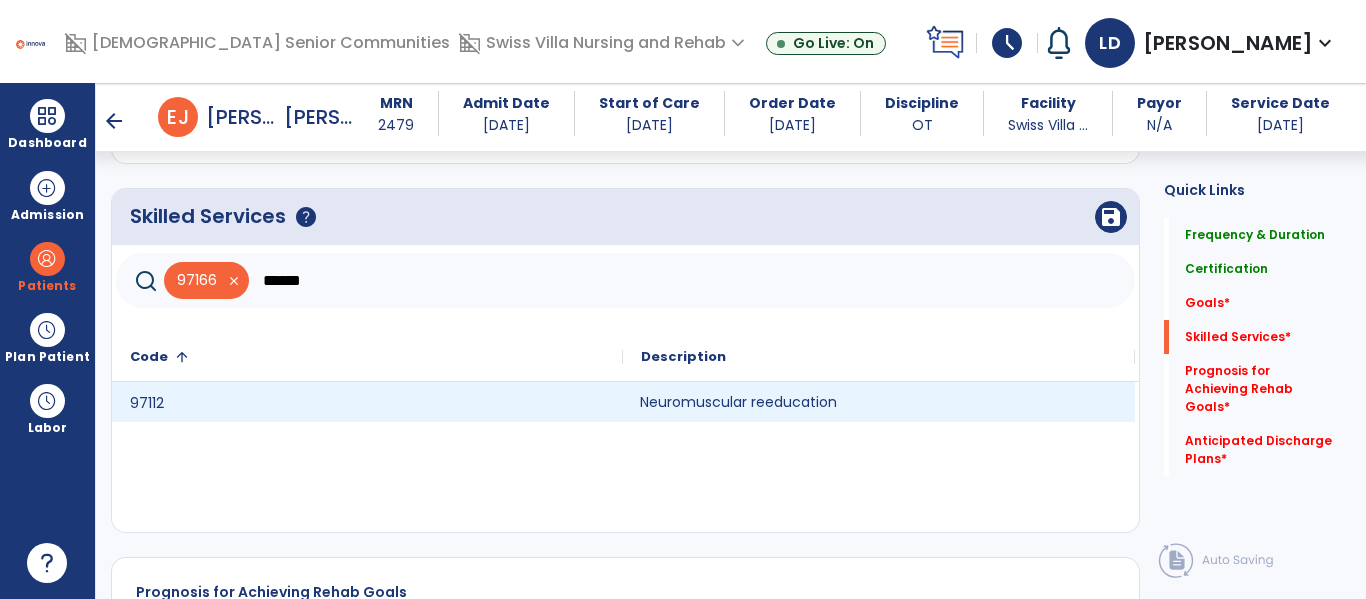 click on "Neuromuscular reeducation" 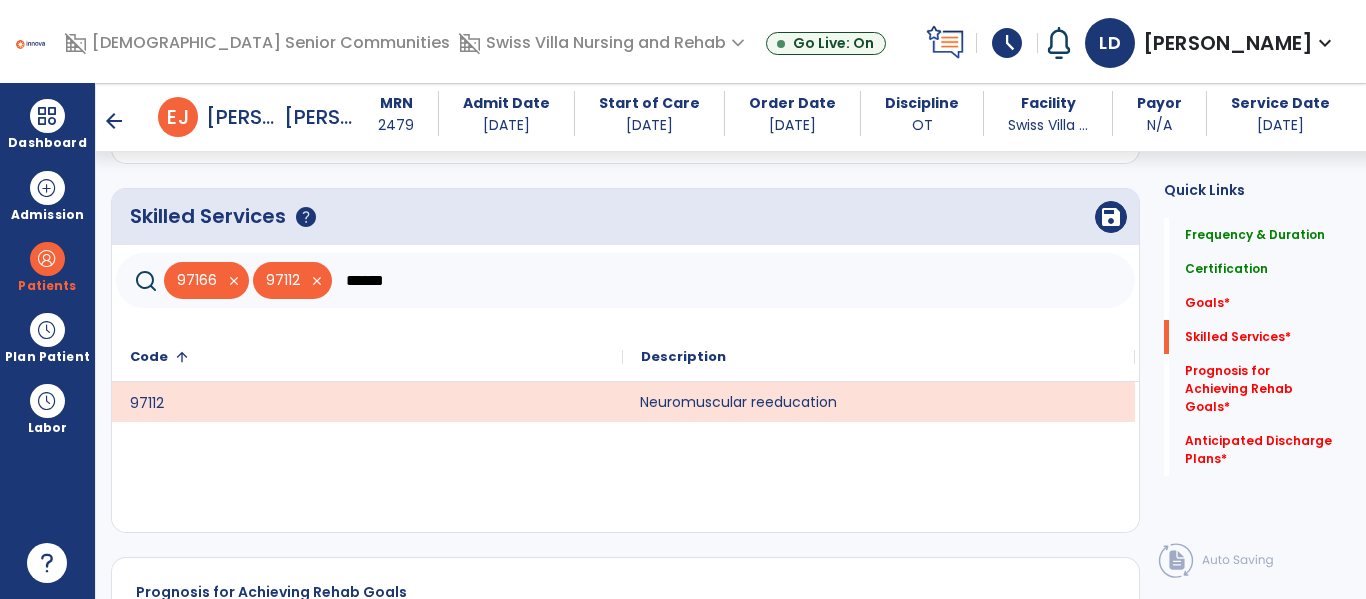 click on "******" 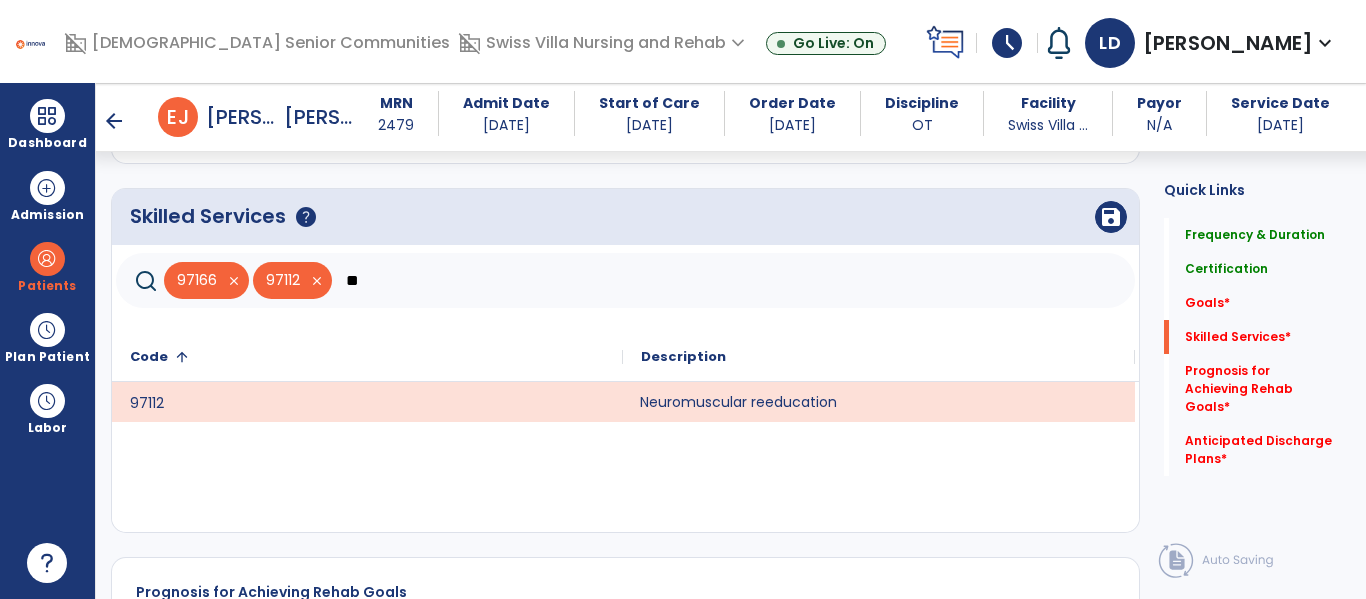 type on "*" 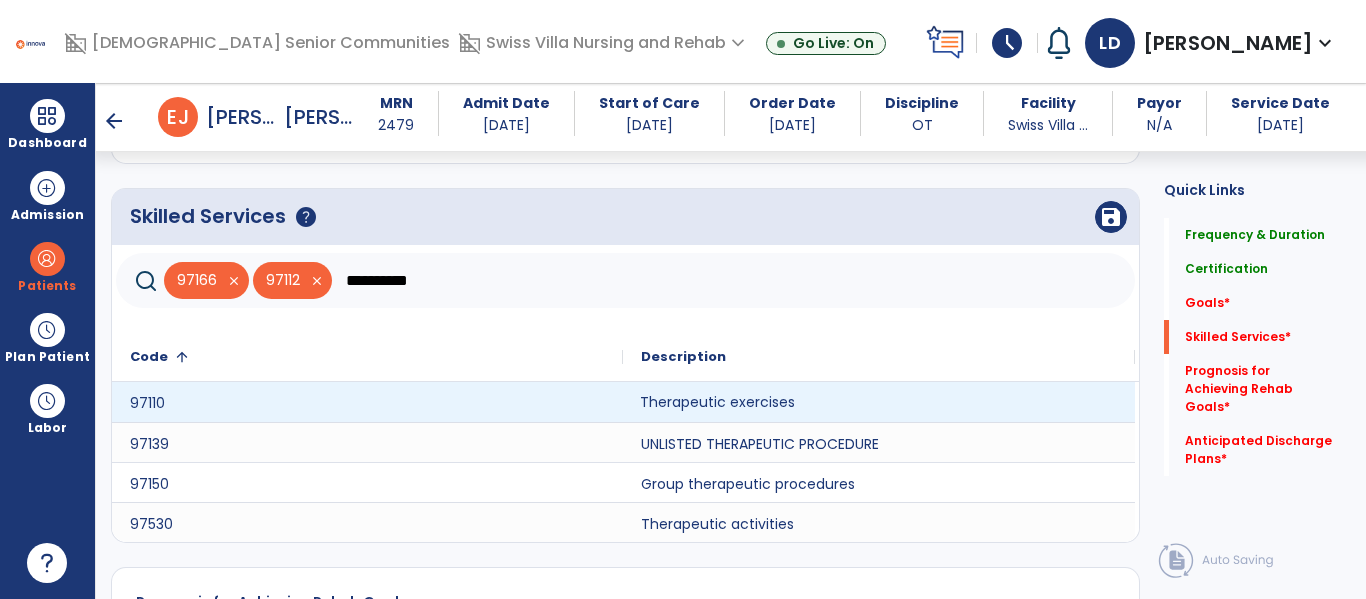 type on "**********" 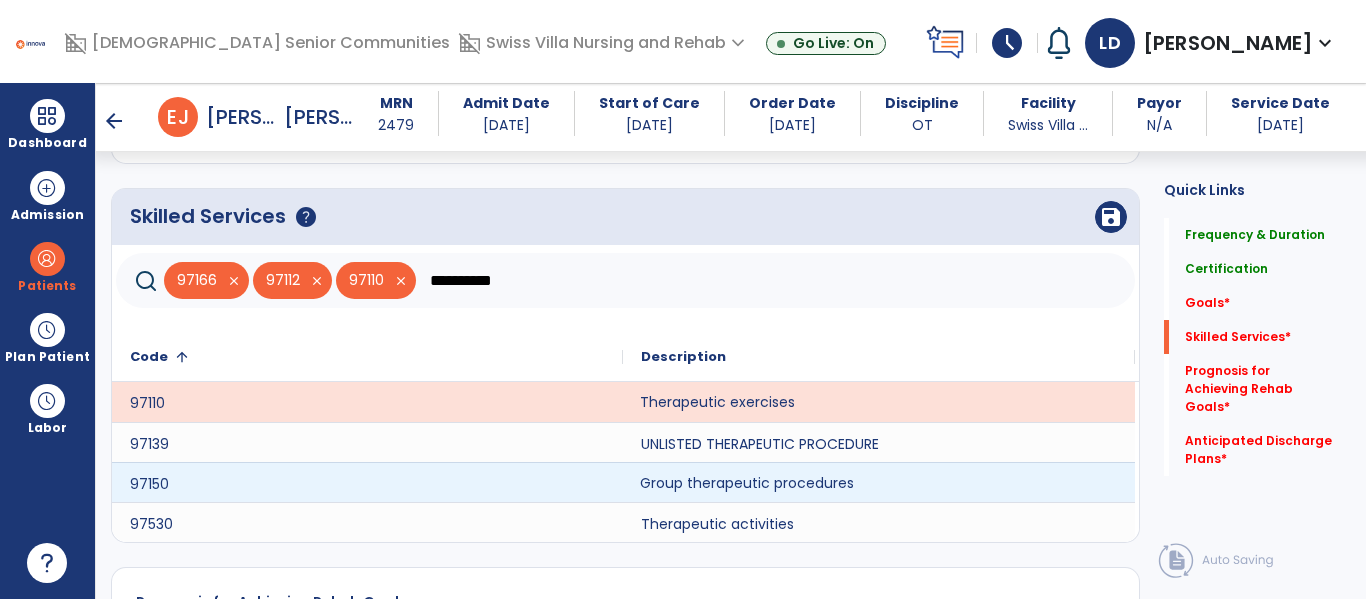 click on "Group therapeutic procedures" 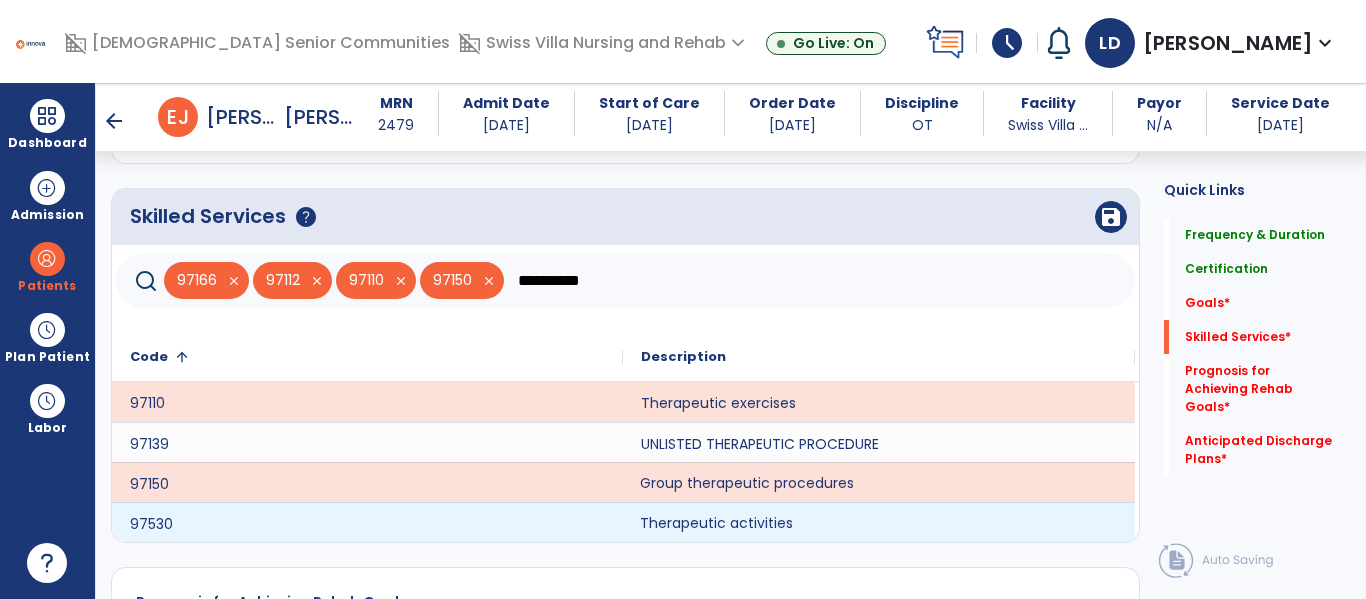 click on "Therapeutic activities" 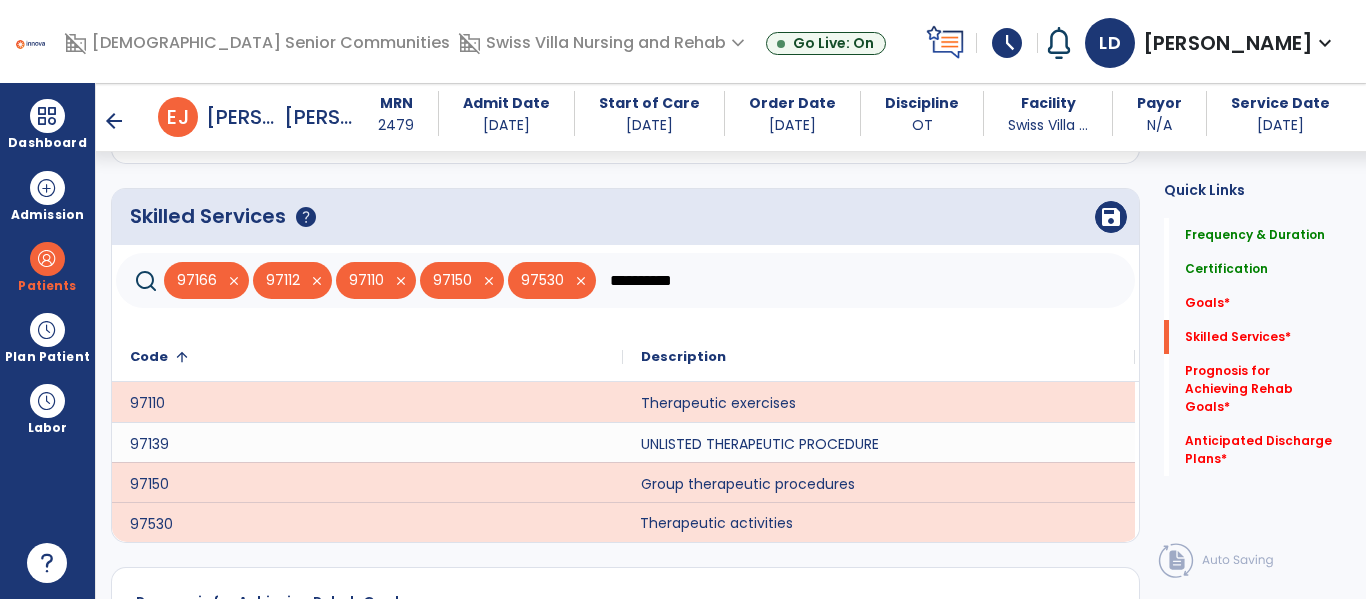 drag, startPoint x: 711, startPoint y: 291, endPoint x: 603, endPoint y: 304, distance: 108.779594 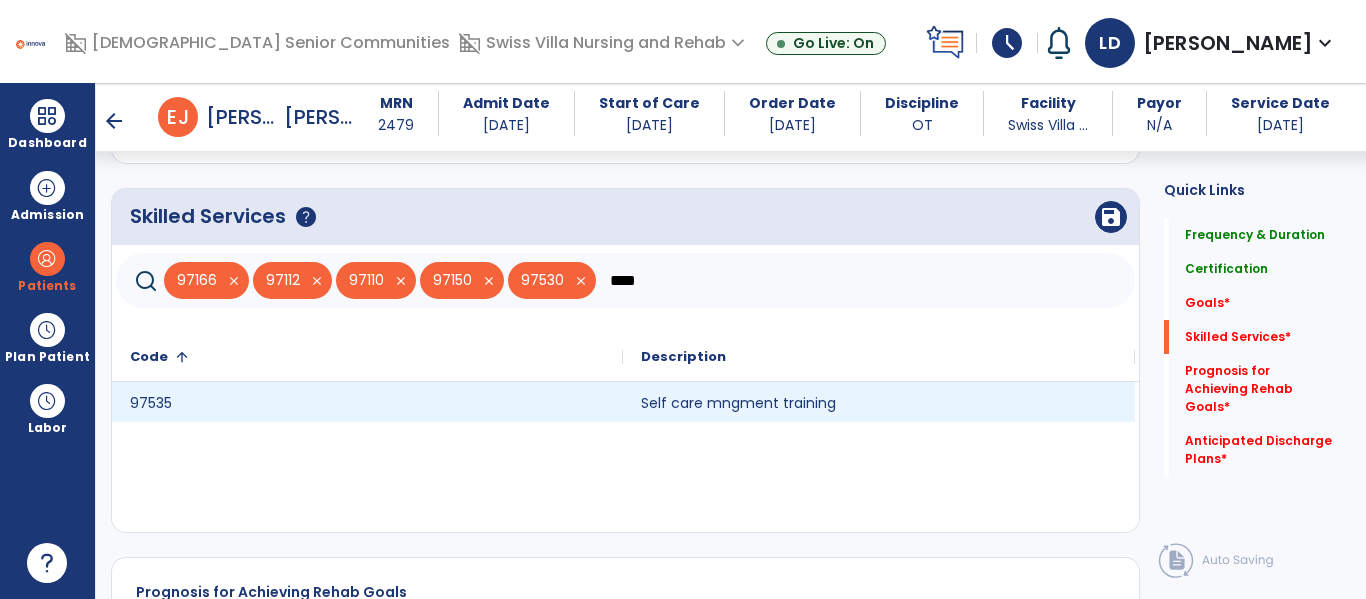 type on "****" 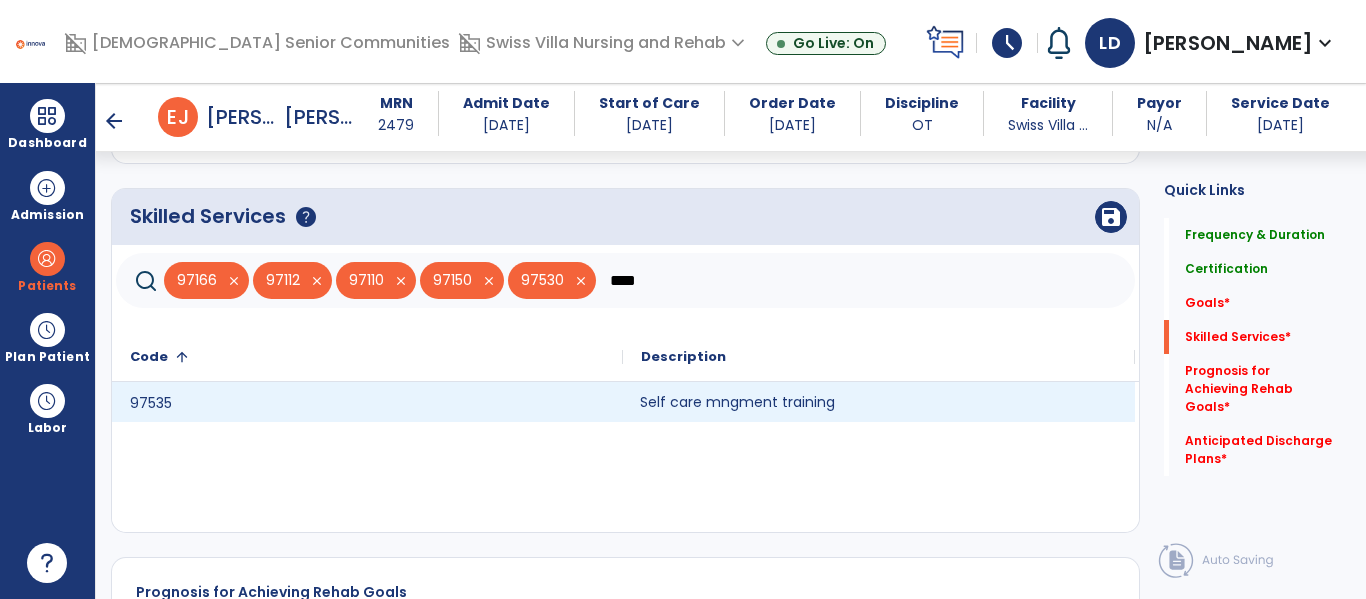 click on "Self care mngment training" 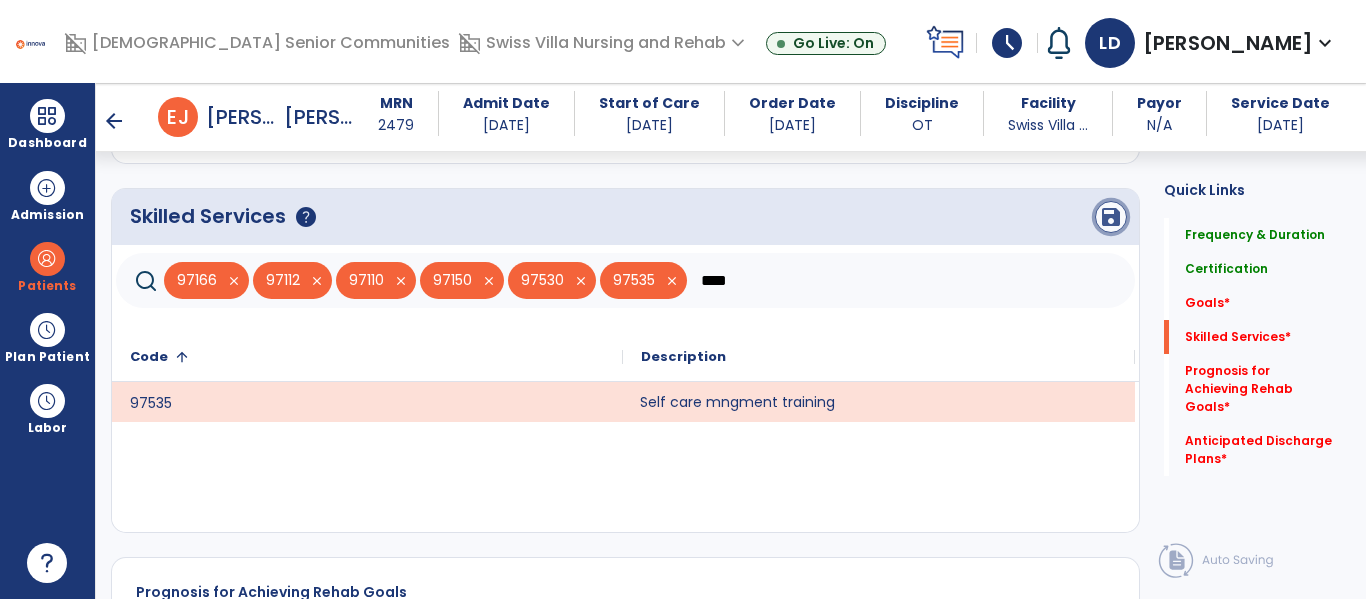 click on "save" 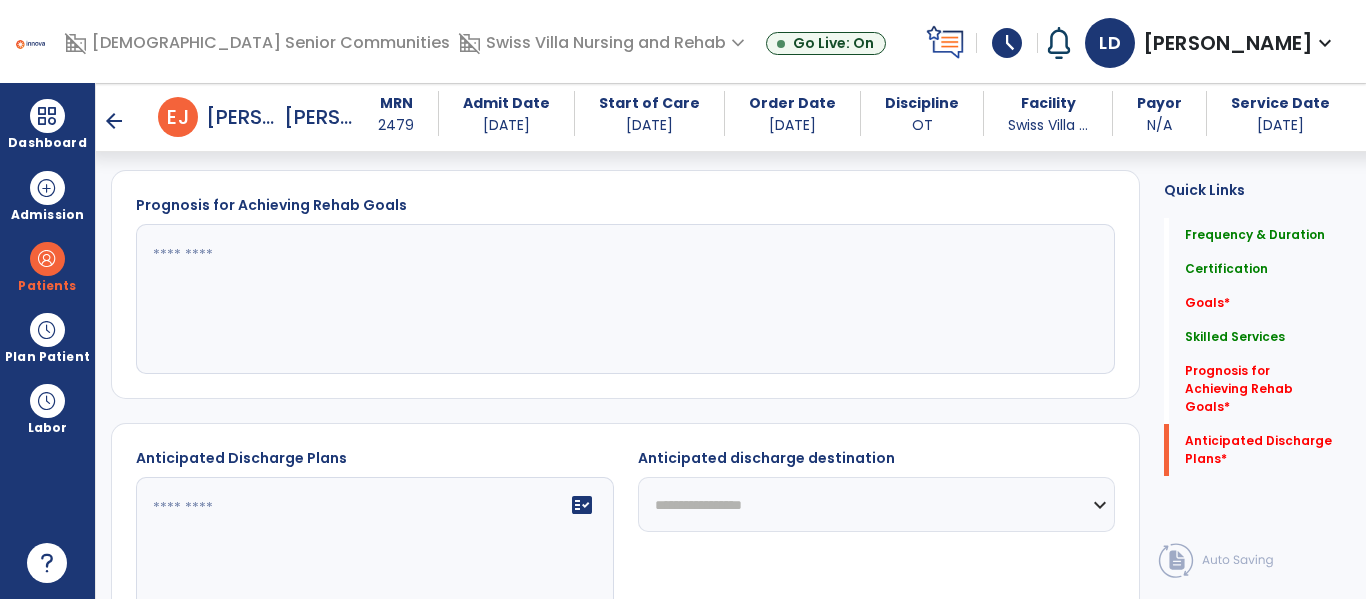 scroll, scrollTop: 995, scrollLeft: 0, axis: vertical 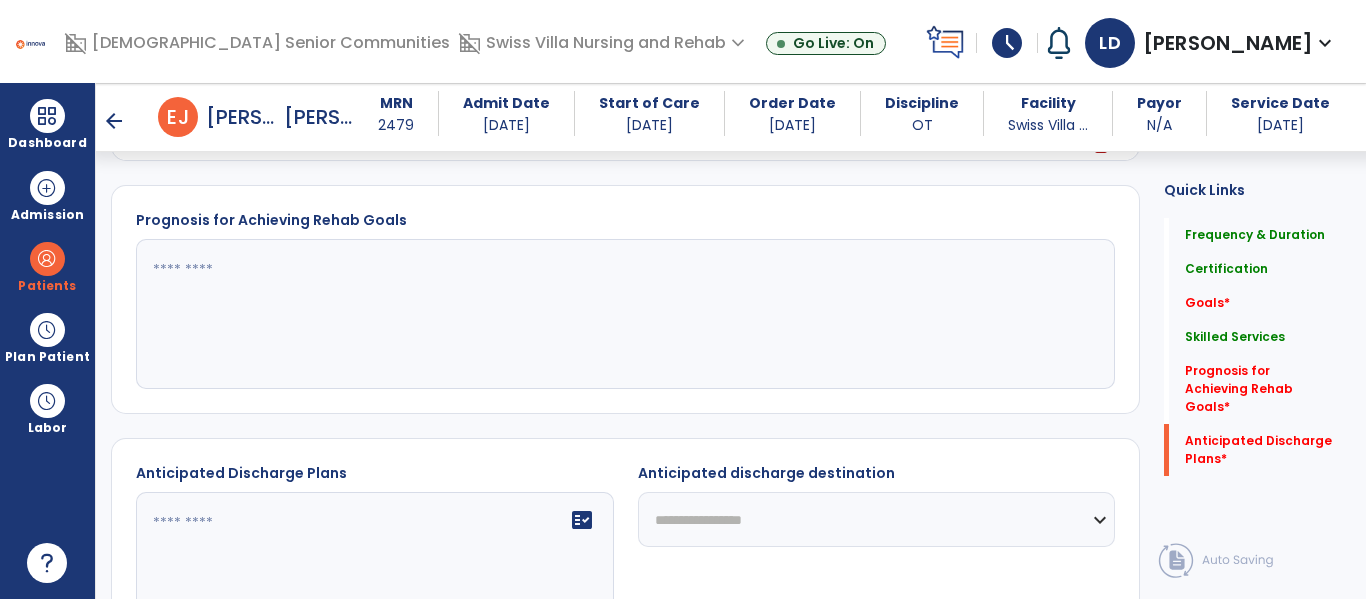 click 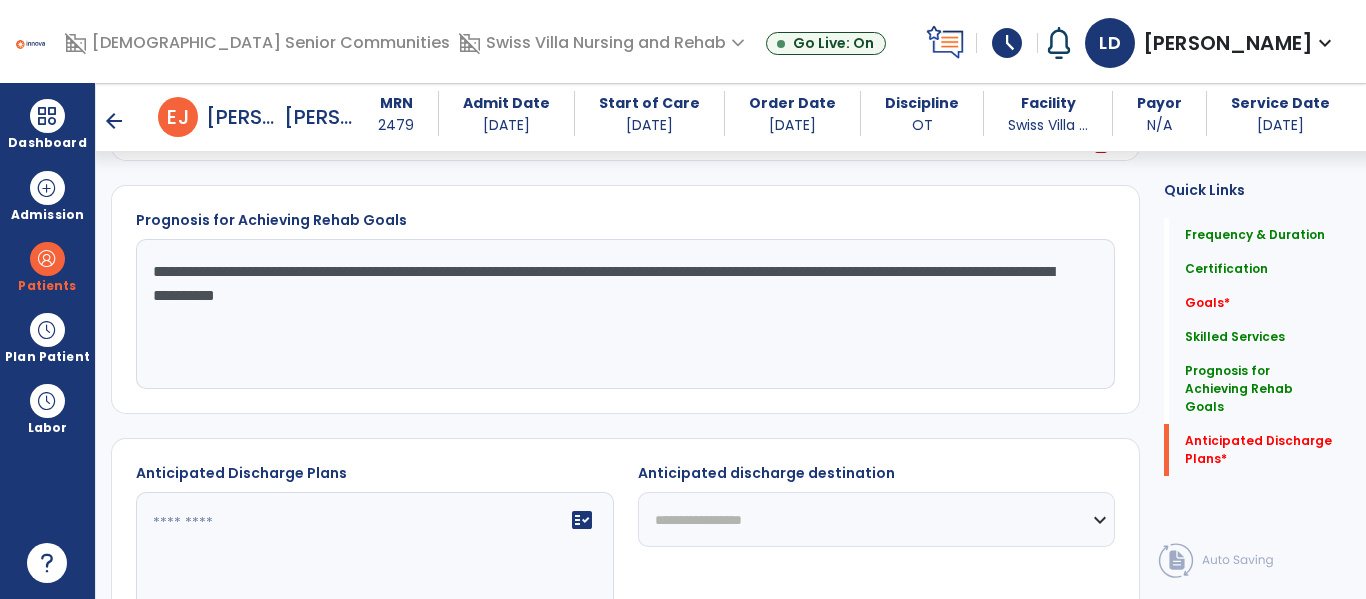 scroll, scrollTop: 1159, scrollLeft: 0, axis: vertical 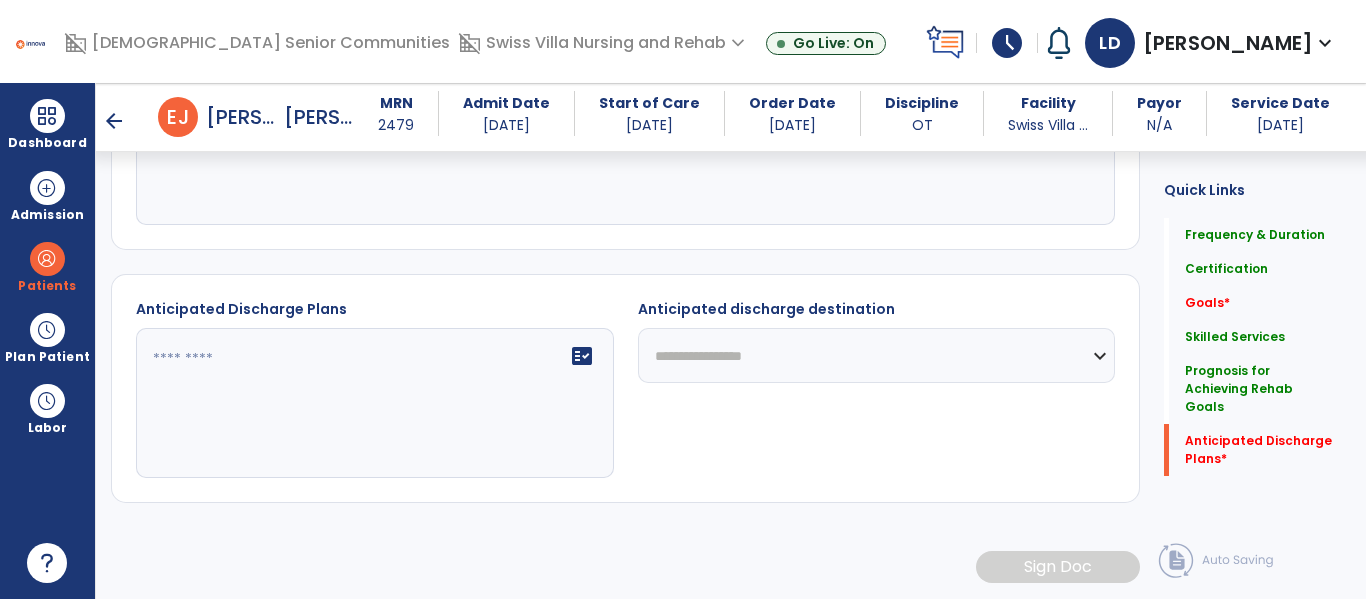 type on "**********" 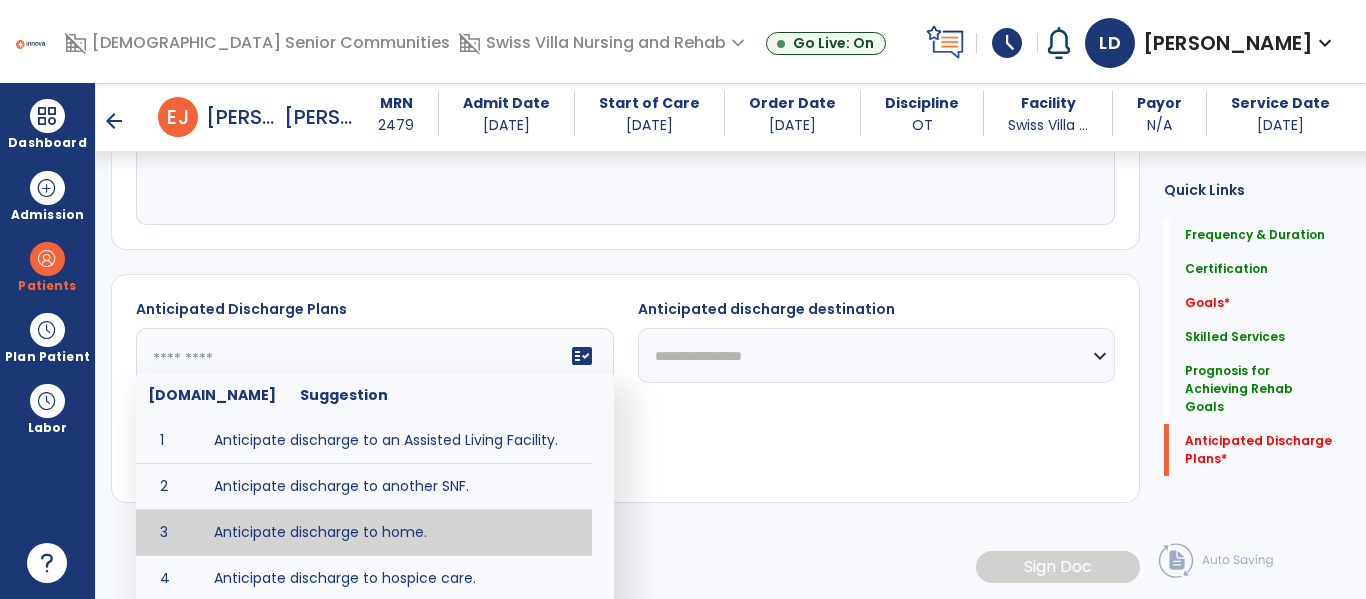 type on "**********" 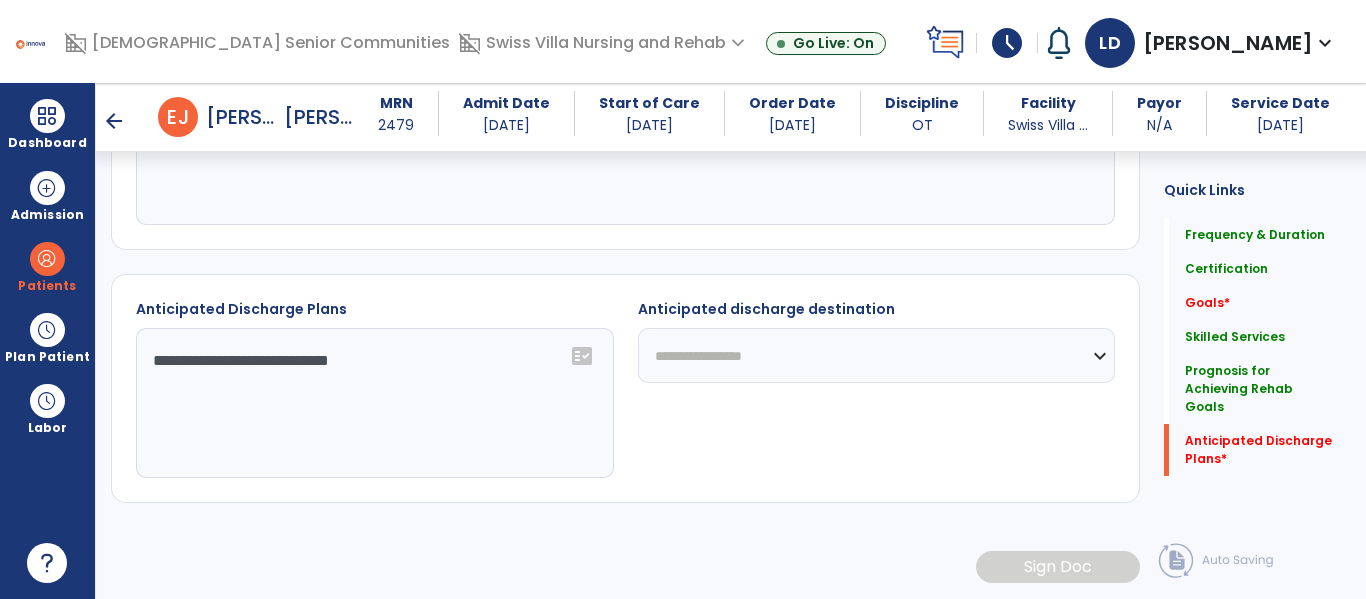 click on "**********" 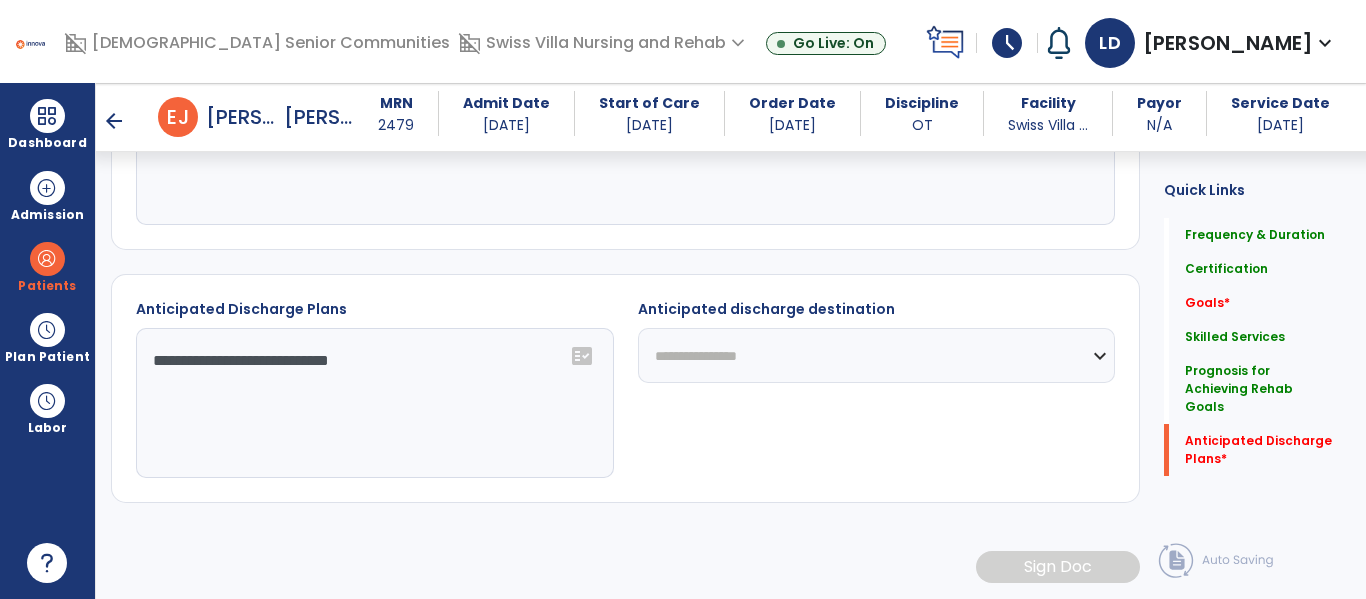 click on "**********" 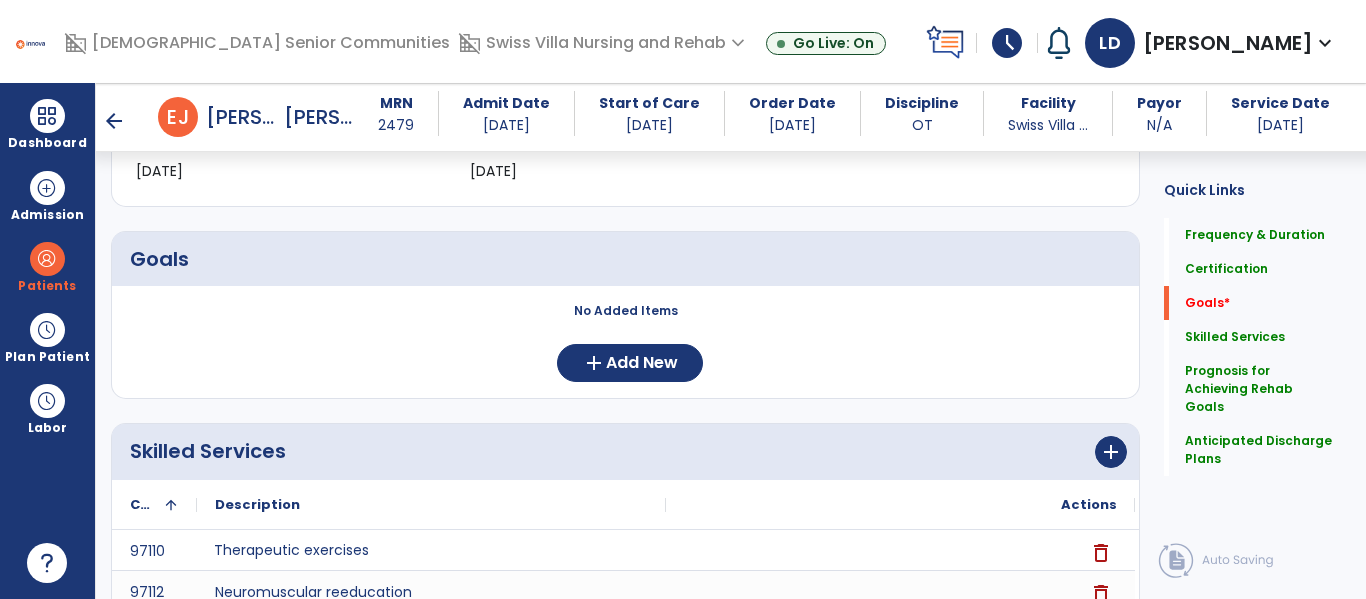 scroll, scrollTop: 384, scrollLeft: 0, axis: vertical 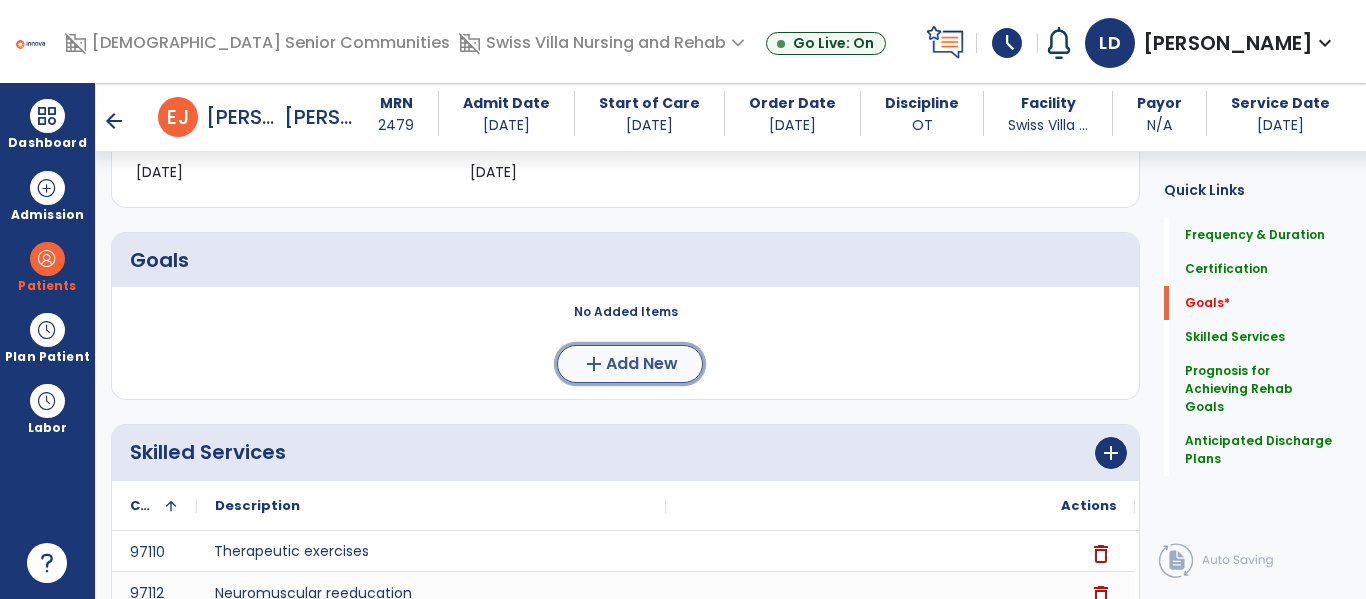 click on "add  Add New" at bounding box center (630, 364) 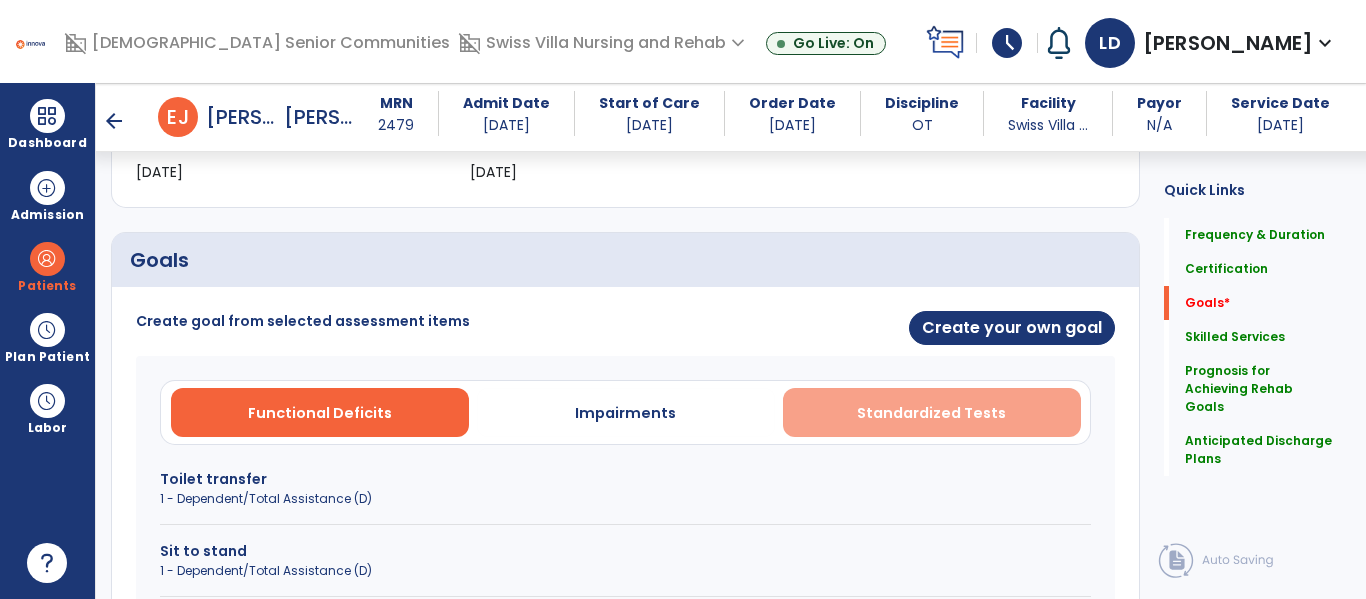click on "Standardized Tests" at bounding box center [931, 413] 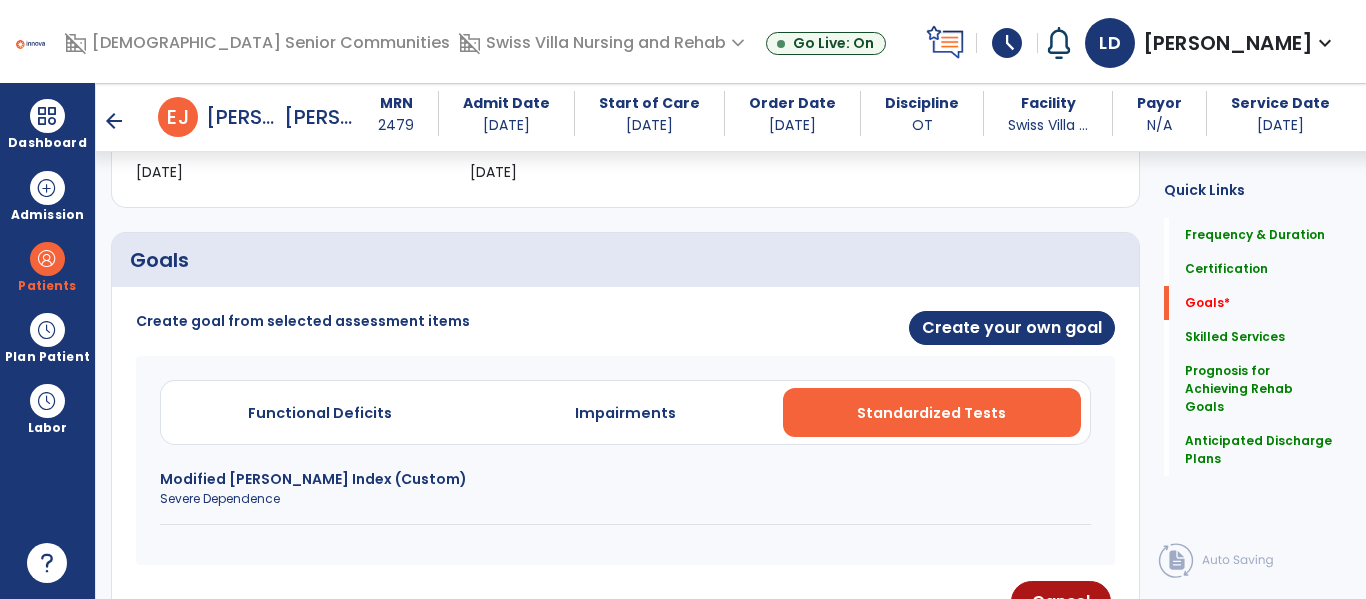 click on "Modified [PERSON_NAME] Index (Custom)" at bounding box center (625, 479) 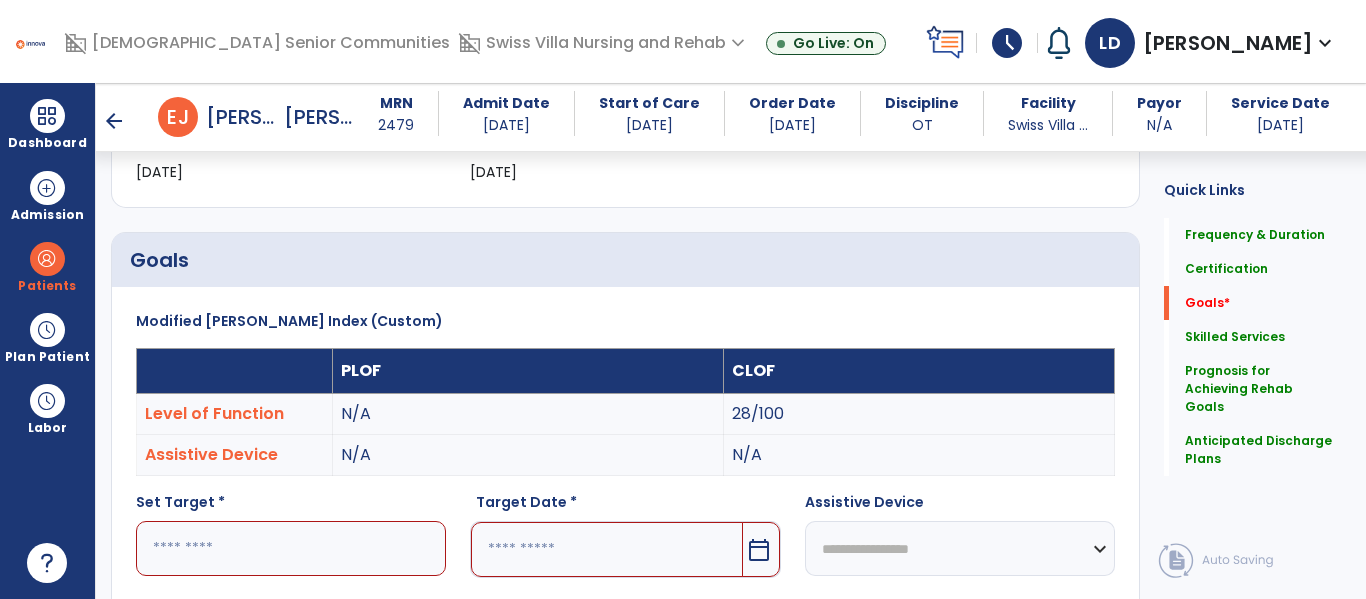 click at bounding box center [291, 548] 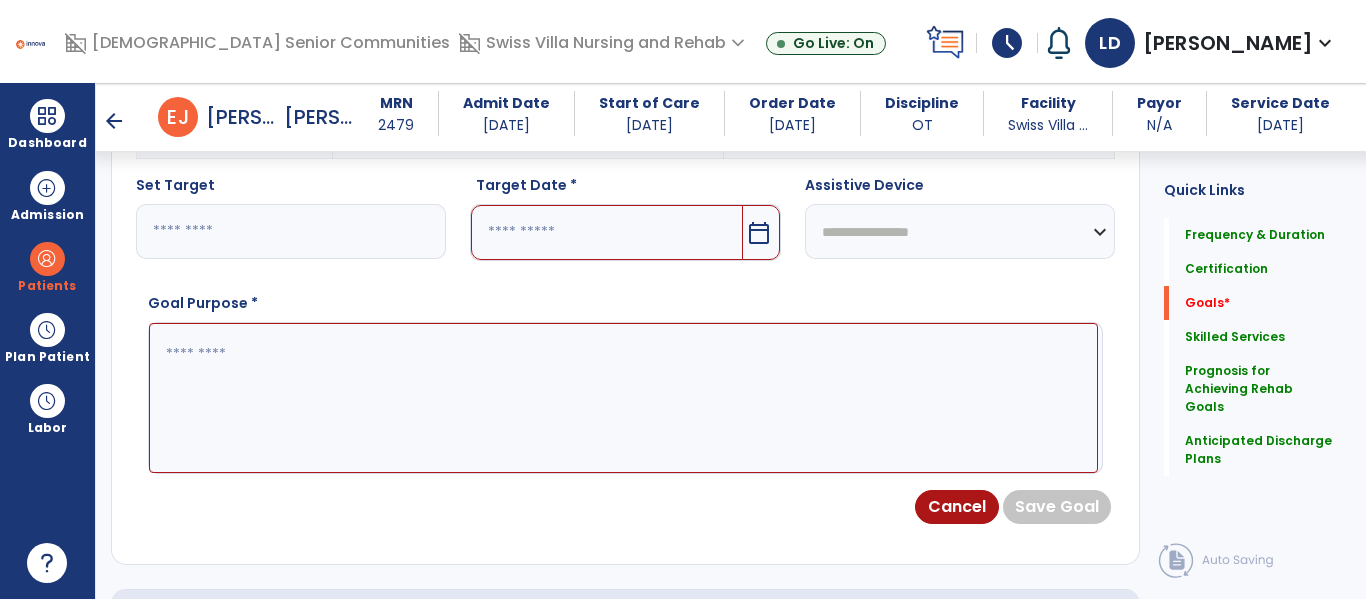 scroll, scrollTop: 707, scrollLeft: 0, axis: vertical 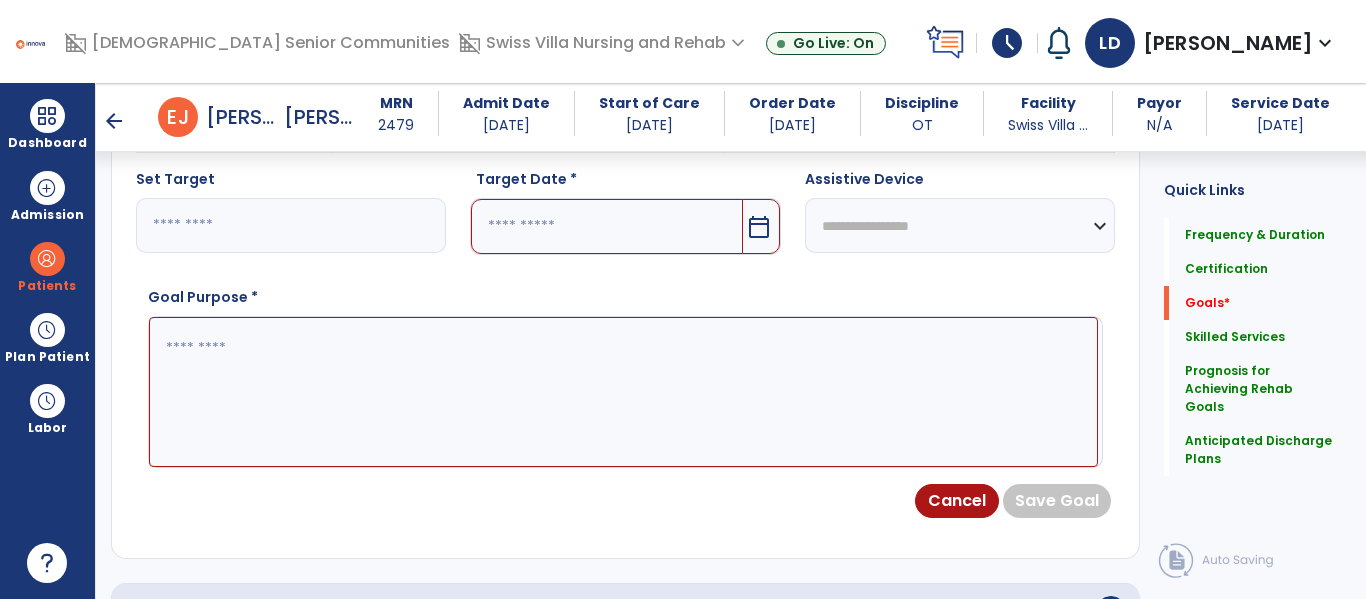 type on "**" 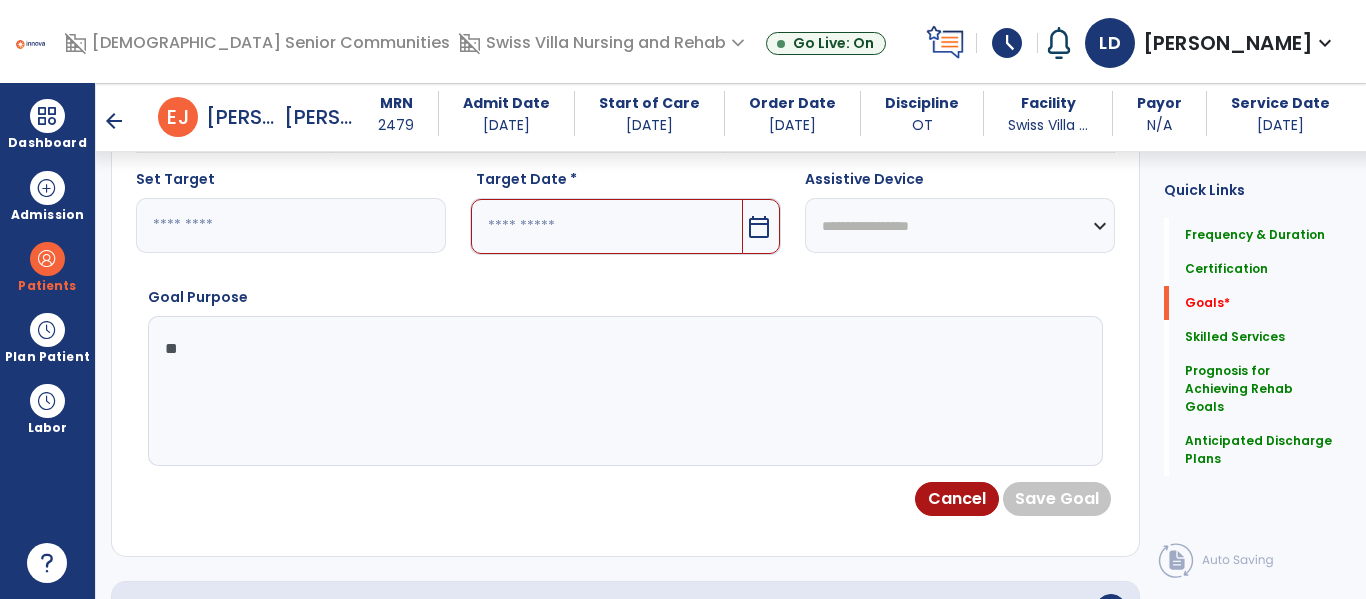 type on "*" 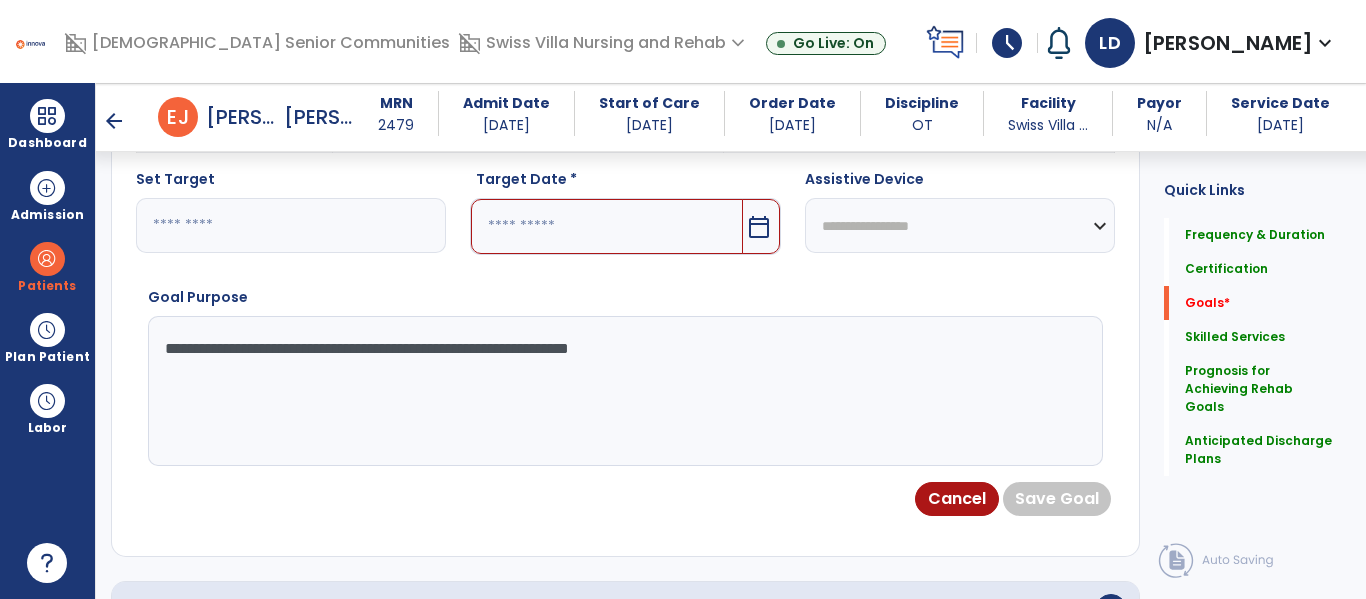 drag, startPoint x: 692, startPoint y: 354, endPoint x: 151, endPoint y: 366, distance: 541.13306 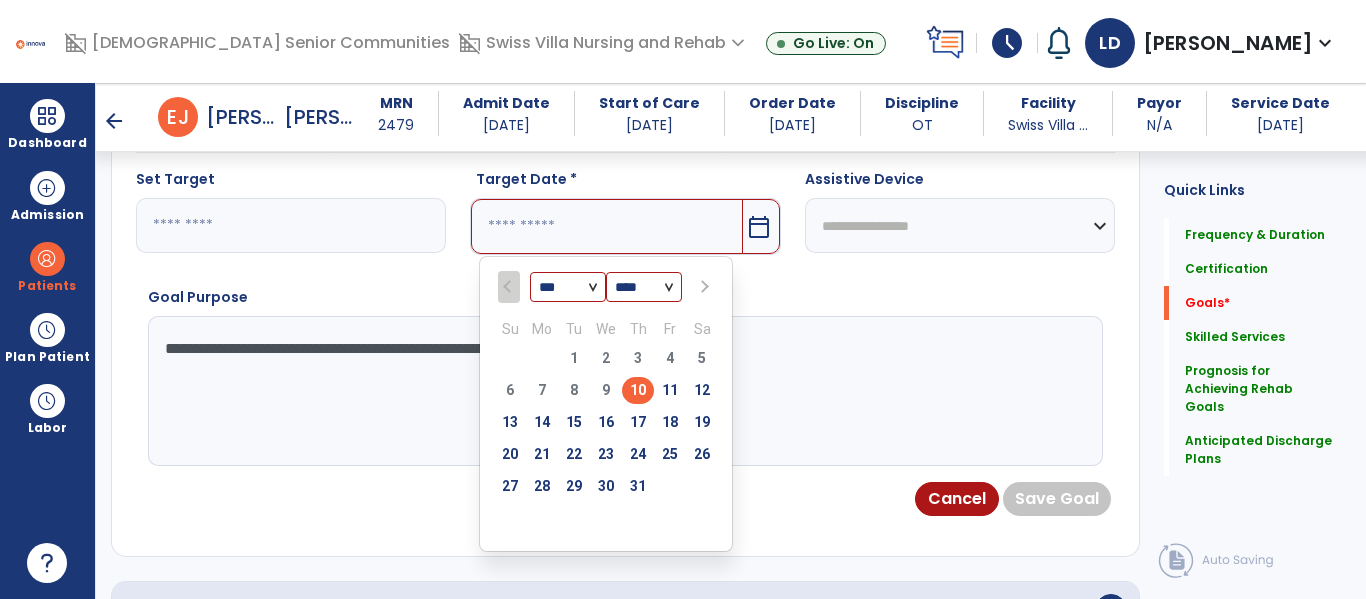click at bounding box center [704, 287] 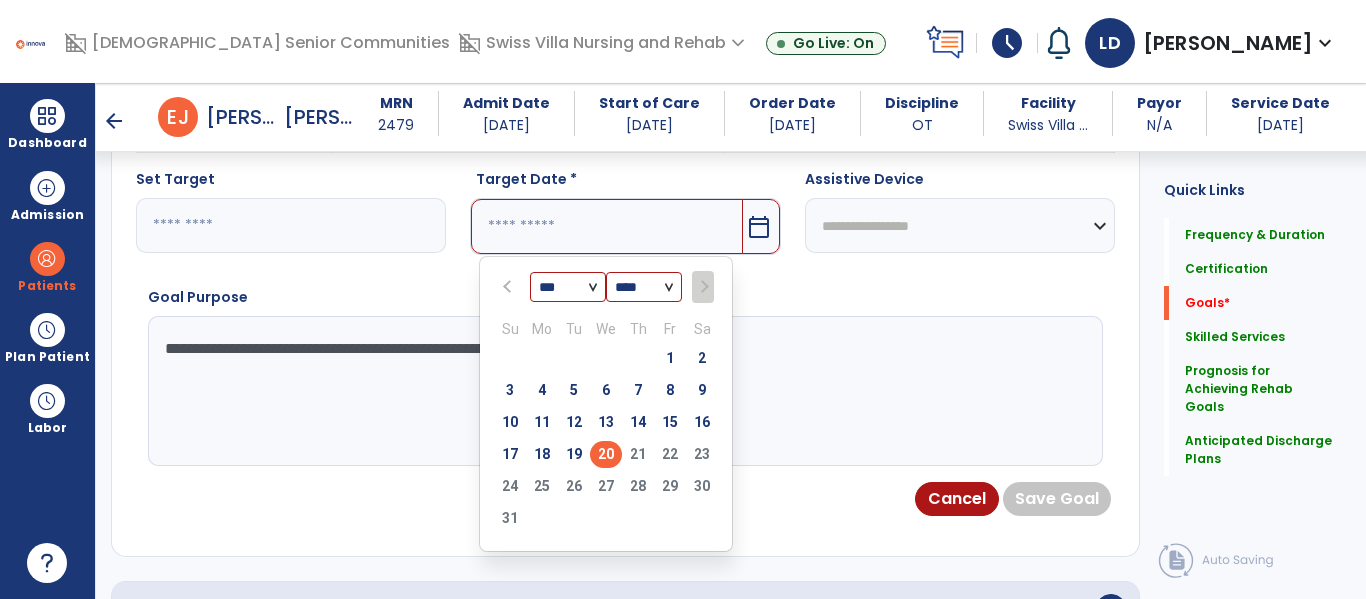 click on "20" at bounding box center (606, 454) 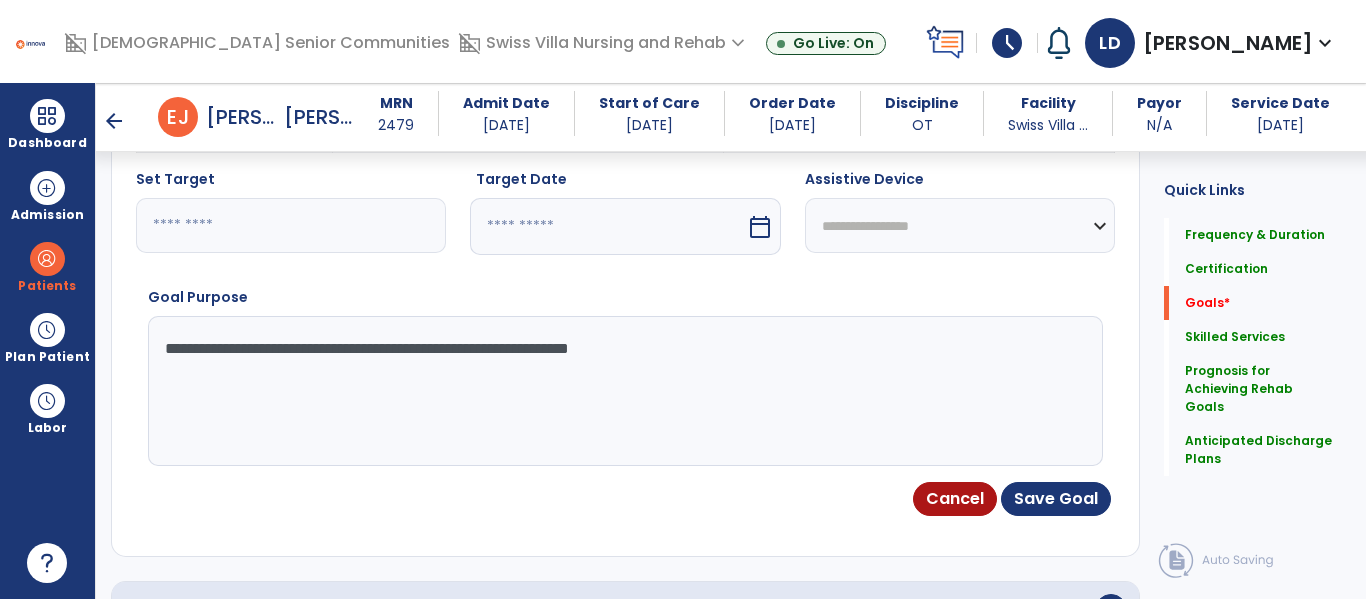type on "*********" 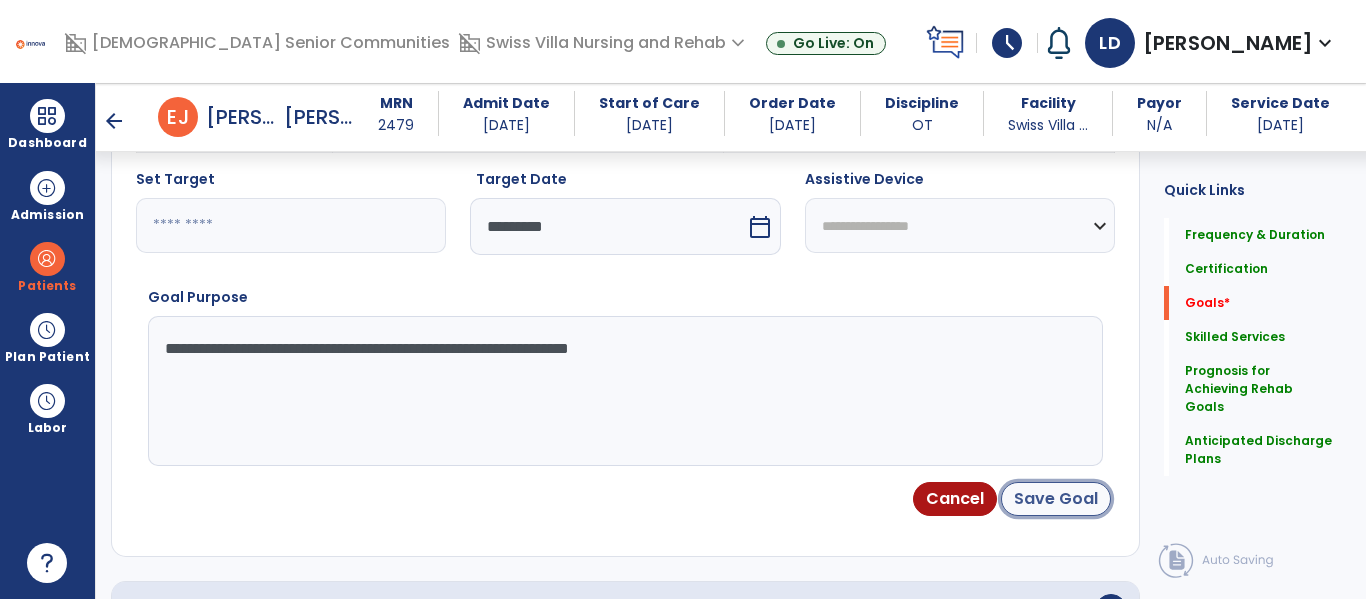 click on "Save Goal" at bounding box center [1056, 499] 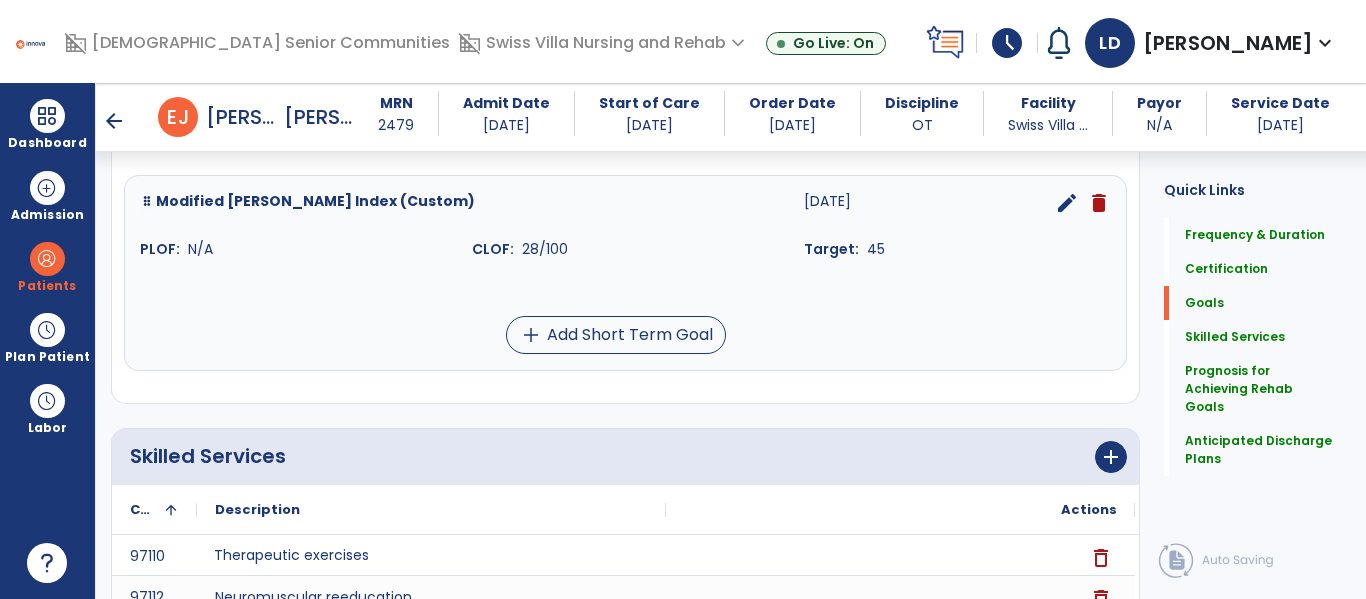 scroll, scrollTop: 524, scrollLeft: 0, axis: vertical 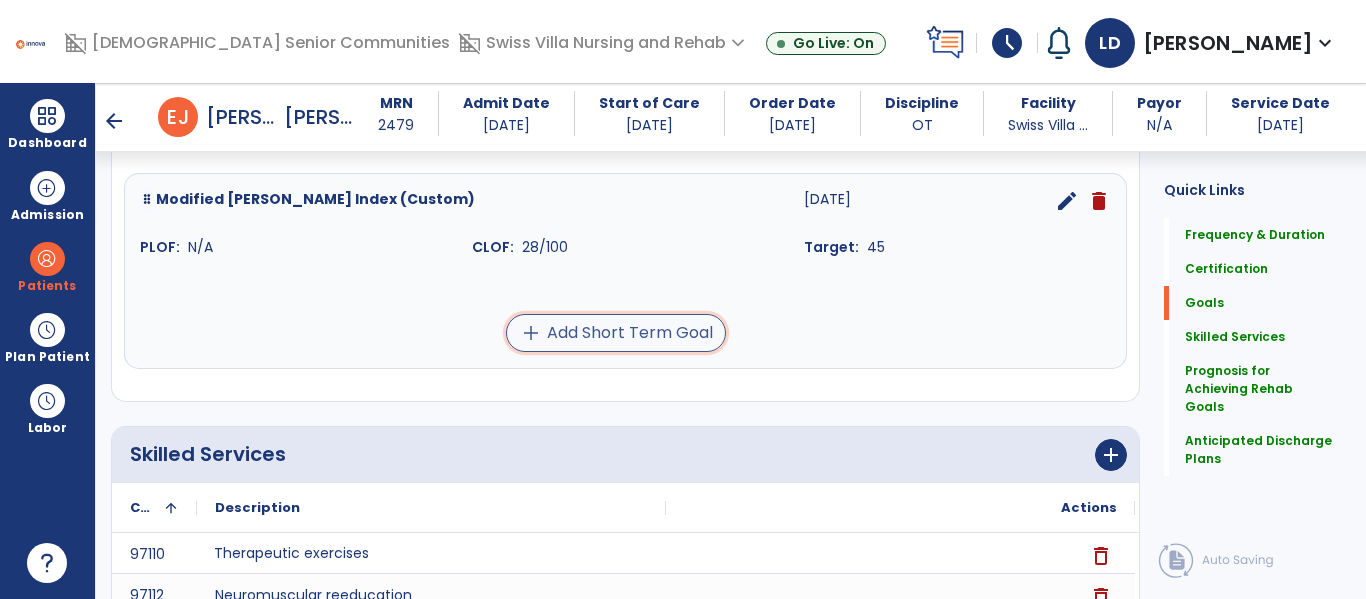 click on "add  Add Short Term Goal" at bounding box center [616, 333] 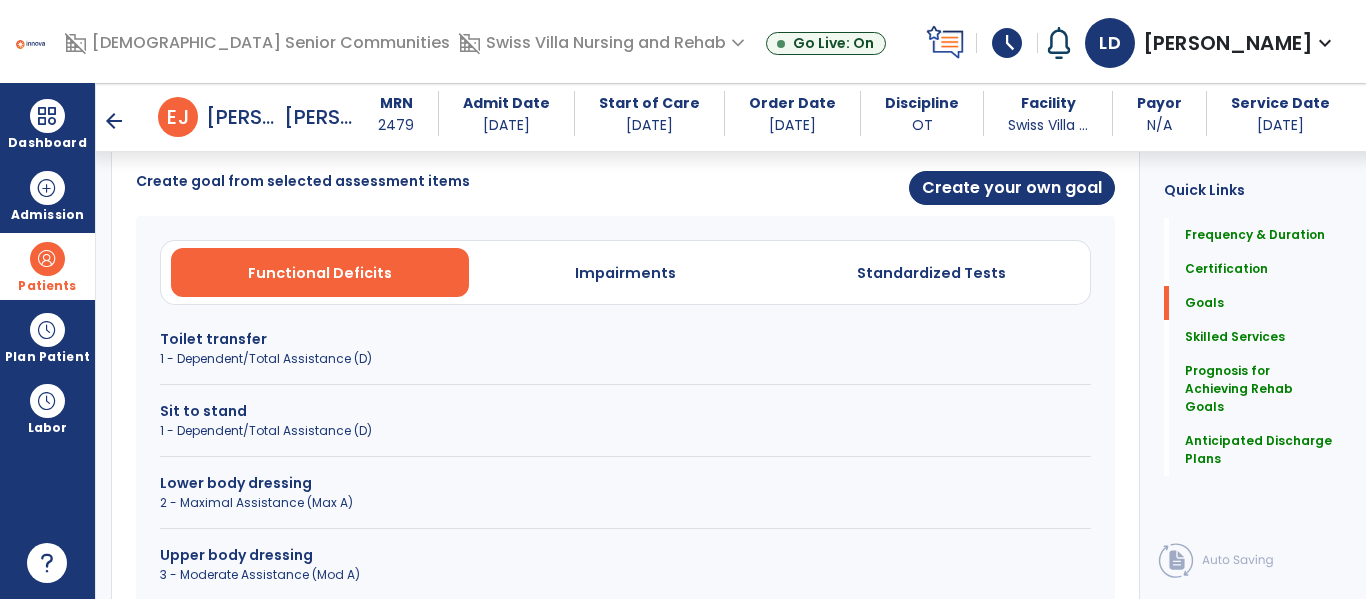 click at bounding box center (47, 259) 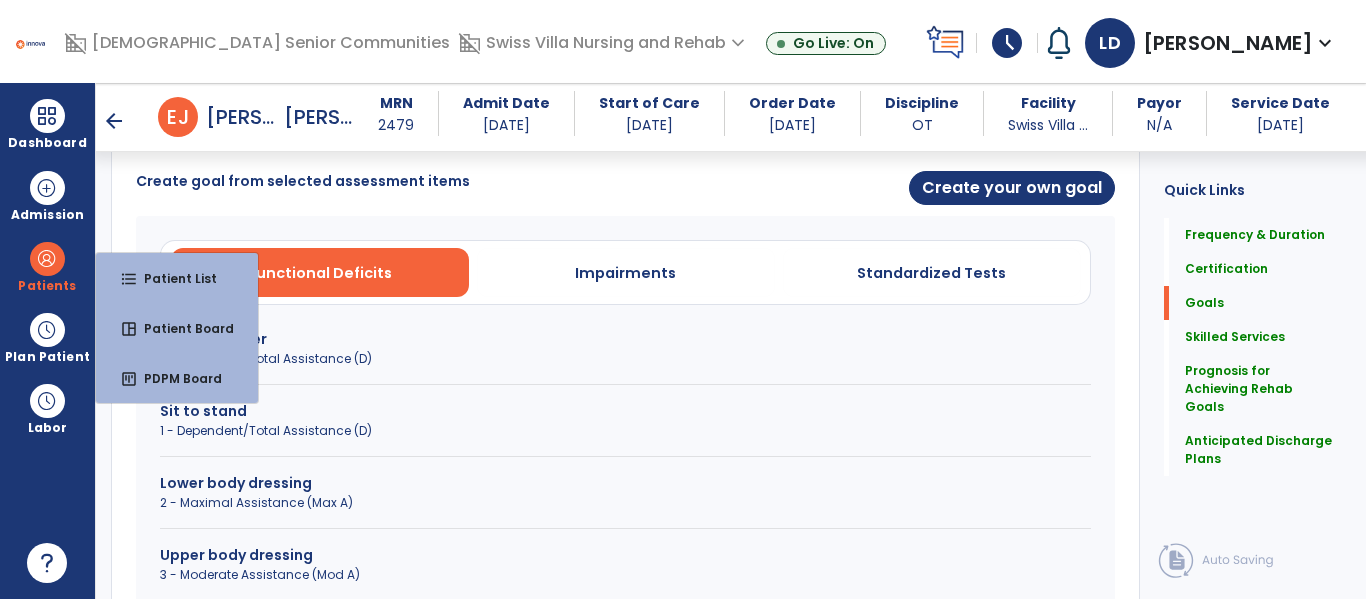 click on "Create goal from selected assessment items" at bounding box center [375, 189] 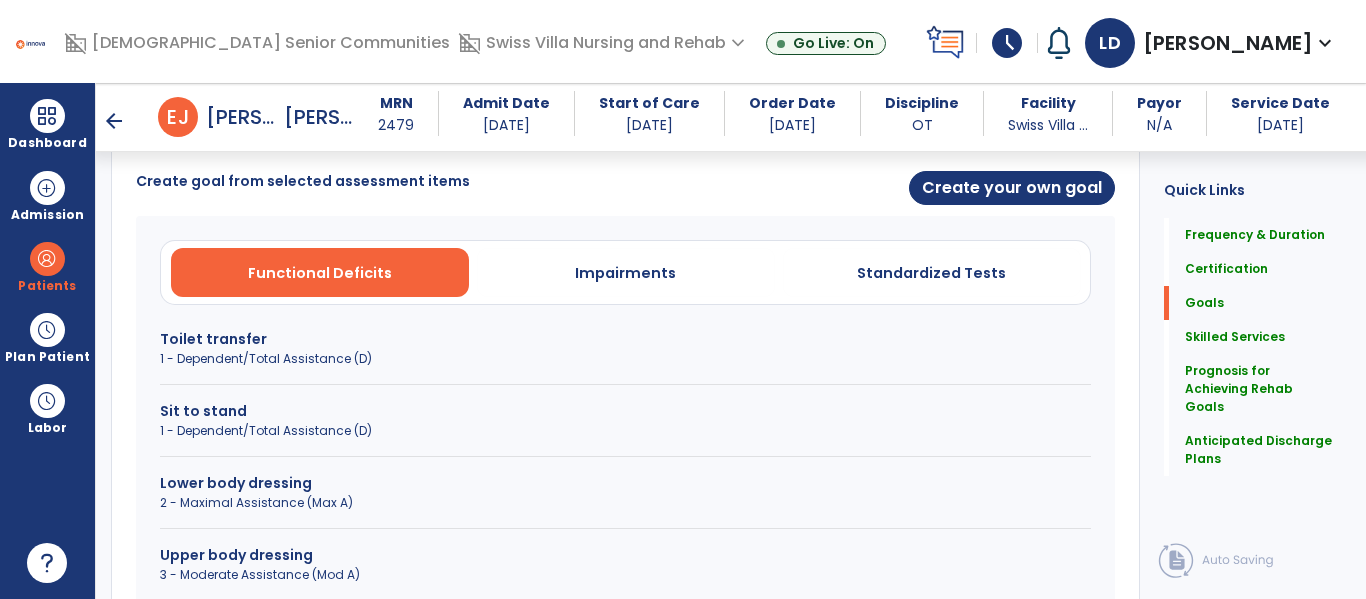 click on "Toilet transfer" at bounding box center [625, 339] 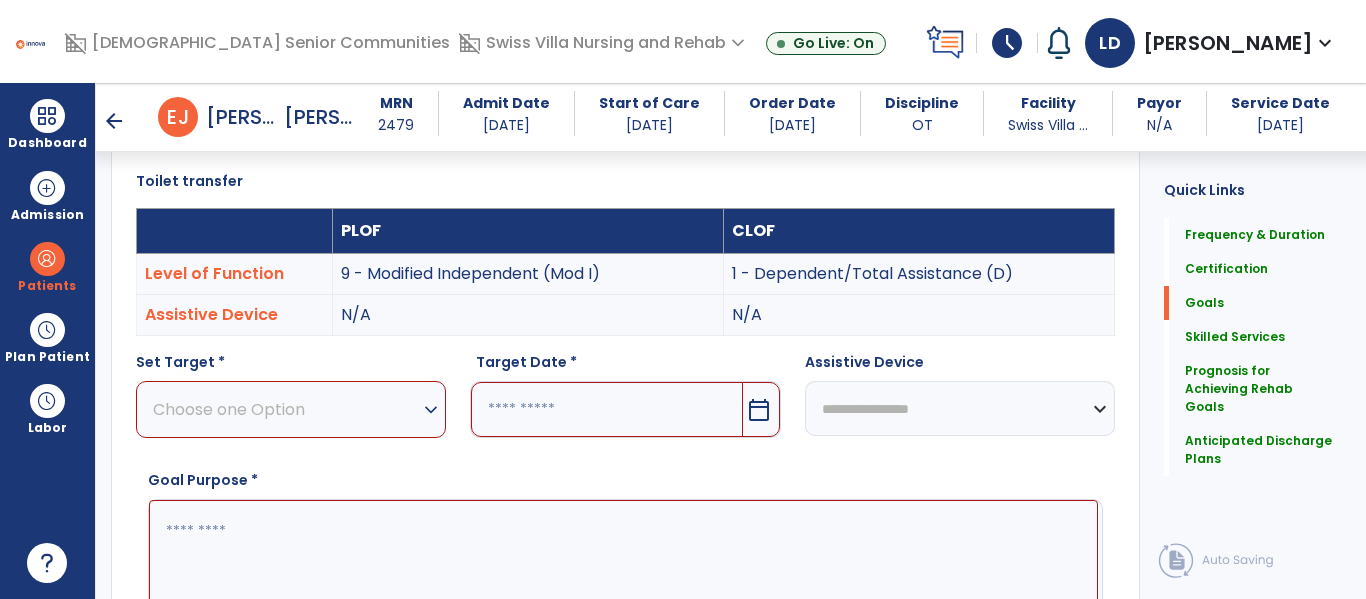 click on "Choose one Option" at bounding box center (286, 409) 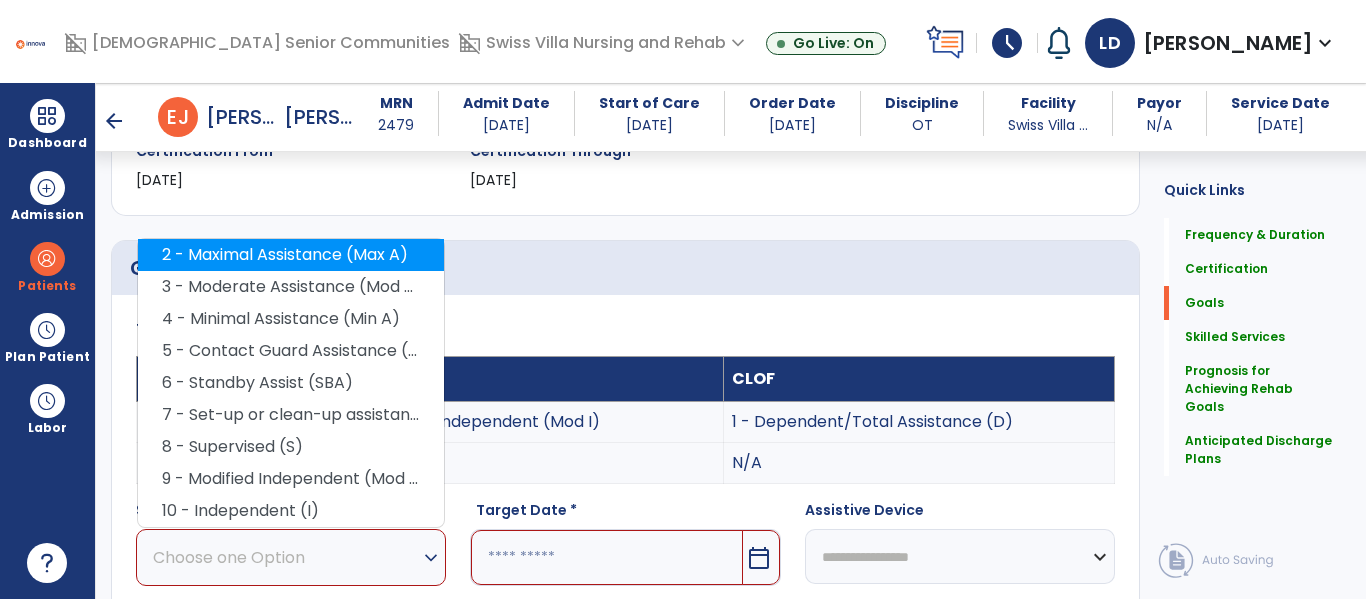 scroll, scrollTop: 375, scrollLeft: 0, axis: vertical 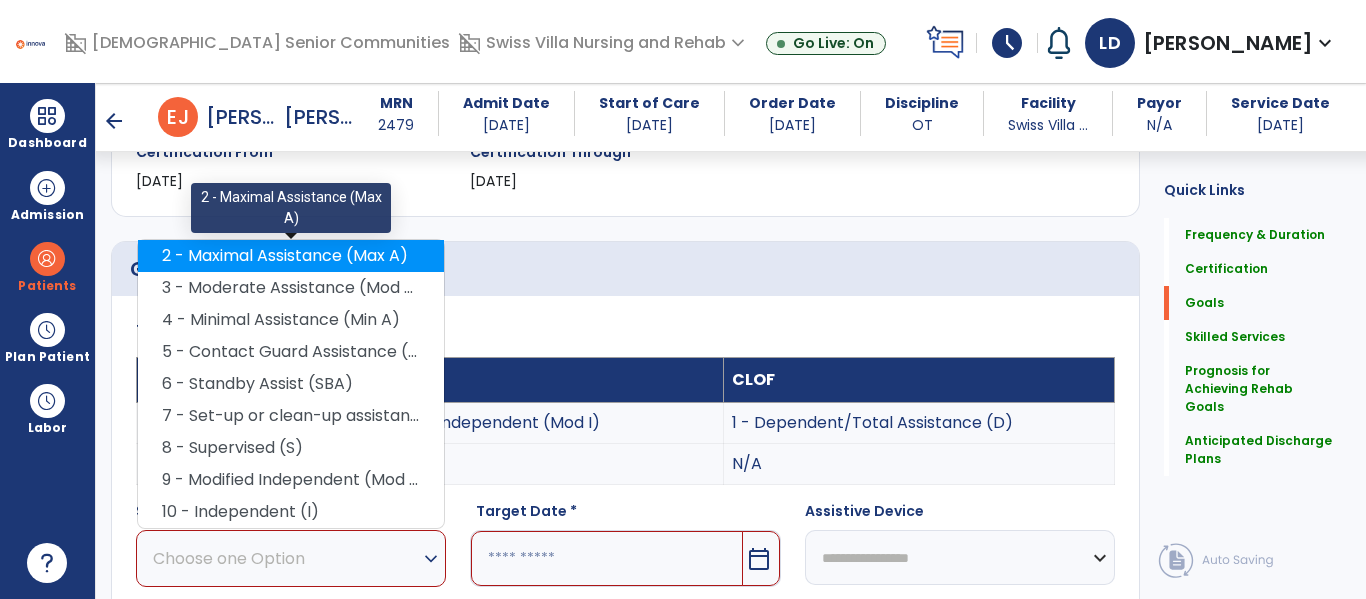 click on "2 - Maximal Assistance (Max A)" at bounding box center [291, 256] 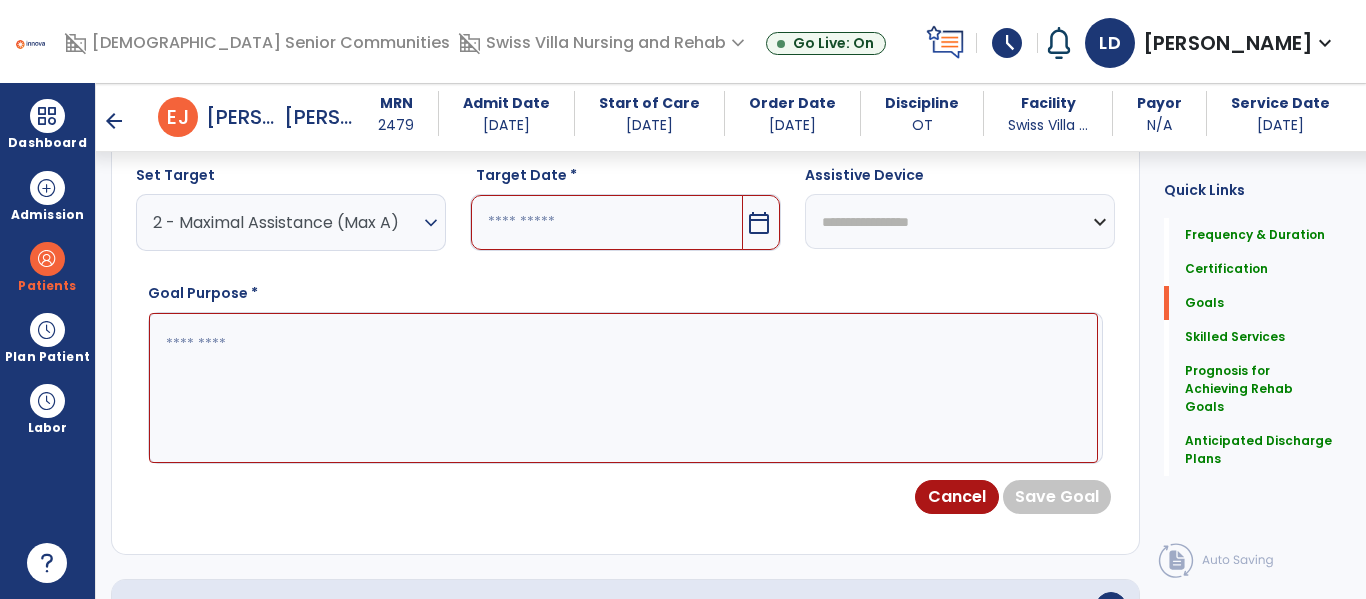 scroll, scrollTop: 721, scrollLeft: 0, axis: vertical 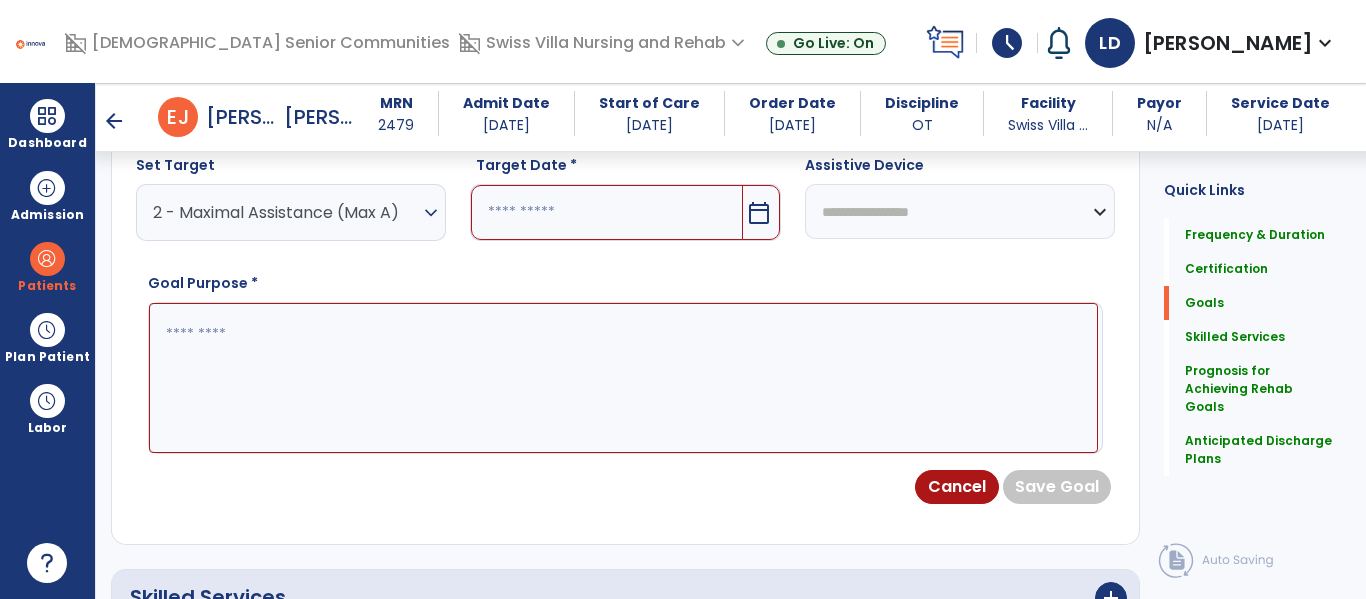 click at bounding box center (623, 378) 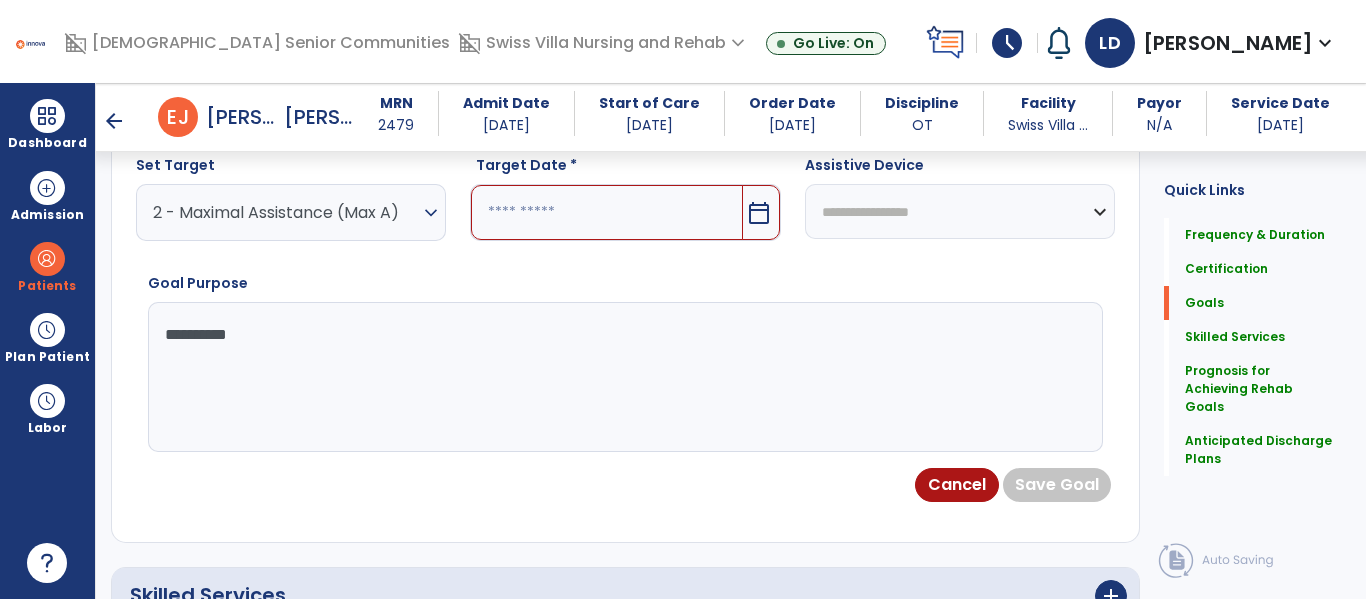 paste on "**********" 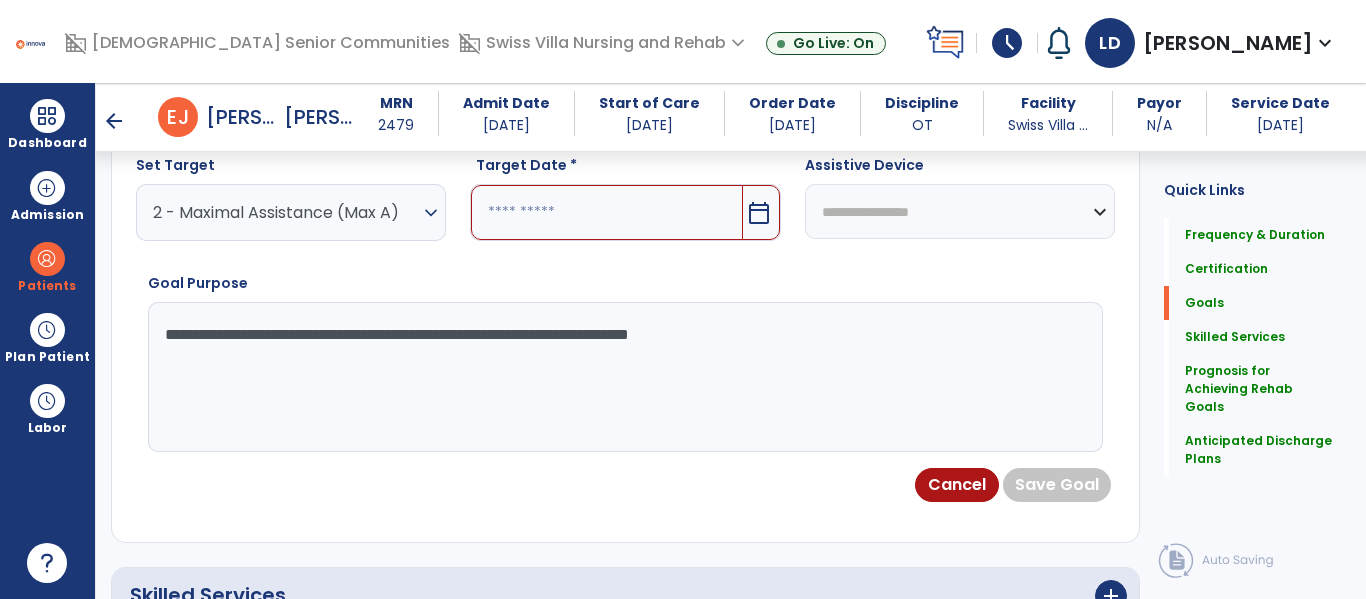 type on "**********" 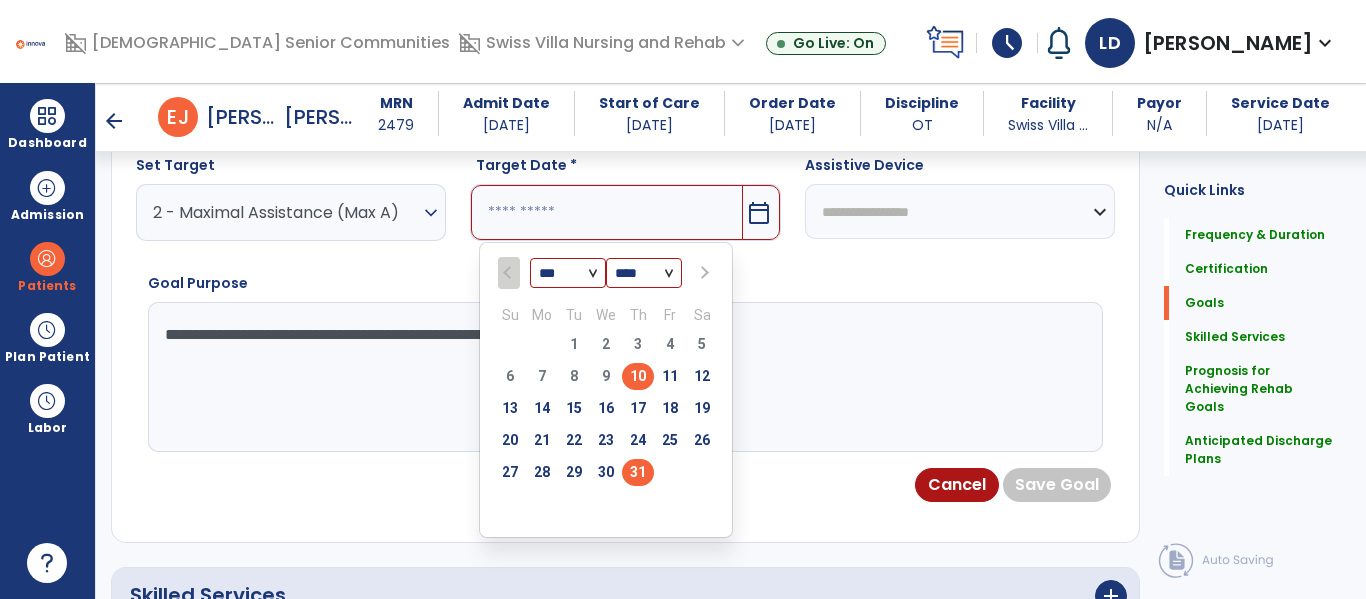click on "31" at bounding box center [638, 472] 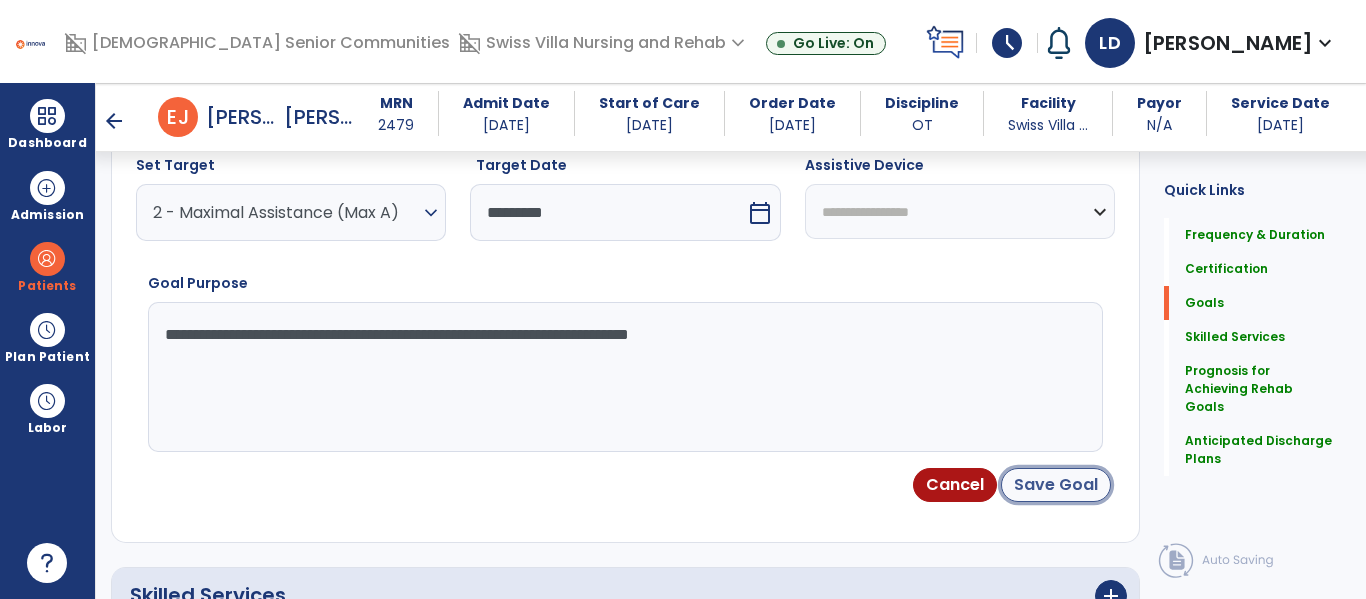 click on "Save Goal" at bounding box center (1056, 485) 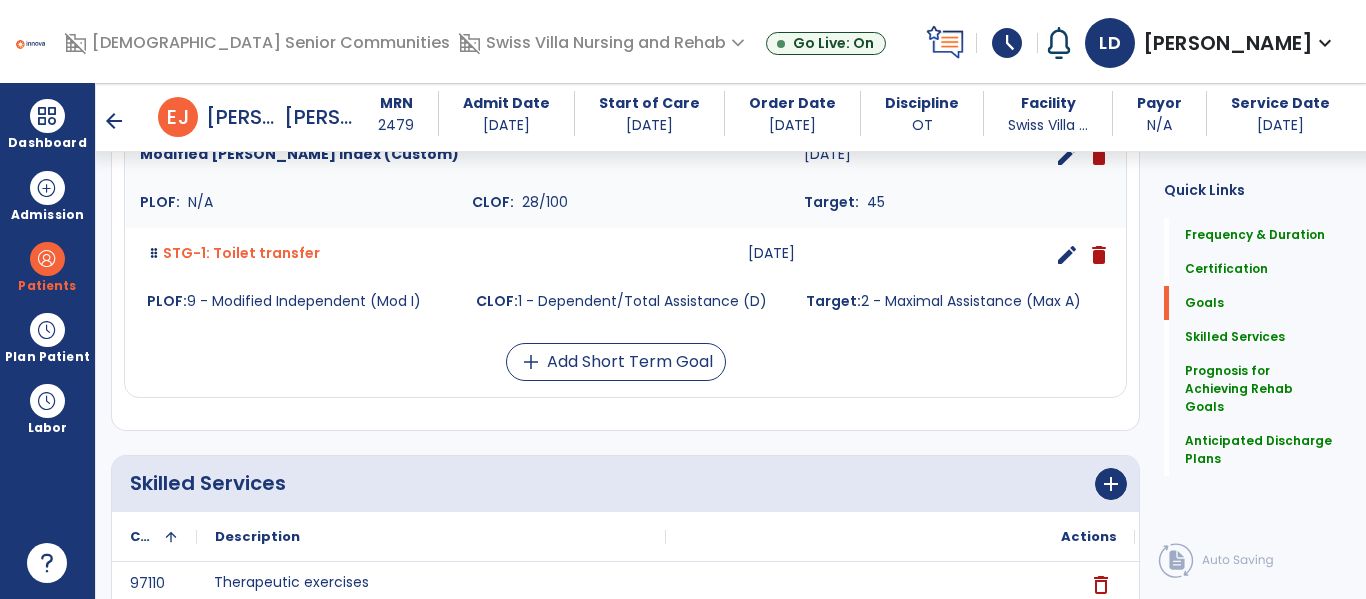 scroll, scrollTop: 577, scrollLeft: 0, axis: vertical 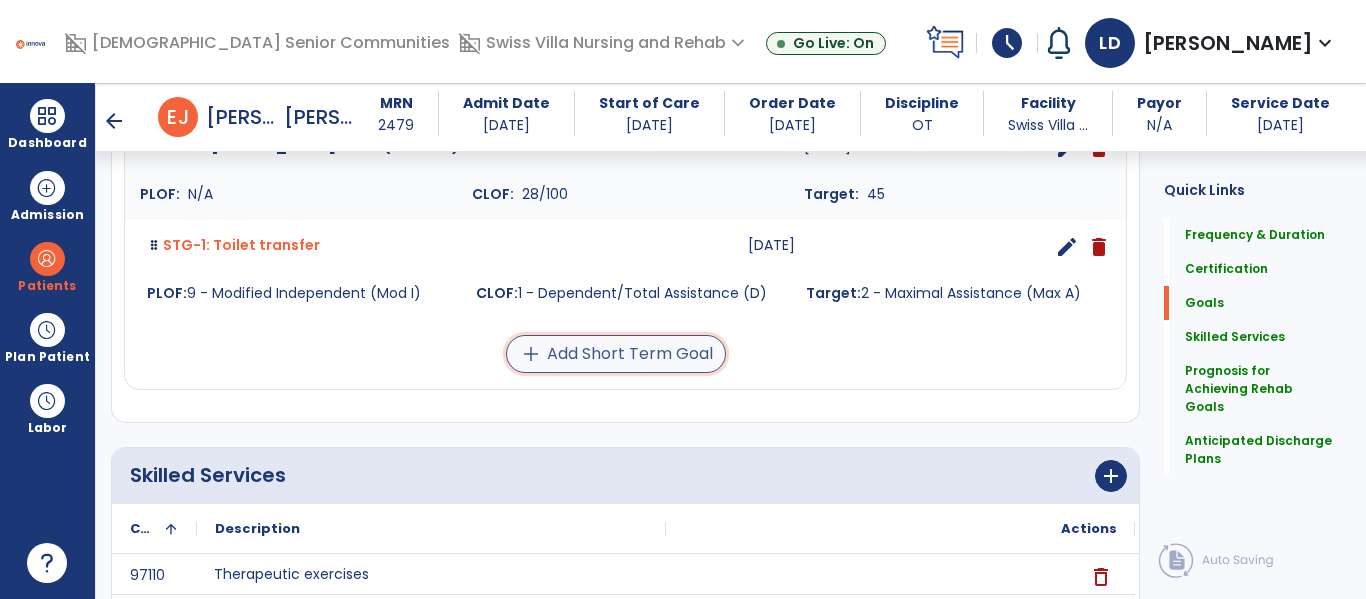 click on "add  Add Short Term Goal" at bounding box center [616, 354] 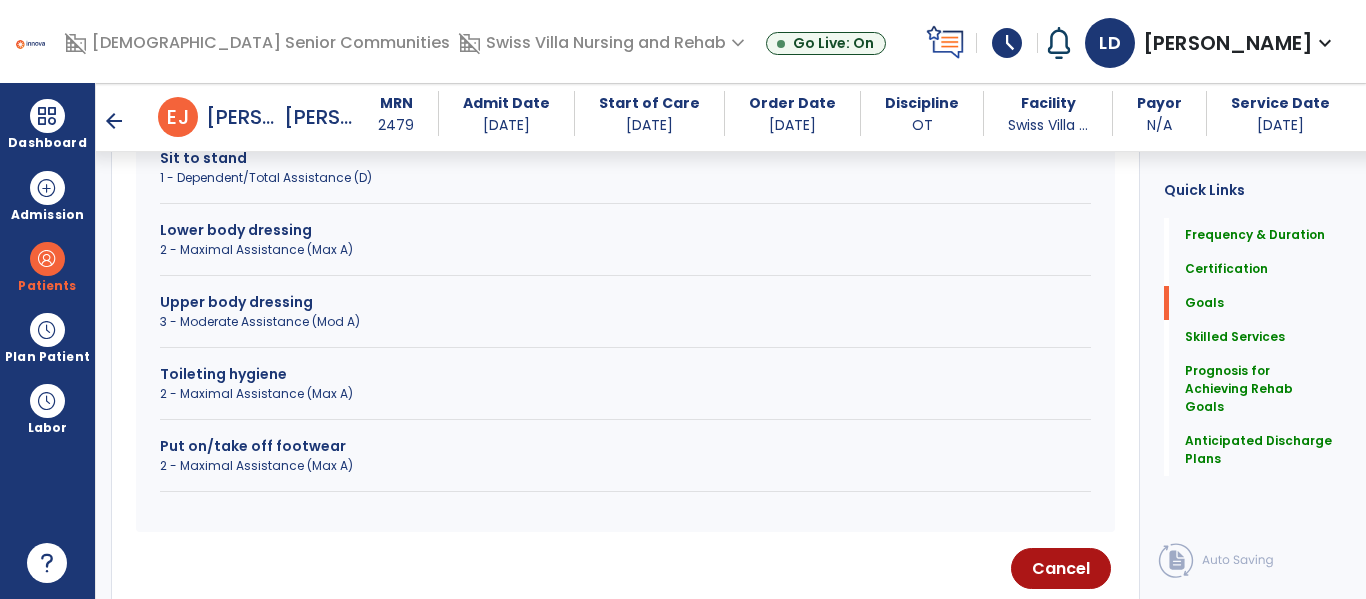 scroll, scrollTop: 706, scrollLeft: 0, axis: vertical 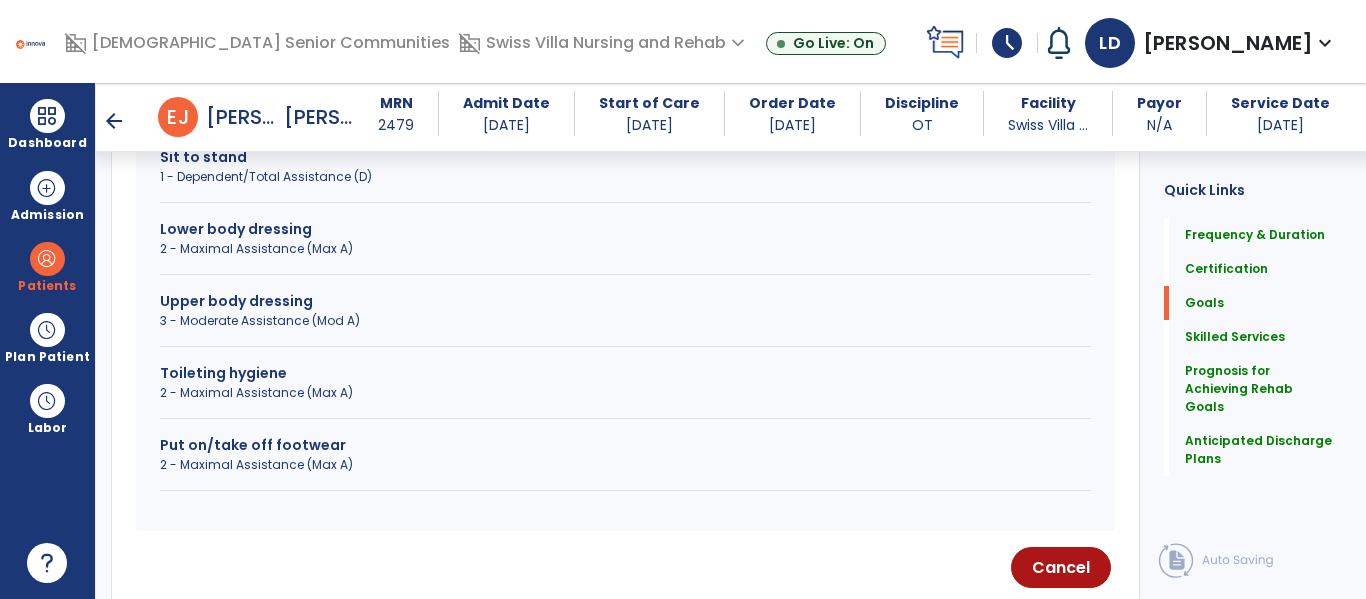click on "2 - Maximal Assistance (Max A)" at bounding box center (625, 249) 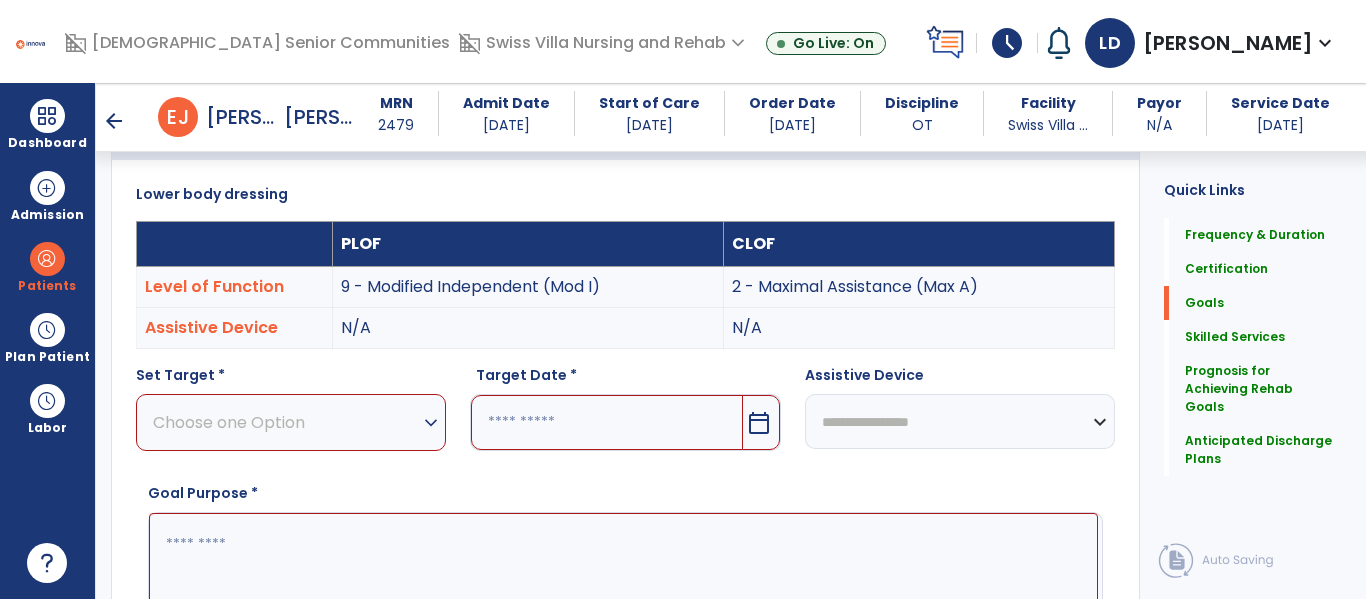 scroll, scrollTop: 510, scrollLeft: 0, axis: vertical 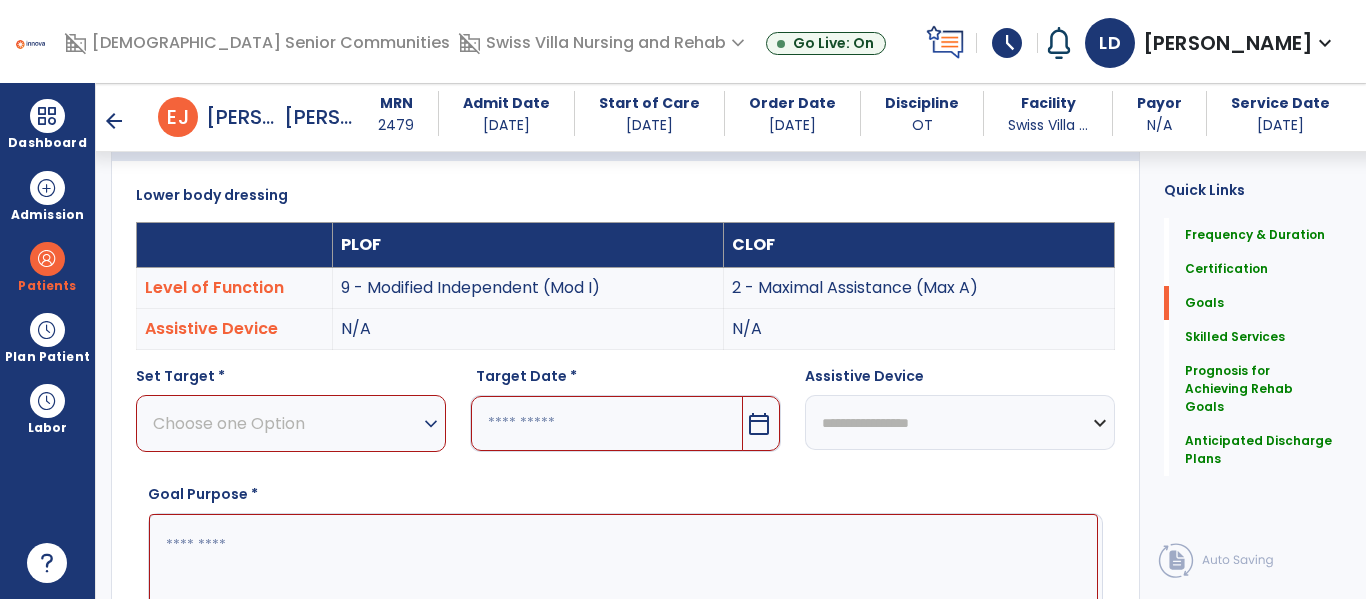 click on "Choose one Option" at bounding box center [286, 423] 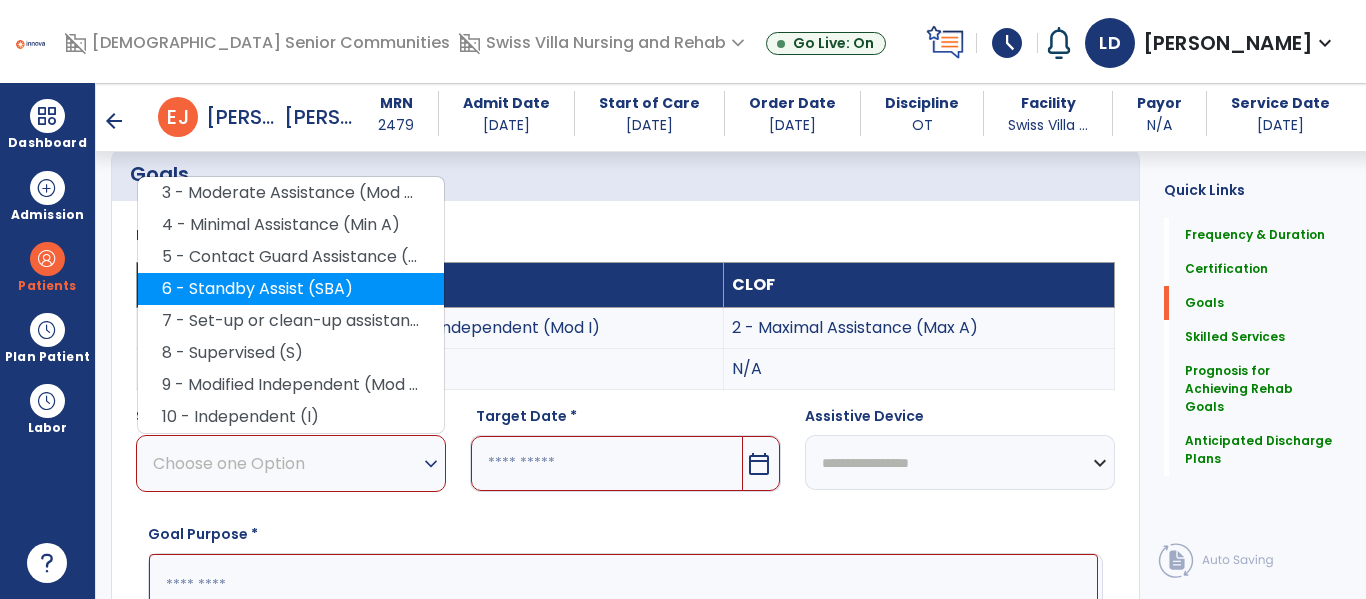 scroll, scrollTop: 467, scrollLeft: 0, axis: vertical 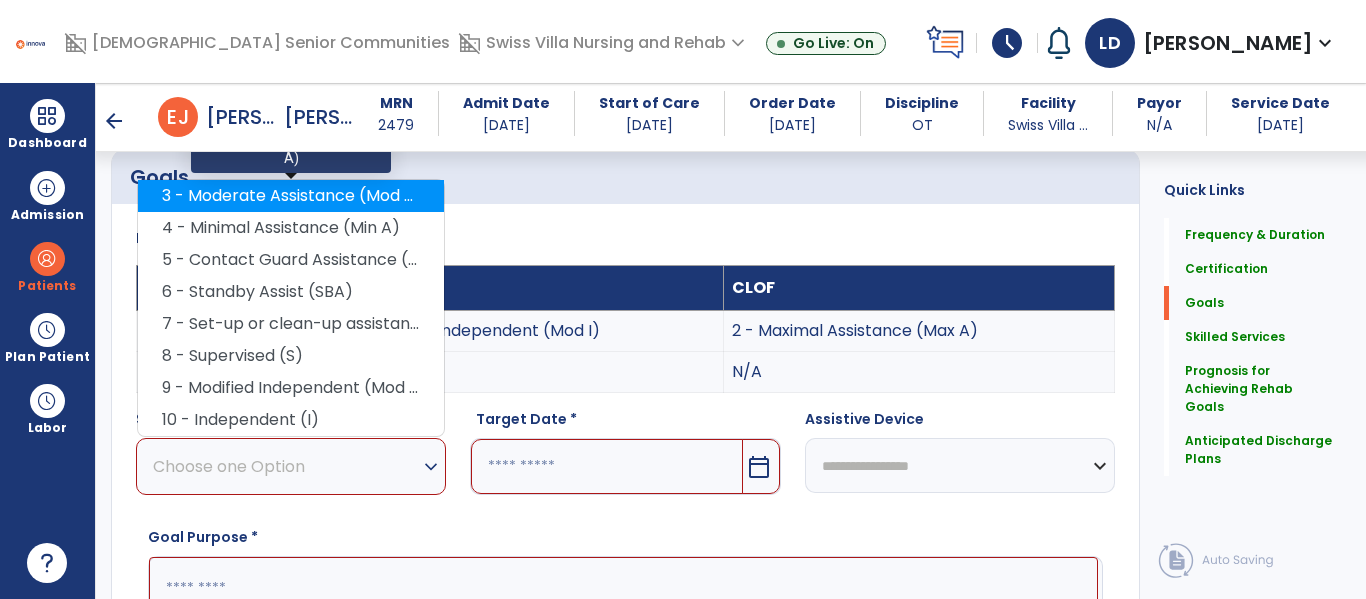 click on "3 - Moderate Assistance (Mod A)" at bounding box center (291, 196) 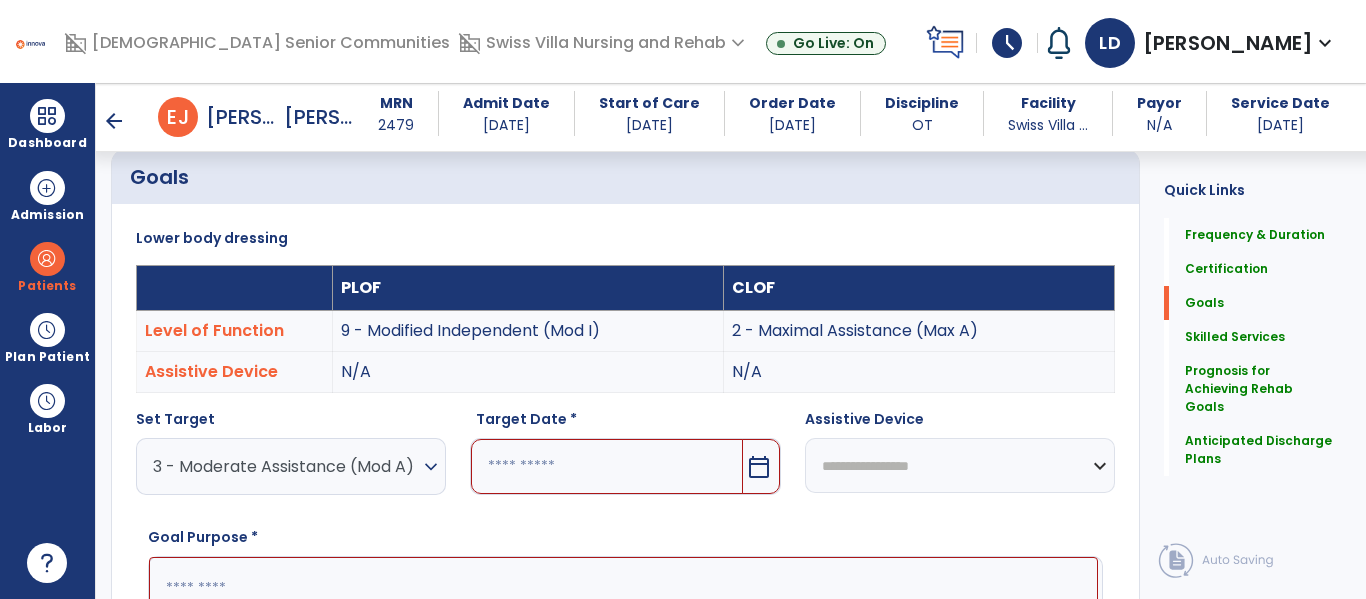scroll, scrollTop: 639, scrollLeft: 0, axis: vertical 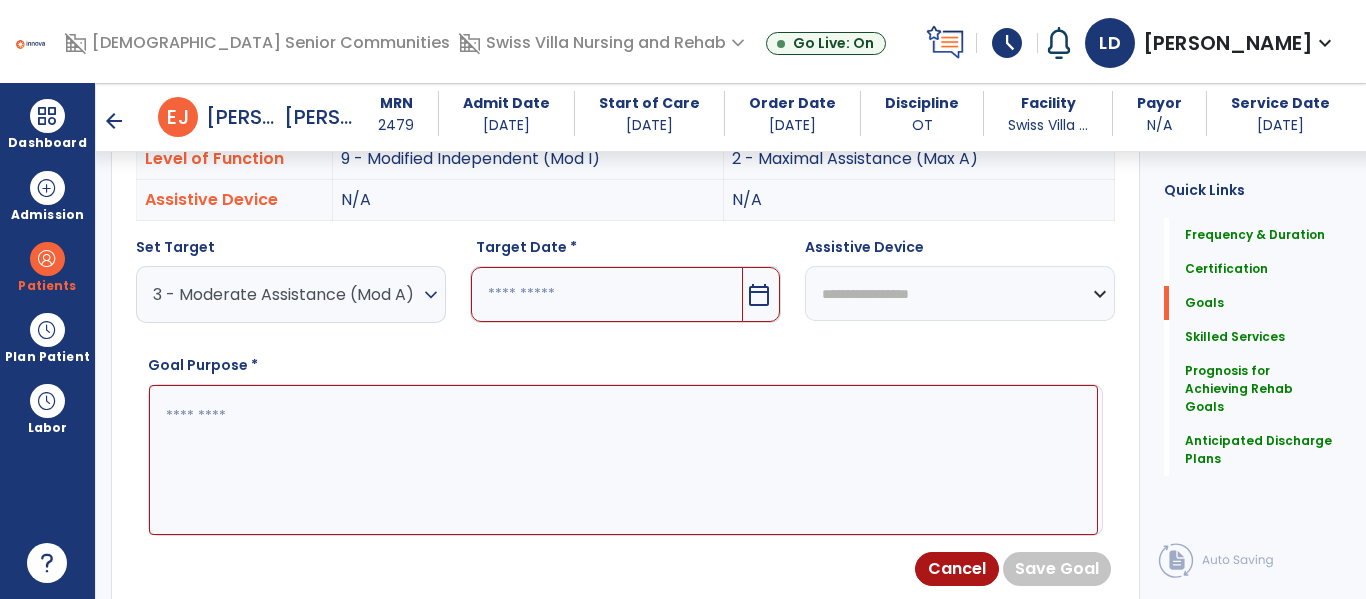 click at bounding box center (623, 460) 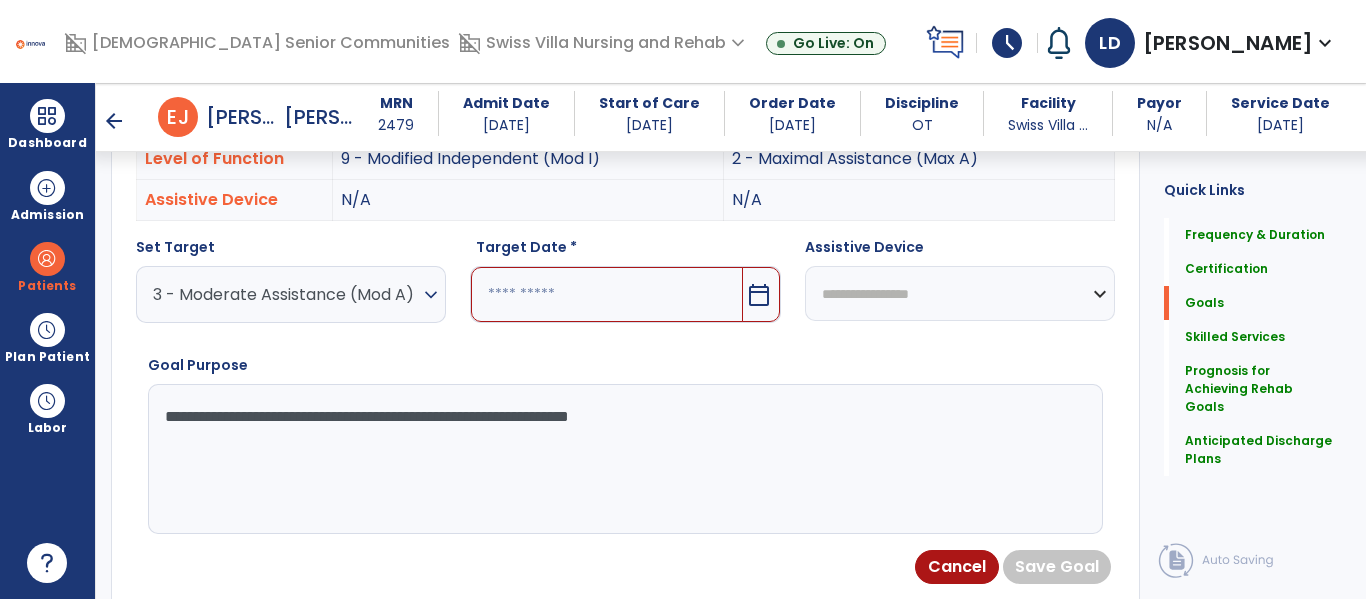 type on "**********" 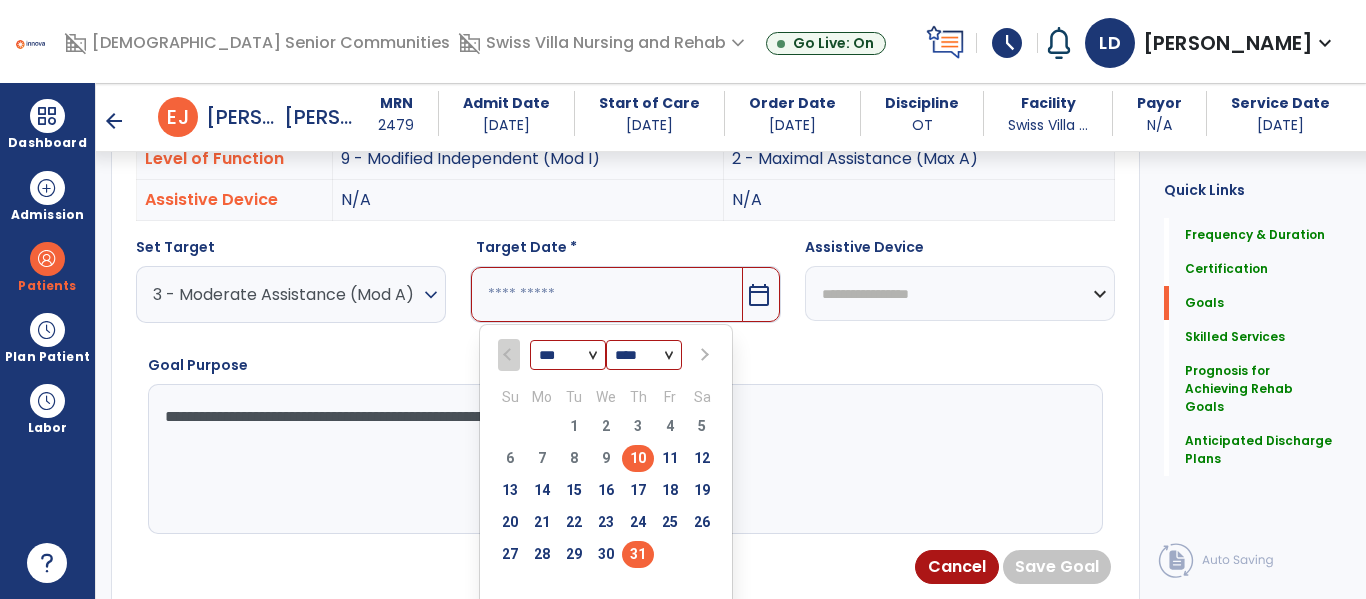 click on "31" at bounding box center [638, 554] 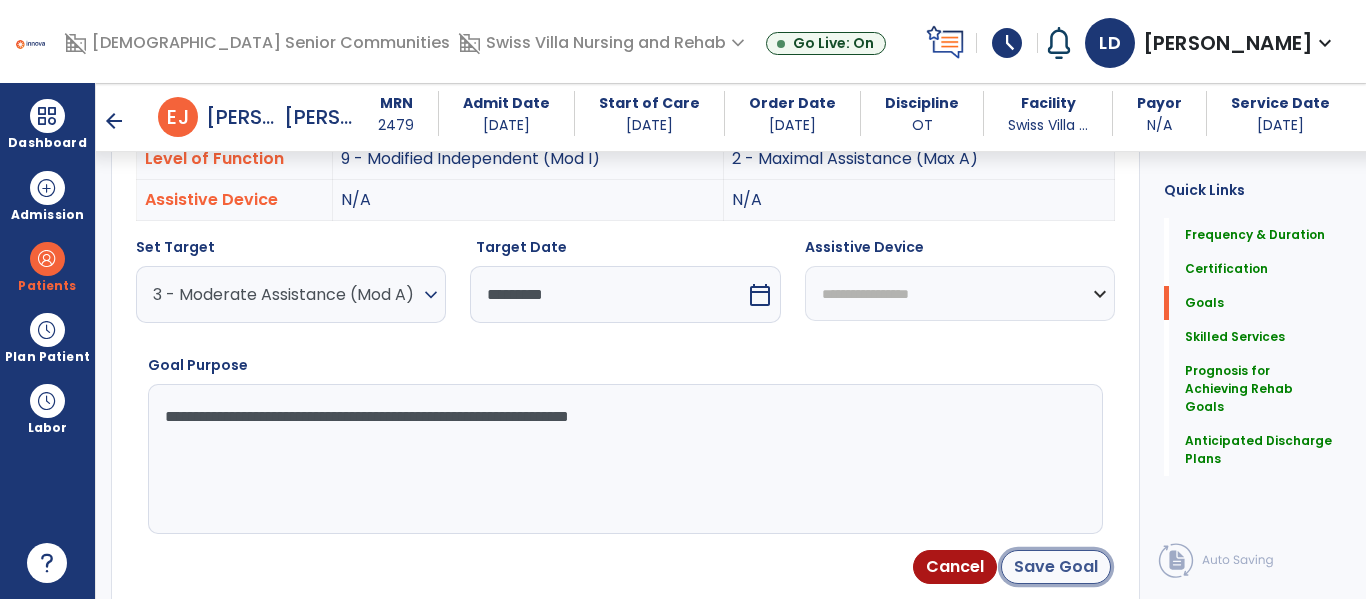 click on "Save Goal" at bounding box center [1056, 567] 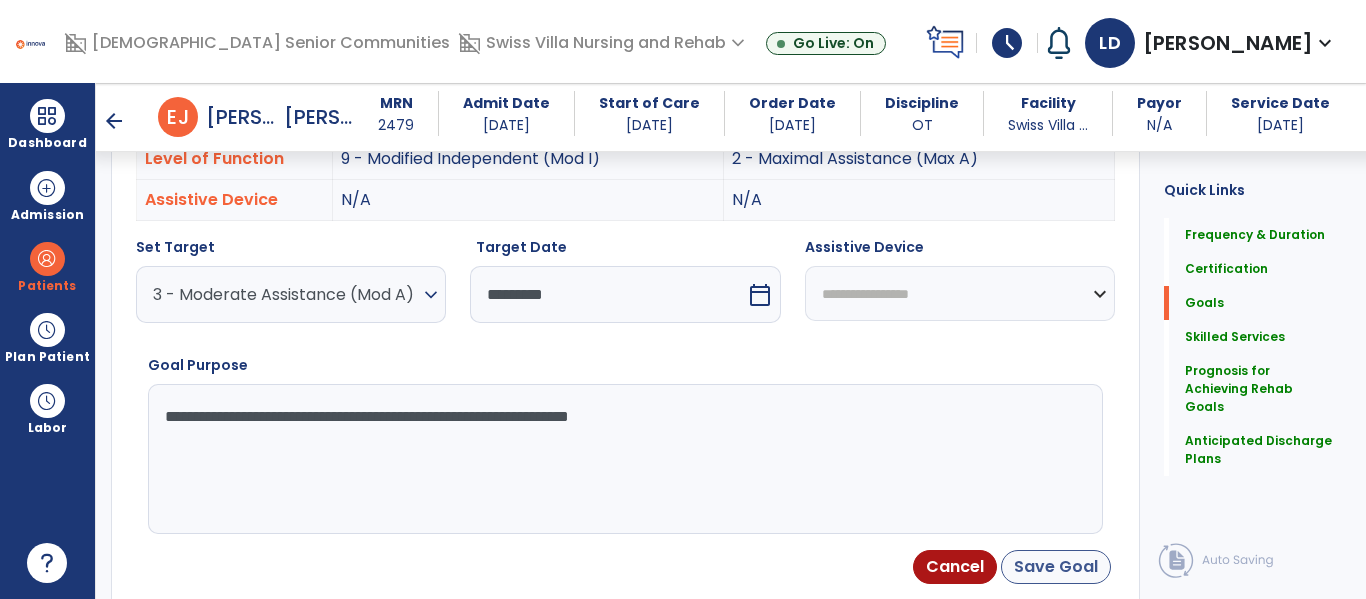 scroll, scrollTop: 641, scrollLeft: 0, axis: vertical 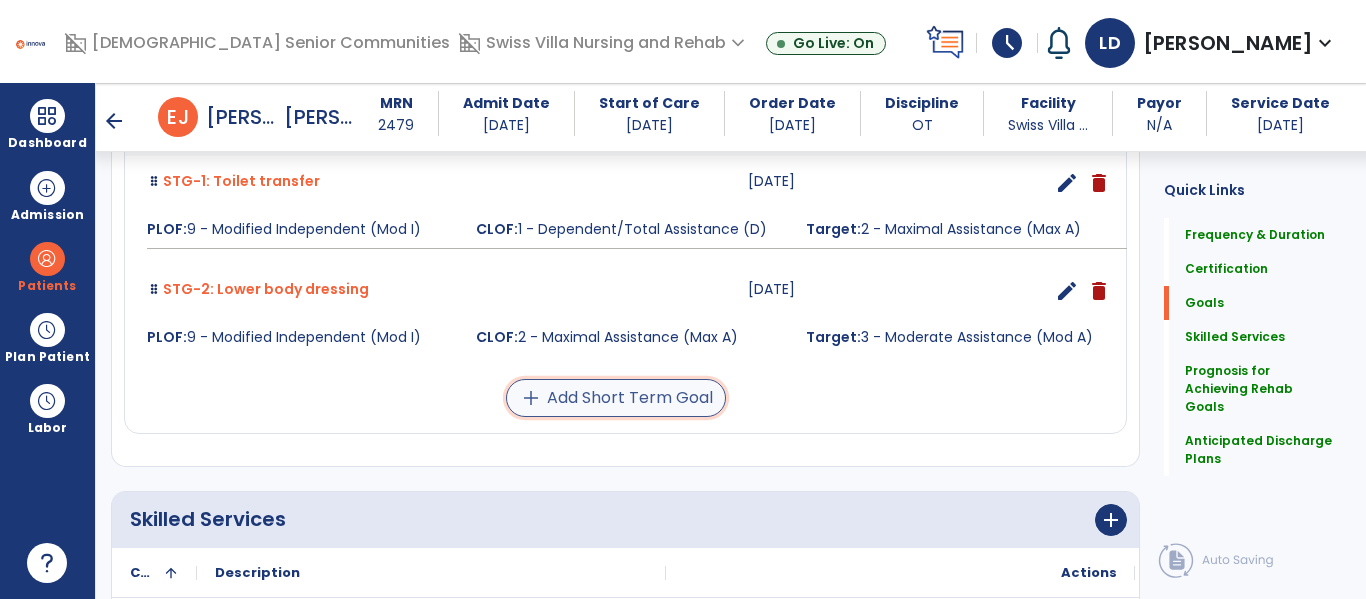 click on "add  Add Short Term Goal" at bounding box center (616, 398) 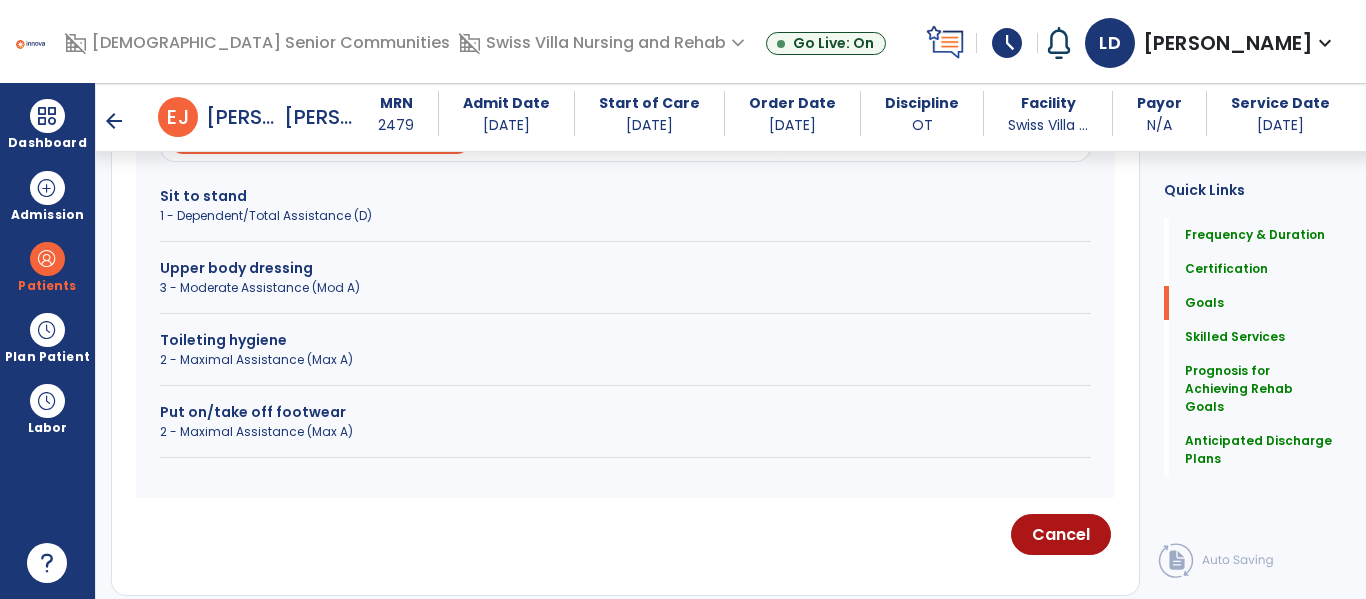 scroll, scrollTop: 671, scrollLeft: 0, axis: vertical 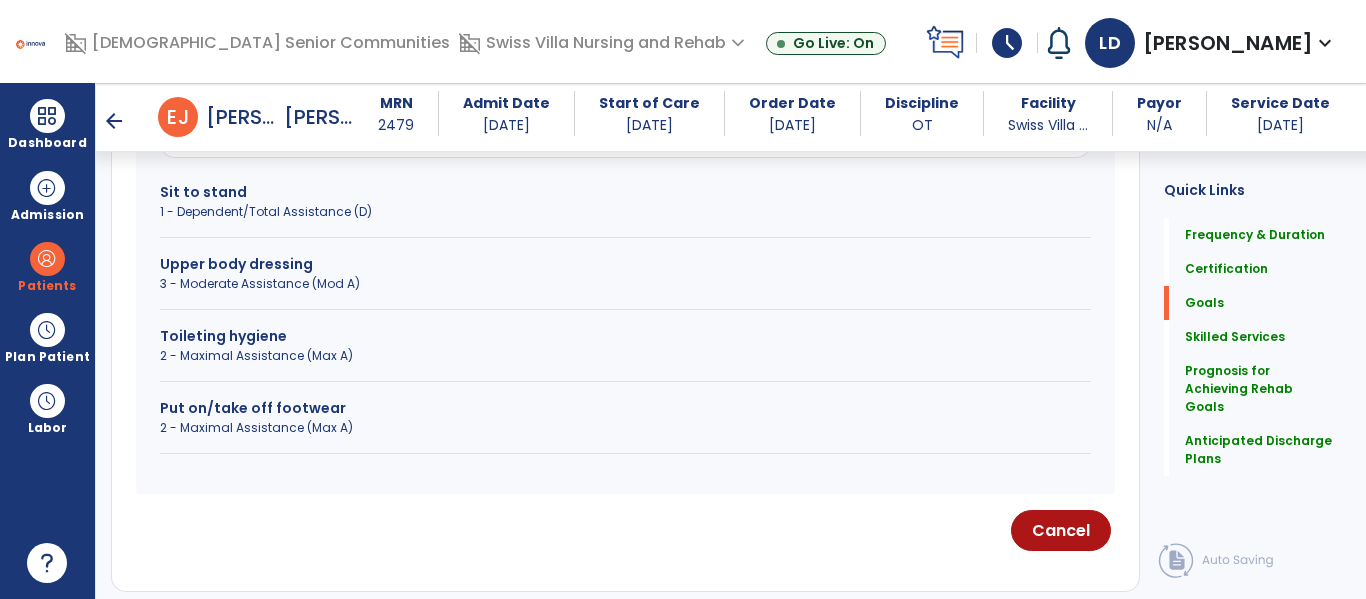 click on "Upper body dressing" at bounding box center [625, 264] 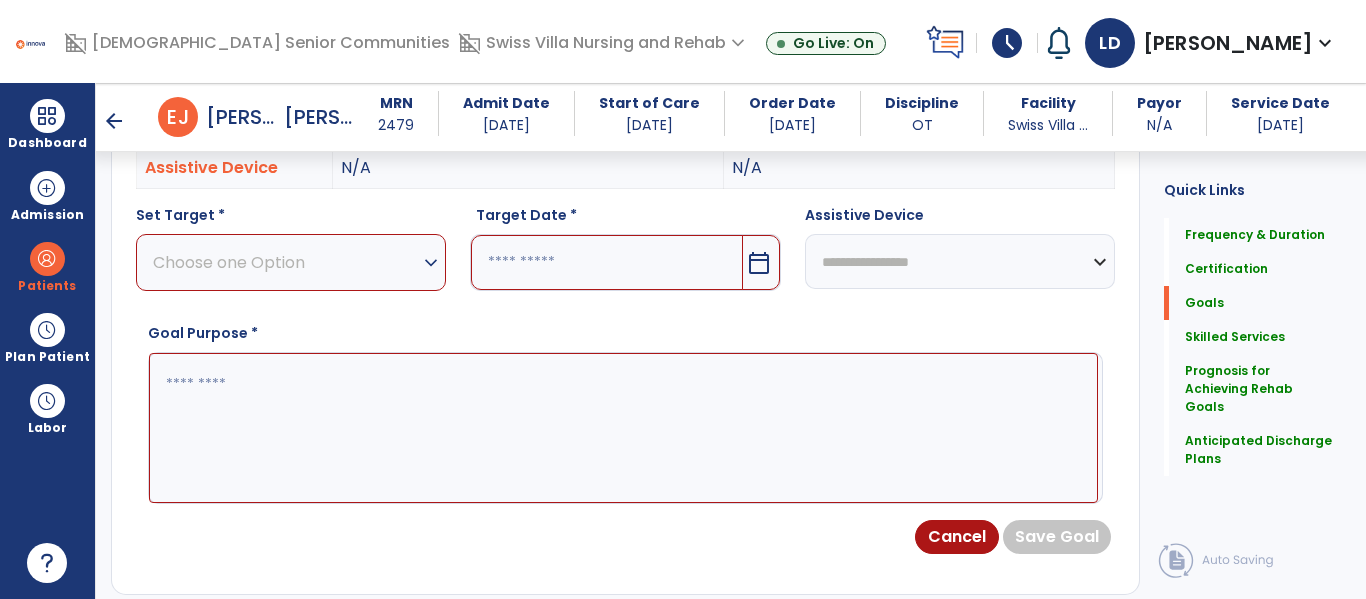 click on "Choose one Option" at bounding box center (286, 262) 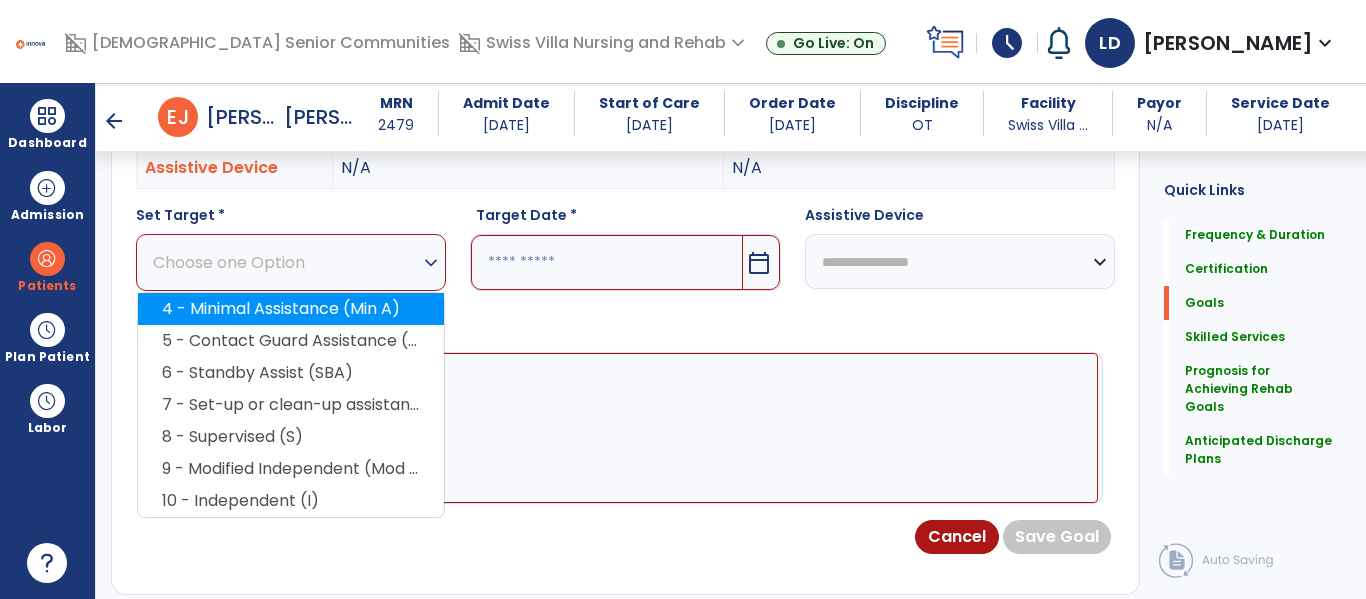 click on "4 - Minimal Assistance (Min A)" at bounding box center [291, 309] 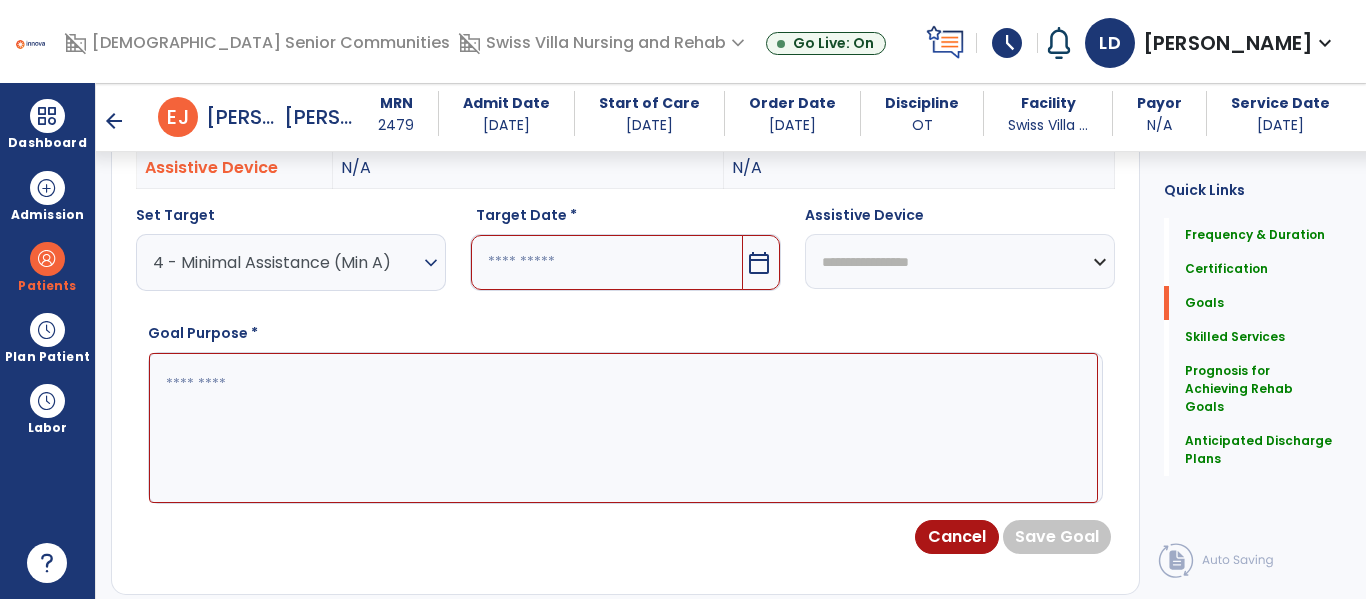 click at bounding box center (623, 428) 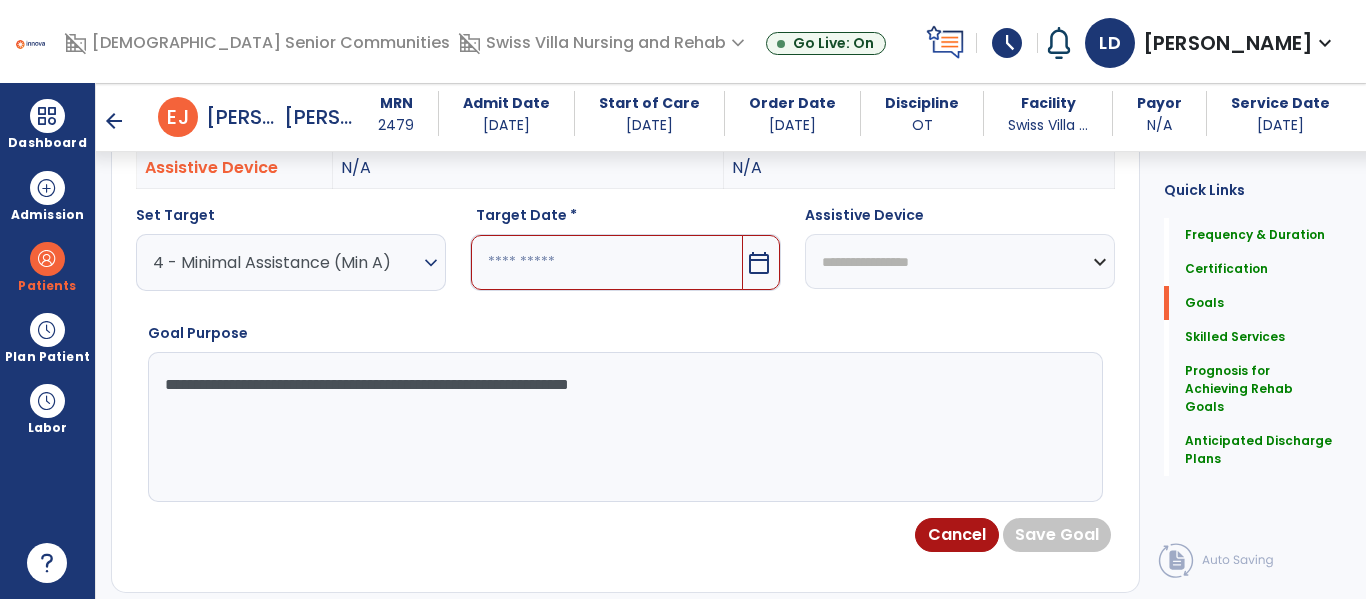 type on "**********" 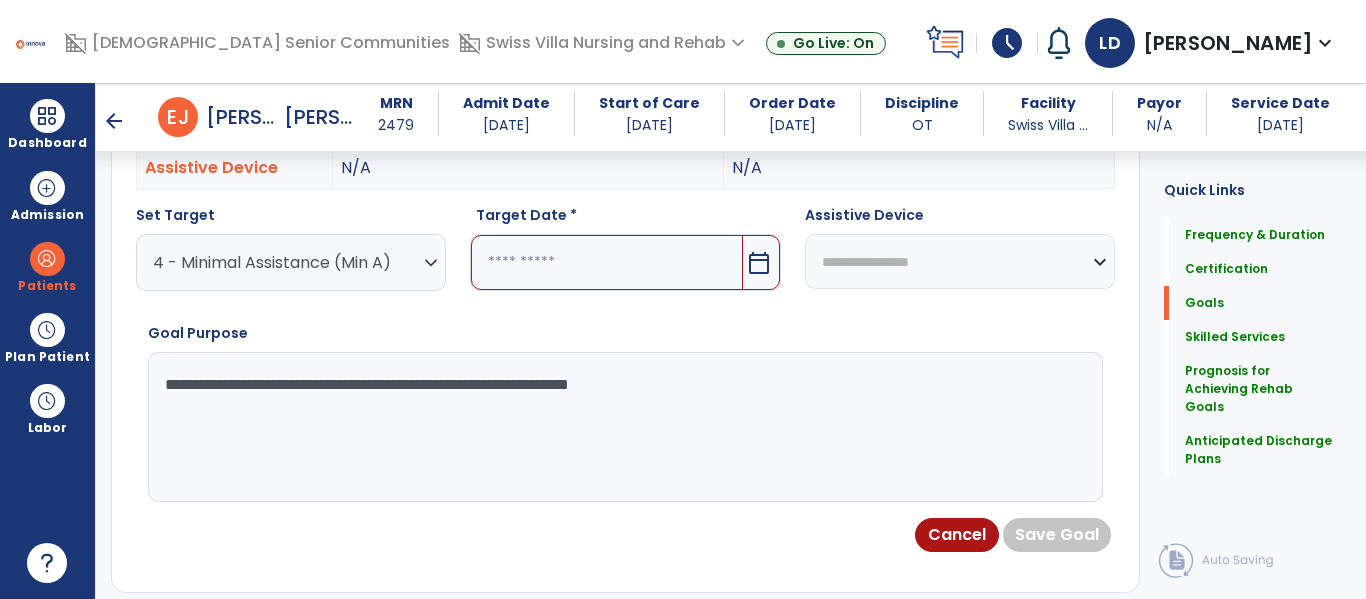 click at bounding box center [606, 262] 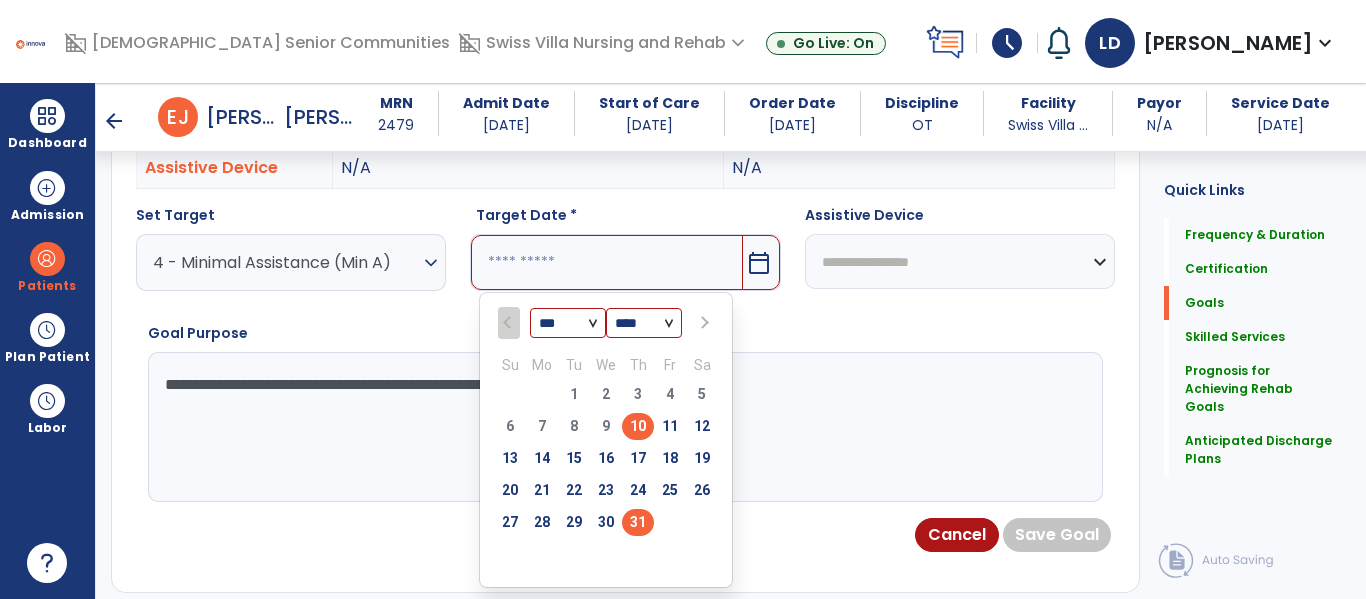 click on "31" at bounding box center (638, 522) 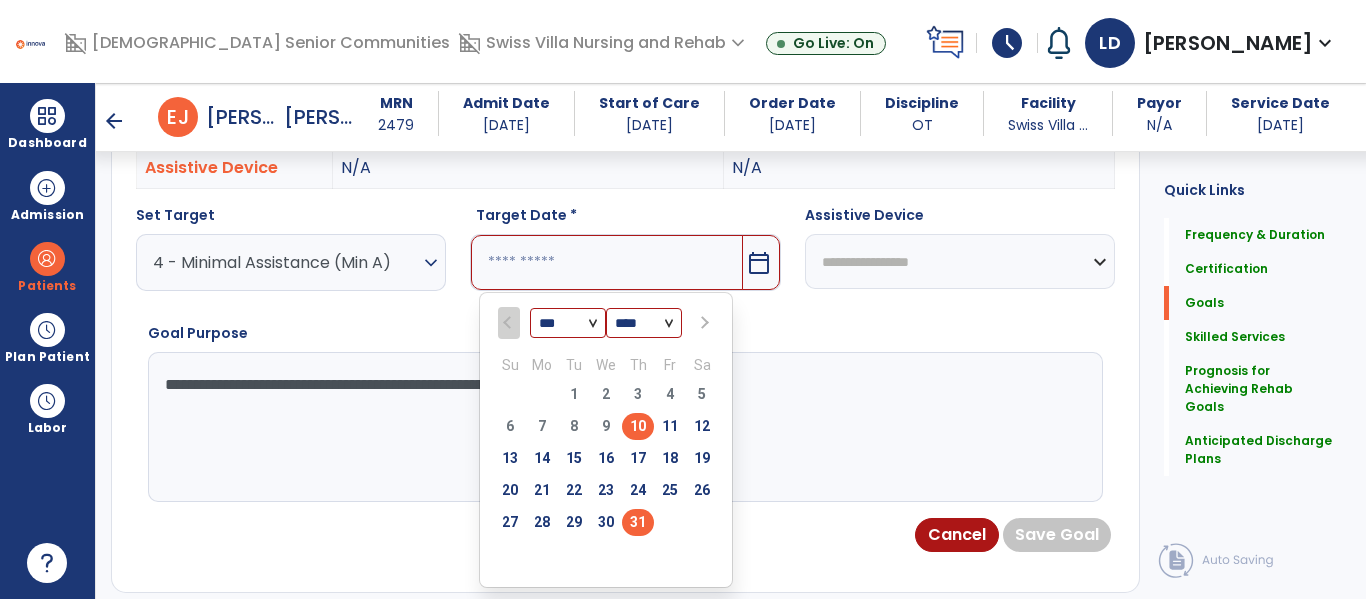 type on "*********" 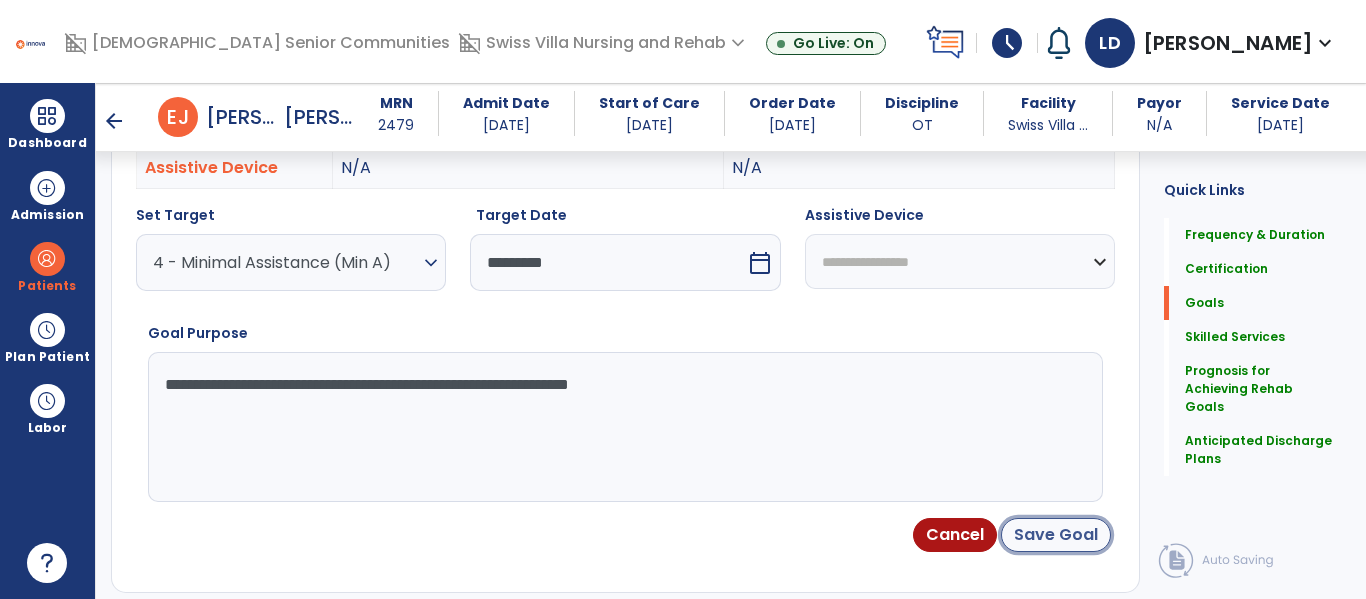 click on "Save Goal" at bounding box center [1056, 535] 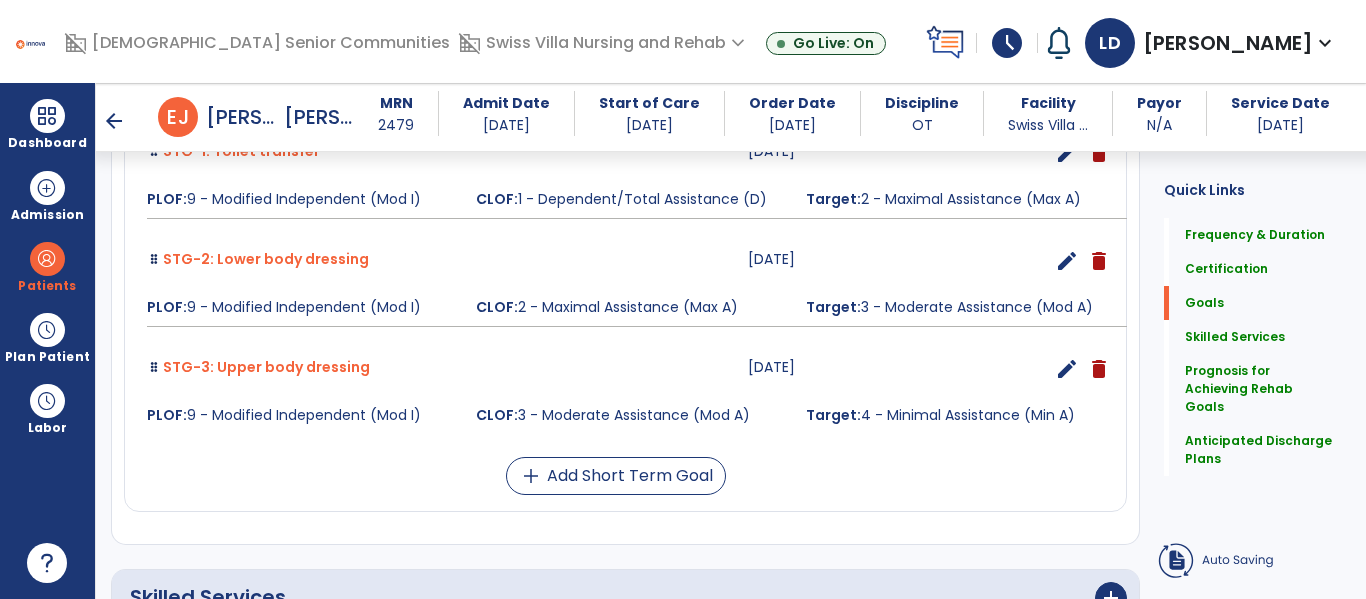 scroll, scrollTop: 81, scrollLeft: 0, axis: vertical 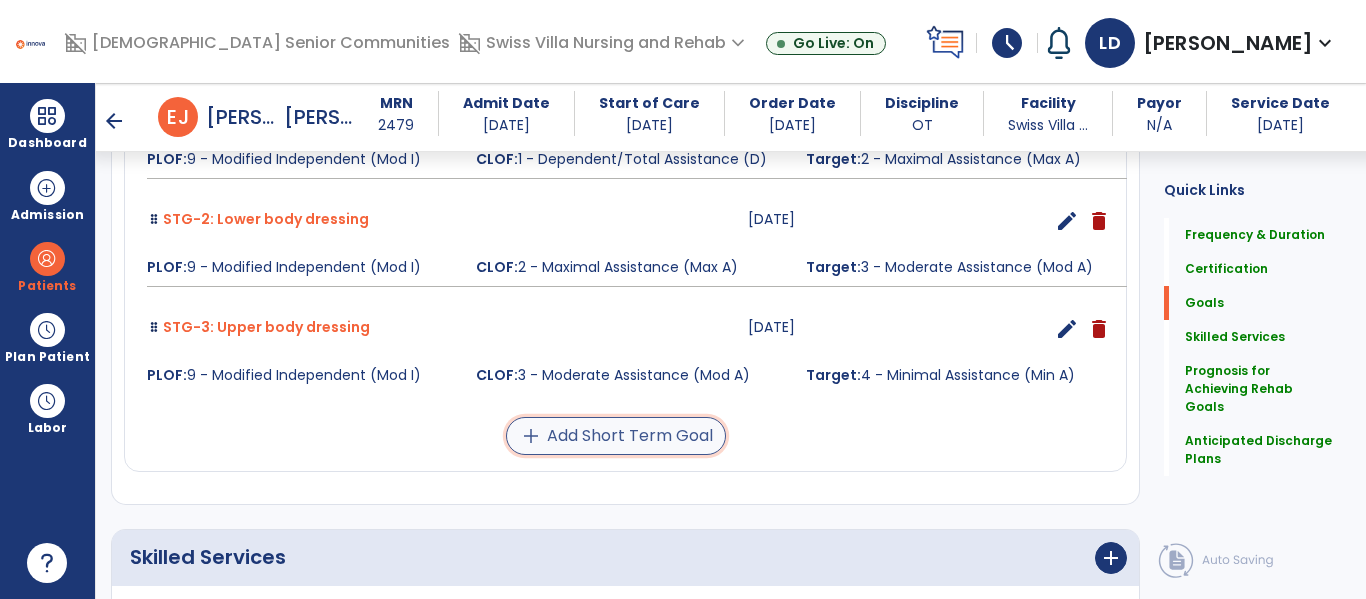 click on "add  Add Short Term Goal" at bounding box center (616, 436) 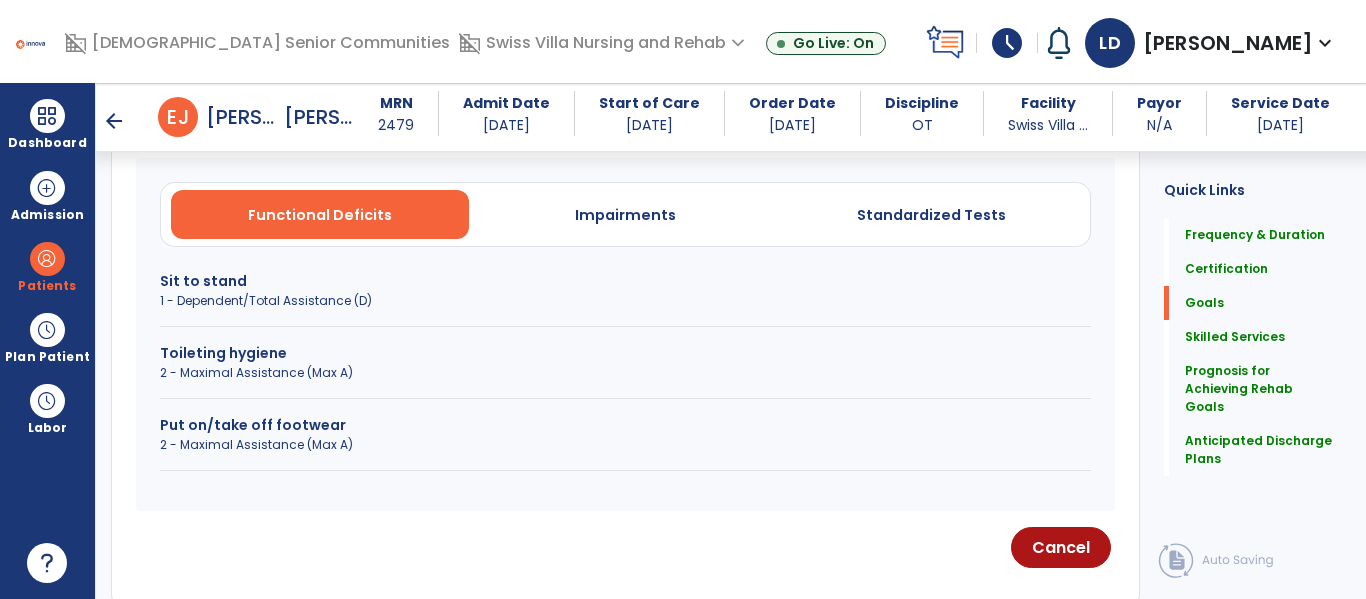scroll, scrollTop: 576, scrollLeft: 0, axis: vertical 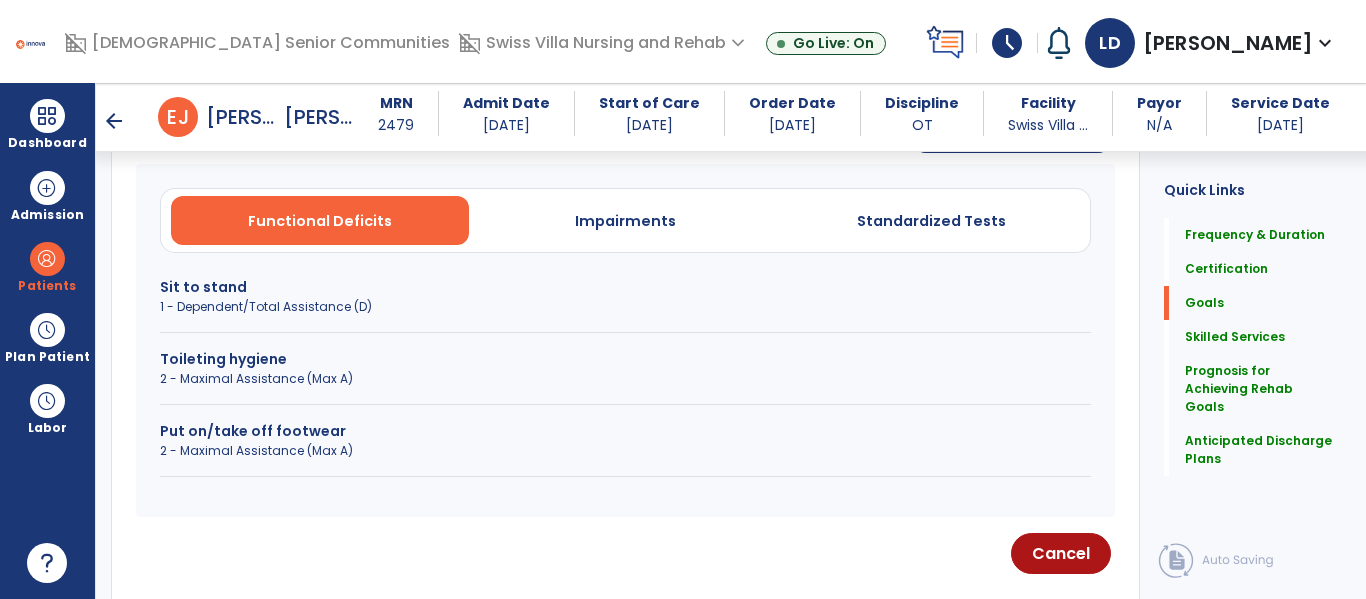 click on "2 - Maximal Assistance (Max A)" at bounding box center (625, 379) 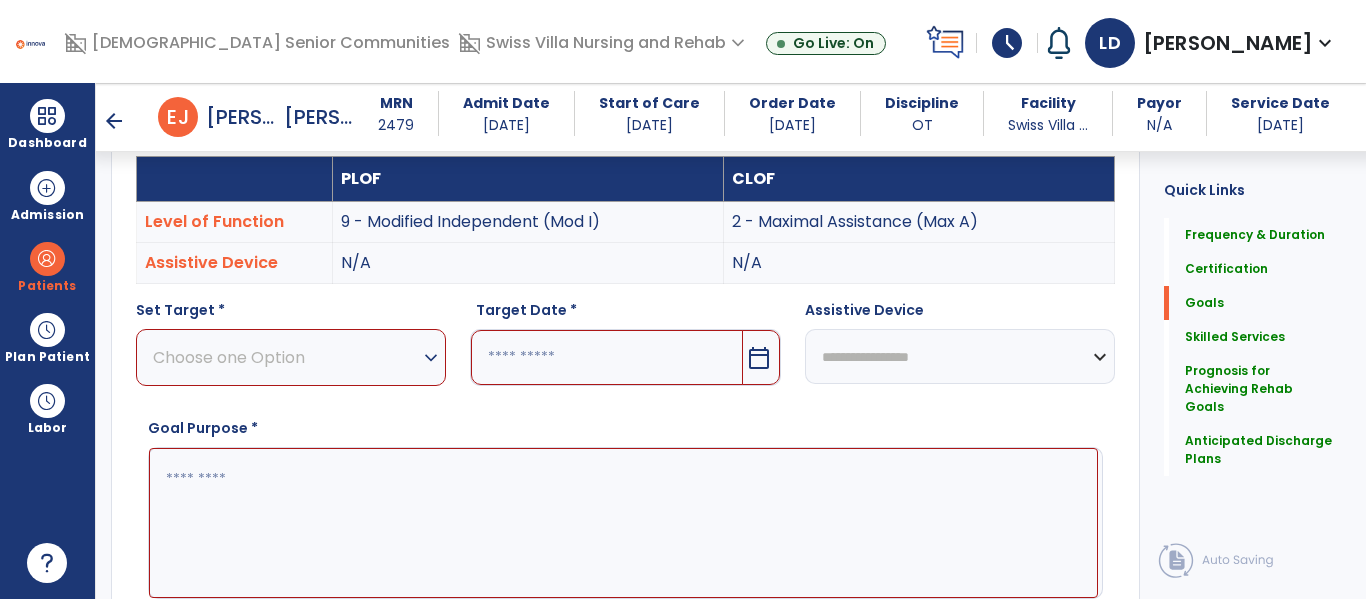 click on "Choose one Option" at bounding box center (286, 357) 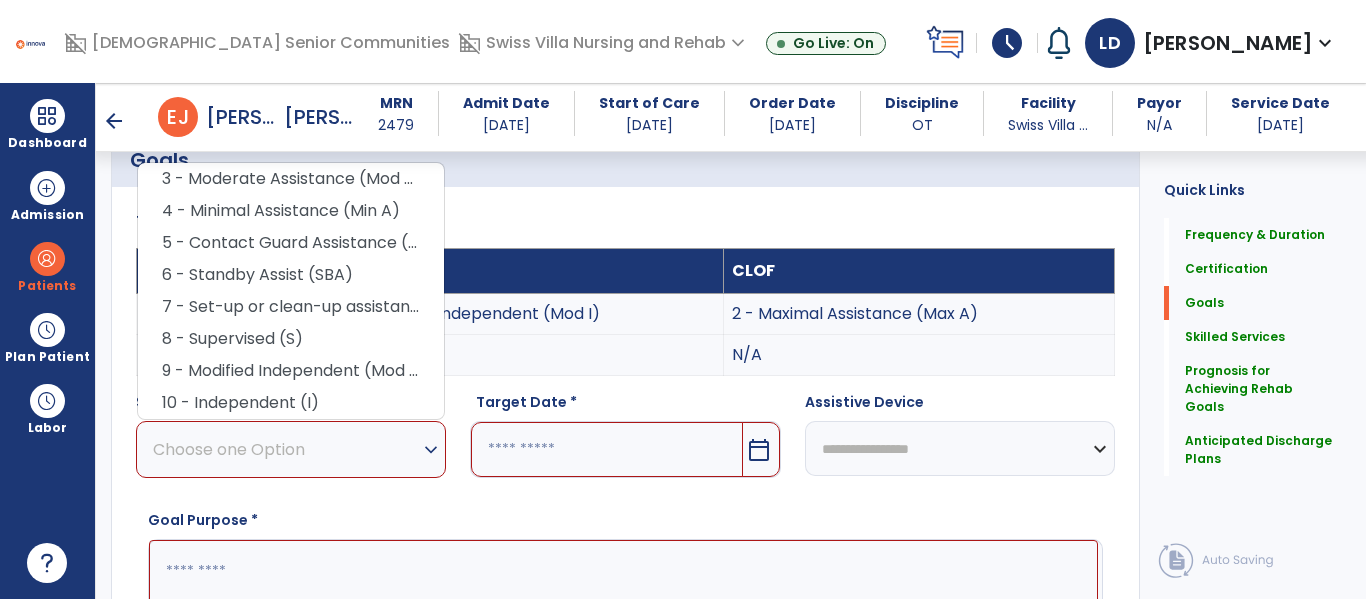 scroll, scrollTop: 436, scrollLeft: 0, axis: vertical 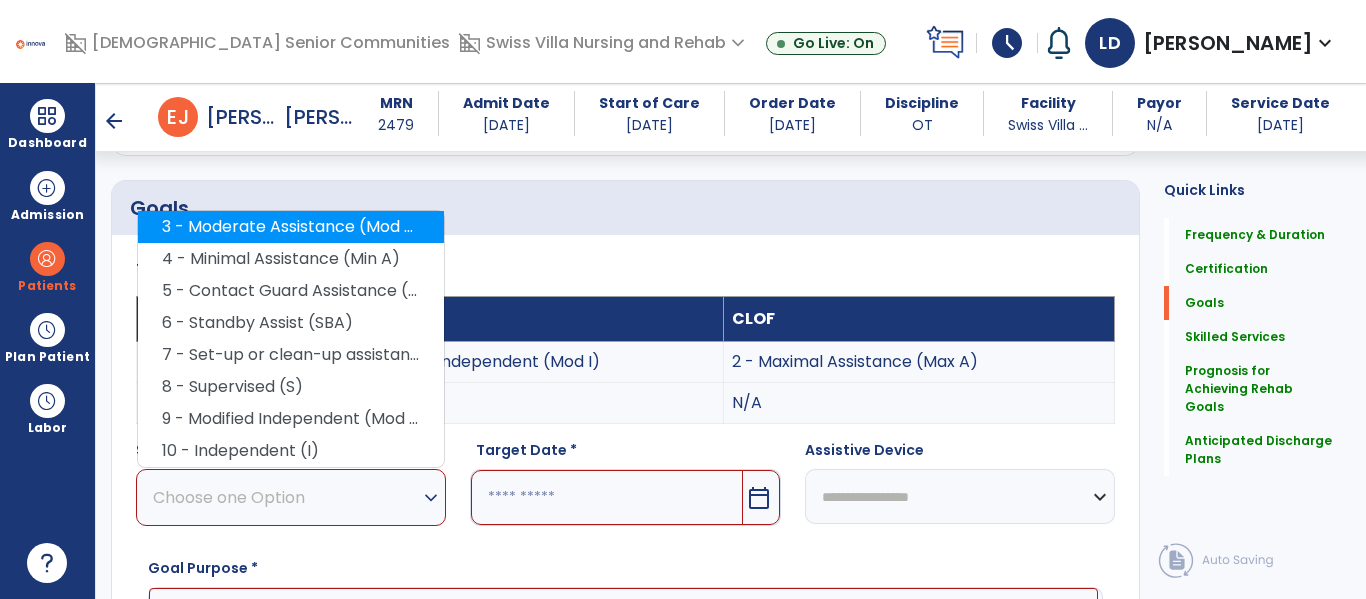 click on "3 - Moderate Assistance (Mod A)" at bounding box center [291, 227] 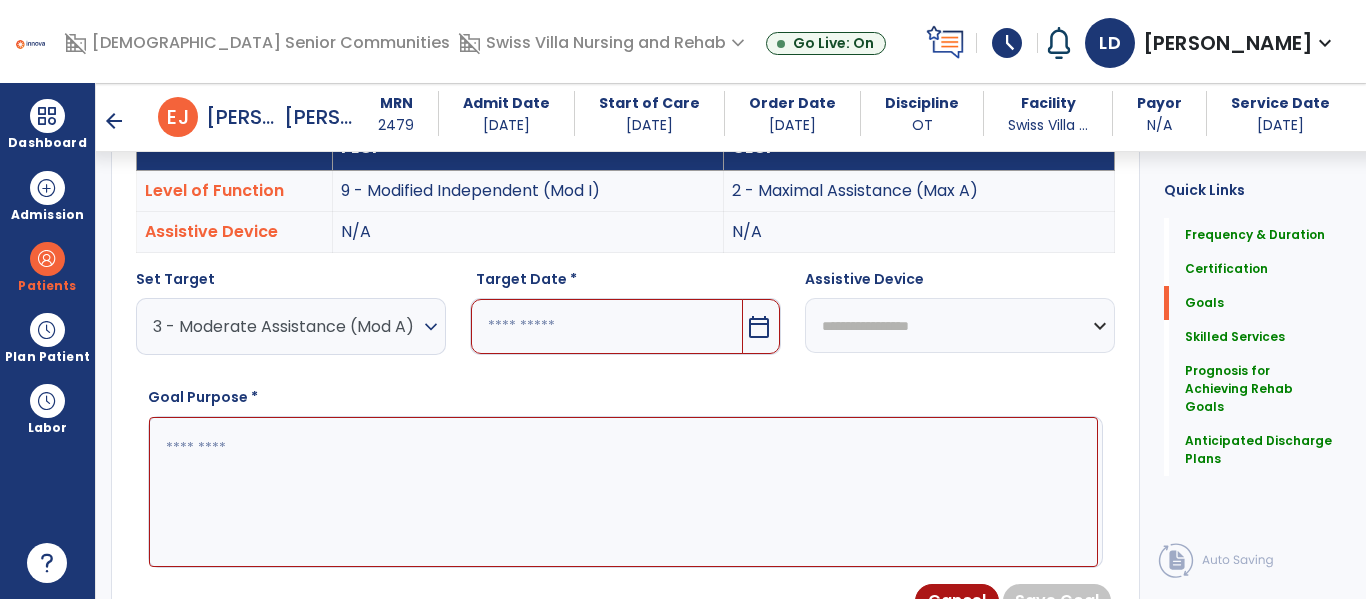 scroll, scrollTop: 628, scrollLeft: 0, axis: vertical 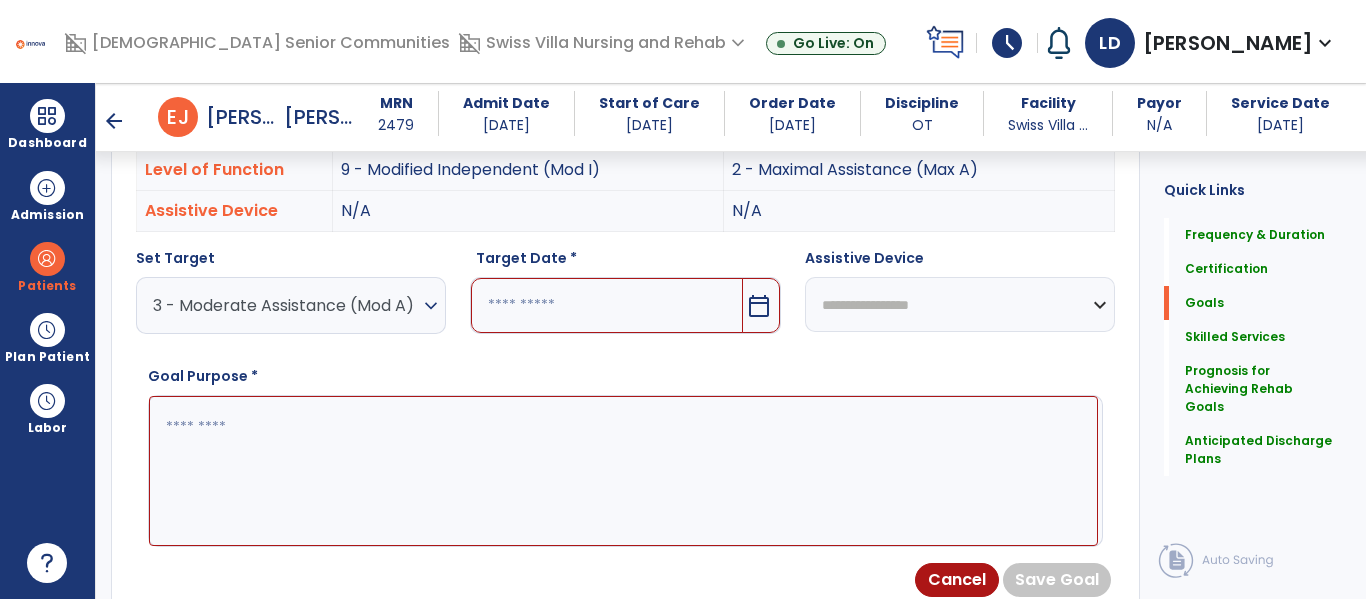 click at bounding box center [623, 471] 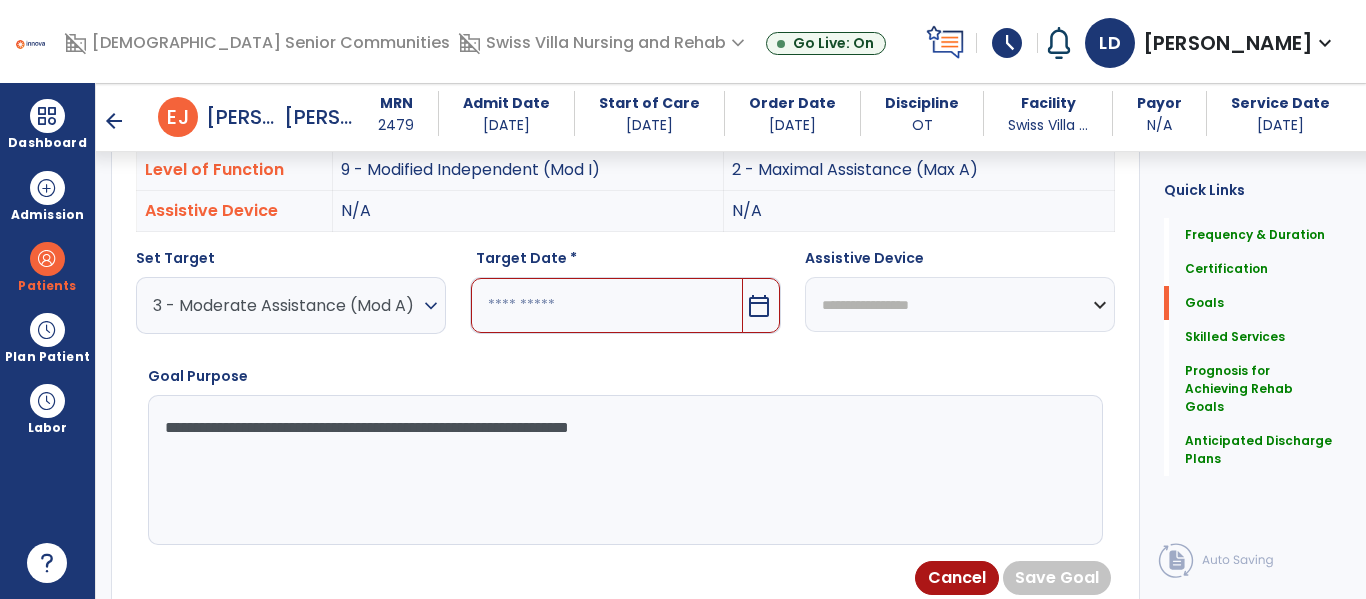 type on "**********" 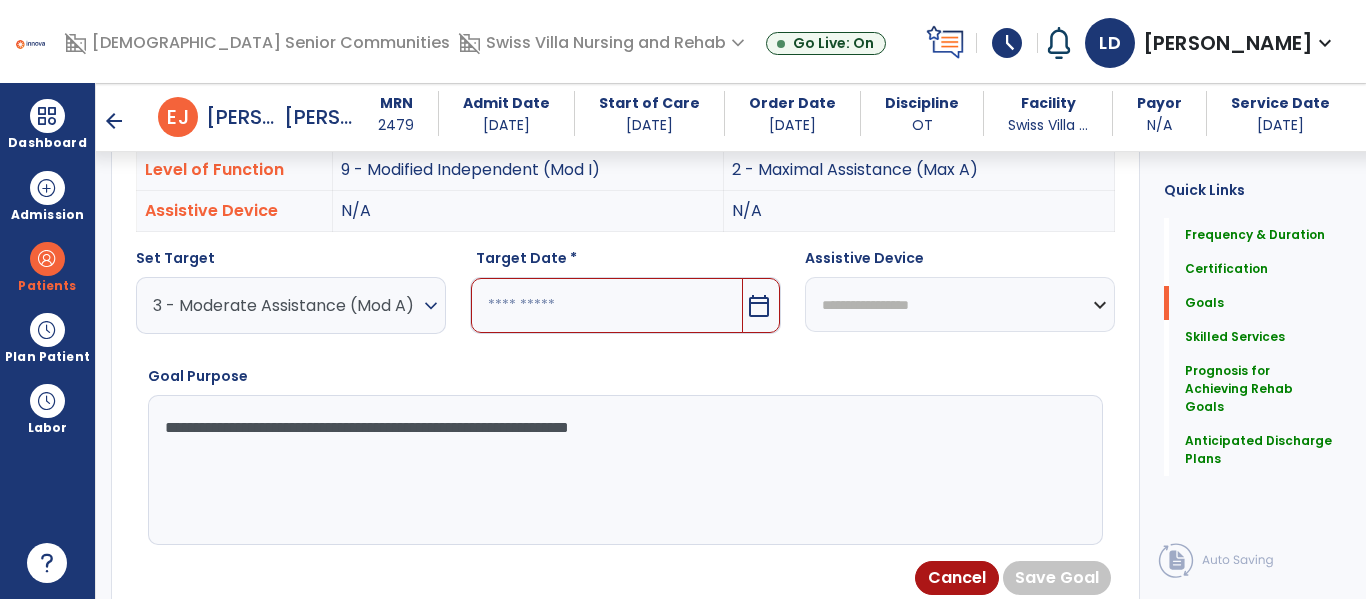 click on "calendar_today" at bounding box center (759, 306) 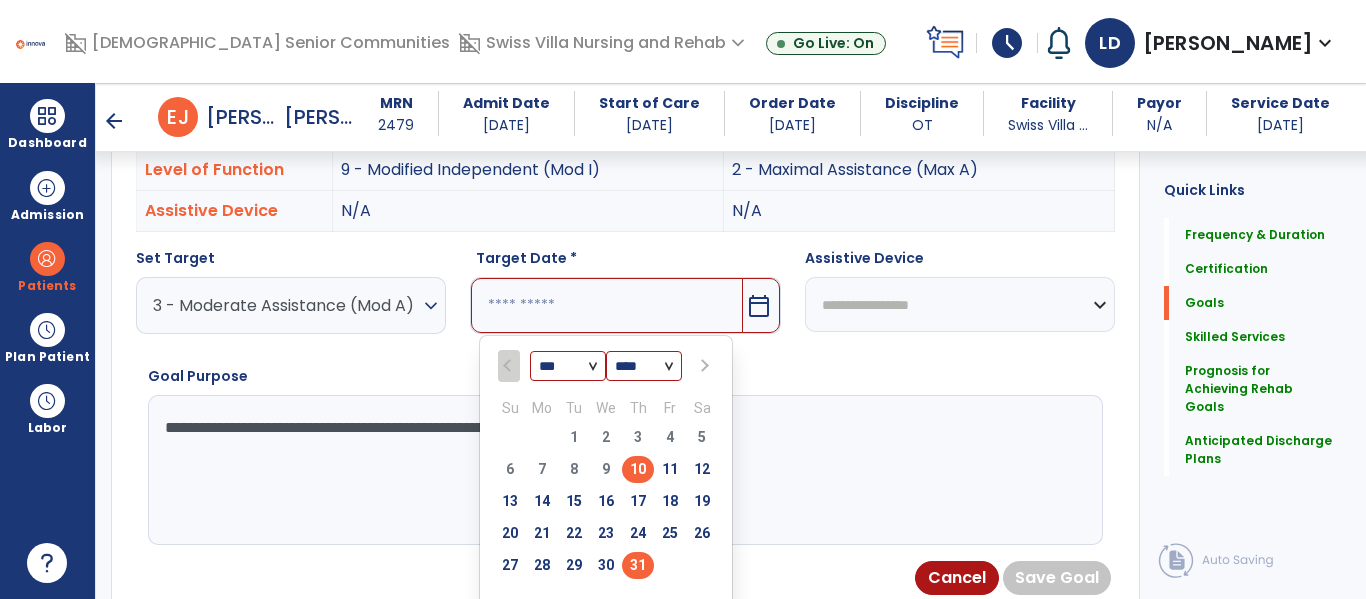 click on "31" at bounding box center (638, 565) 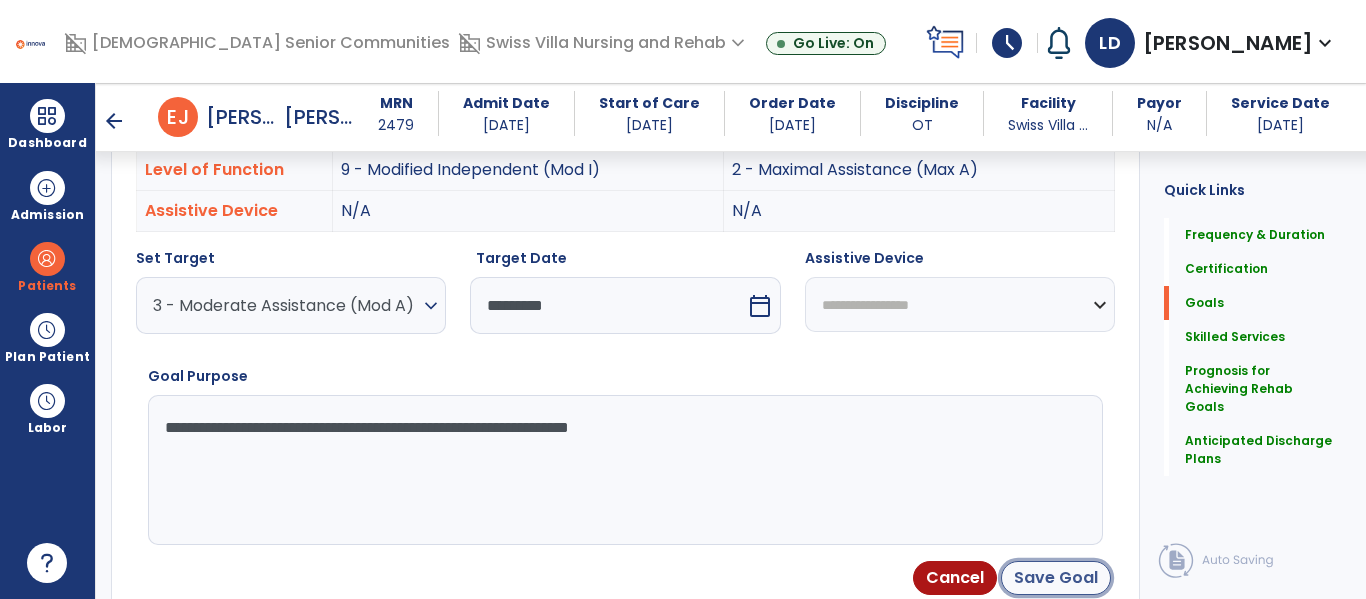 click on "Save Goal" at bounding box center [1056, 578] 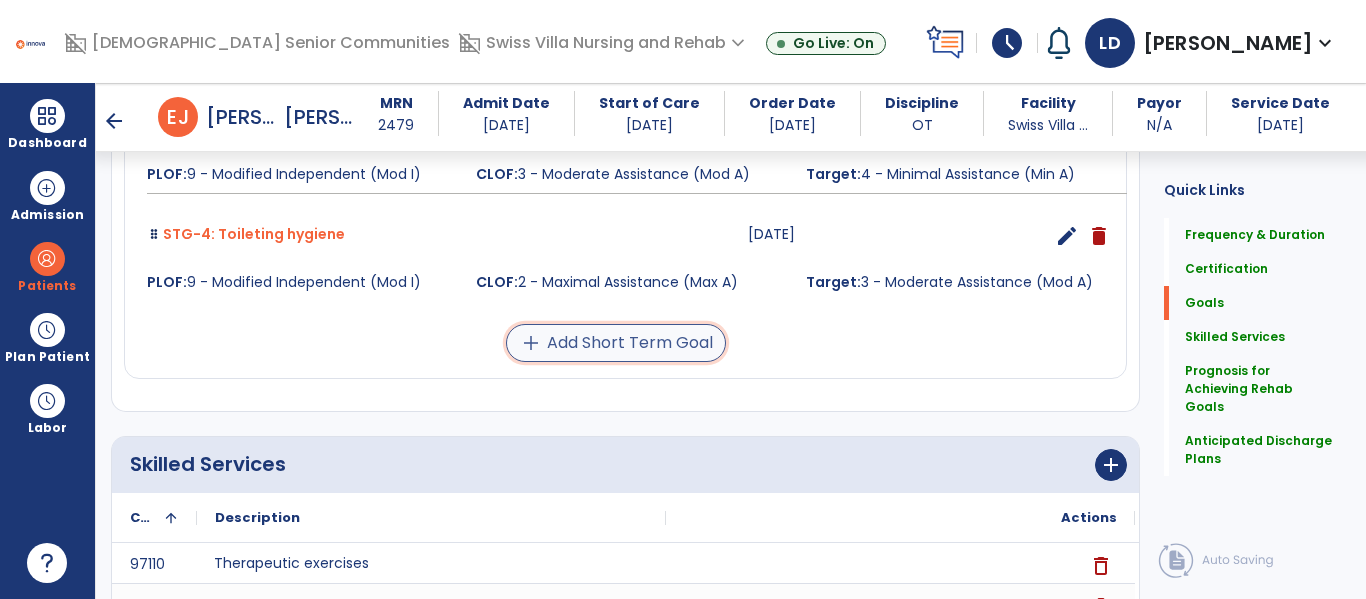 click on "add  Add Short Term Goal" at bounding box center [616, 343] 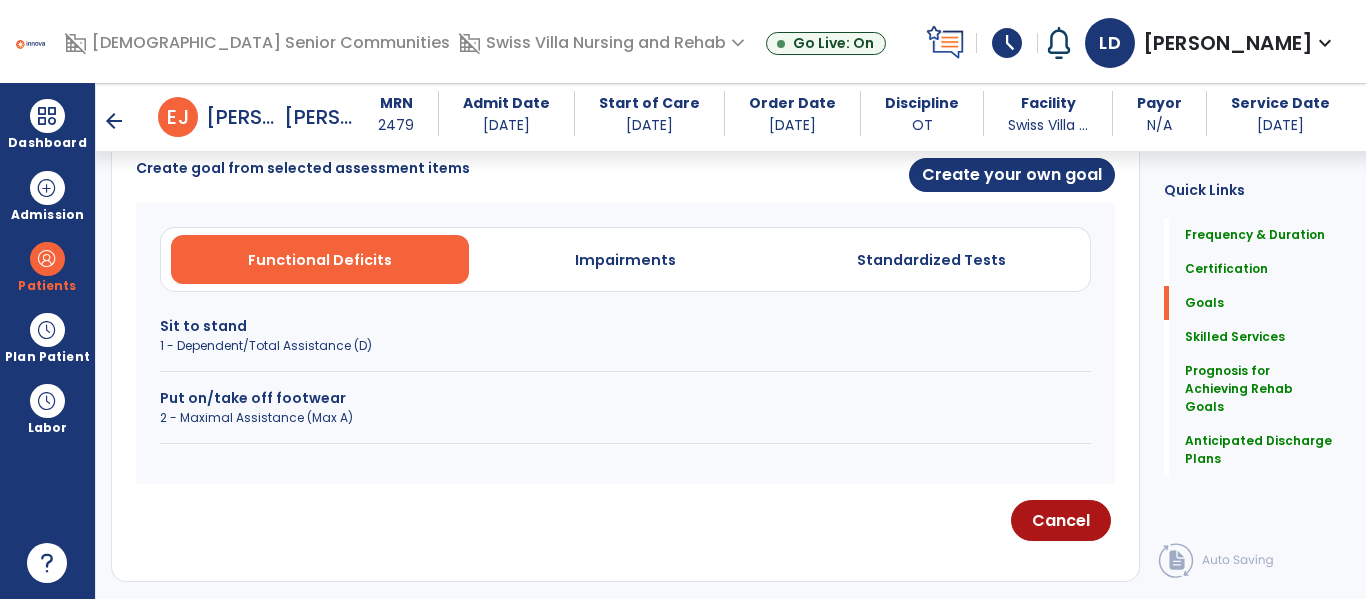 scroll, scrollTop: 525, scrollLeft: 0, axis: vertical 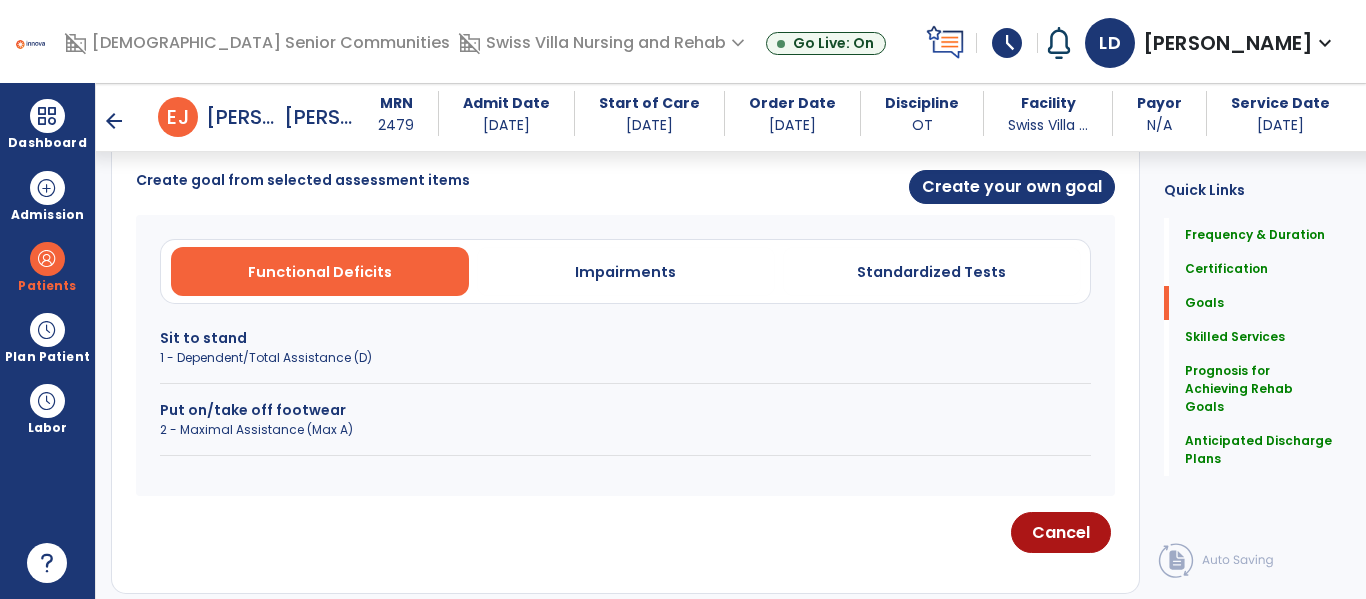 click on "Put on/take off footwear" at bounding box center (625, 410) 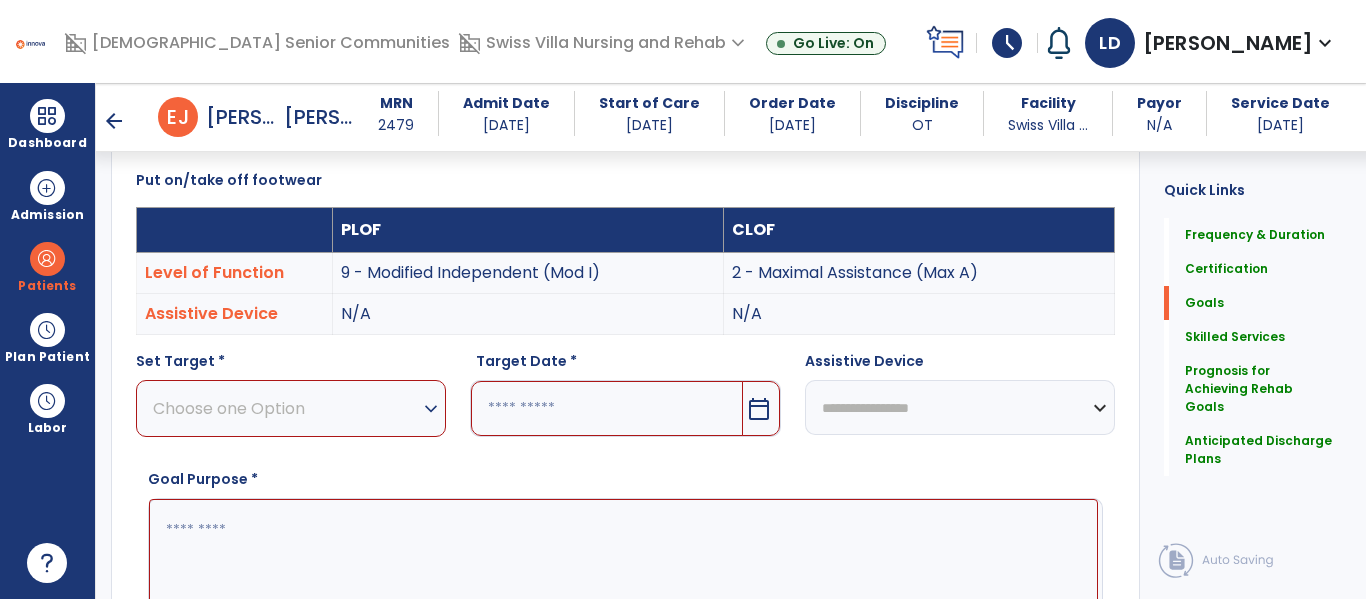 click on "Choose one Option   expand_more" at bounding box center (291, 408) 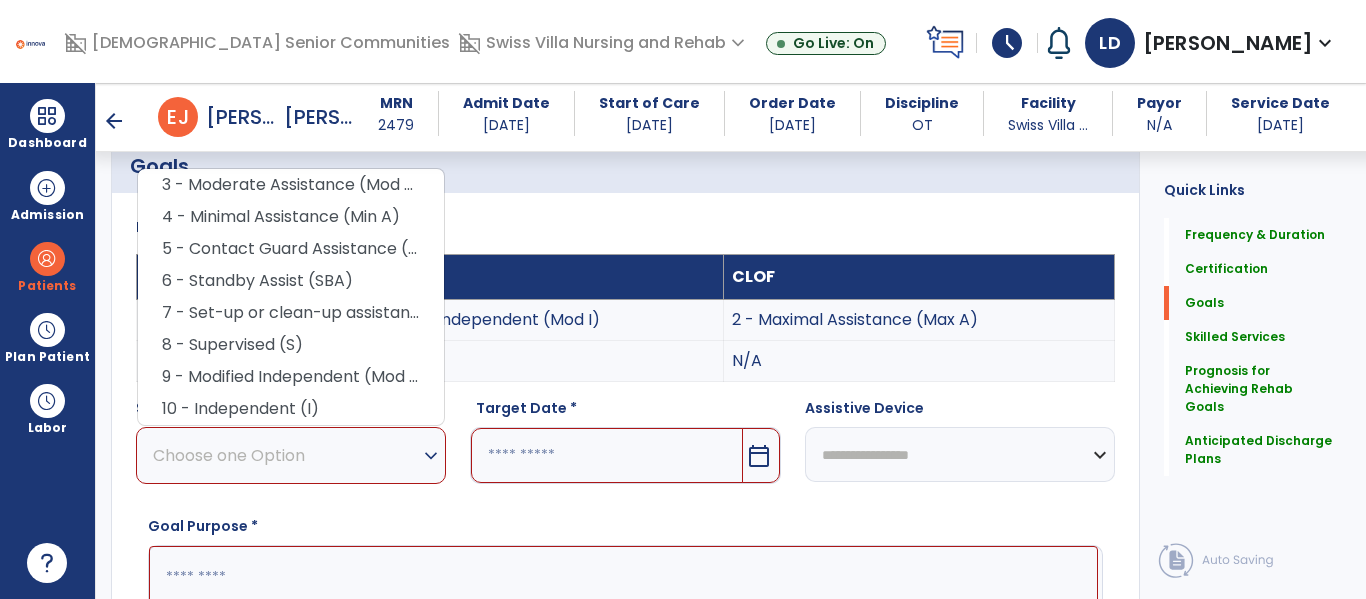 scroll, scrollTop: 474, scrollLeft: 0, axis: vertical 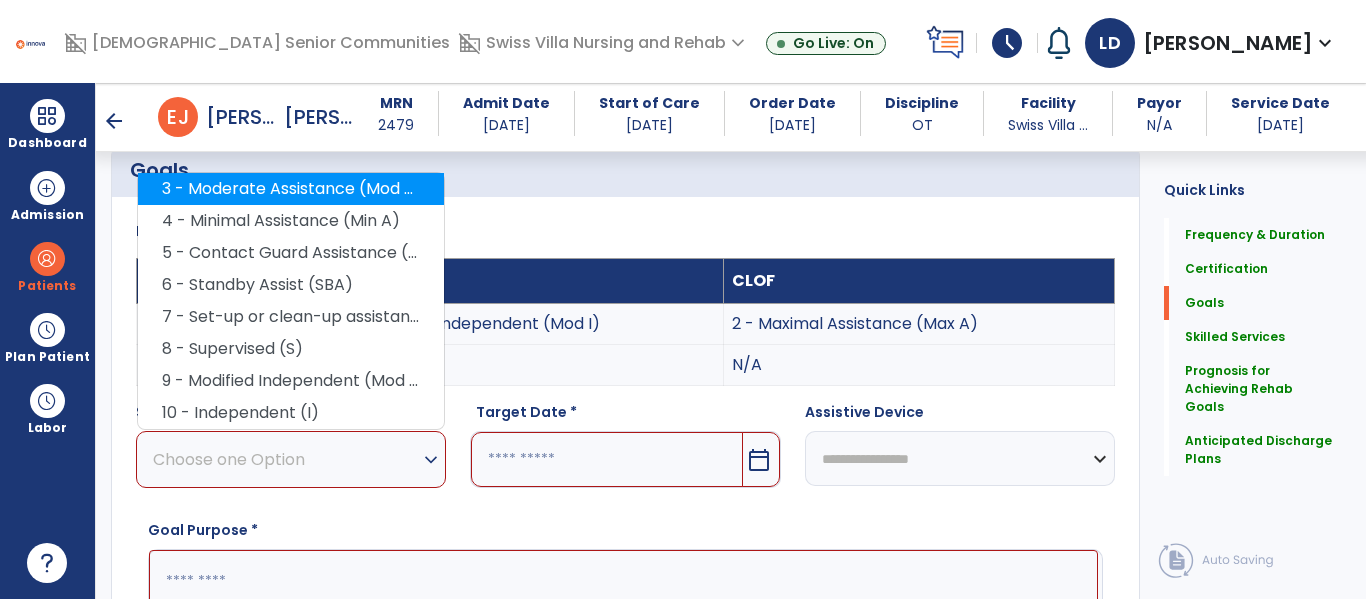 click on "3 - Moderate Assistance (Mod A)" at bounding box center [291, 189] 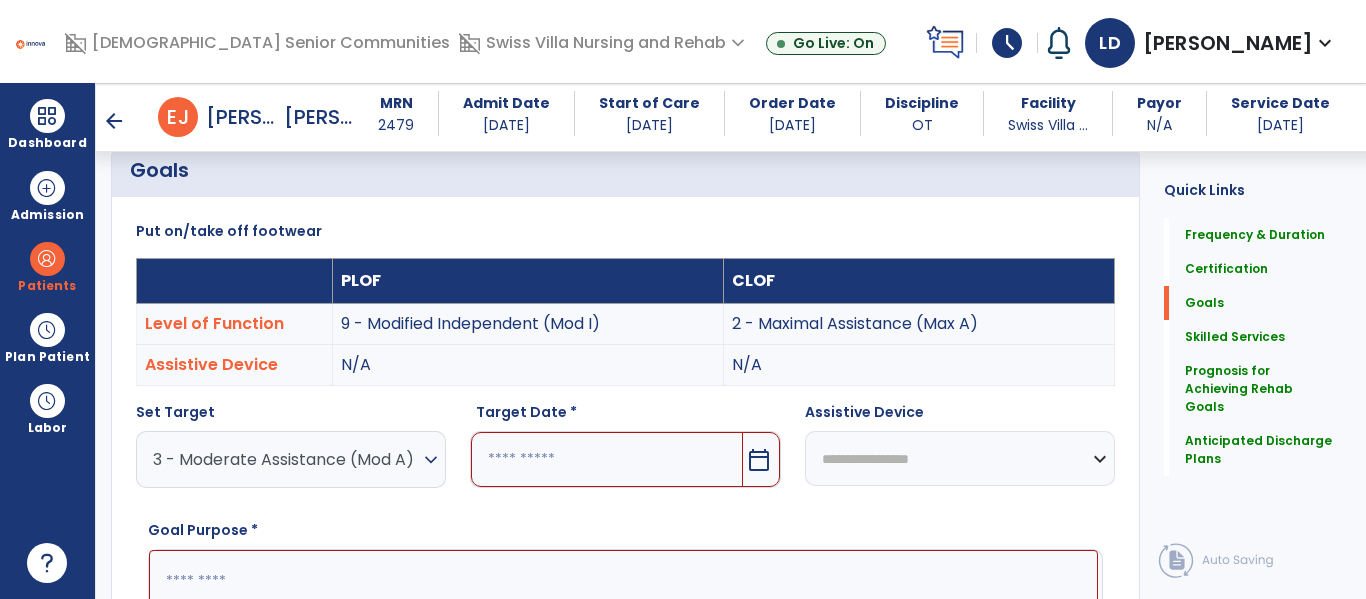 click at bounding box center [623, 625] 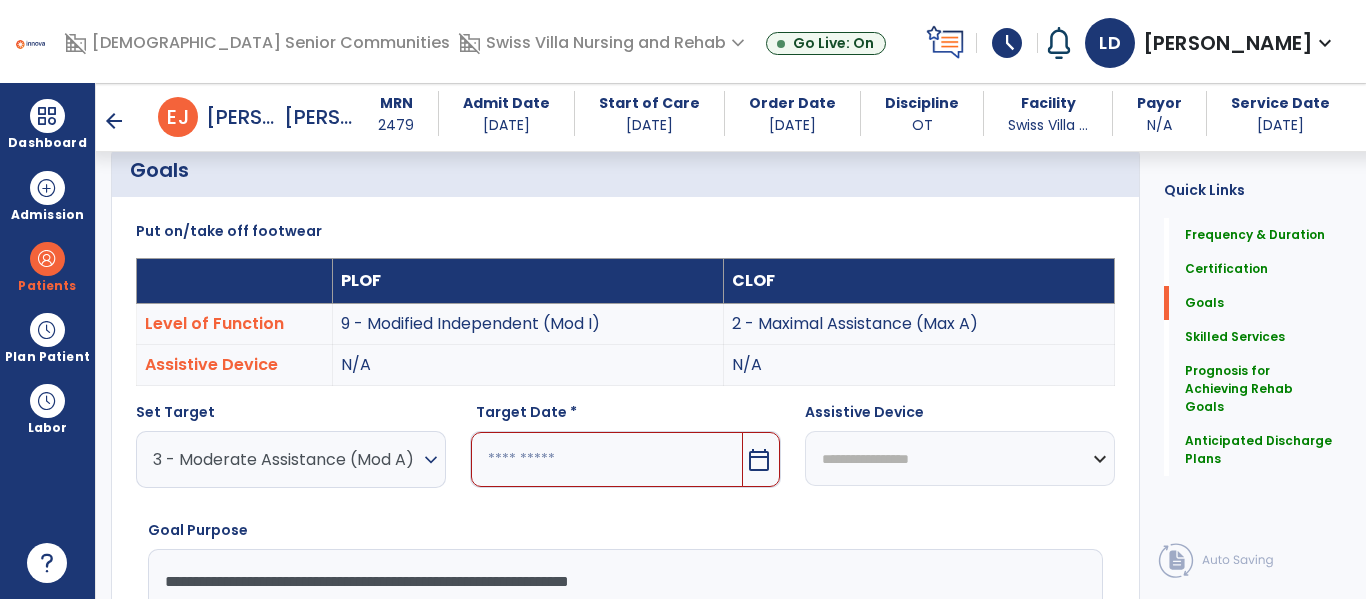 type on "**********" 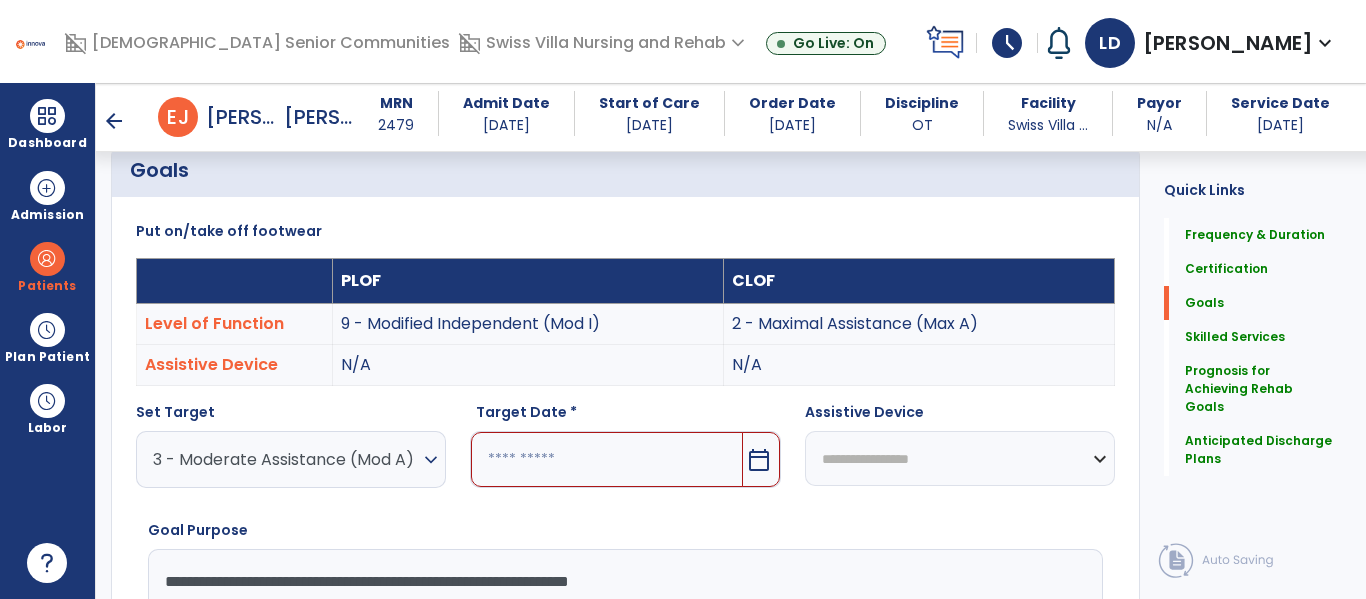 click on "calendar_today" at bounding box center (761, 459) 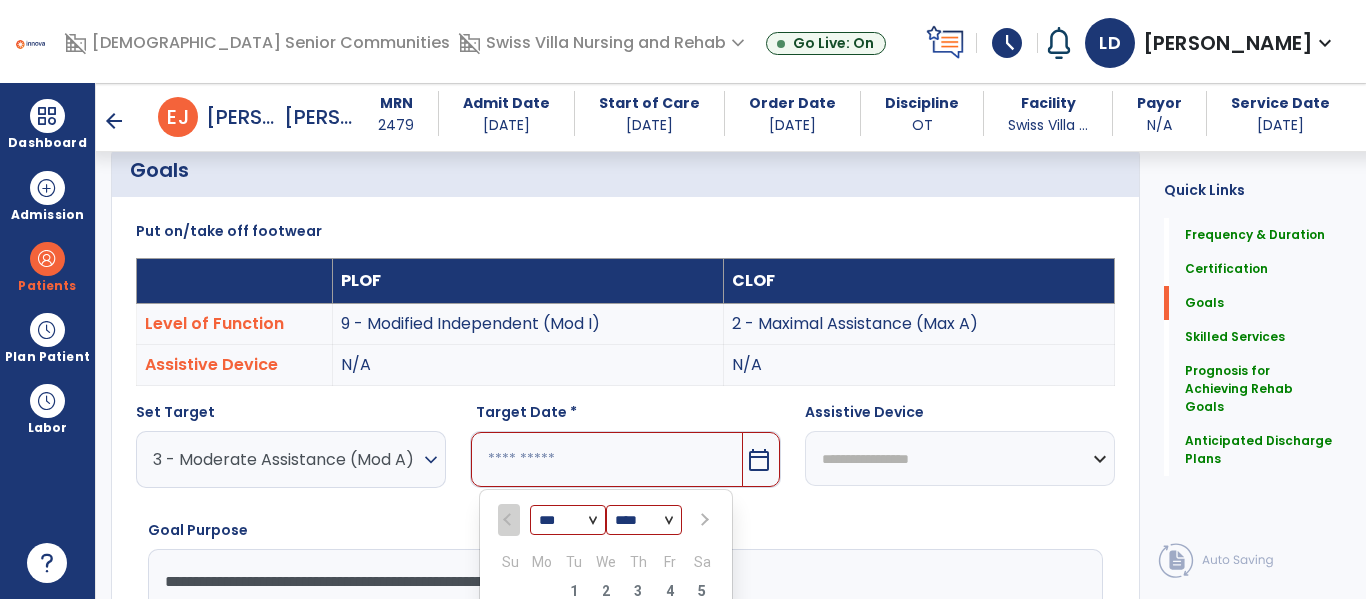 scroll, scrollTop: 760, scrollLeft: 0, axis: vertical 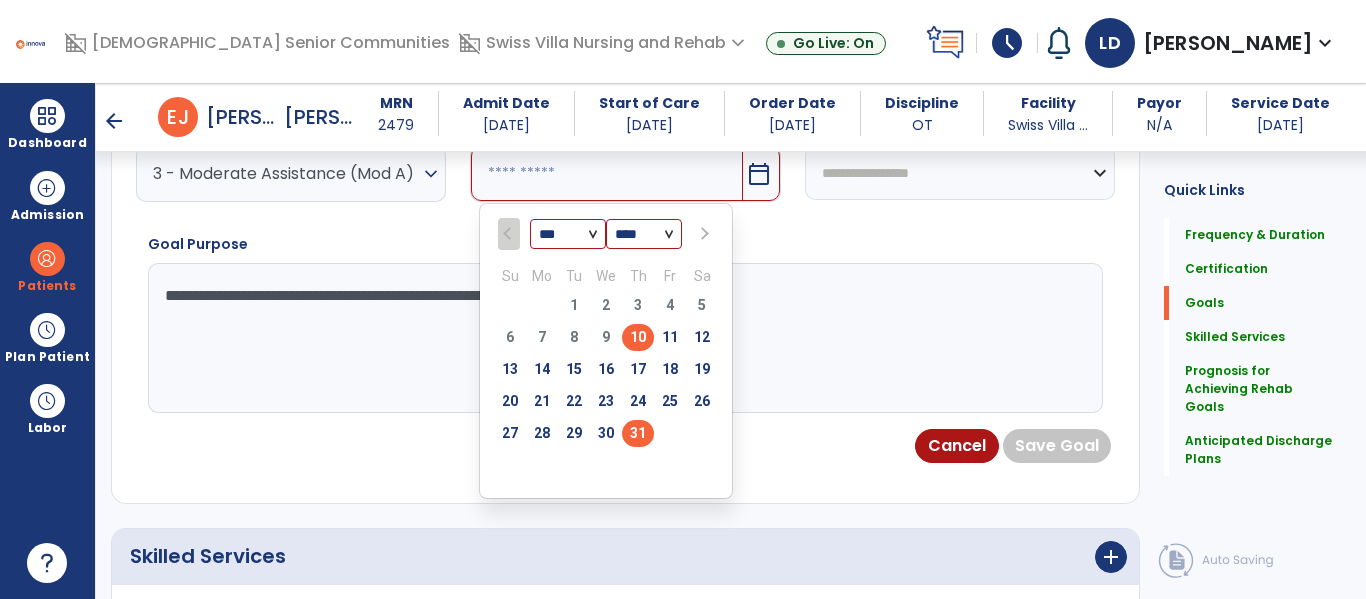 click on "31" at bounding box center (638, 433) 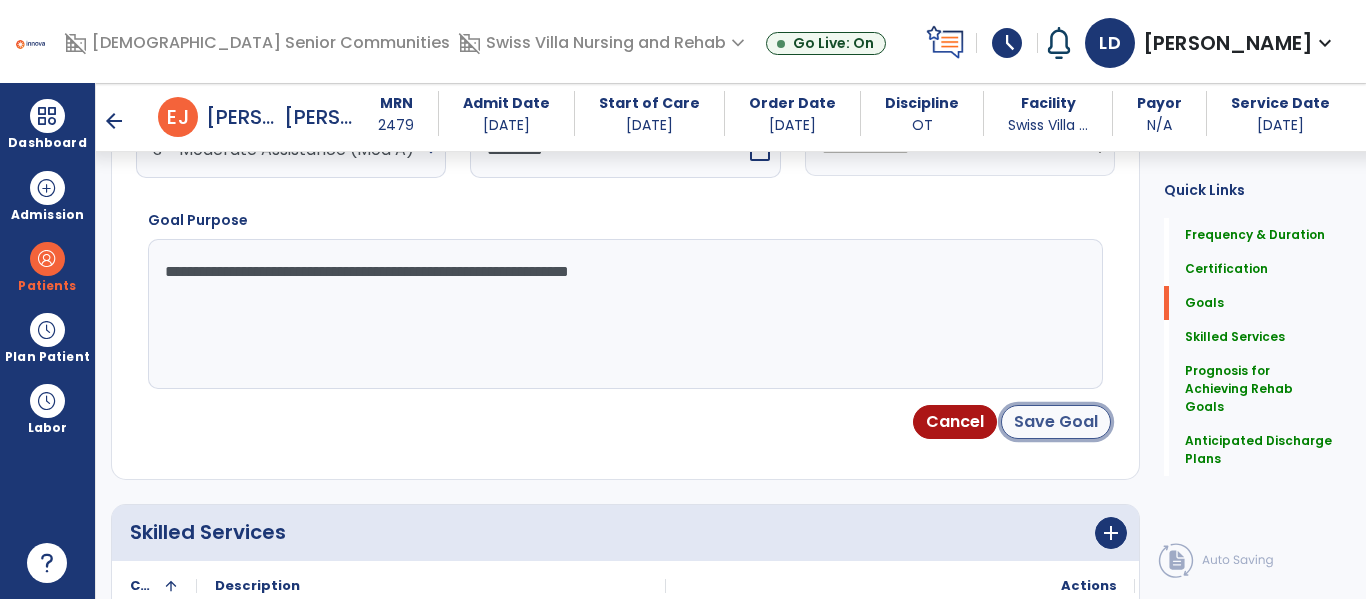 click on "Save Goal" at bounding box center [1056, 422] 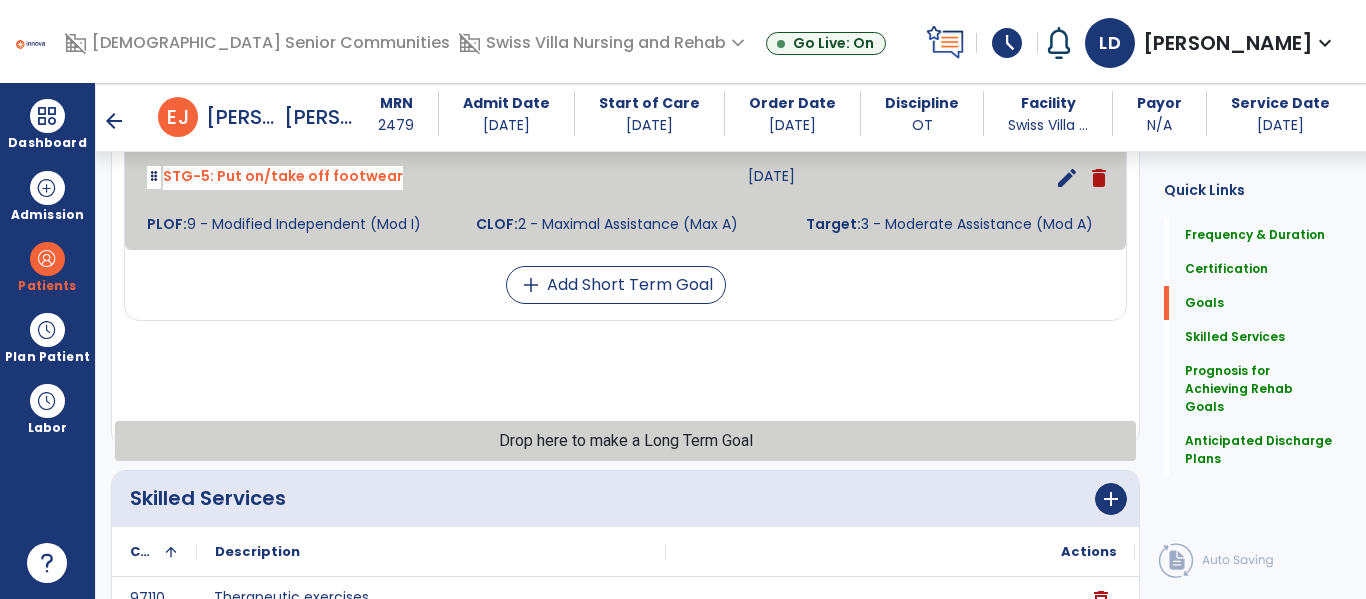 scroll, scrollTop: 1122, scrollLeft: 0, axis: vertical 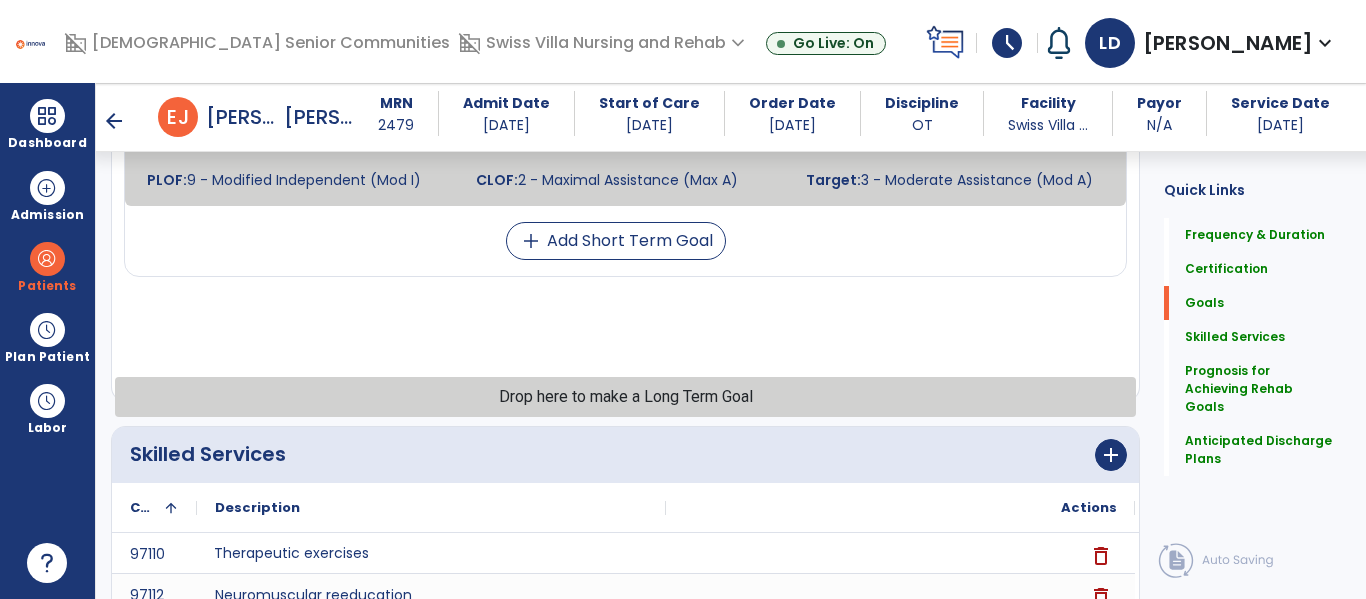click on "Modified Barthel Index (Custom)  08-20-2025  edit delete PLOF:    N/A CLOF:    28/100 Target:    45 STG-1: Upper body dressing  07-31-2025  edit delete PLOF:  9 - Modified Independent (Mod I)  CLOF:  3 - Moderate Assistance (Mod A)  Target:  4 - Minimal Assistance (Min A)  STG-2: Toilet transfer  07-31-2025  edit delete PLOF:  9 - Modified Independent (Mod I)  CLOF:  1 - Dependent/Total Assistance (D)  Target:  2 - Maximal Assistance (Max A)  STG-3: Lower body dressing  07-31-2025  edit delete PLOF:  9 - Modified Independent (Mod I)  CLOF:  2 - Maximal Assistance (Max A)  Target:  3 - Moderate Assistance (Mod A)  STG-4: Toileting hygiene  07-31-2025  edit delete PLOF:  9 - Modified Independent (Mod I)  CLOF:  2 - Maximal Assistance (Max A)  Target:  3 - Moderate Assistance (Mod A)  STG-5: Put on/take off footwear  07-31-2025  edit delete PLOF:  9 - Modified Independent (Mod I)  CLOF:  2 - Maximal Assistance (Max A)  Target:  3 - Moderate Assistance (Mod A)  add  Add Short Term Goal" at bounding box center (625, -24) 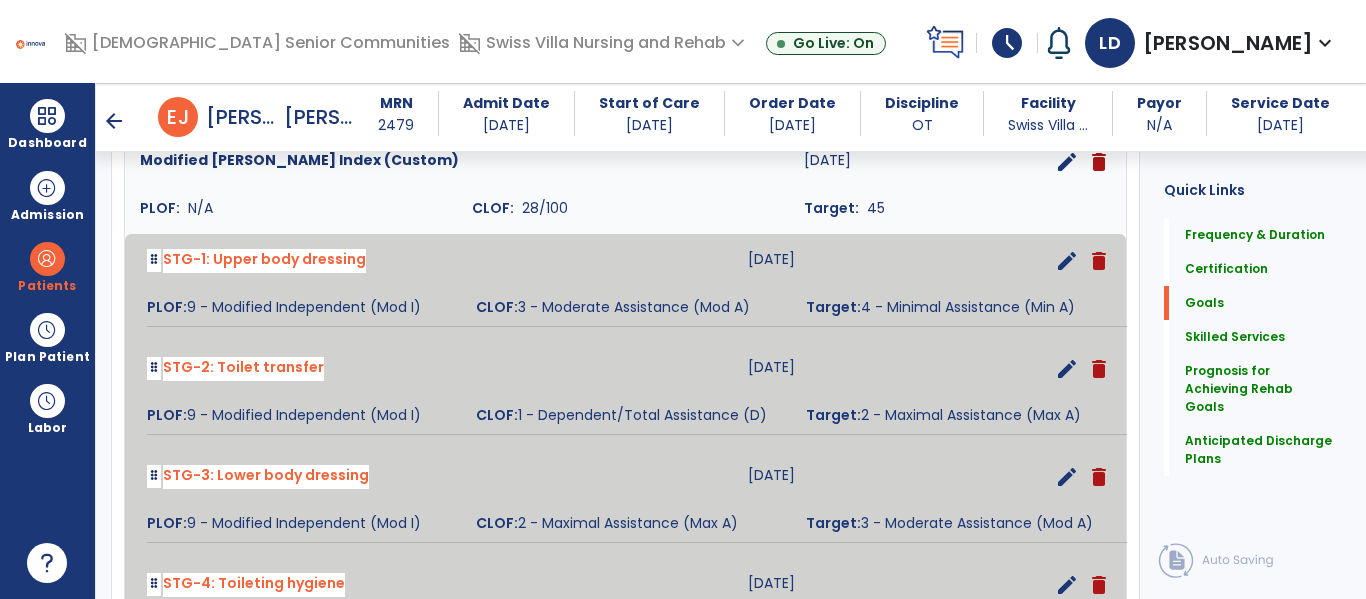 scroll, scrollTop: 522, scrollLeft: 0, axis: vertical 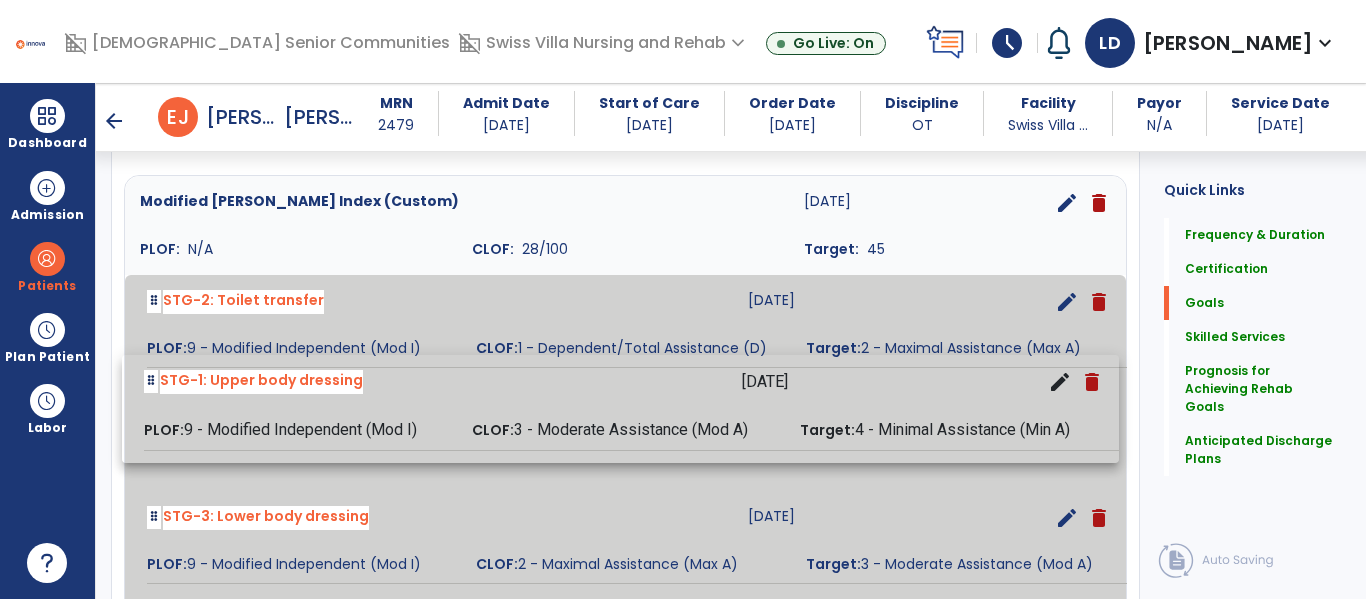drag, startPoint x: 593, startPoint y: 324, endPoint x: 588, endPoint y: 409, distance: 85.146935 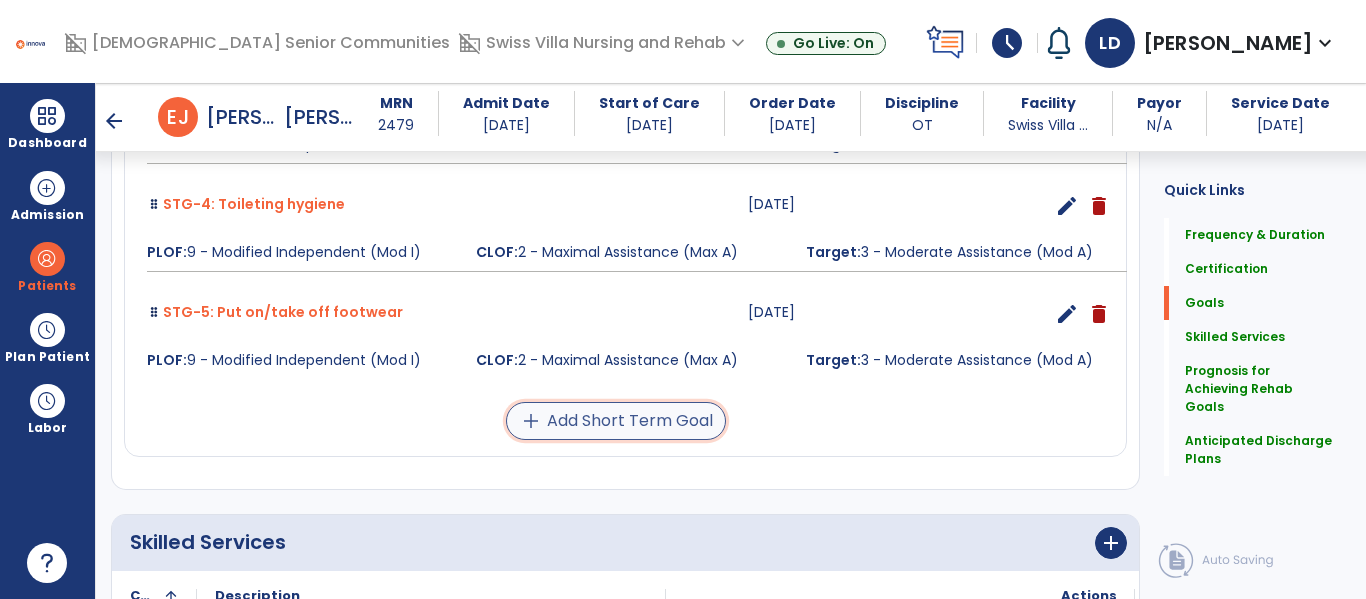 click on "add  Add Short Term Goal" at bounding box center [616, 421] 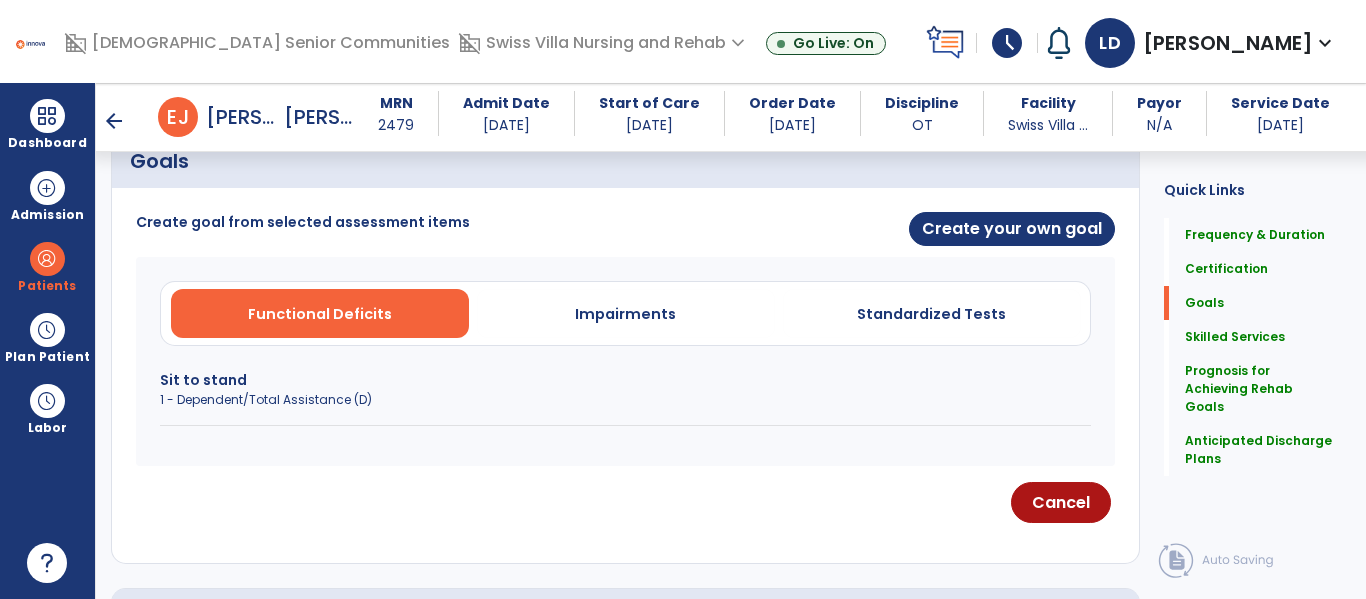 scroll, scrollTop: 462, scrollLeft: 0, axis: vertical 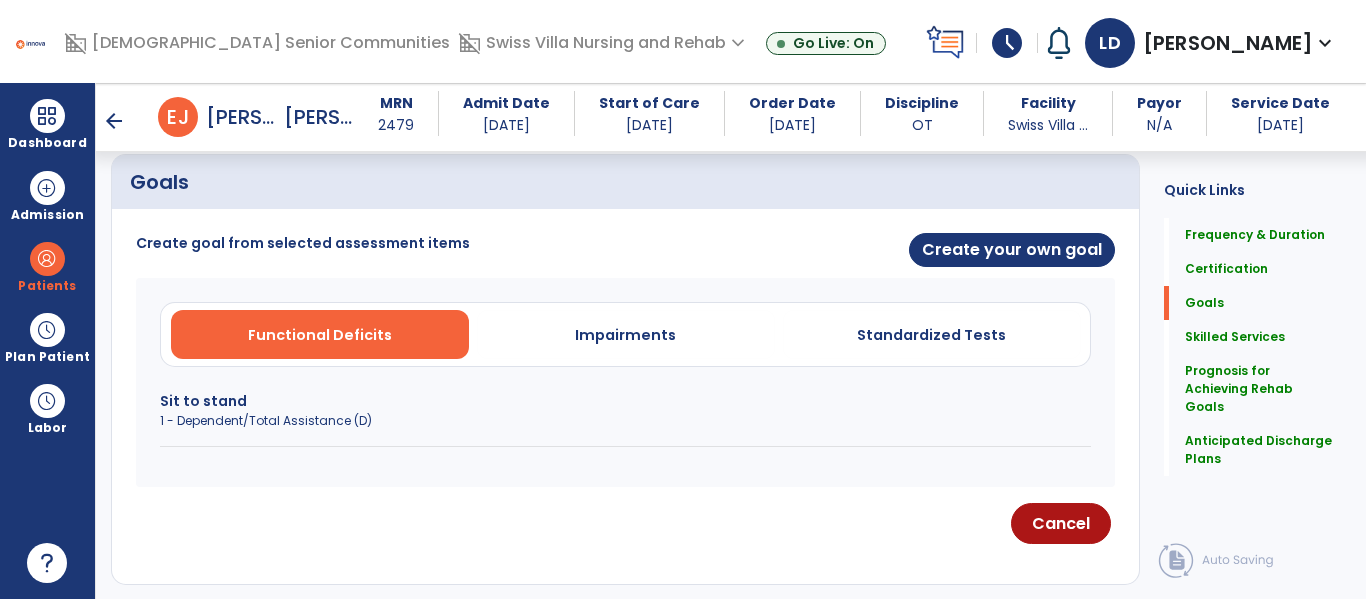 click on "Impairments" at bounding box center (625, 335) 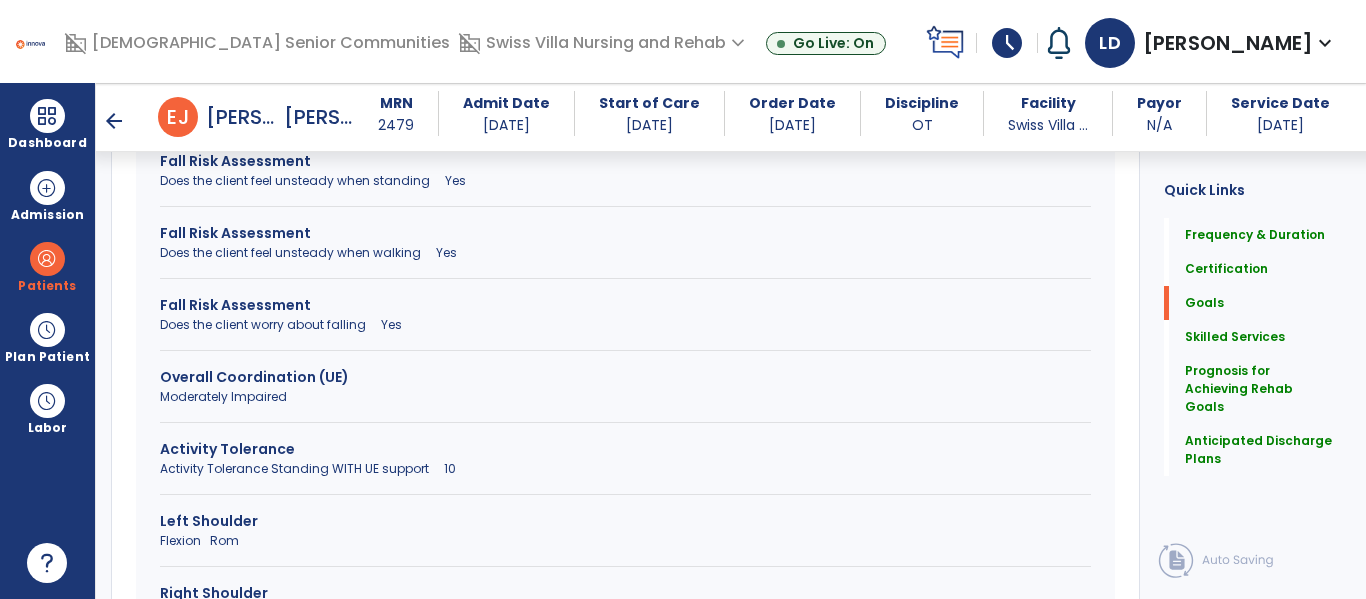 scroll, scrollTop: 1164, scrollLeft: 0, axis: vertical 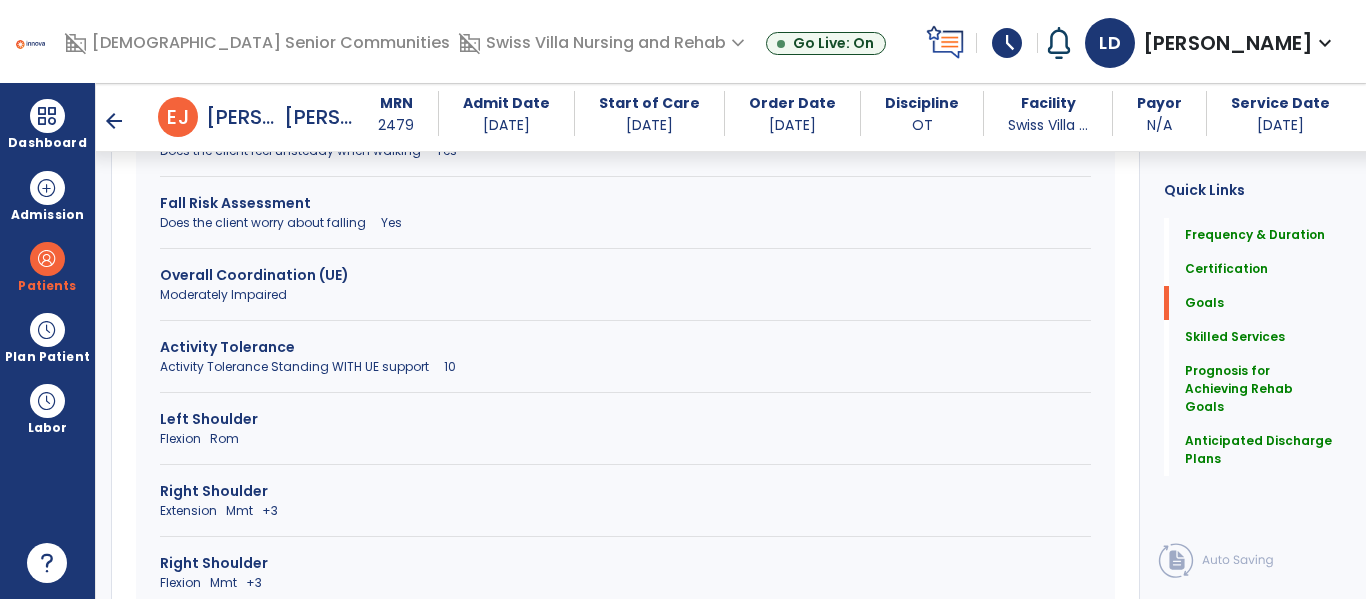 click on "Activity Tolerance  Activity Tolerance Standing WITH UE support      10" at bounding box center [625, 365] 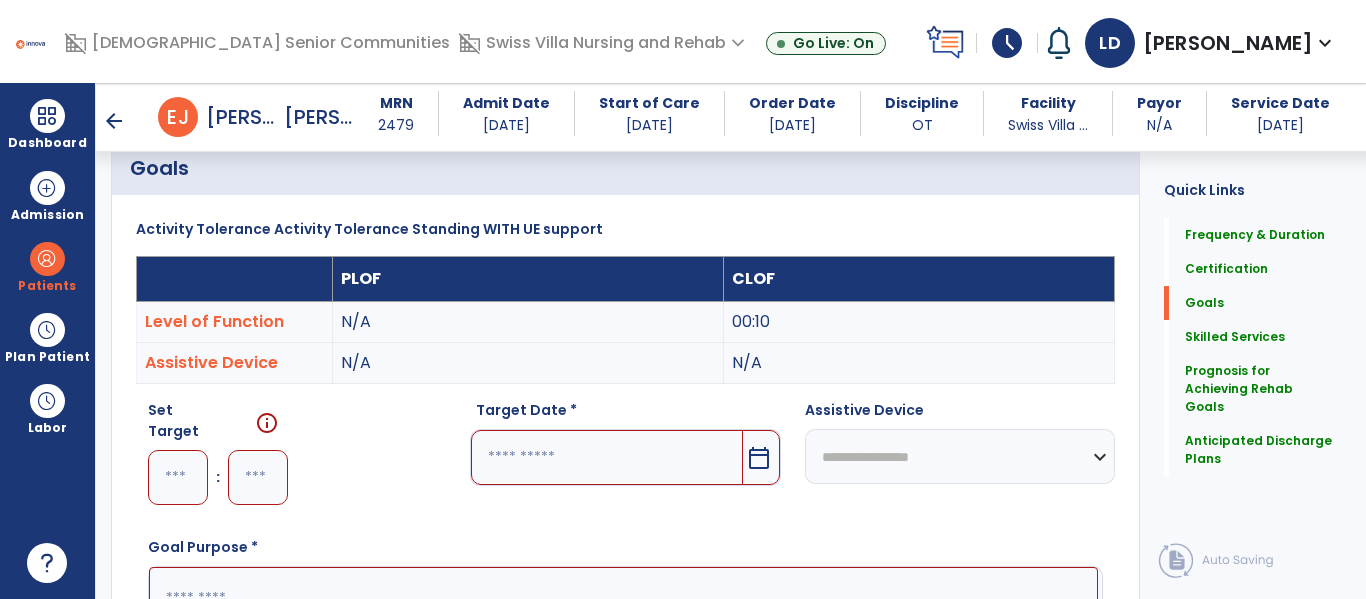 scroll, scrollTop: 487, scrollLeft: 0, axis: vertical 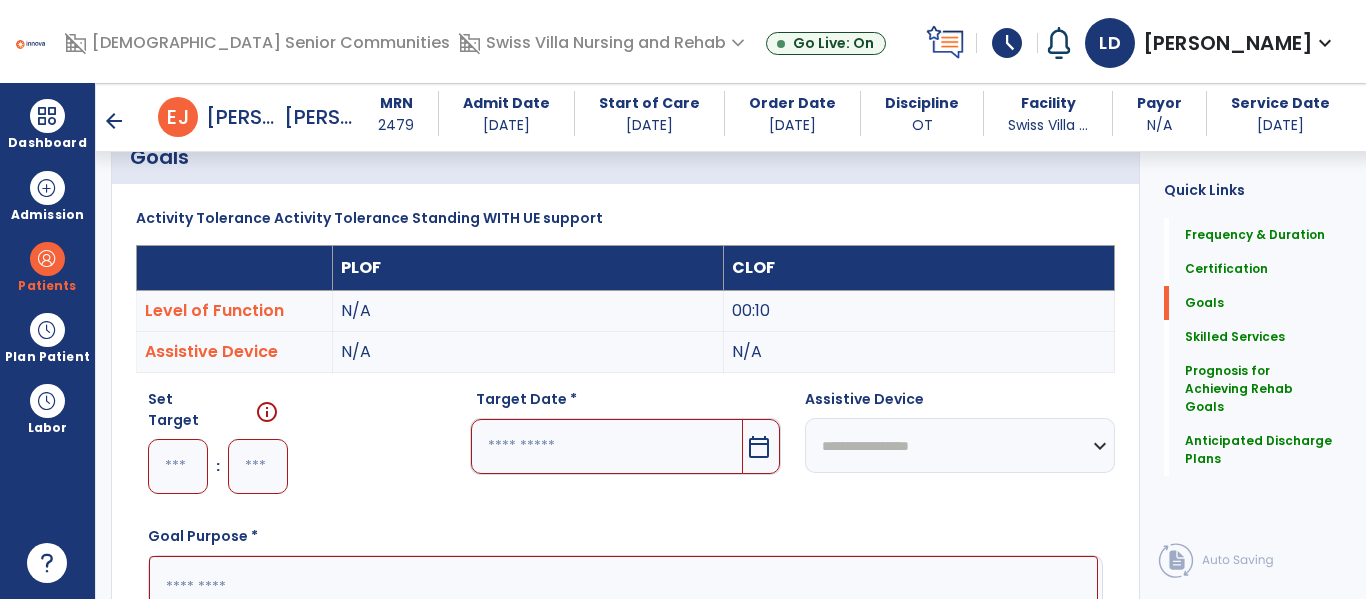 click on "Set Target  info  :" at bounding box center (213, 449) 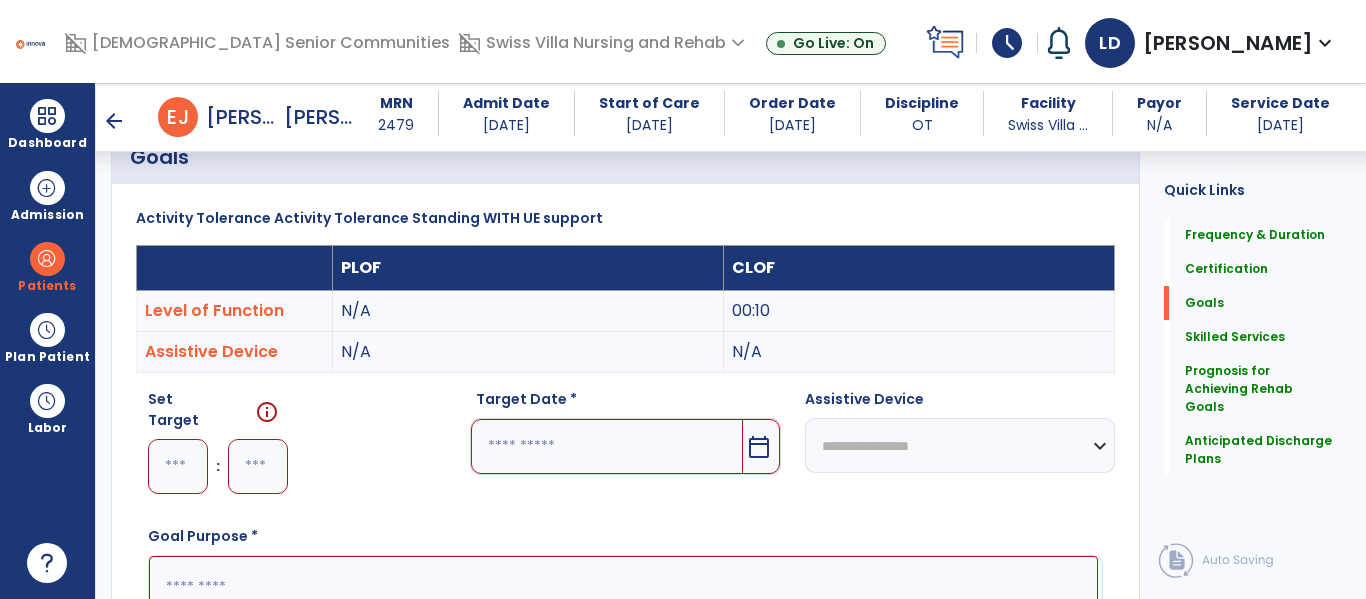 click at bounding box center (178, 466) 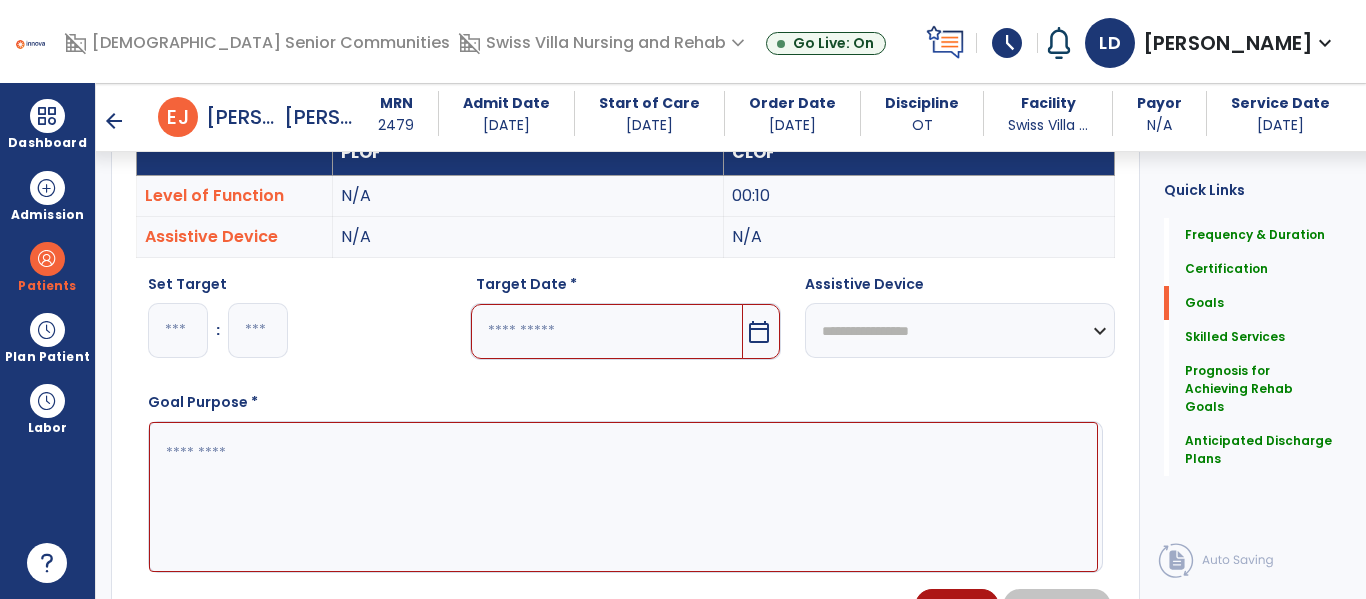 scroll, scrollTop: 605, scrollLeft: 0, axis: vertical 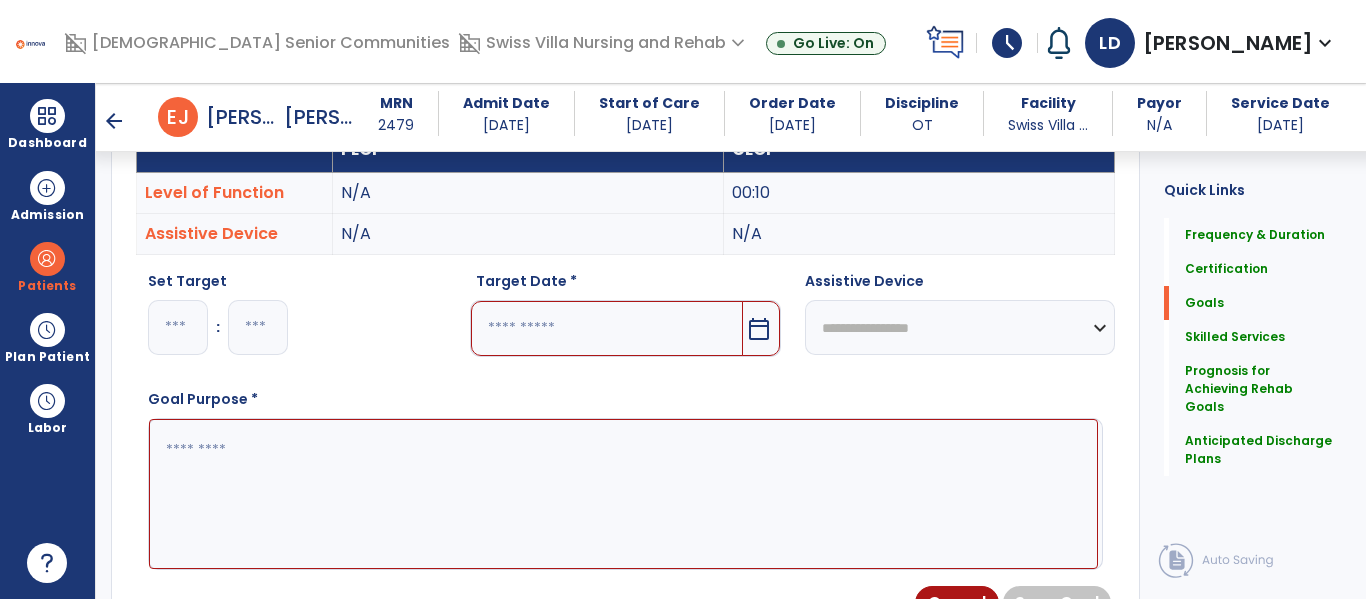 type on "*" 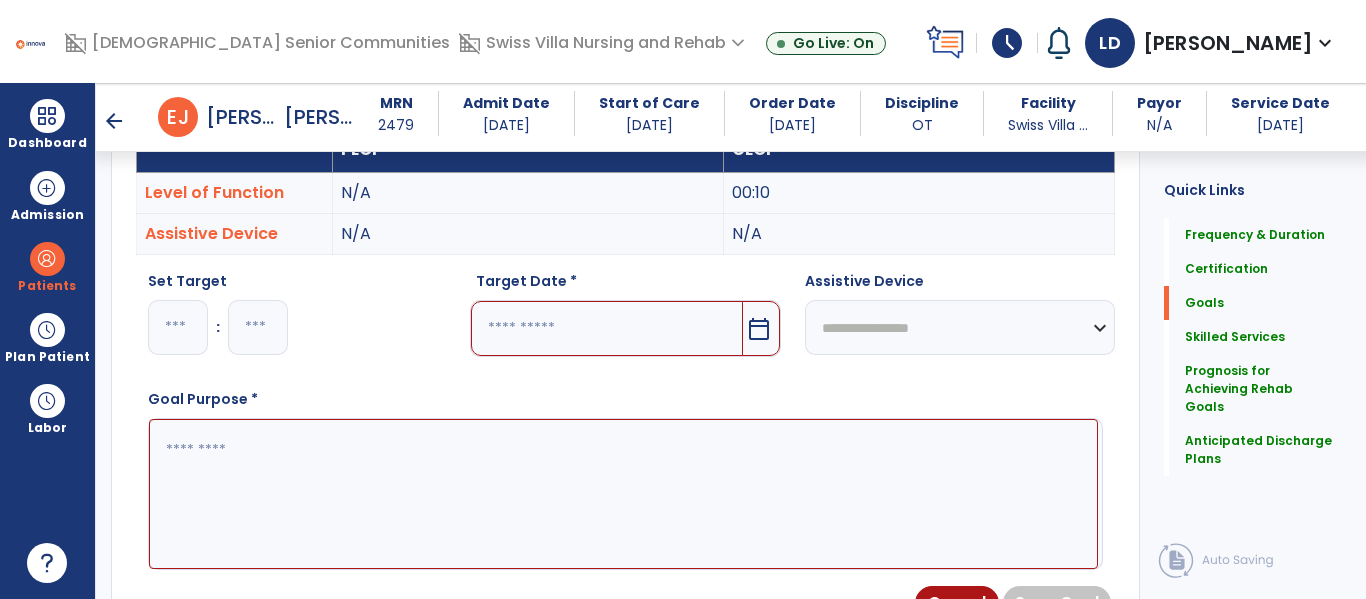 click at bounding box center [623, 494] 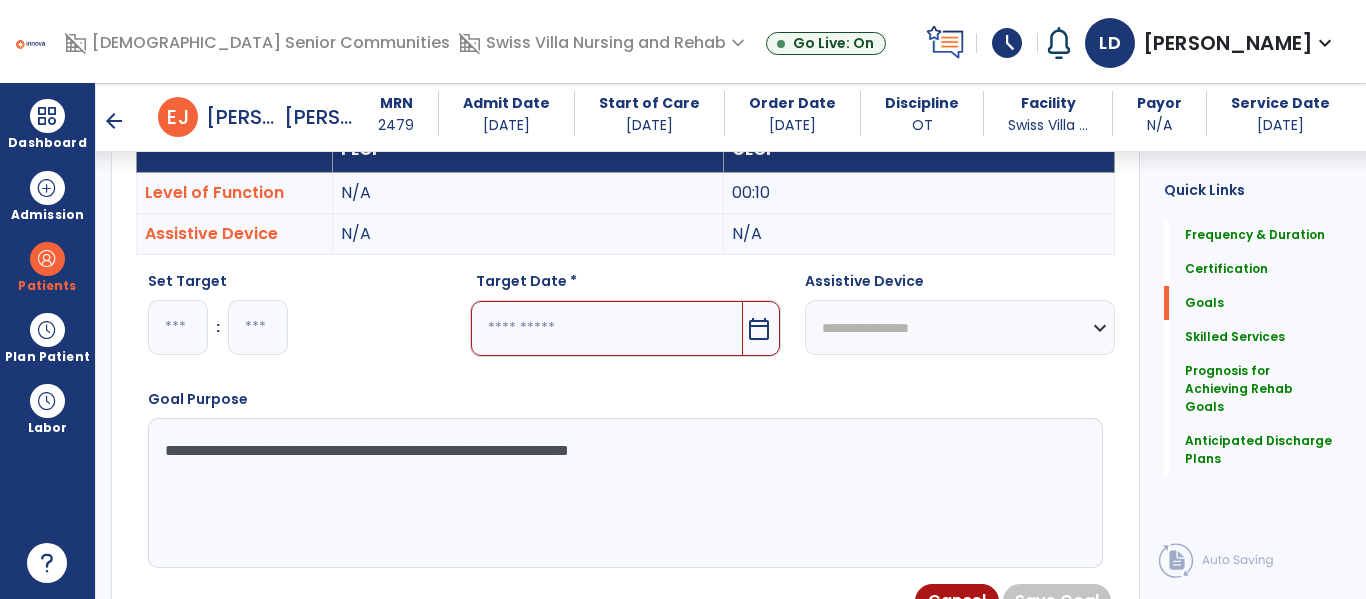 type on "**********" 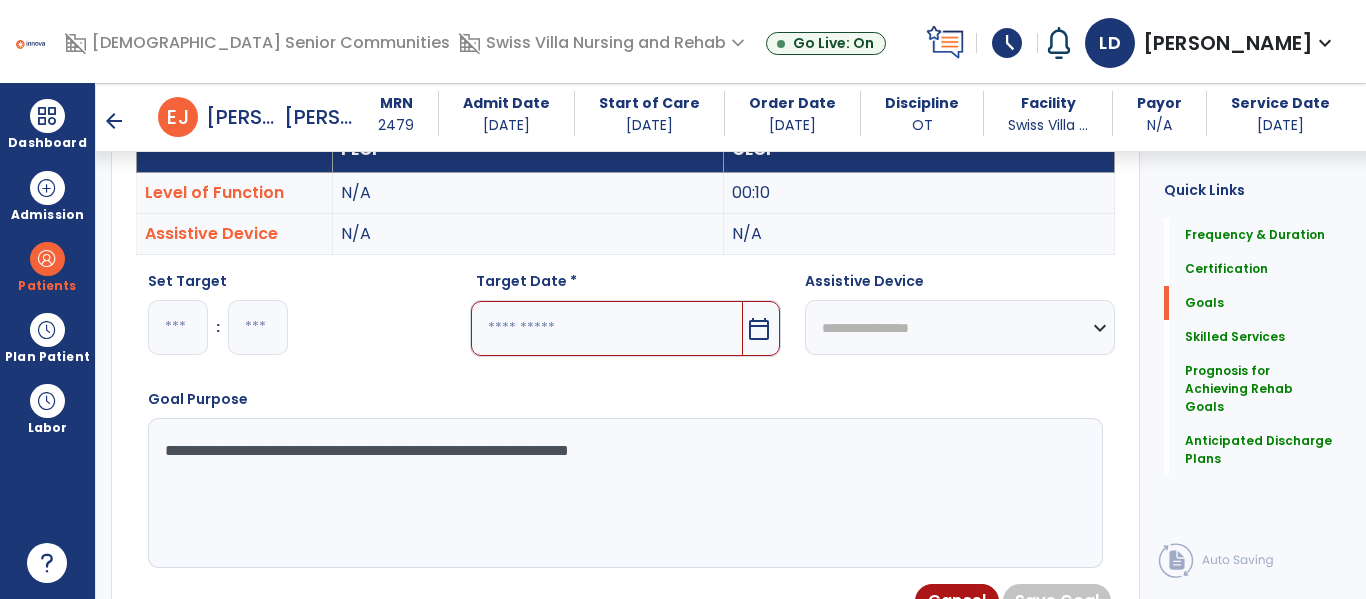click on "calendar_today" at bounding box center (761, 328) 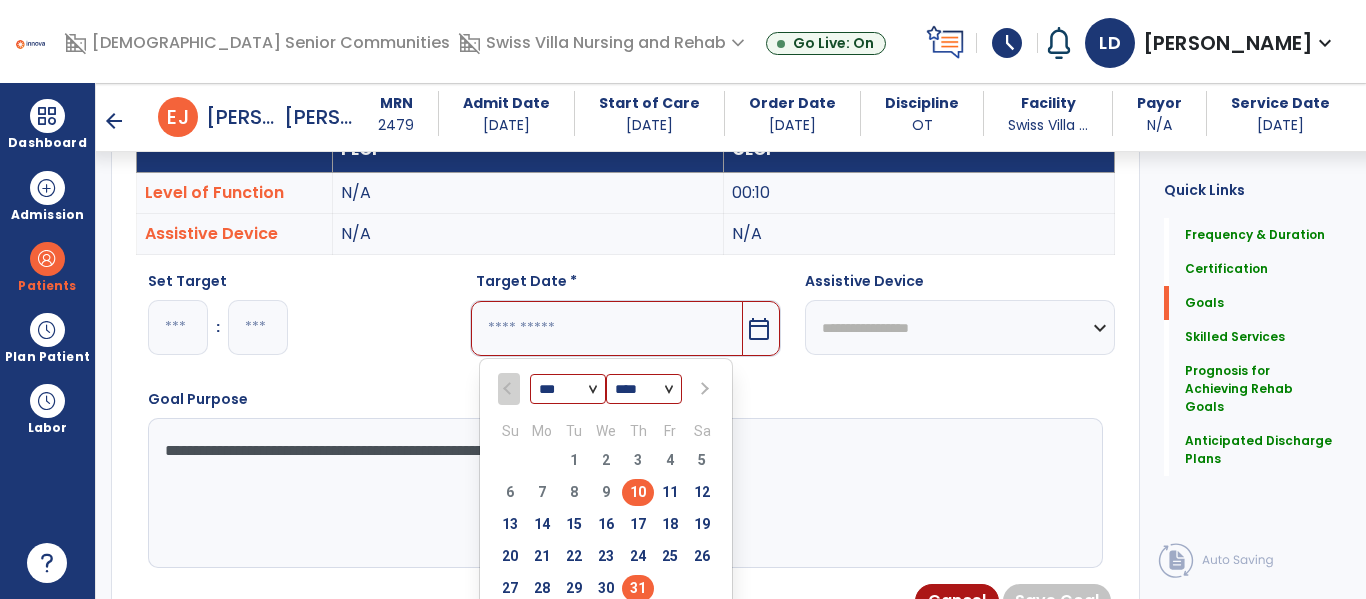 click on "31" at bounding box center [638, 588] 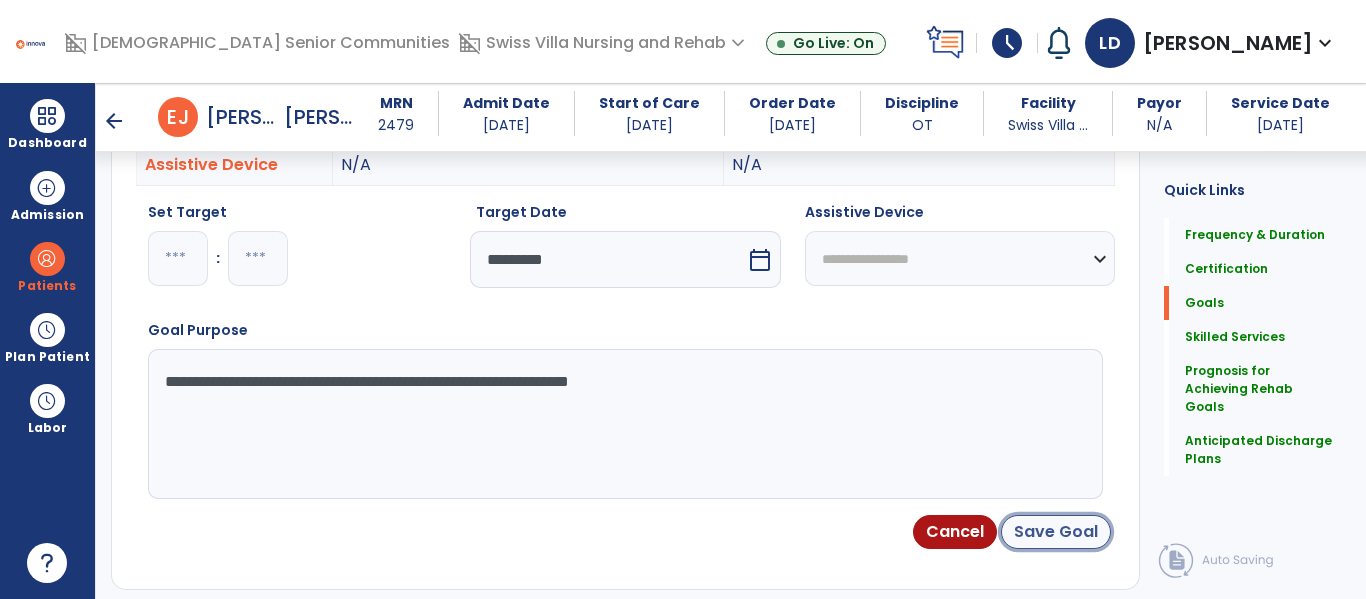 click on "Save Goal" at bounding box center (1056, 532) 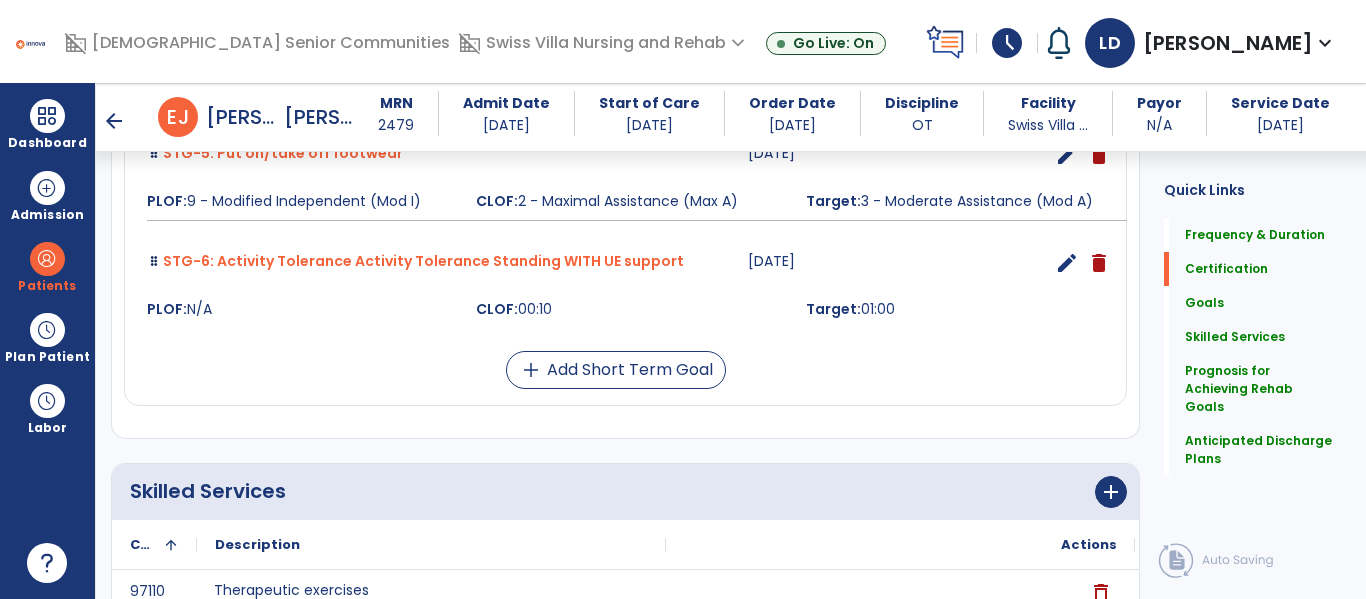 scroll, scrollTop: 1107, scrollLeft: 0, axis: vertical 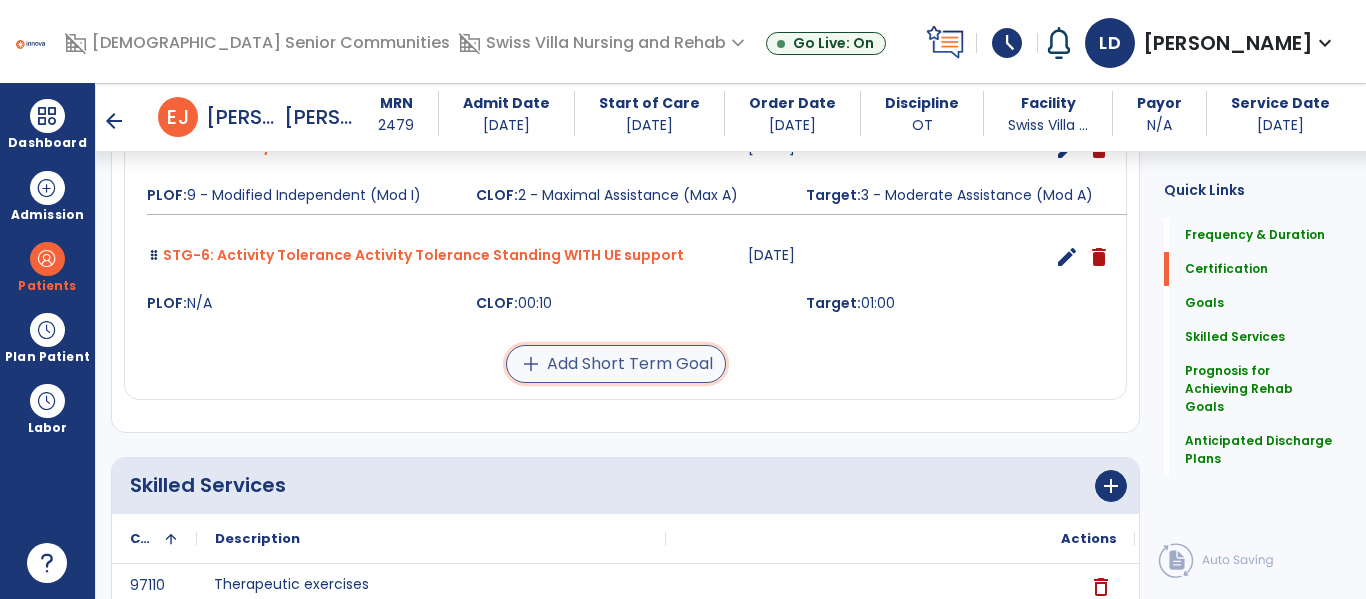 click on "add  Add Short Term Goal" at bounding box center [616, 364] 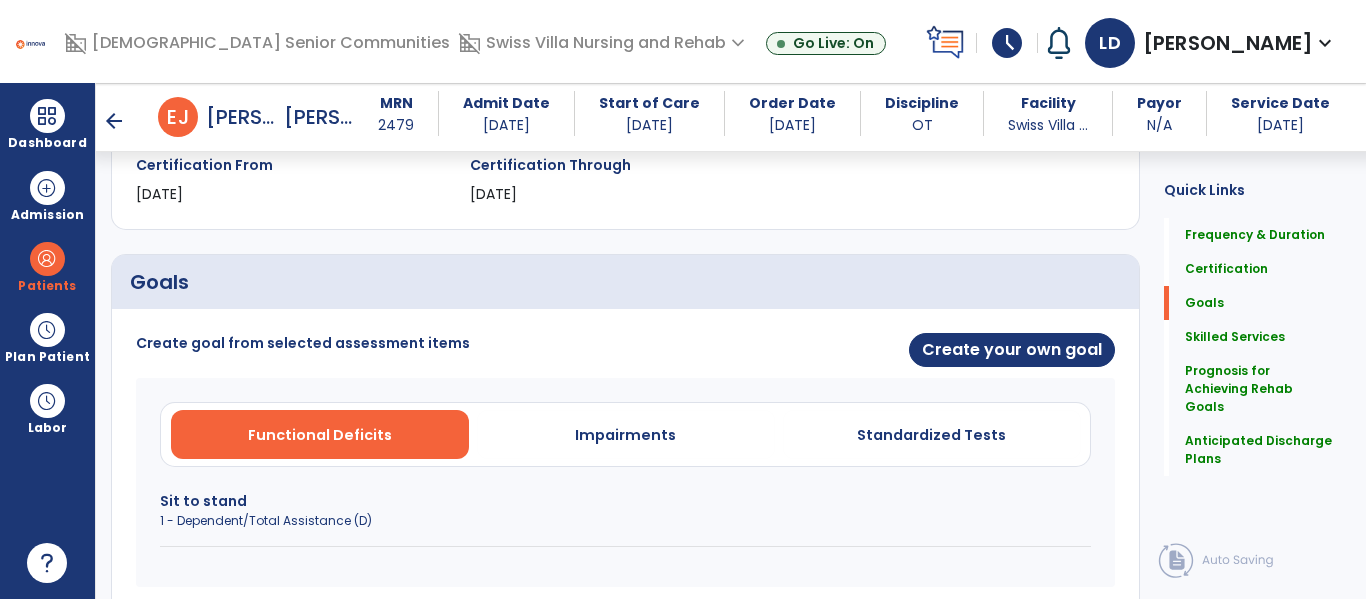 scroll, scrollTop: 344, scrollLeft: 0, axis: vertical 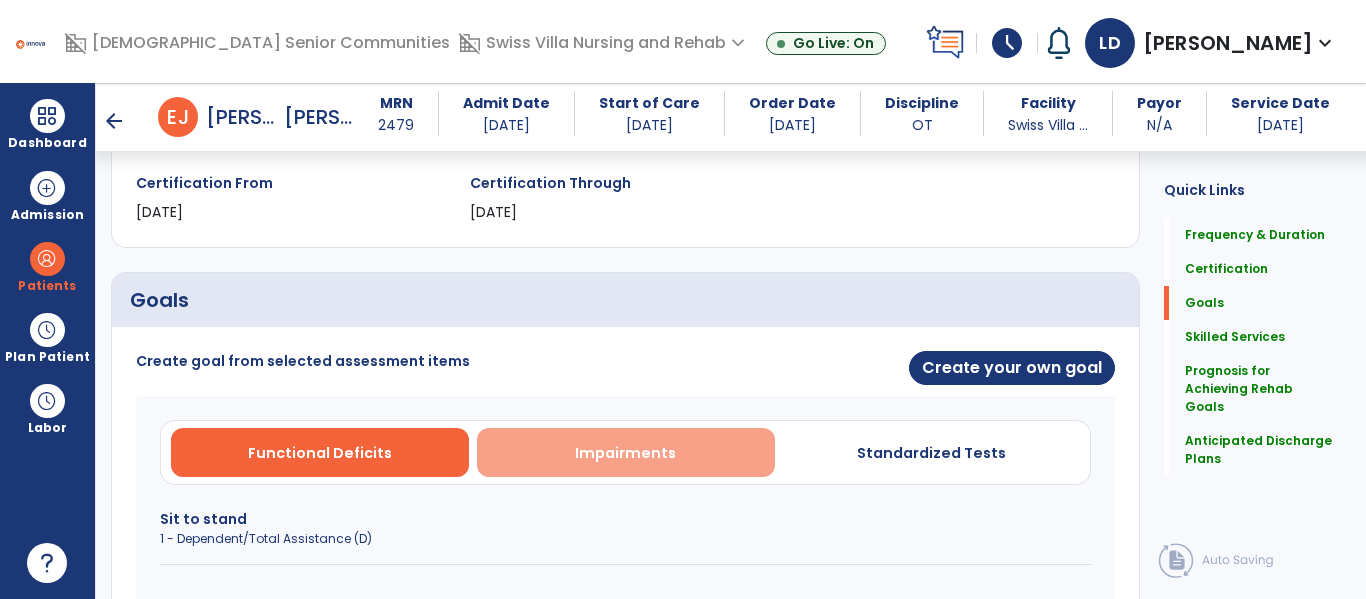 click on "Impairments" at bounding box center (625, 453) 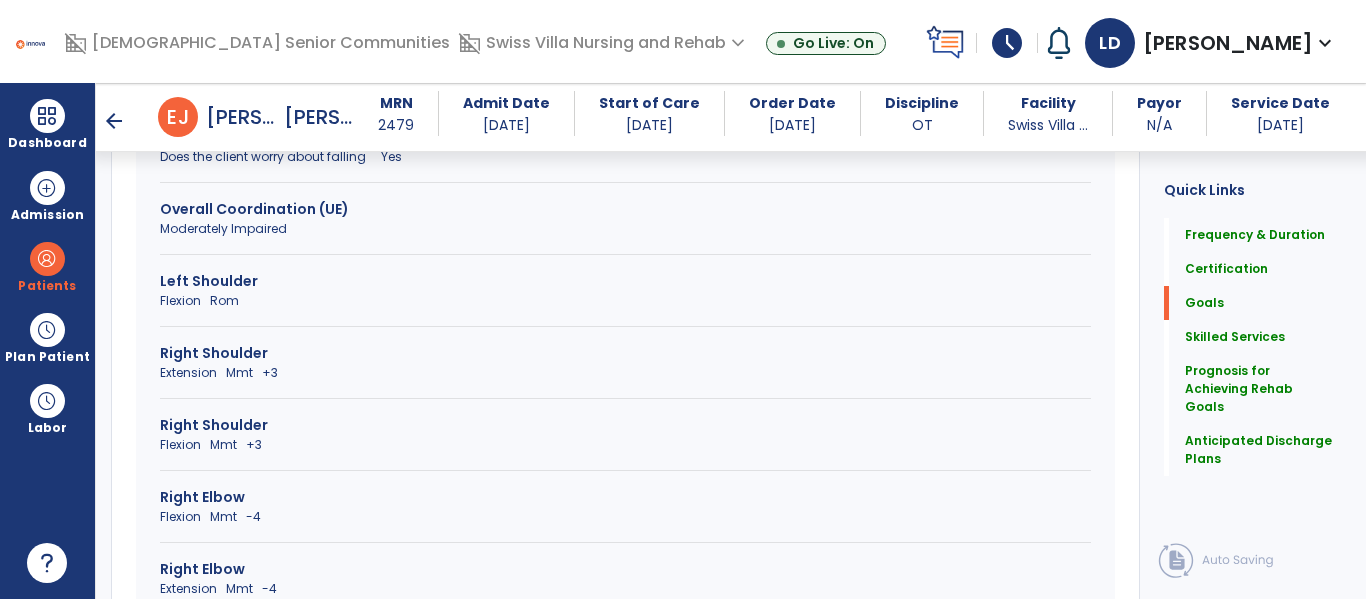 scroll, scrollTop: 1242, scrollLeft: 0, axis: vertical 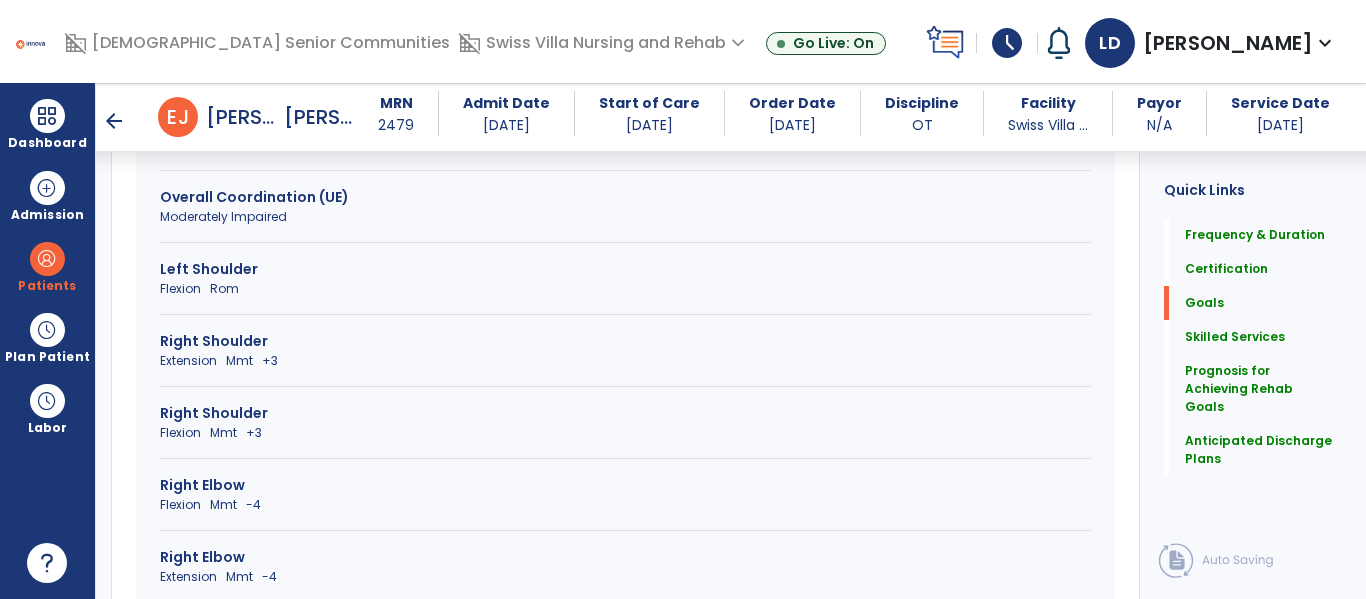 click on "Right Shoulder" at bounding box center [625, 341] 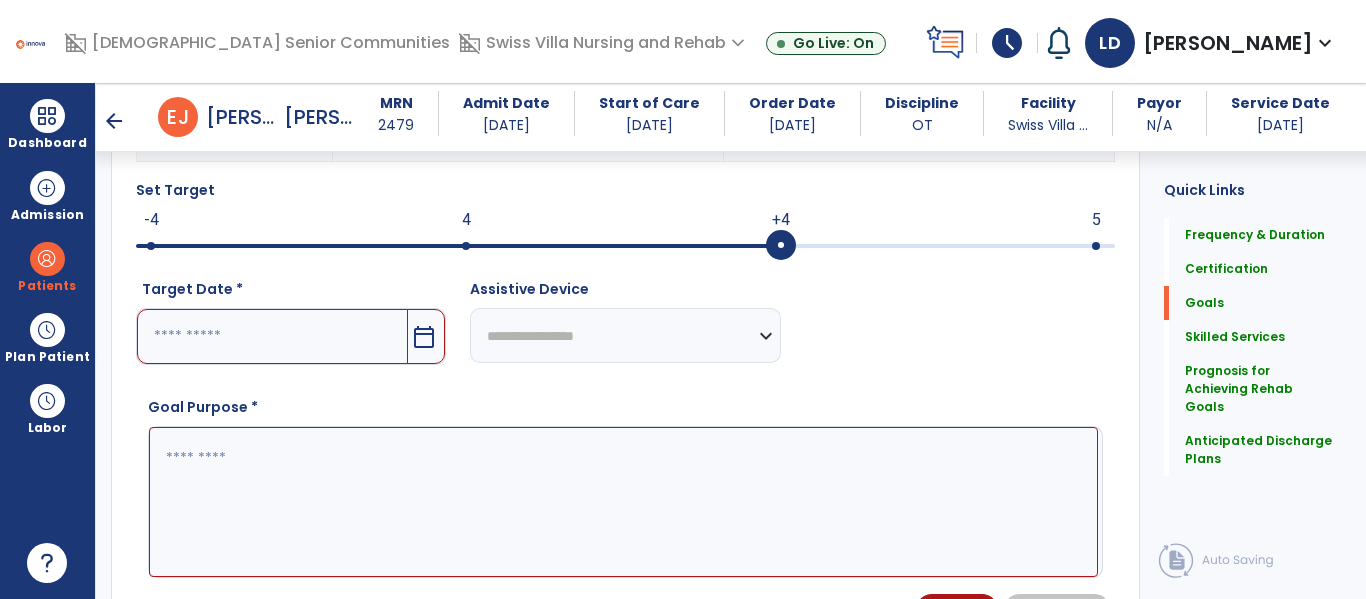scroll, scrollTop: 680, scrollLeft: 0, axis: vertical 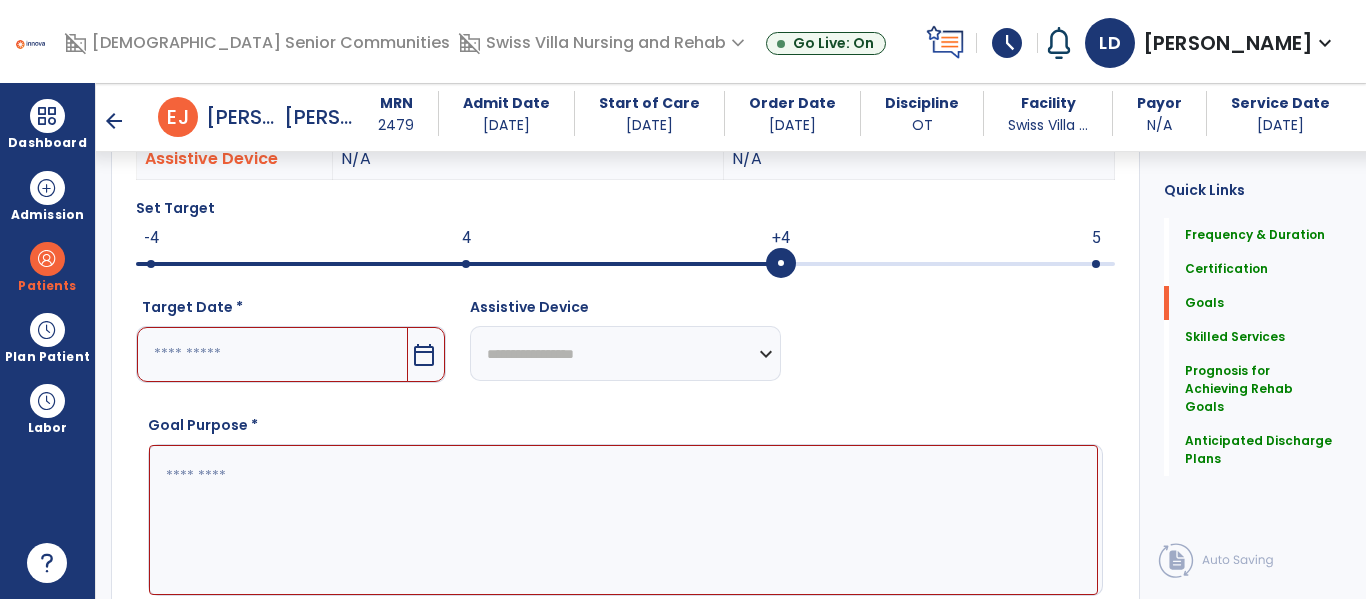 click at bounding box center [458, 264] 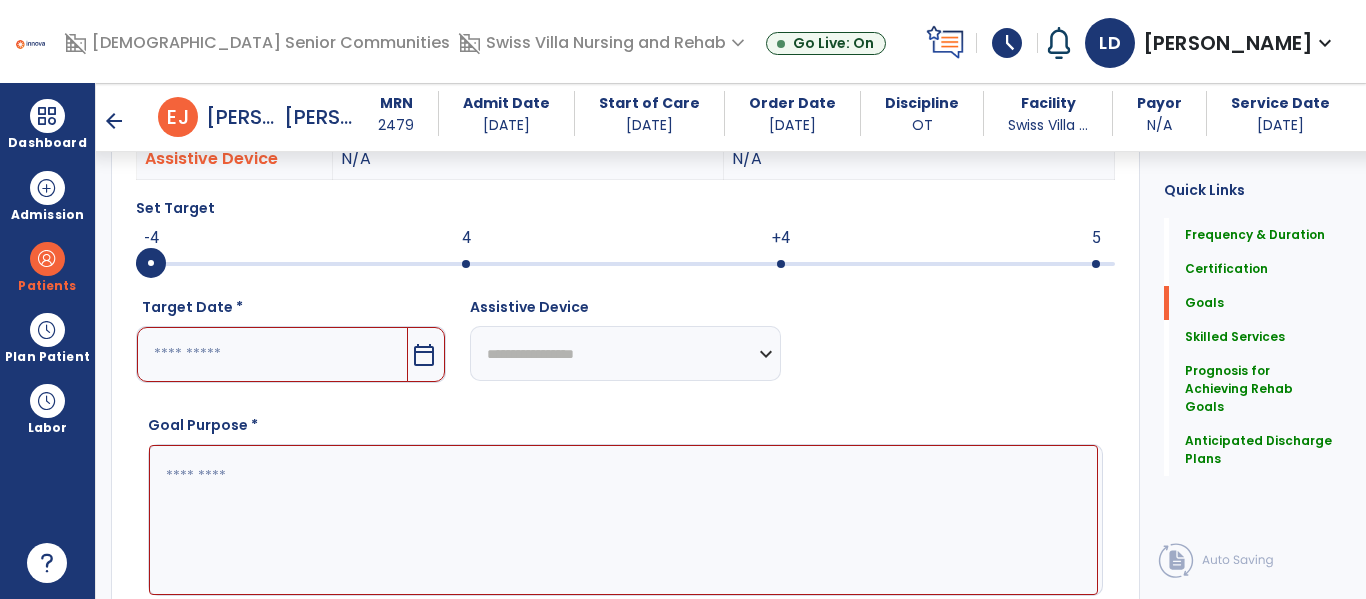 click on "calendar_today" at bounding box center (426, 354) 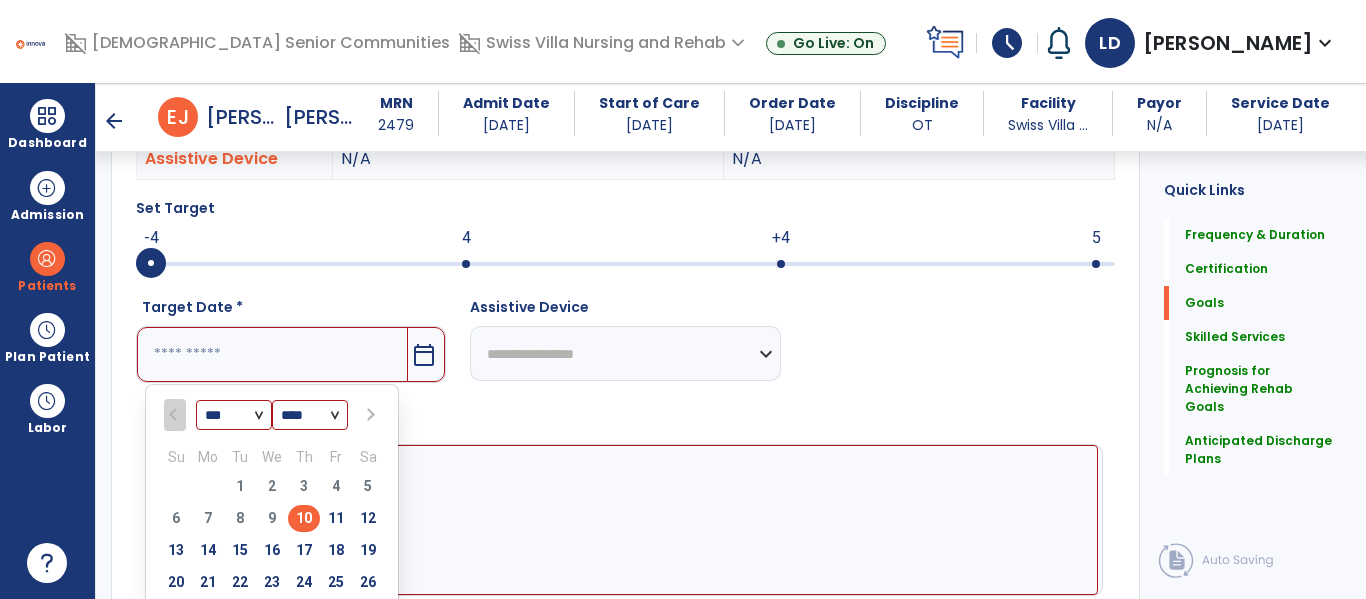 scroll, scrollTop: 785, scrollLeft: 0, axis: vertical 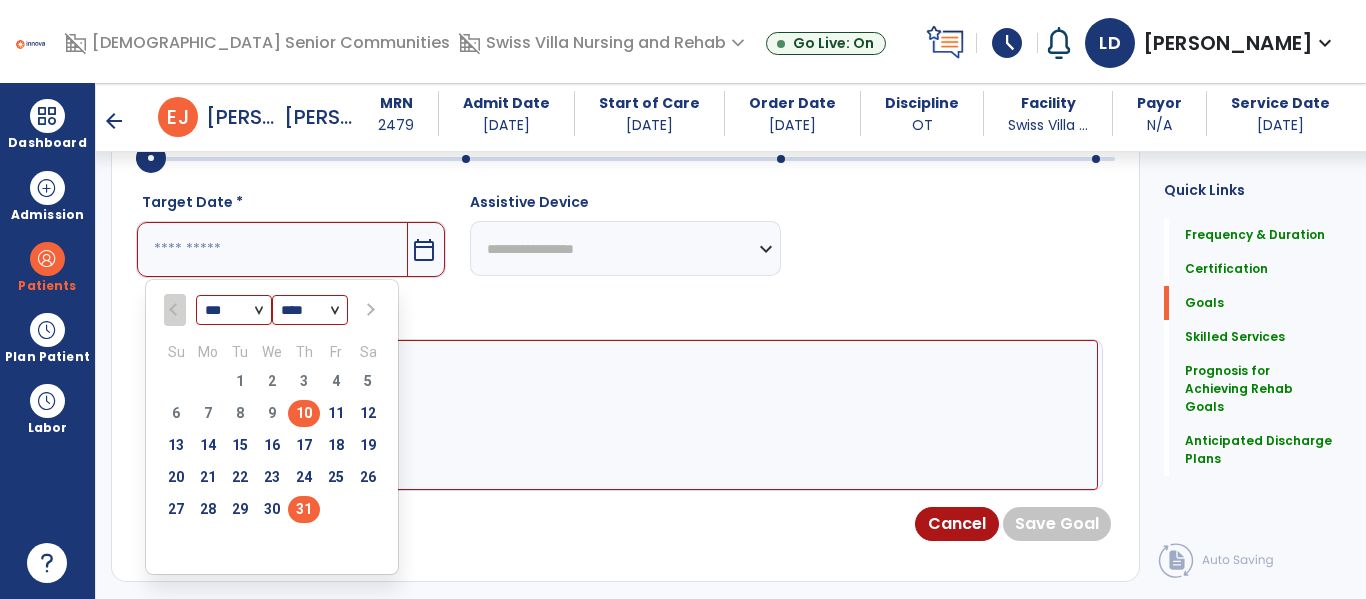click on "31" at bounding box center [304, 509] 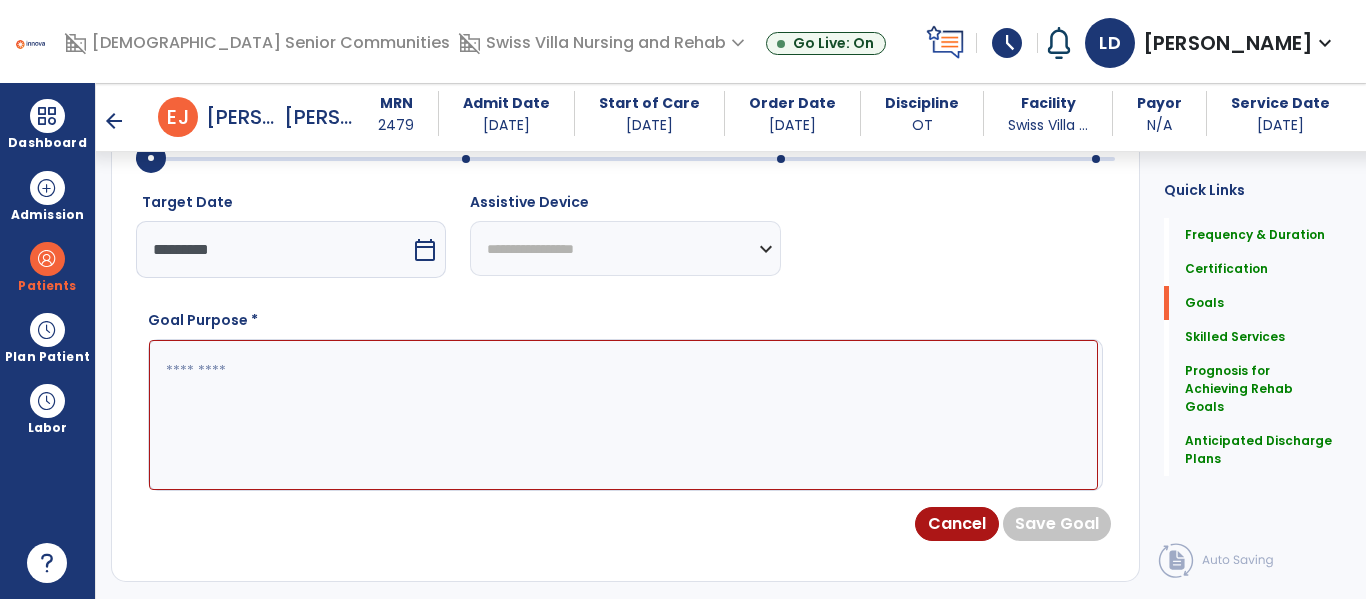 click at bounding box center (623, 415) 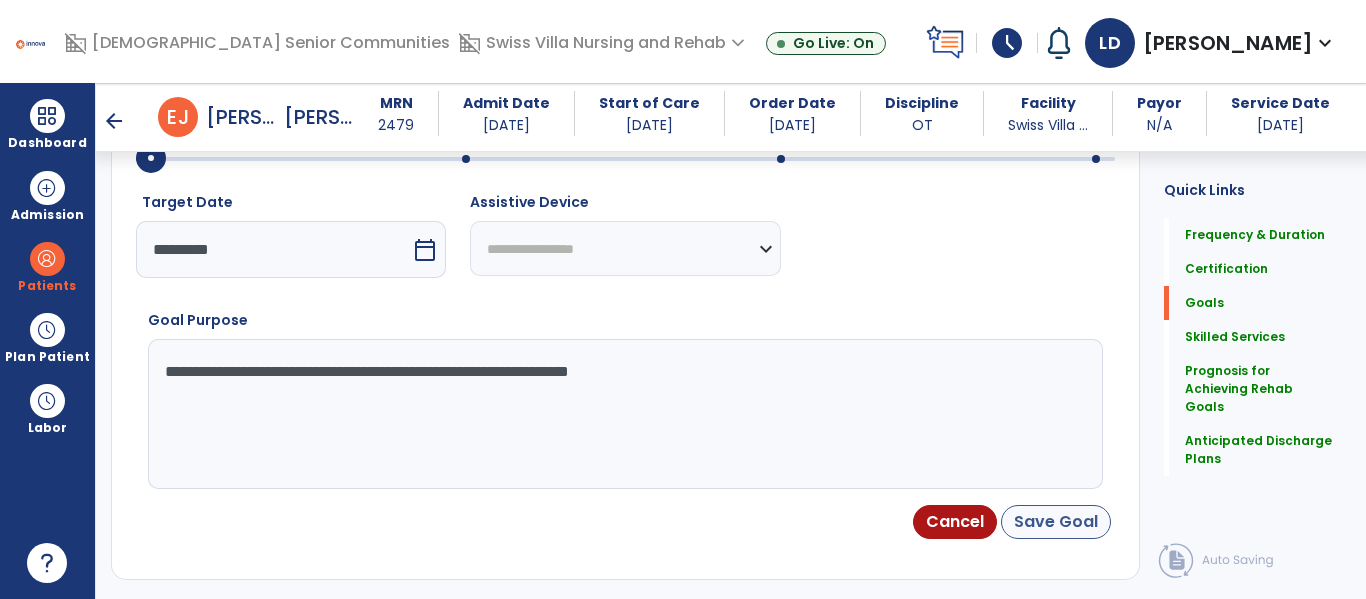 type on "**********" 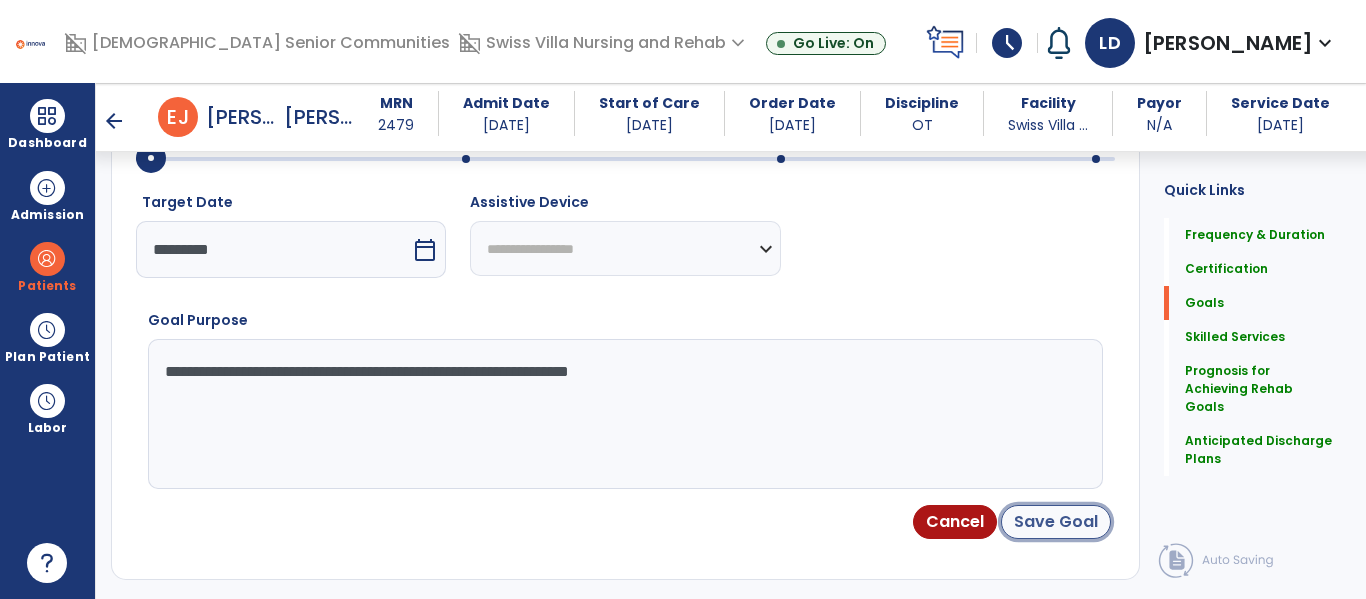 click on "Save Goal" at bounding box center (1056, 522) 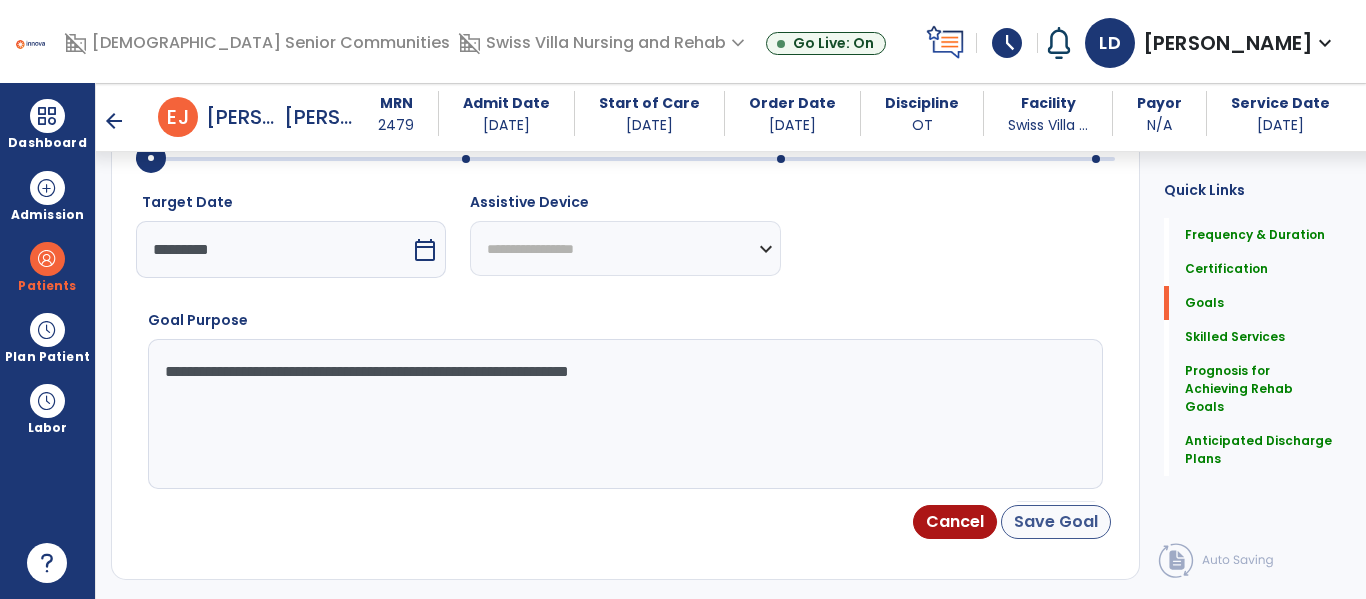 scroll, scrollTop: 94, scrollLeft: 0, axis: vertical 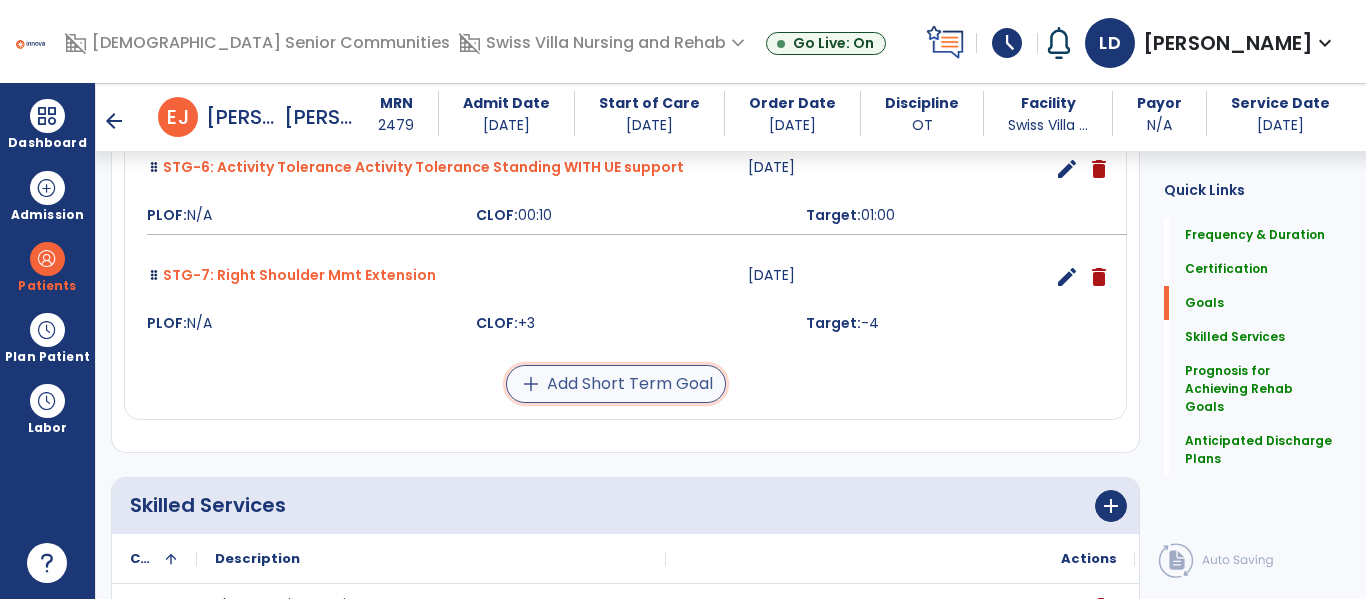click on "add  Add Short Term Goal" at bounding box center (616, 384) 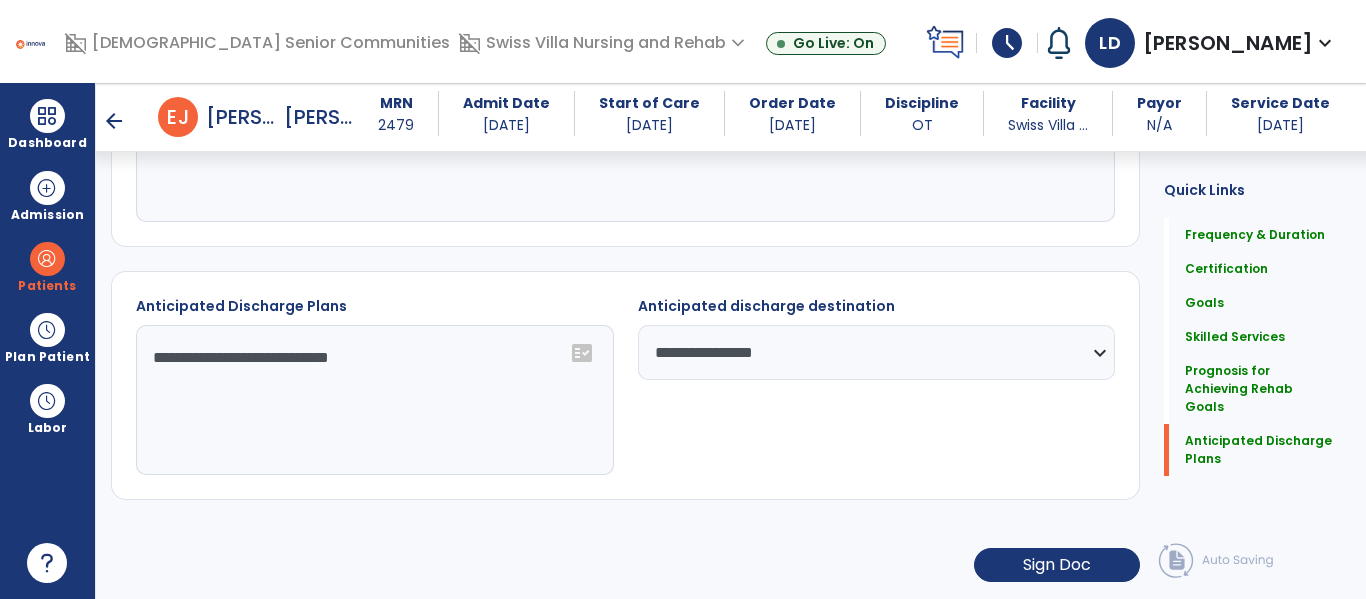 click on "**********" 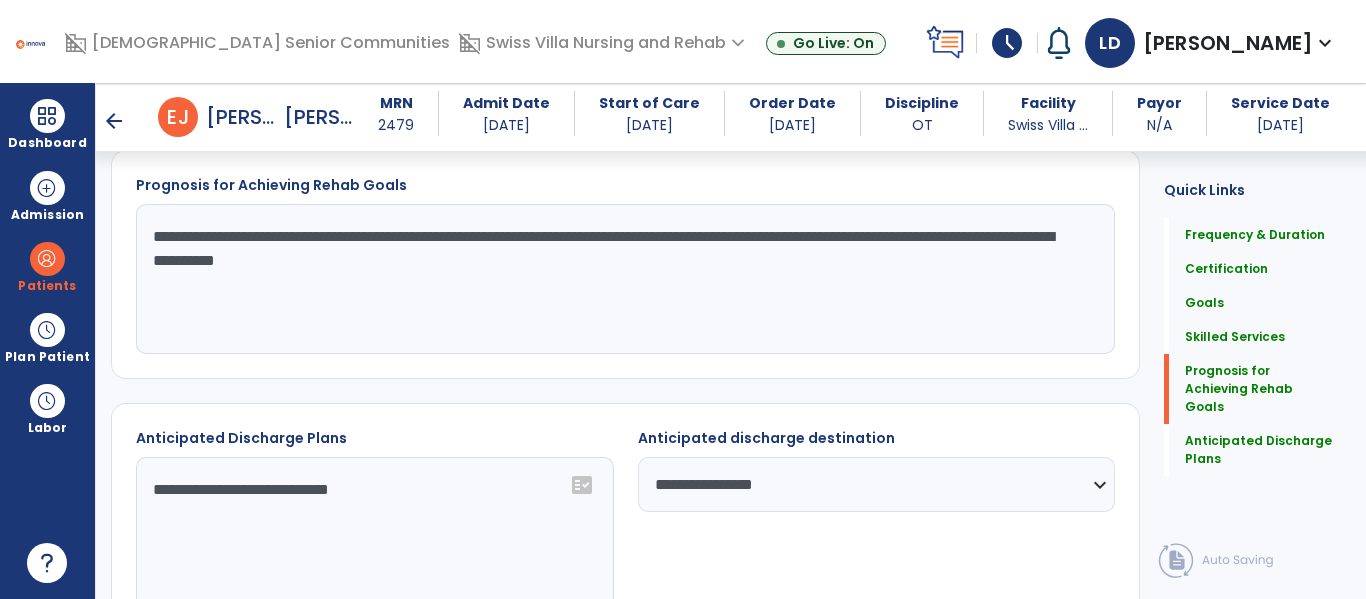 click on "Frequency & Duration  Frequency  ********* ** ** ** ** ** ** **  Duration  * ******** ***** Certification From 07/10/2025 Certification Through 08/20/2025 Goals     Create goal from selected assessment items  Create your own goal   Functional Deficits   Impairments   Standardized Tests  Sit to stand 1 - Dependent/Total Assistance (D) Cancel Skilled Services      add
Code
1
Description
to" 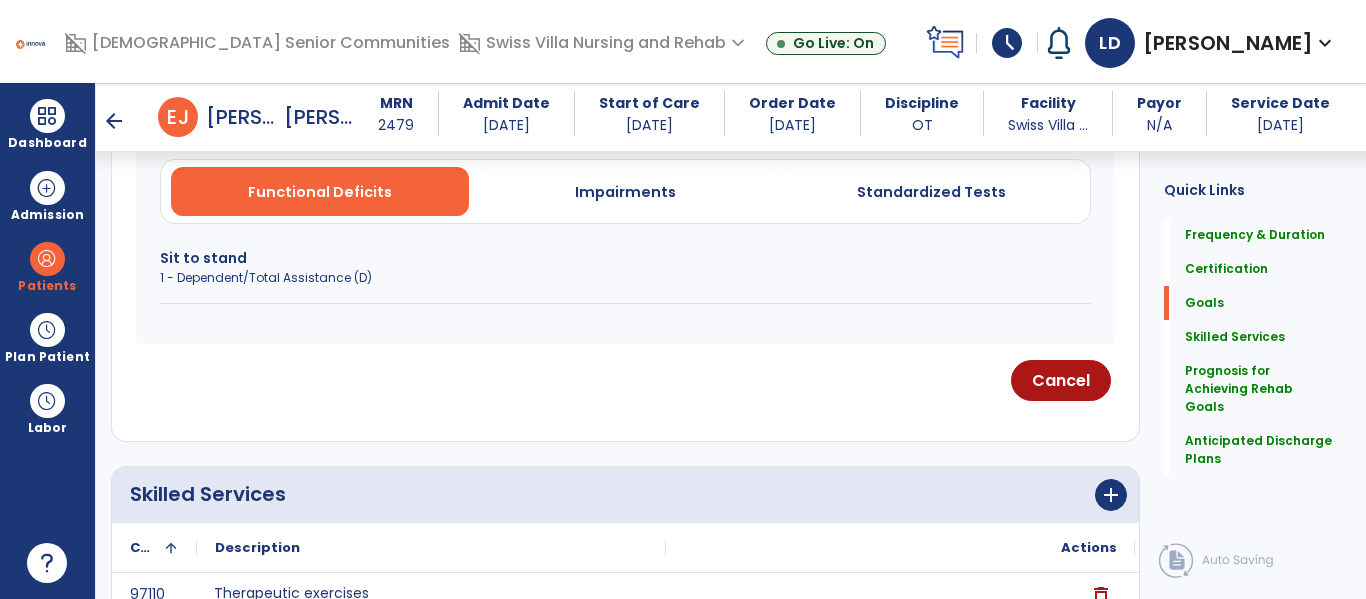 scroll, scrollTop: 601, scrollLeft: 0, axis: vertical 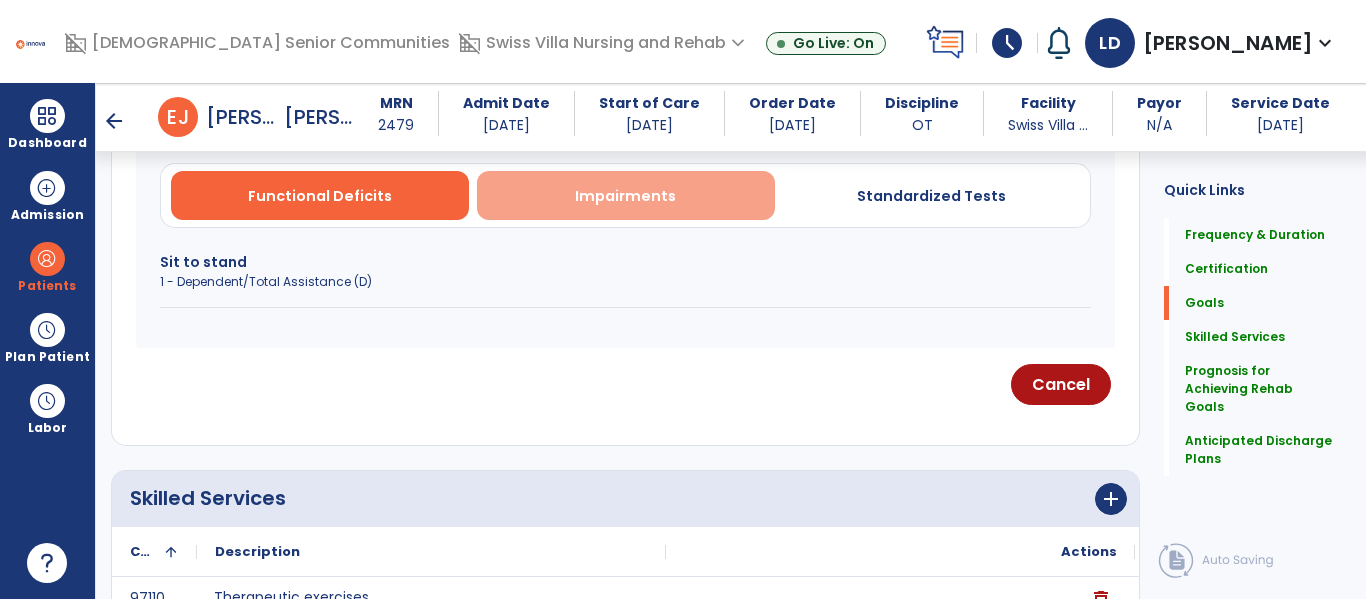 click on "Impairments" at bounding box center (626, 195) 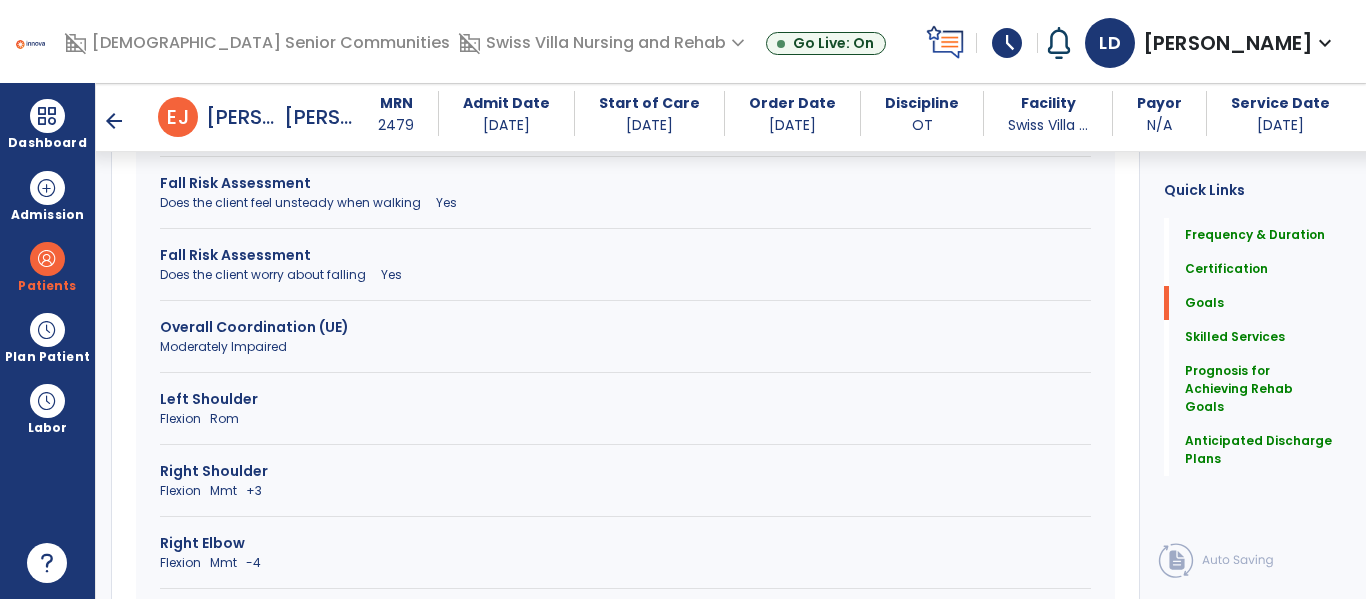 scroll, scrollTop: 1133, scrollLeft: 0, axis: vertical 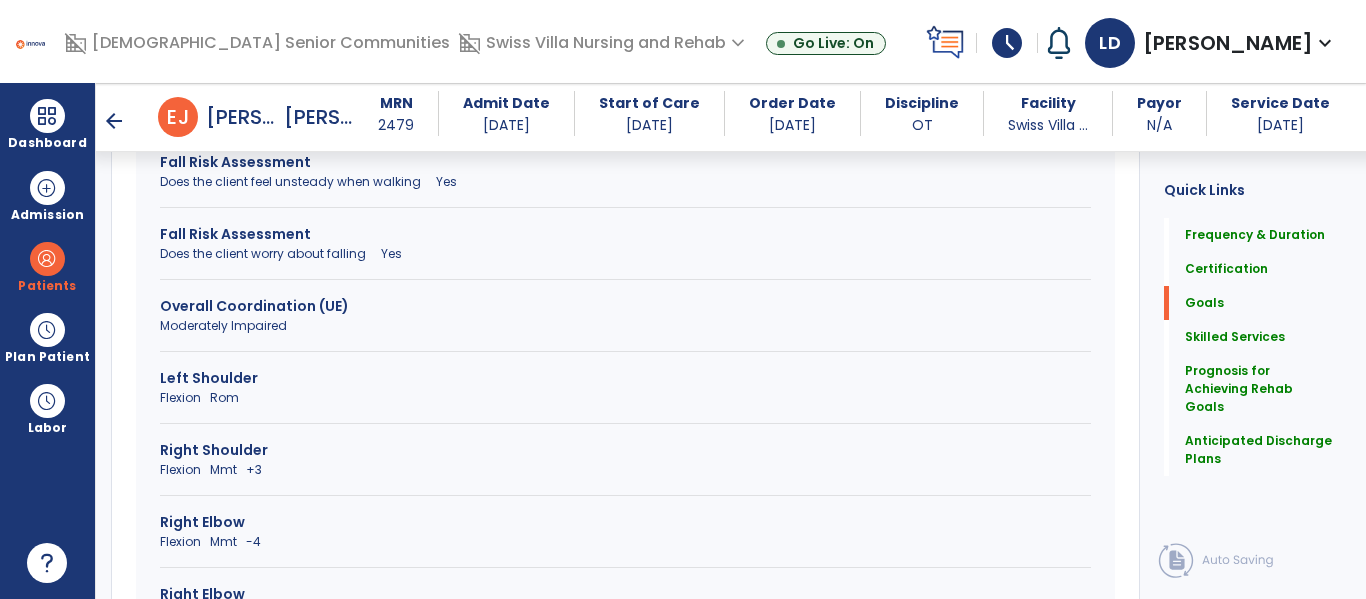 click on "Moderately Impaired" at bounding box center [625, 326] 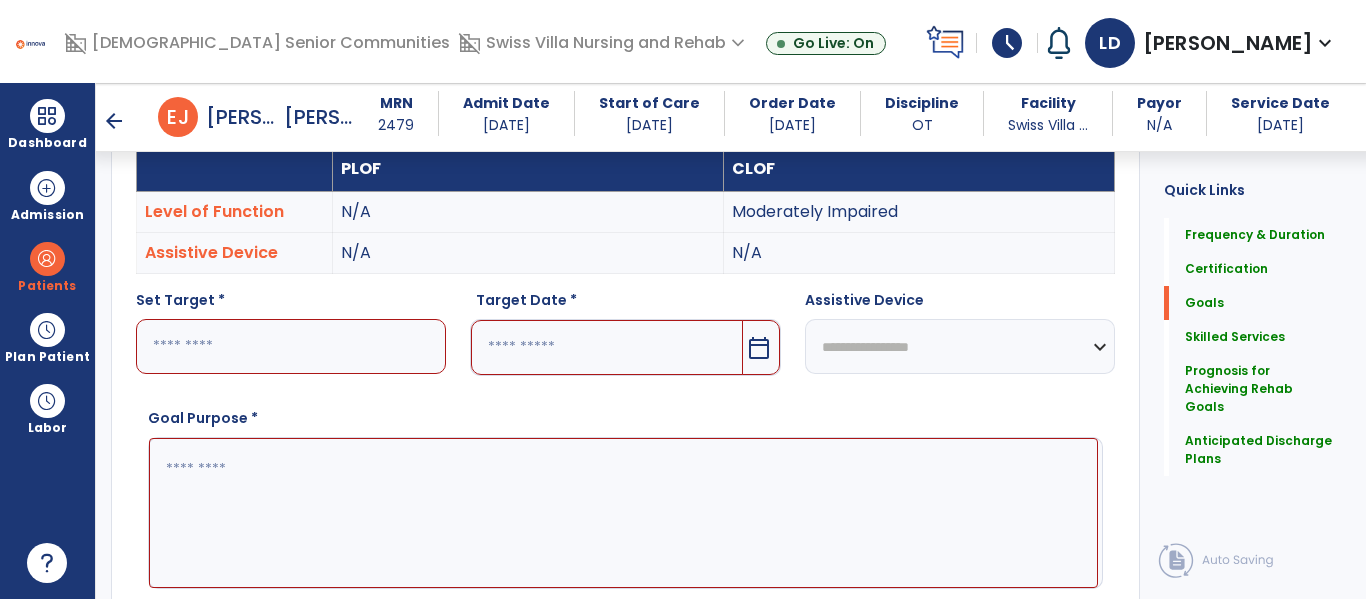 scroll, scrollTop: 504, scrollLeft: 0, axis: vertical 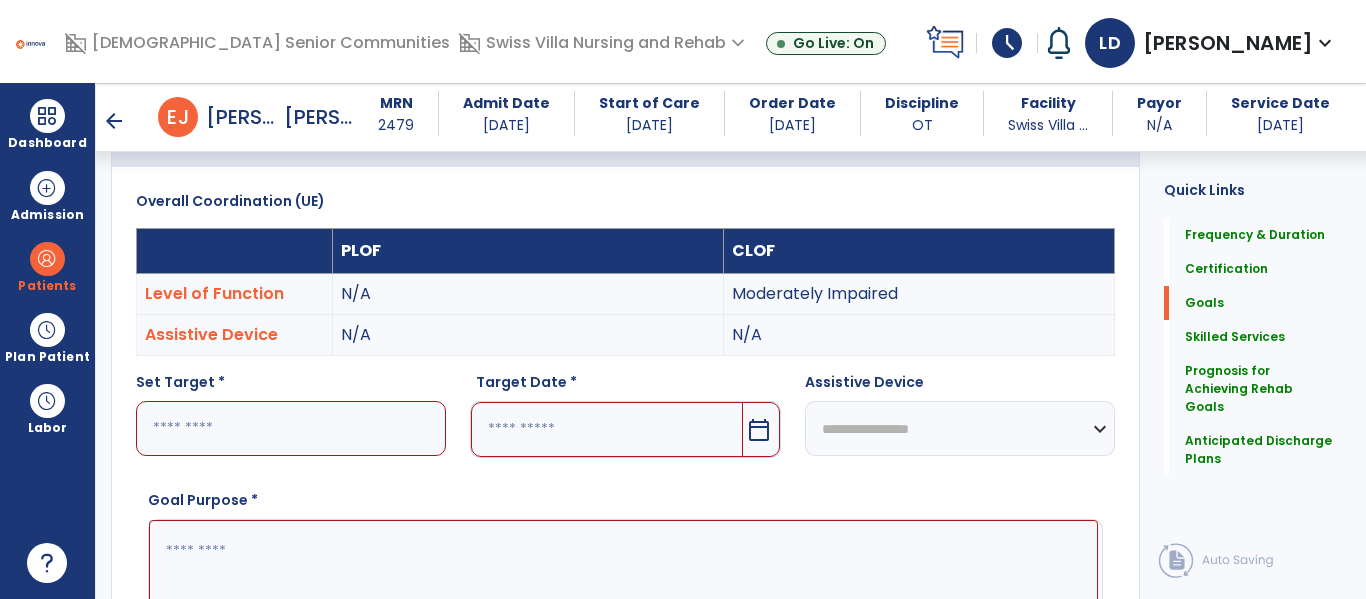 click at bounding box center (291, 428) 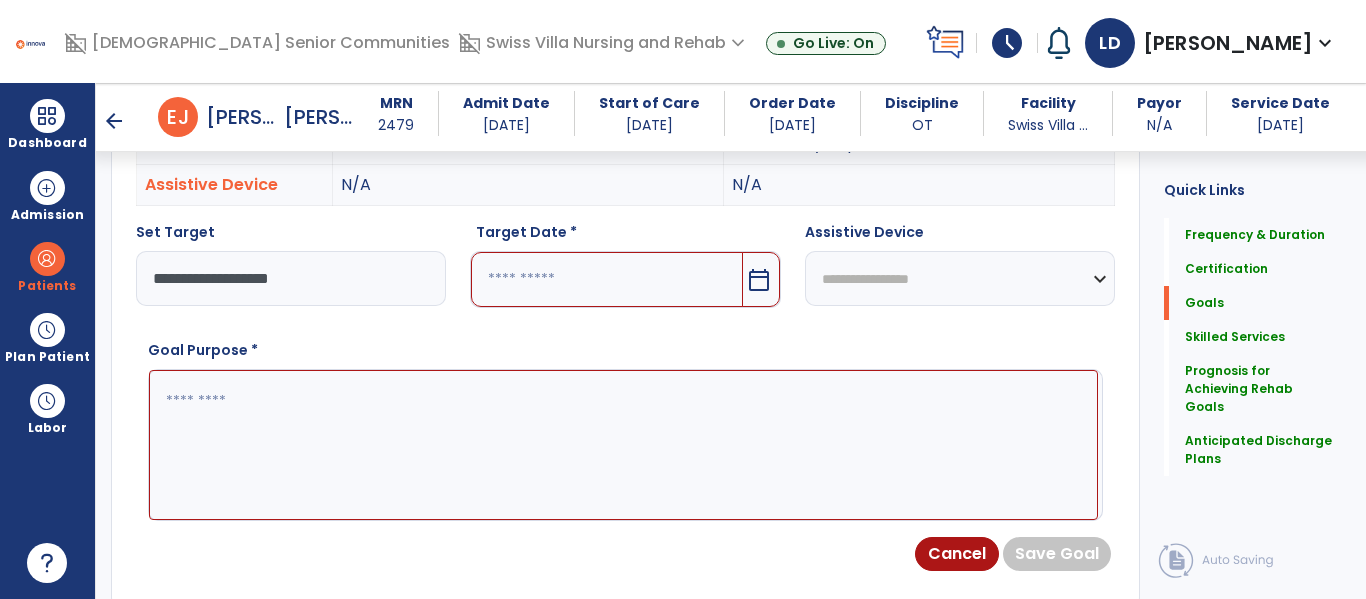 scroll, scrollTop: 668, scrollLeft: 0, axis: vertical 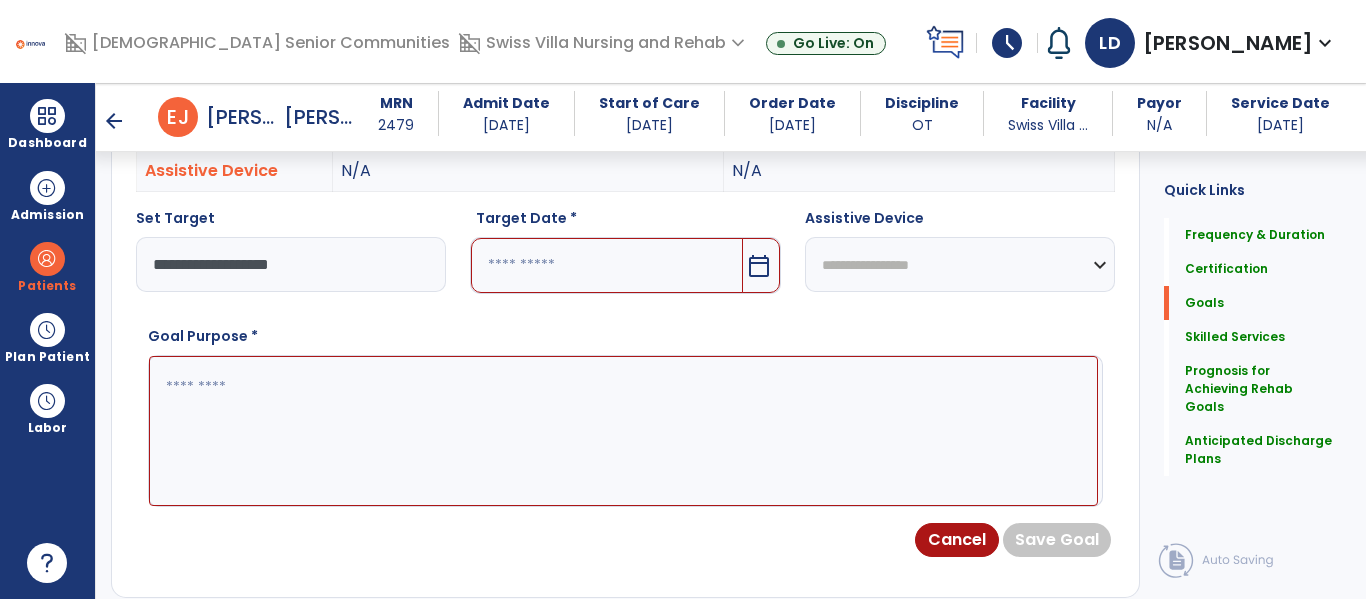 type on "**********" 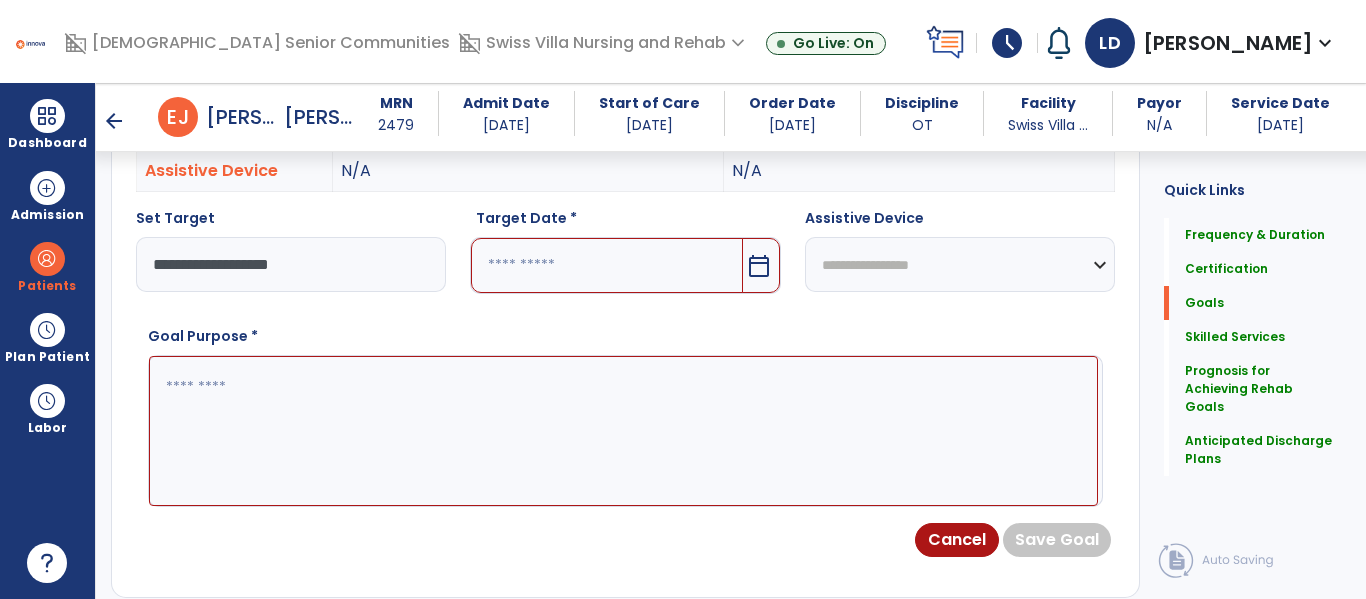 click at bounding box center (623, 431) 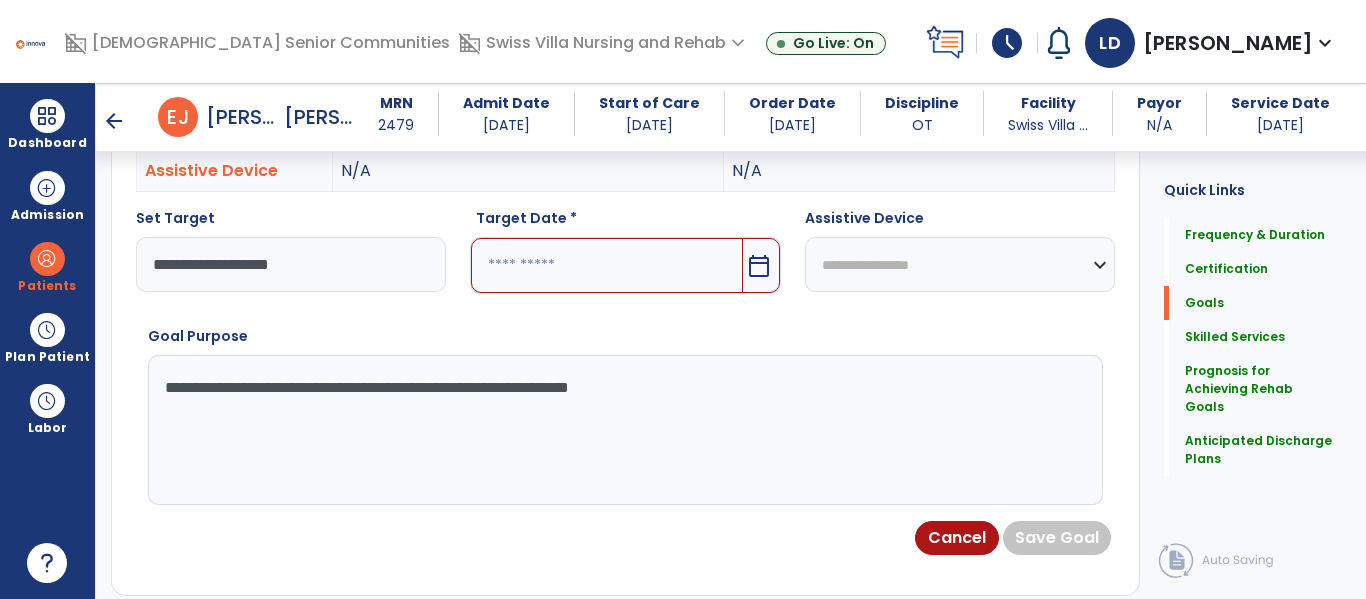type on "**********" 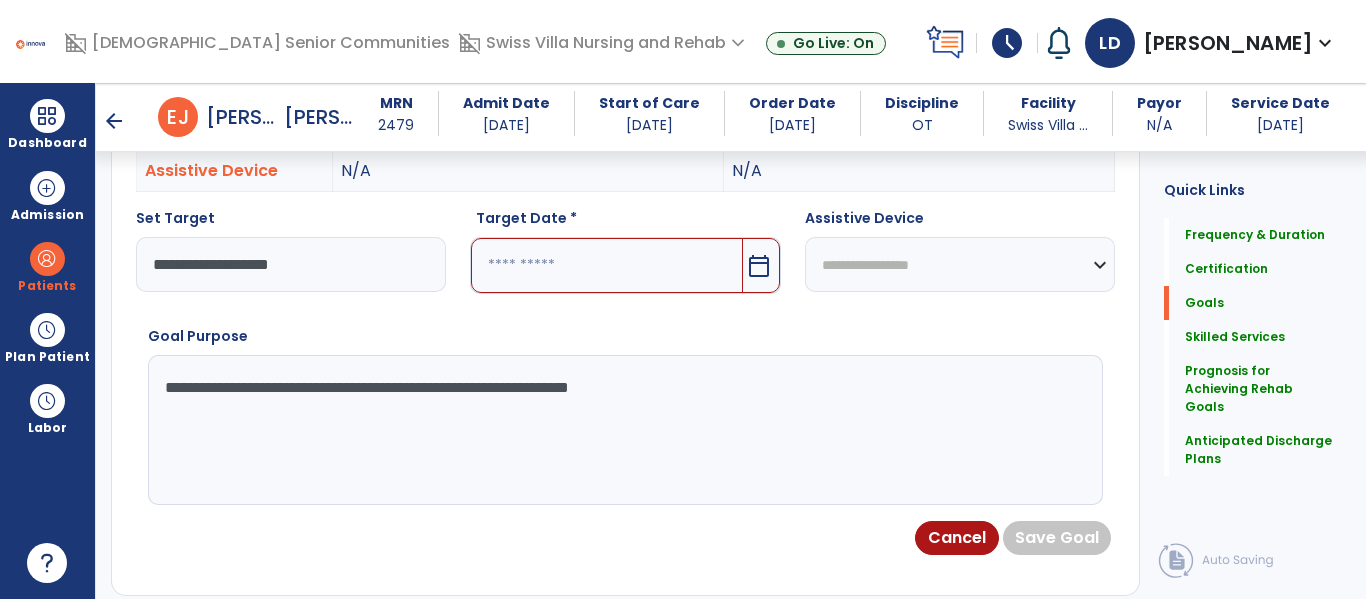 click on "calendar_today" at bounding box center (759, 266) 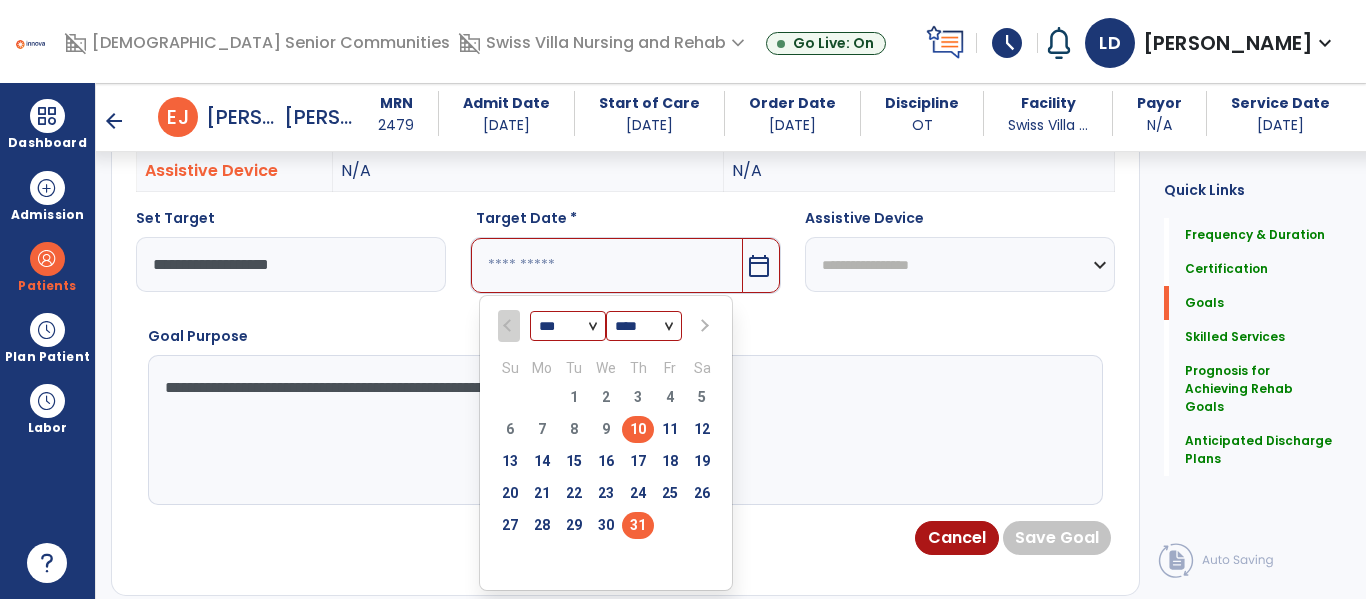 click on "31" at bounding box center (638, 525) 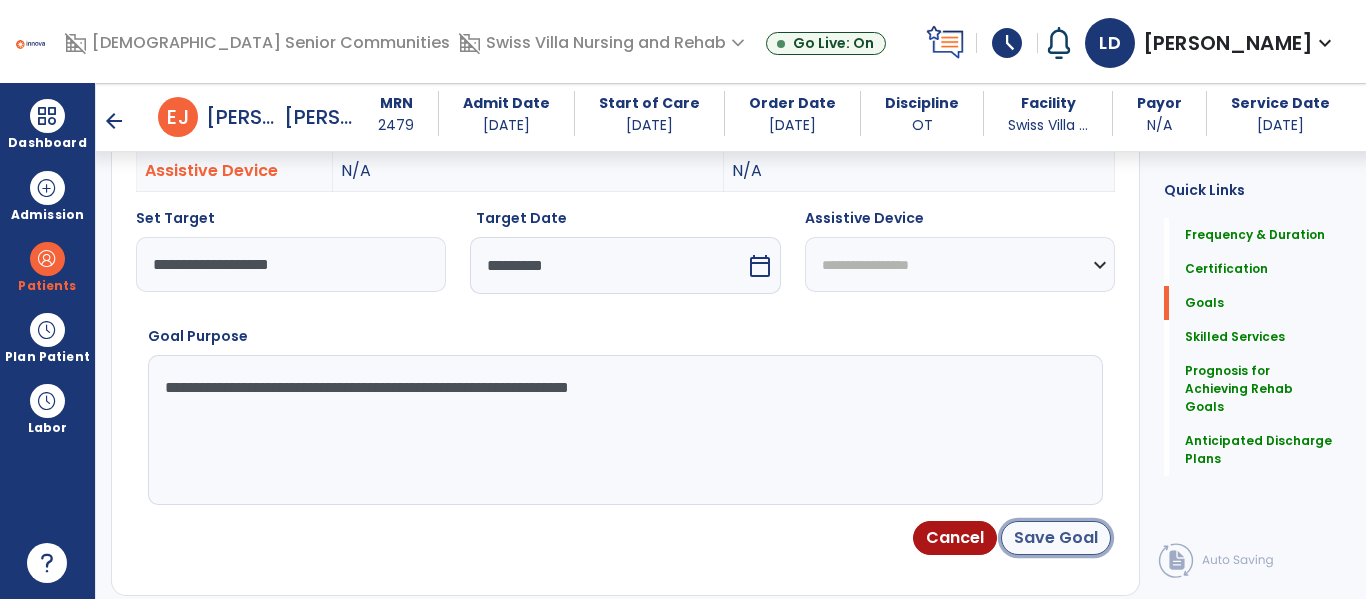 click on "Save Goal" at bounding box center [1056, 538] 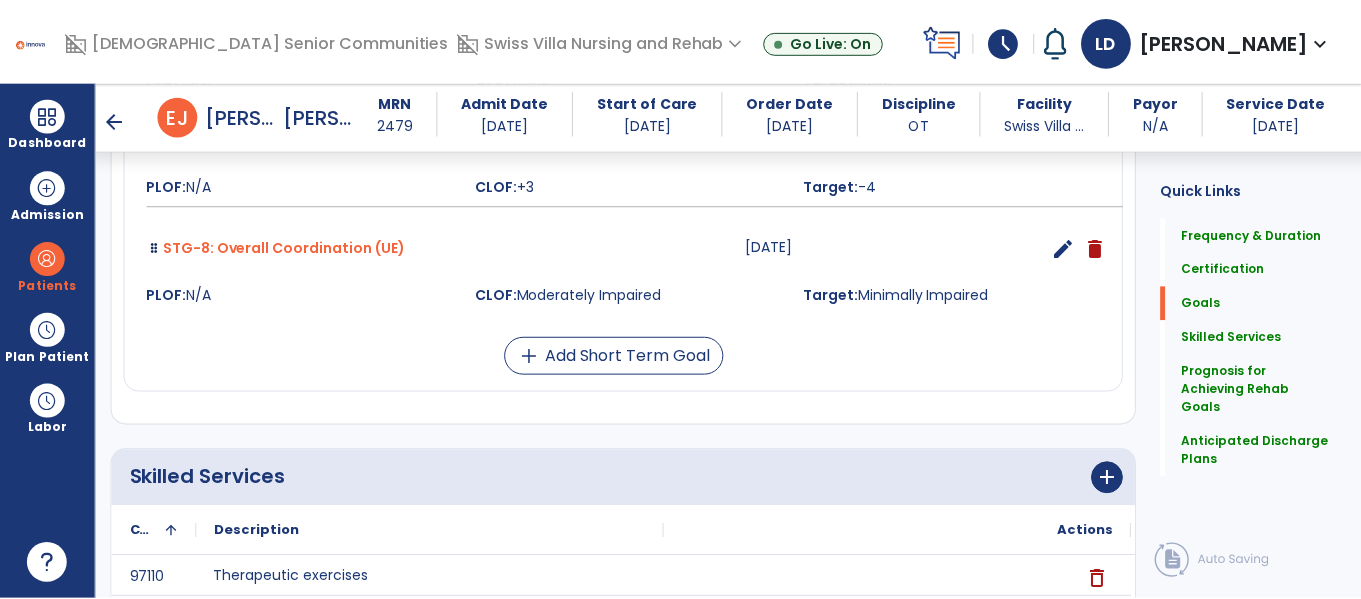 scroll, scrollTop: 2133, scrollLeft: 0, axis: vertical 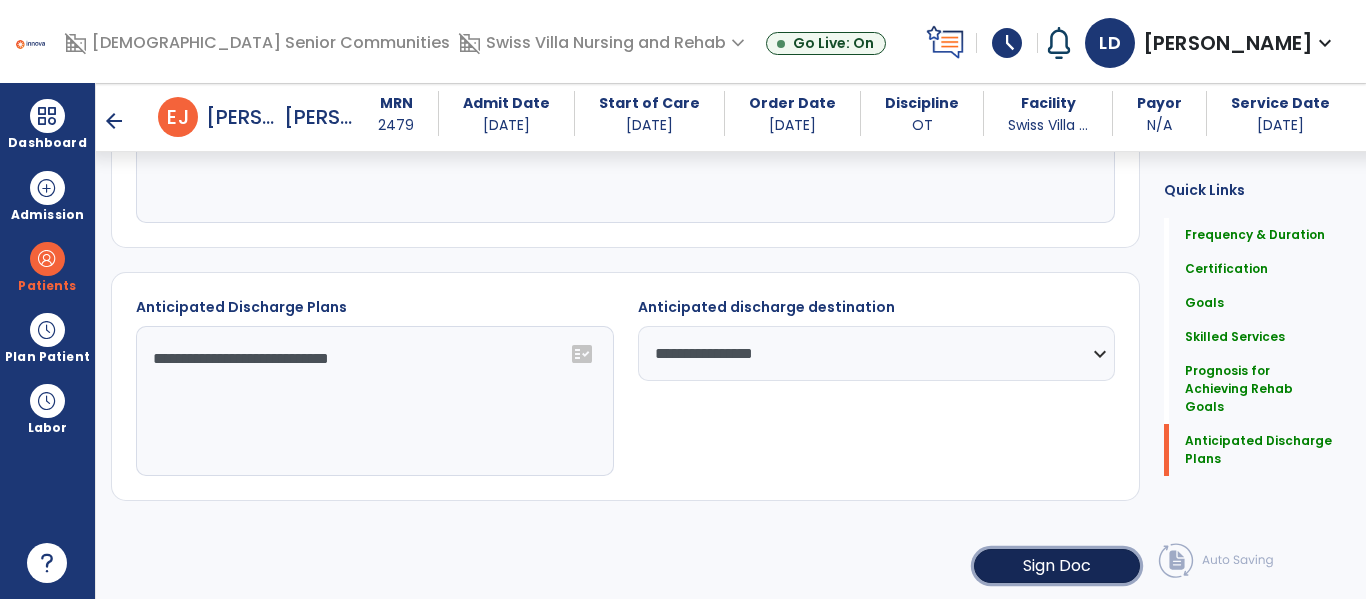 click on "Sign Doc" 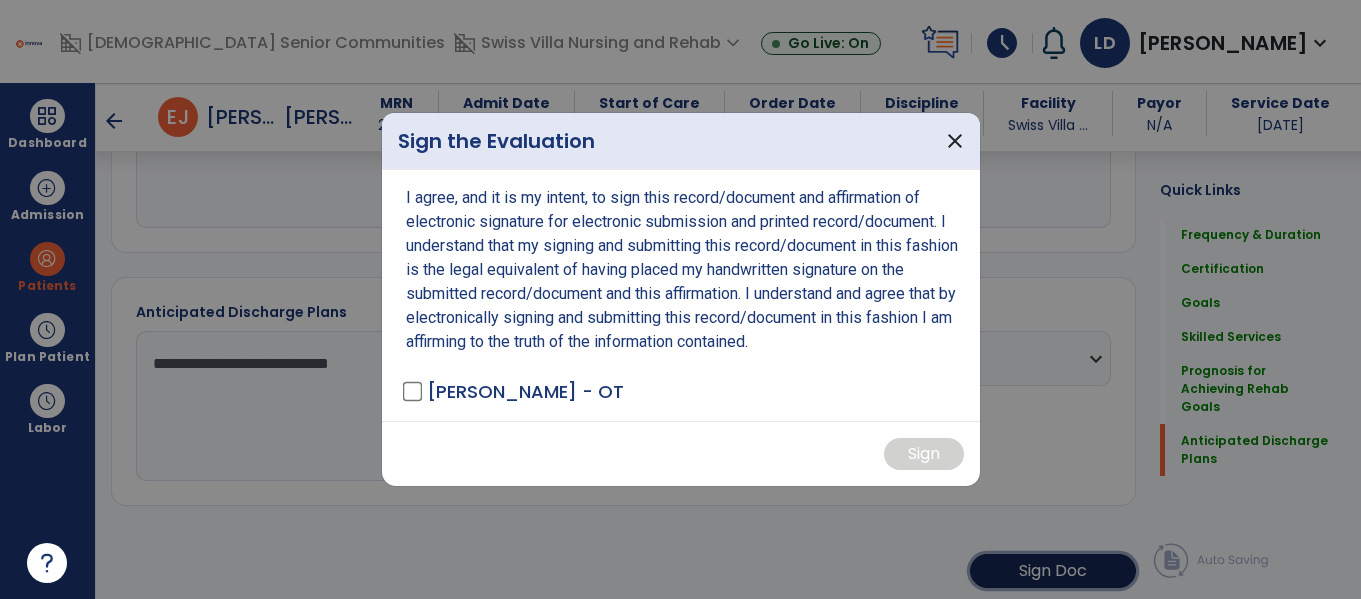 scroll, scrollTop: 2133, scrollLeft: 0, axis: vertical 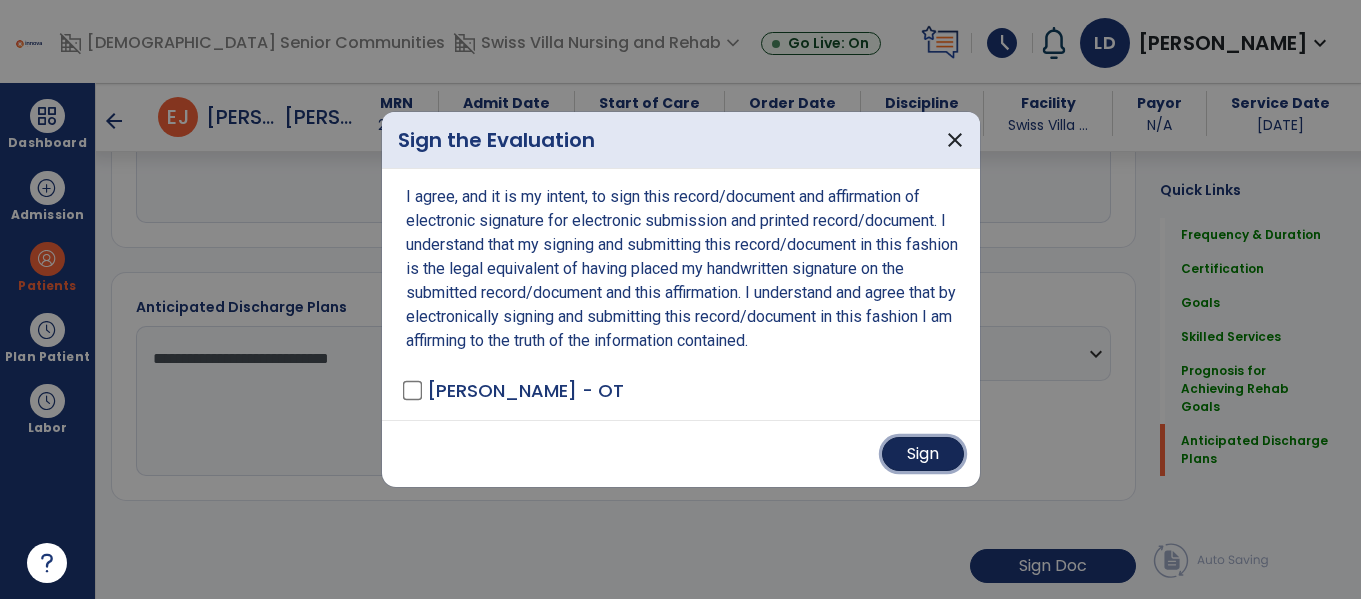click on "Sign" at bounding box center [923, 454] 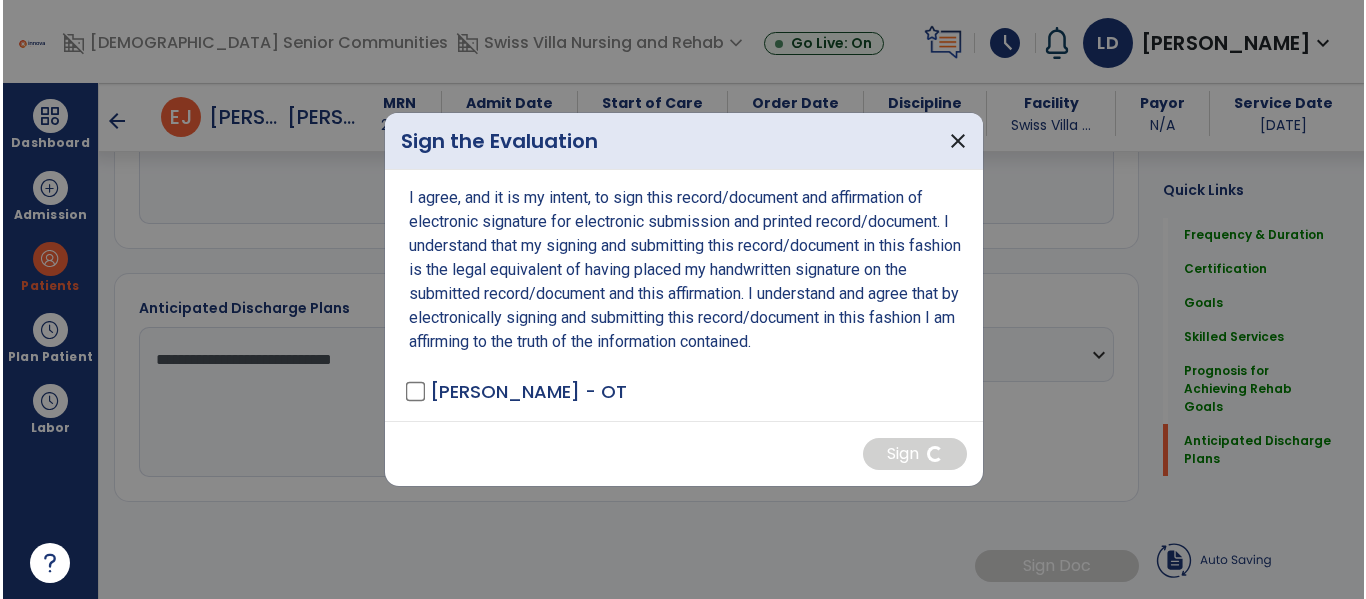 scroll, scrollTop: 2132, scrollLeft: 0, axis: vertical 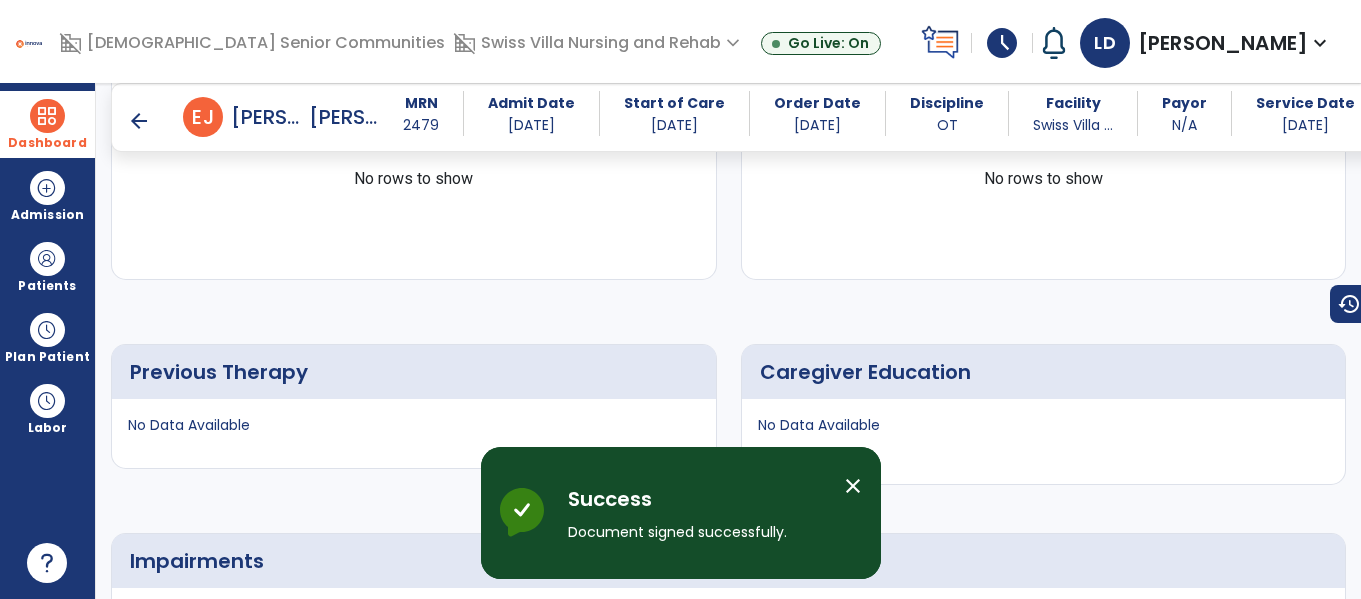 click at bounding box center (47, 116) 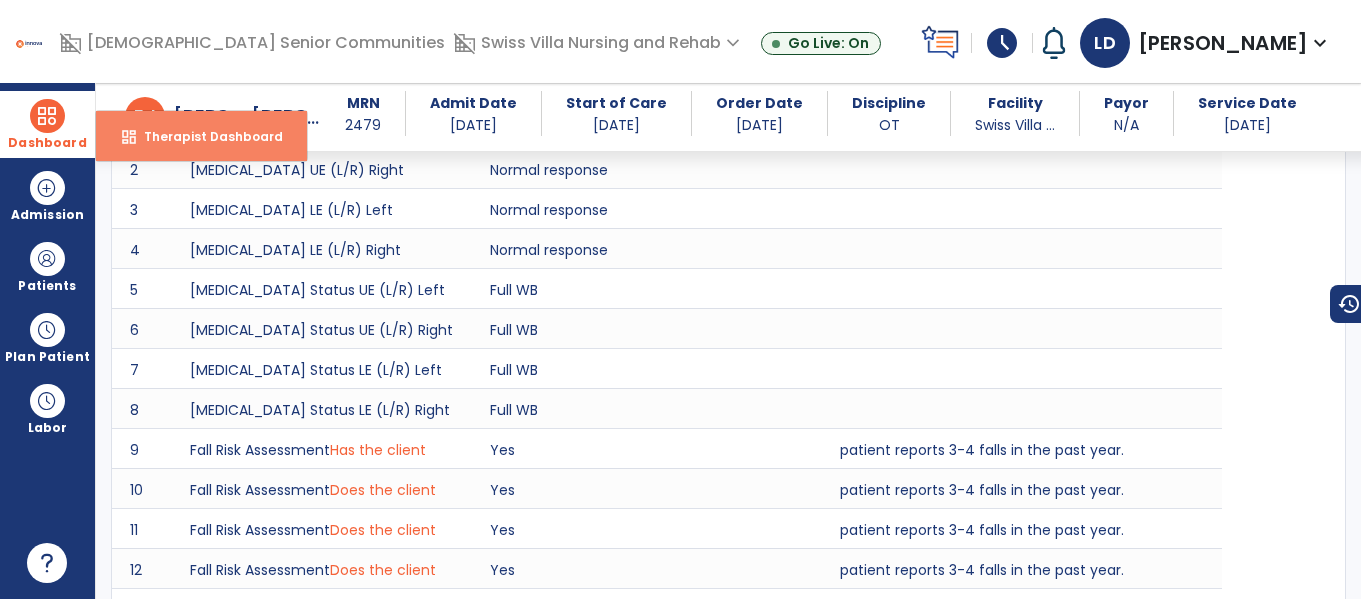 click on "Therapist Dashboard" at bounding box center (205, 136) 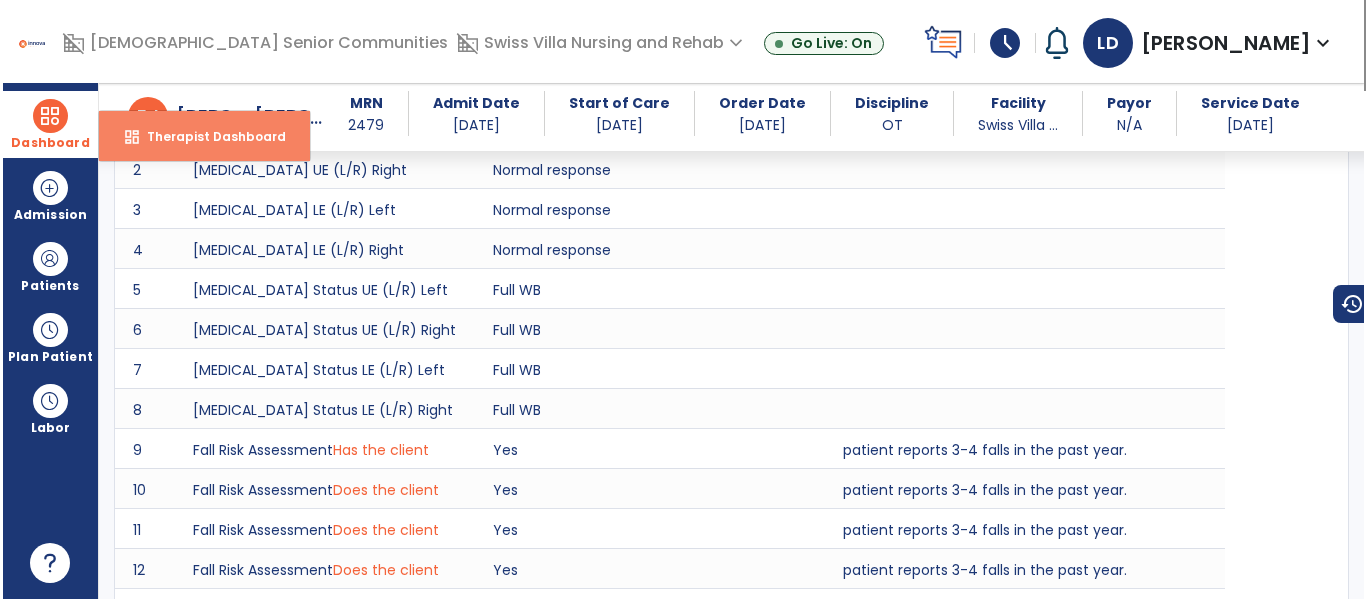 scroll, scrollTop: 278, scrollLeft: 0, axis: vertical 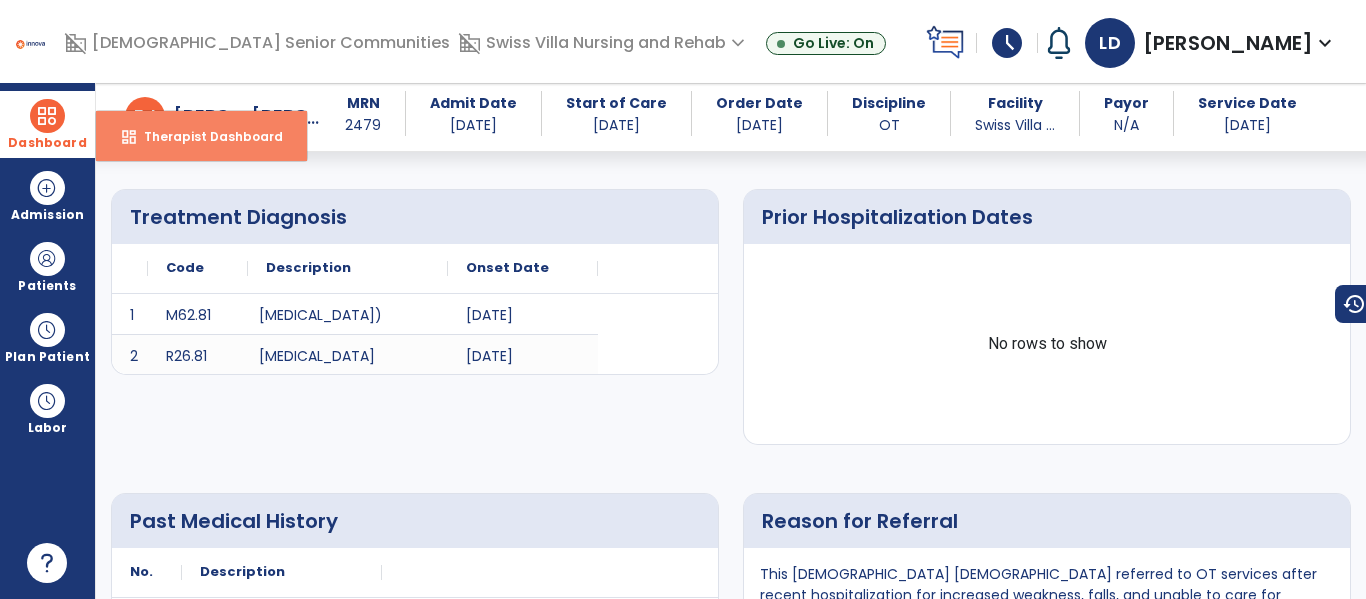 select on "****" 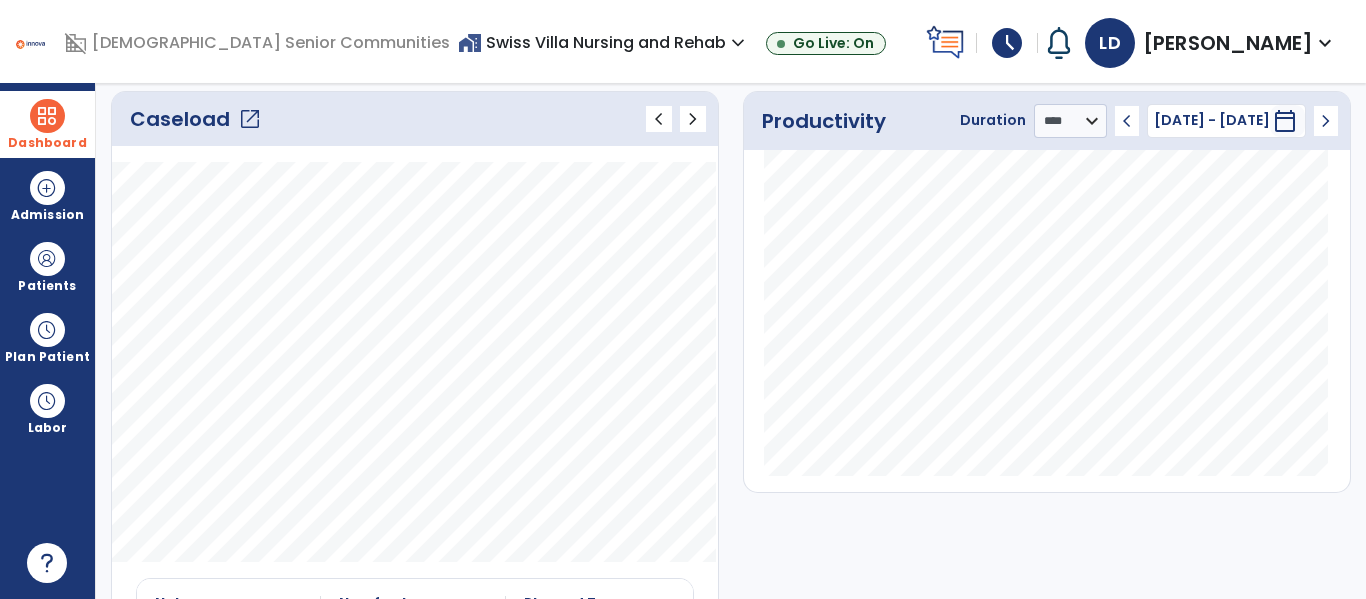 scroll, scrollTop: 0, scrollLeft: 0, axis: both 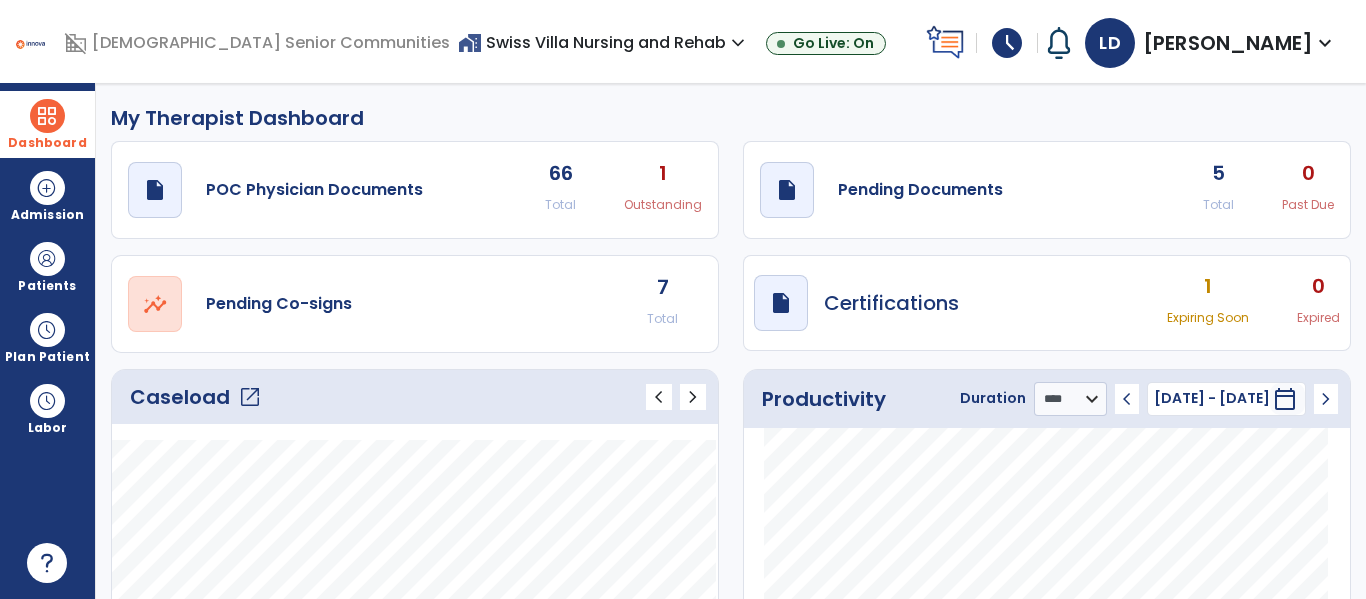 click on "7" 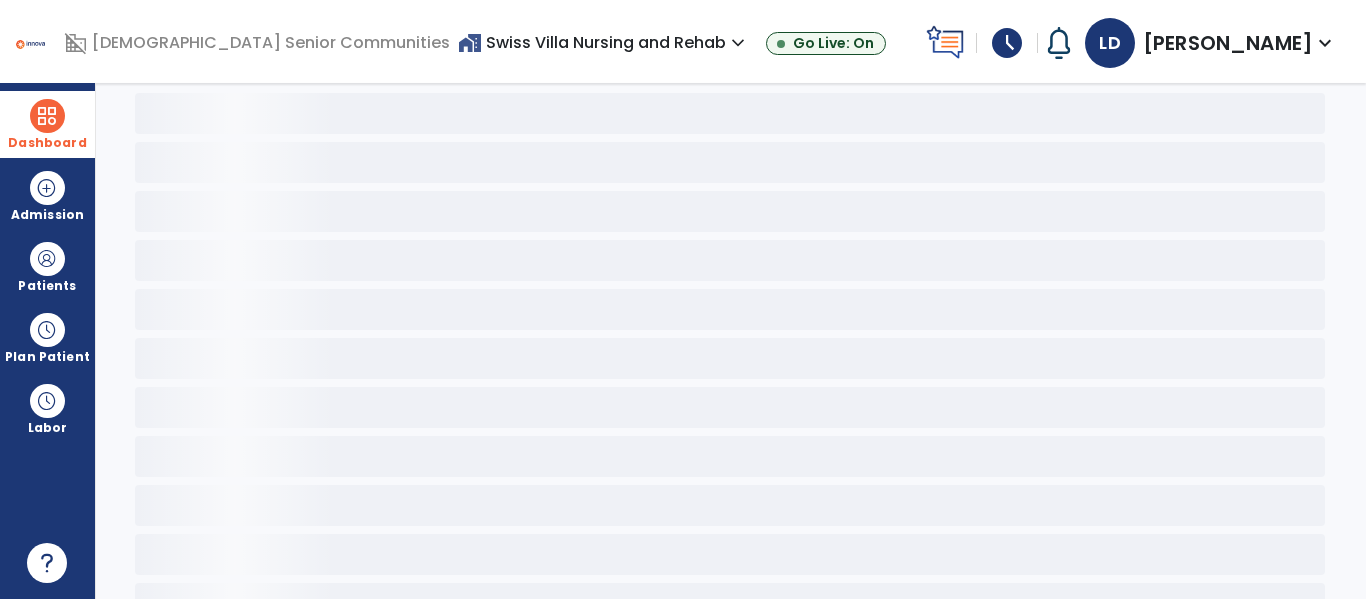 scroll, scrollTop: 0, scrollLeft: 0, axis: both 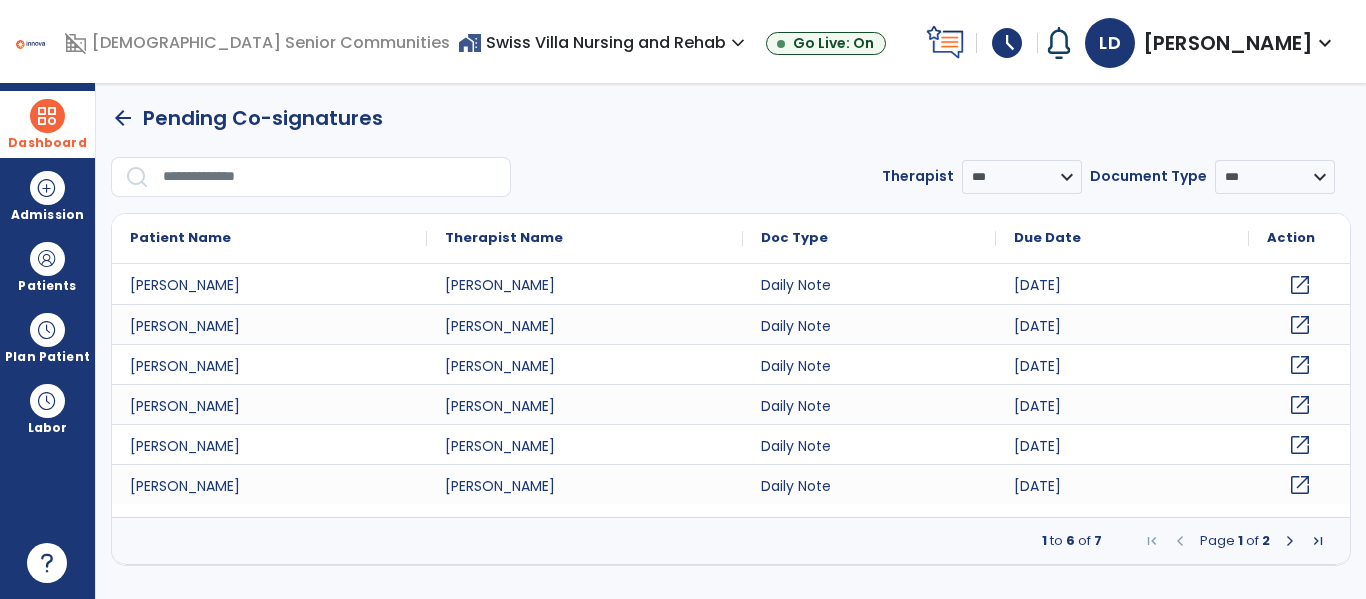 click at bounding box center (1290, 541) 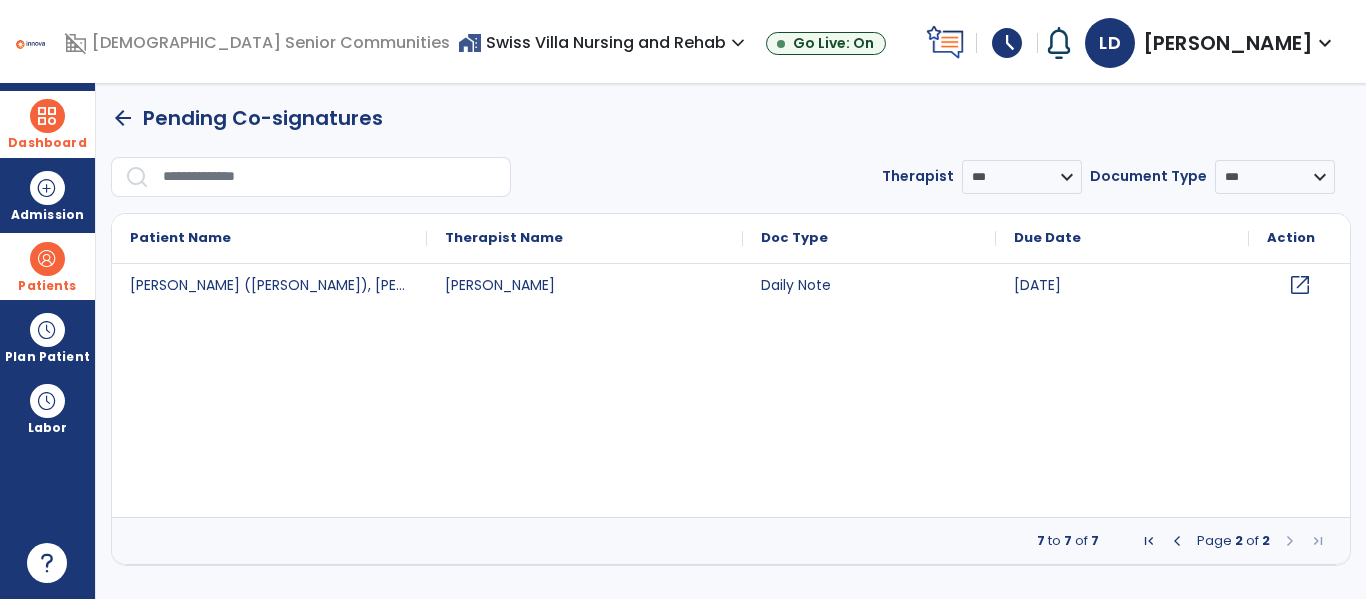 click on "Patients" at bounding box center (47, 266) 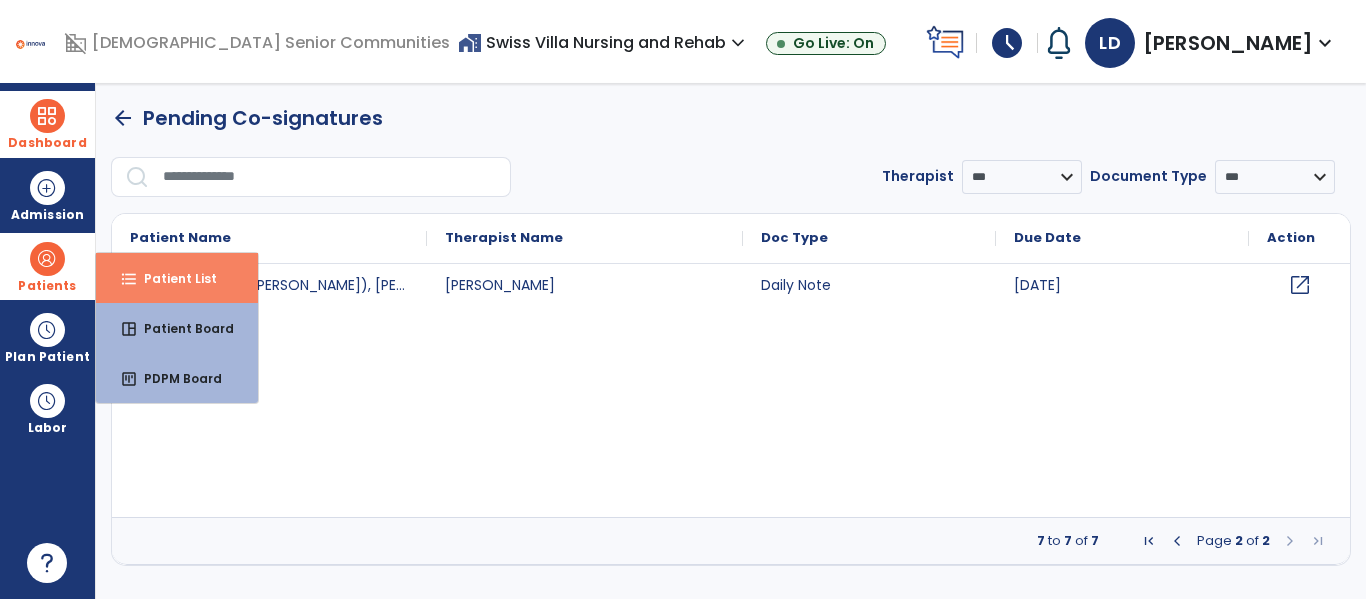 click on "format_list_bulleted  Patient List" at bounding box center [177, 278] 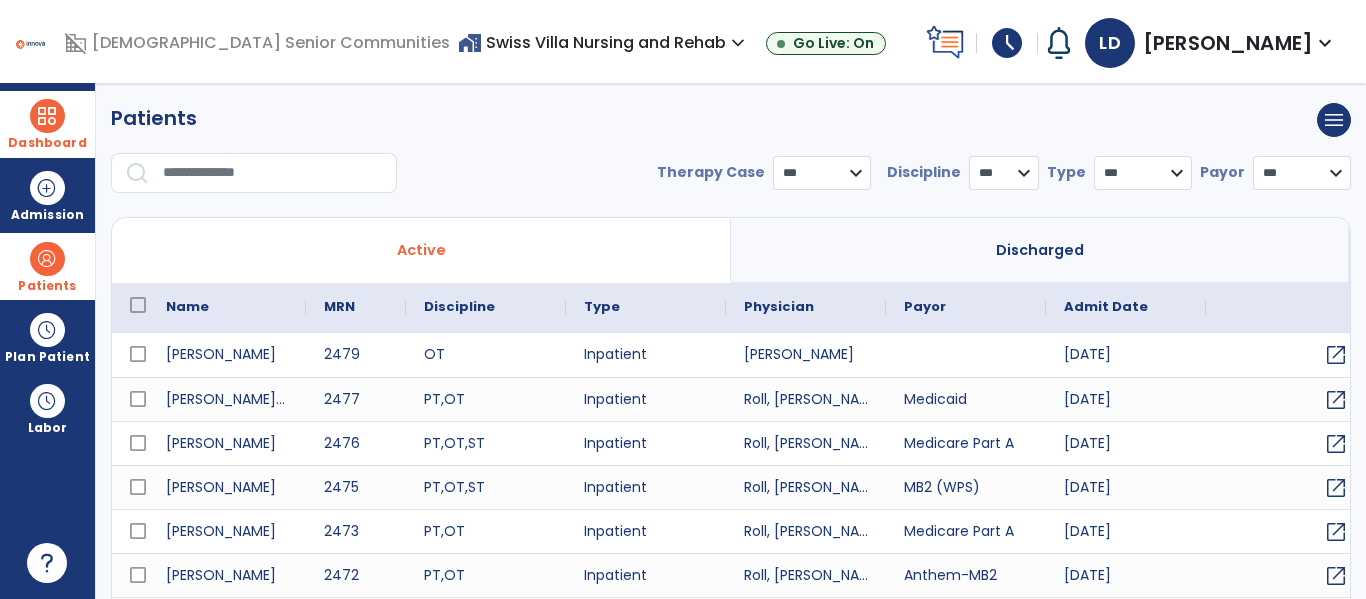 select on "***" 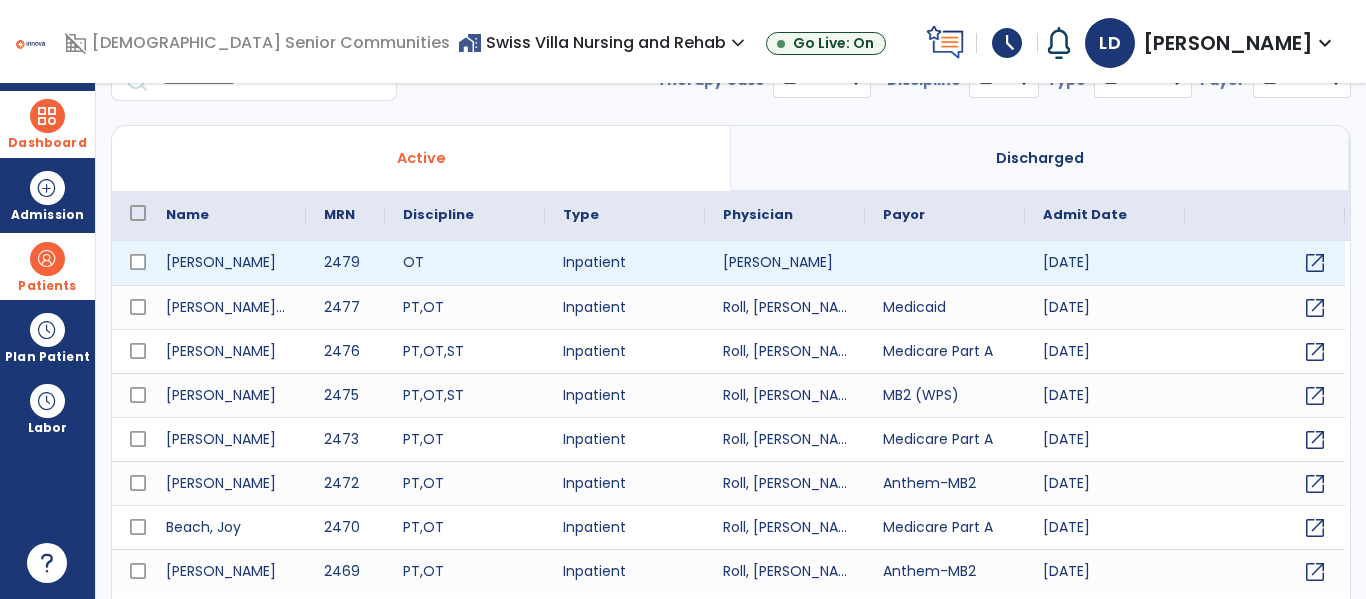 scroll, scrollTop: 144, scrollLeft: 0, axis: vertical 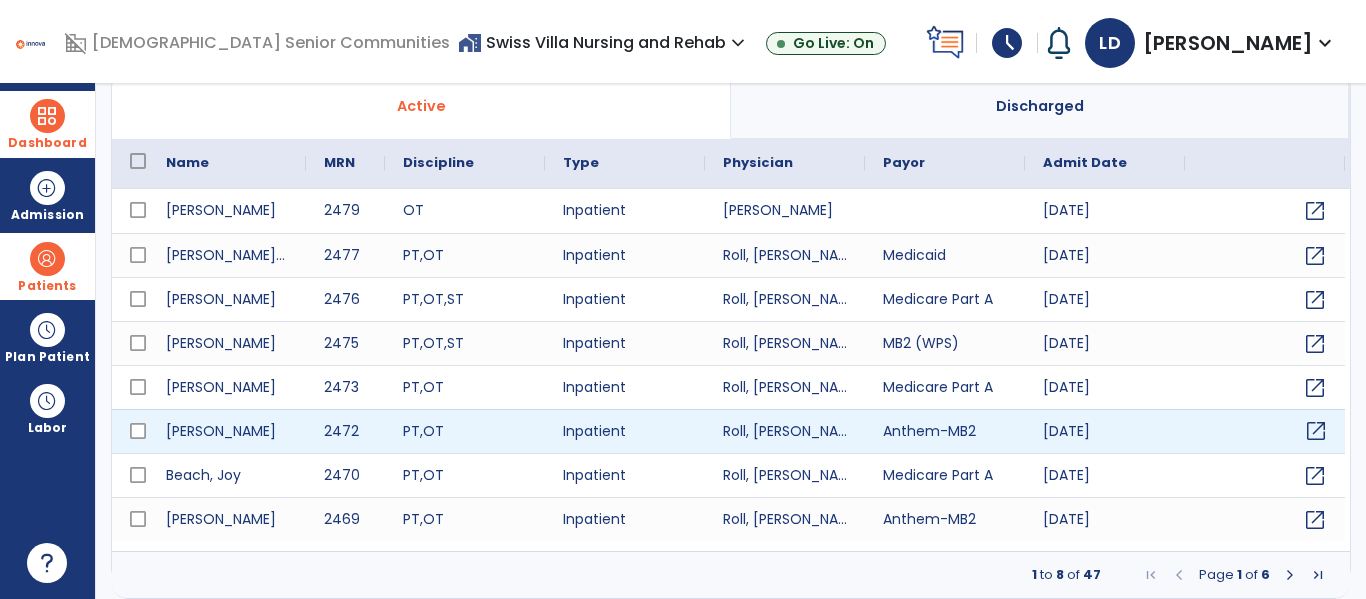 click on "open_in_new" at bounding box center [1316, 431] 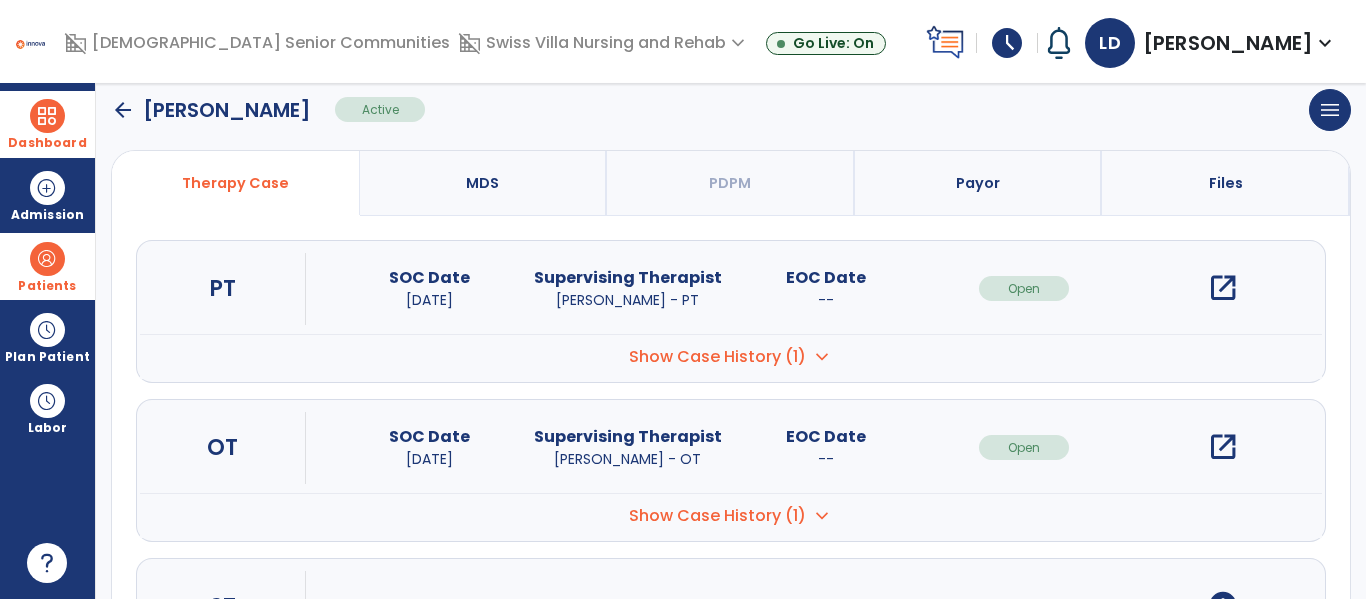 scroll, scrollTop: 147, scrollLeft: 0, axis: vertical 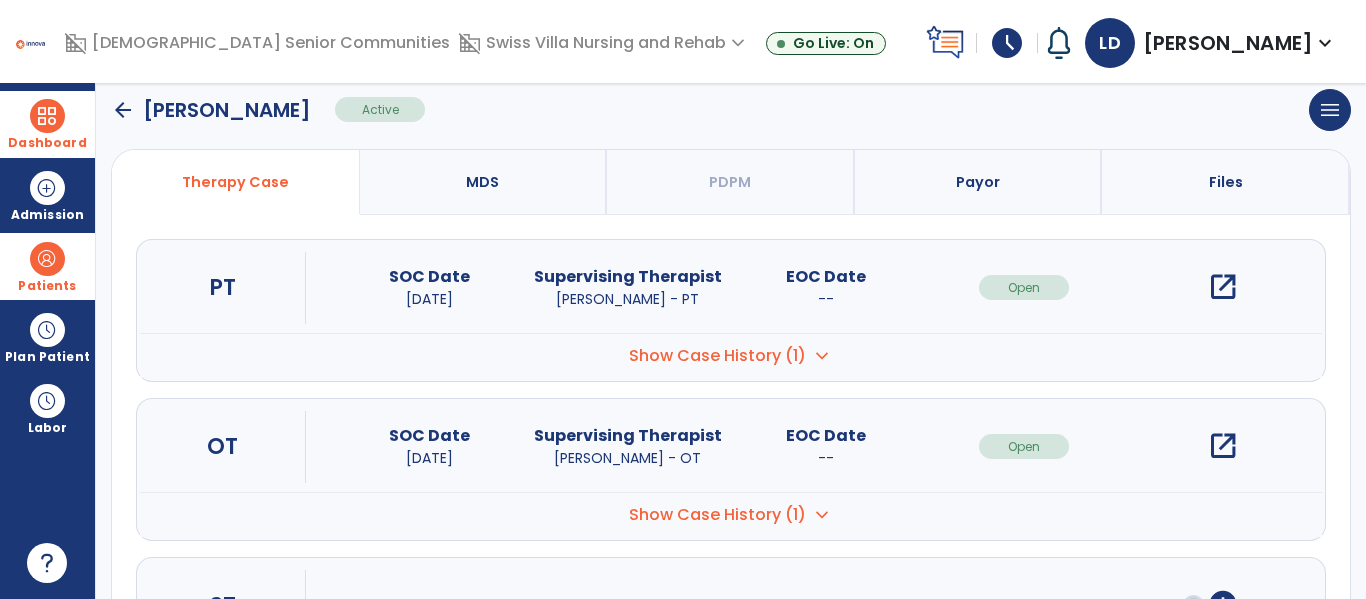 click on "open_in_new" at bounding box center (1223, 446) 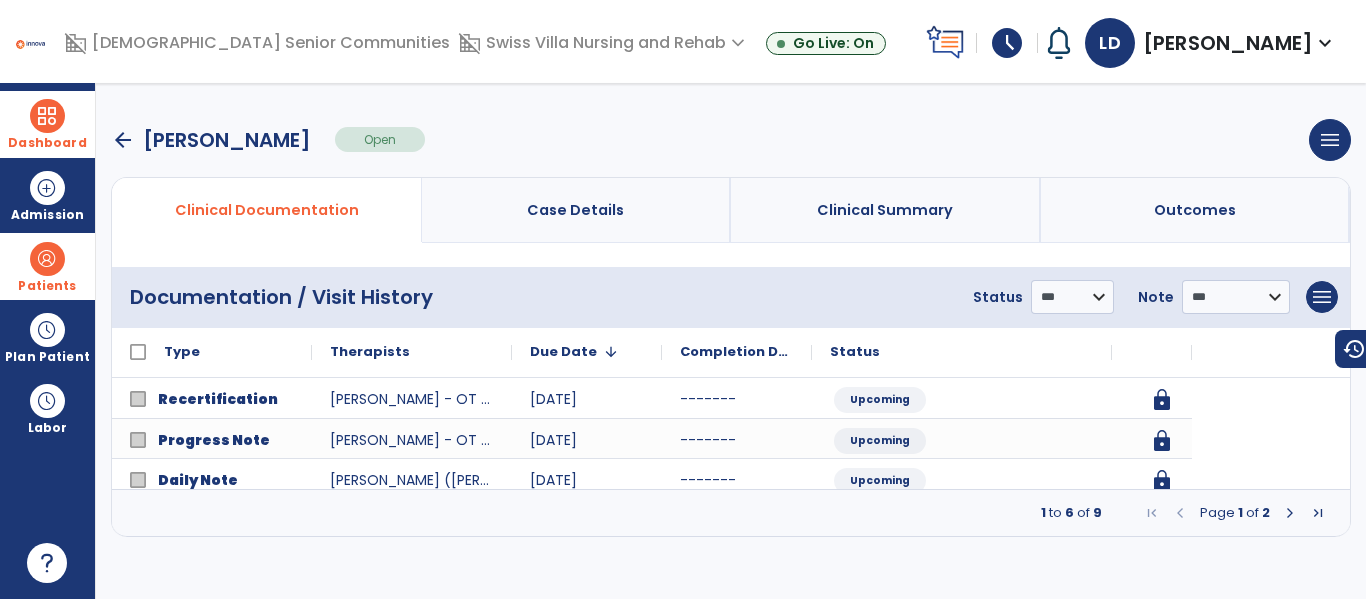 scroll, scrollTop: 0, scrollLeft: 0, axis: both 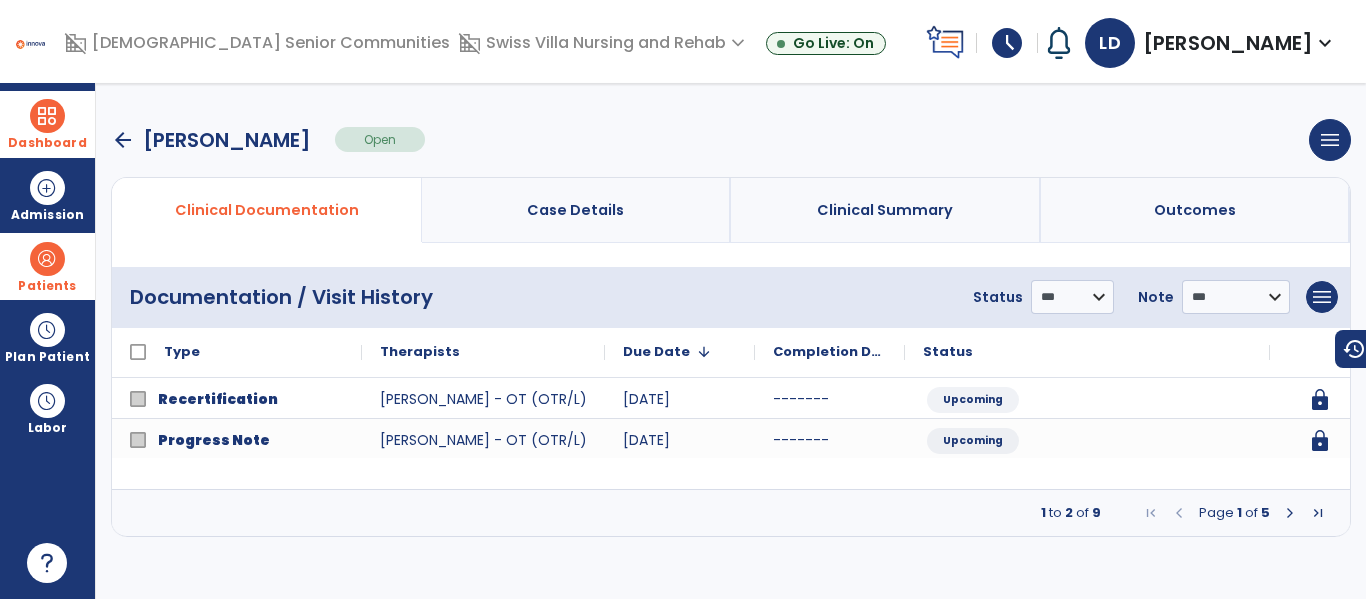 click at bounding box center [1290, 513] 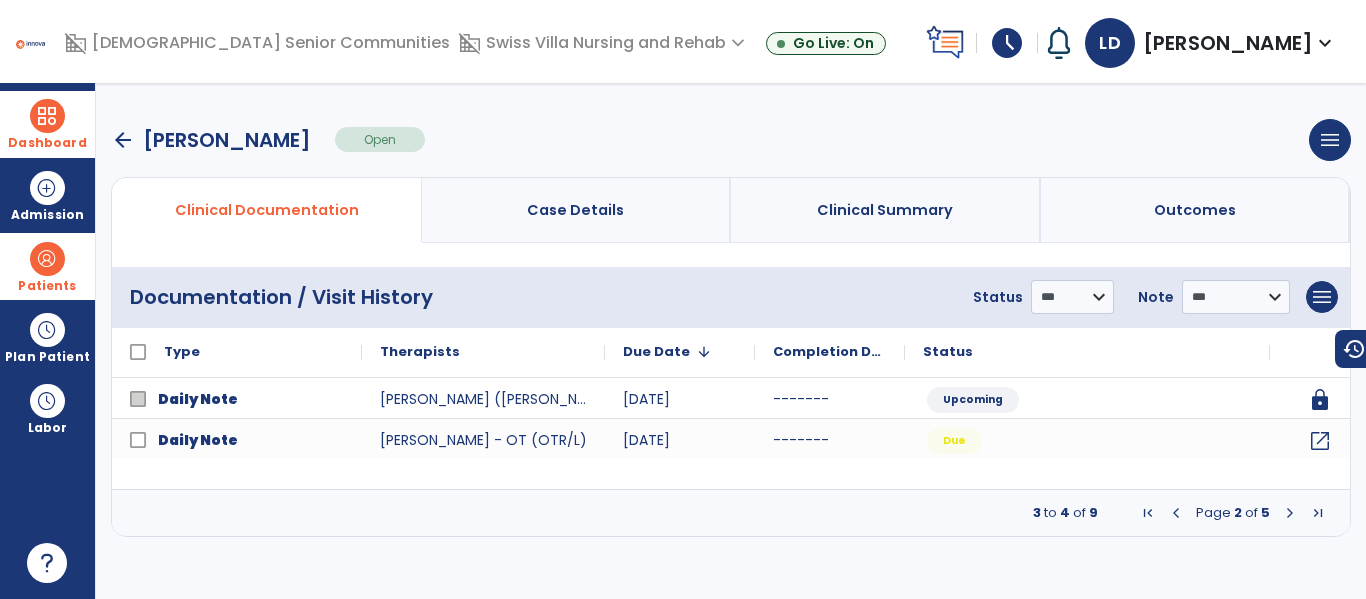 click at bounding box center (1290, 513) 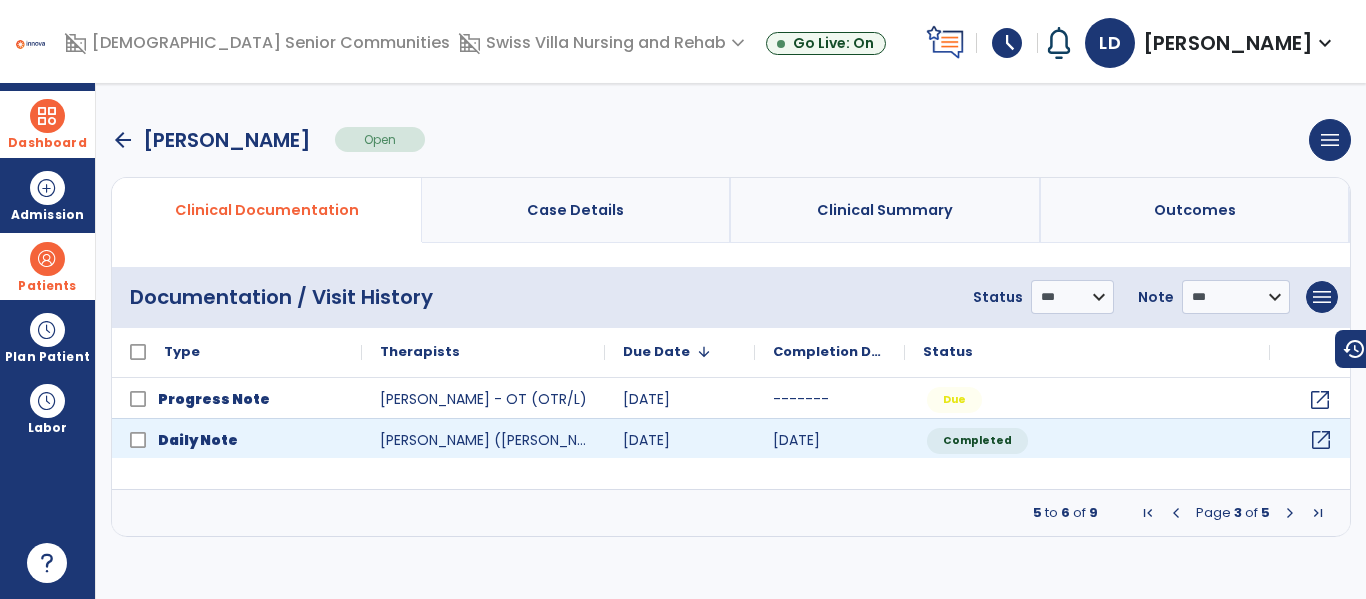 click on "open_in_new" 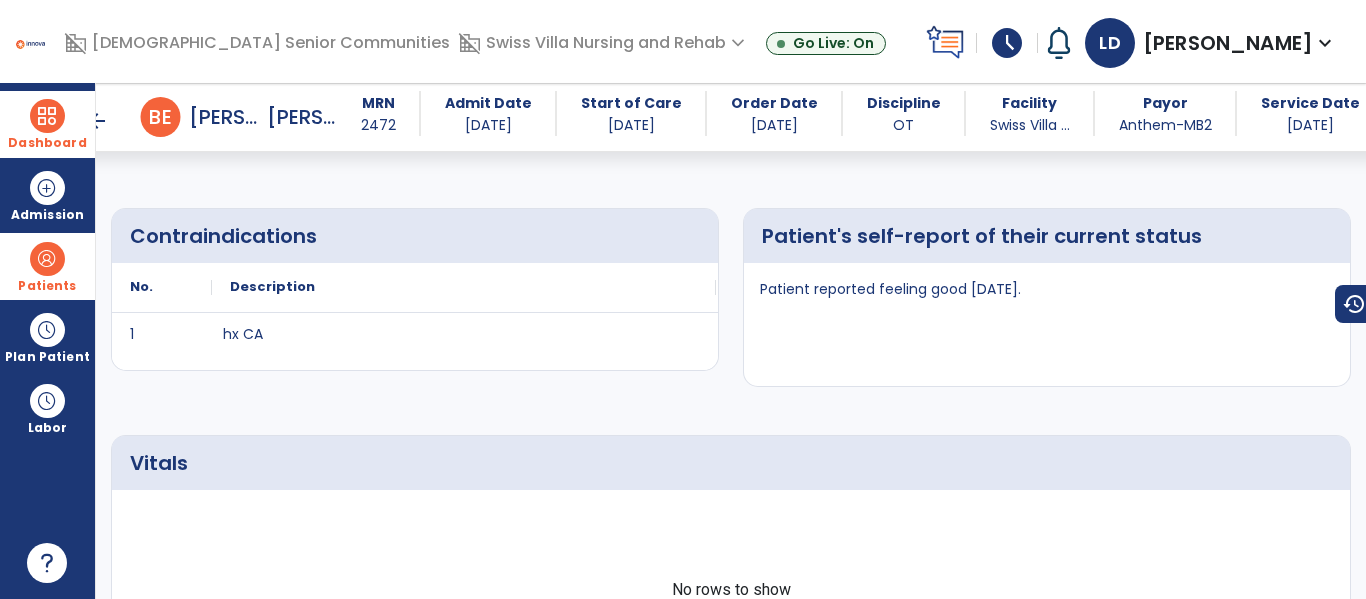scroll, scrollTop: 0, scrollLeft: 0, axis: both 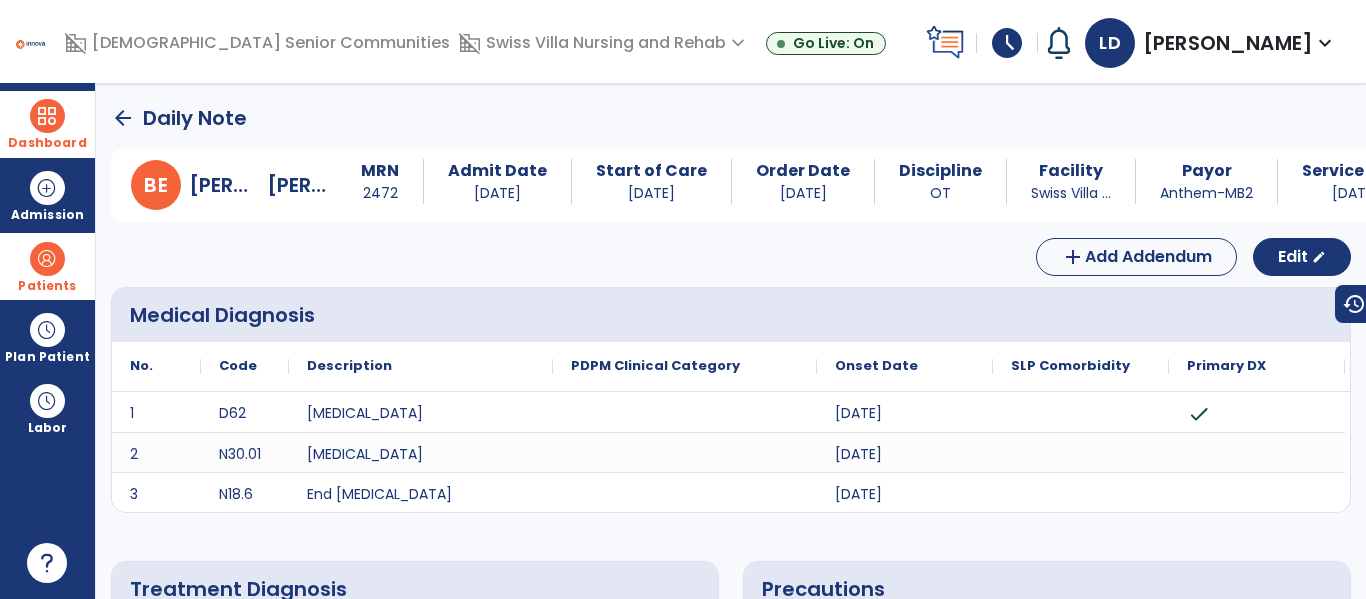 click on "arrow_back" 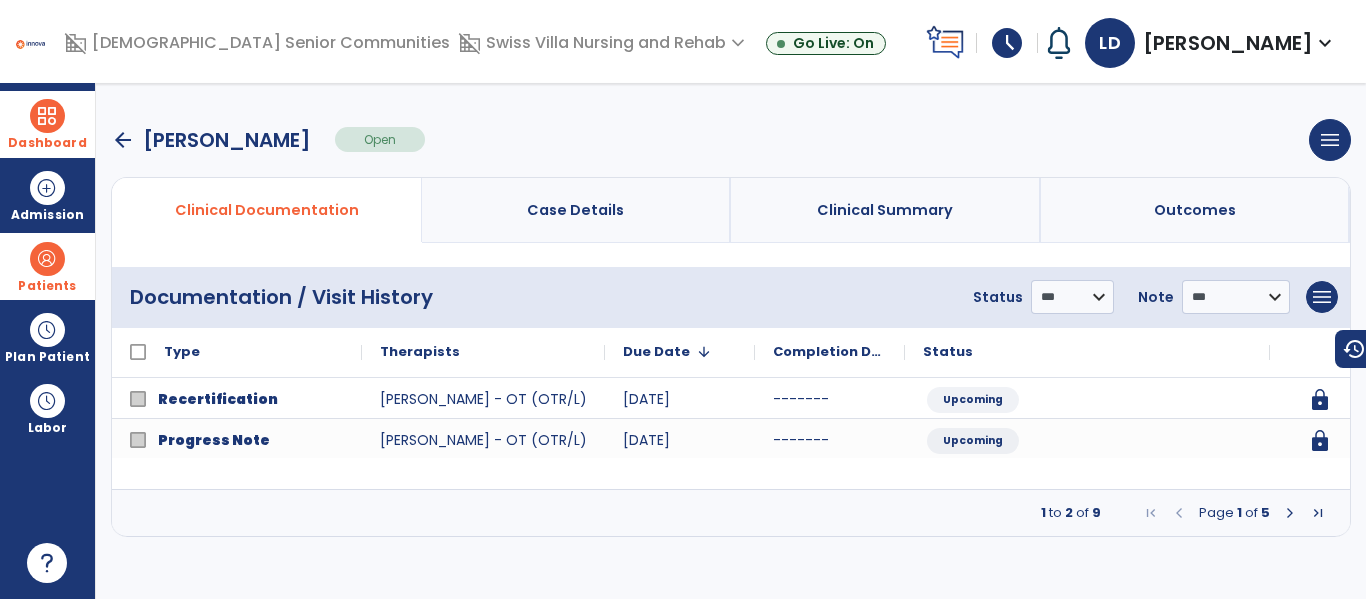 click at bounding box center [1290, 513] 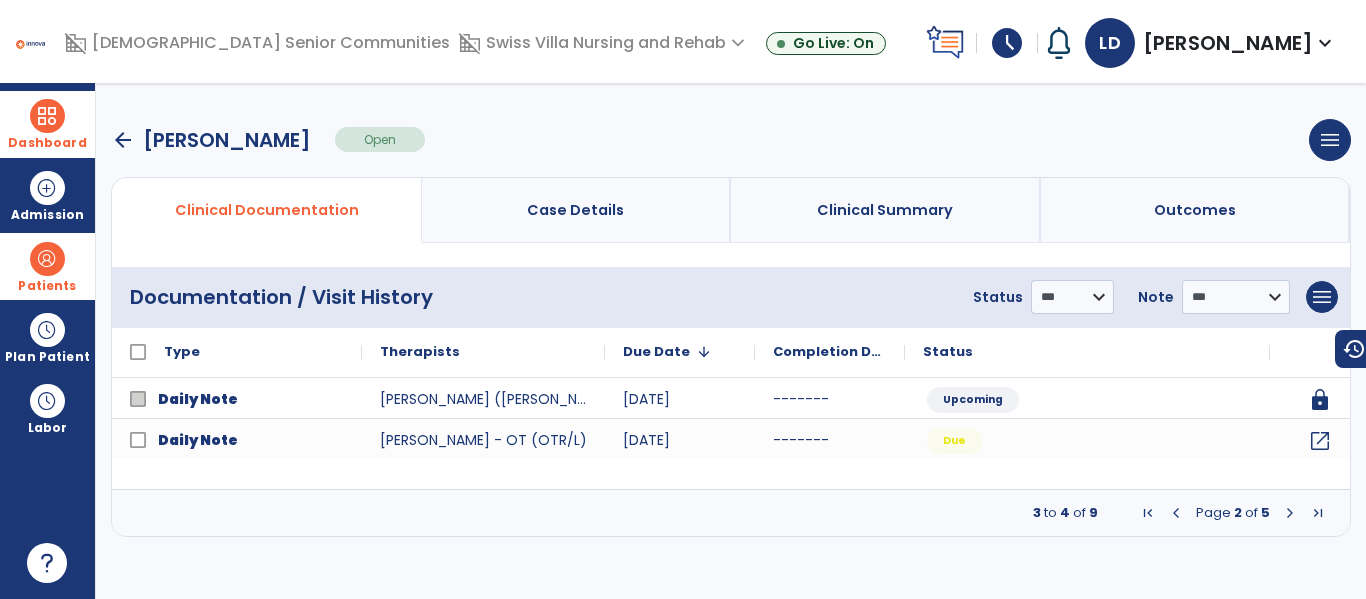 click at bounding box center [1290, 513] 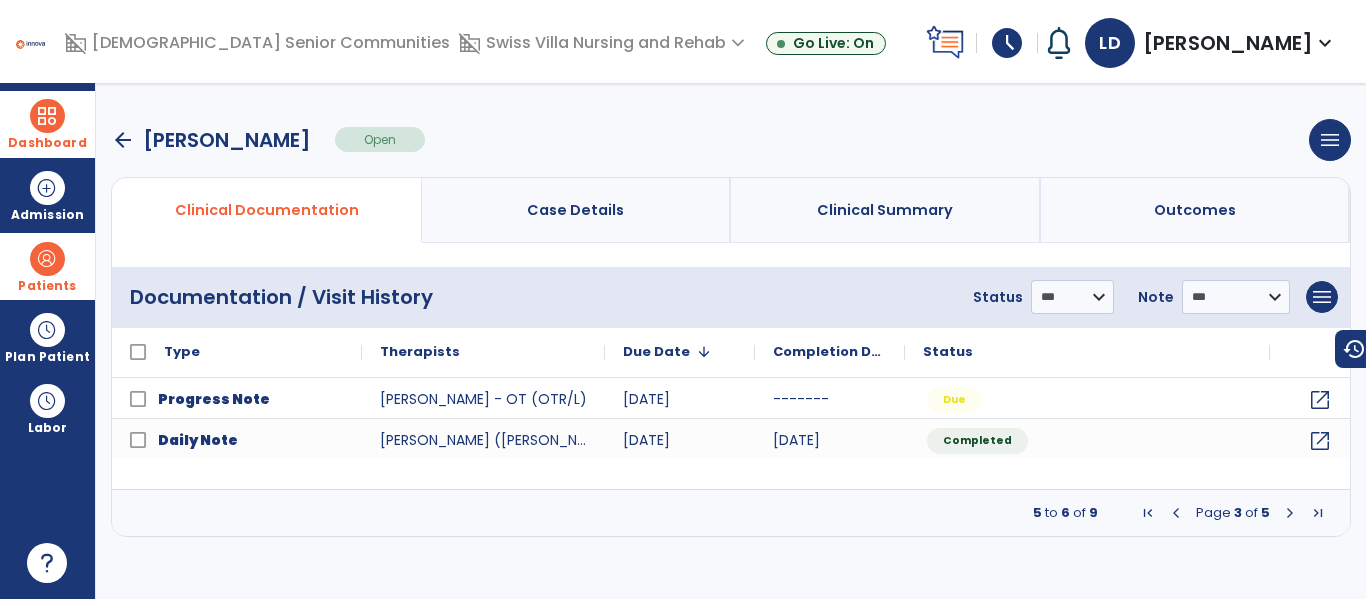 click at bounding box center (1290, 513) 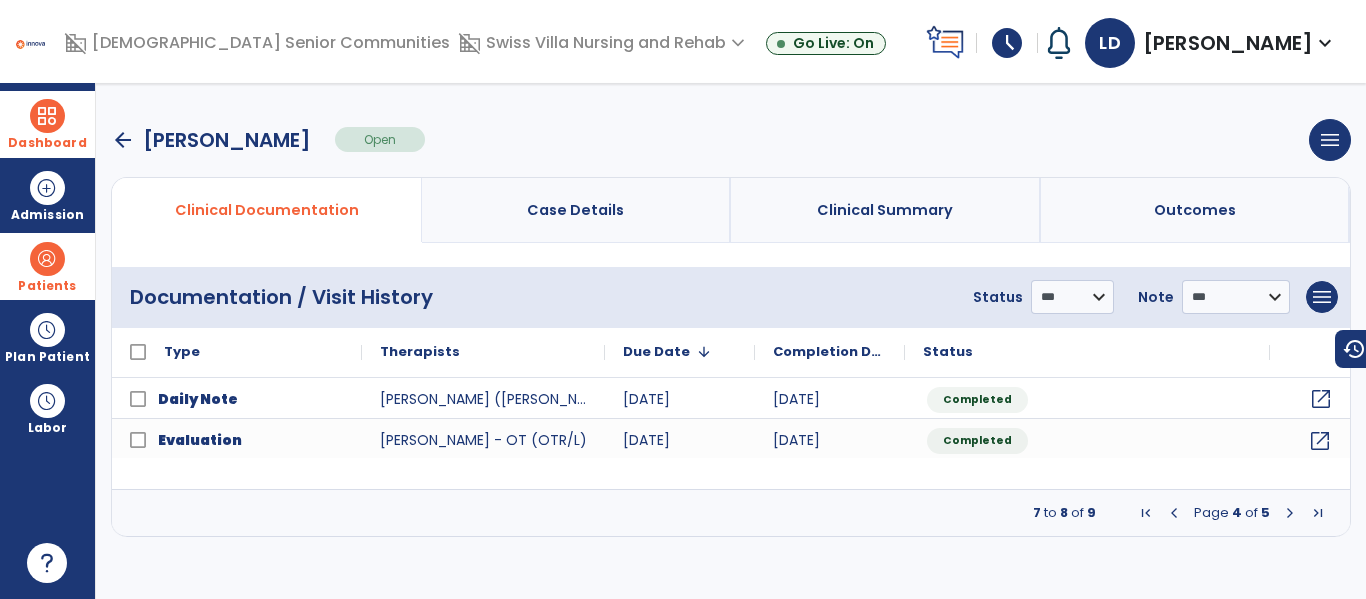 click on "open_in_new" 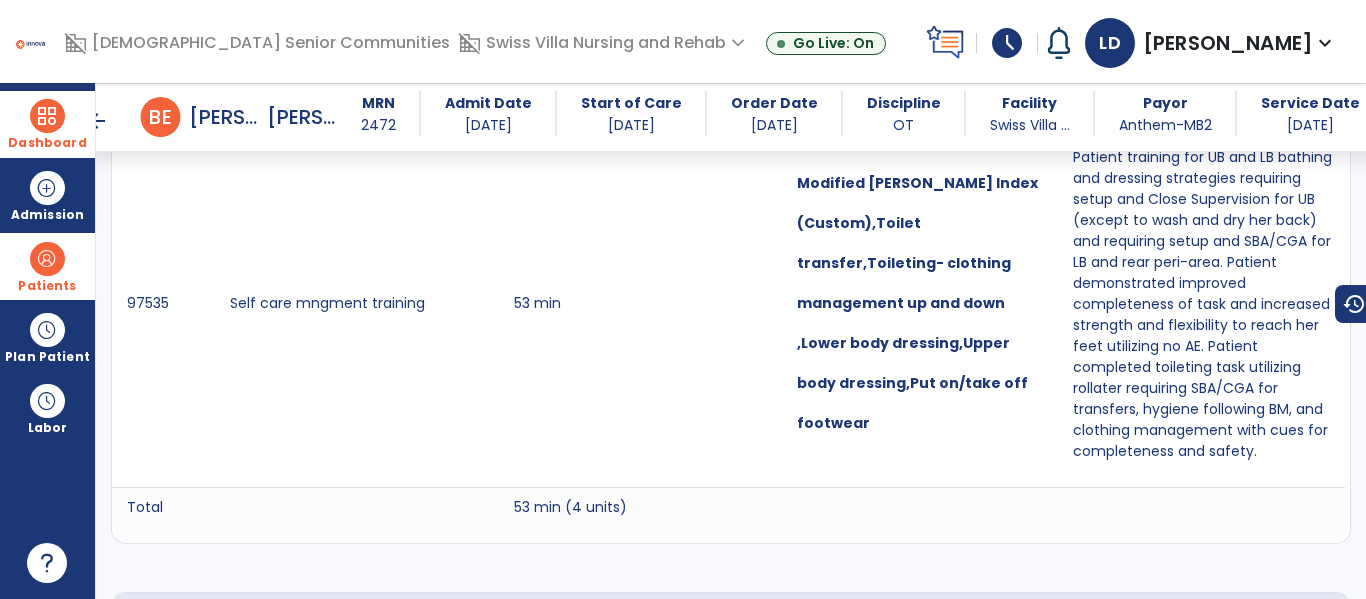scroll, scrollTop: 1282, scrollLeft: 0, axis: vertical 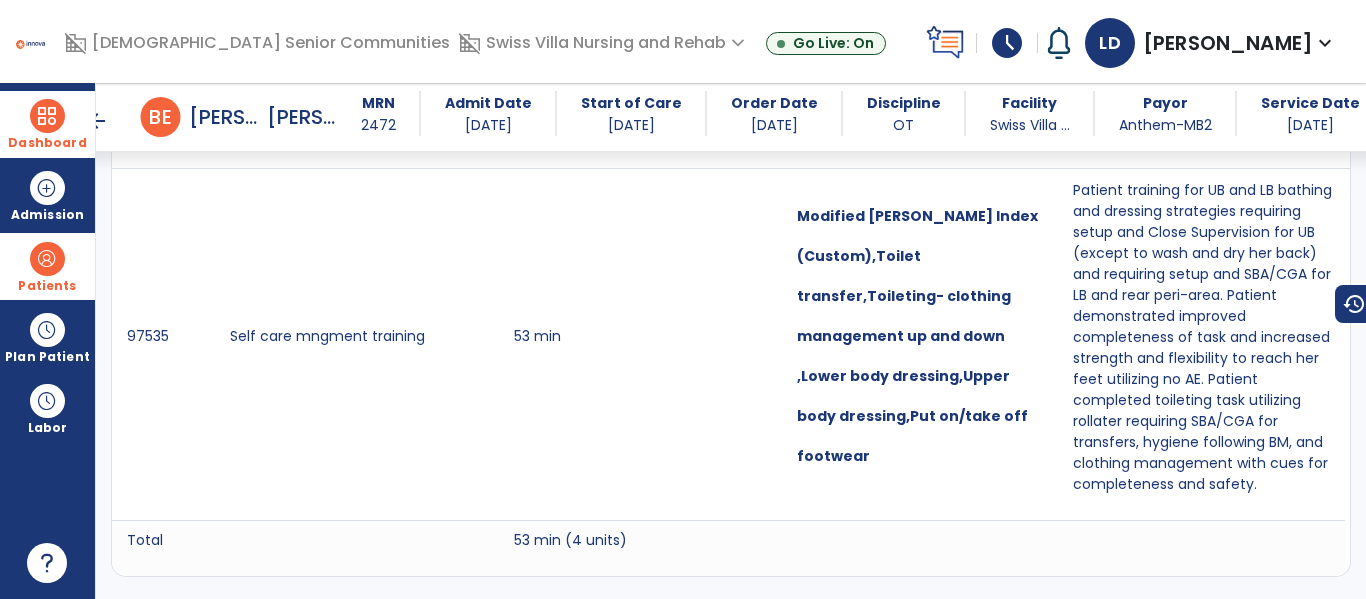 click at bounding box center (47, 116) 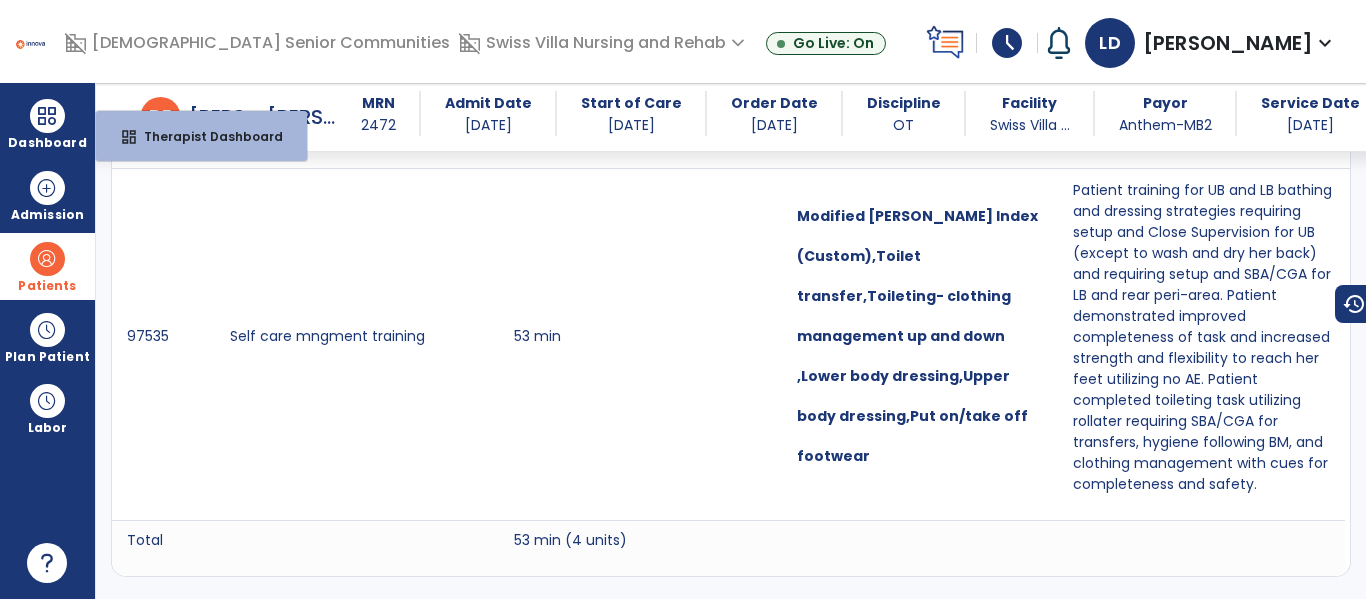 click on "Patients" at bounding box center [47, 266] 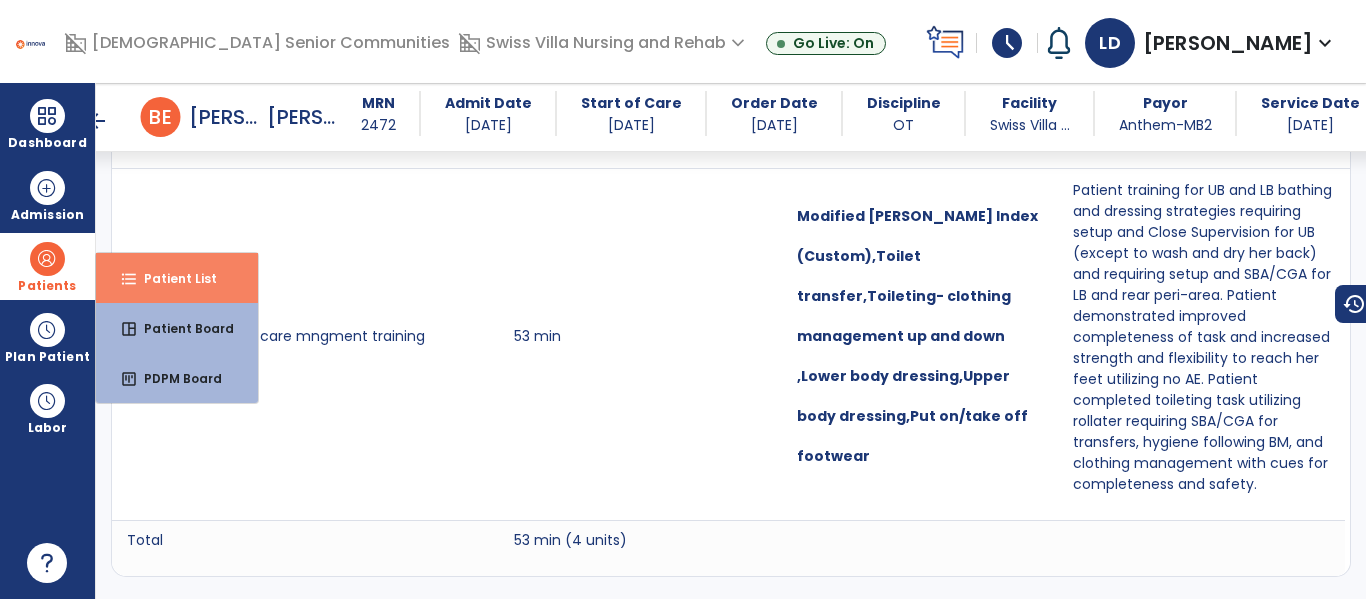 click on "Patient List" at bounding box center [172, 278] 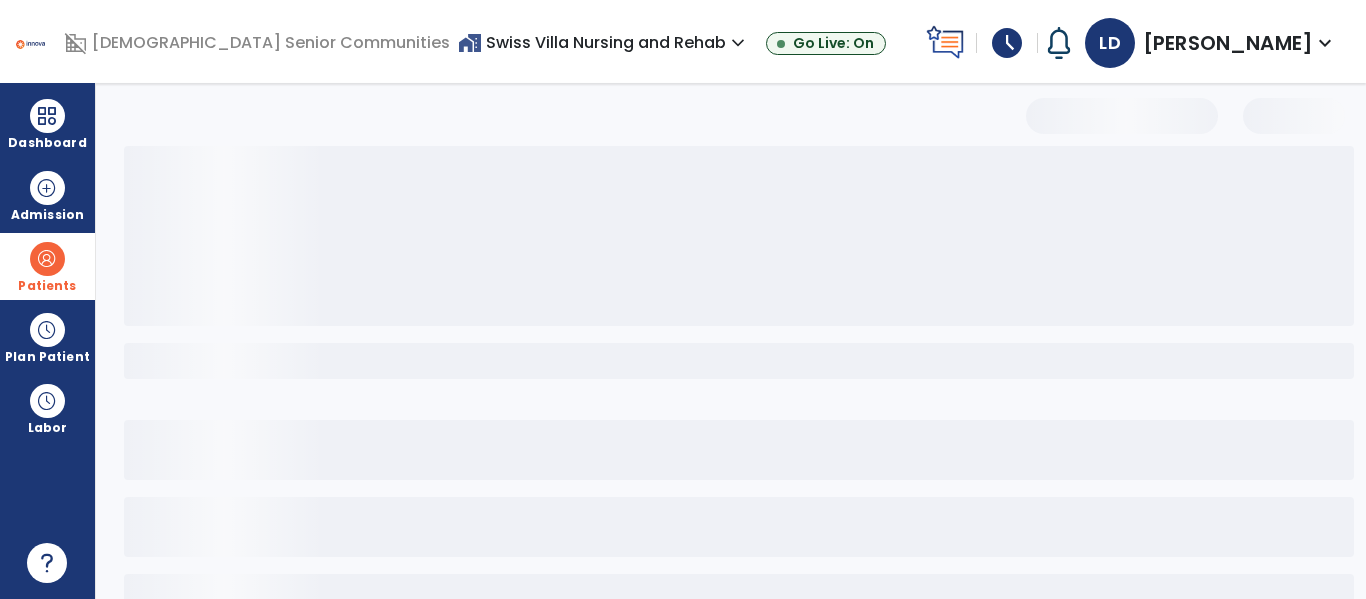 scroll, scrollTop: 144, scrollLeft: 0, axis: vertical 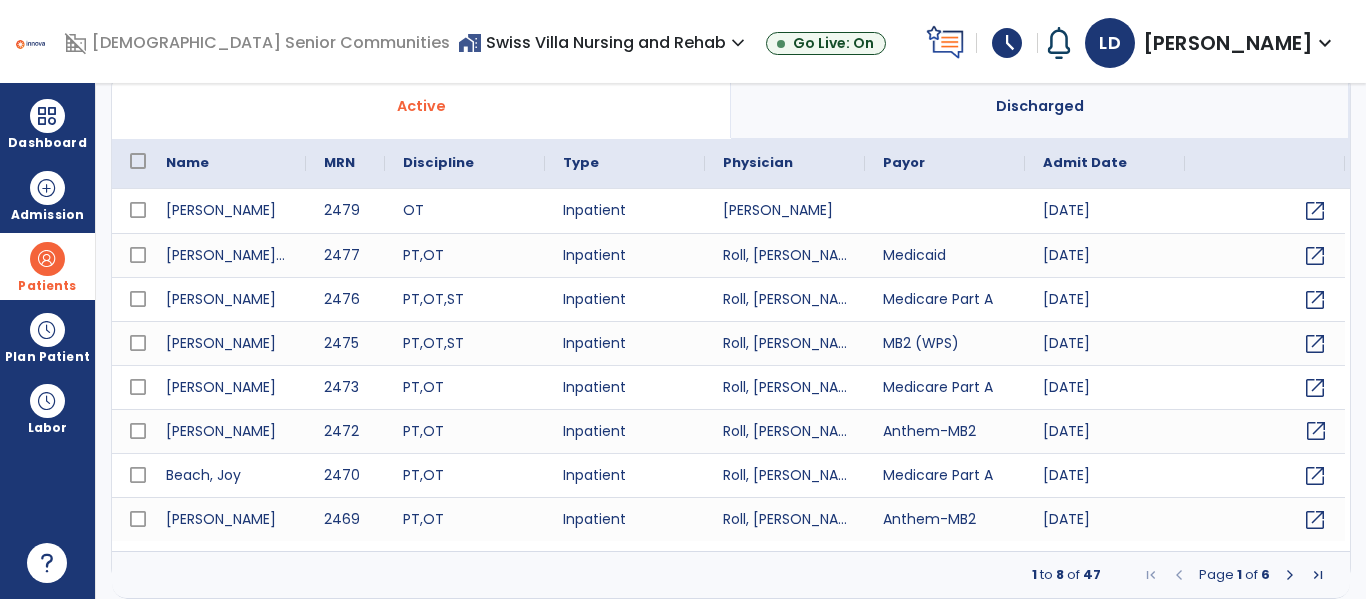 click on "open_in_new" at bounding box center [1316, 431] 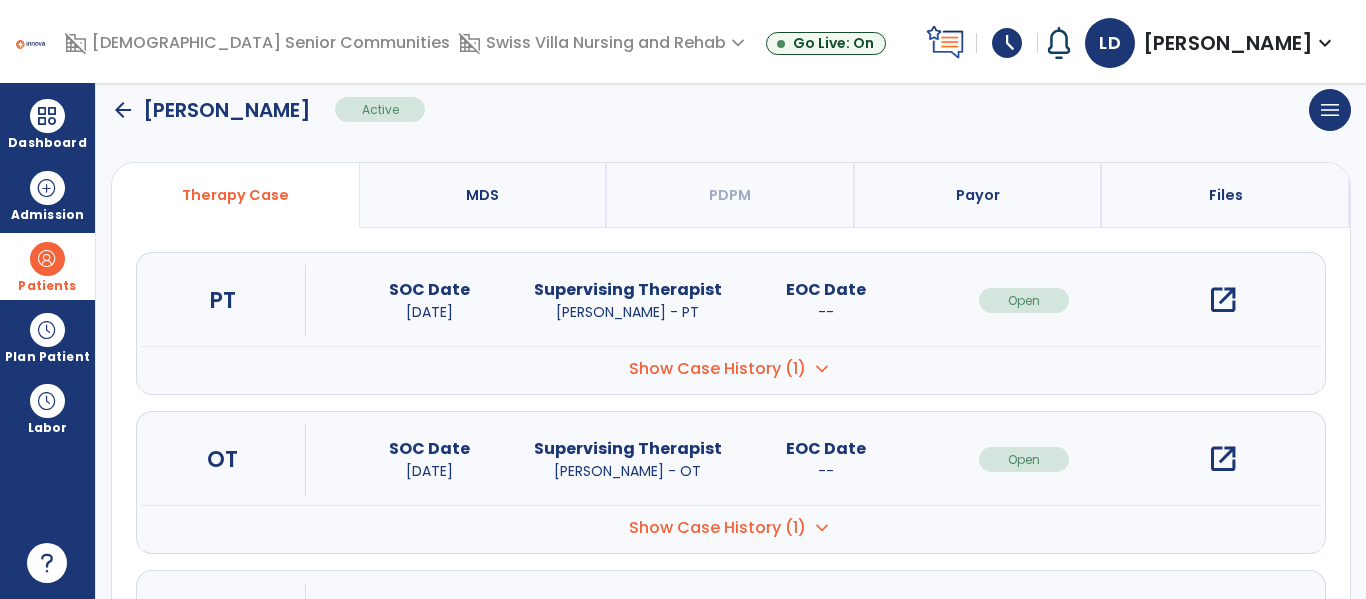 scroll, scrollTop: 133, scrollLeft: 0, axis: vertical 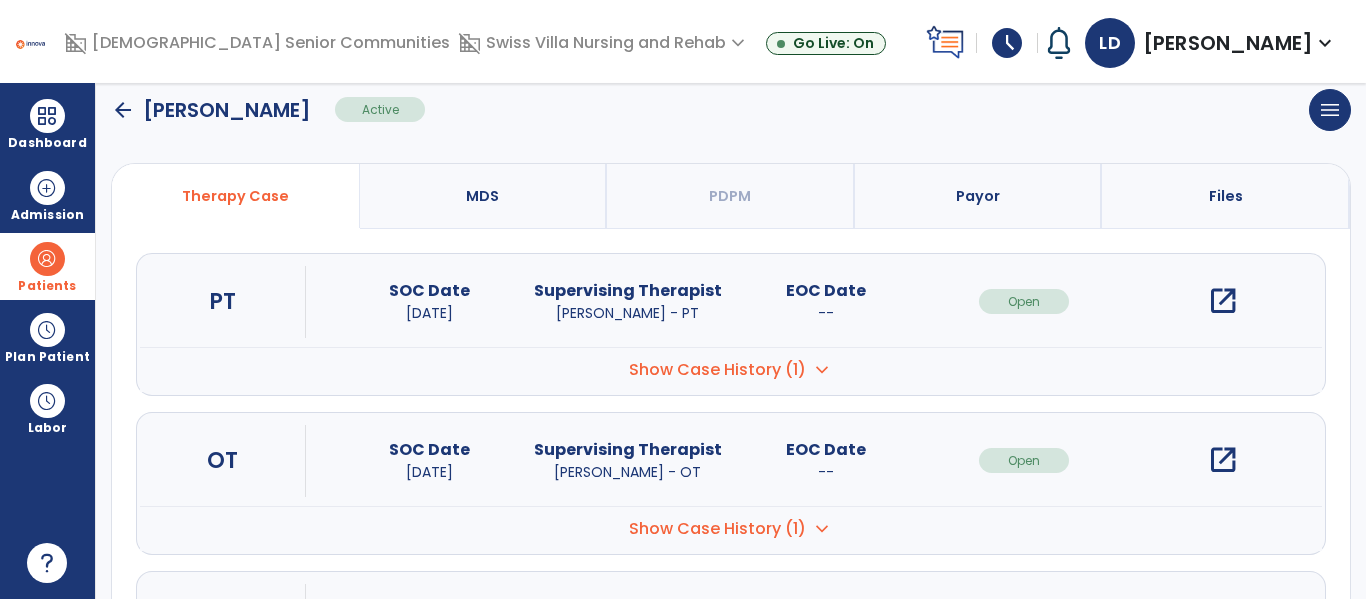 click on "open_in_new" at bounding box center (1223, 301) 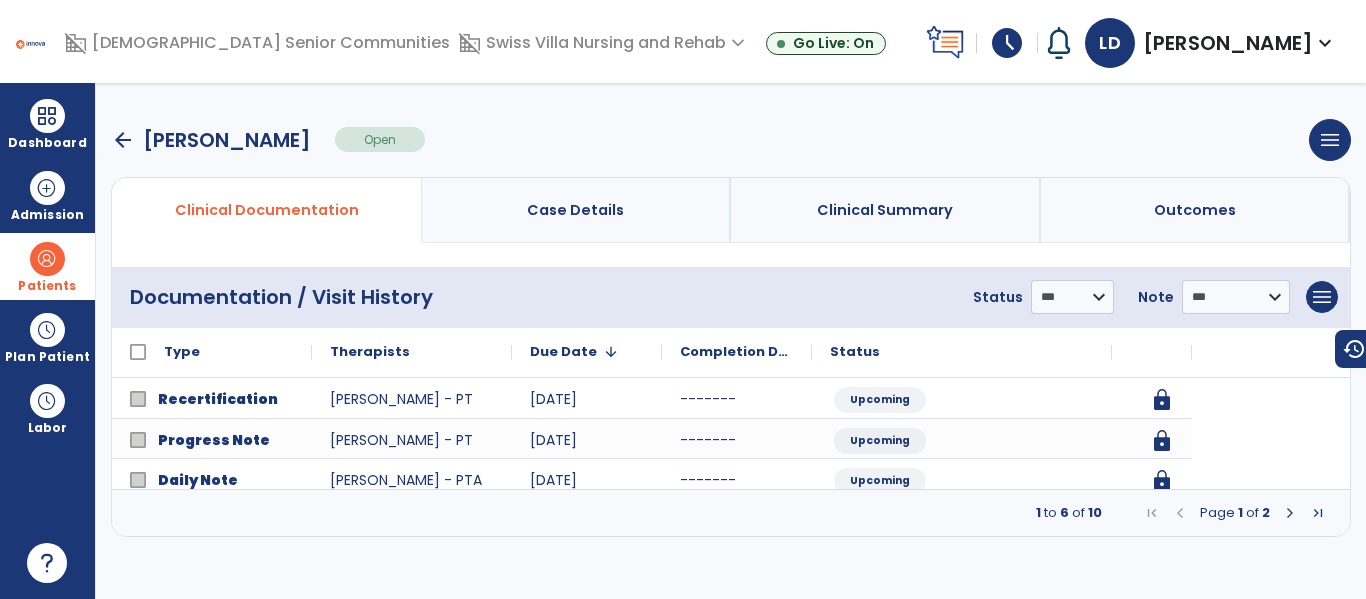 scroll, scrollTop: 0, scrollLeft: 0, axis: both 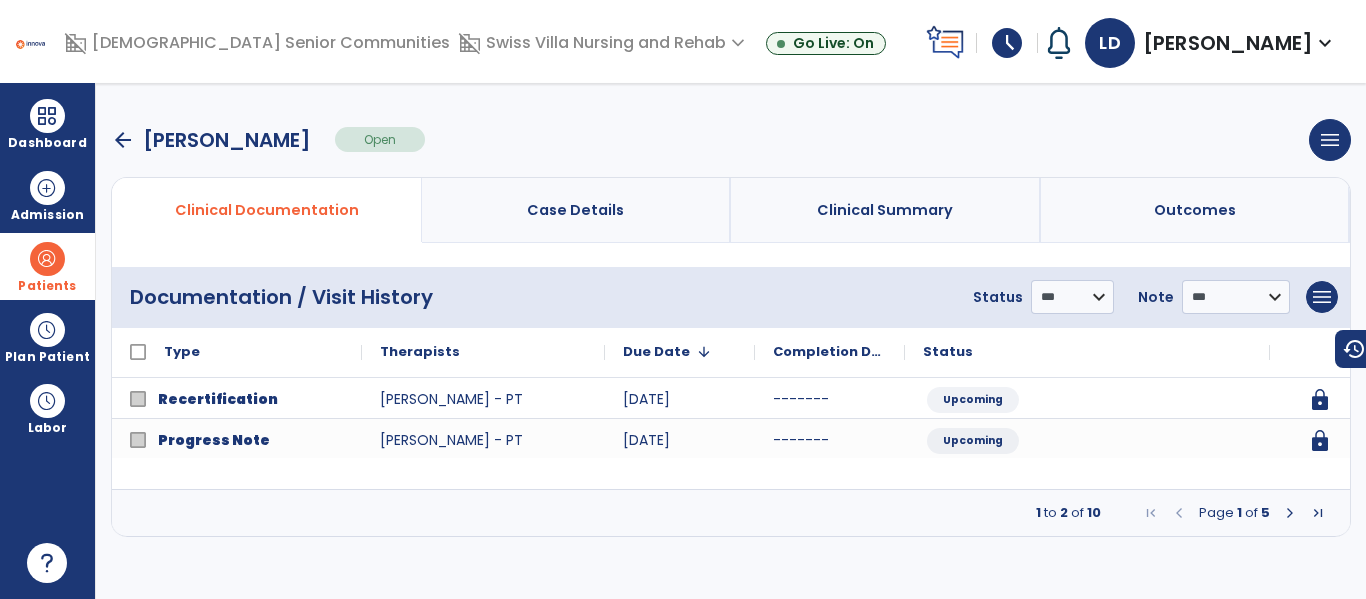 click at bounding box center [1290, 513] 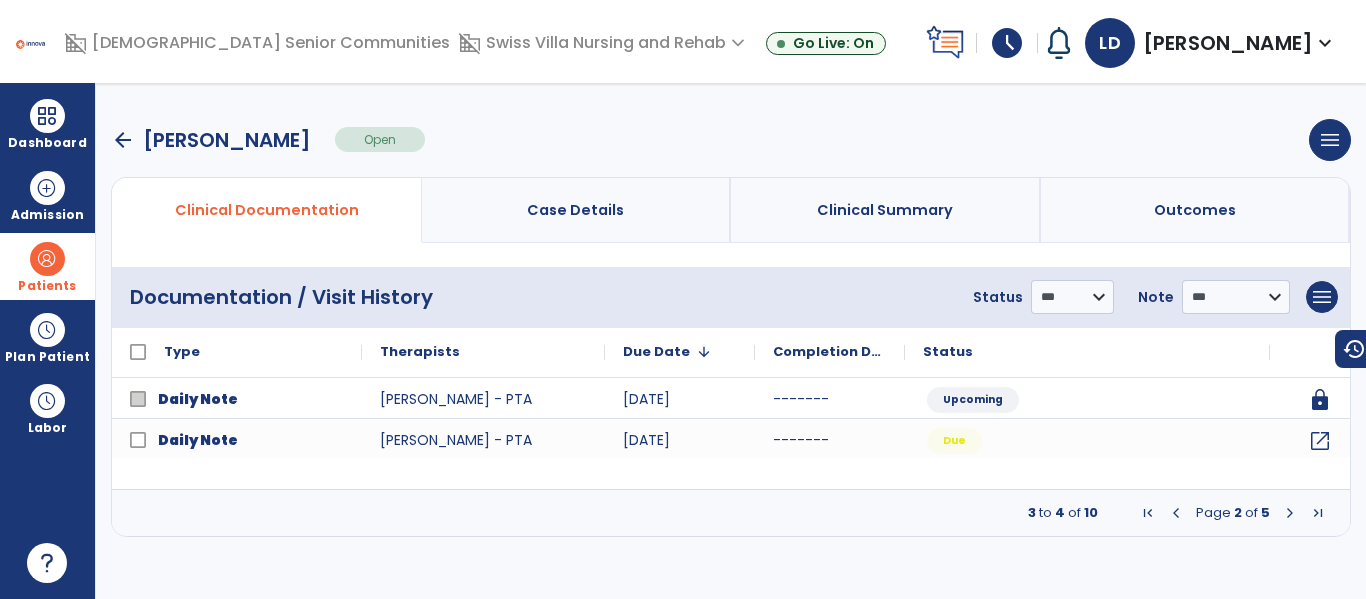 click at bounding box center (1290, 513) 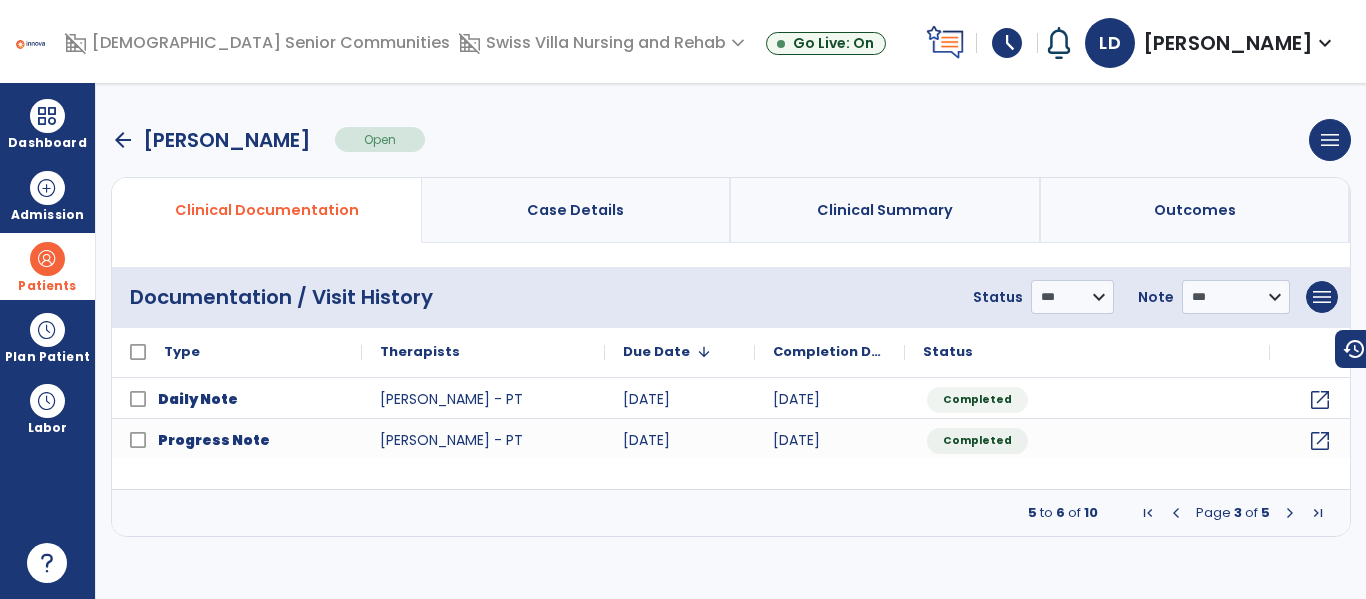 click at bounding box center (1290, 513) 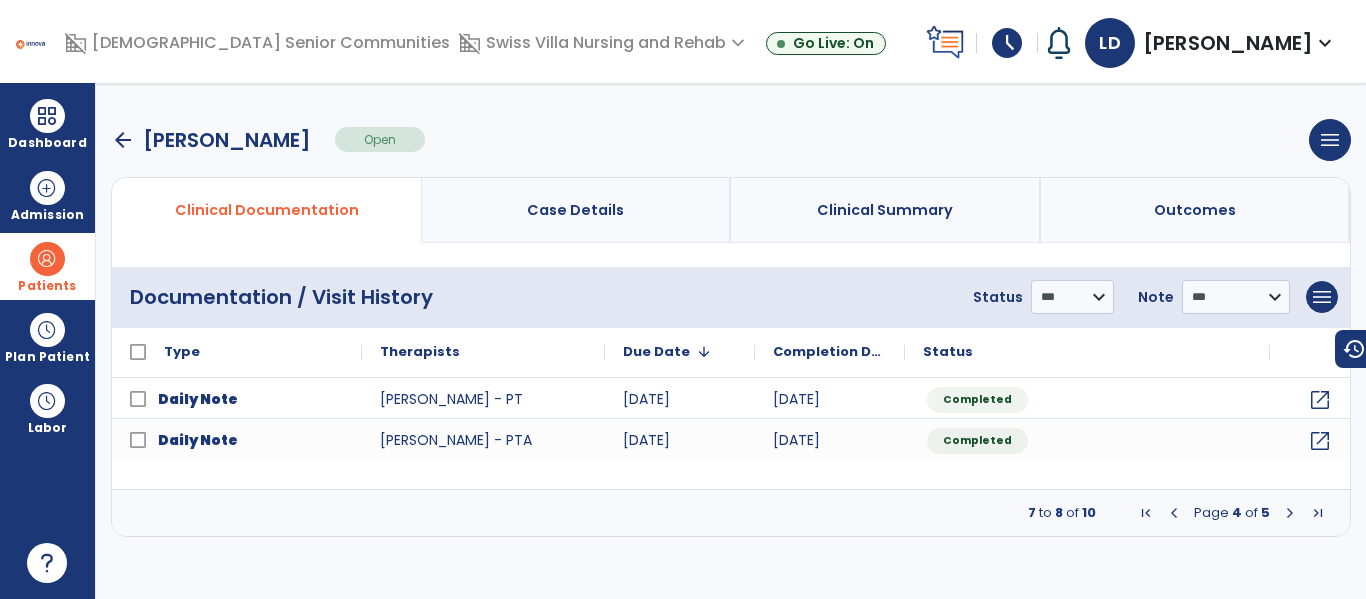 click at bounding box center [1174, 513] 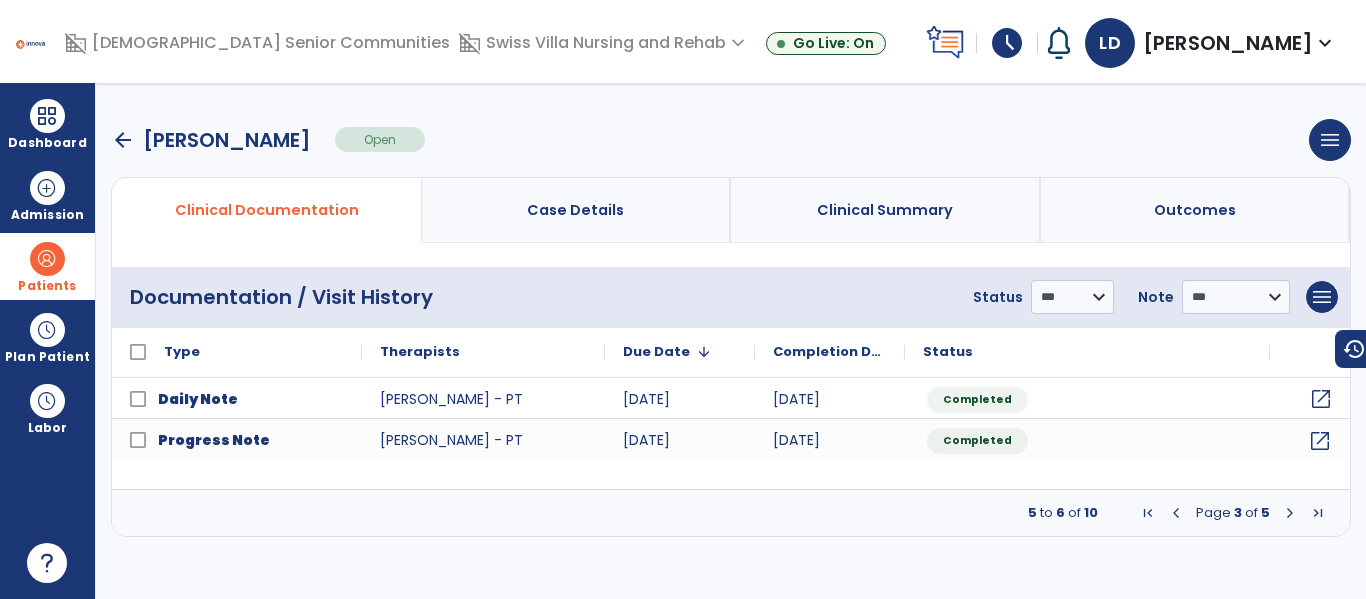 click on "open_in_new" 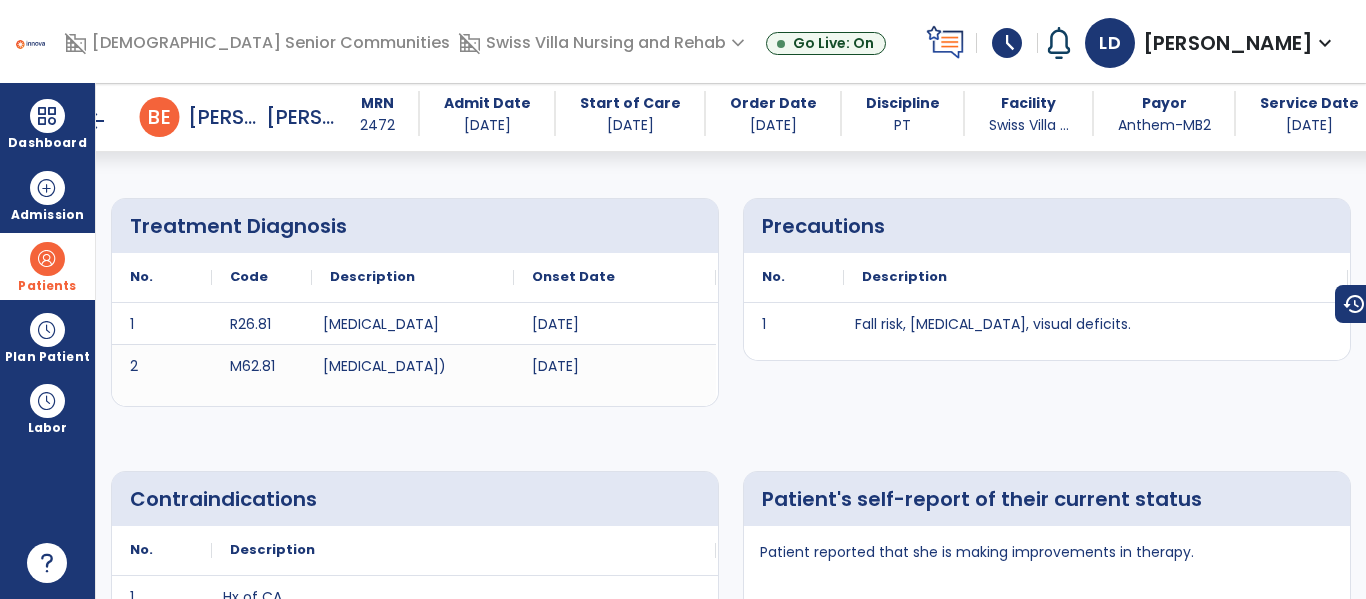 scroll, scrollTop: 0, scrollLeft: 0, axis: both 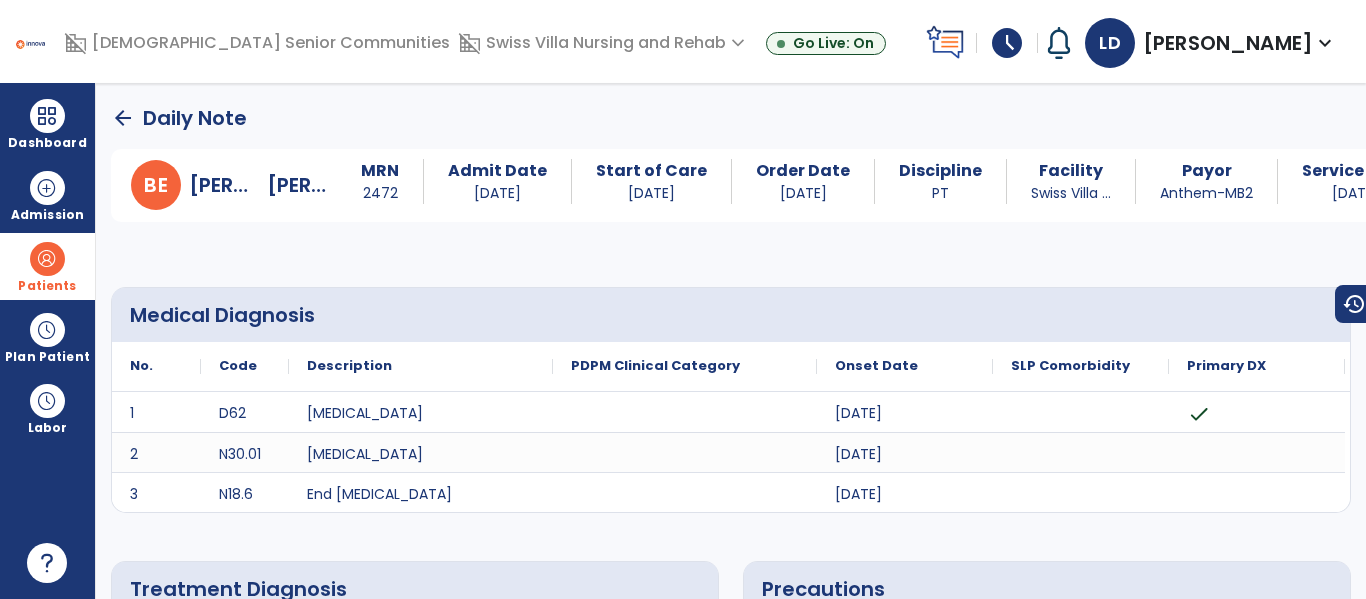 click on "arrow_back" 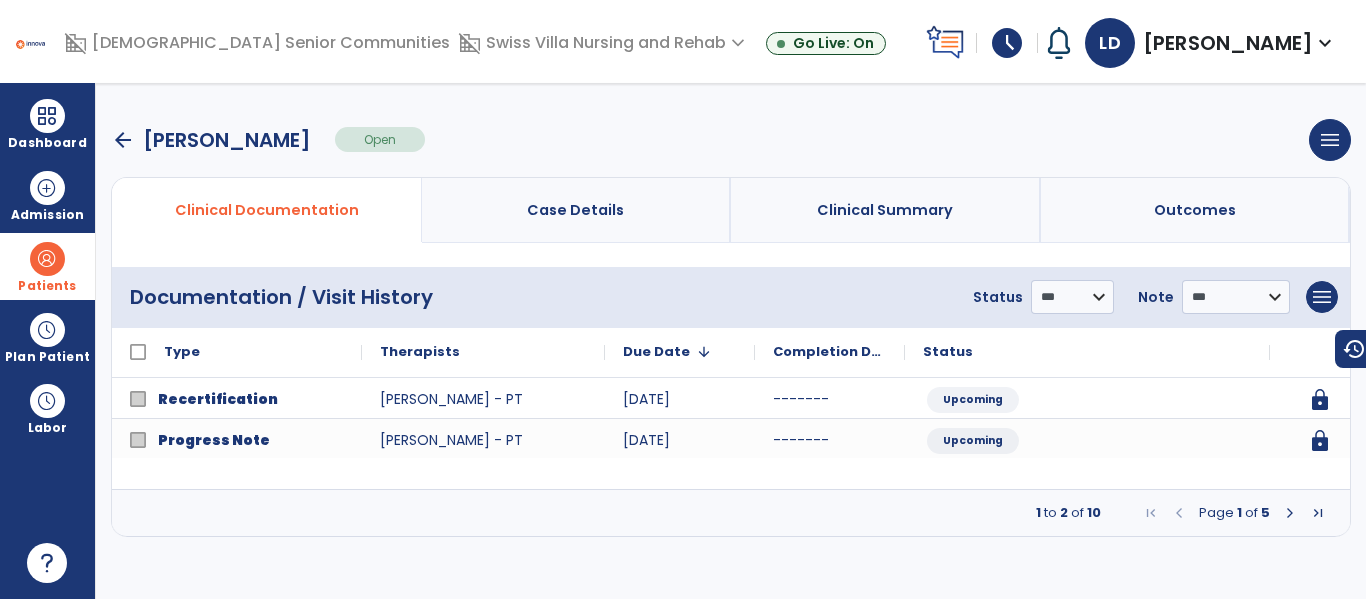 click at bounding box center (1290, 513) 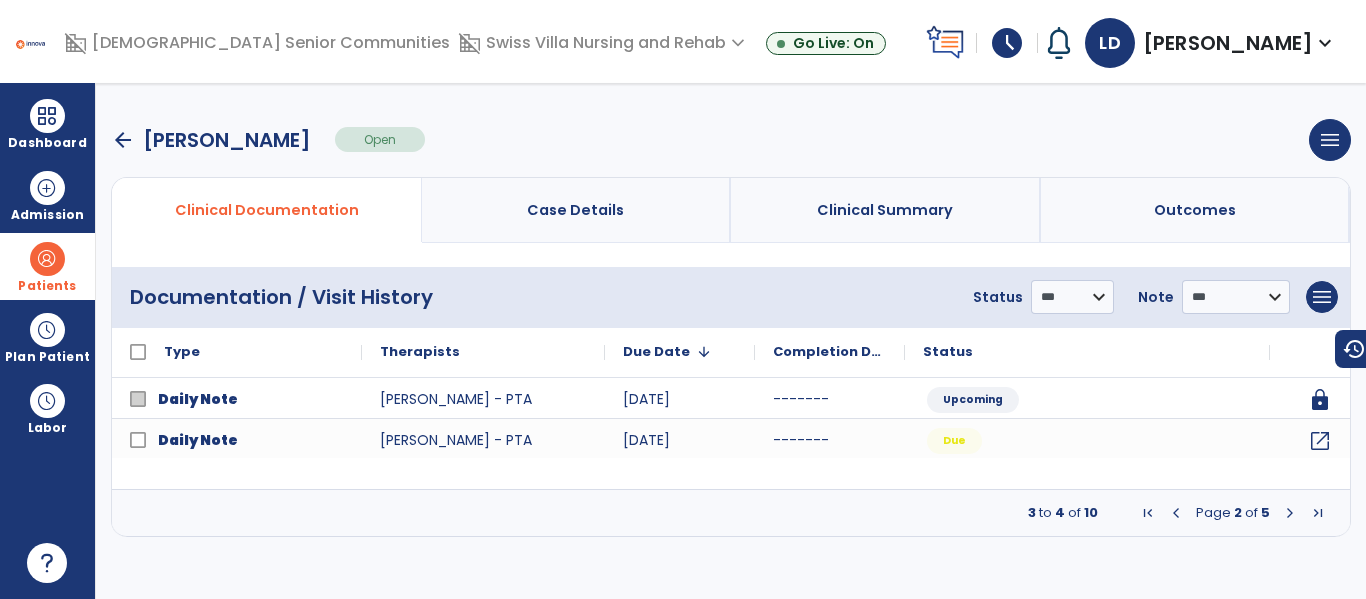 click at bounding box center (1290, 513) 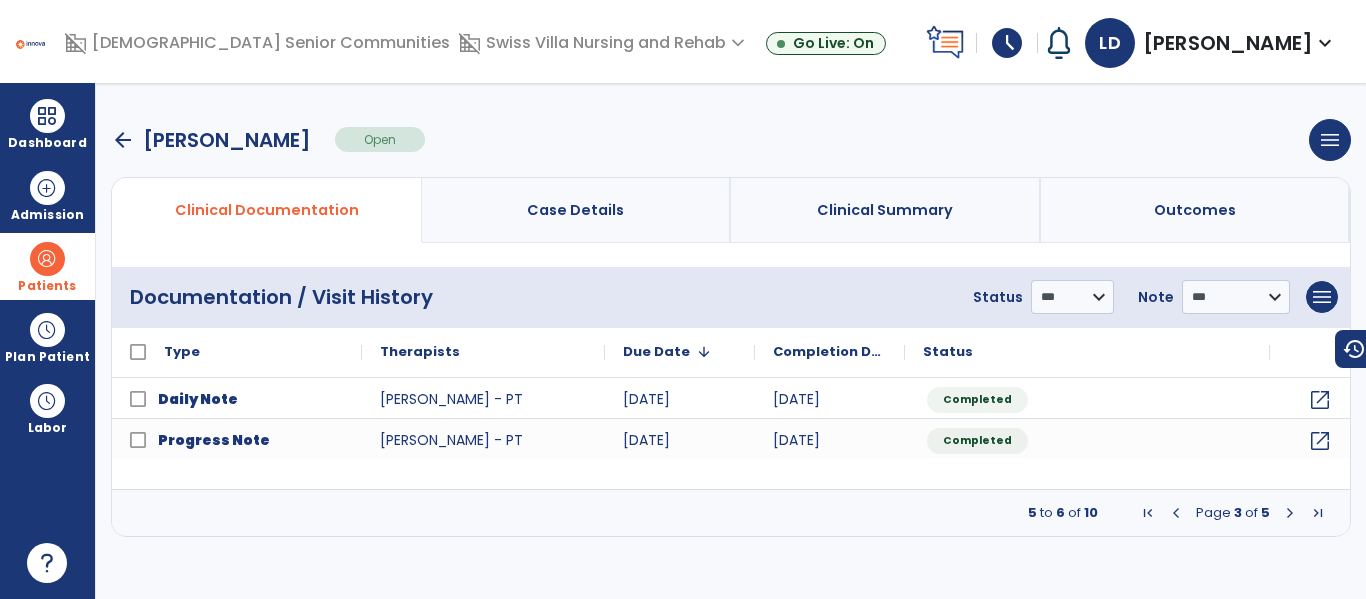 click at bounding box center [1290, 513] 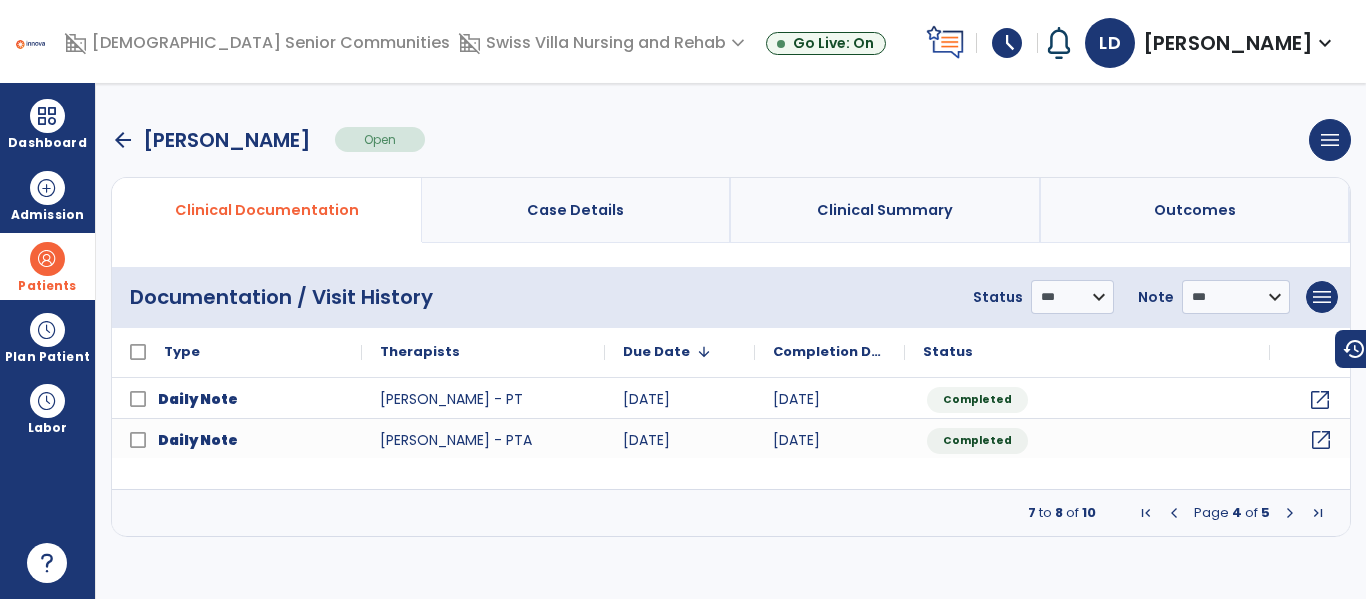 click on "open_in_new" 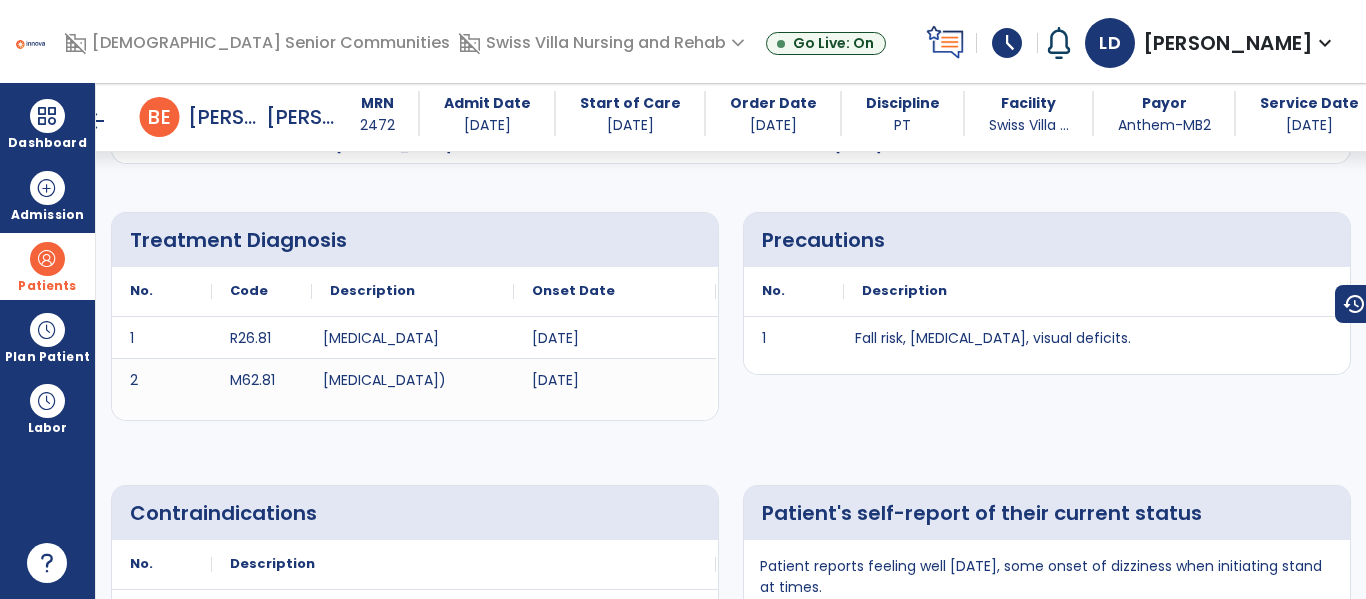 scroll, scrollTop: 0, scrollLeft: 0, axis: both 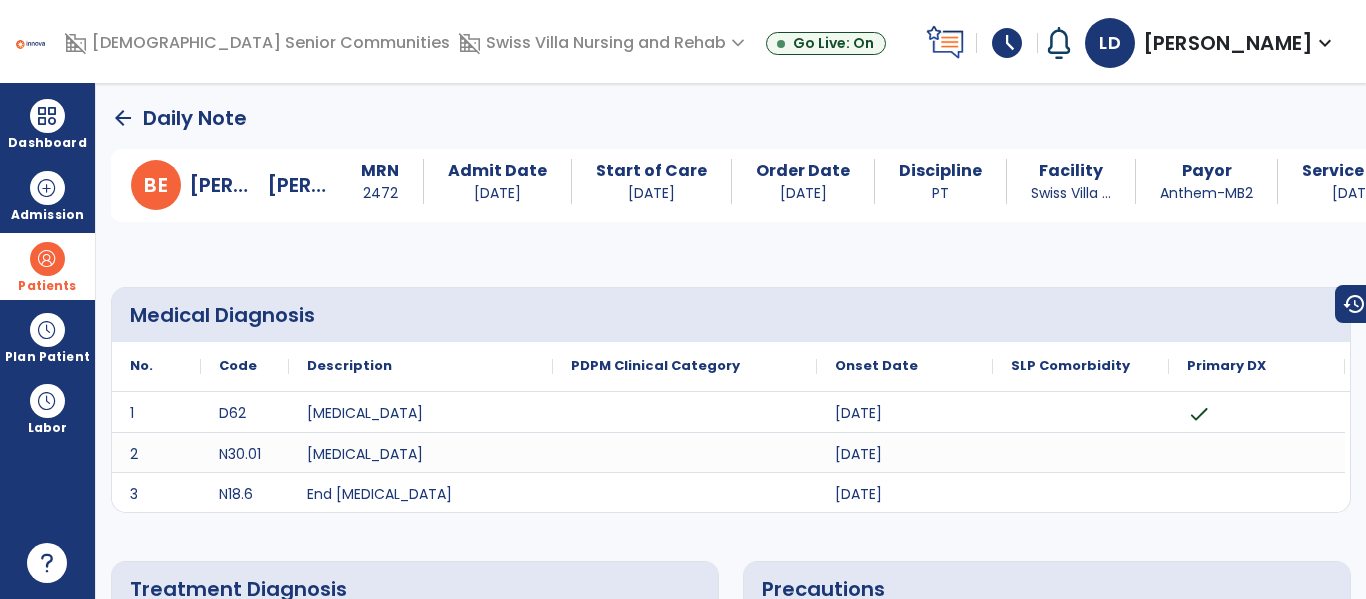 click on "arrow_back" 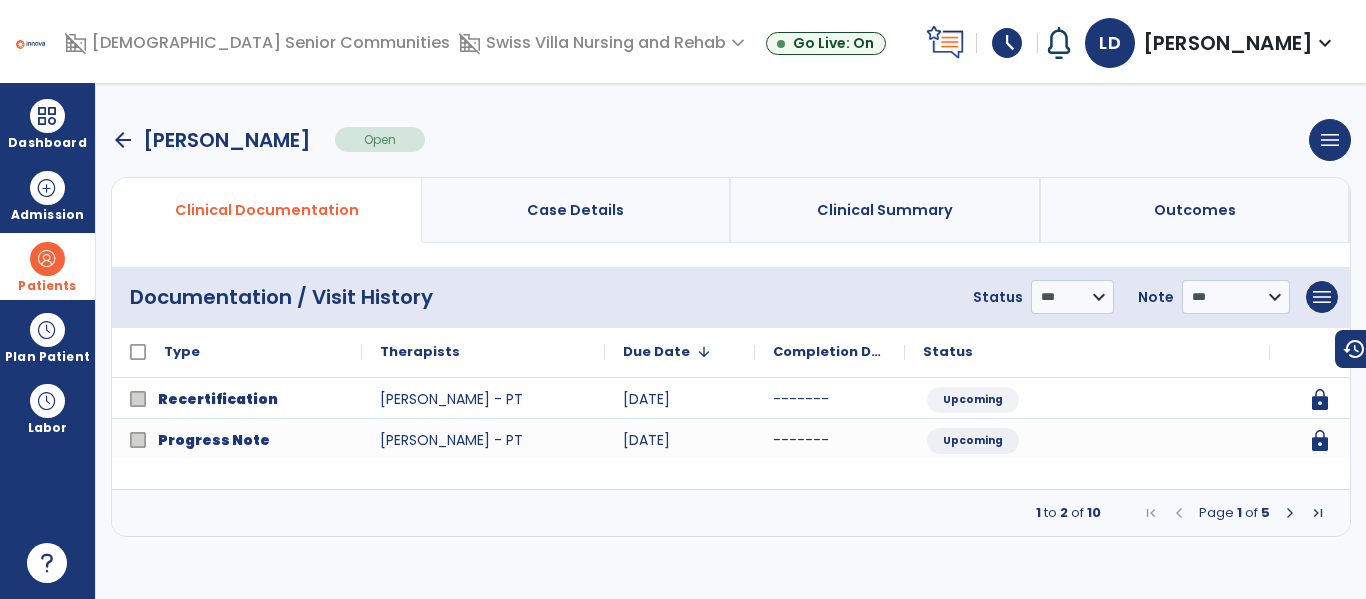 click on "arrow_back" at bounding box center (123, 140) 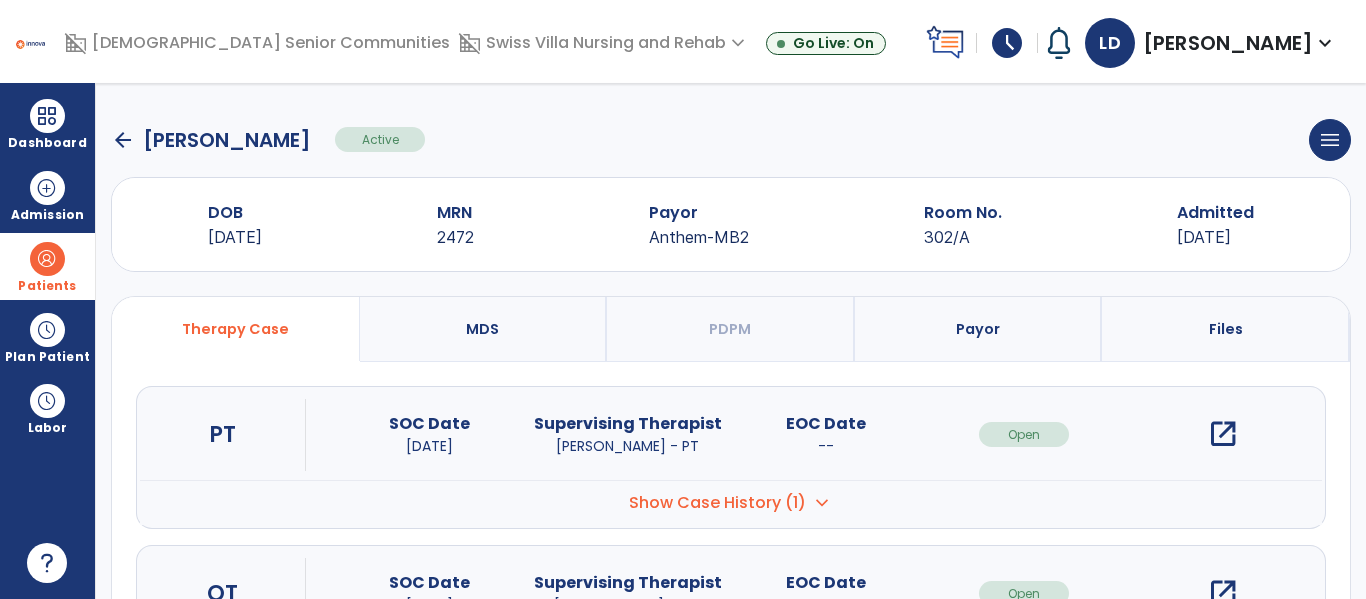 click on "arrow_back" 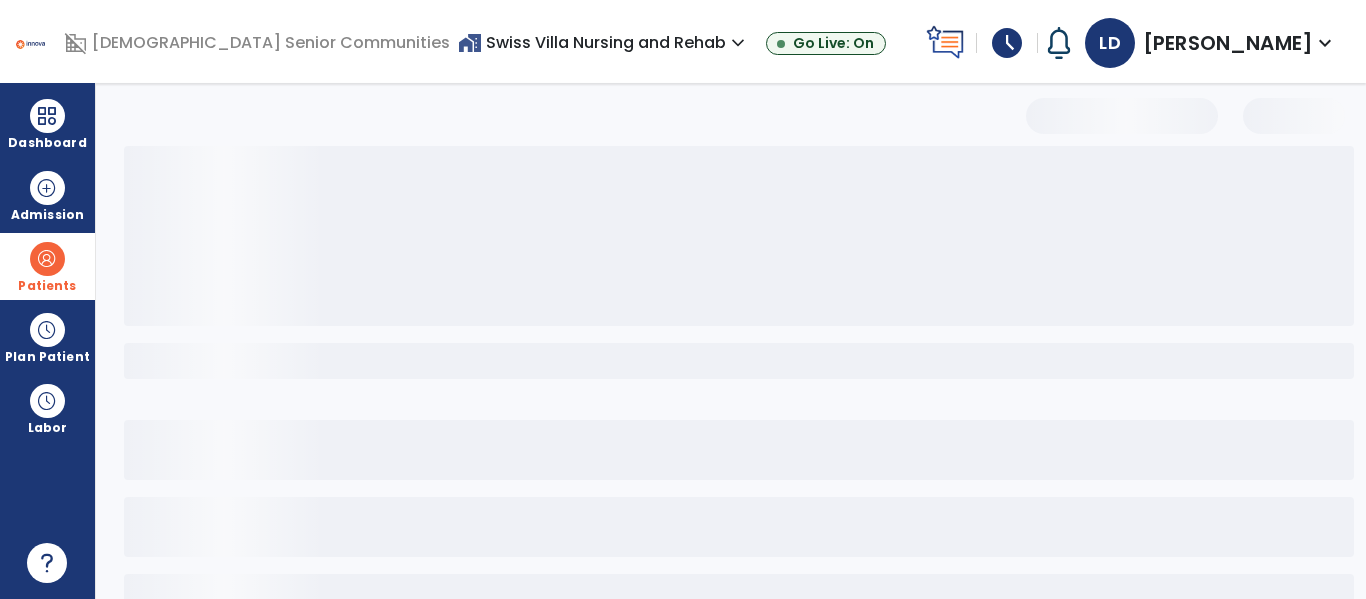 select on "***" 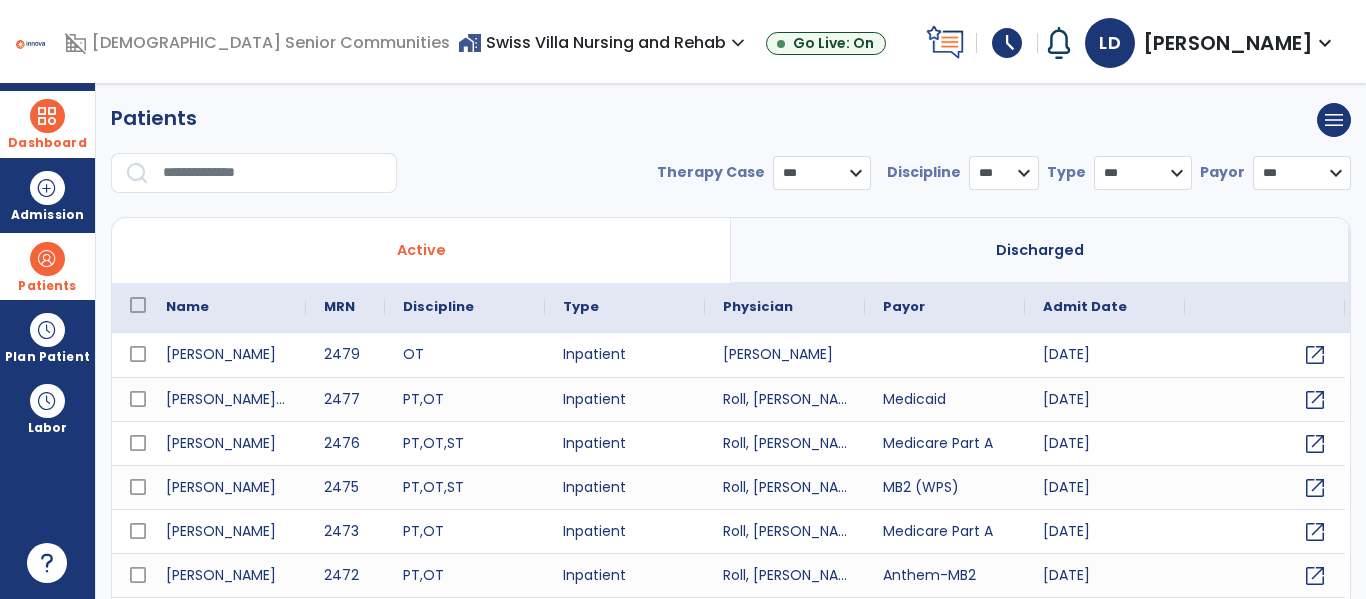 click at bounding box center (47, 116) 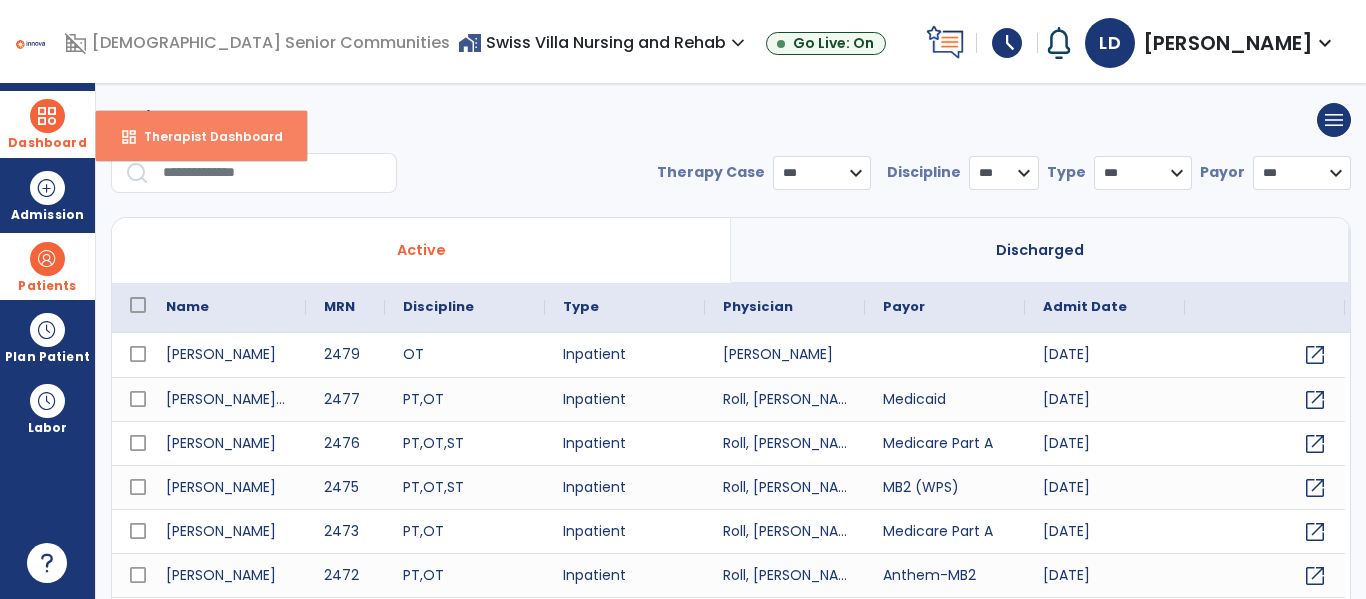 click on "dashboard  Therapist Dashboard" at bounding box center [201, 136] 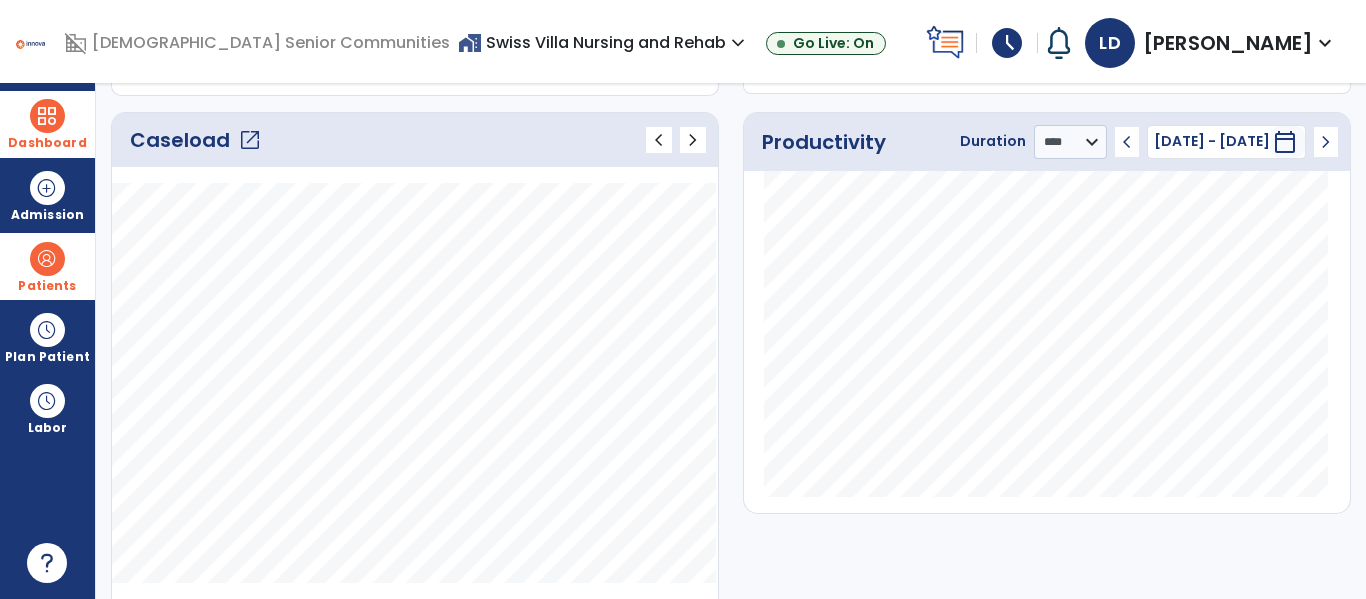 scroll, scrollTop: 258, scrollLeft: 0, axis: vertical 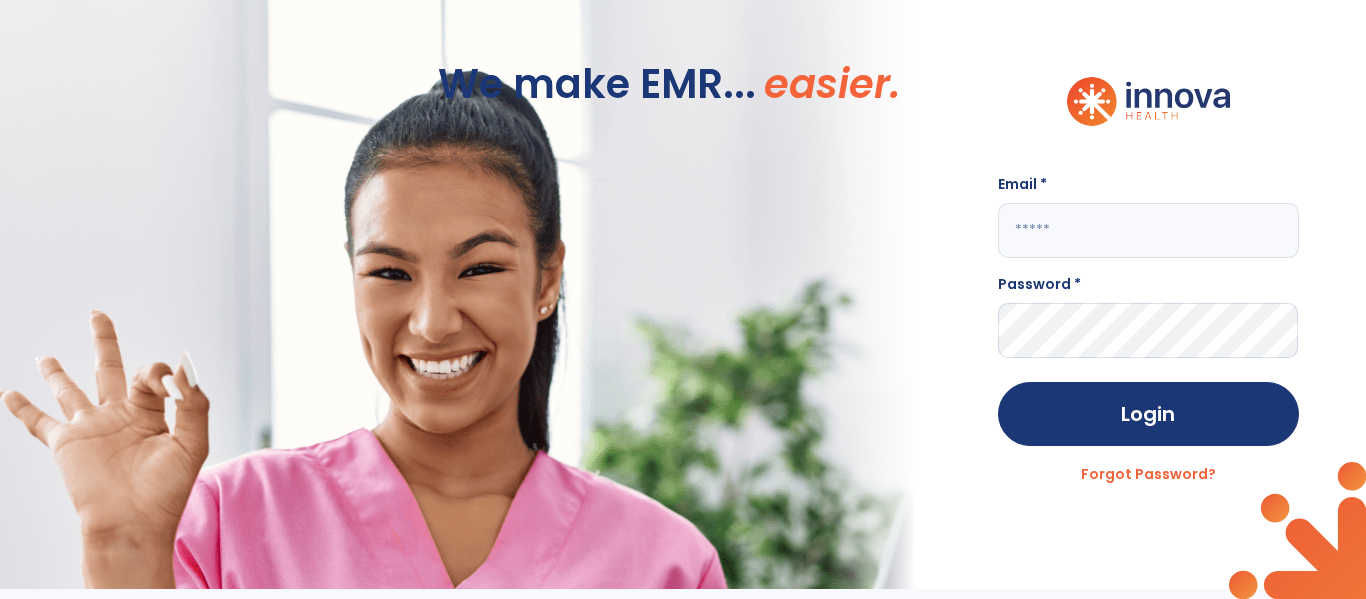 click 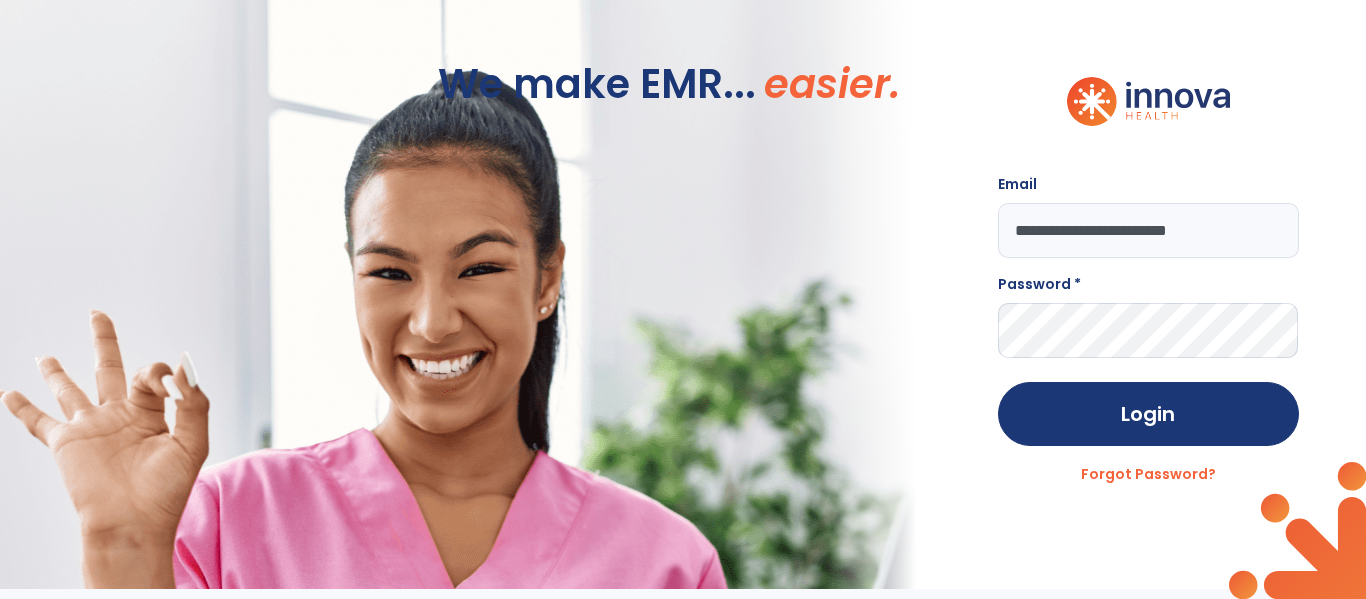 type on "**********" 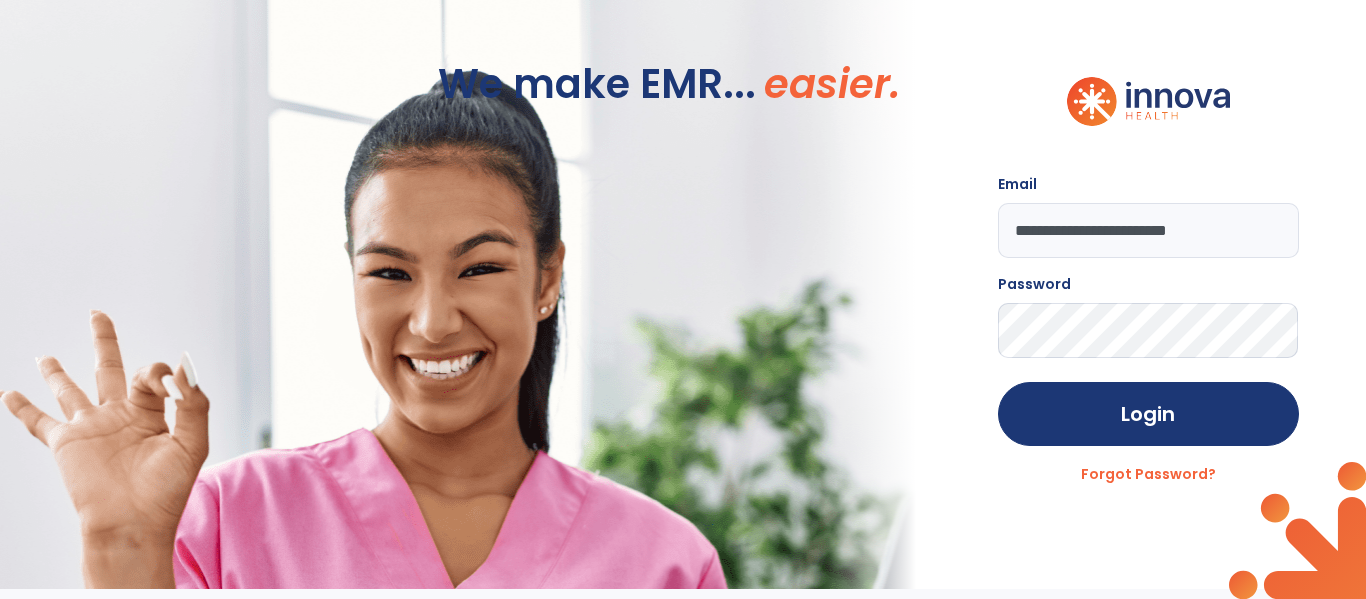 click on "Login" 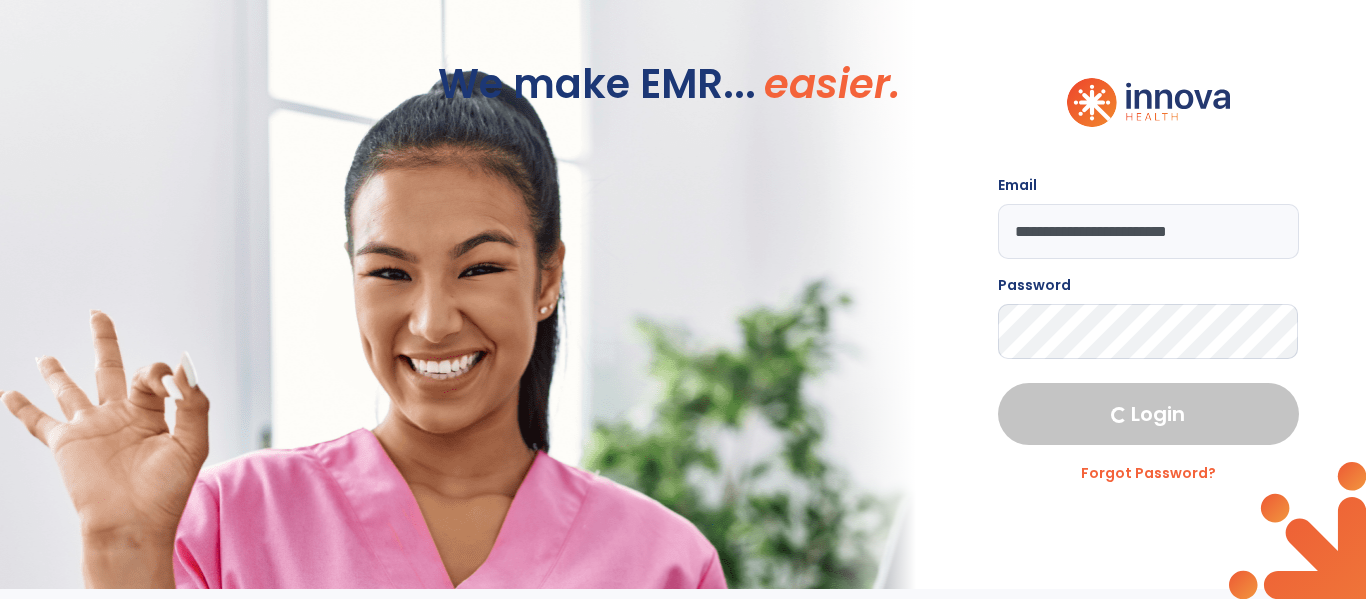 select on "****" 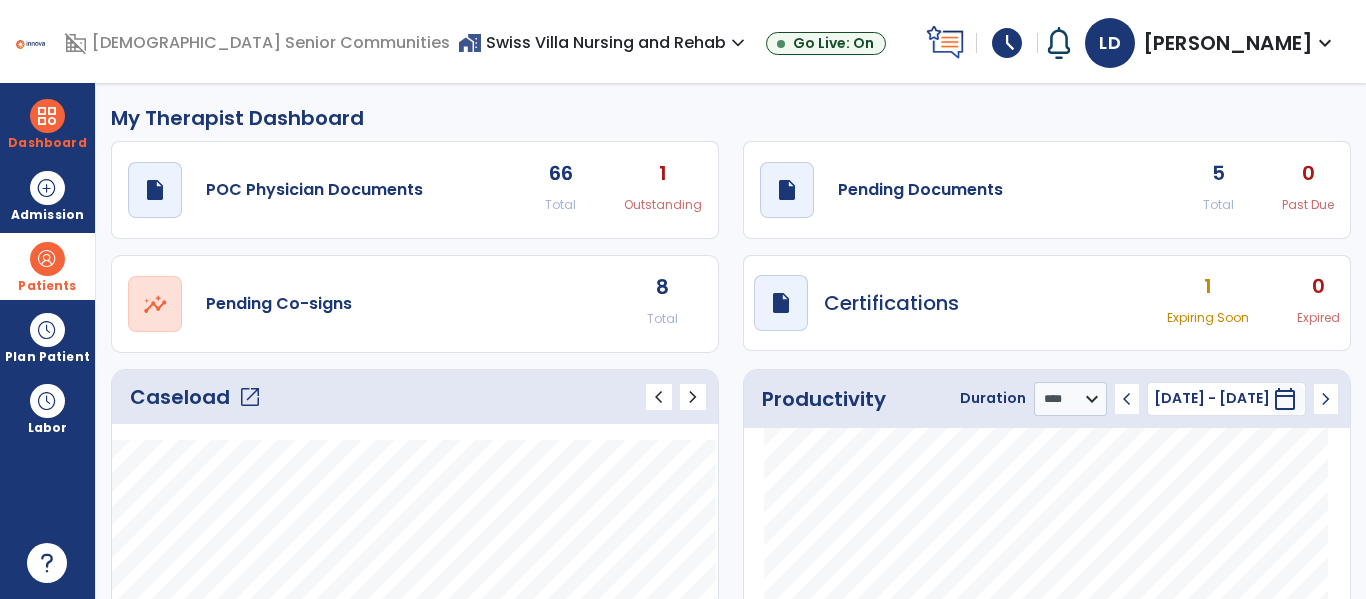 click at bounding box center (47, 259) 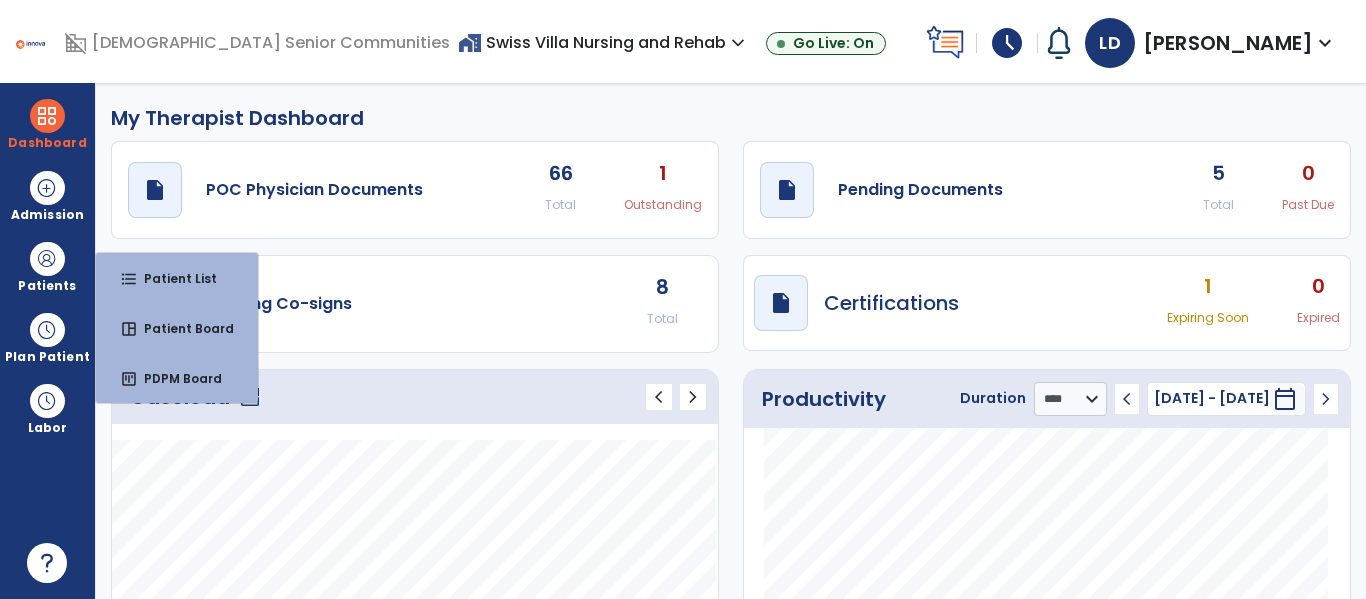 click on "draft   open_in_new  POC Physician Documents 66 Total 1 Outstanding  draft   open_in_new  Pending Documents 5 Total 0 Past Due  open_in_new  Pending Co-signs 8 Total  draft   open_in_new  Certifications 1 Expiring Soon 0 Expired" 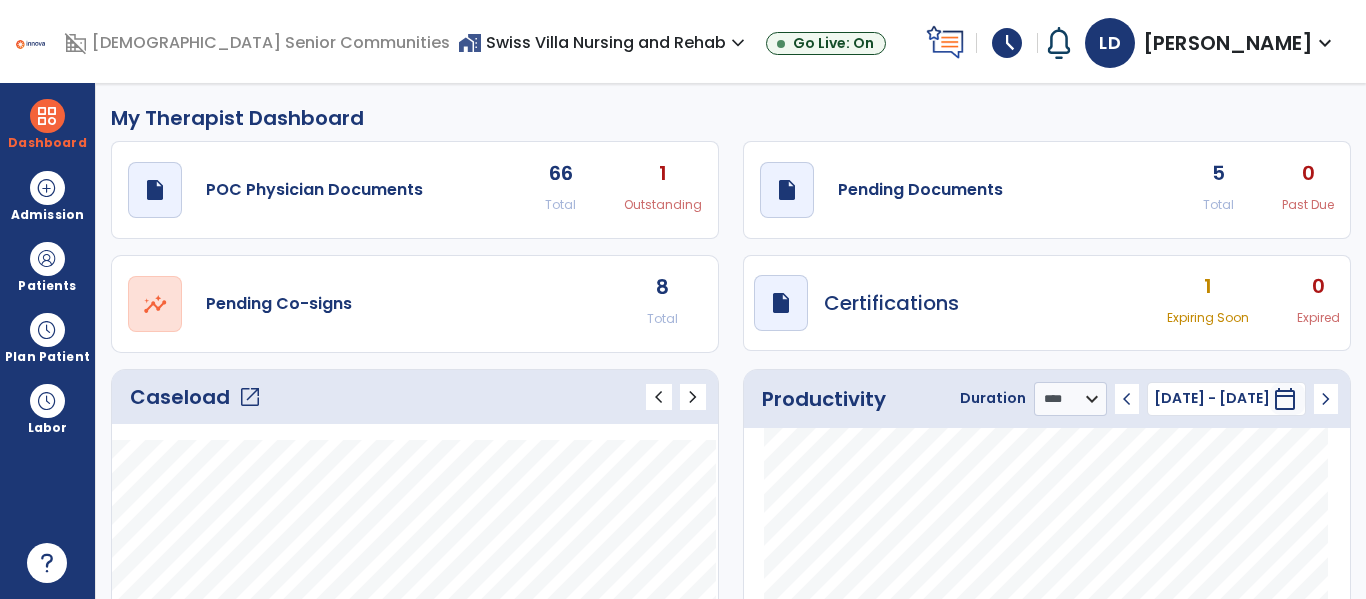 click on "open_in_new" 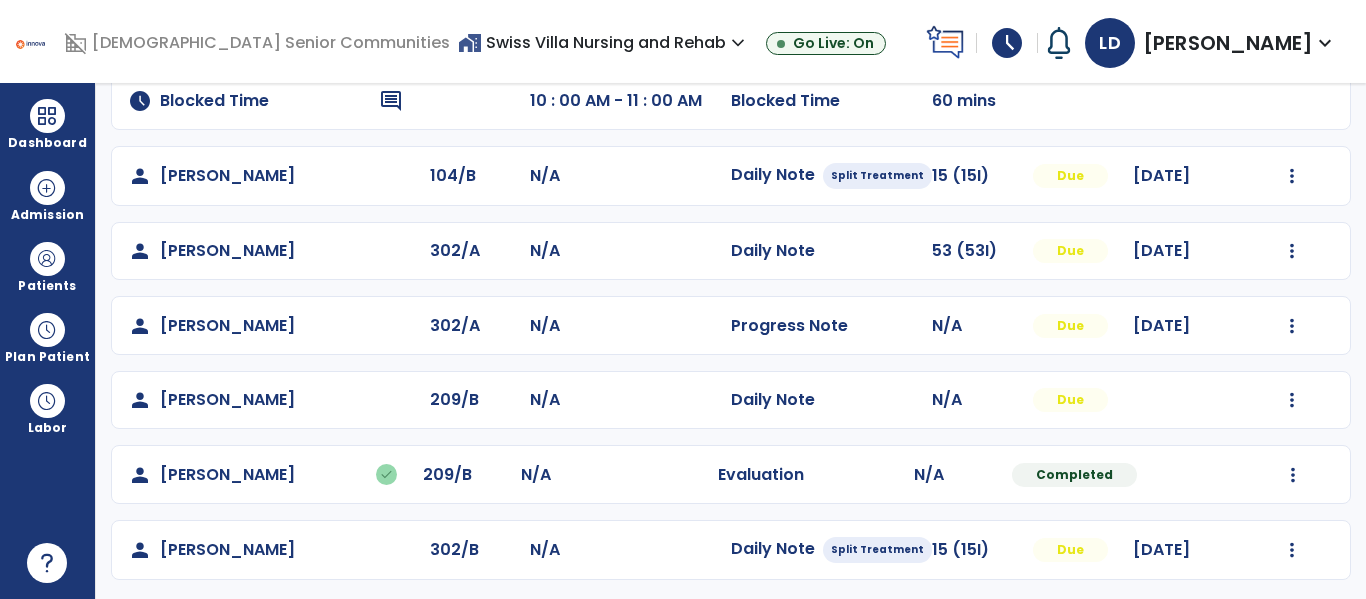 scroll, scrollTop: 192, scrollLeft: 0, axis: vertical 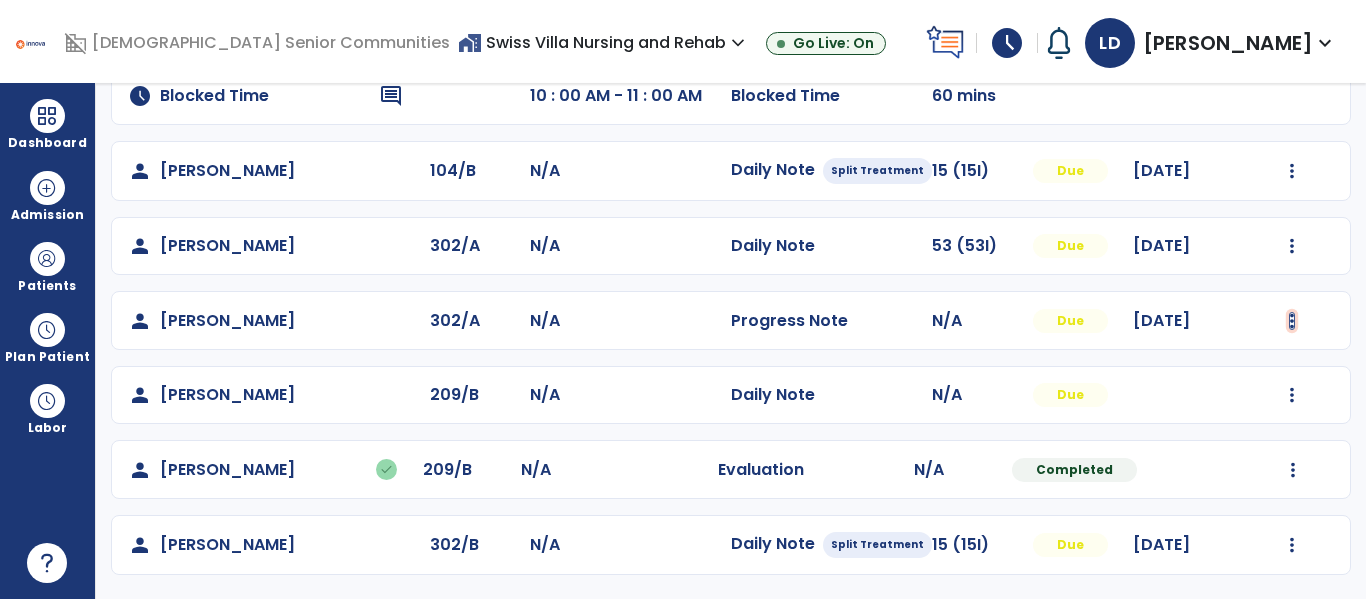 click at bounding box center [1292, 171] 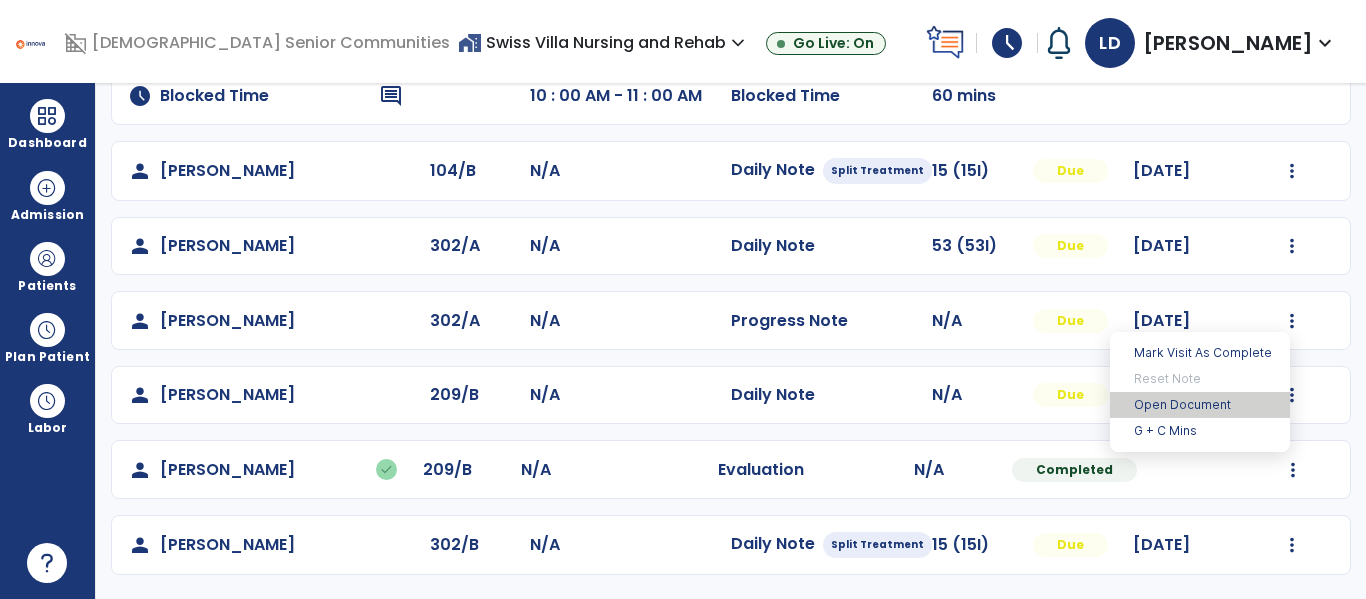click on "Open Document" at bounding box center [1200, 405] 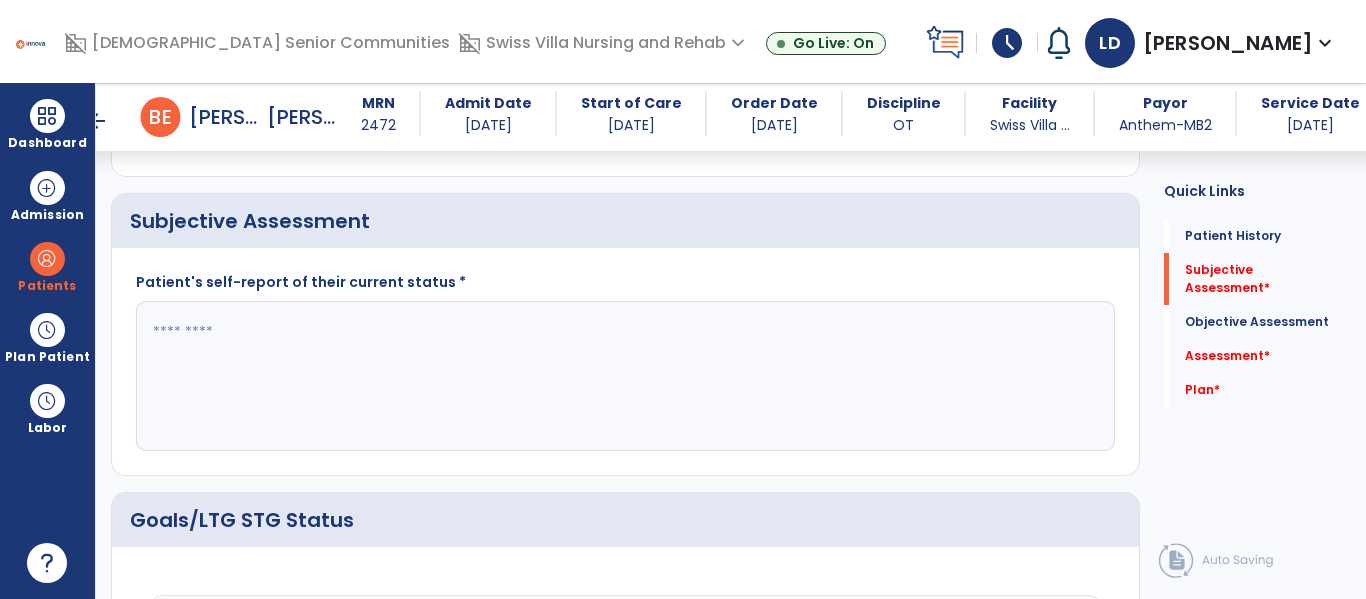 scroll, scrollTop: 423, scrollLeft: 0, axis: vertical 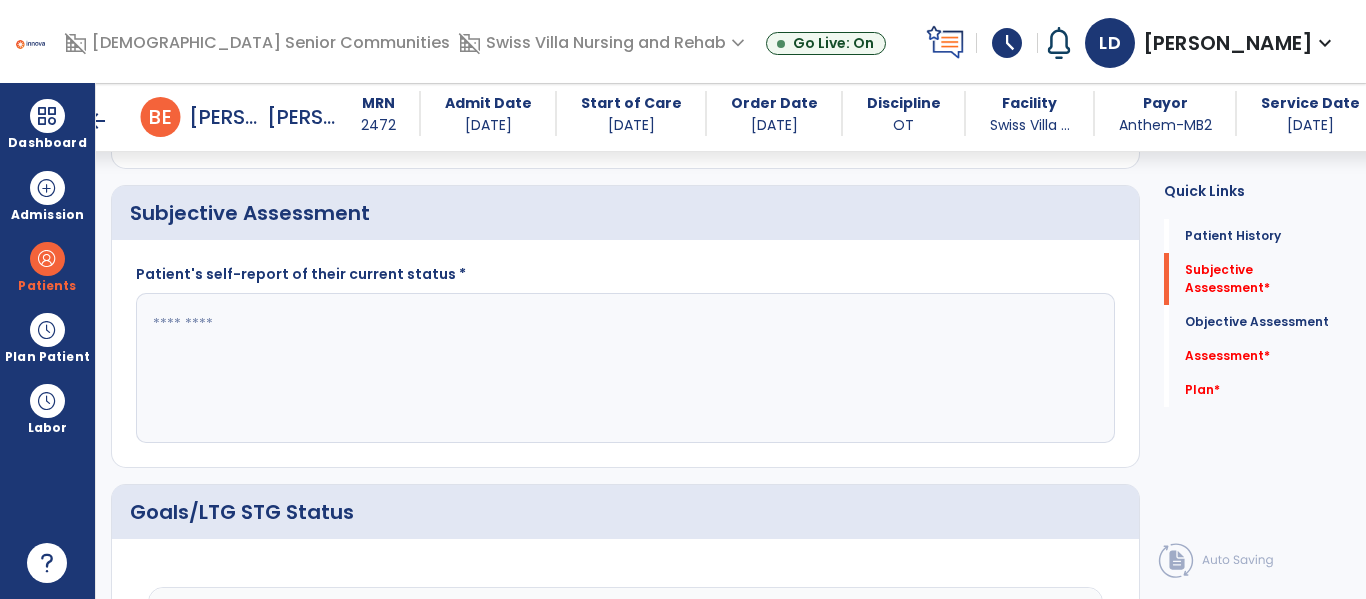 click 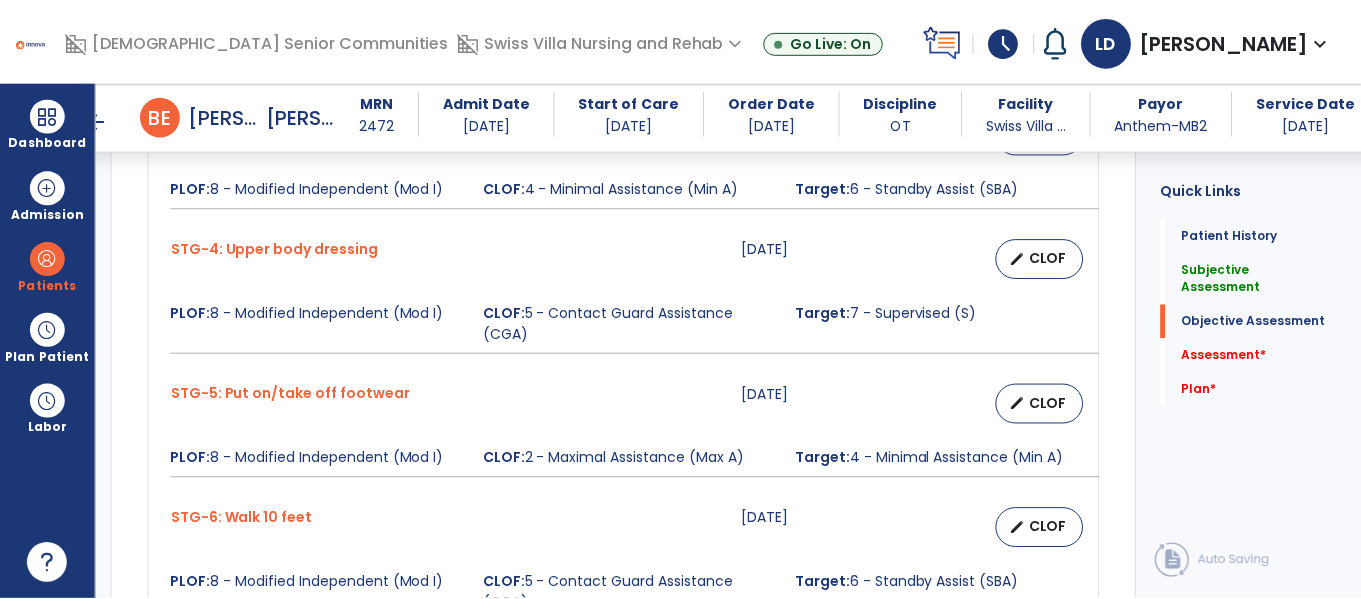 scroll, scrollTop: 1273, scrollLeft: 0, axis: vertical 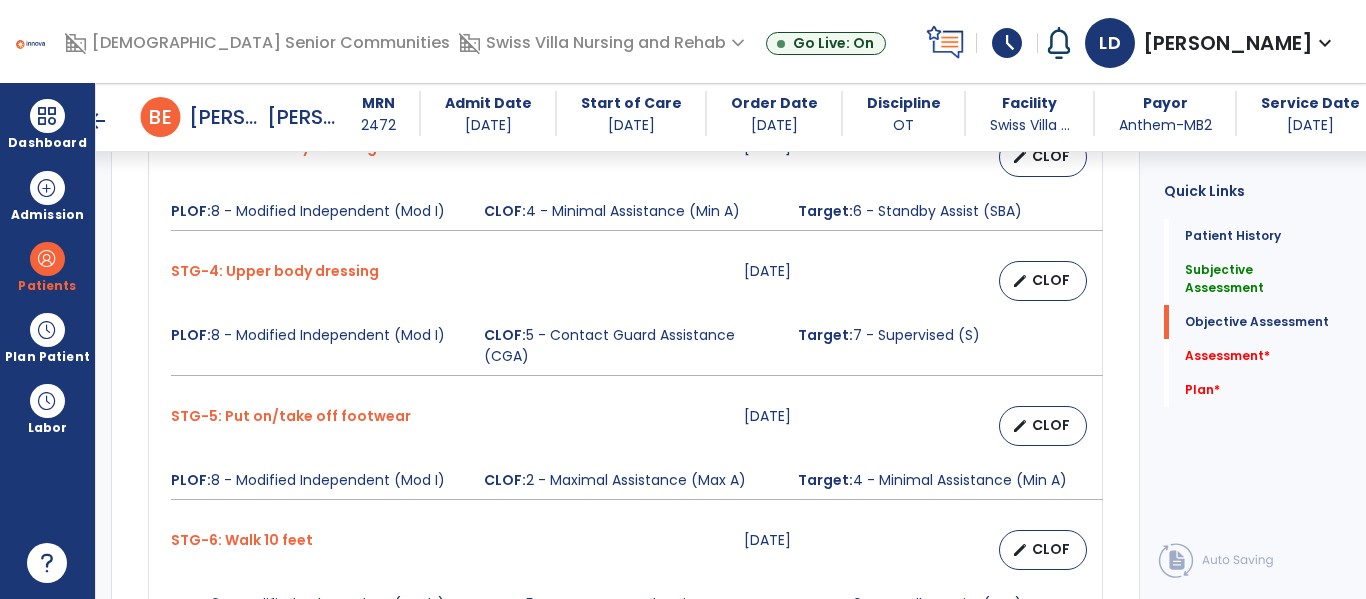 type on "**********" 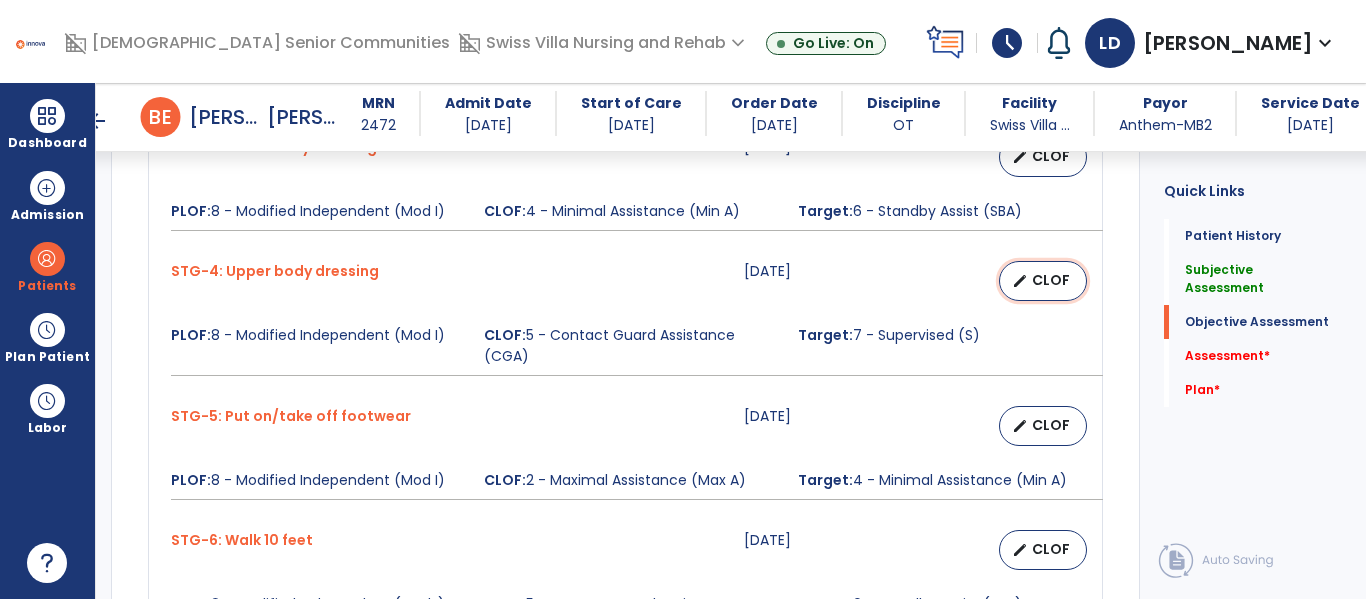click on "CLOF" at bounding box center (1051, 280) 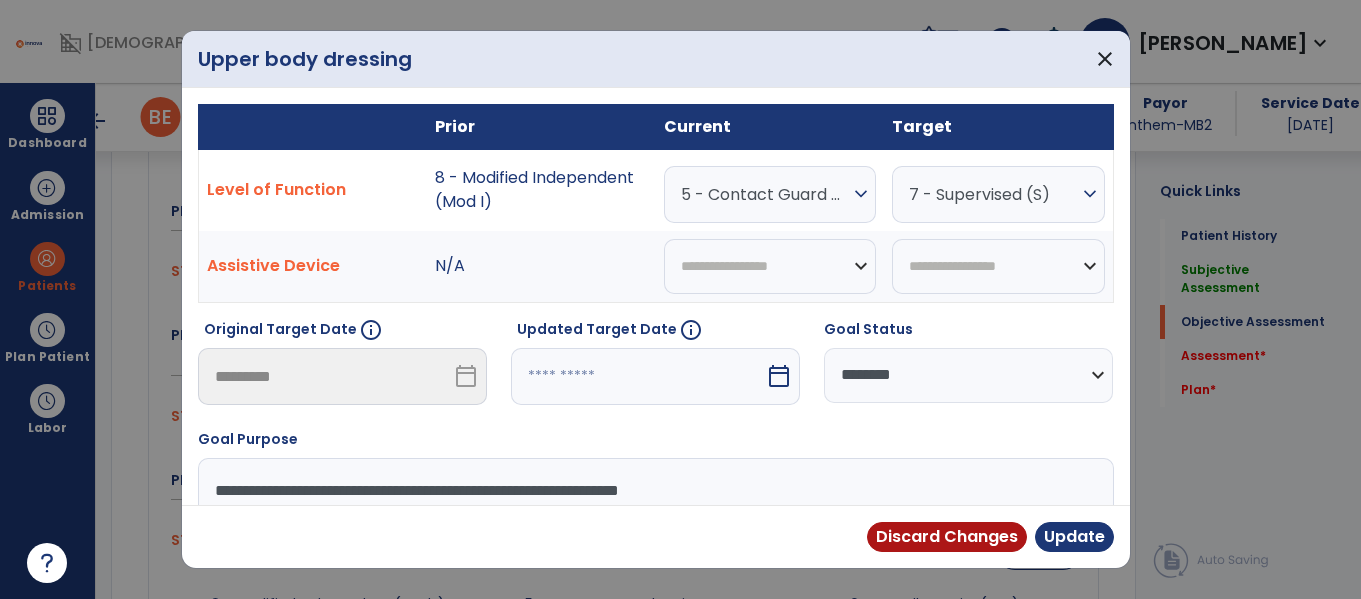 scroll, scrollTop: 1273, scrollLeft: 0, axis: vertical 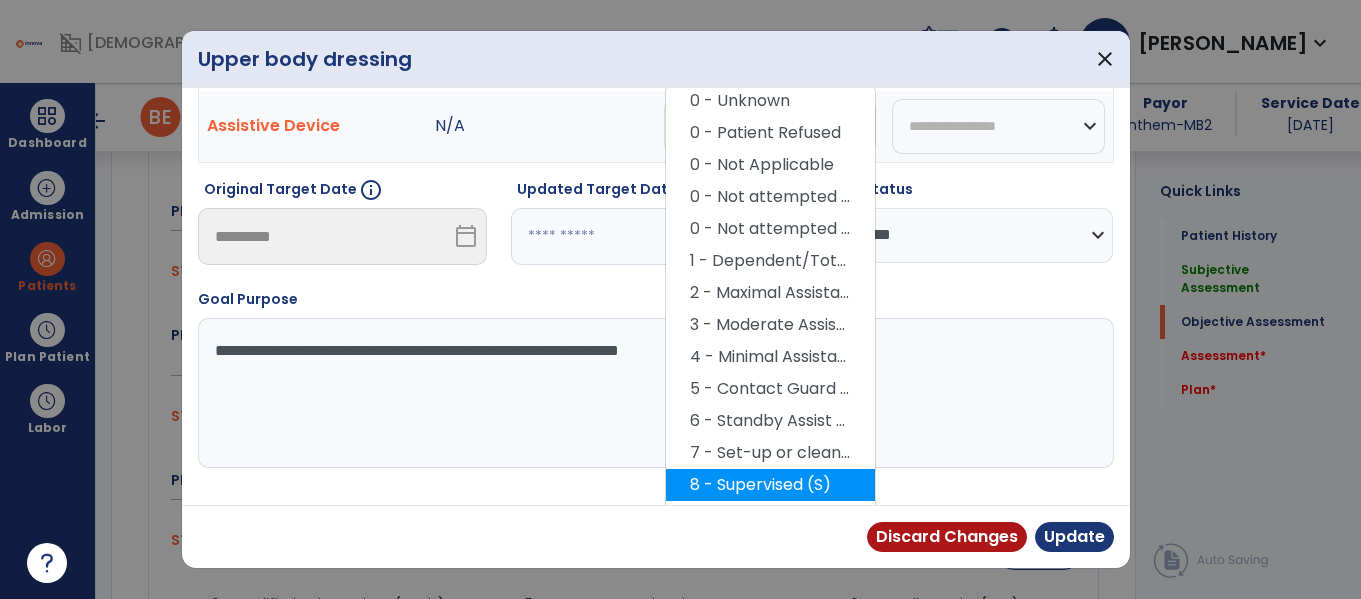 click on "8 - Supervised (S)" at bounding box center [770, 485] 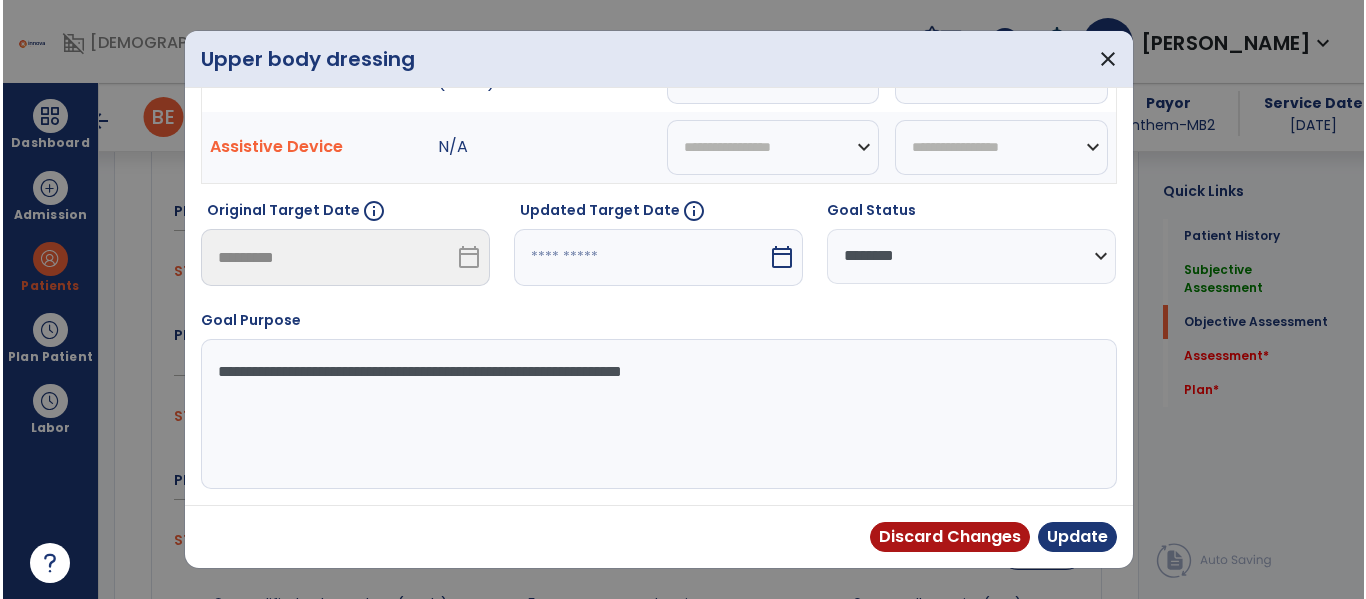 scroll, scrollTop: 119, scrollLeft: 0, axis: vertical 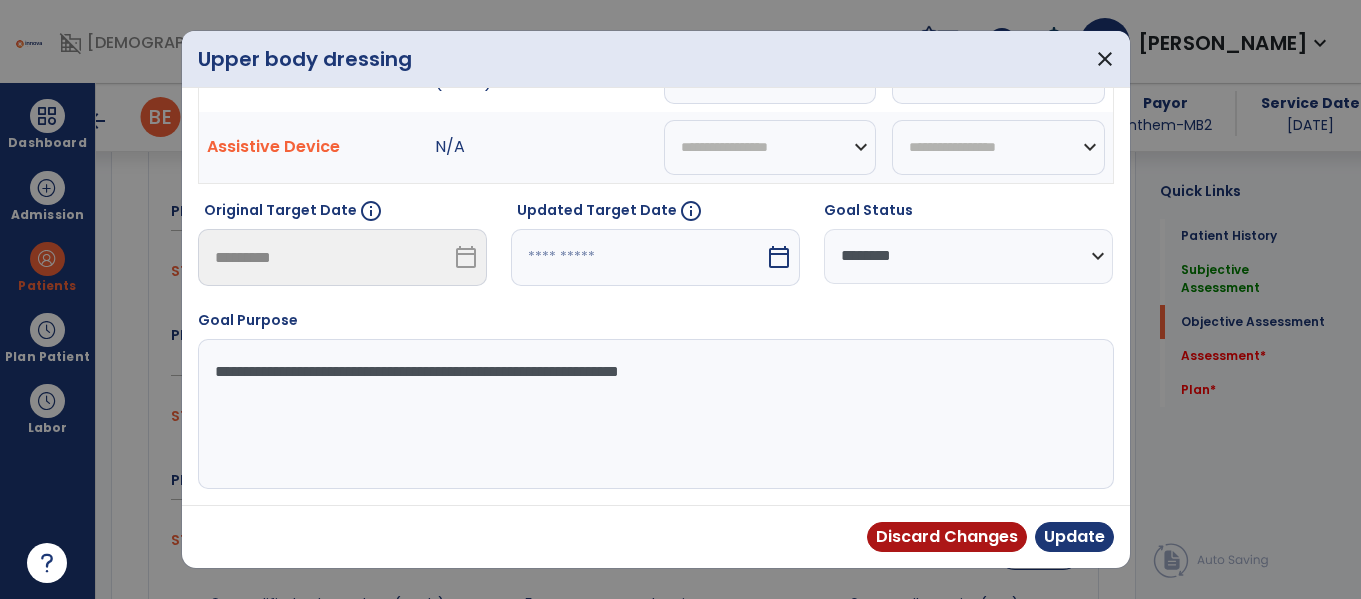 click on "**********" at bounding box center [968, 256] 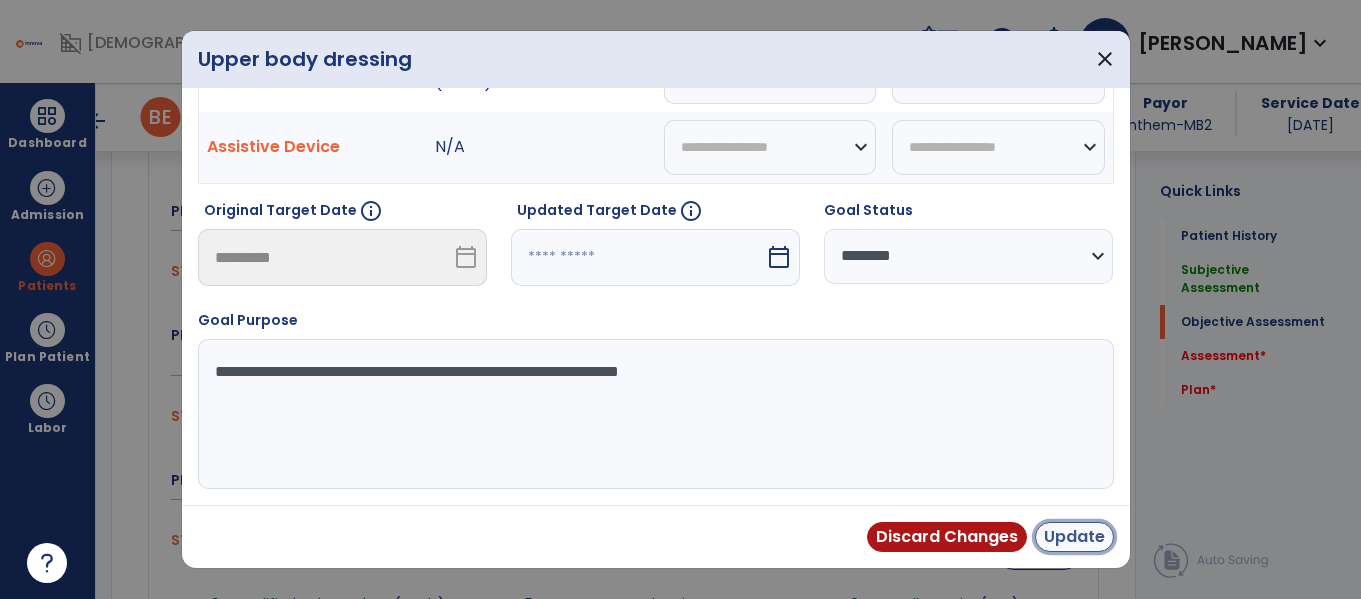 click on "Update" at bounding box center (1074, 537) 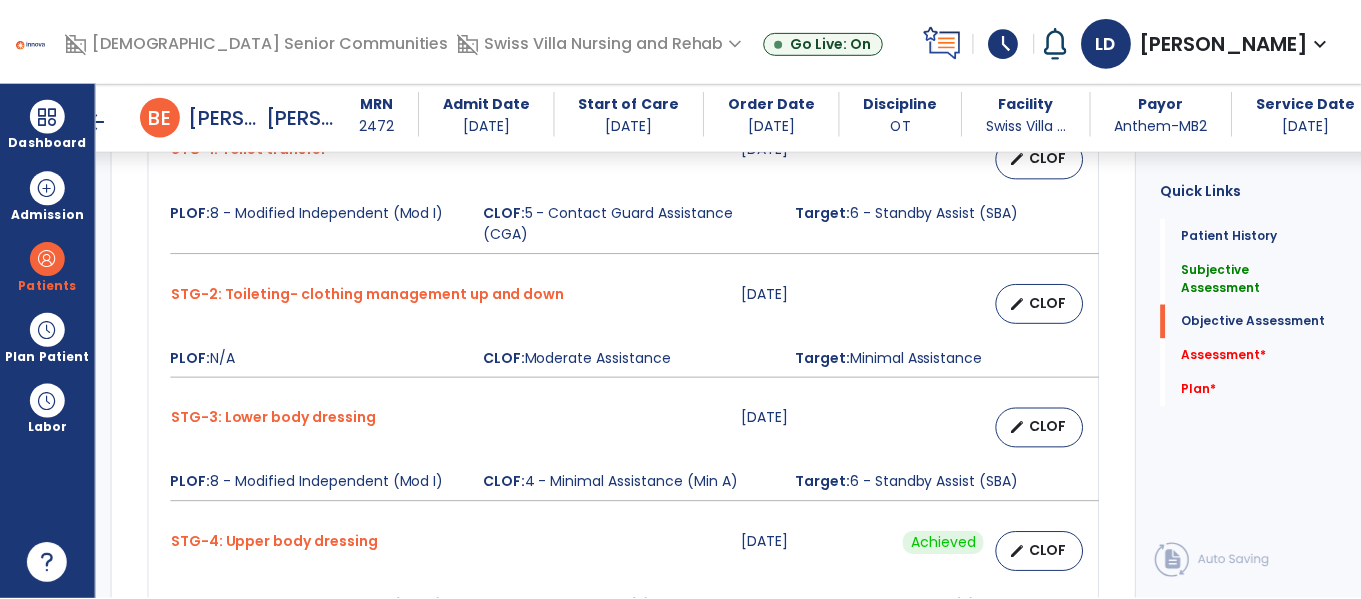 scroll, scrollTop: 1007, scrollLeft: 0, axis: vertical 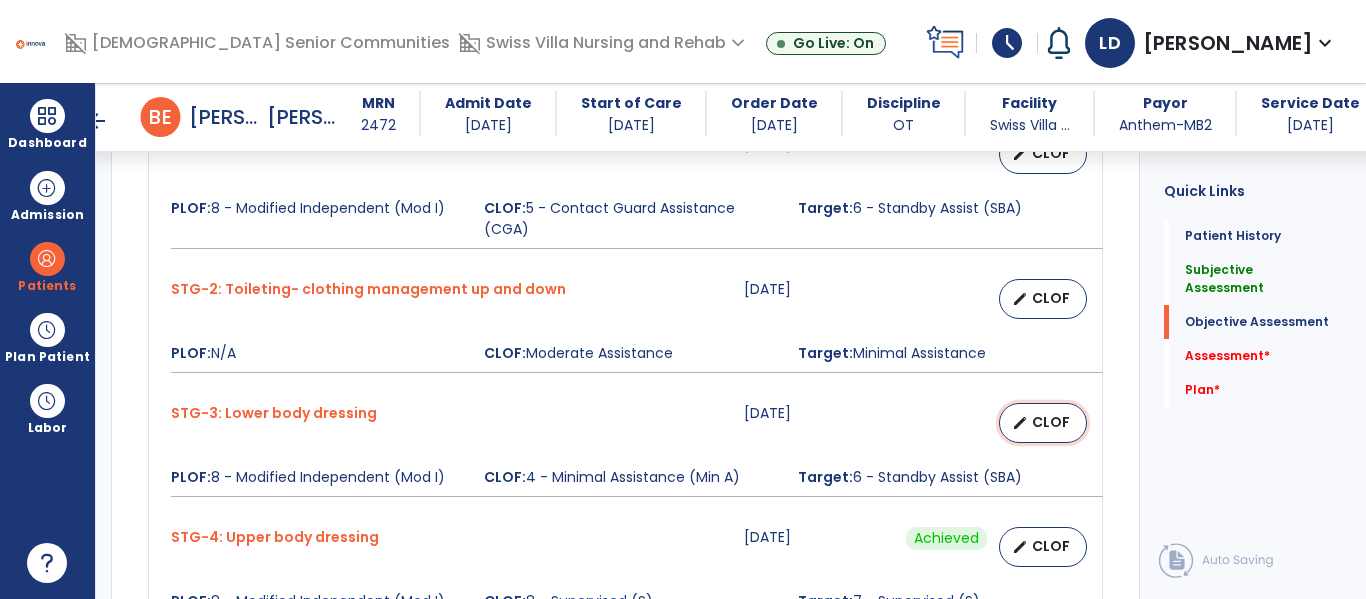 click on "edit   CLOF" at bounding box center (1043, 423) 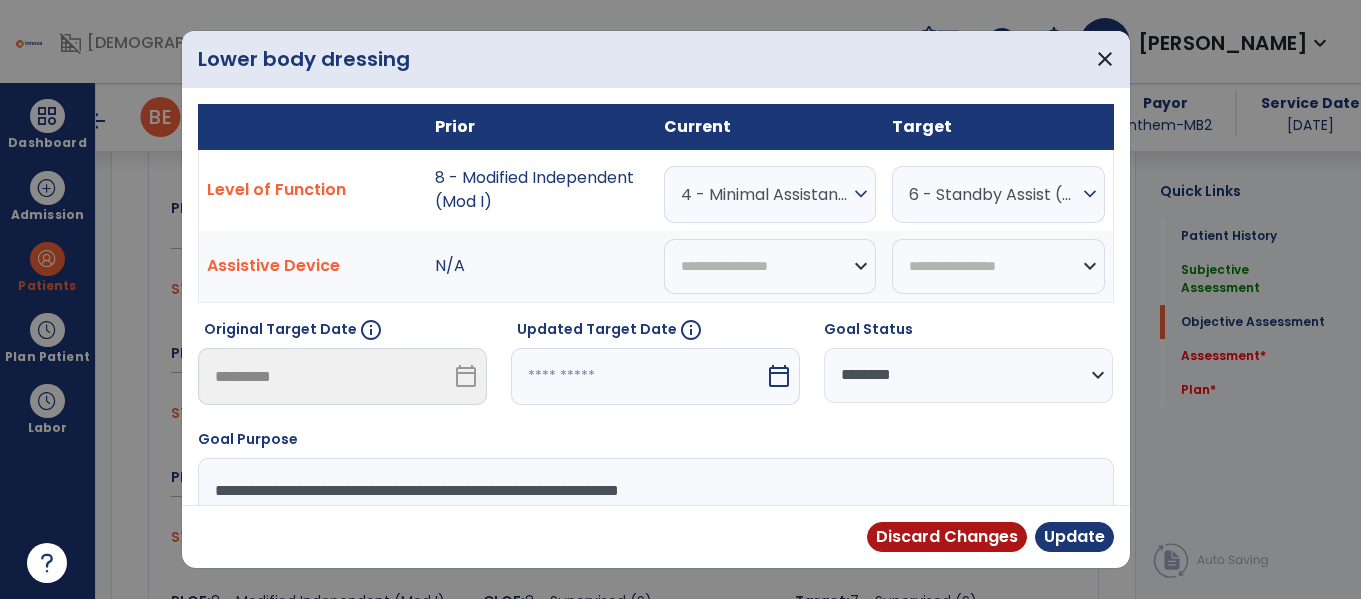 scroll, scrollTop: 1007, scrollLeft: 0, axis: vertical 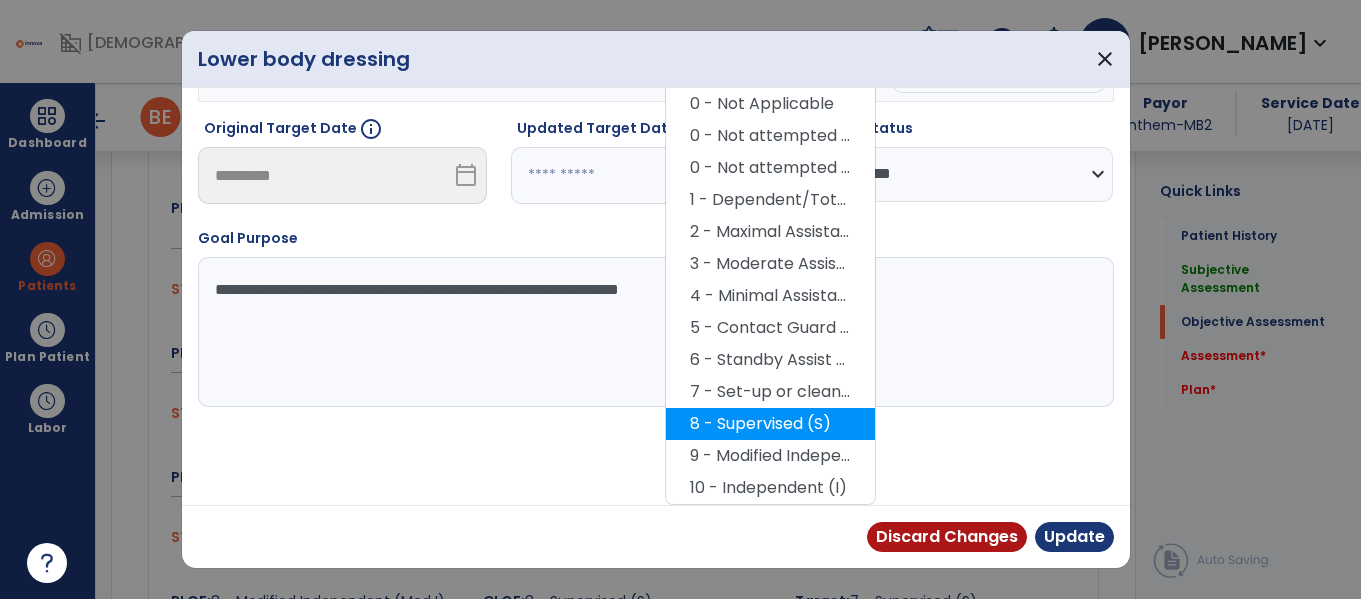 click on "8 - Supervised (S)" at bounding box center [770, 424] 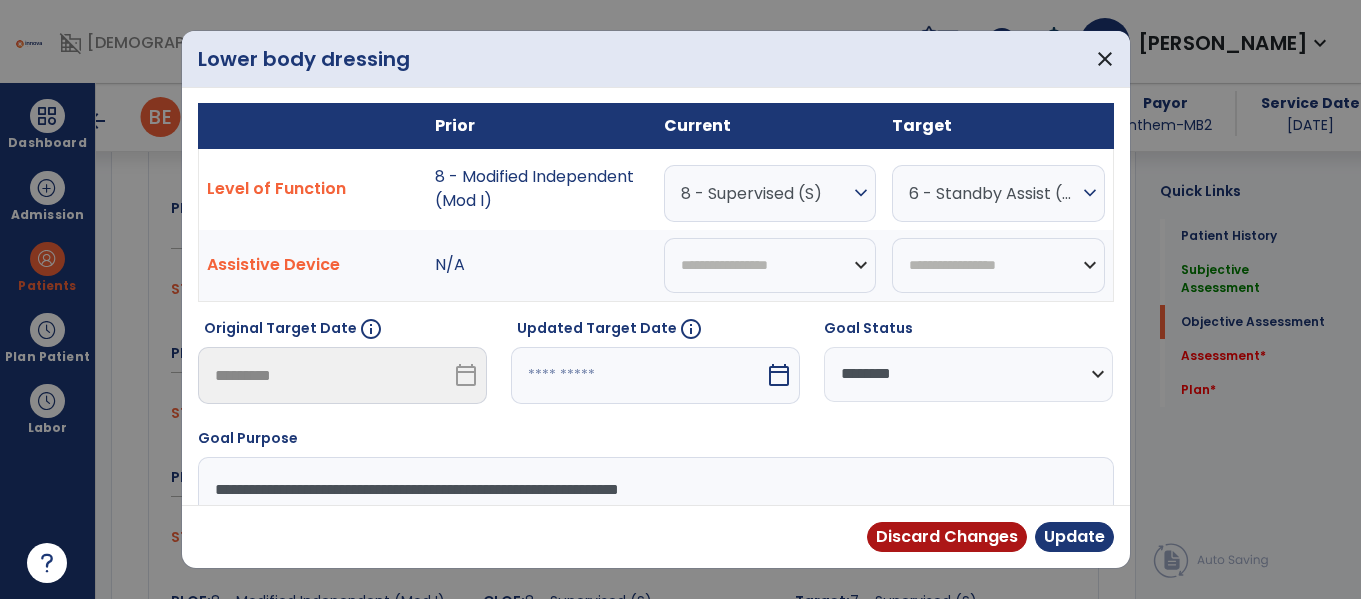 scroll, scrollTop: 0, scrollLeft: 0, axis: both 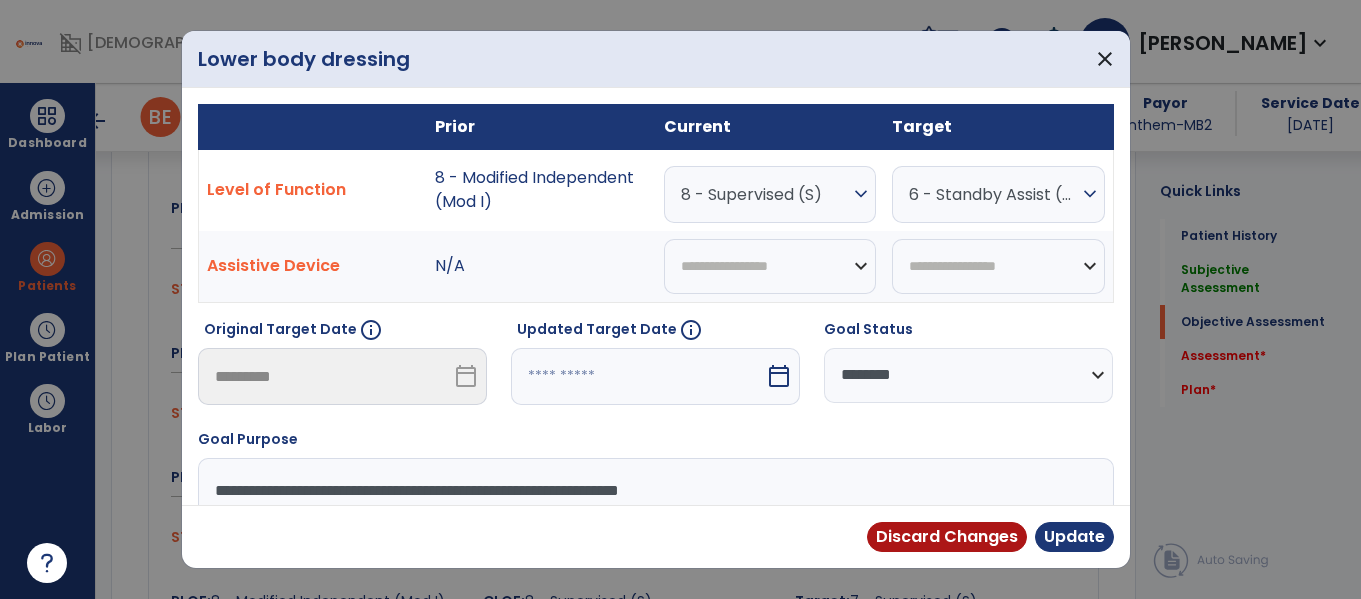 click on "8 - Supervised (S)" at bounding box center [765, 194] 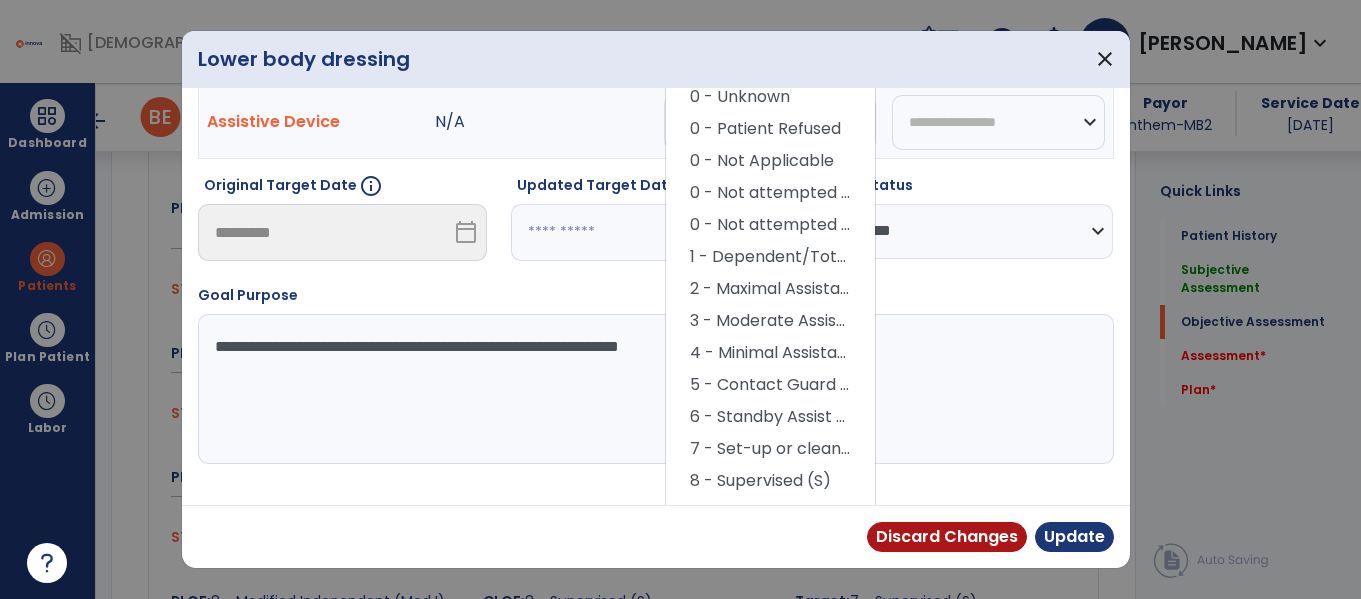 scroll, scrollTop: 168, scrollLeft: 0, axis: vertical 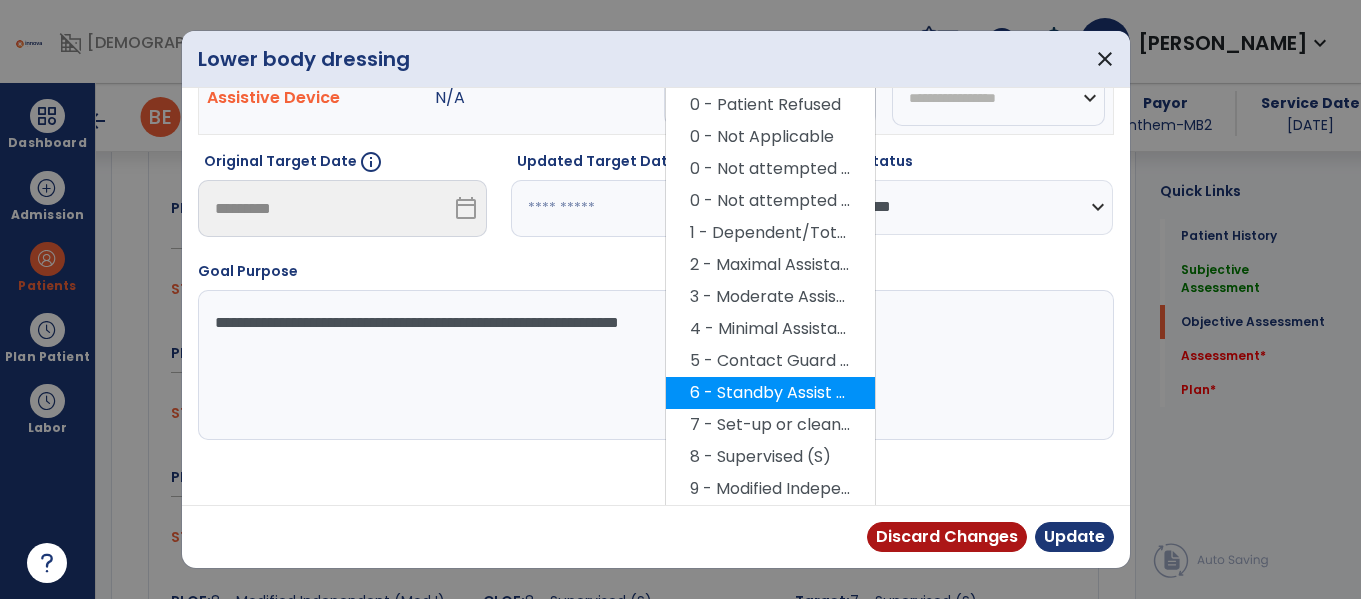 click on "6 - Standby Assist (SBA)" at bounding box center (770, 393) 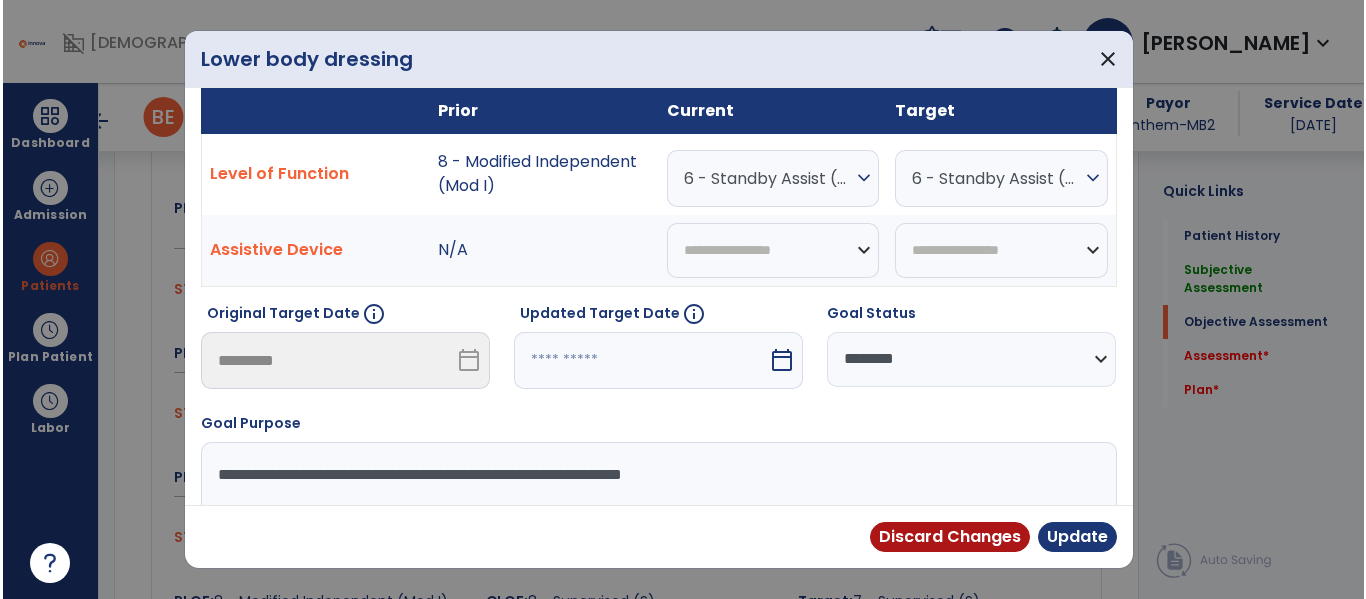 scroll, scrollTop: 0, scrollLeft: 0, axis: both 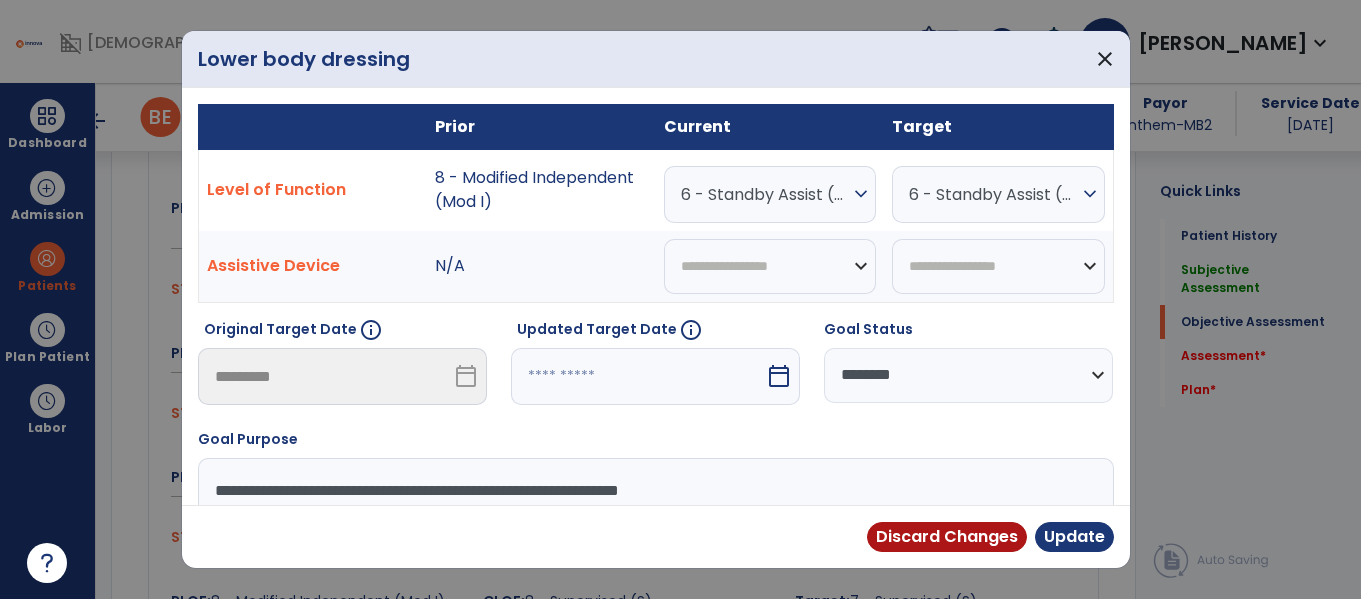 click on "**********" at bounding box center (968, 375) 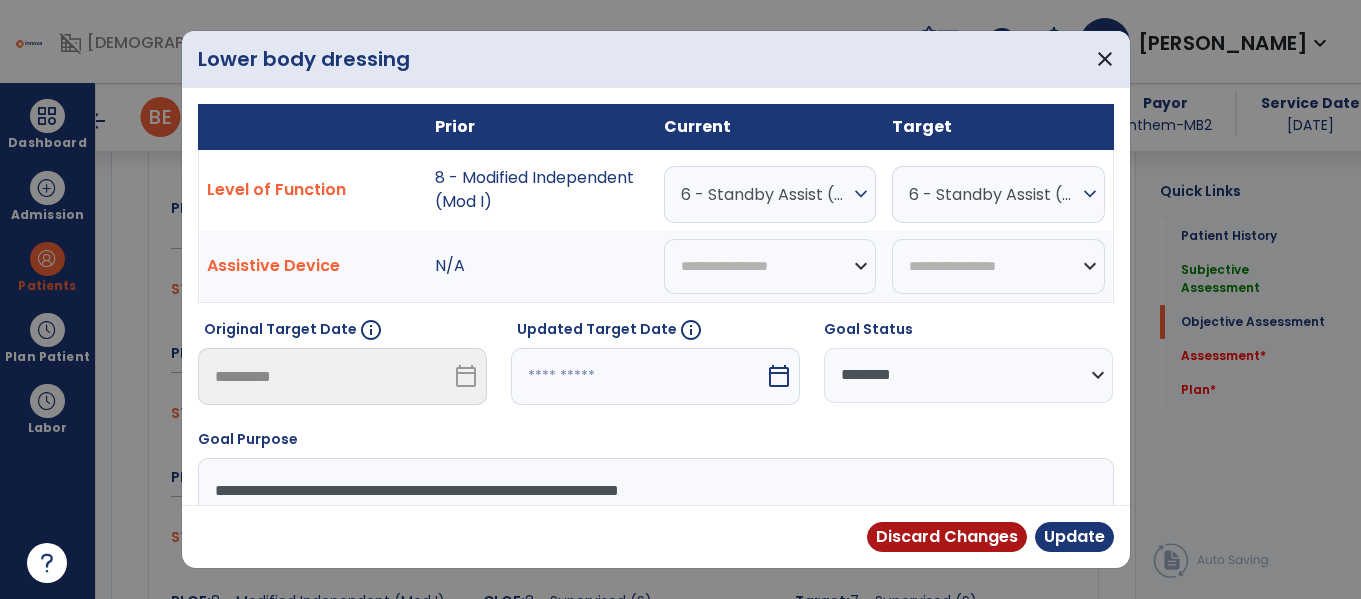 select on "********" 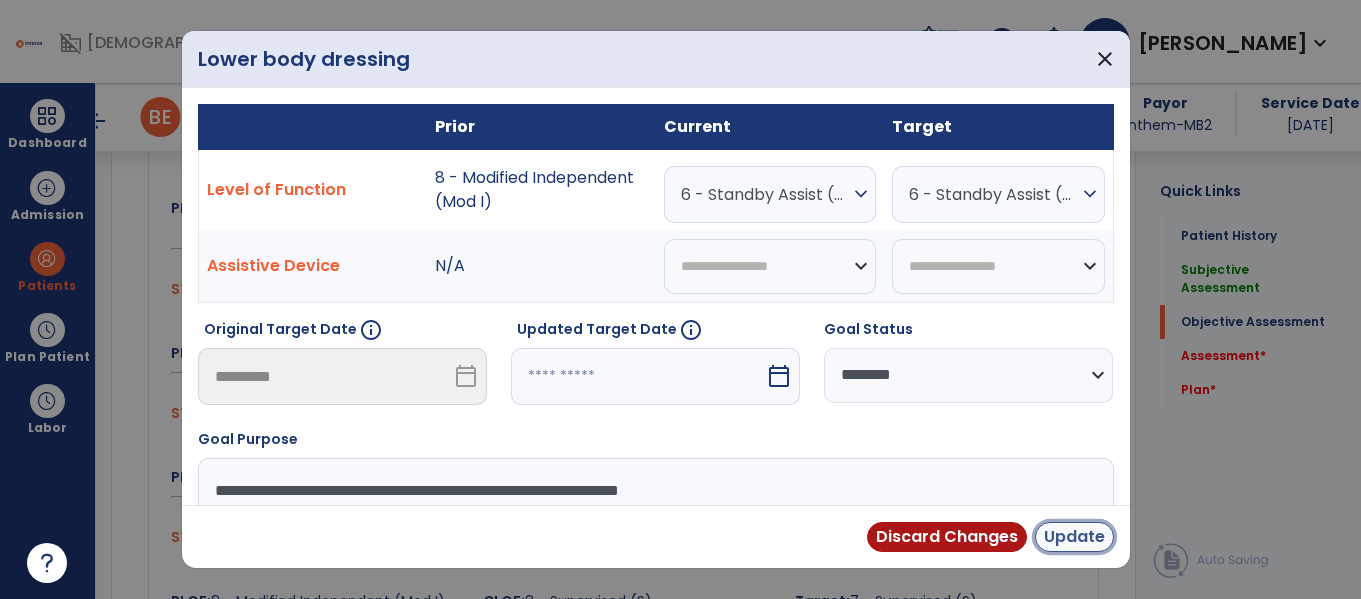click on "Update" at bounding box center (1074, 537) 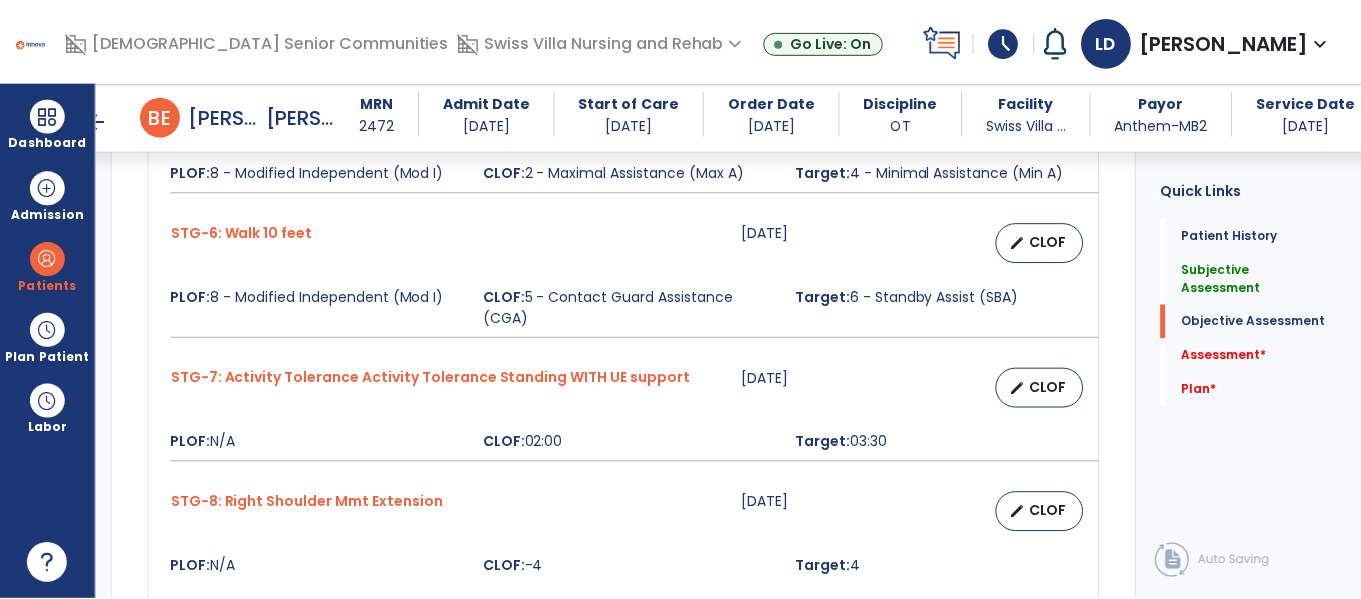 scroll, scrollTop: 1553, scrollLeft: 0, axis: vertical 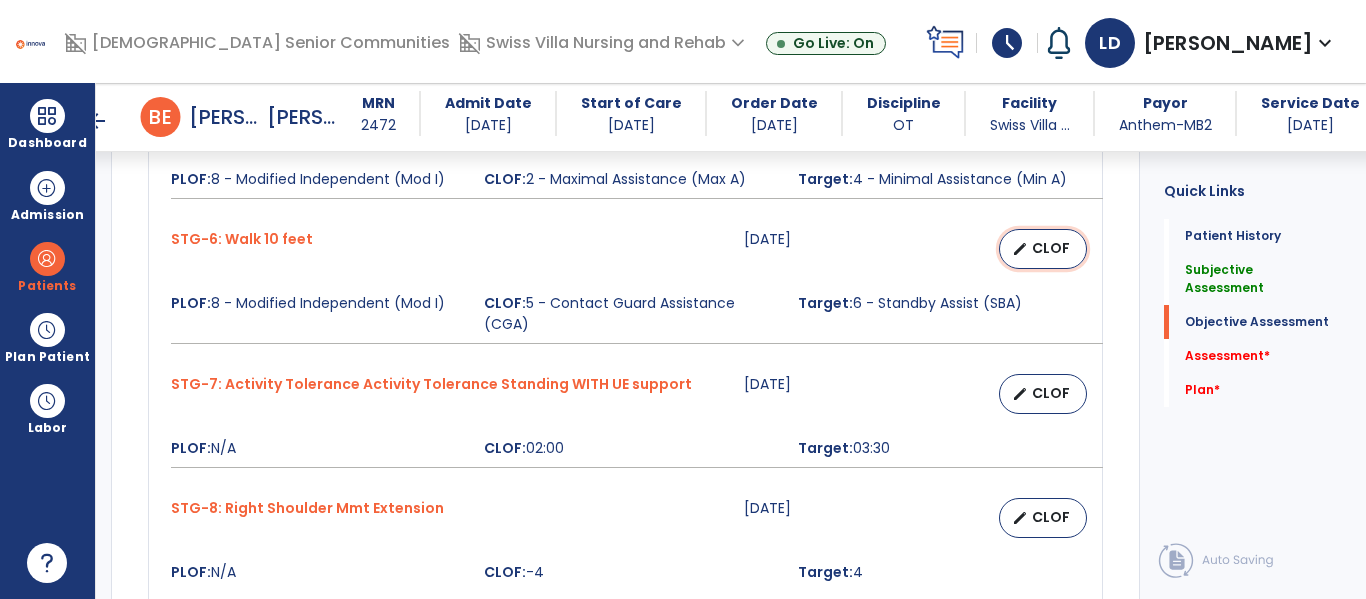 click on "edit   CLOF" at bounding box center [1043, 249] 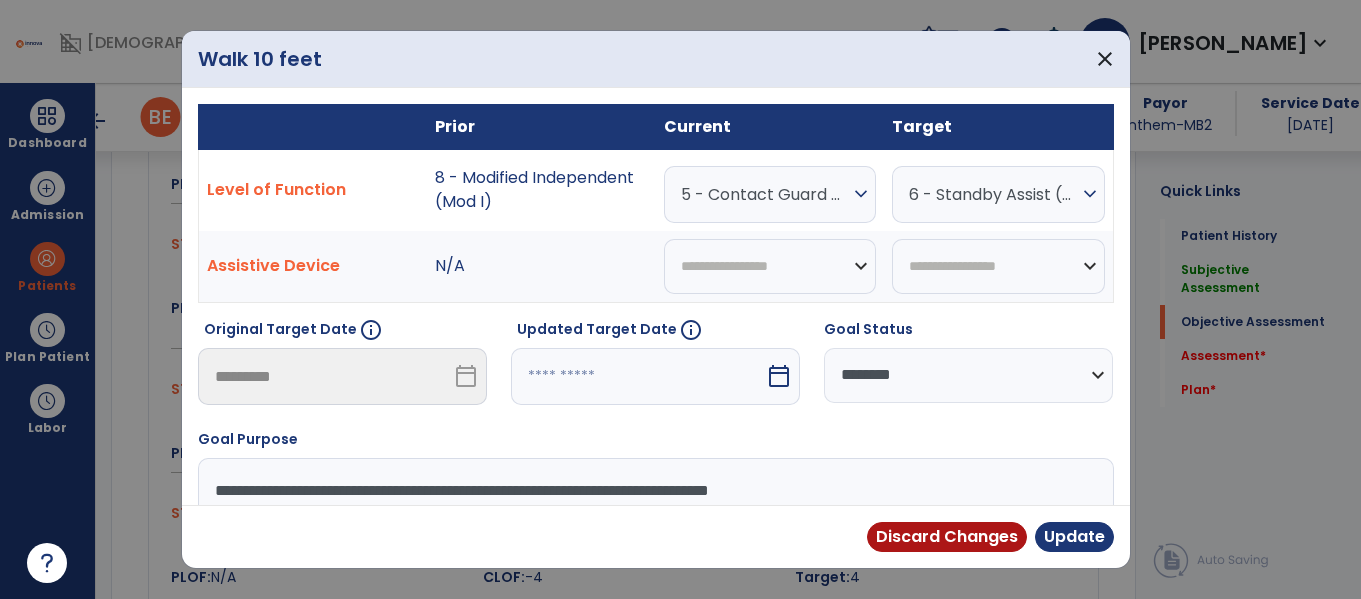 scroll, scrollTop: 1553, scrollLeft: 0, axis: vertical 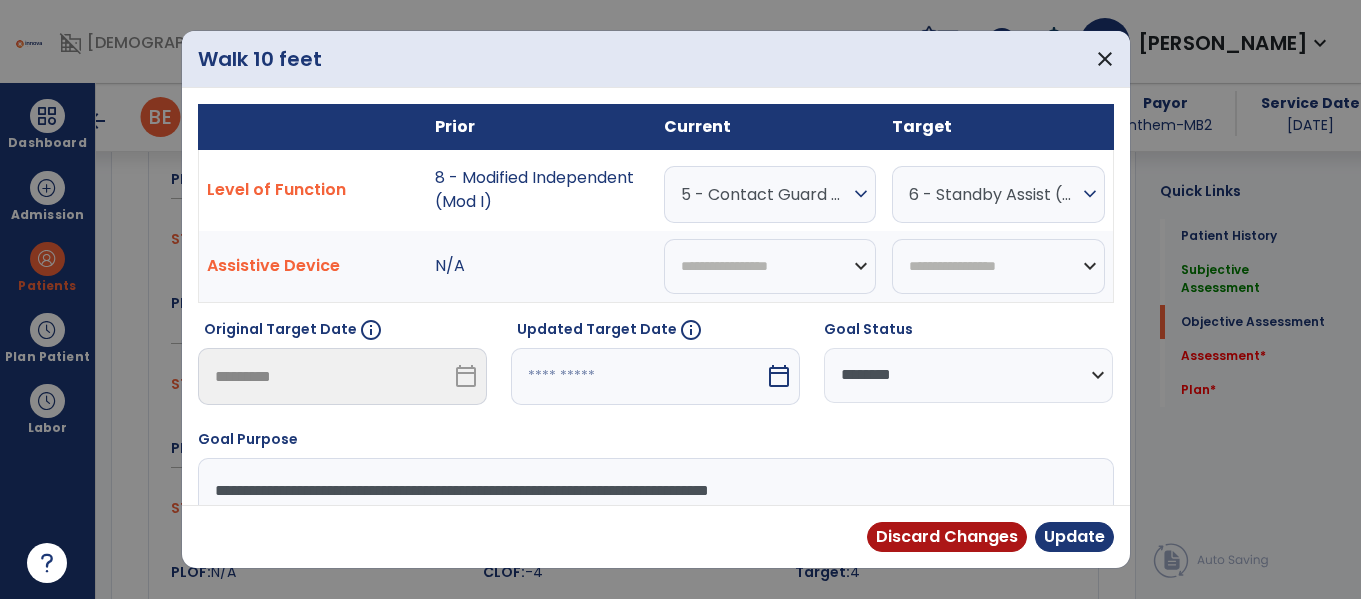 click on "5 - Contact Guard Assistance (CGA)" at bounding box center [765, 194] 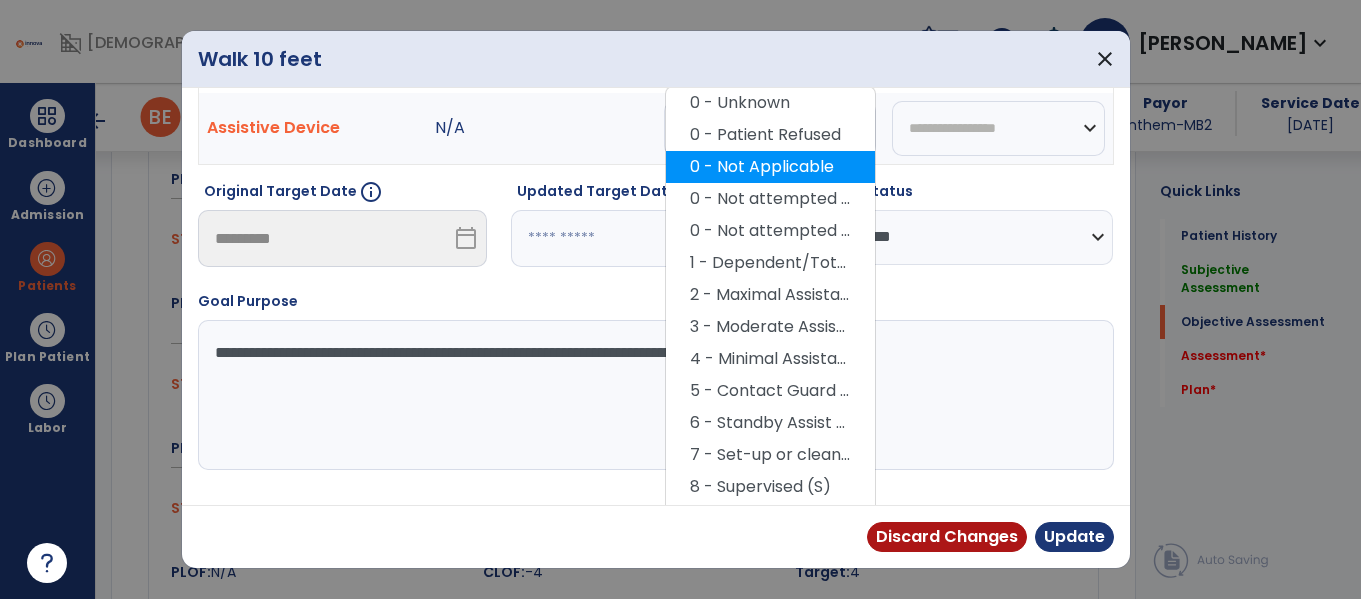 scroll, scrollTop: 140, scrollLeft: 0, axis: vertical 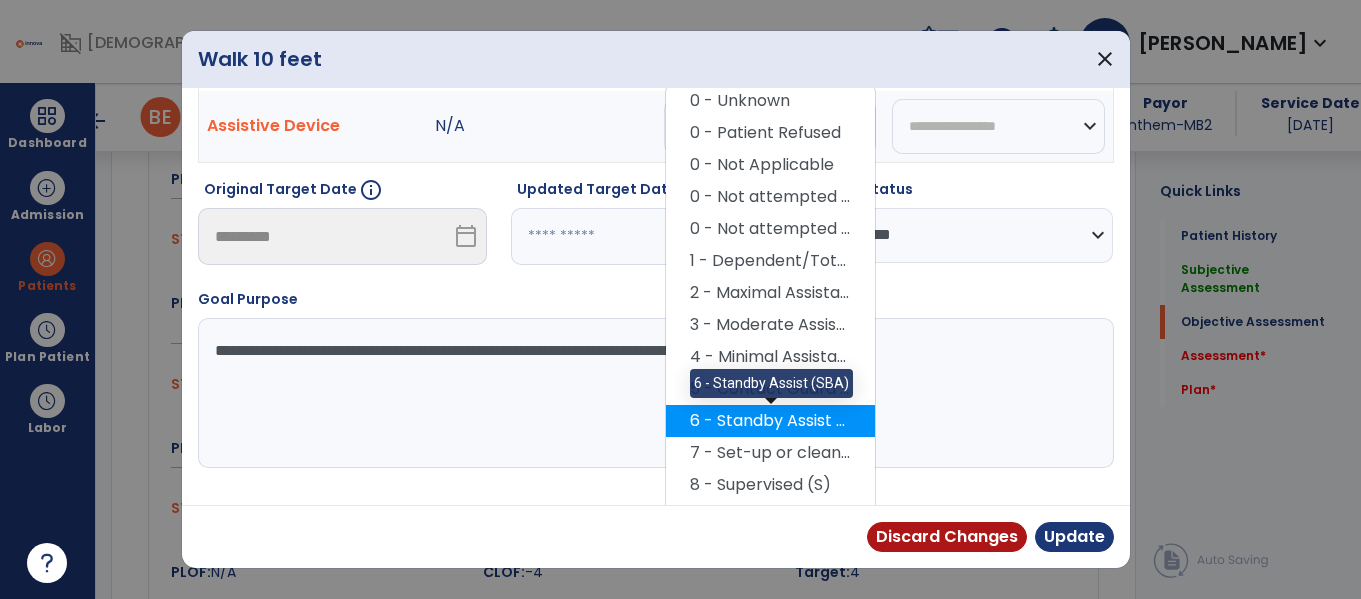 click on "6 - Standby Assist (SBA)" at bounding box center [770, 421] 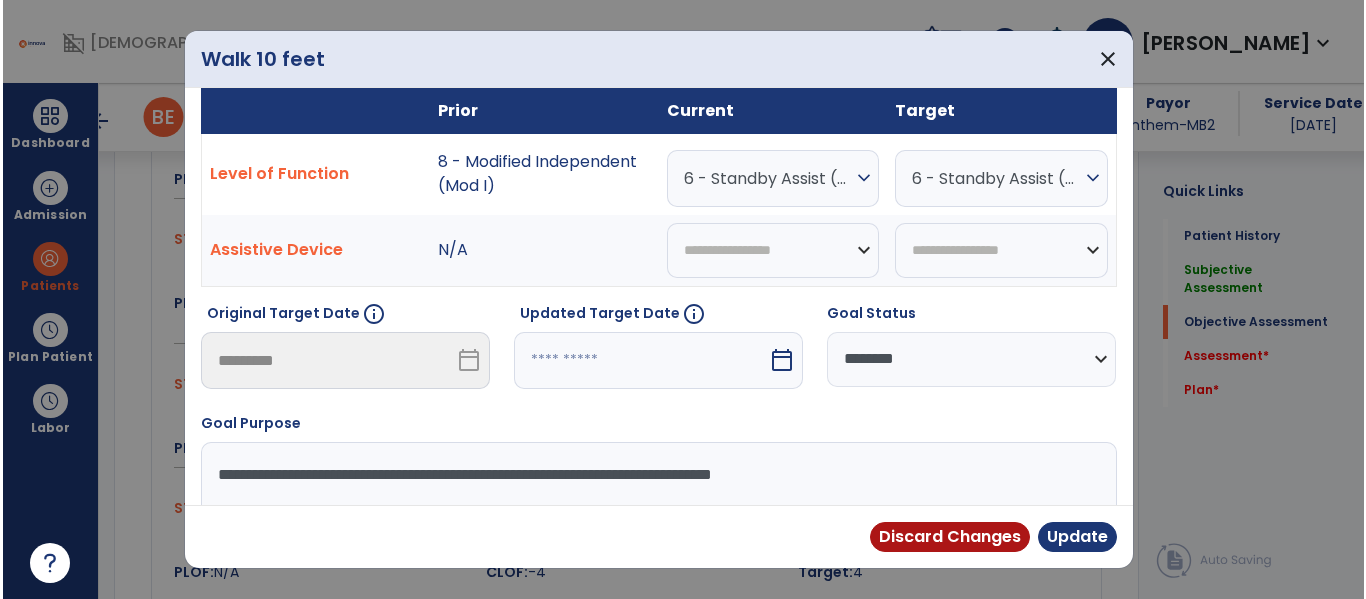 scroll, scrollTop: 0, scrollLeft: 0, axis: both 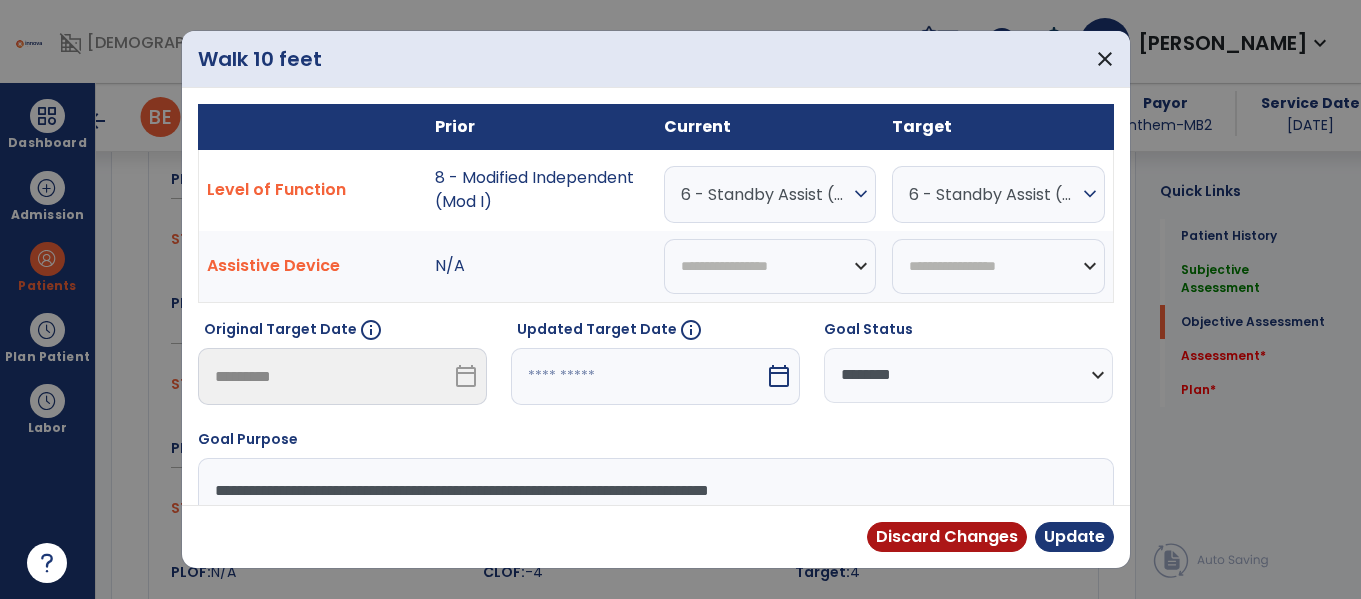 click on "**********" at bounding box center (968, 375) 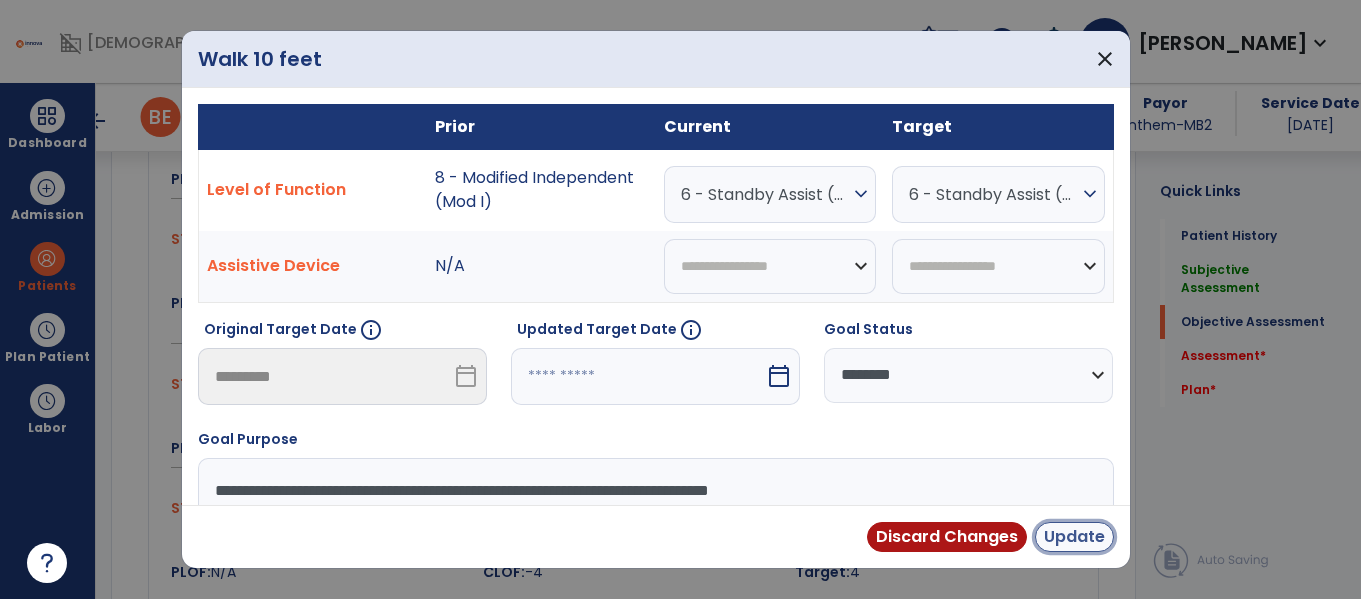 click on "Update" at bounding box center (1074, 537) 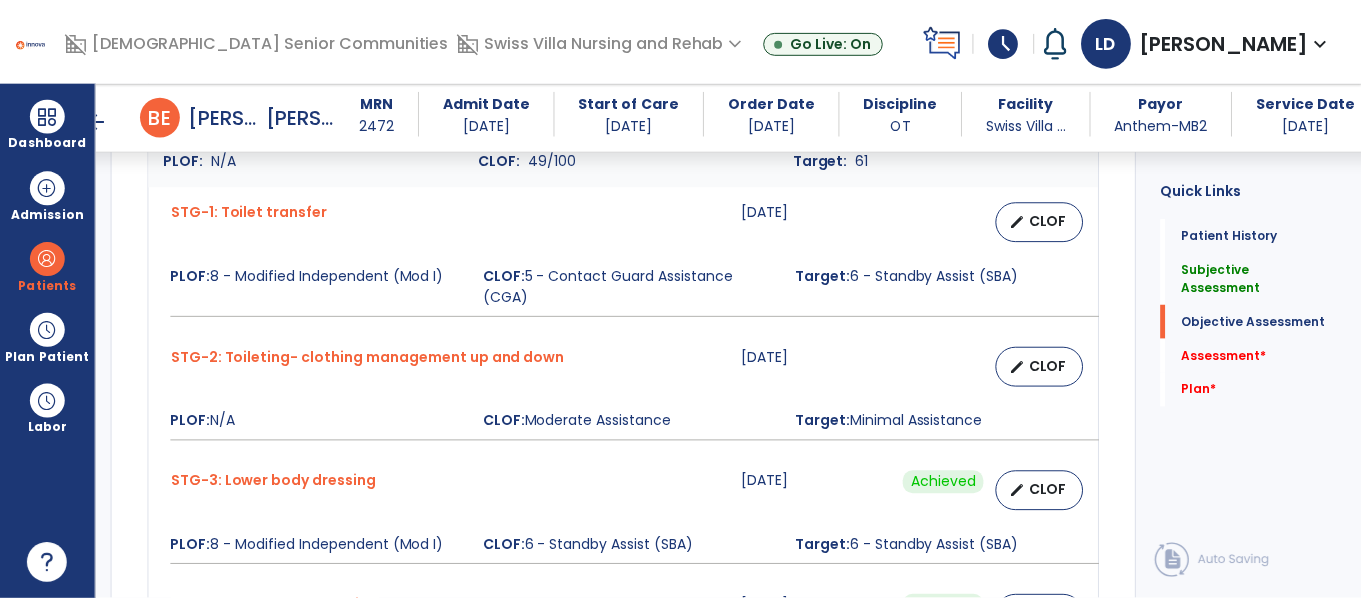 scroll, scrollTop: 927, scrollLeft: 0, axis: vertical 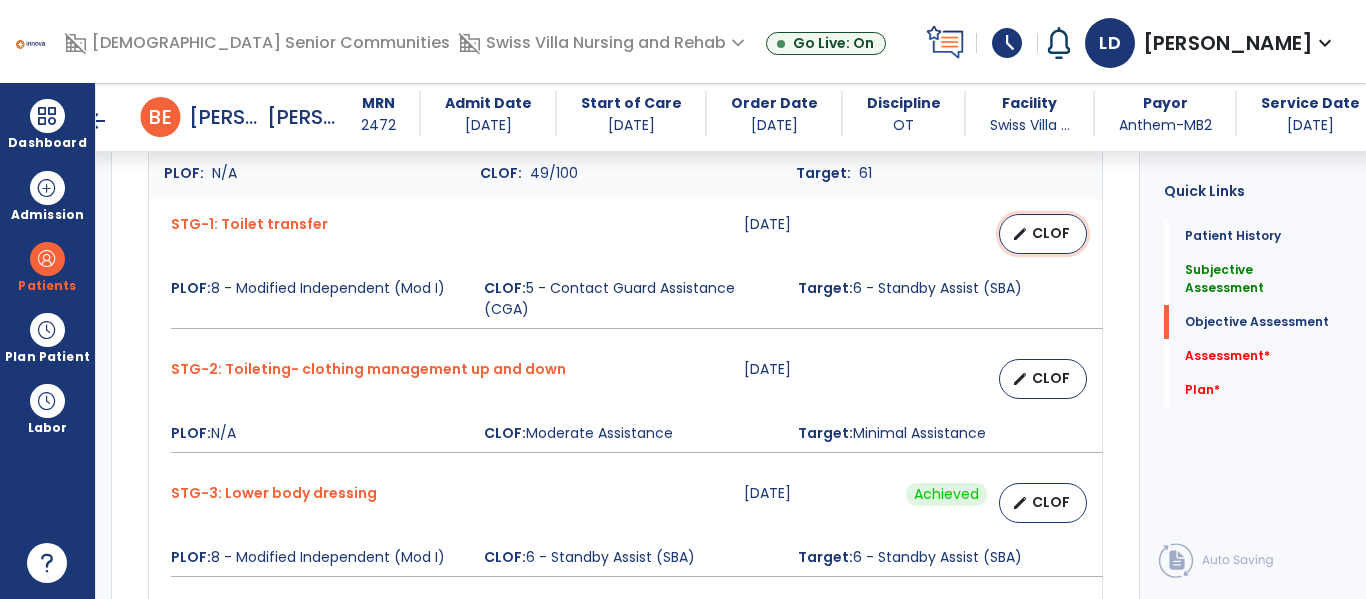 click on "CLOF" at bounding box center [1051, 233] 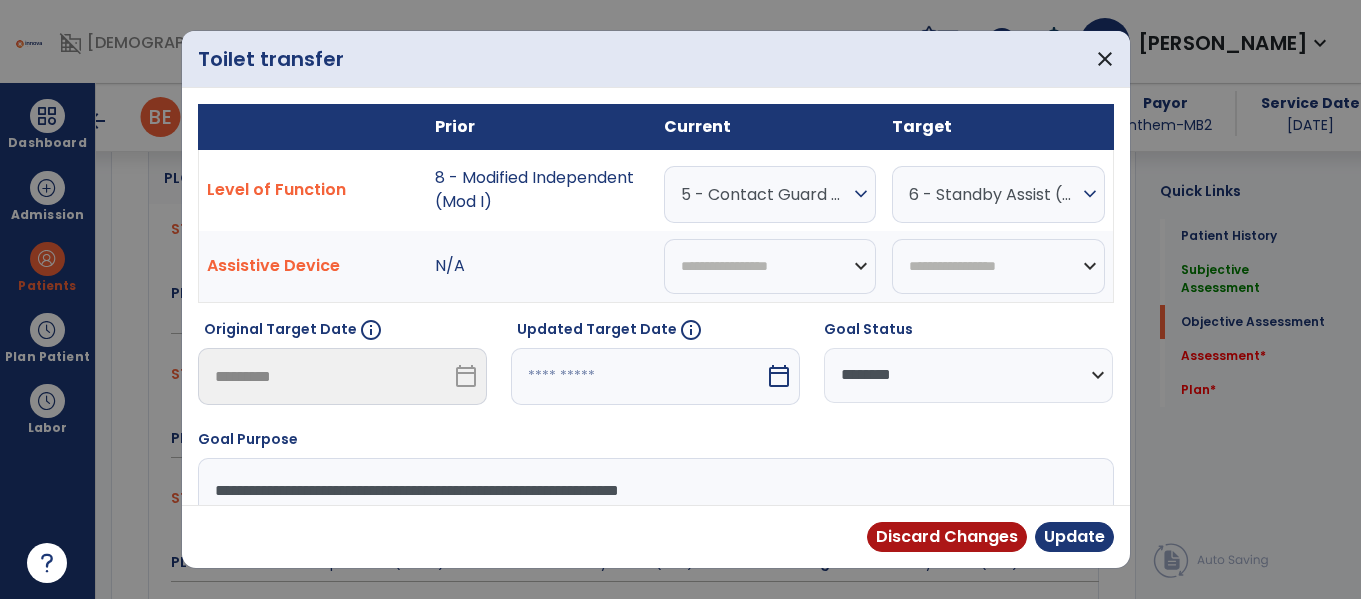 scroll, scrollTop: 927, scrollLeft: 0, axis: vertical 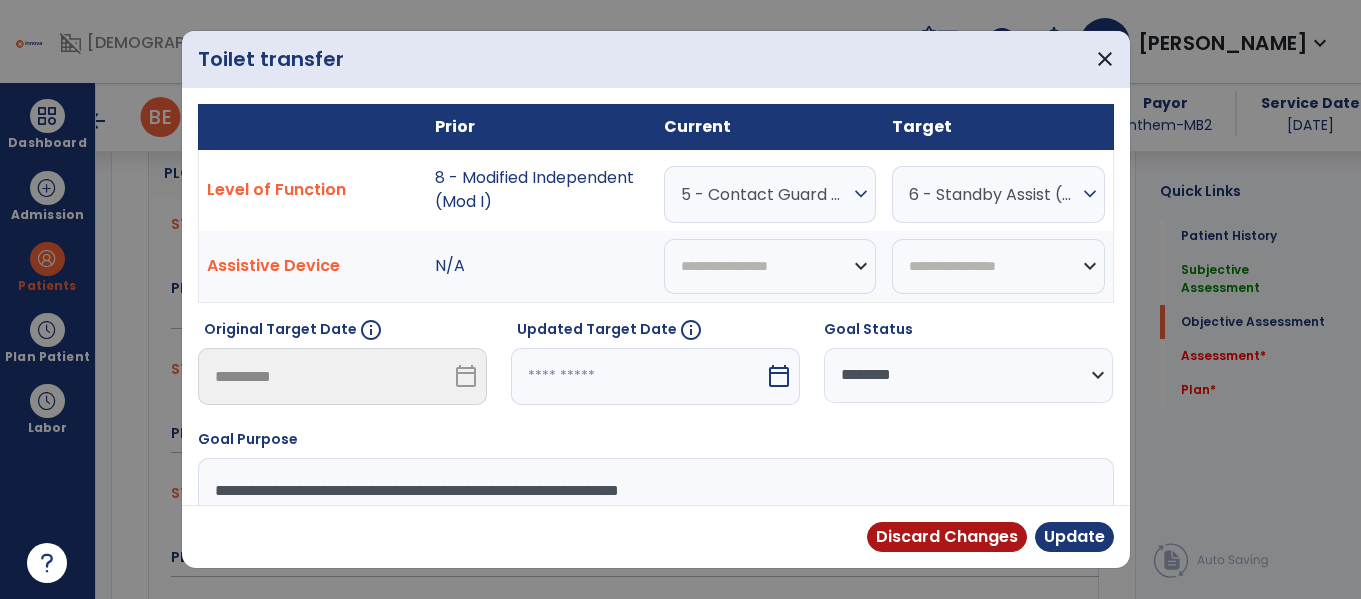 click on "5 - Contact Guard Assistance (CGA)" at bounding box center [765, 194] 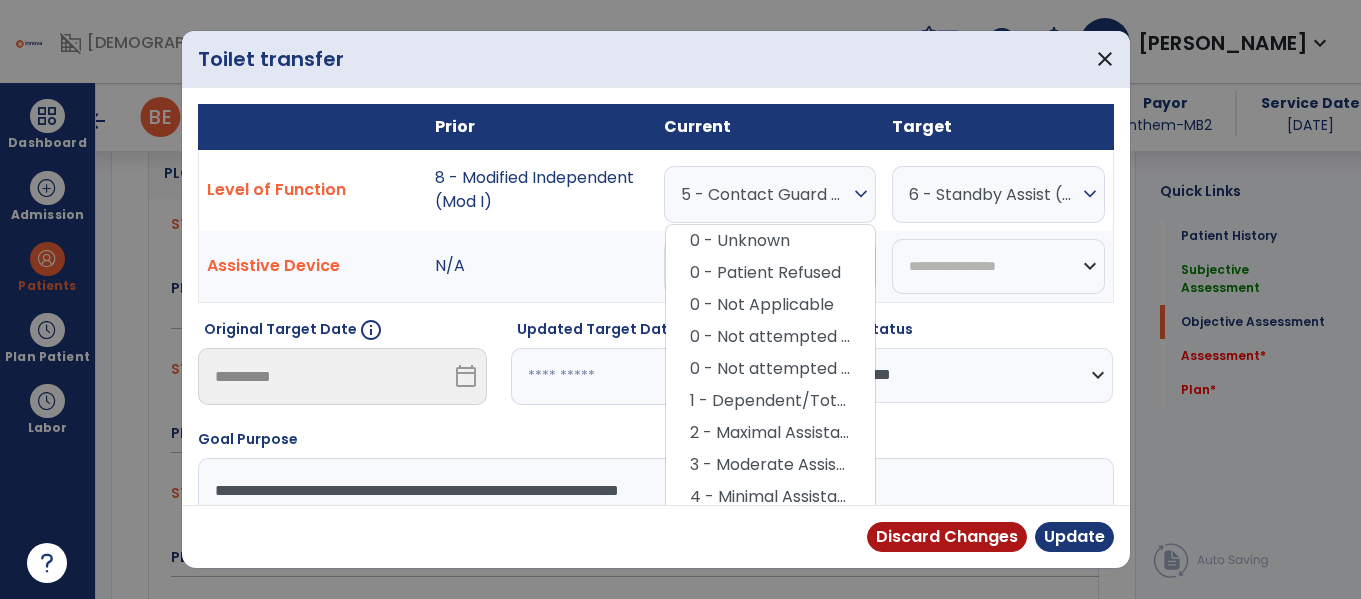 scroll, scrollTop: 148, scrollLeft: 0, axis: vertical 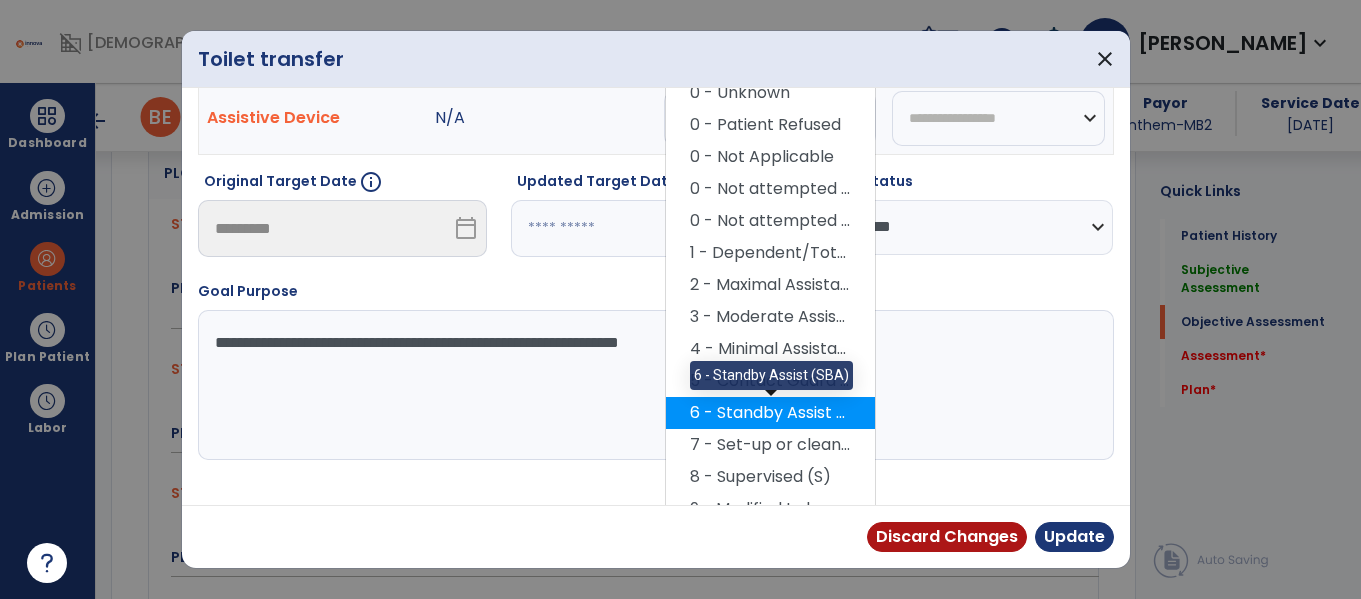 click on "6 - Standby Assist (SBA)" at bounding box center (770, 413) 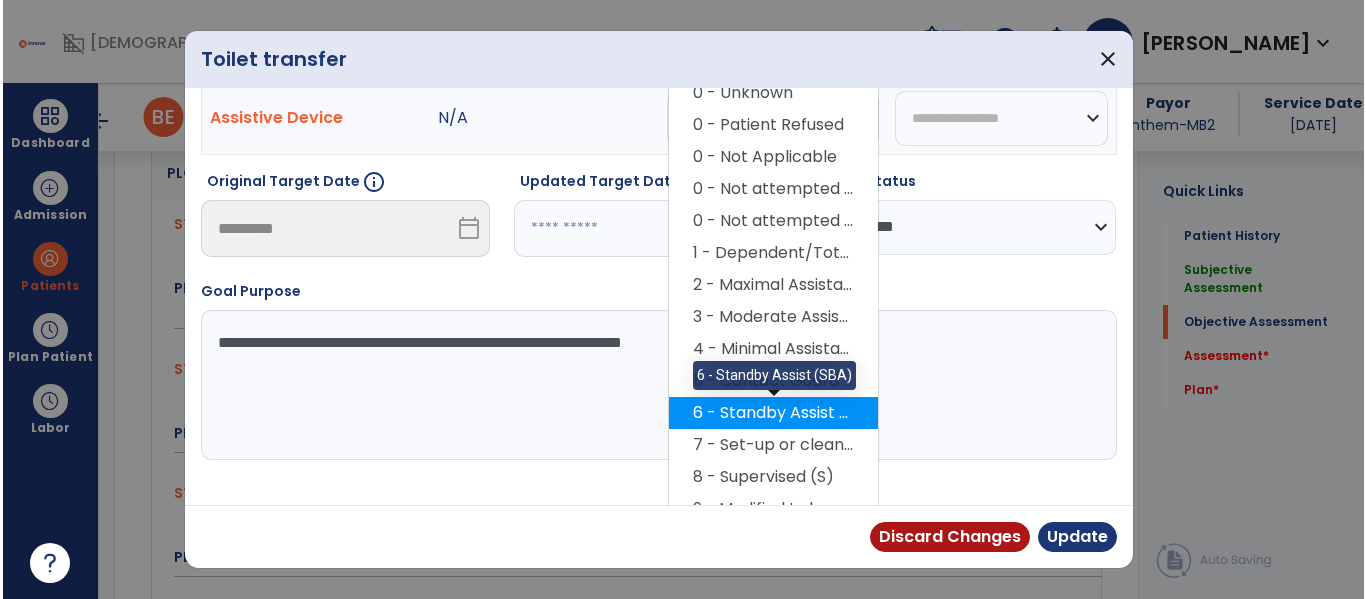 scroll, scrollTop: 119, scrollLeft: 0, axis: vertical 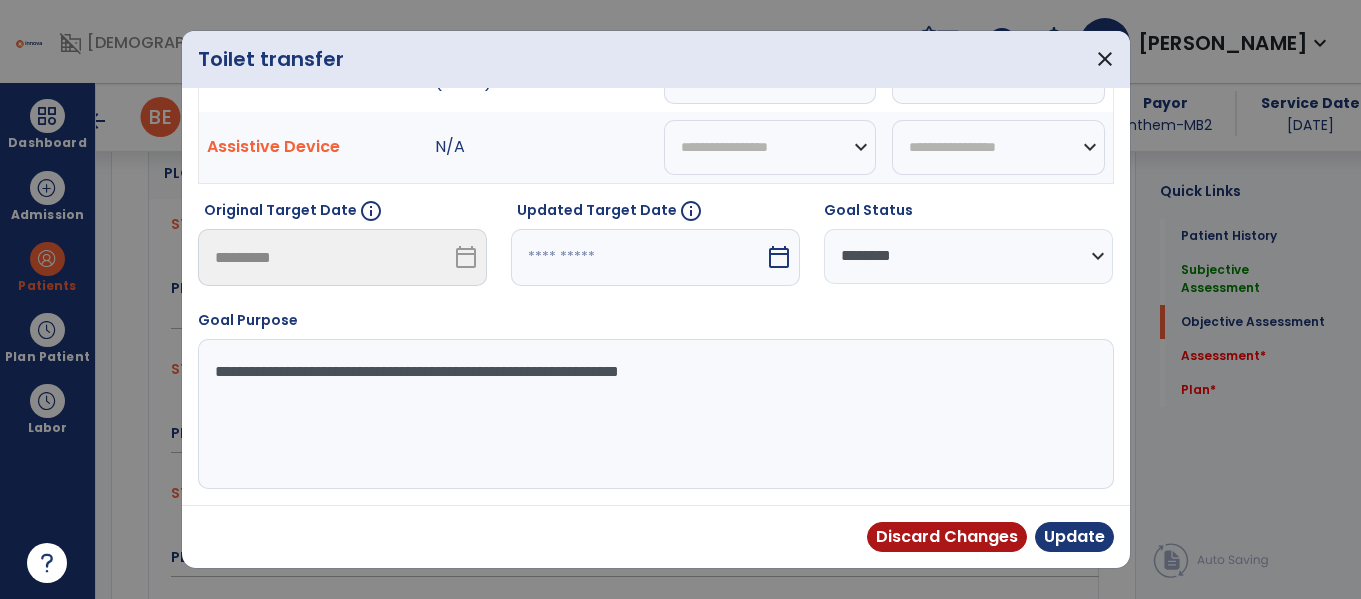click on "**********" at bounding box center (968, 256) 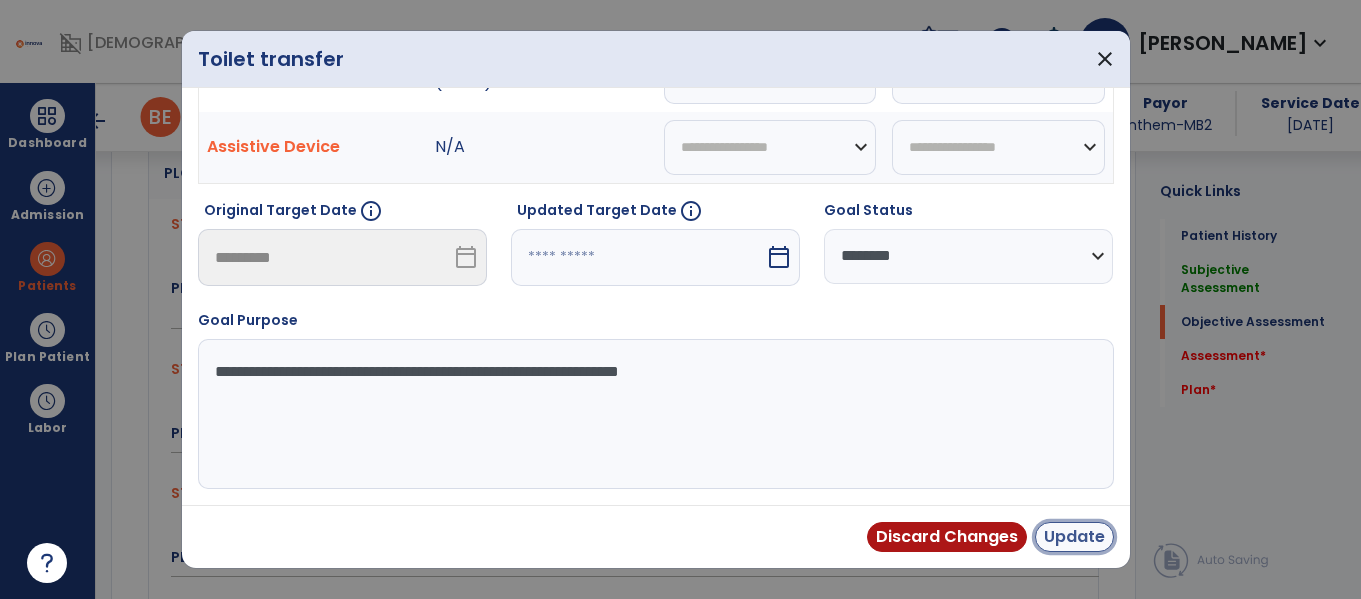 click on "Update" at bounding box center [1074, 537] 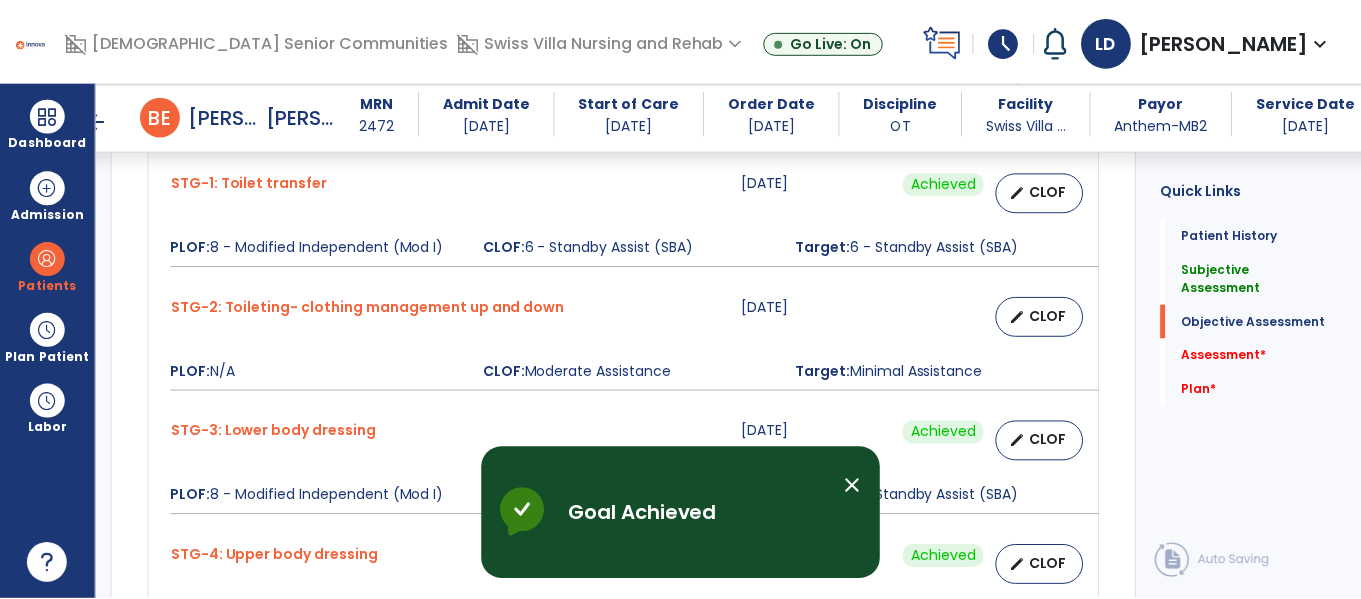 scroll, scrollTop: 976, scrollLeft: 0, axis: vertical 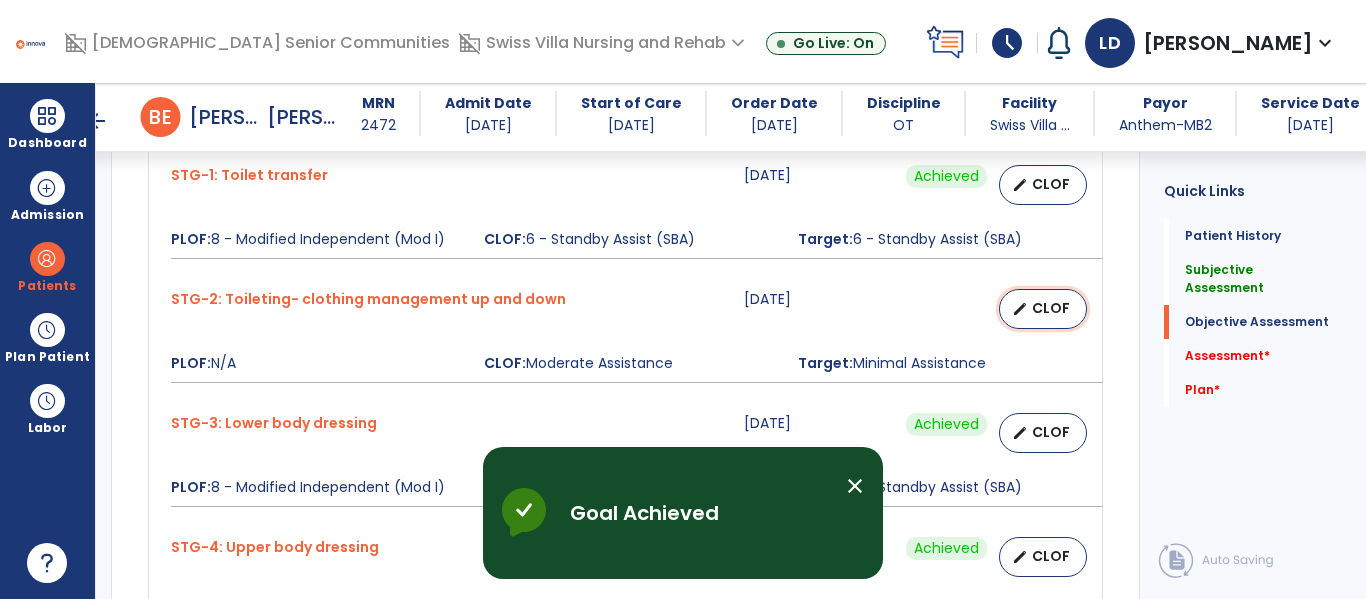 click on "CLOF" at bounding box center [1051, 308] 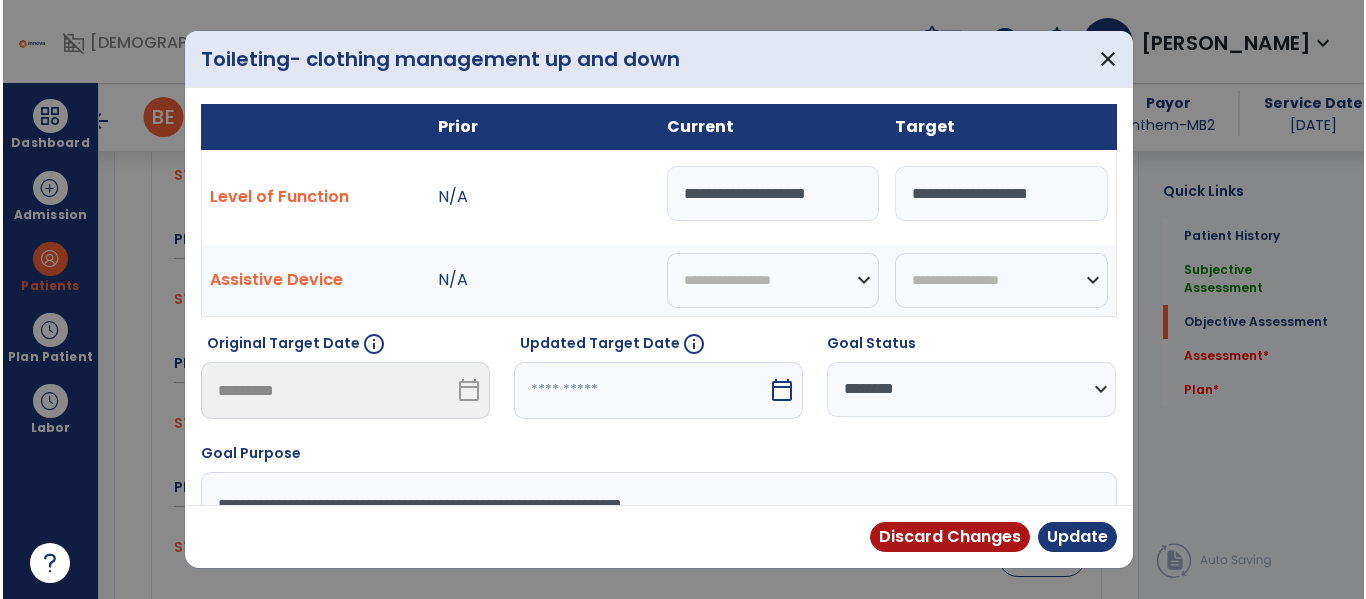 scroll, scrollTop: 976, scrollLeft: 0, axis: vertical 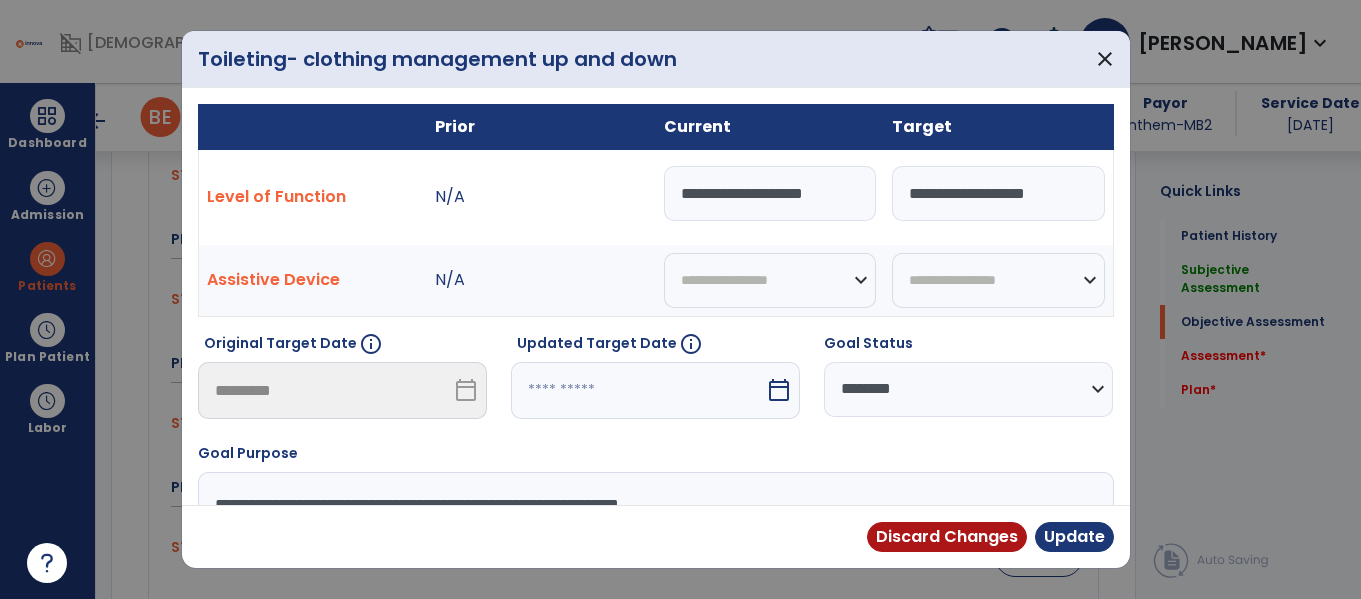 click on "**********" at bounding box center [770, 193] 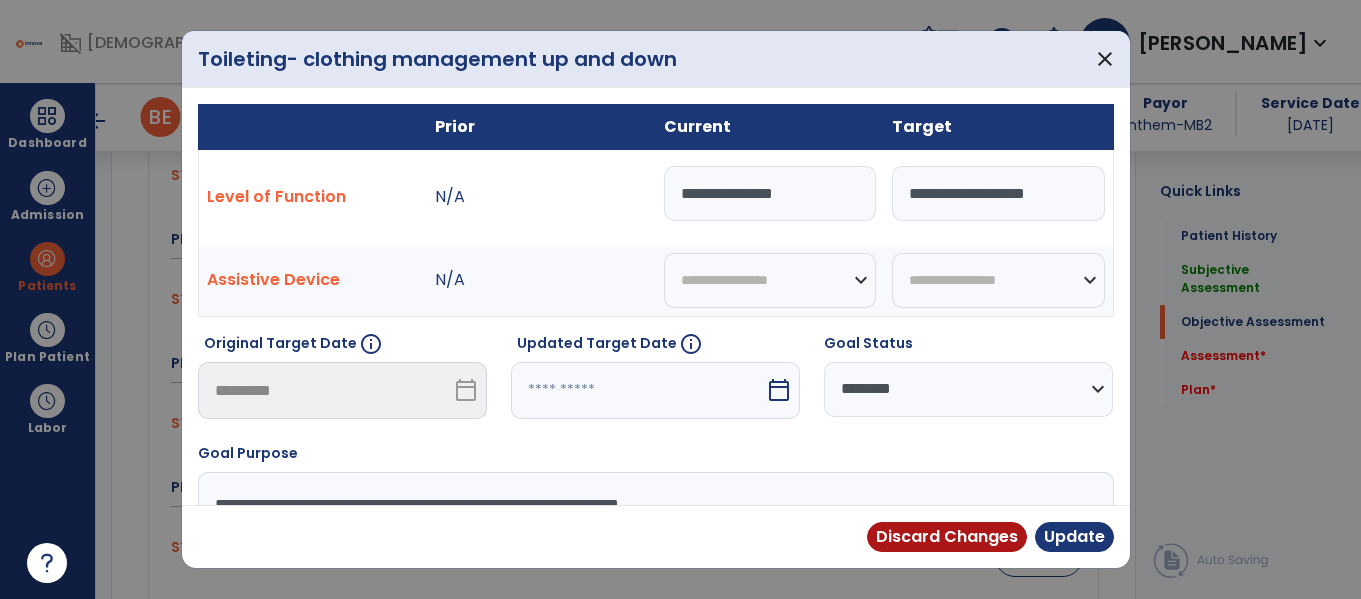 type on "**********" 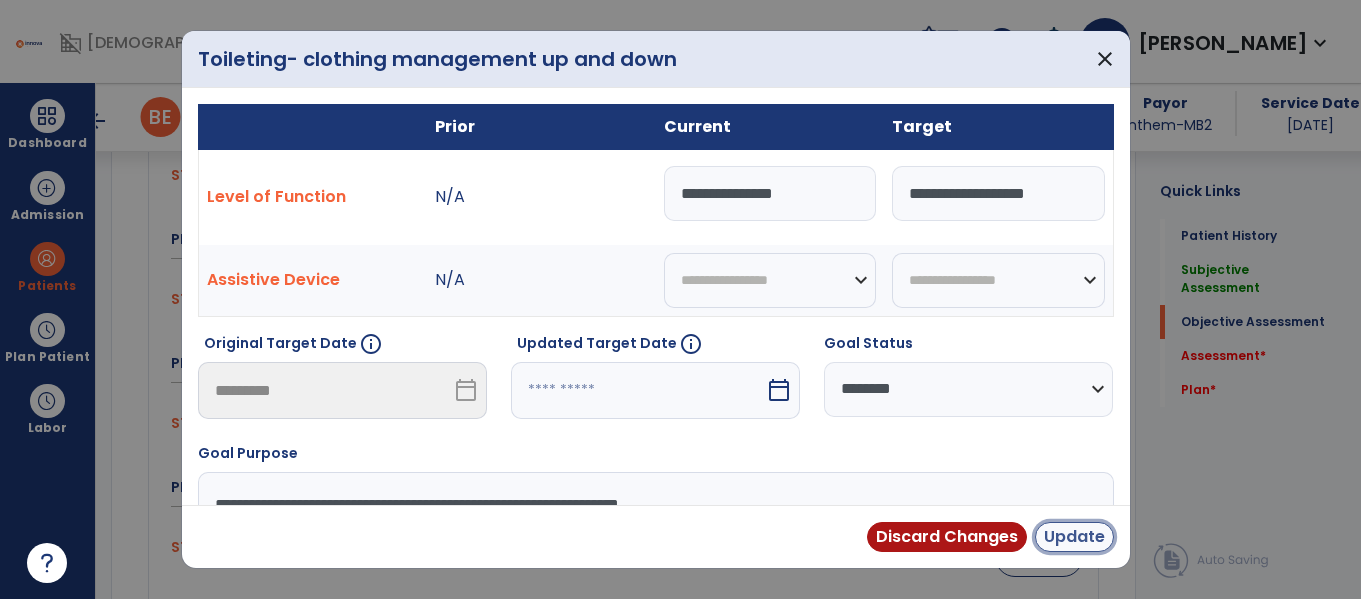 click on "Update" at bounding box center (1074, 537) 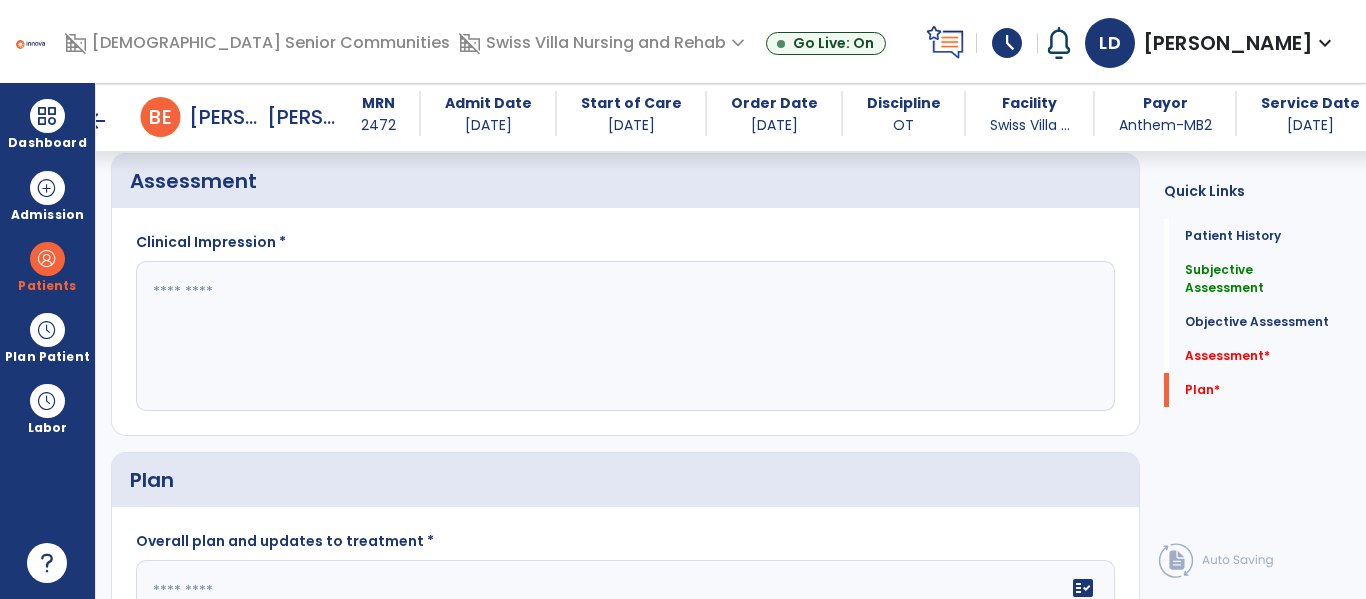 scroll, scrollTop: 2099, scrollLeft: 0, axis: vertical 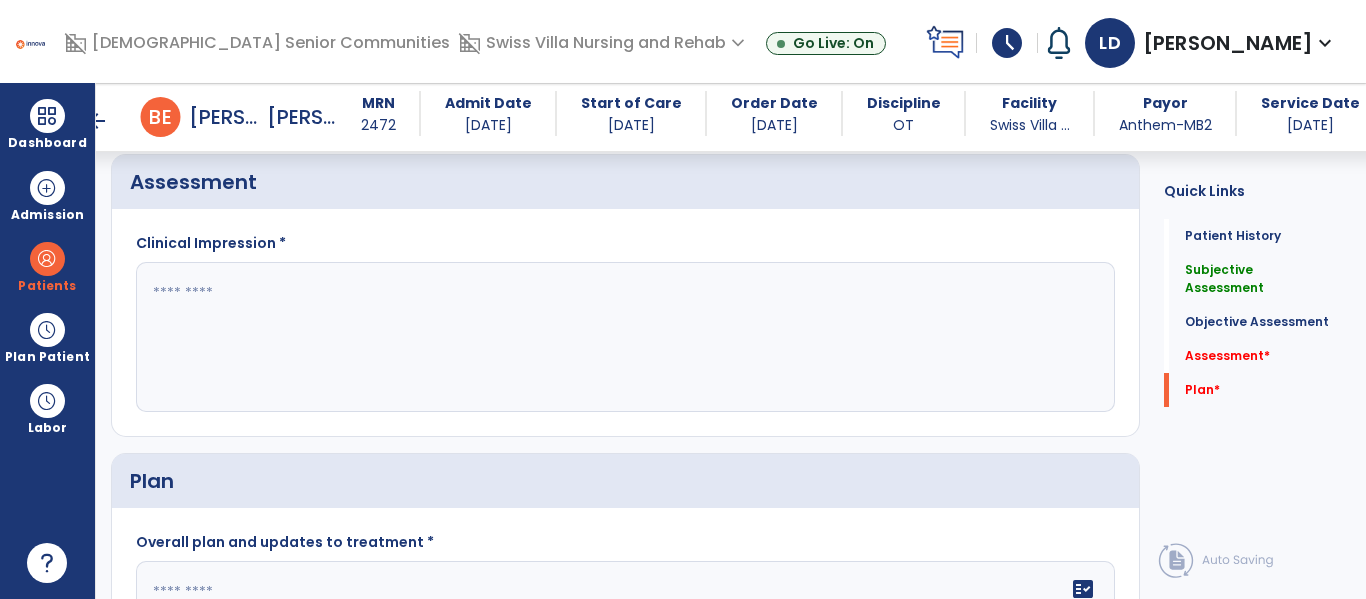 click 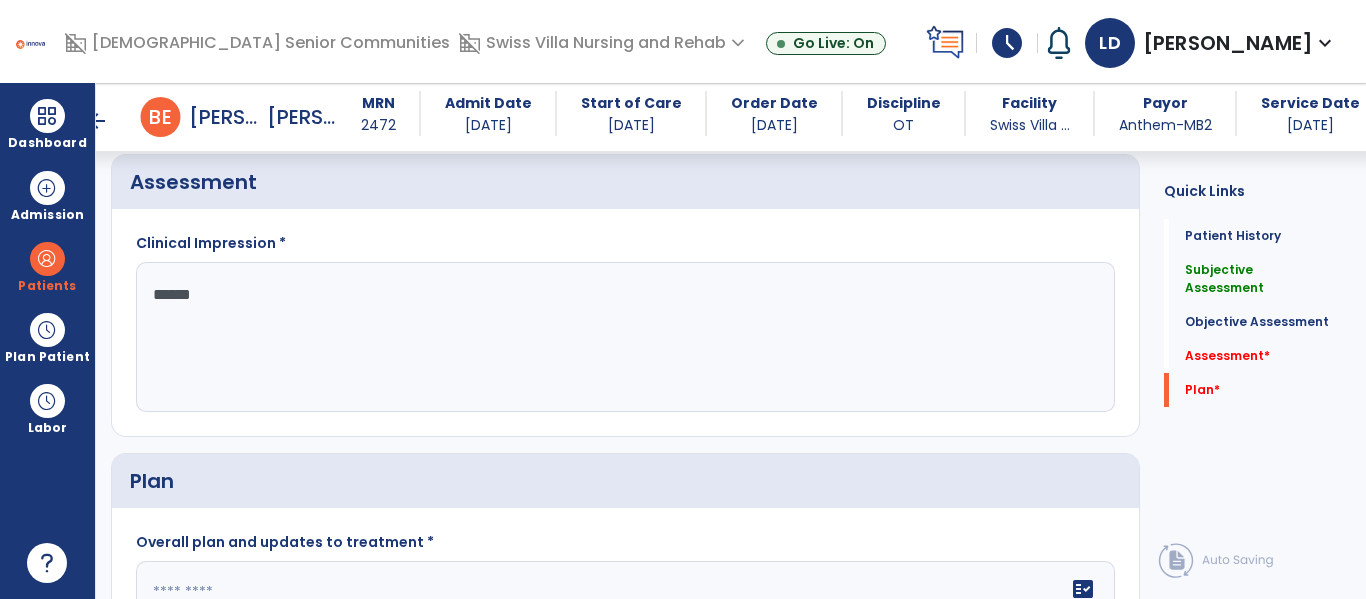 type on "*******" 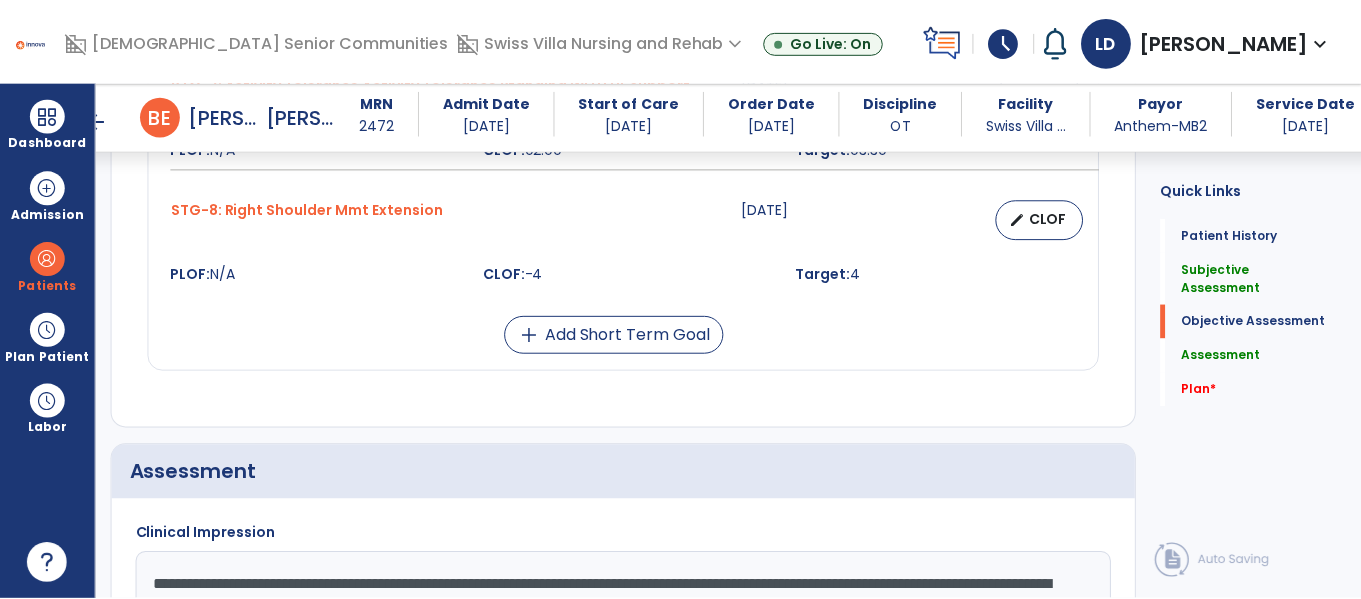scroll, scrollTop: 1811, scrollLeft: 0, axis: vertical 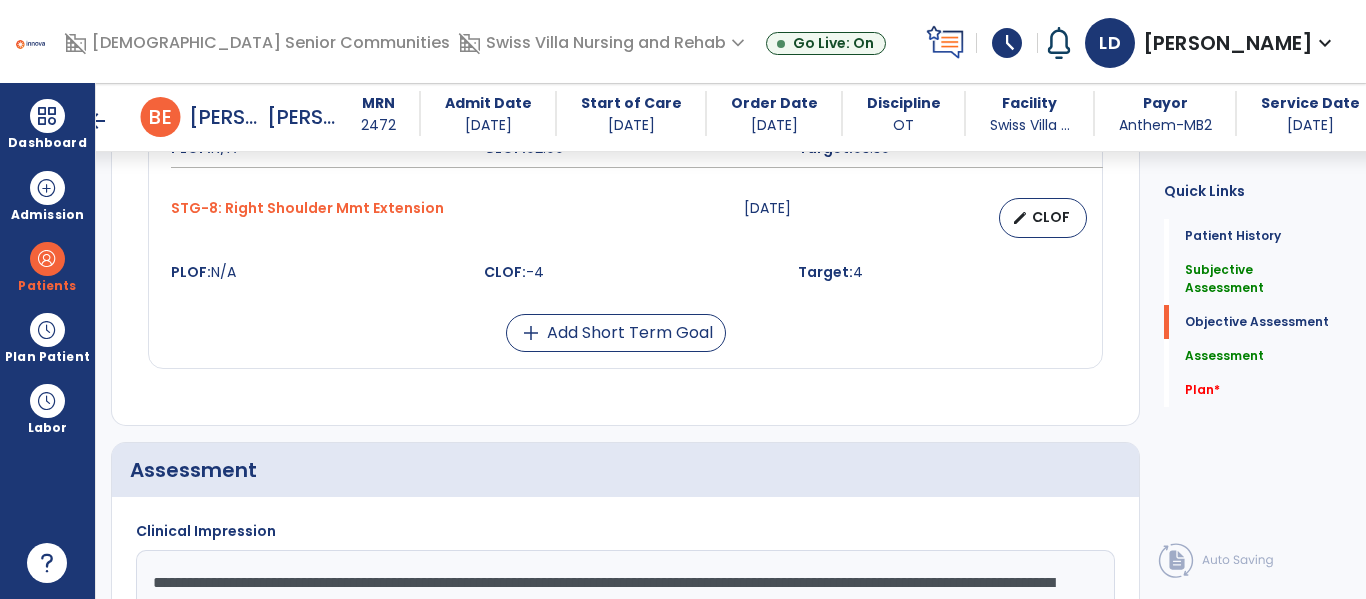 type on "**********" 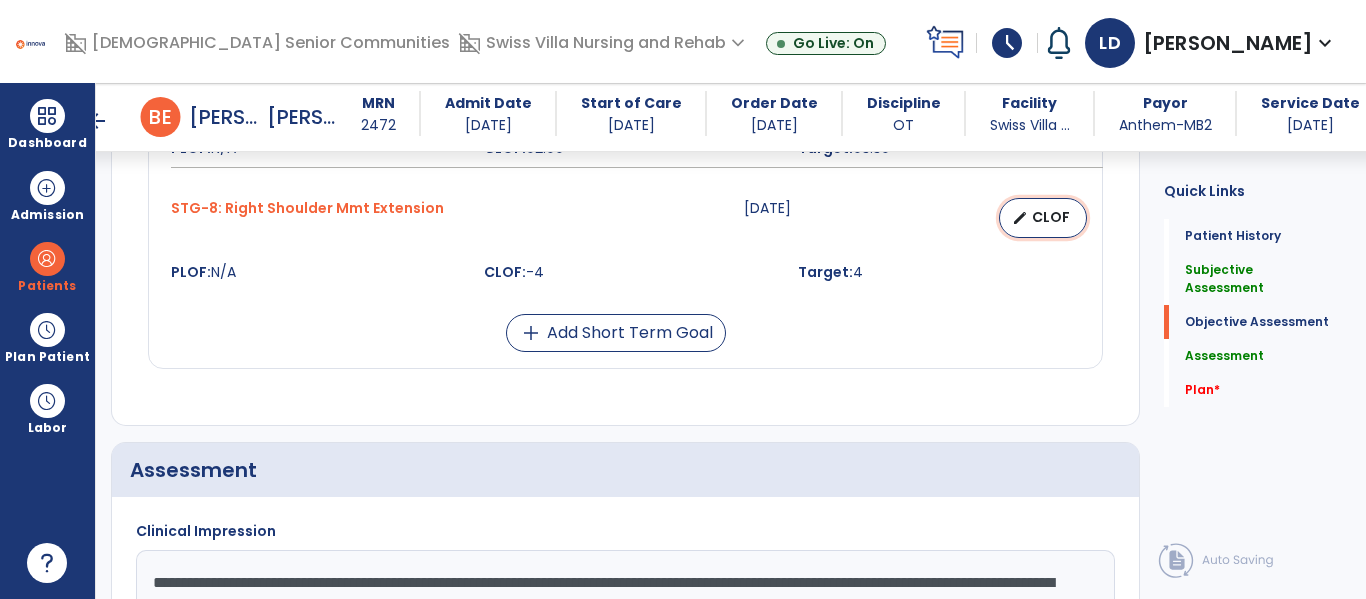 click on "CLOF" at bounding box center (1051, 217) 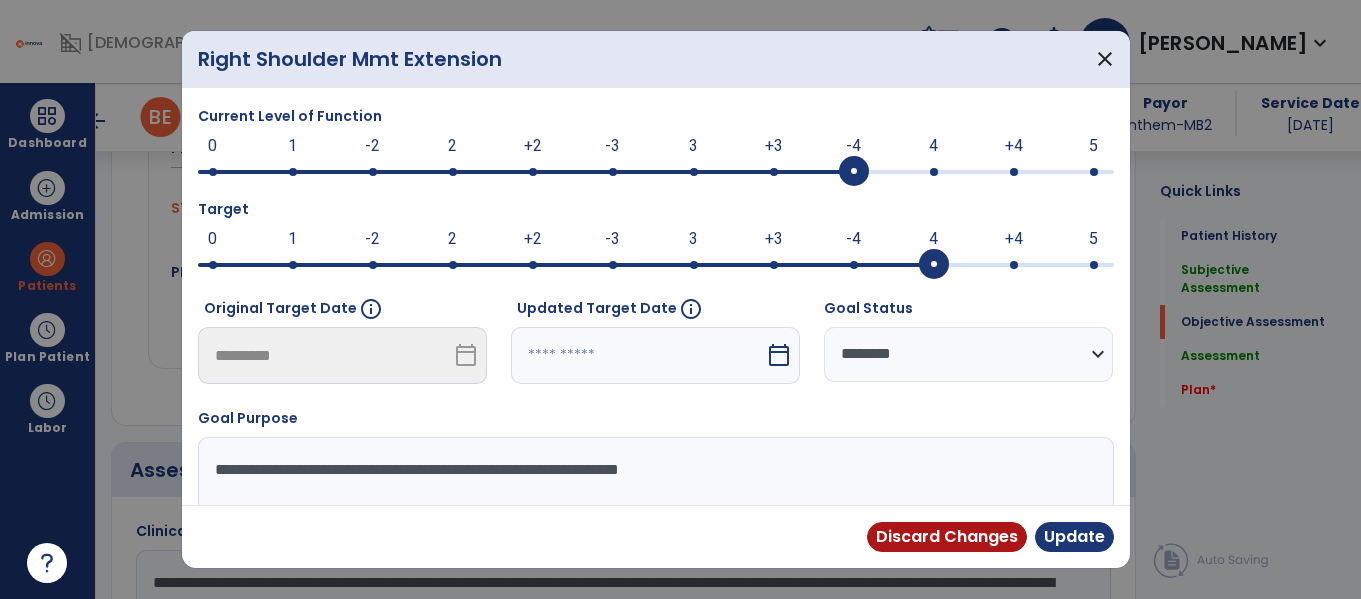 scroll, scrollTop: 1811, scrollLeft: 0, axis: vertical 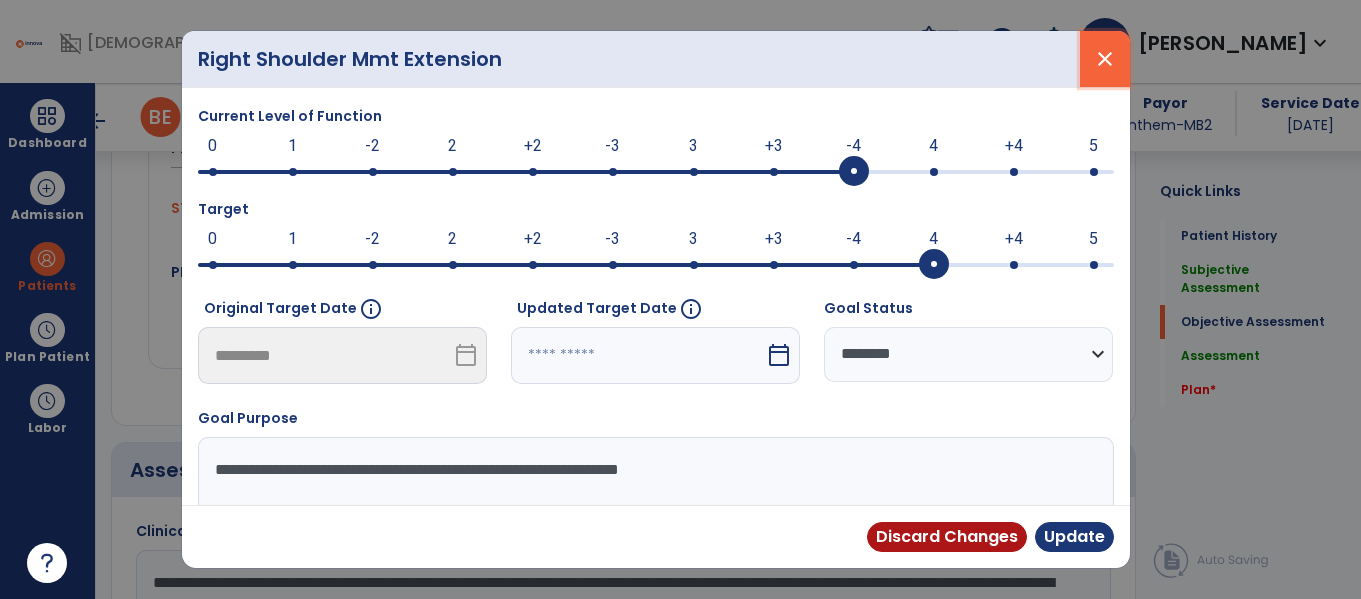 click on "close" at bounding box center [1105, 59] 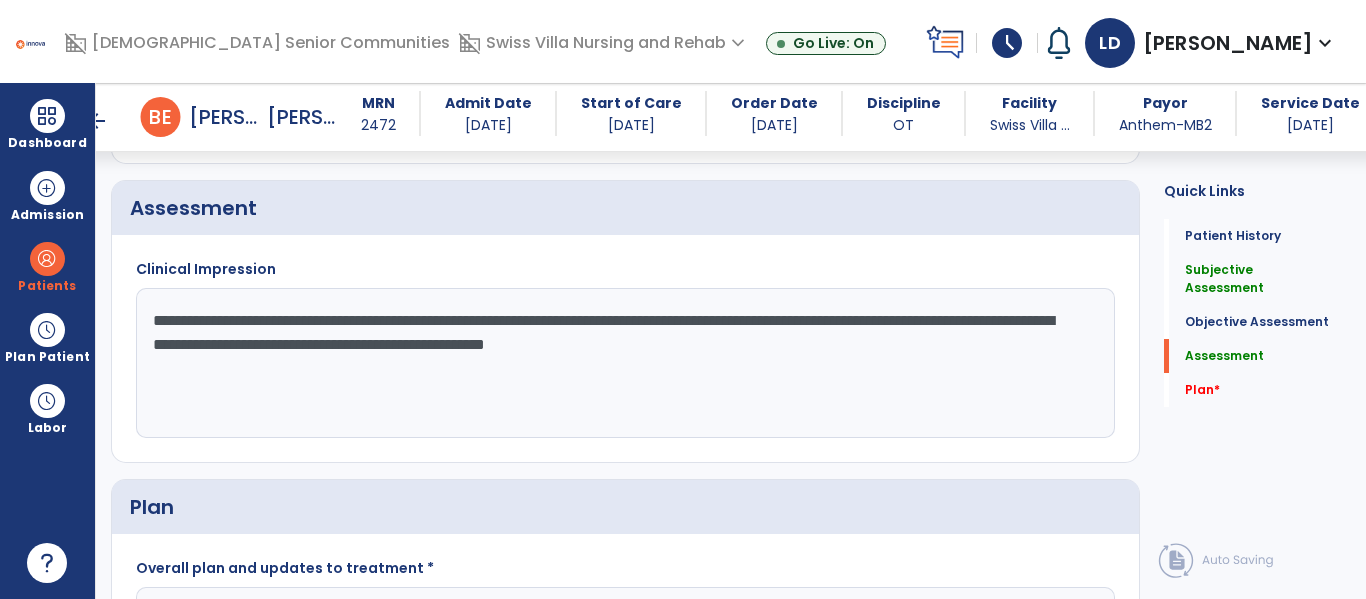 scroll, scrollTop: 2081, scrollLeft: 0, axis: vertical 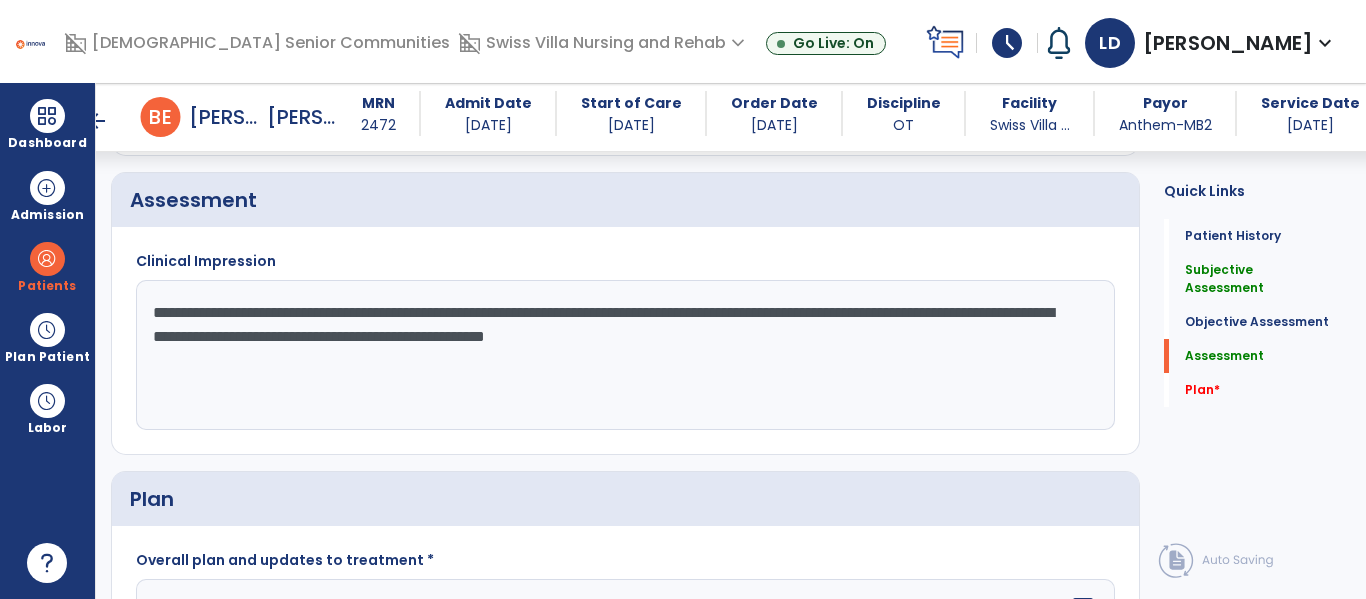 click on "**********" 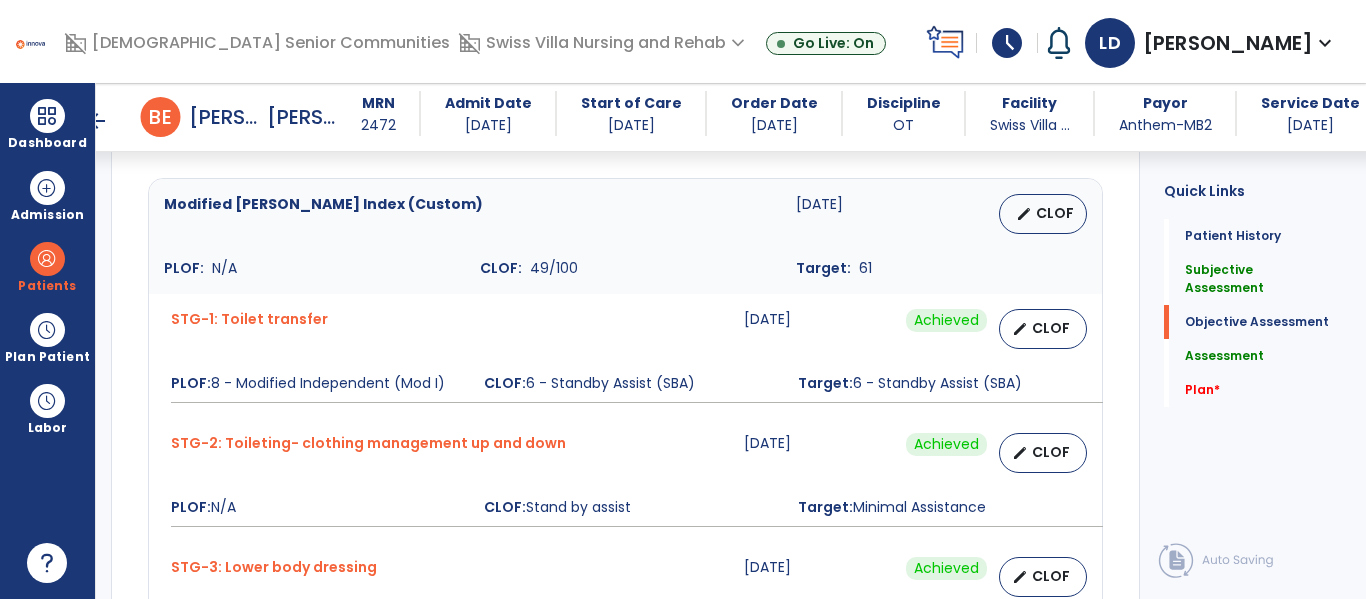 scroll, scrollTop: 830, scrollLeft: 0, axis: vertical 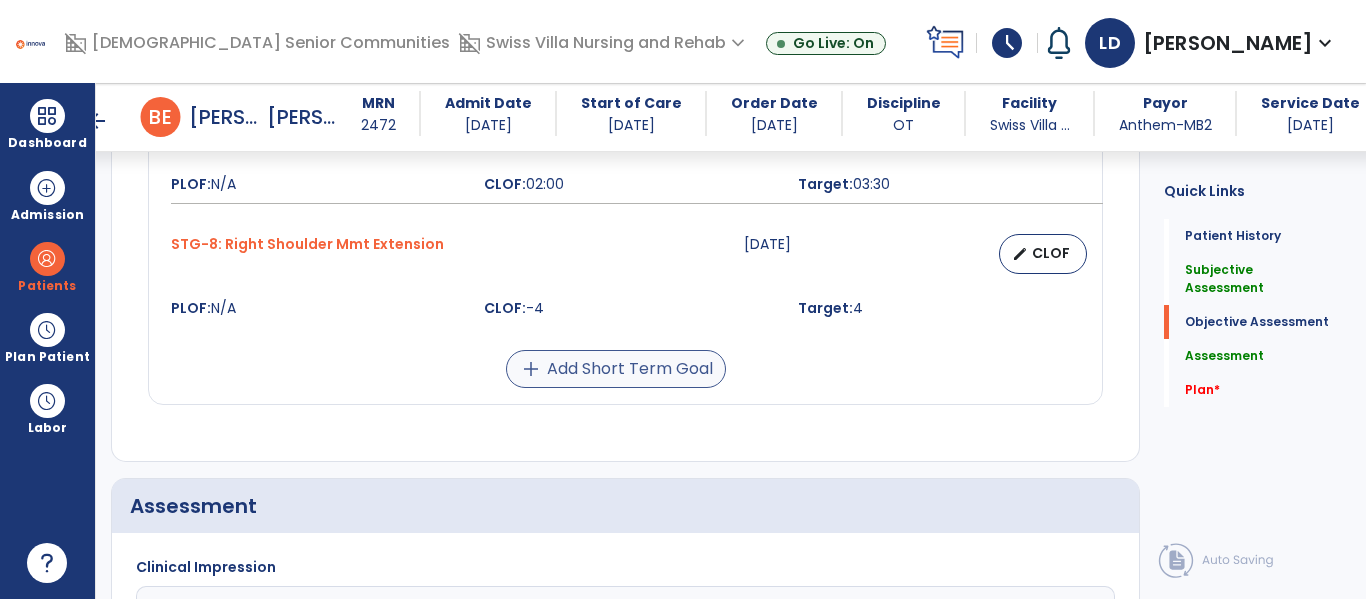 type on "**********" 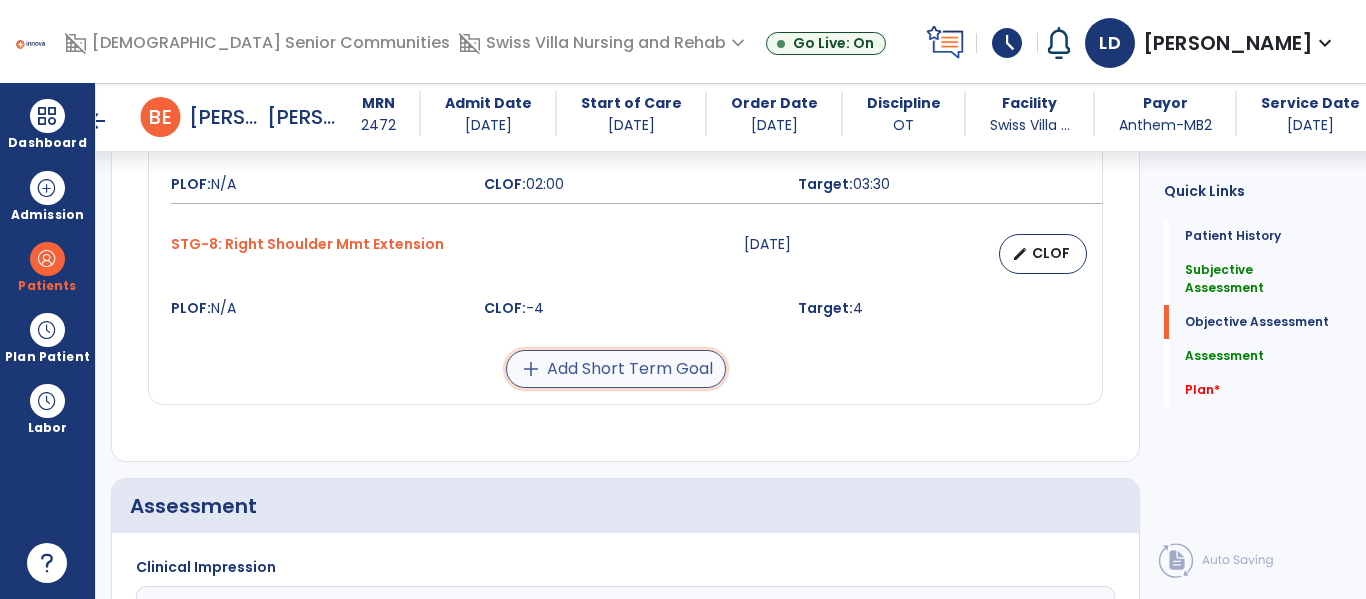 click on "add  Add Short Term Goal" at bounding box center (616, 369) 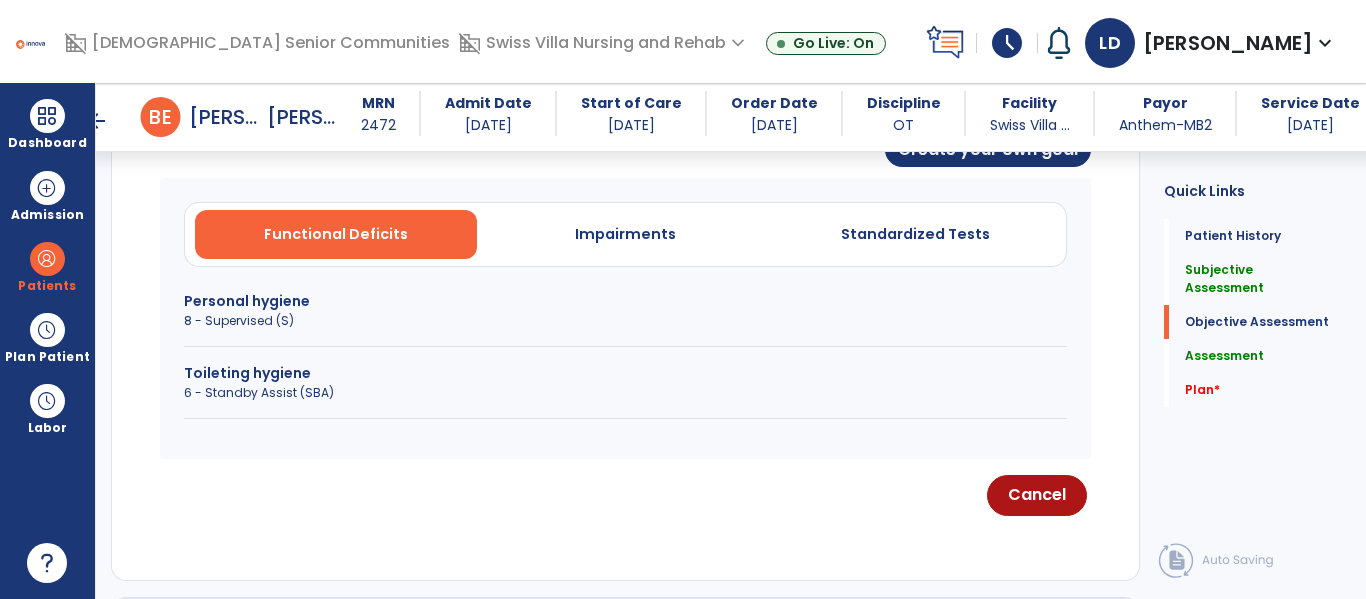 scroll, scrollTop: 835, scrollLeft: 0, axis: vertical 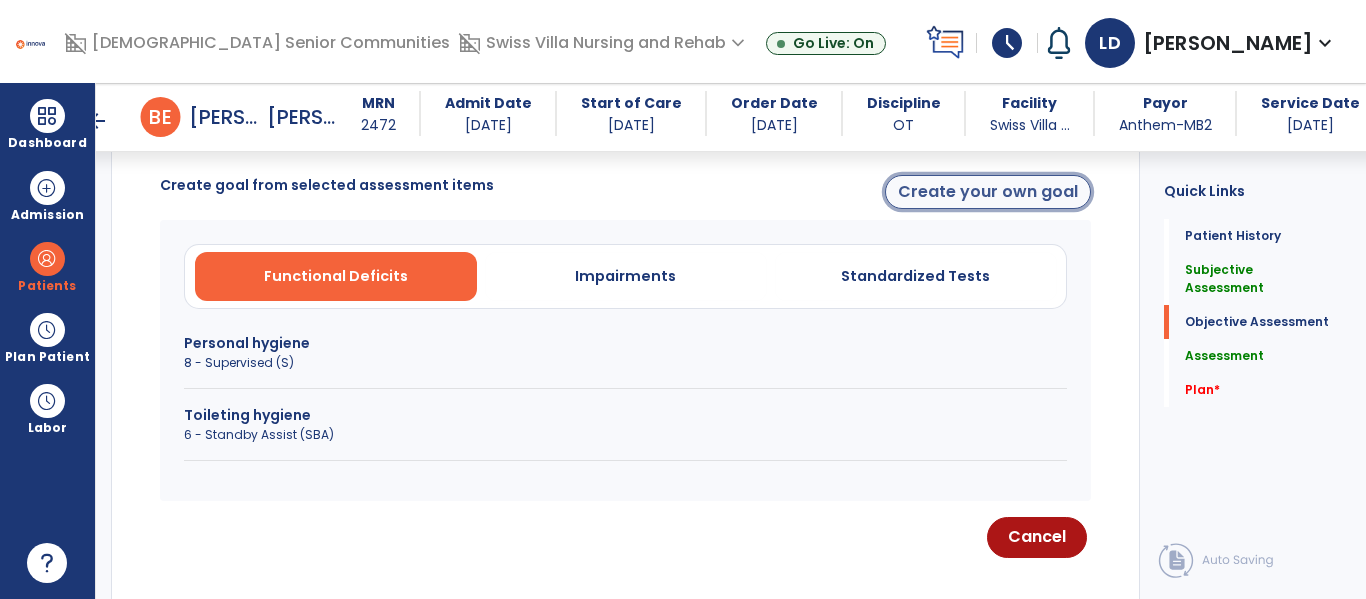click on "Create your own goal" 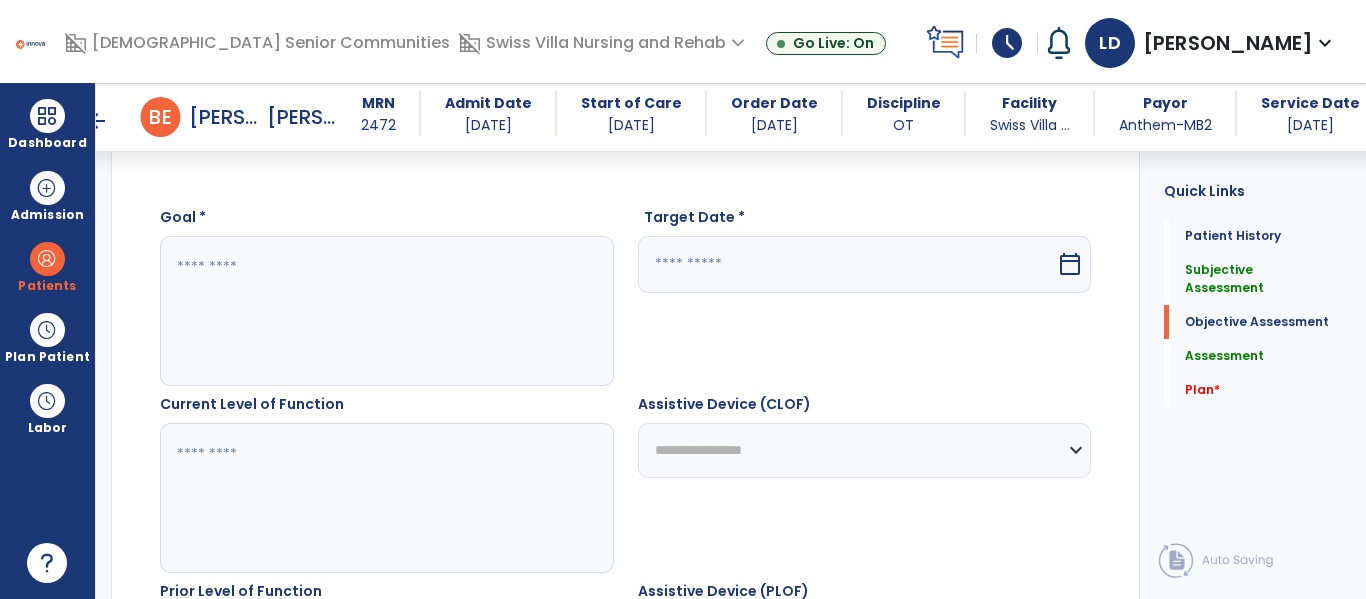 click 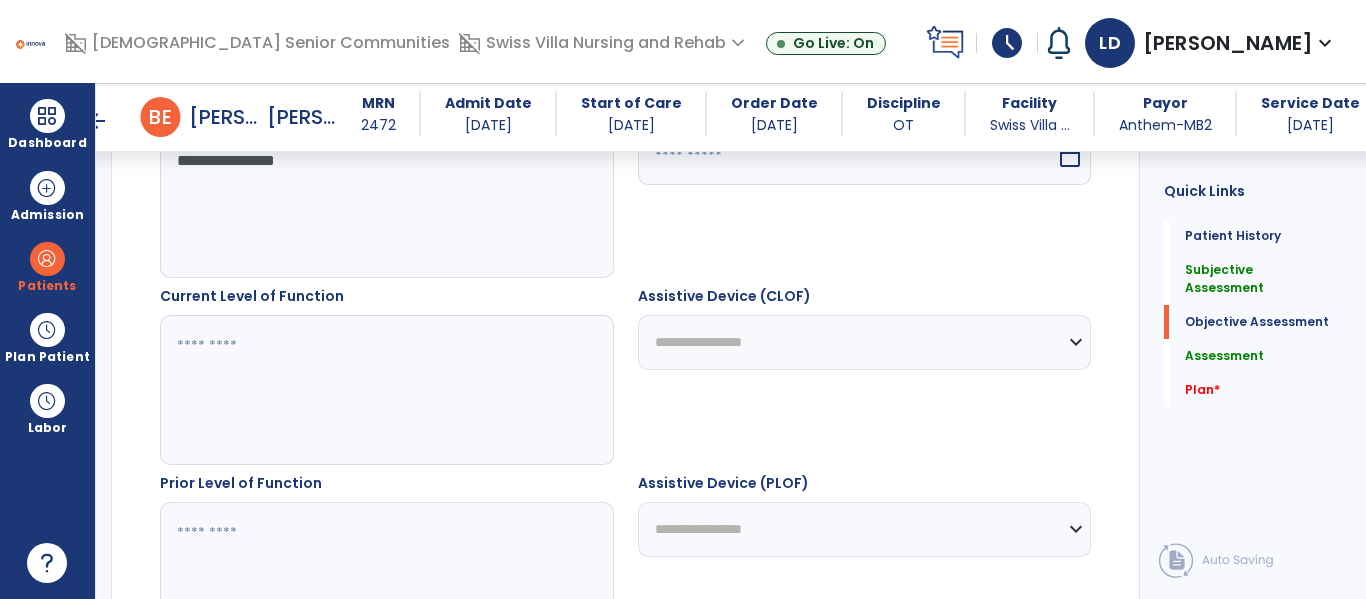 scroll, scrollTop: 961, scrollLeft: 0, axis: vertical 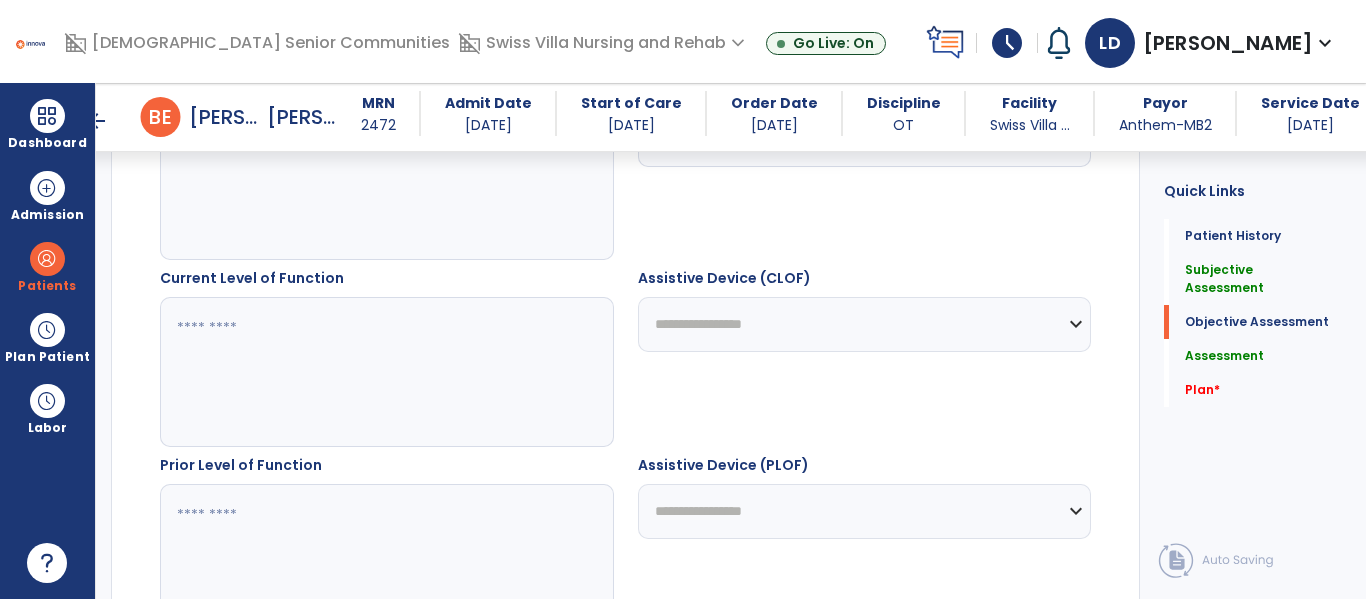 type on "**********" 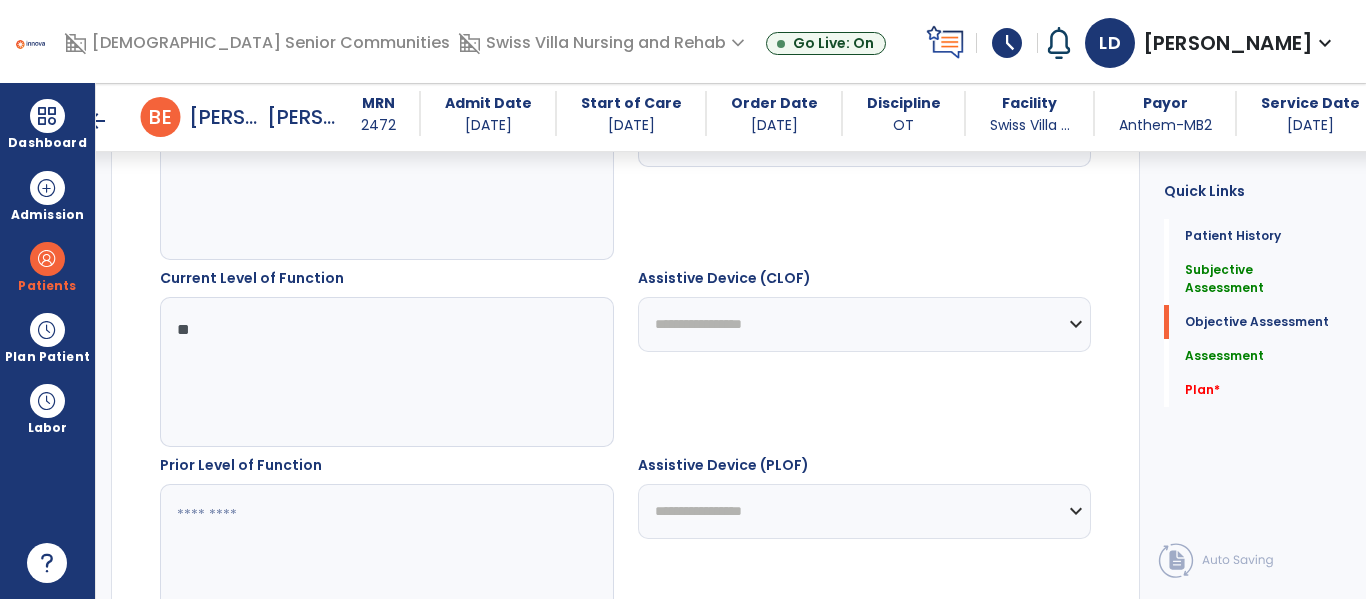 type on "*" 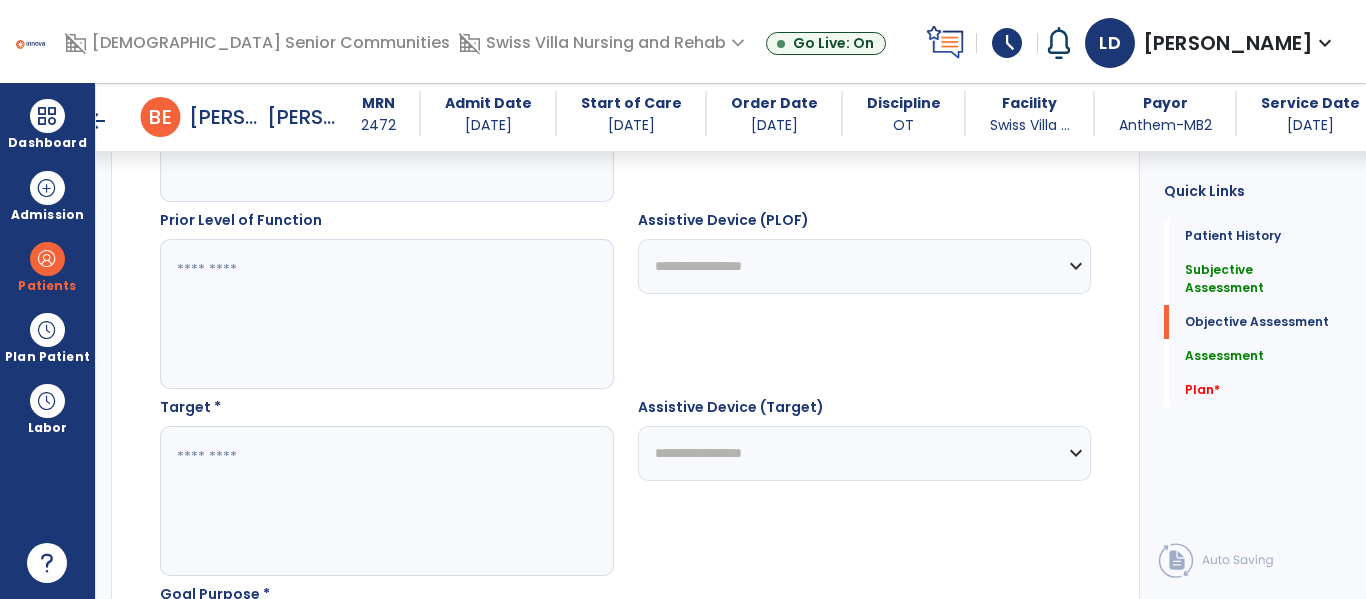 scroll, scrollTop: 1209, scrollLeft: 0, axis: vertical 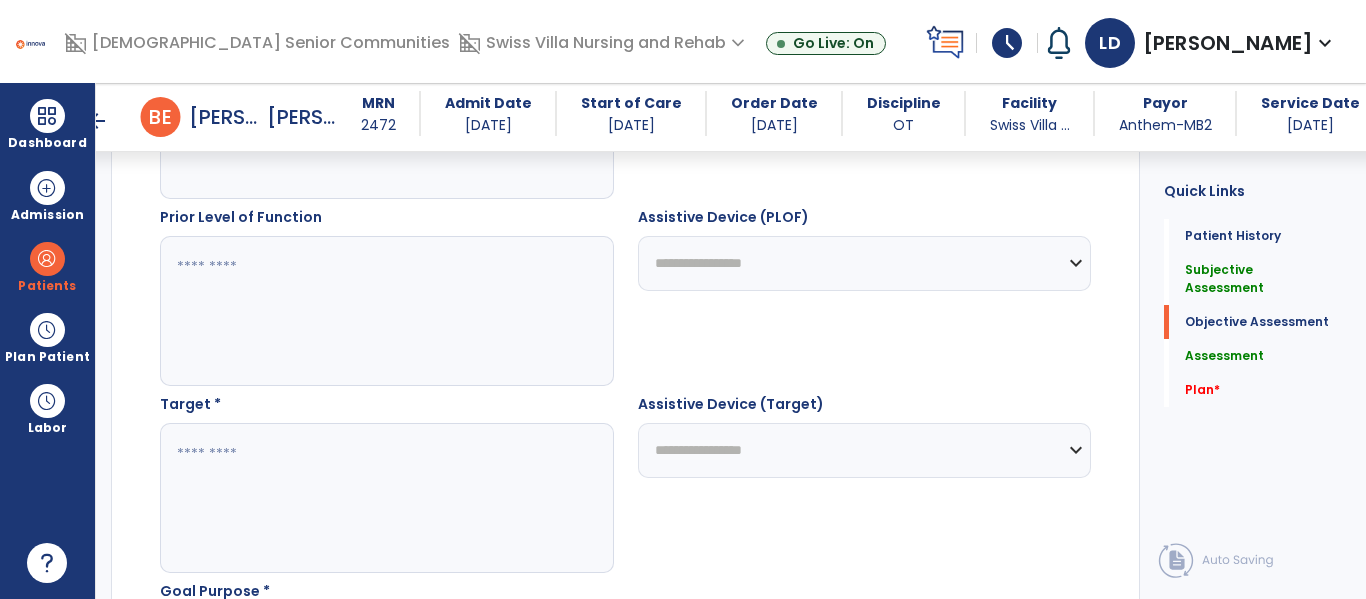 type on "***" 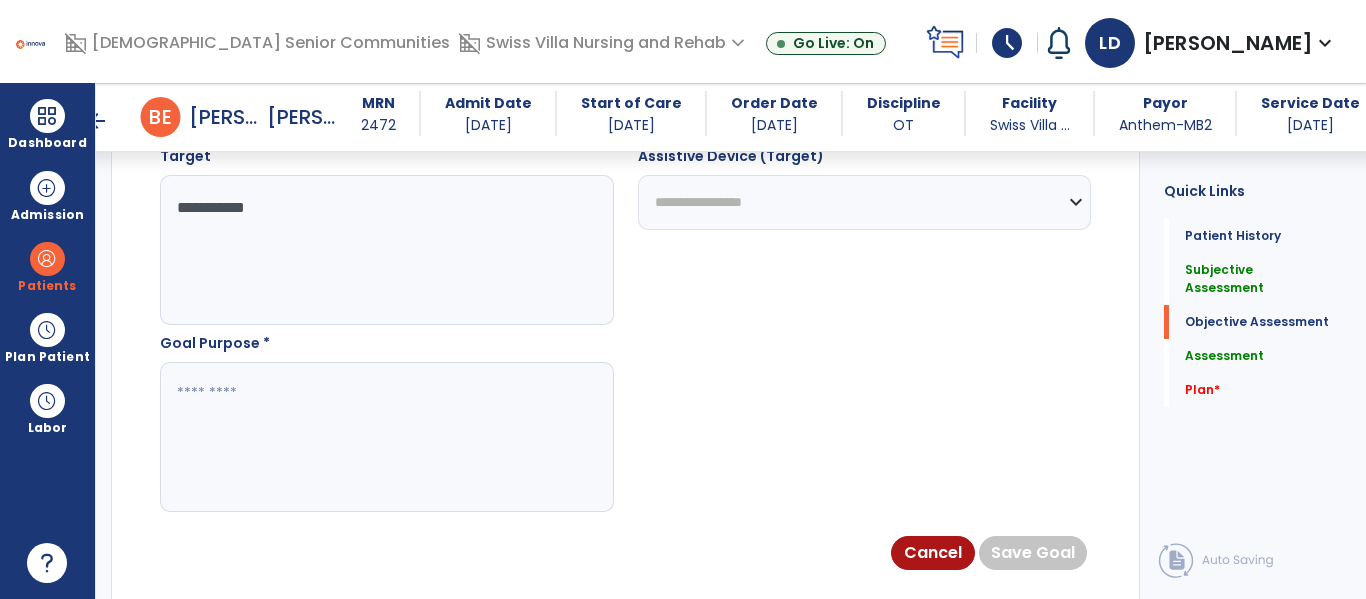 scroll, scrollTop: 1461, scrollLeft: 0, axis: vertical 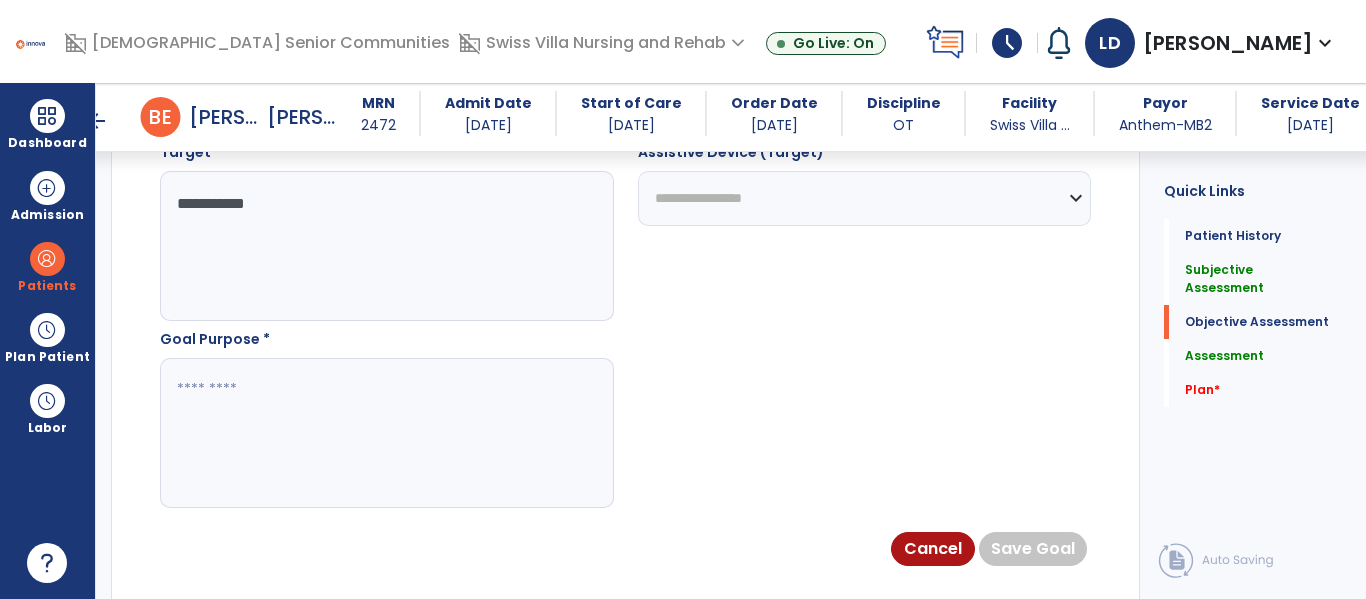 type on "**********" 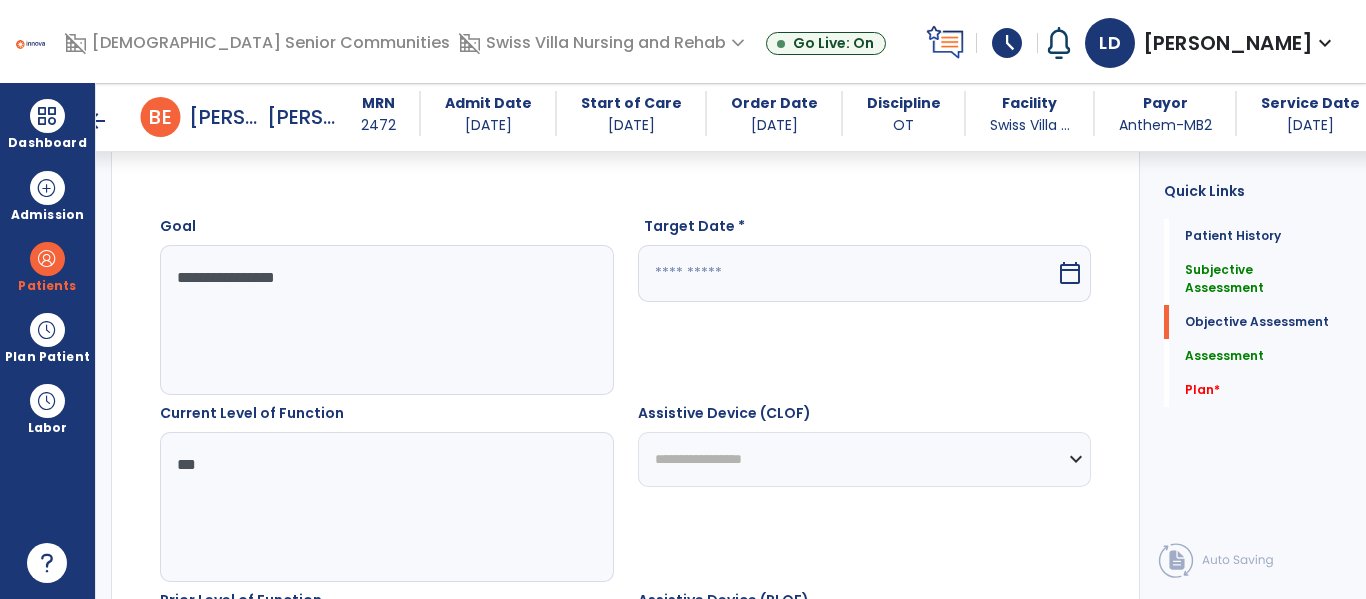 scroll, scrollTop: 744, scrollLeft: 0, axis: vertical 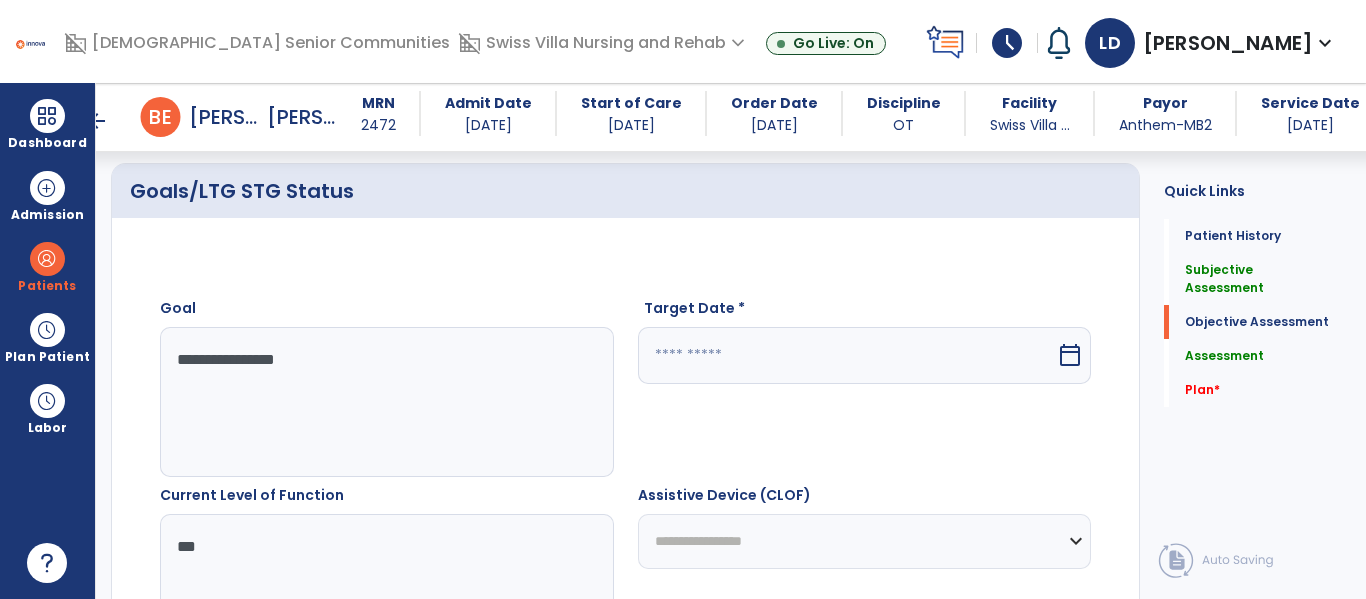 type on "**********" 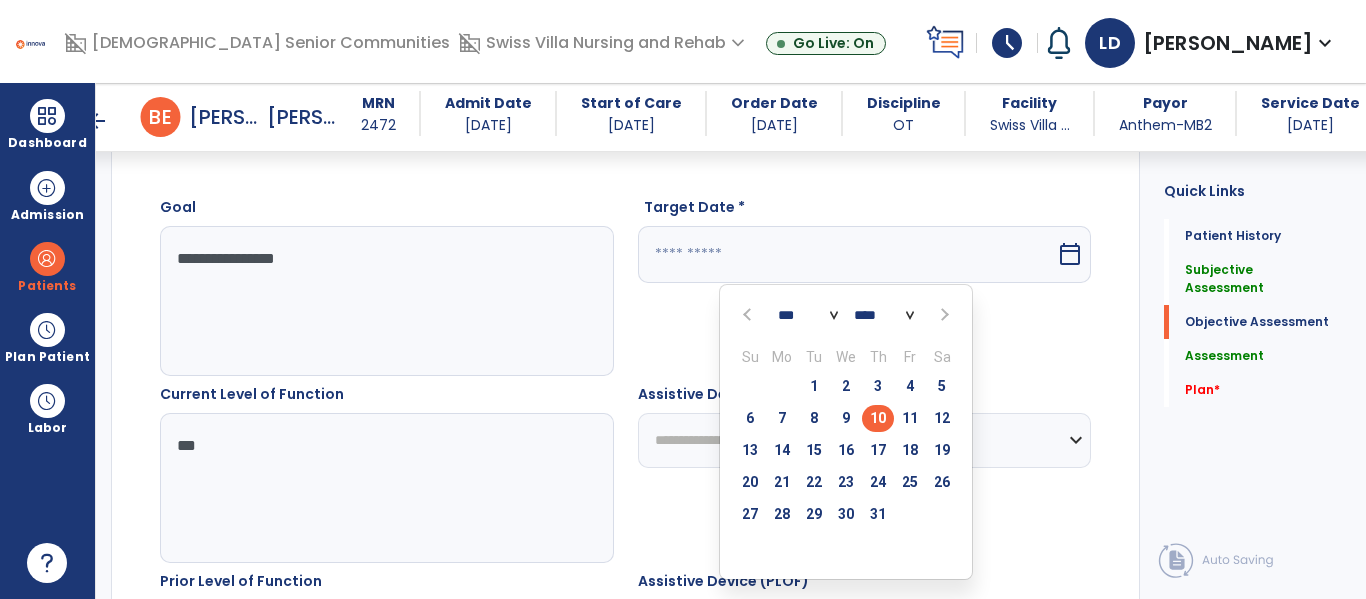 scroll, scrollTop: 853, scrollLeft: 0, axis: vertical 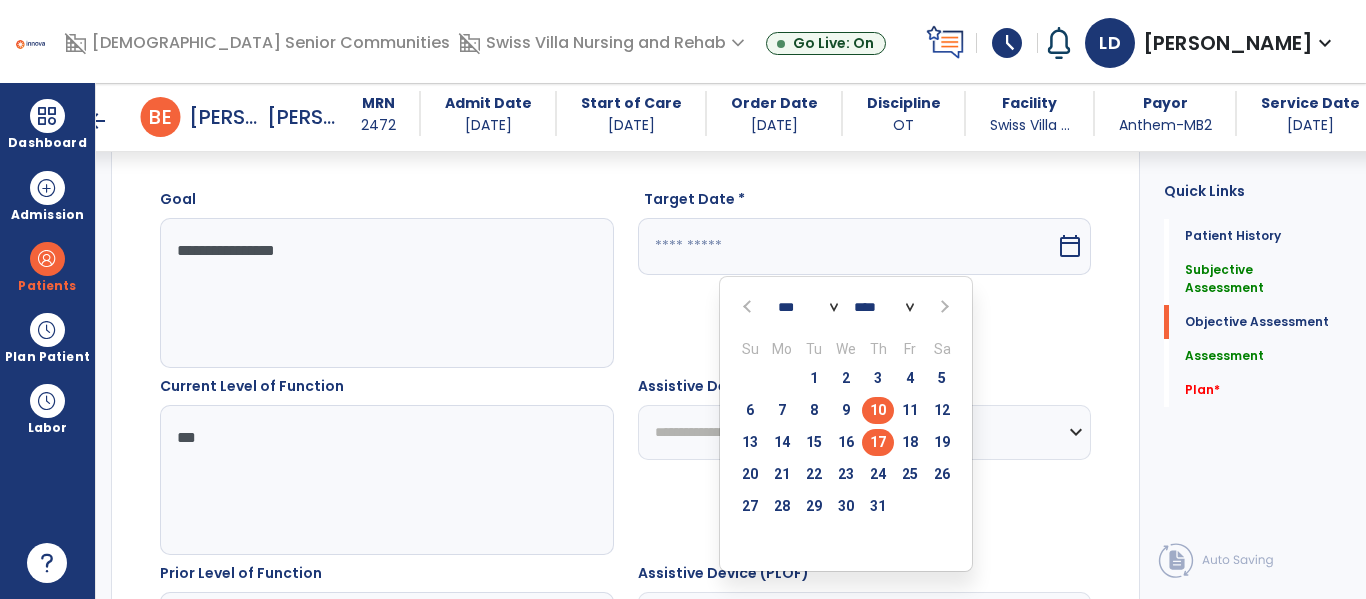 click on "17" at bounding box center [878, 442] 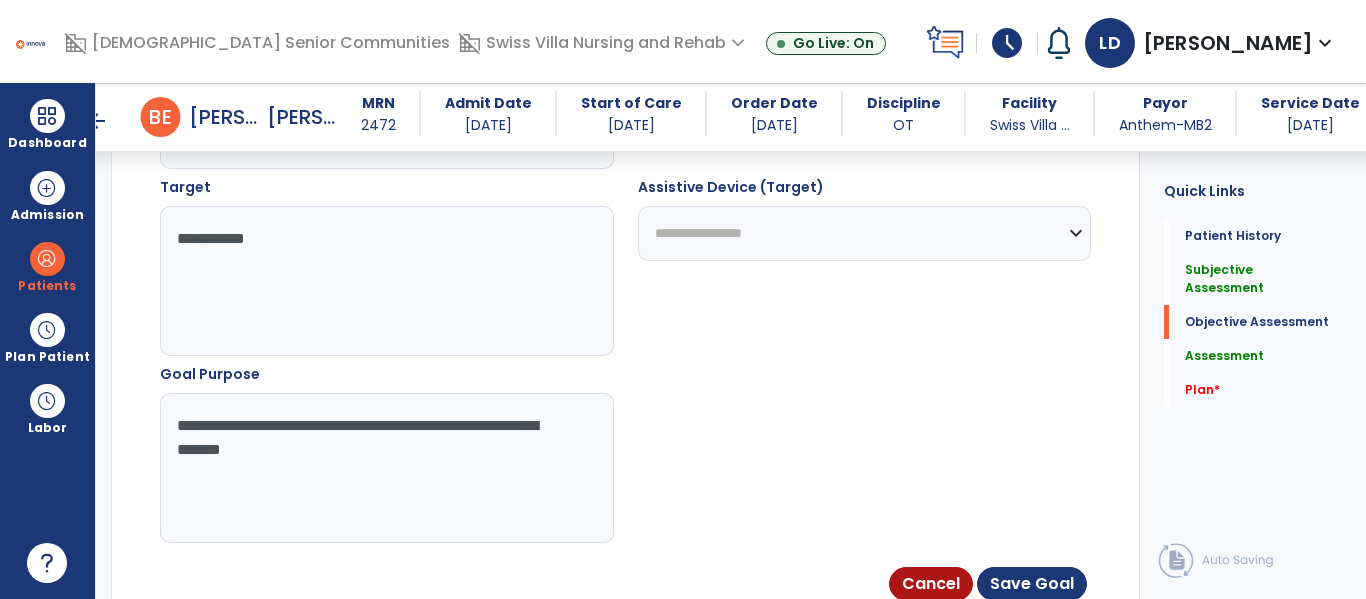 scroll, scrollTop: 1490, scrollLeft: 0, axis: vertical 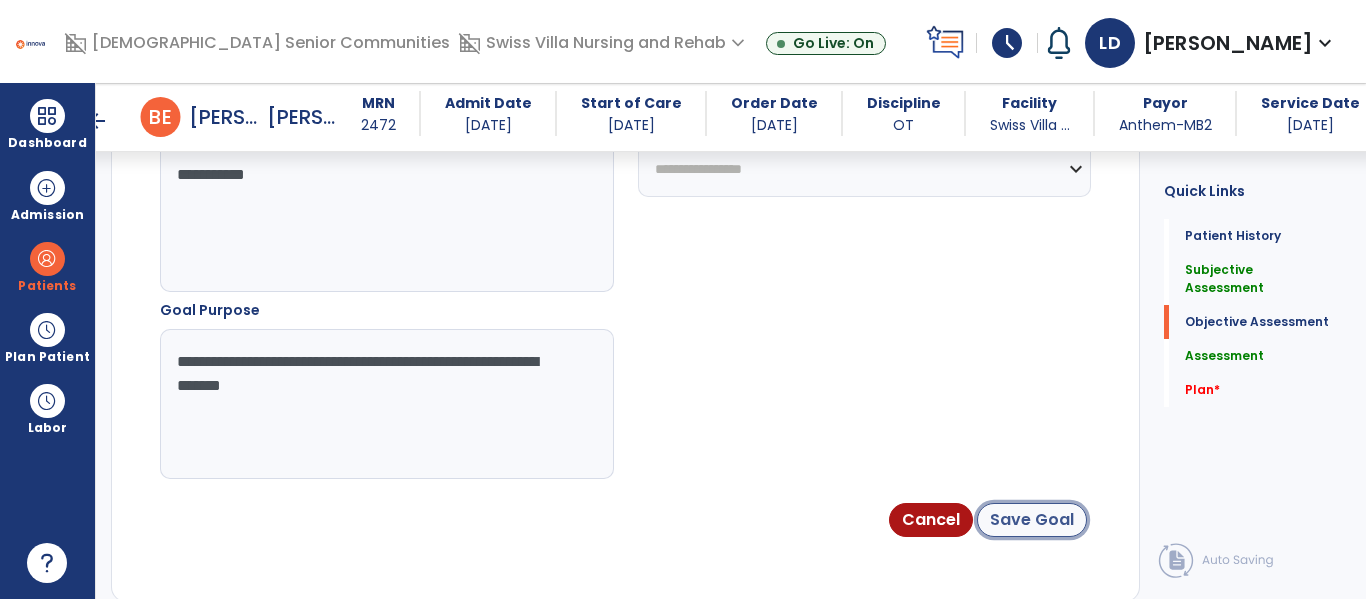 click on "Save Goal" 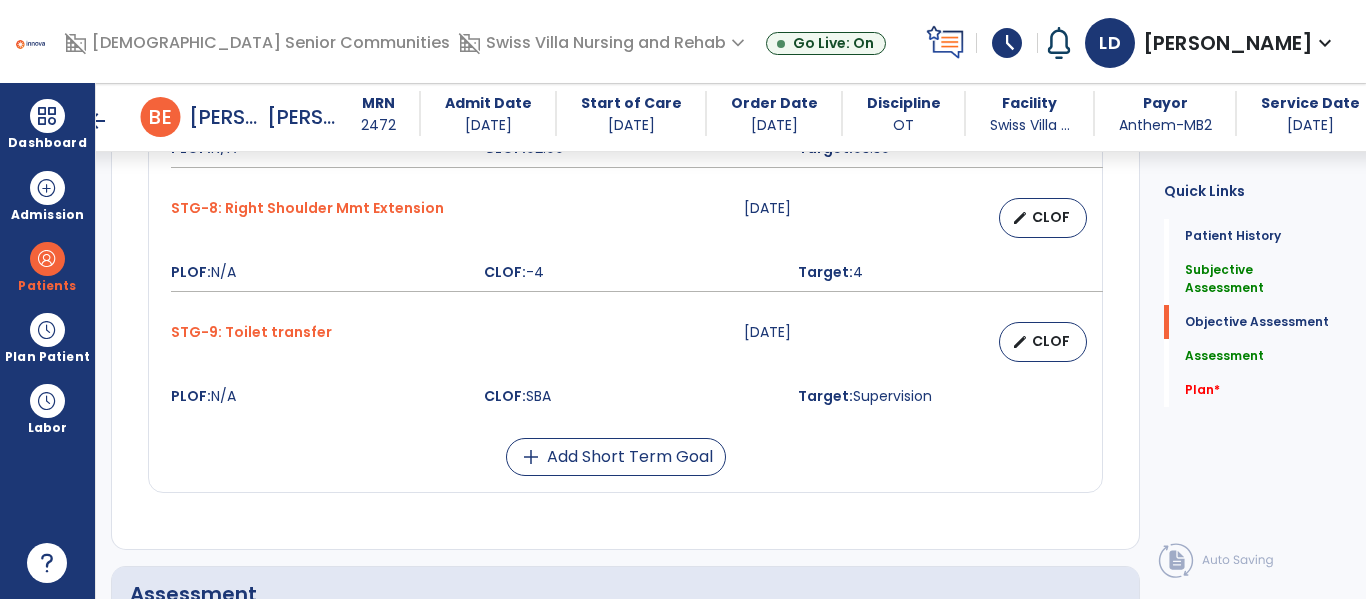 scroll, scrollTop: 1826, scrollLeft: 0, axis: vertical 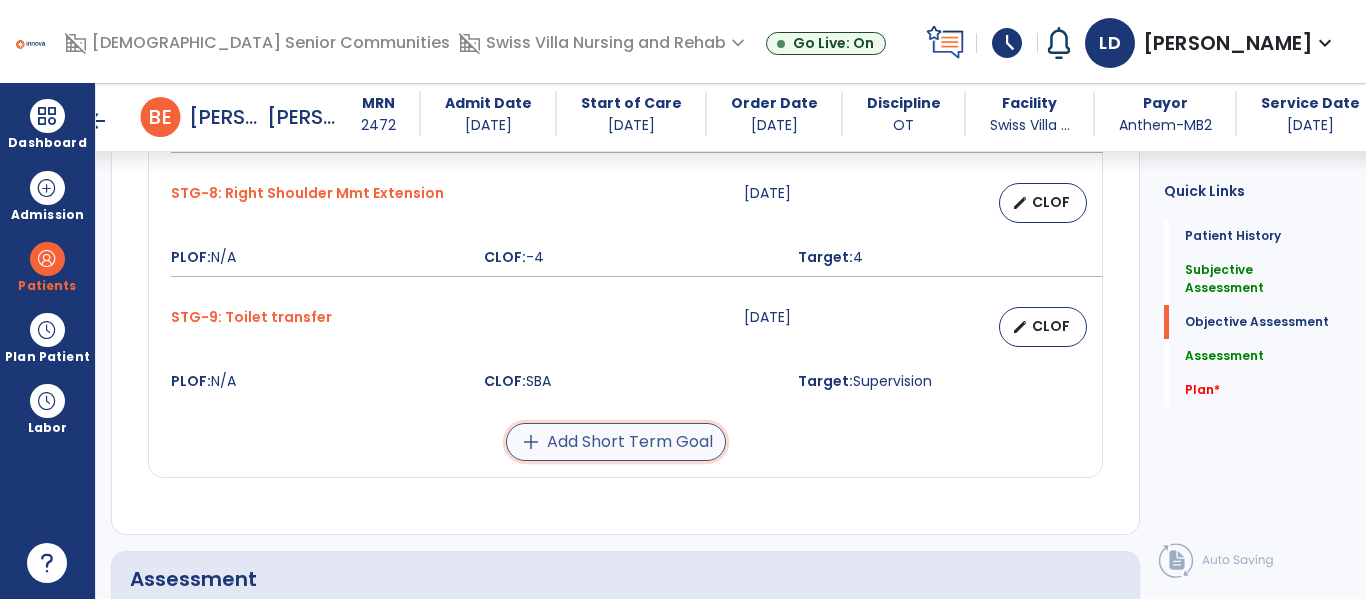 click on "add  Add Short Term Goal" at bounding box center (616, 442) 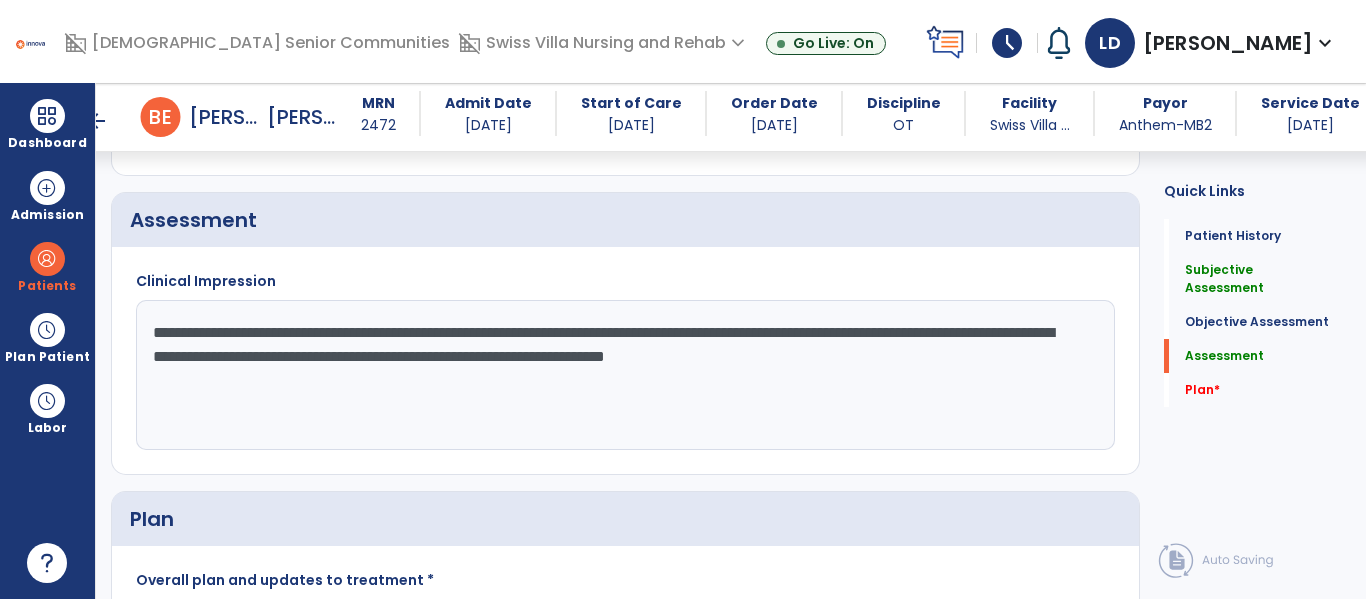 scroll, scrollTop: 1285, scrollLeft: 0, axis: vertical 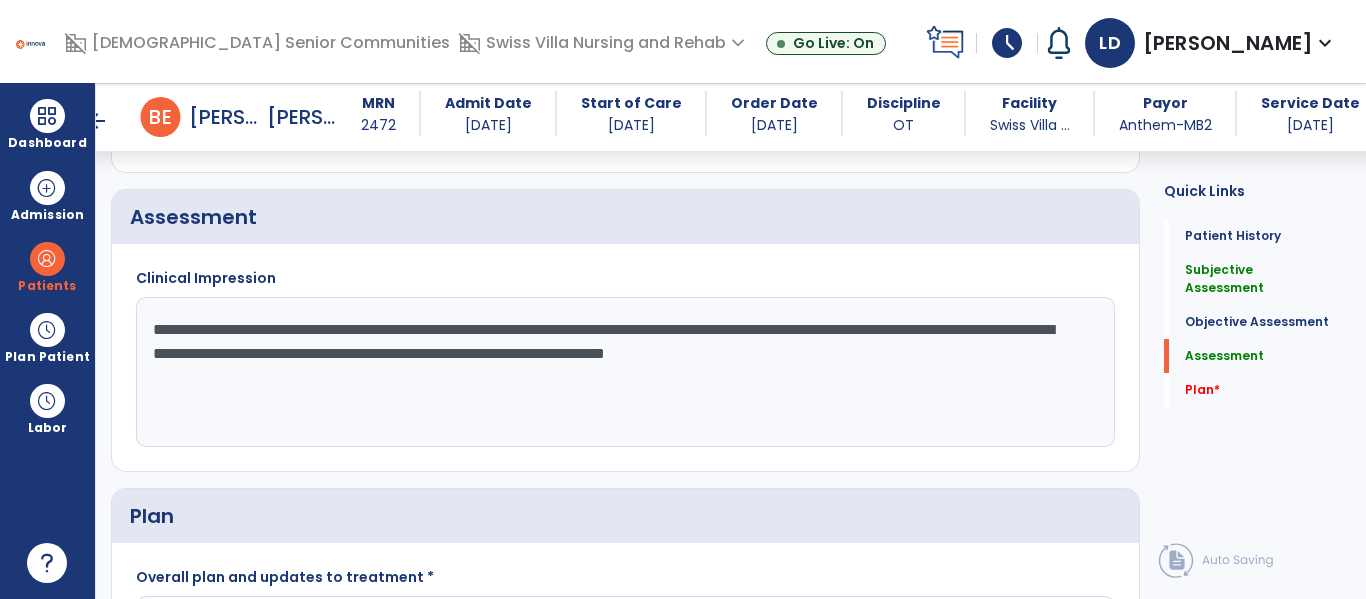 click on "**********" 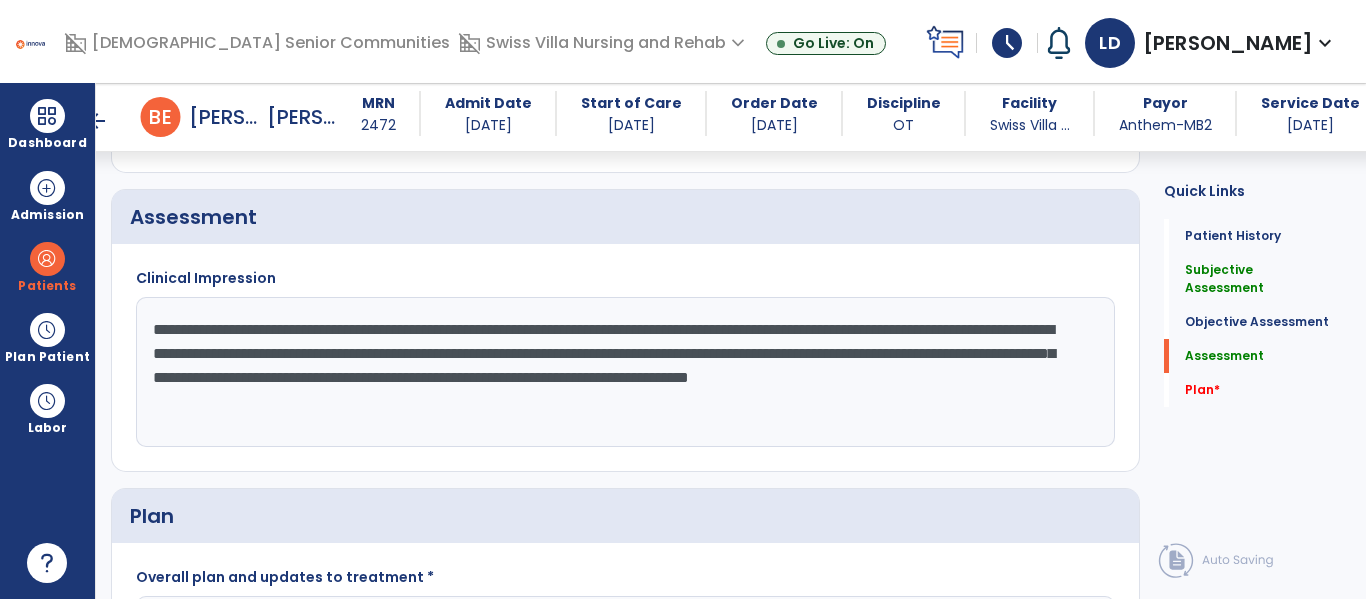drag, startPoint x: 682, startPoint y: 416, endPoint x: 284, endPoint y: 414, distance: 398.00504 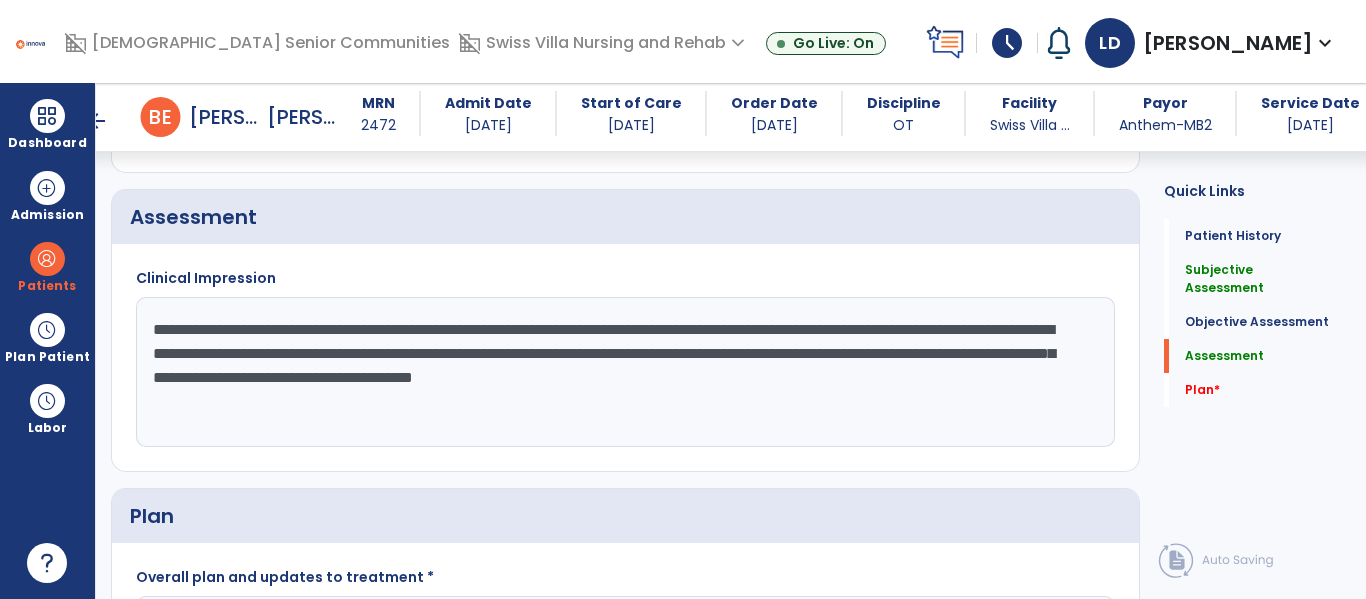 click on "**********" 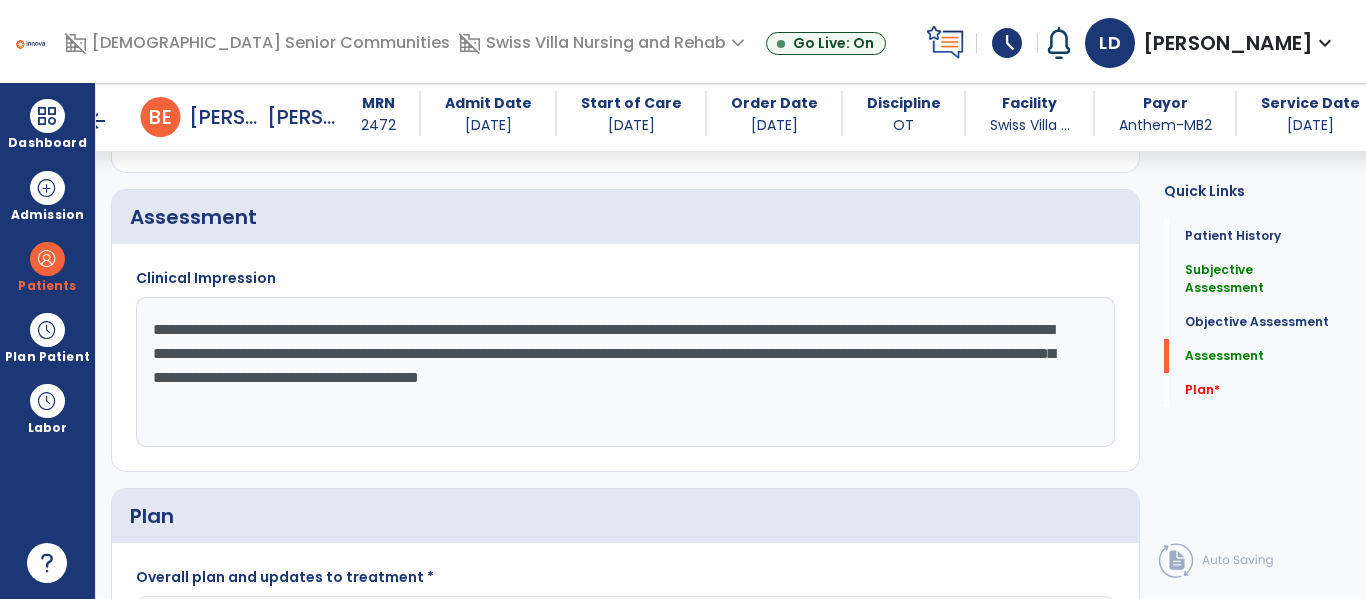 click on "**********" 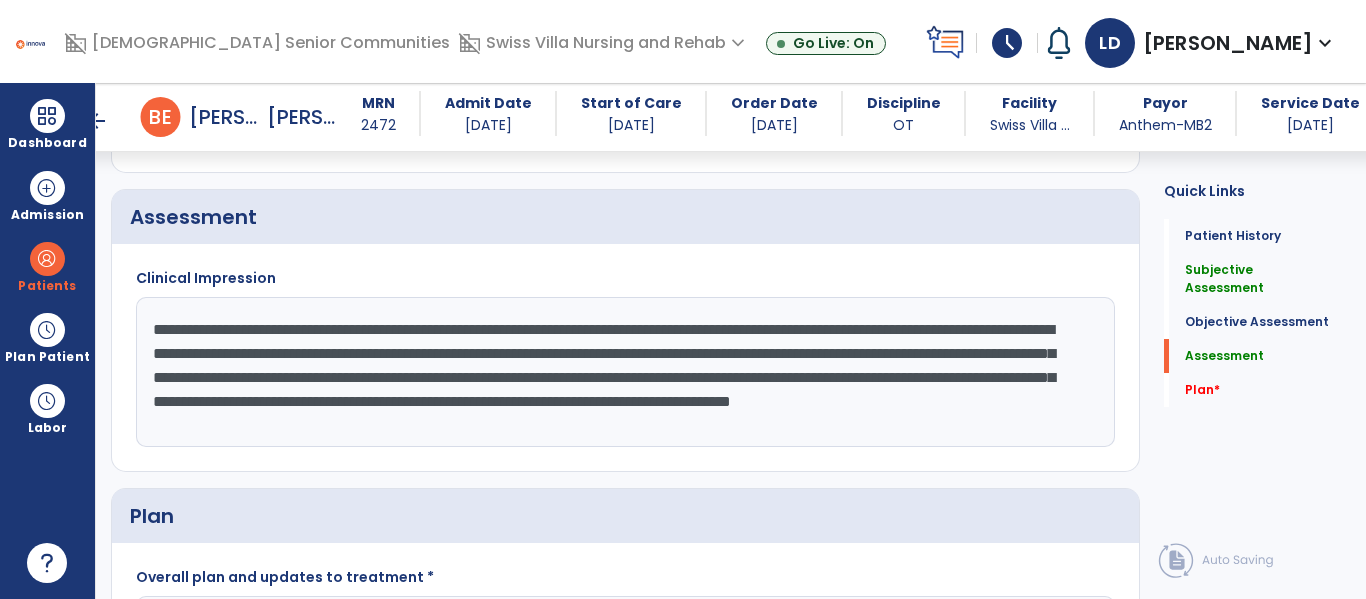 click on "**********" 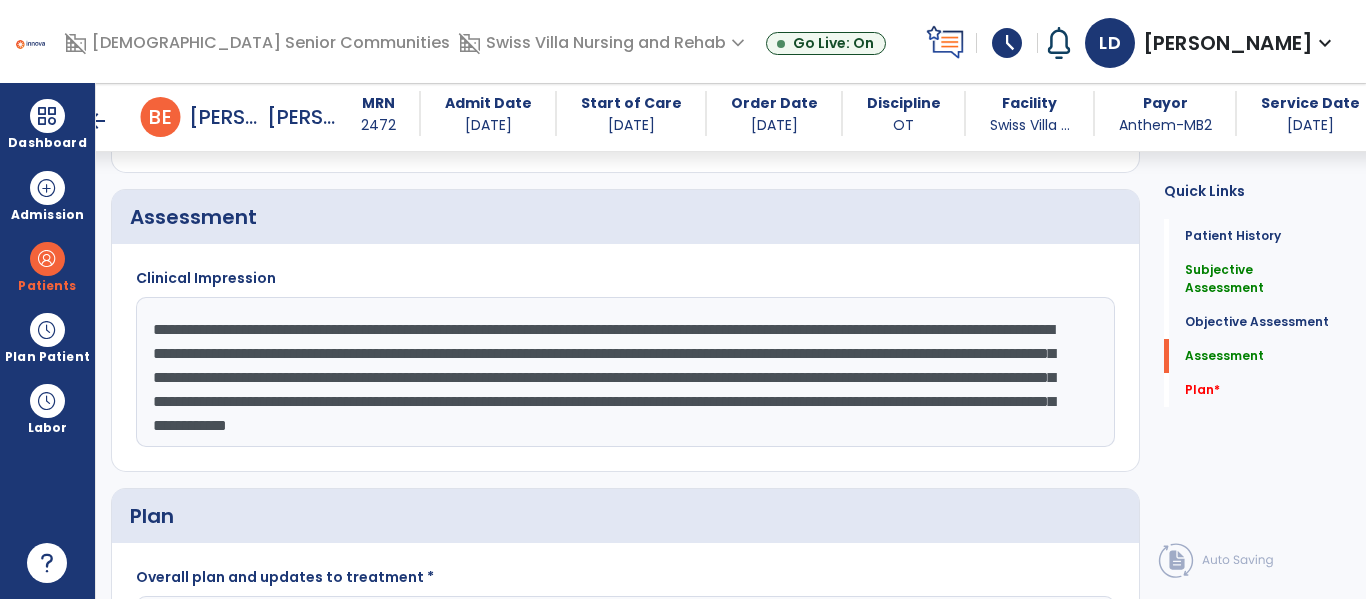 scroll, scrollTop: 24, scrollLeft: 0, axis: vertical 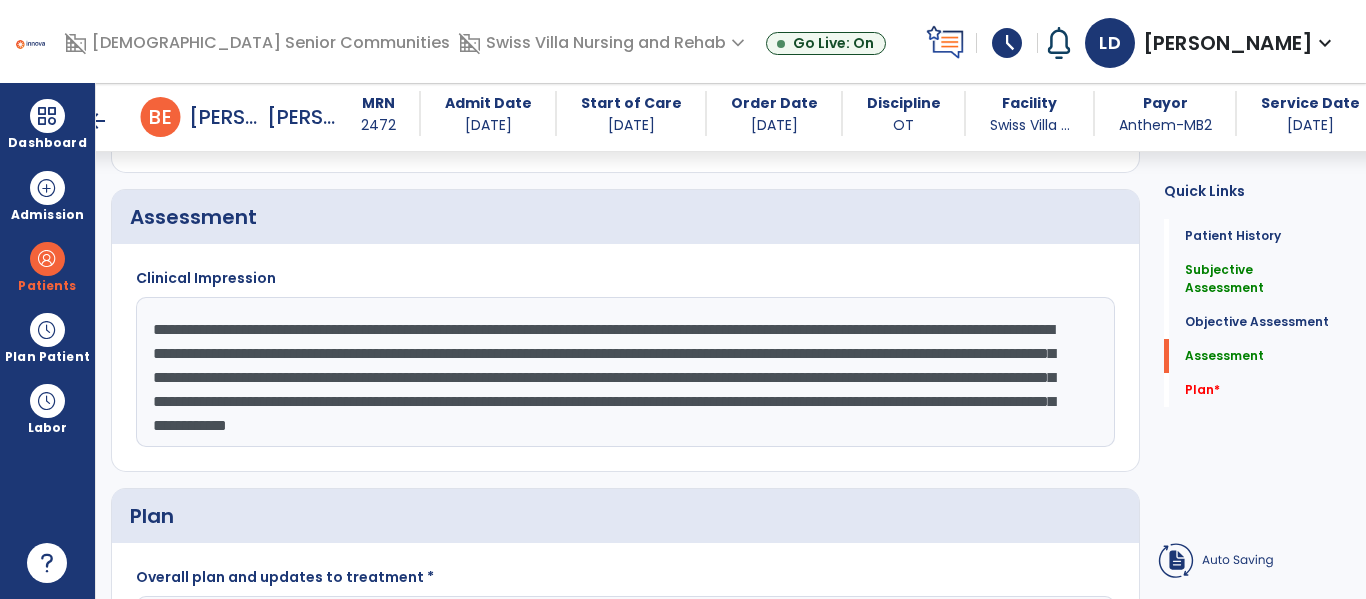 click on "**********" 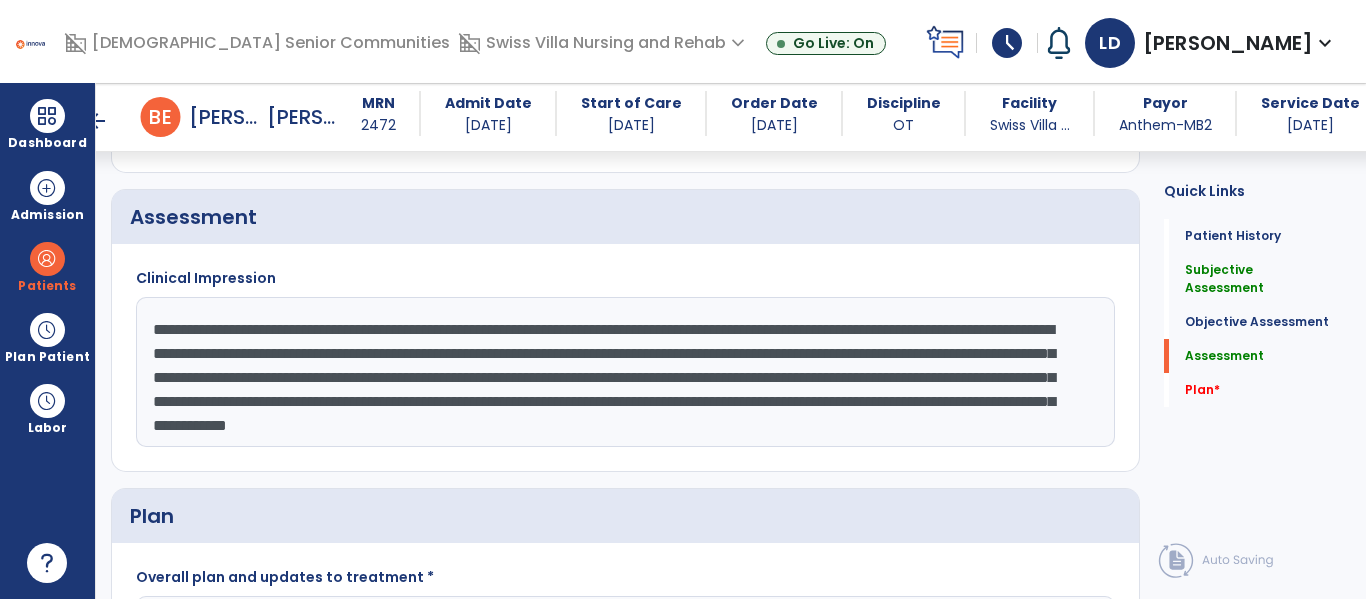 scroll, scrollTop: 0, scrollLeft: 0, axis: both 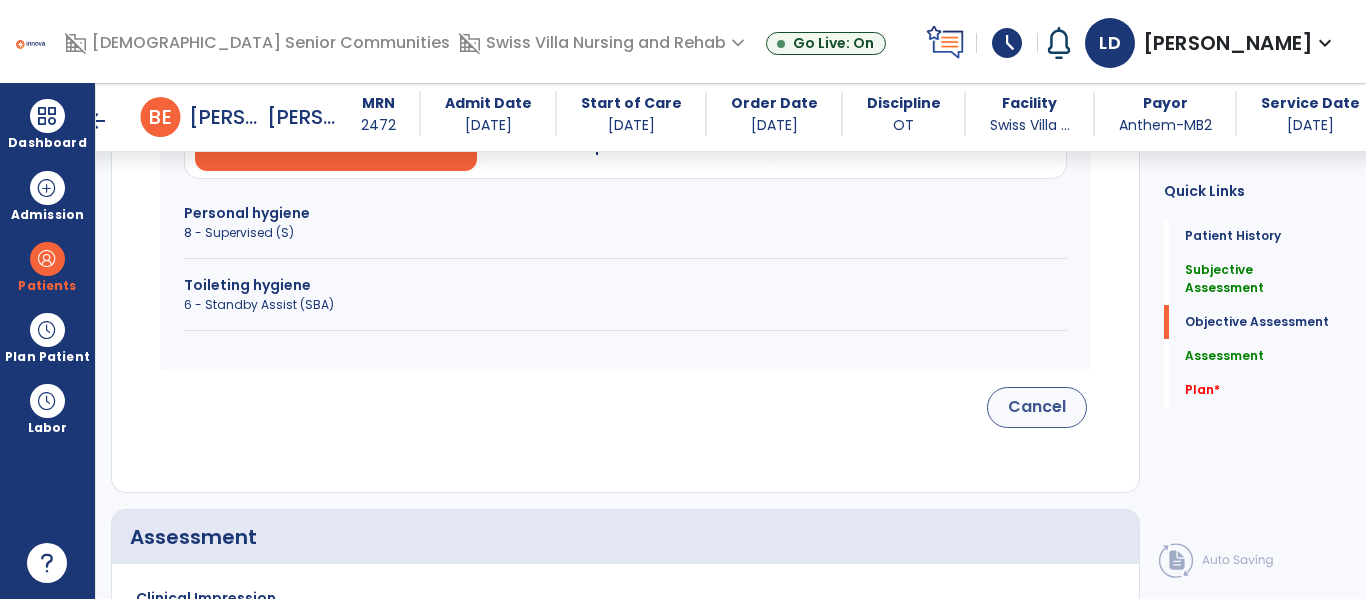 type on "**********" 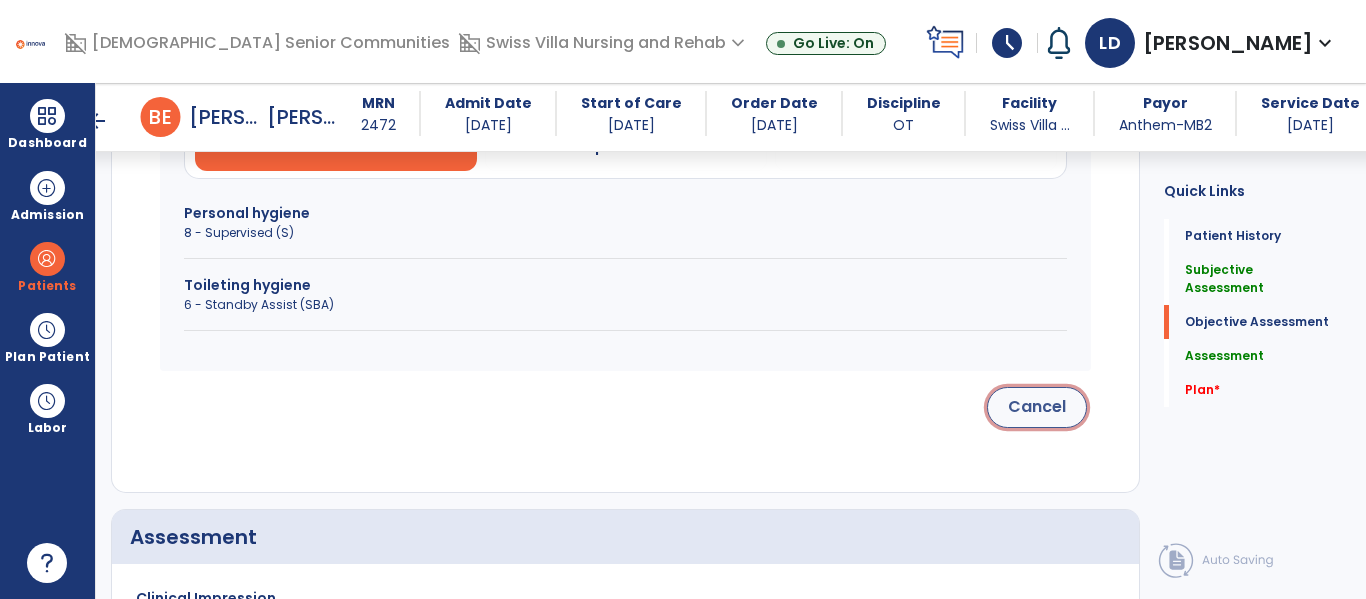 click on "Cancel" 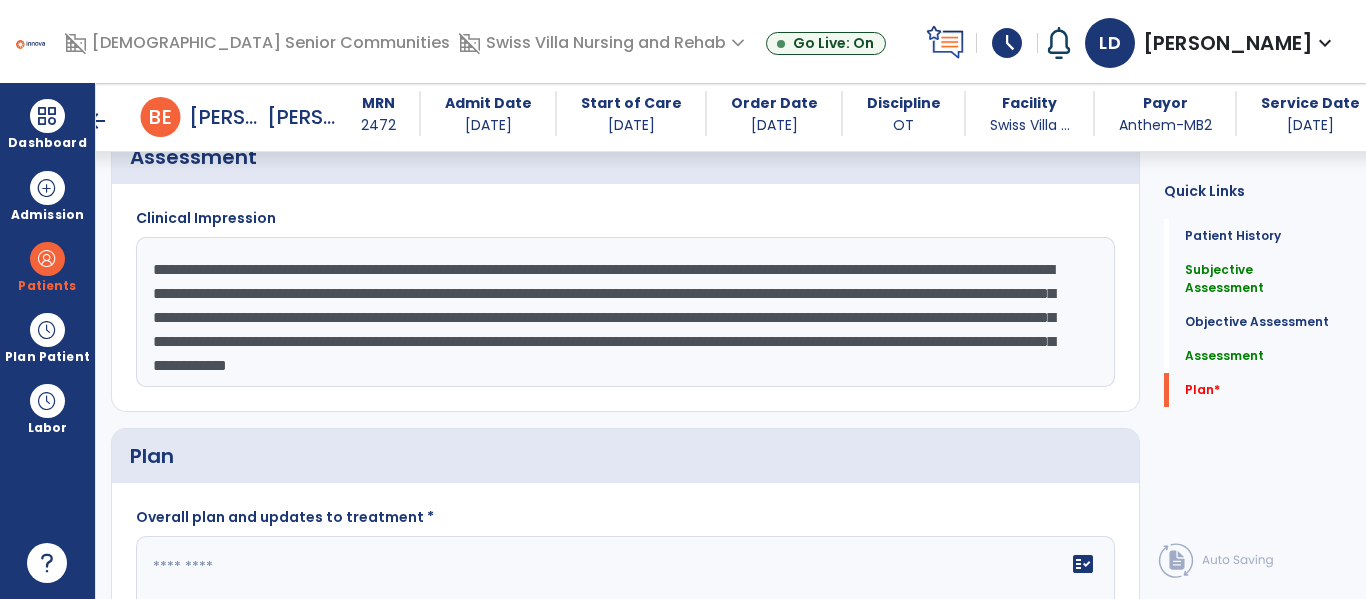 scroll, scrollTop: 2271, scrollLeft: 0, axis: vertical 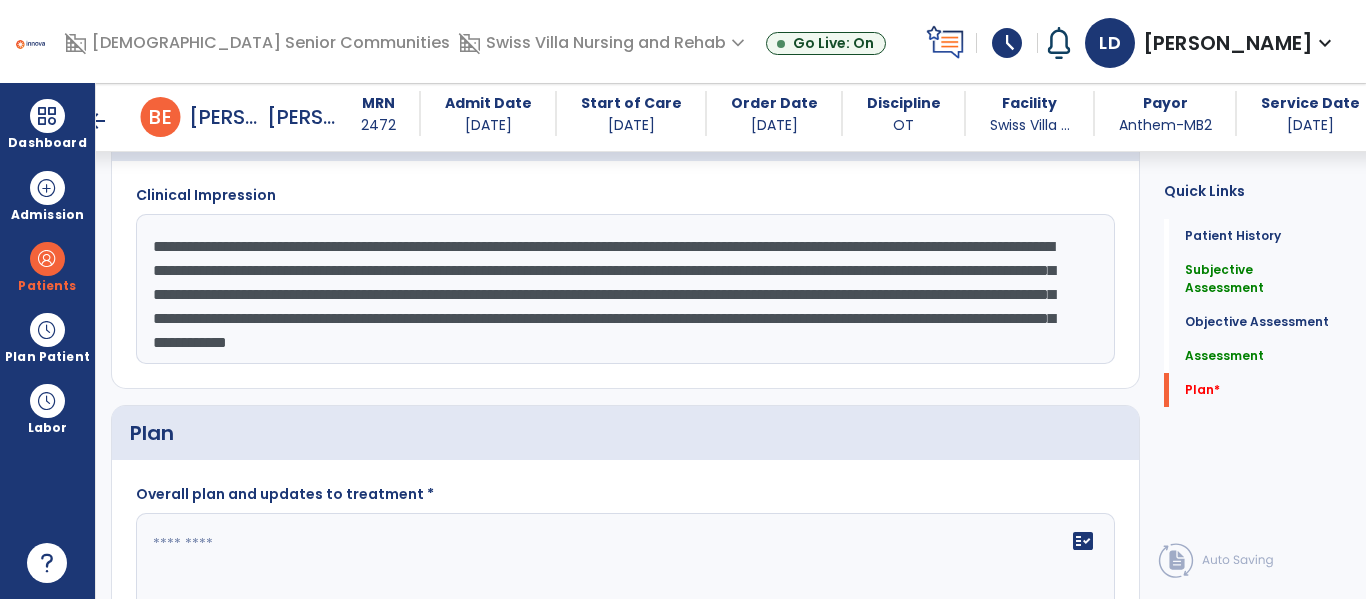 click on "**********" 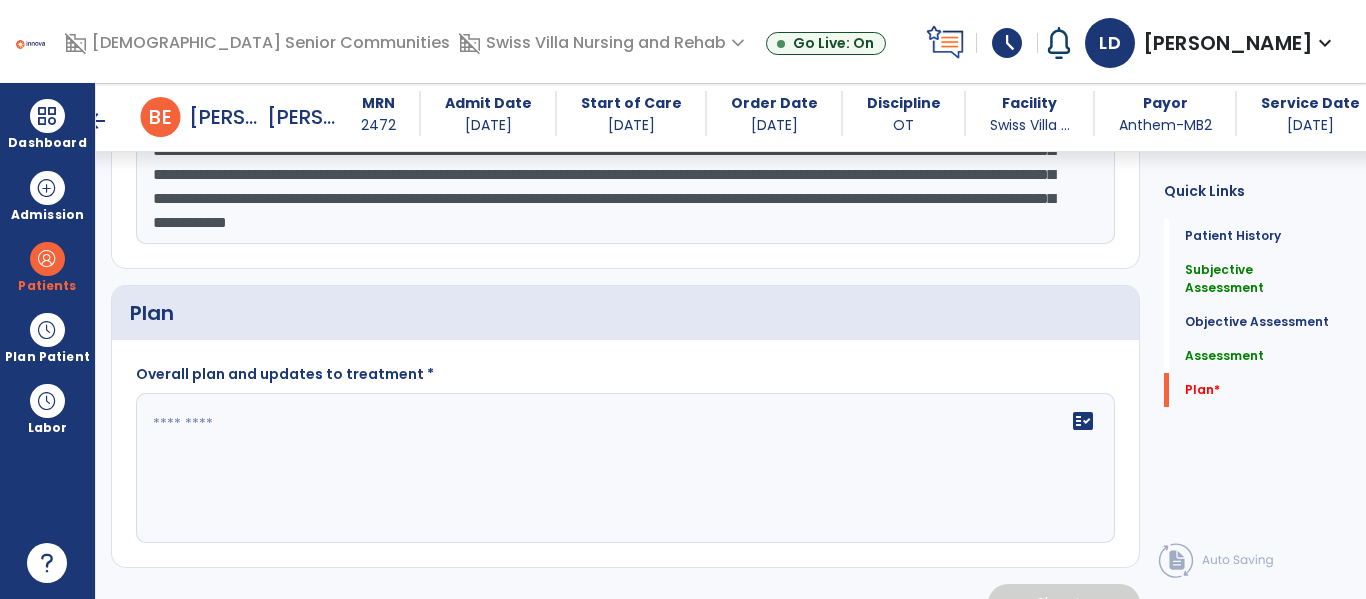 scroll, scrollTop: 2414, scrollLeft: 0, axis: vertical 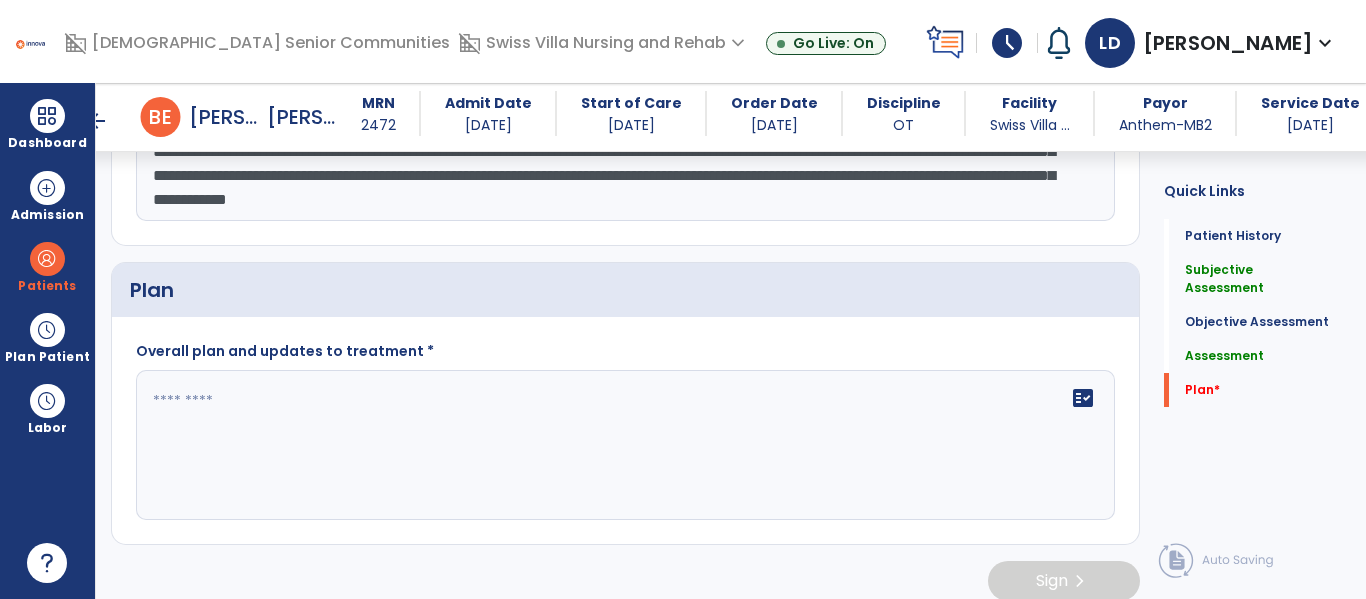 click on "fact_check" 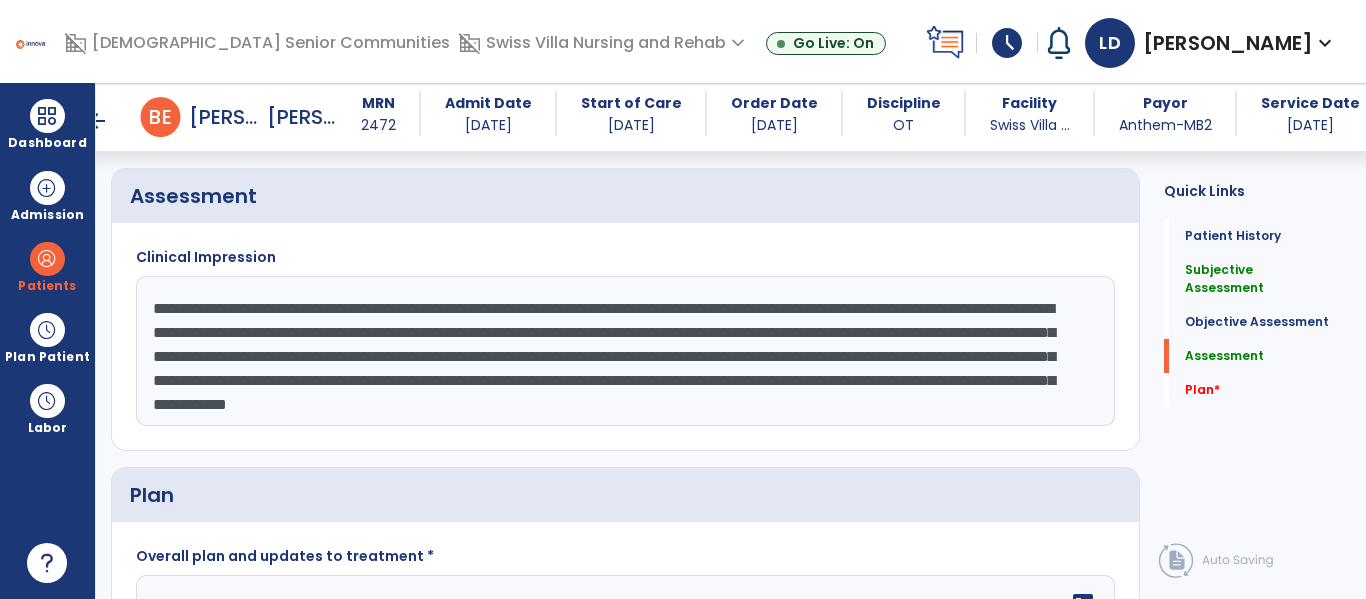 scroll, scrollTop: 2204, scrollLeft: 0, axis: vertical 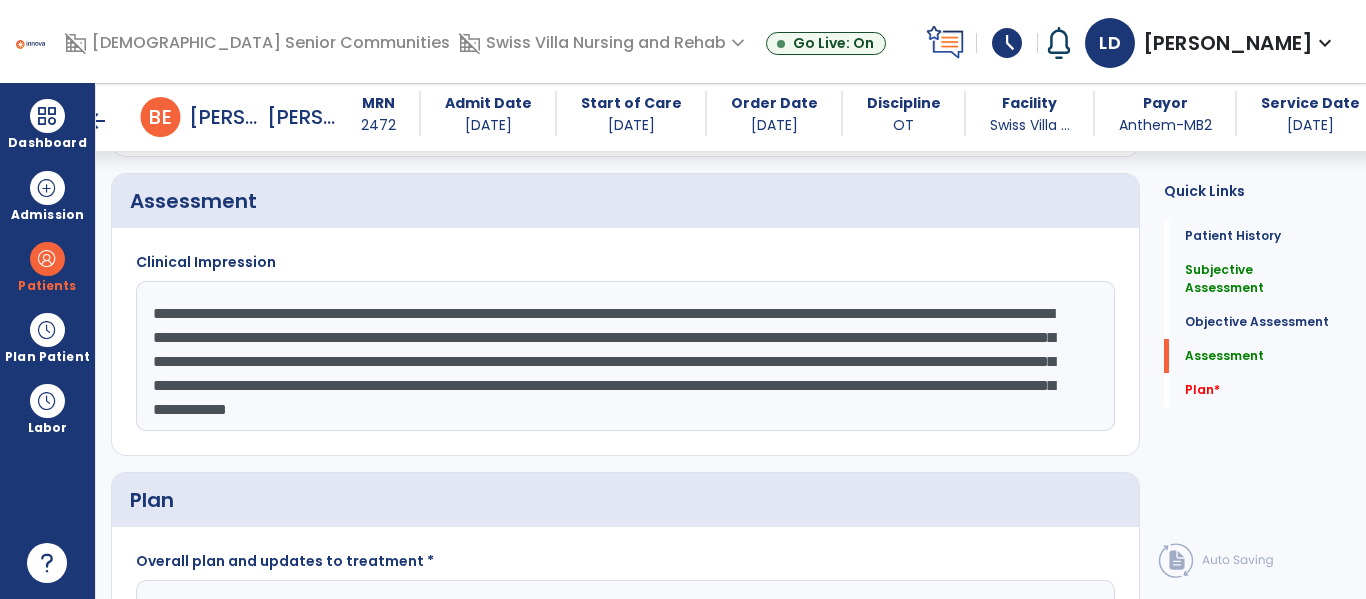 click on "**********" 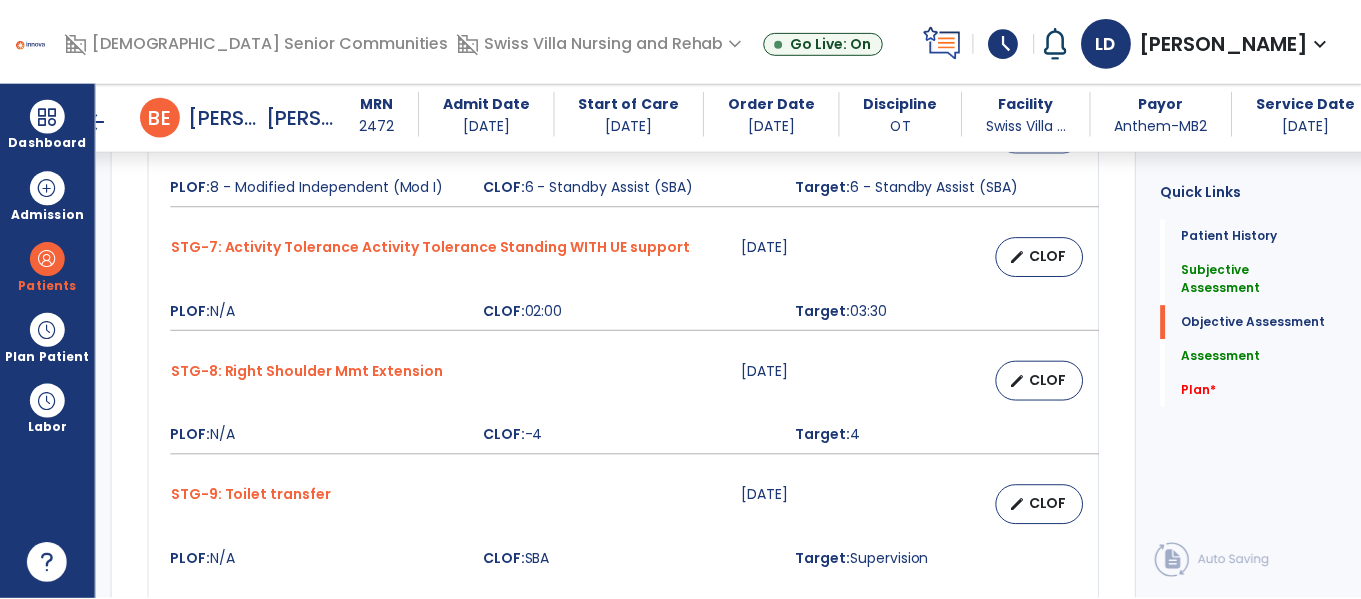 scroll, scrollTop: 1626, scrollLeft: 0, axis: vertical 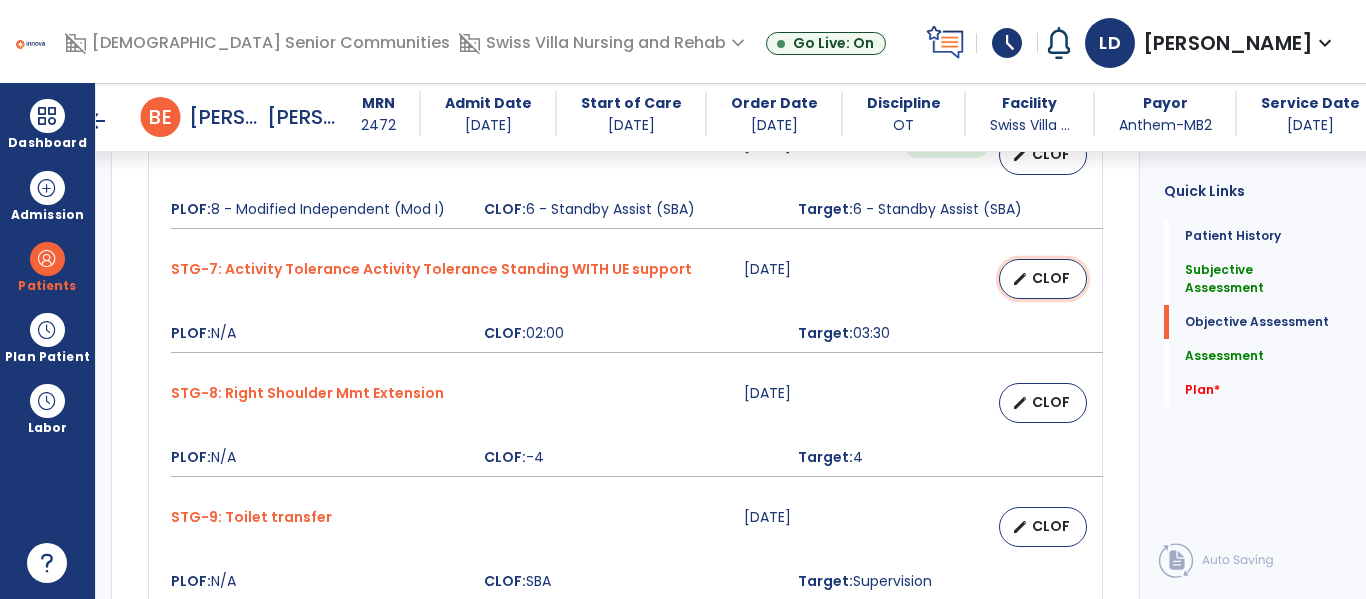 click on "CLOF" at bounding box center [1051, 278] 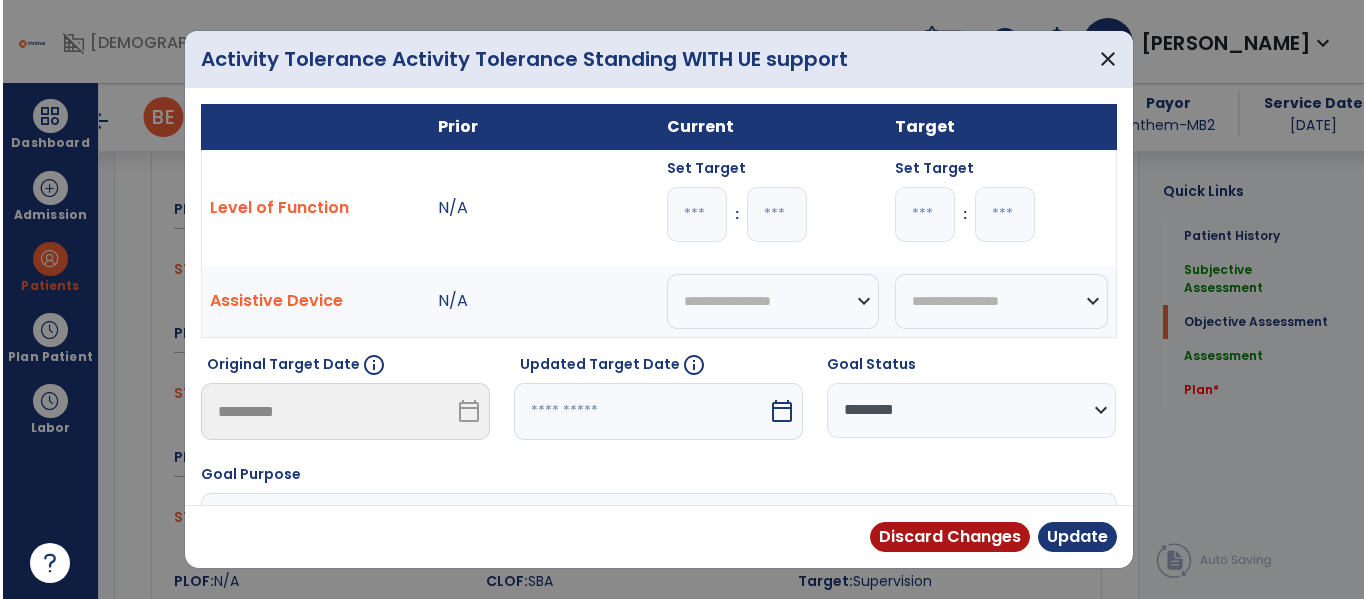 scroll, scrollTop: 1626, scrollLeft: 0, axis: vertical 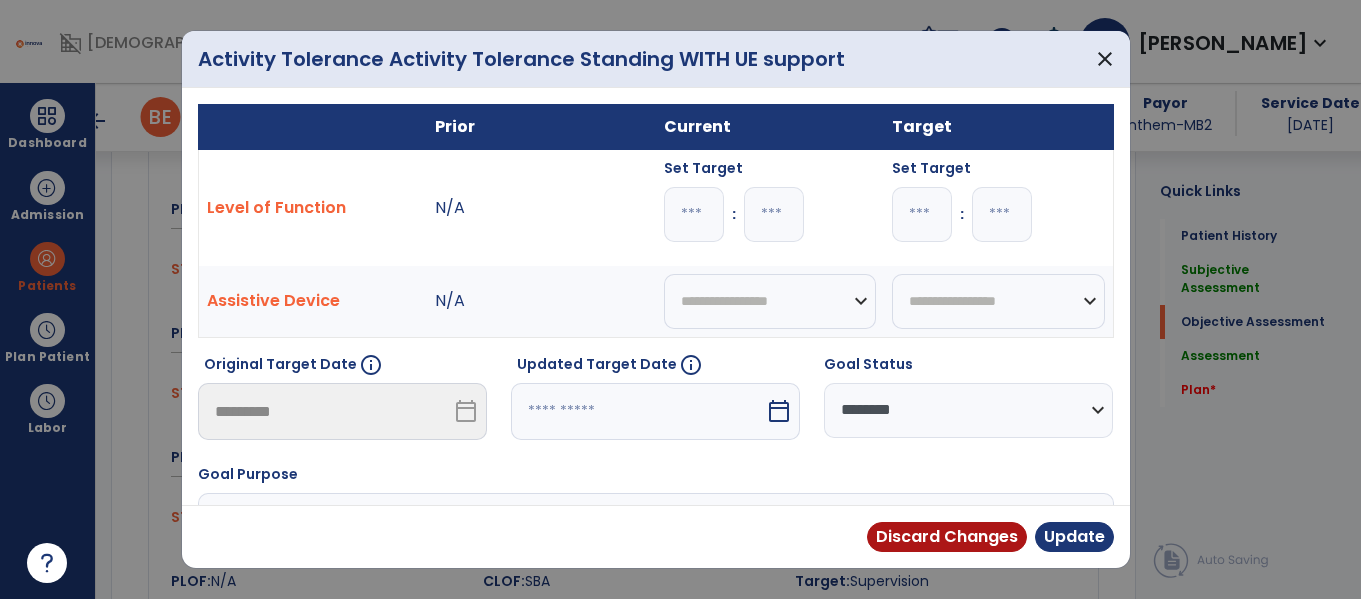 click on "*" at bounding box center (694, 214) 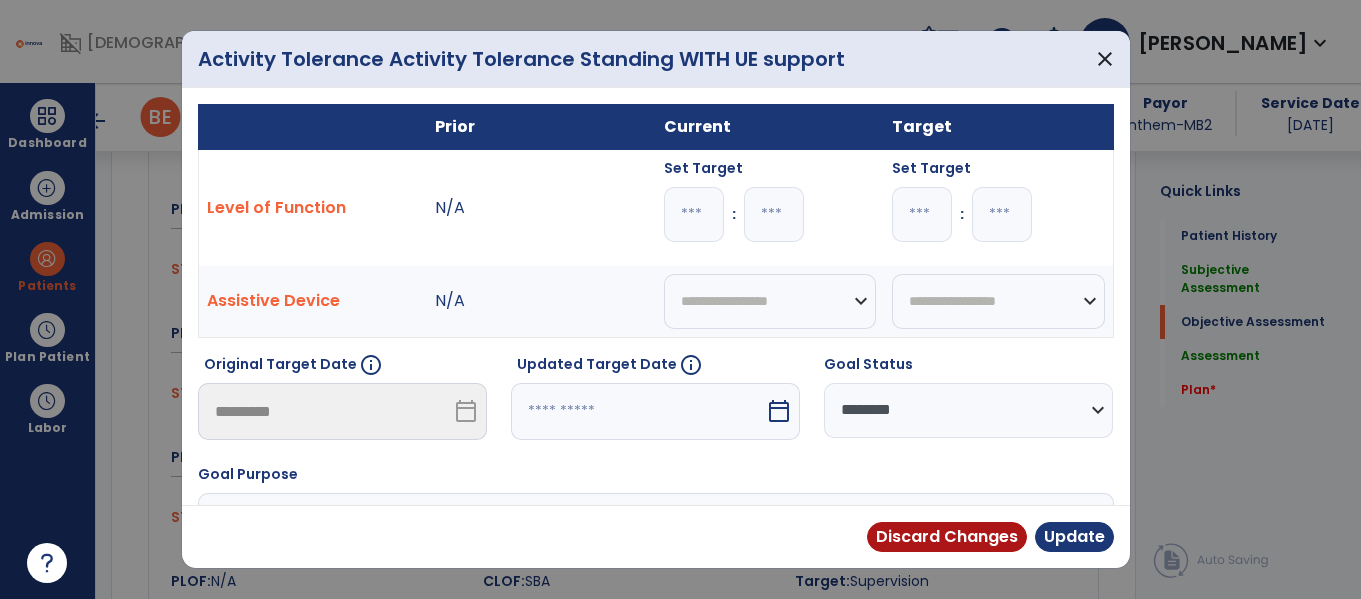 type on "**" 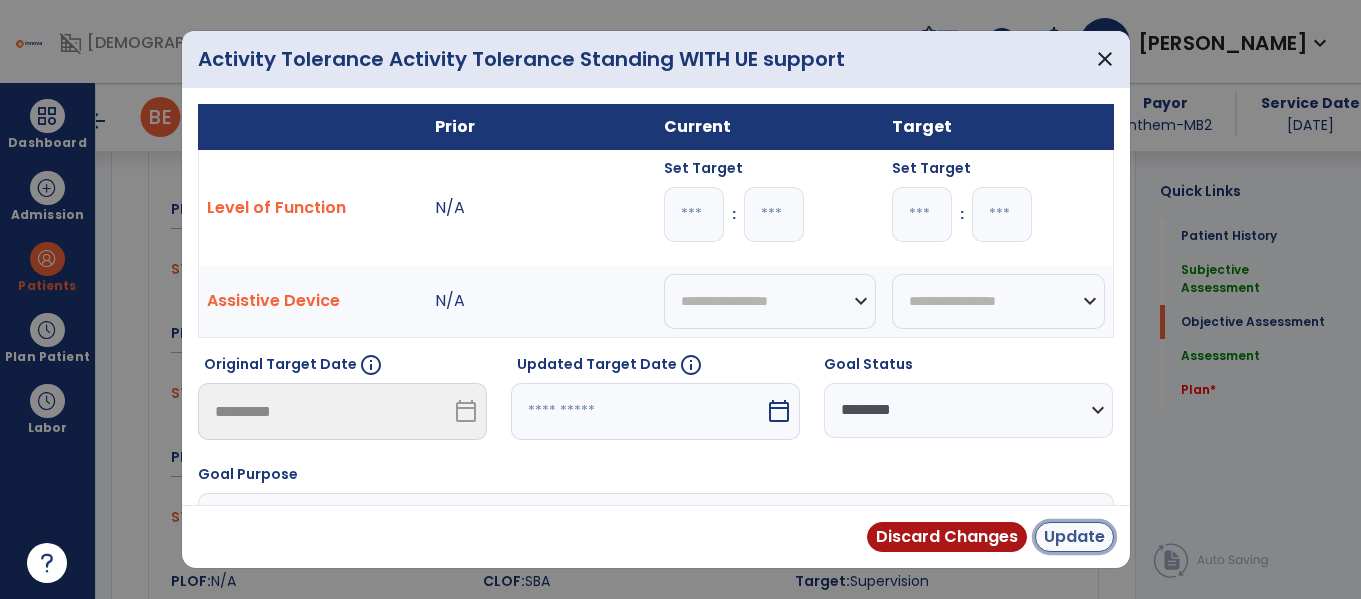 click on "Update" at bounding box center [1074, 537] 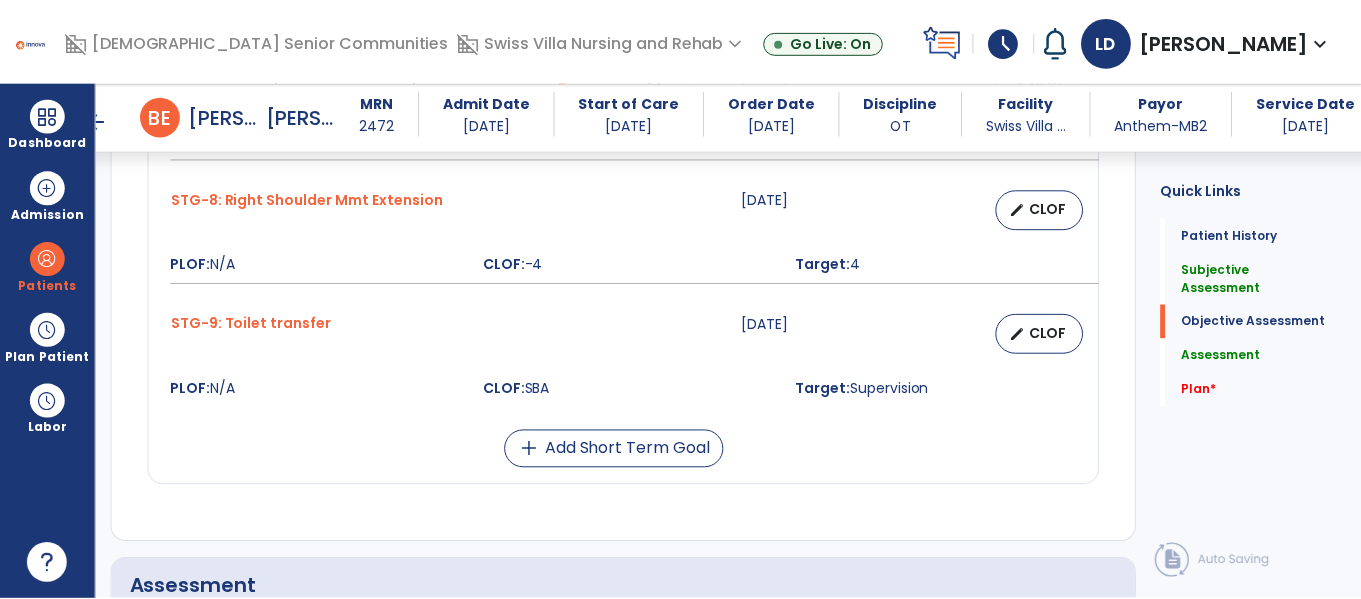 scroll, scrollTop: 1818, scrollLeft: 0, axis: vertical 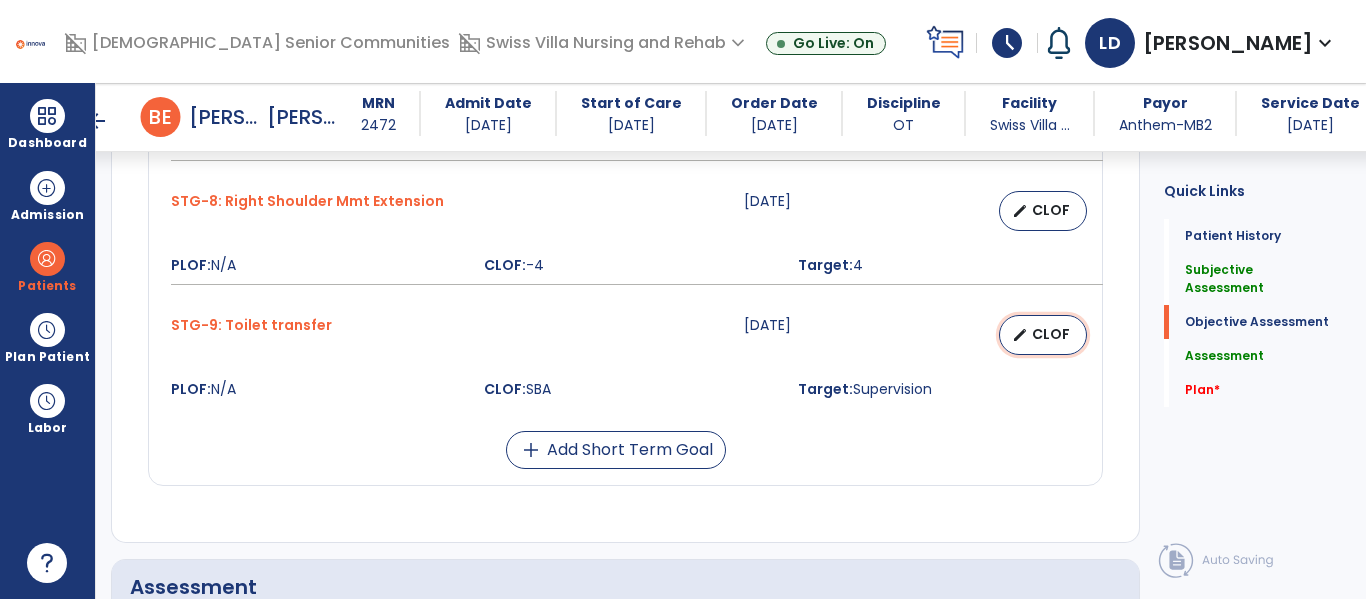 click on "CLOF" at bounding box center (1051, 334) 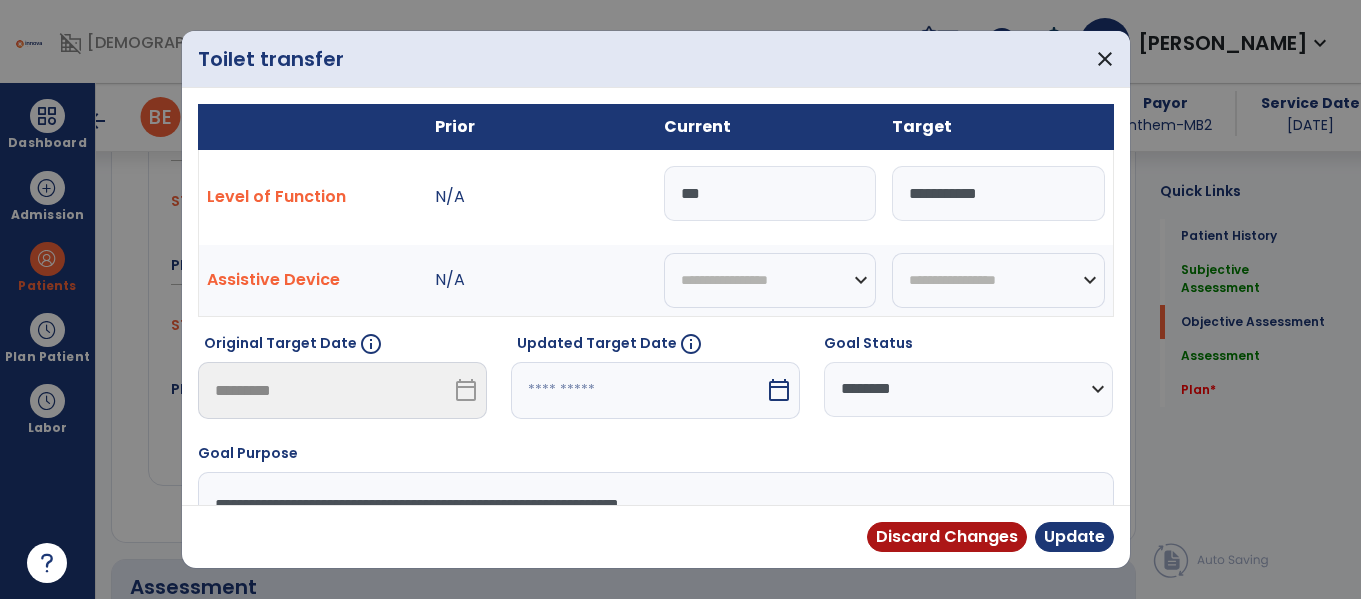 scroll, scrollTop: 1818, scrollLeft: 0, axis: vertical 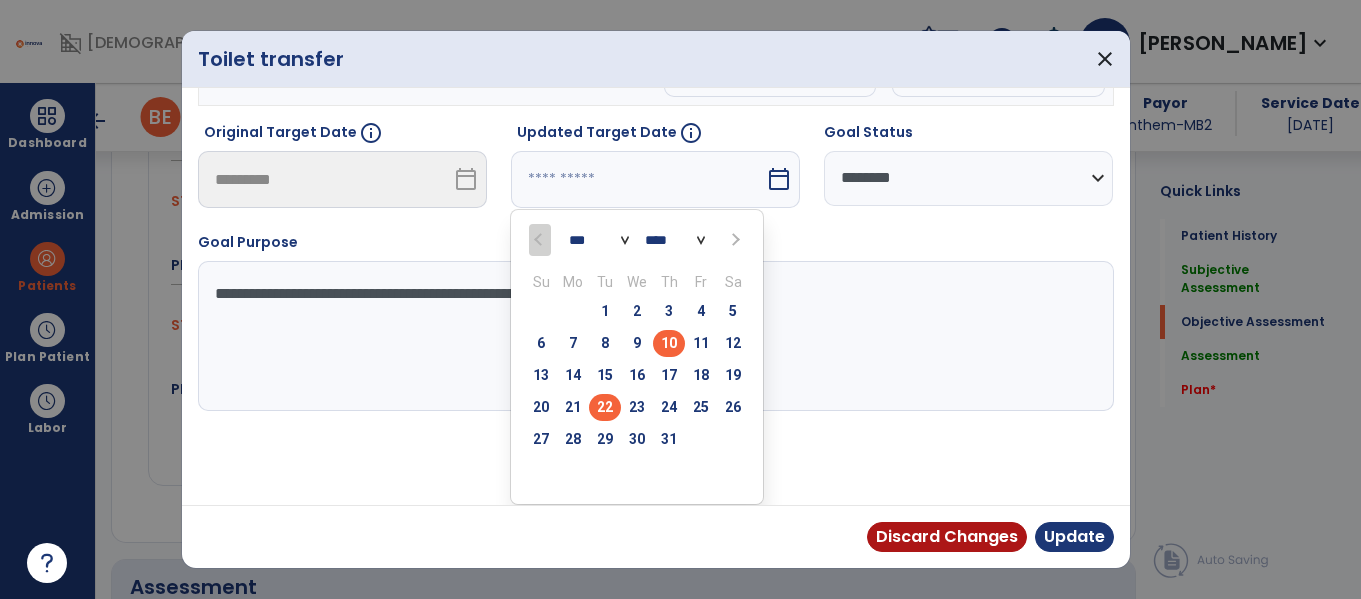 click on "22" at bounding box center (605, 407) 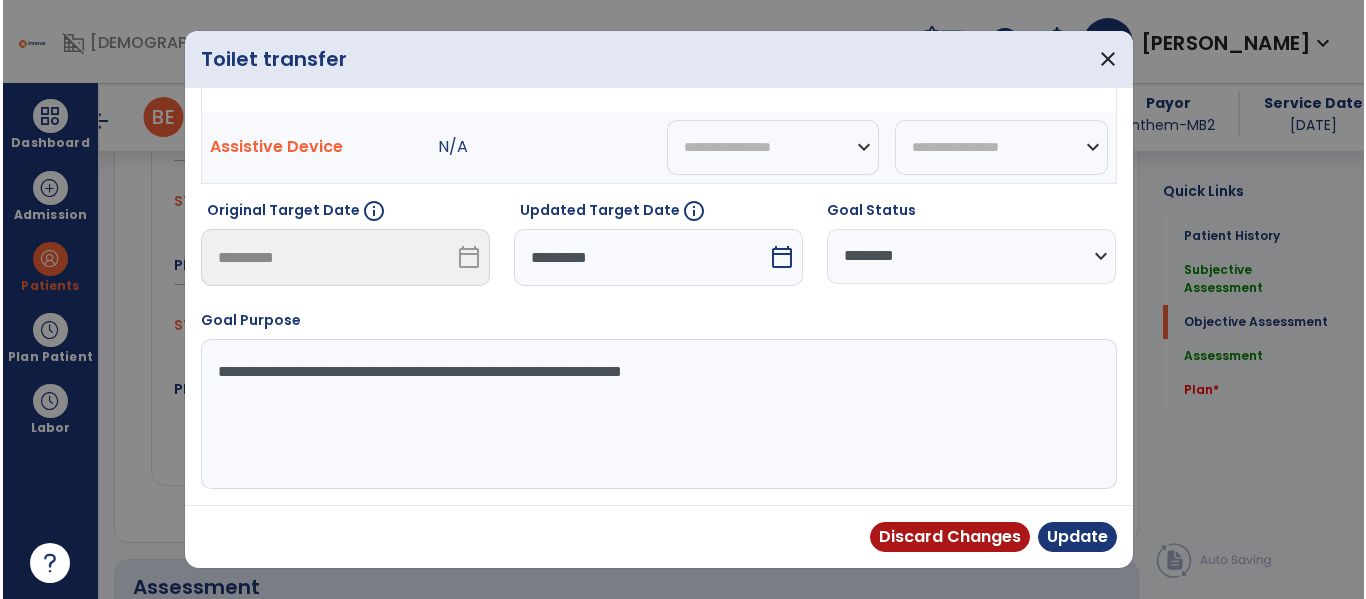 scroll, scrollTop: 133, scrollLeft: 0, axis: vertical 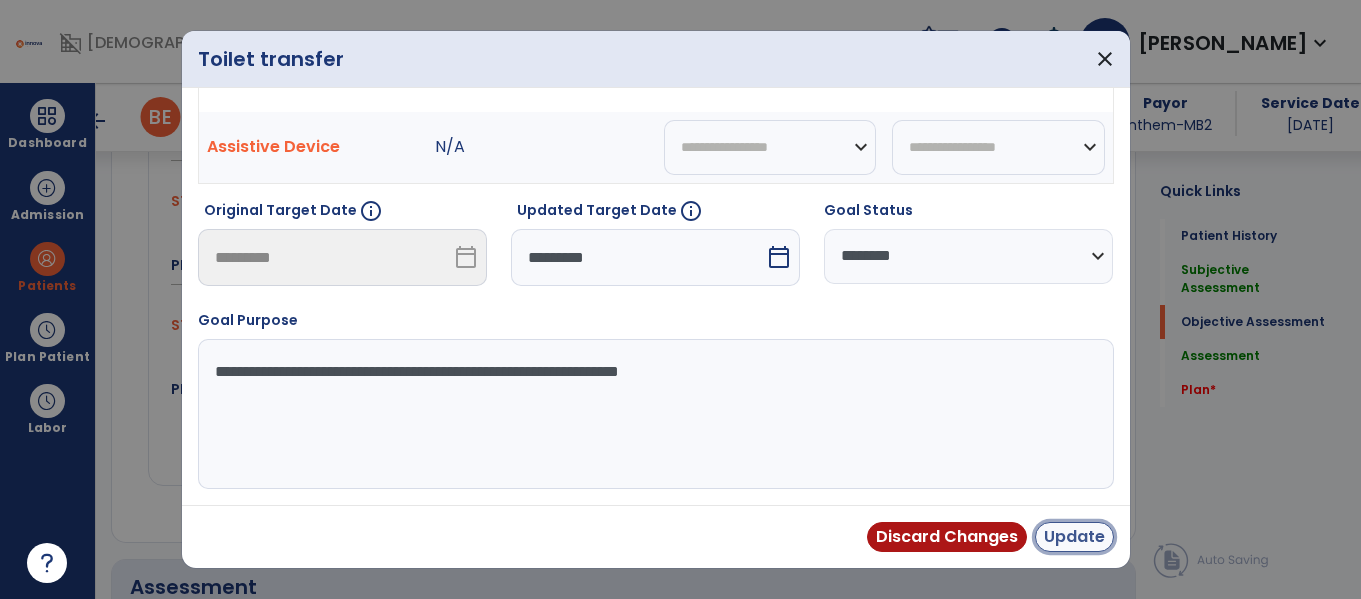 click on "Update" at bounding box center (1074, 537) 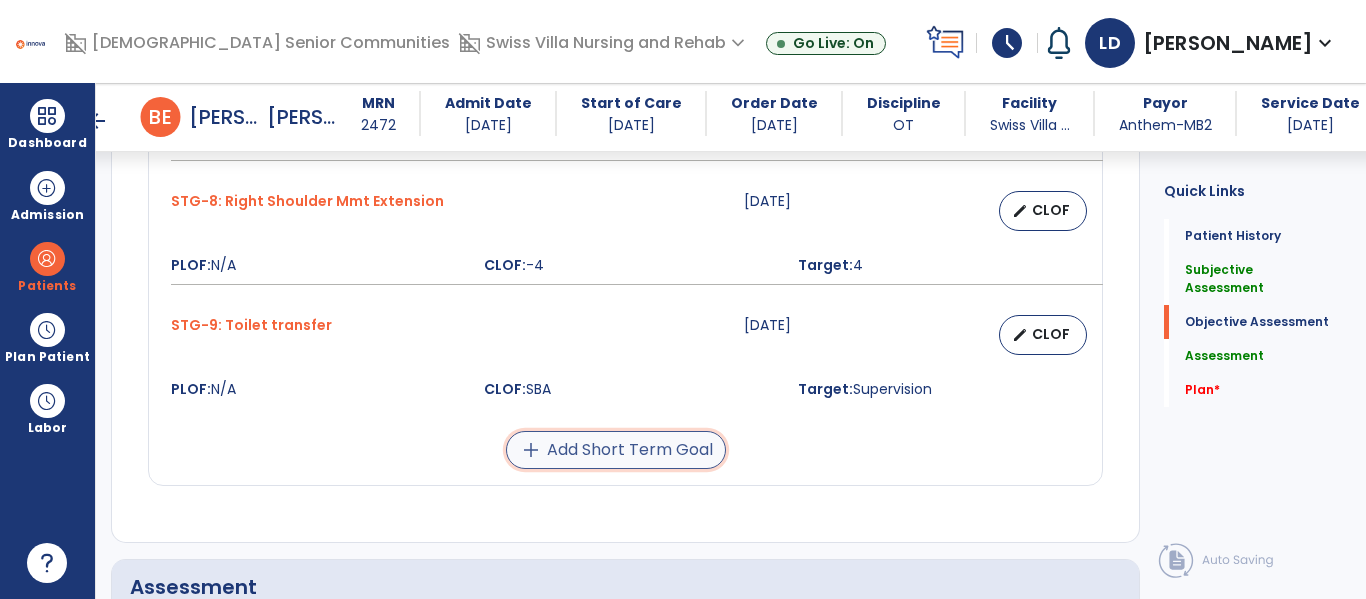 click on "add  Add Short Term Goal" at bounding box center [616, 450] 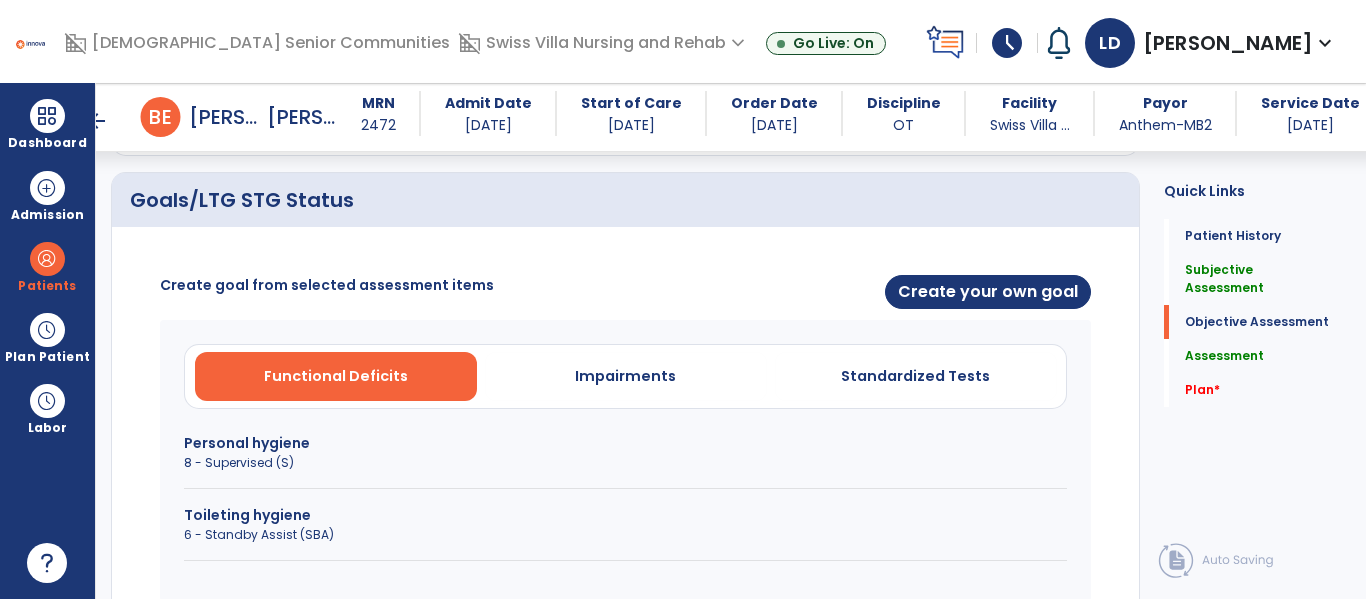 scroll, scrollTop: 727, scrollLeft: 0, axis: vertical 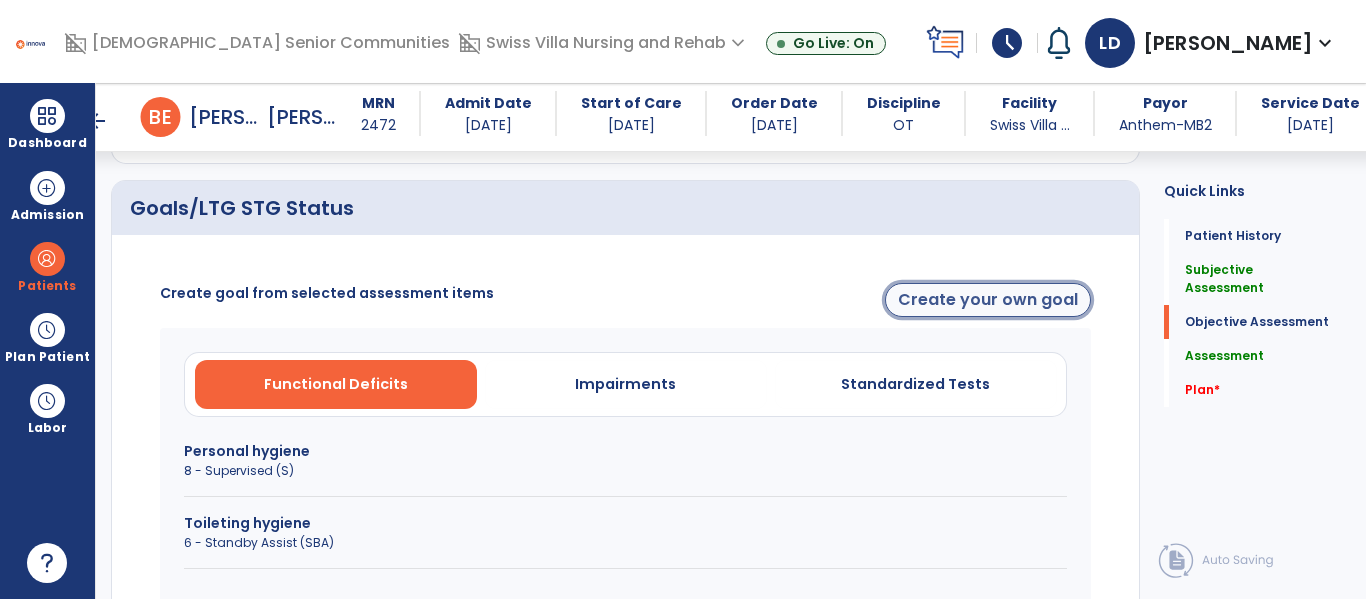 click on "Create your own goal" 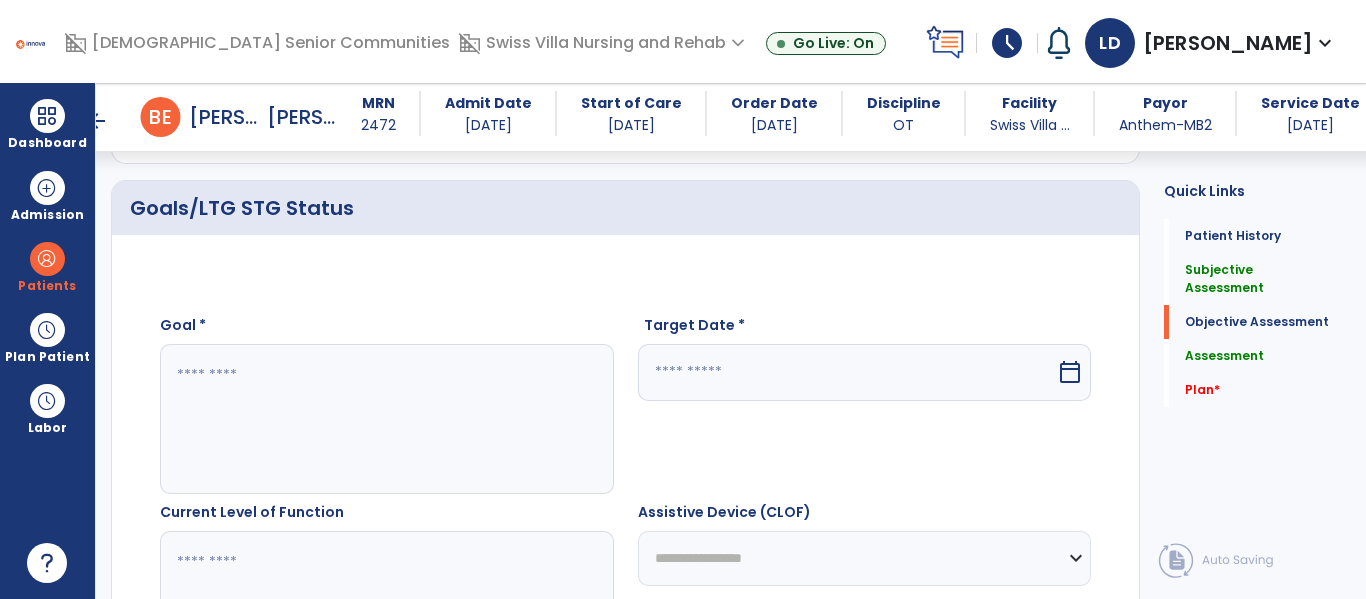 click 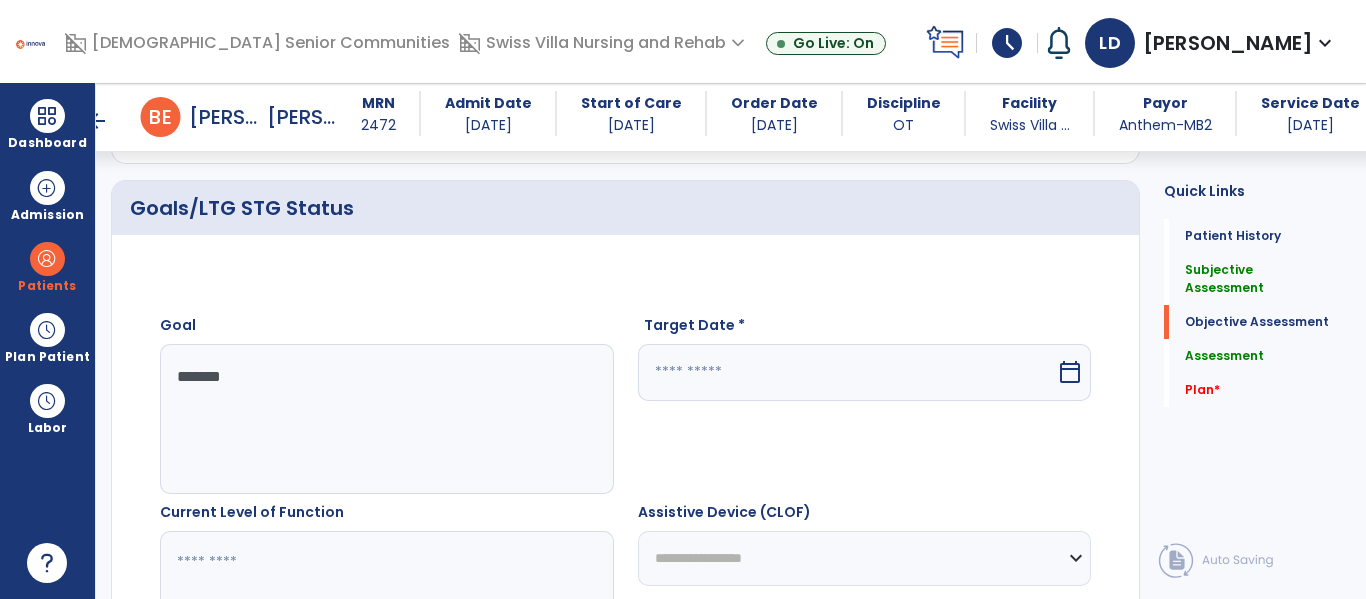 type on "********" 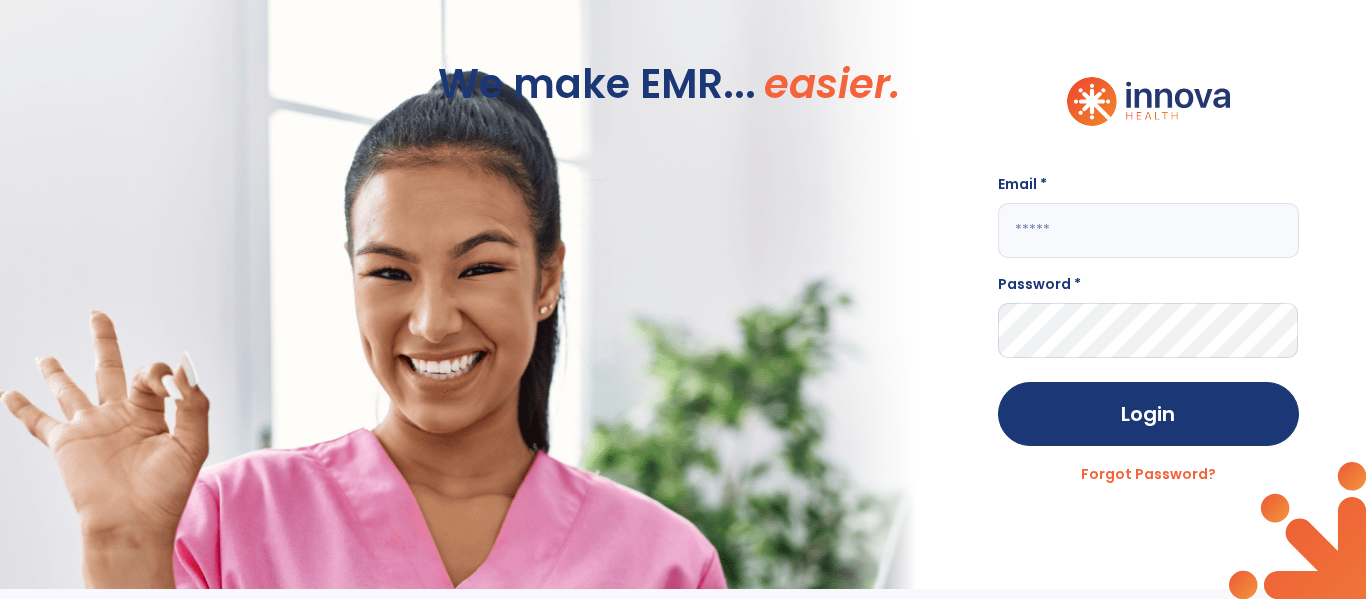 scroll, scrollTop: 0, scrollLeft: 0, axis: both 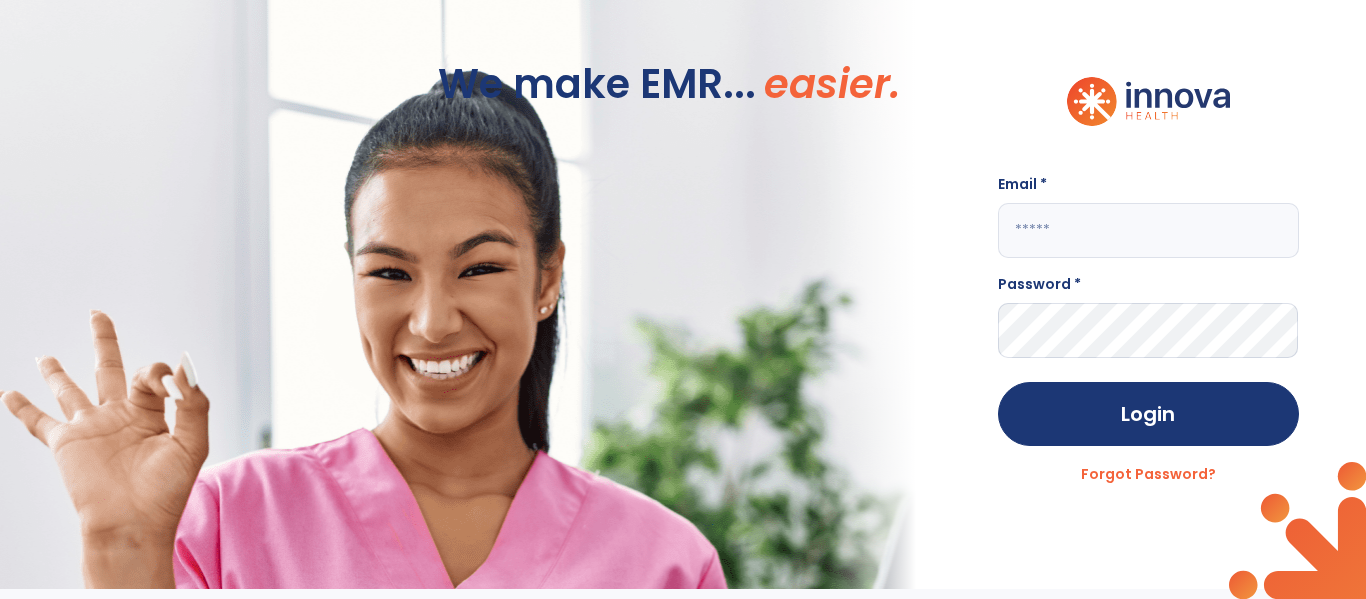click 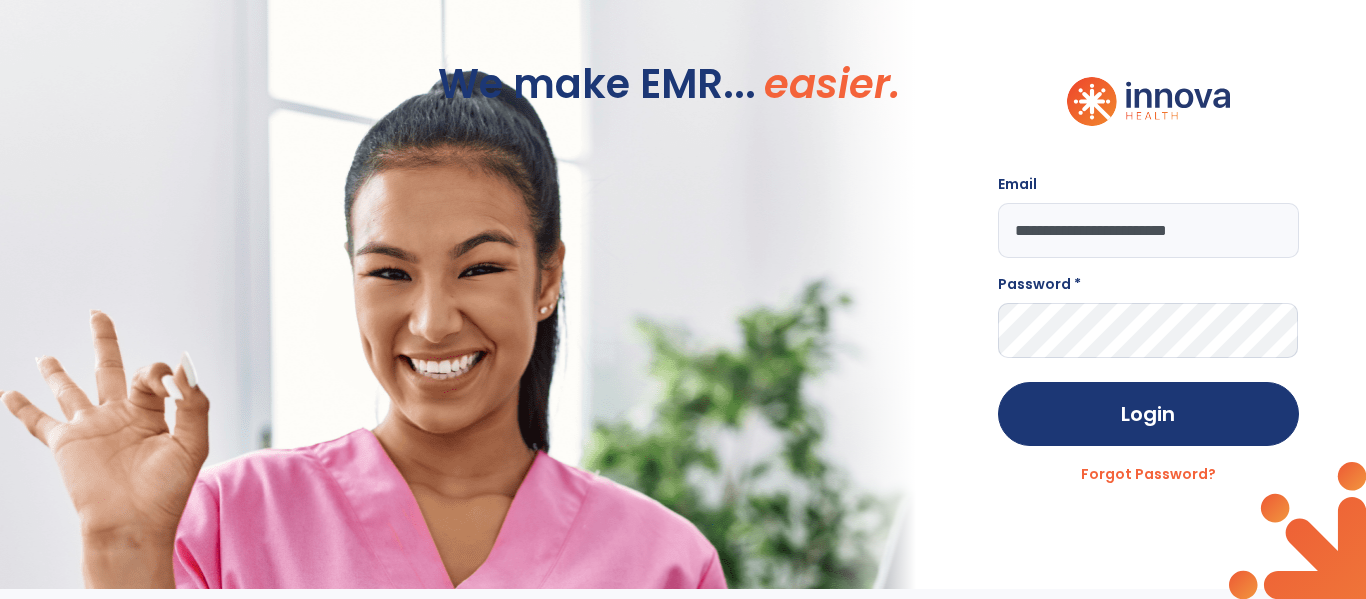 type on "**********" 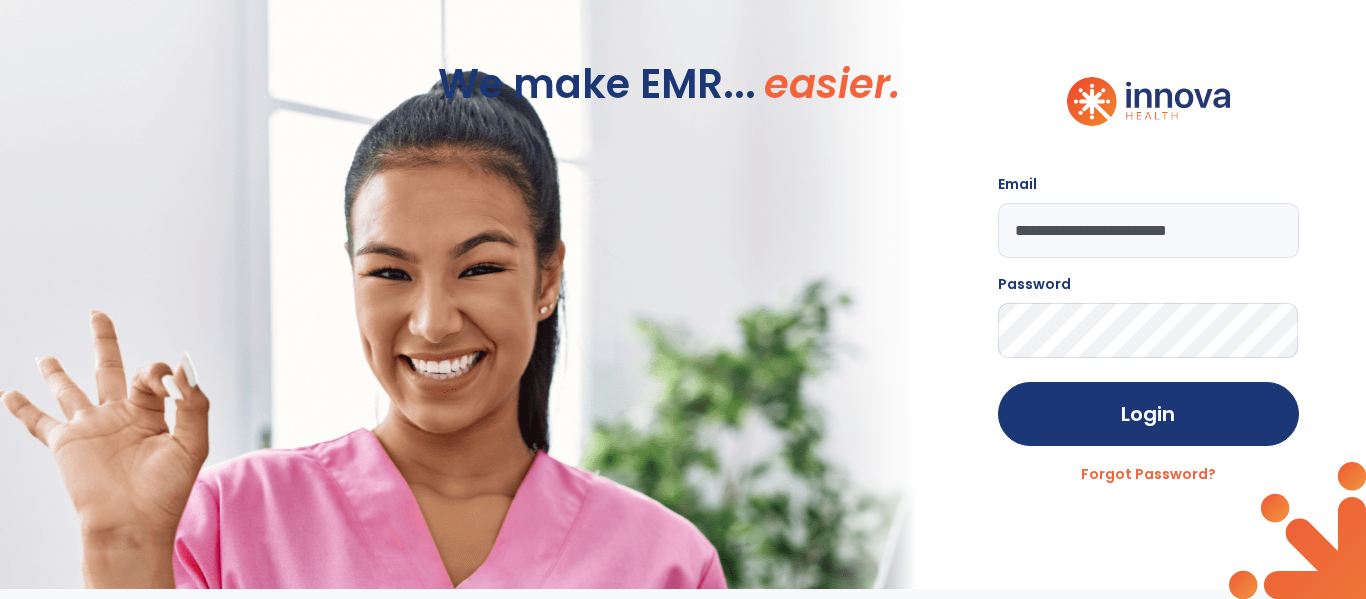 click on "Login" 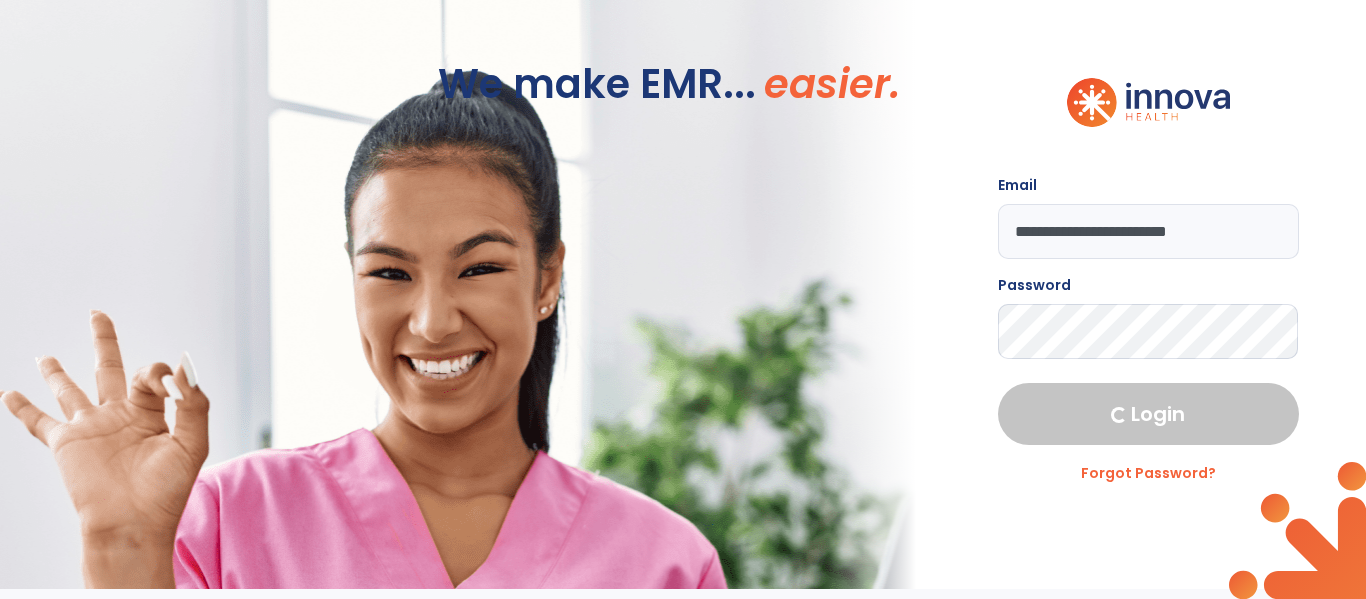 select on "****" 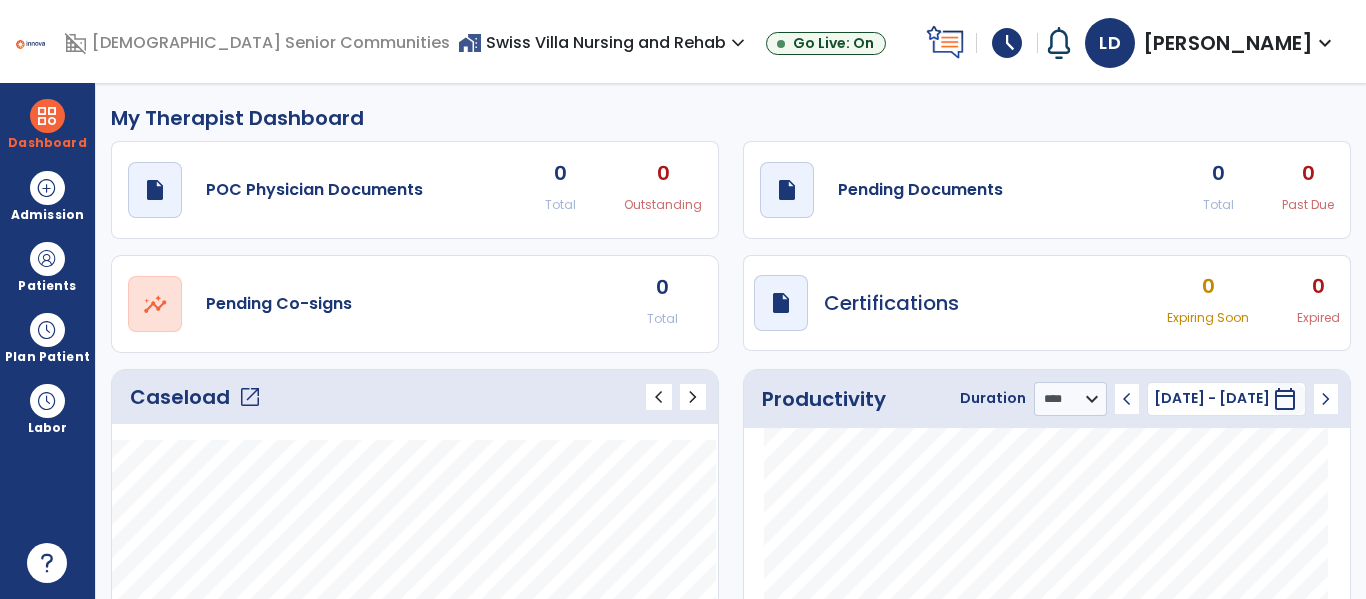 click on "open_in_new" 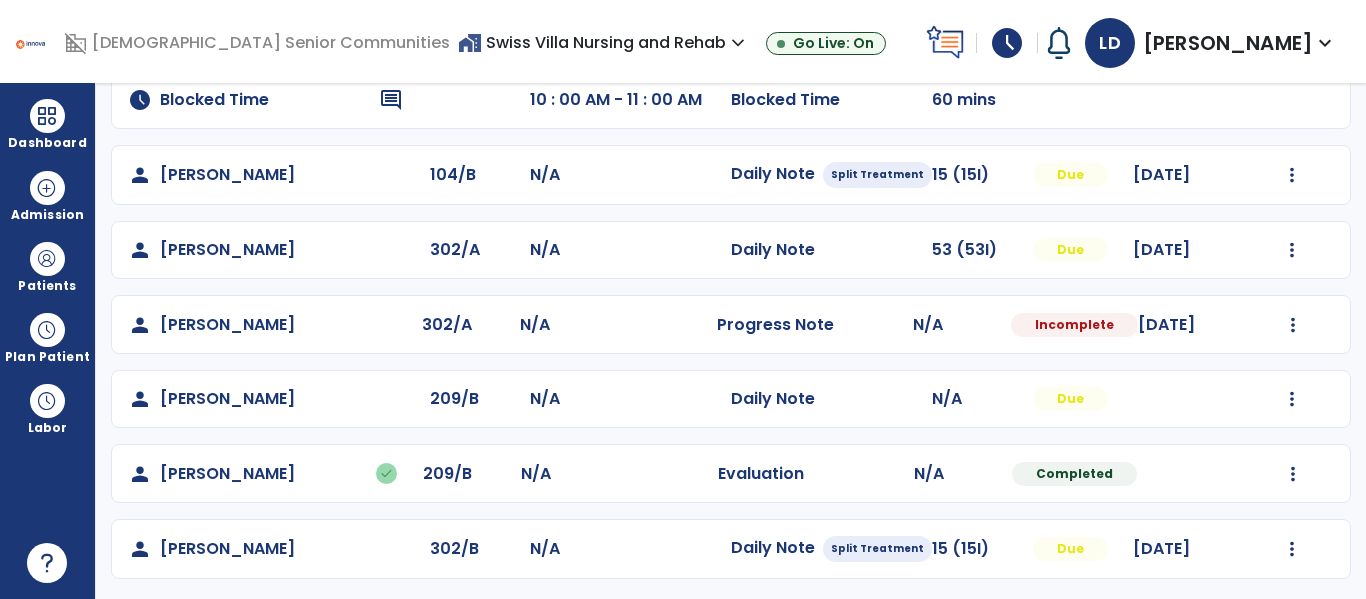 scroll, scrollTop: 192, scrollLeft: 0, axis: vertical 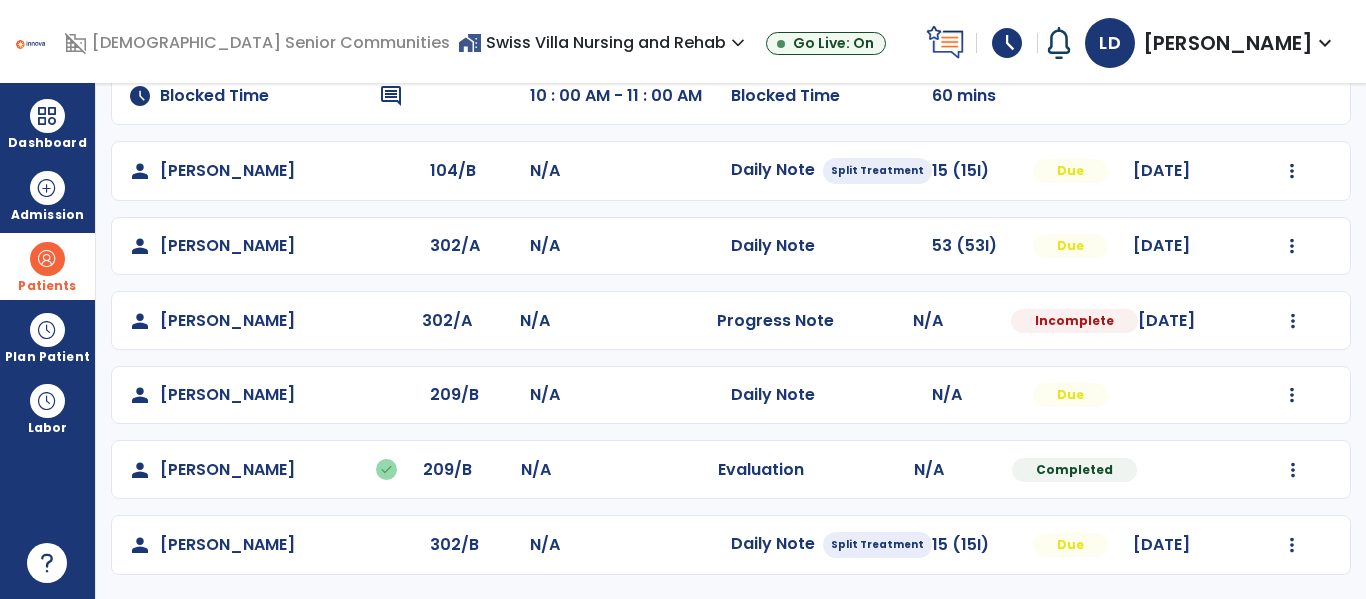 click on "Patients" at bounding box center [47, 266] 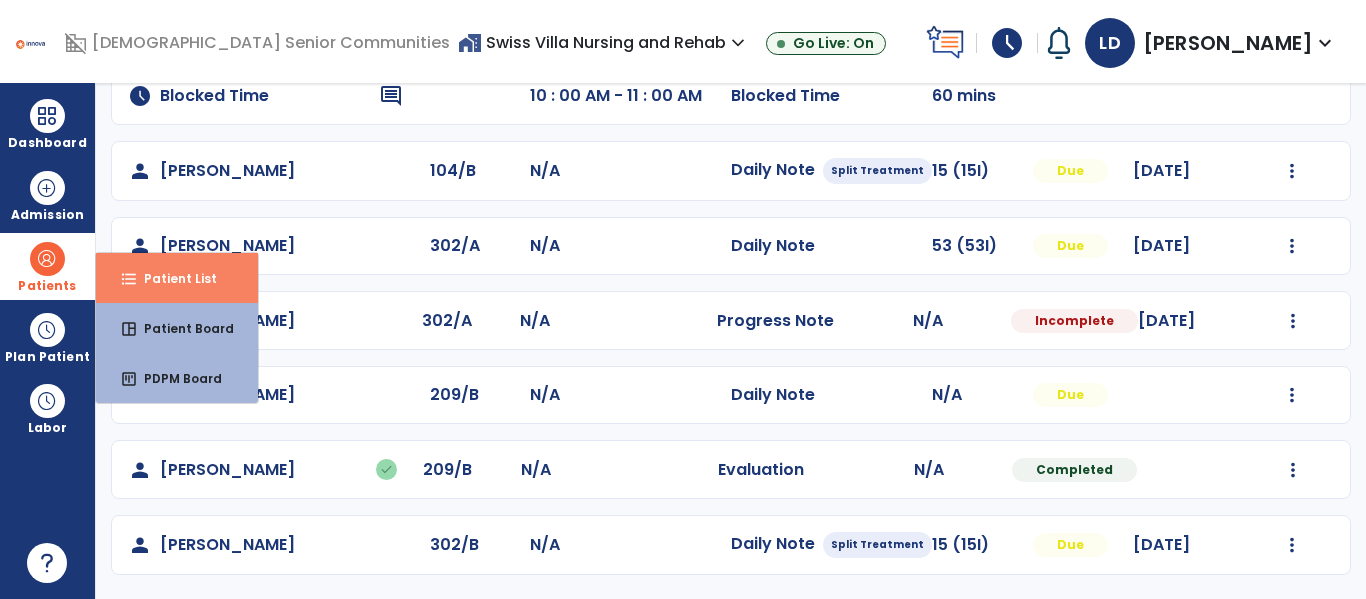 click on "format_list_bulleted  Patient List" at bounding box center (177, 278) 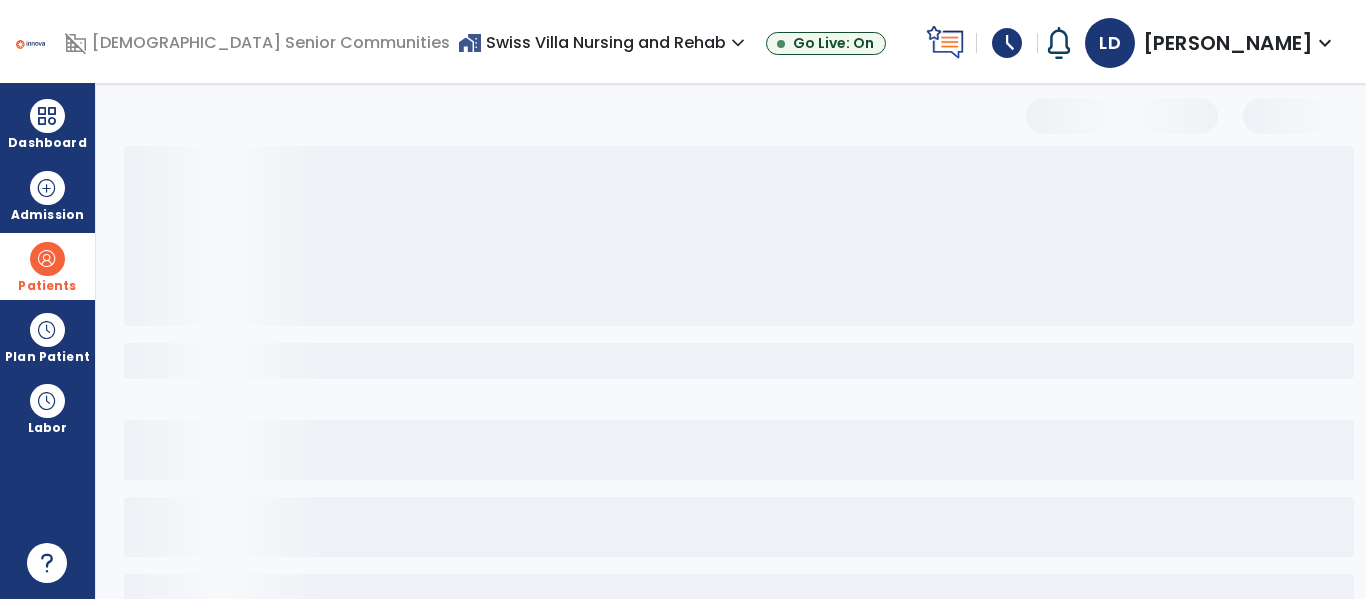 scroll, scrollTop: 144, scrollLeft: 0, axis: vertical 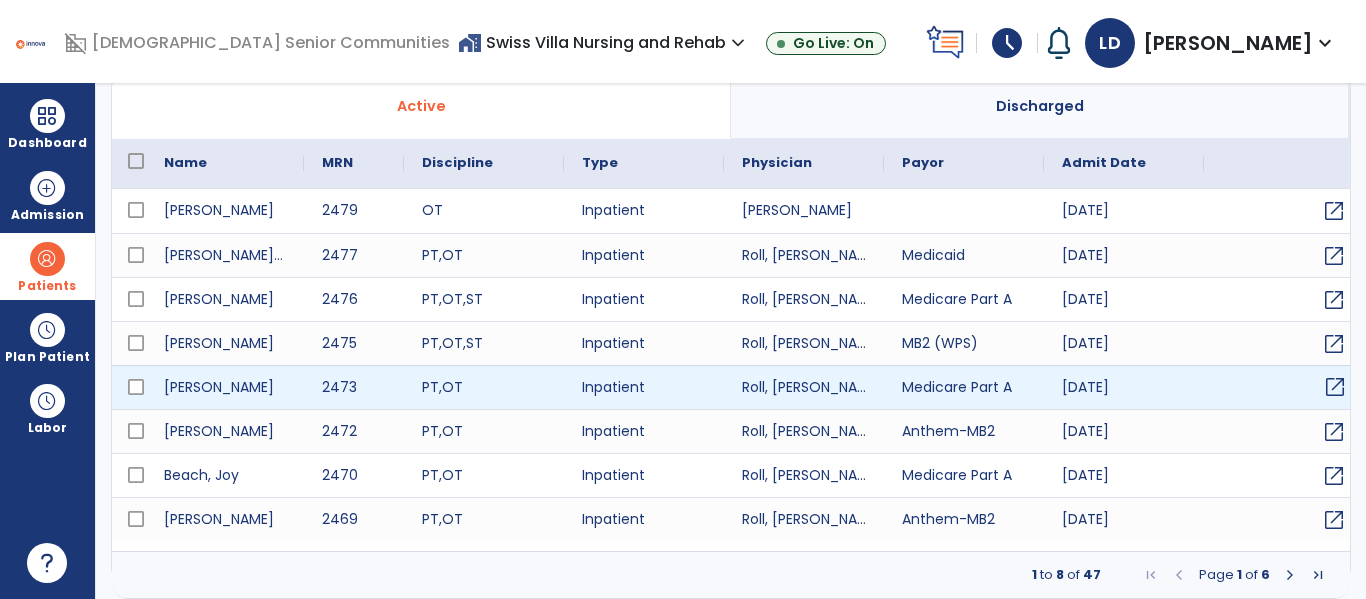 click on "open_in_new" at bounding box center (1335, 387) 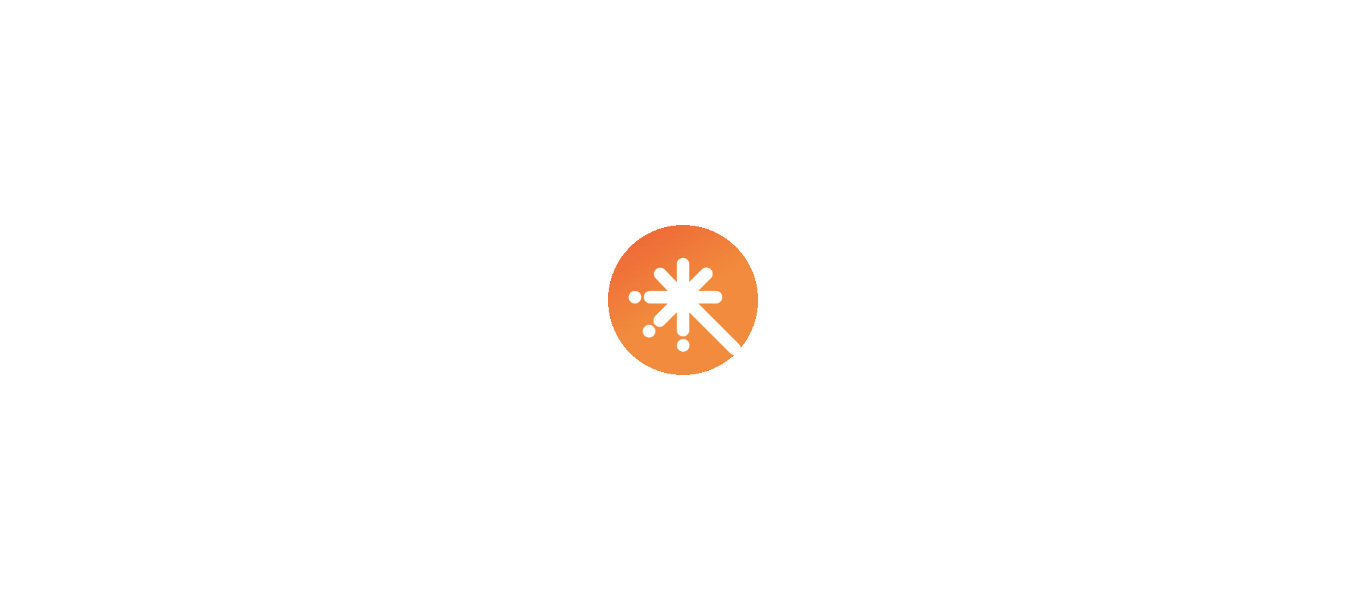 scroll, scrollTop: 0, scrollLeft: 0, axis: both 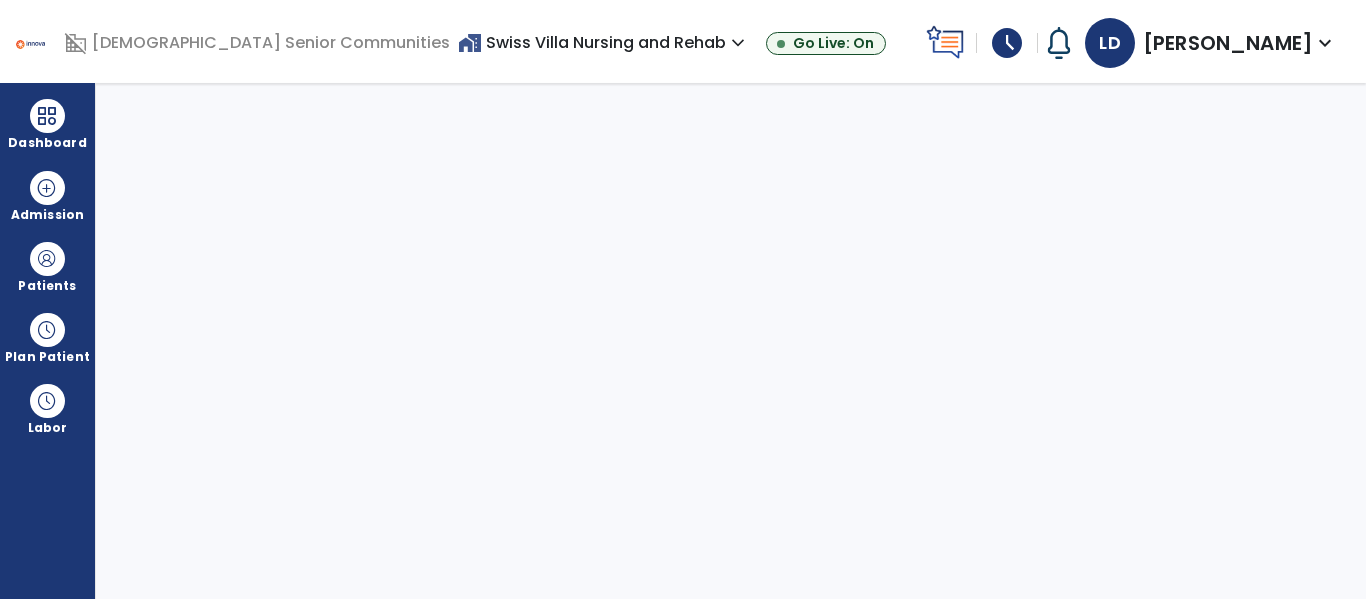 select on "****" 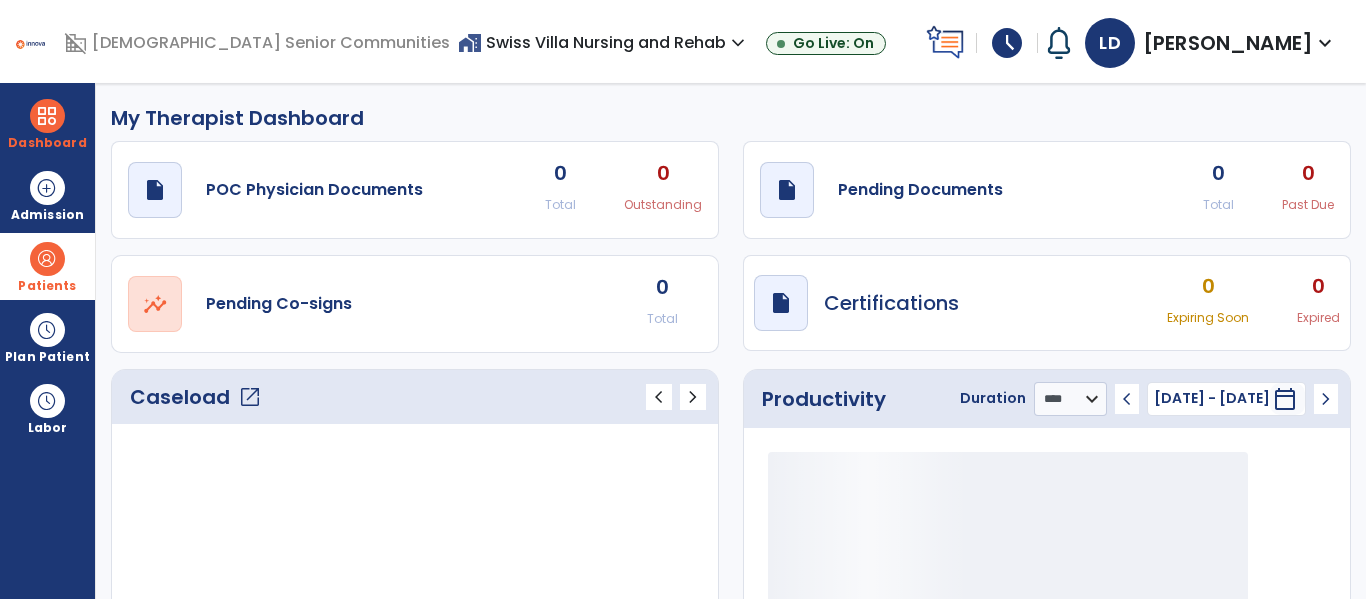 click on "Patients" at bounding box center [47, 286] 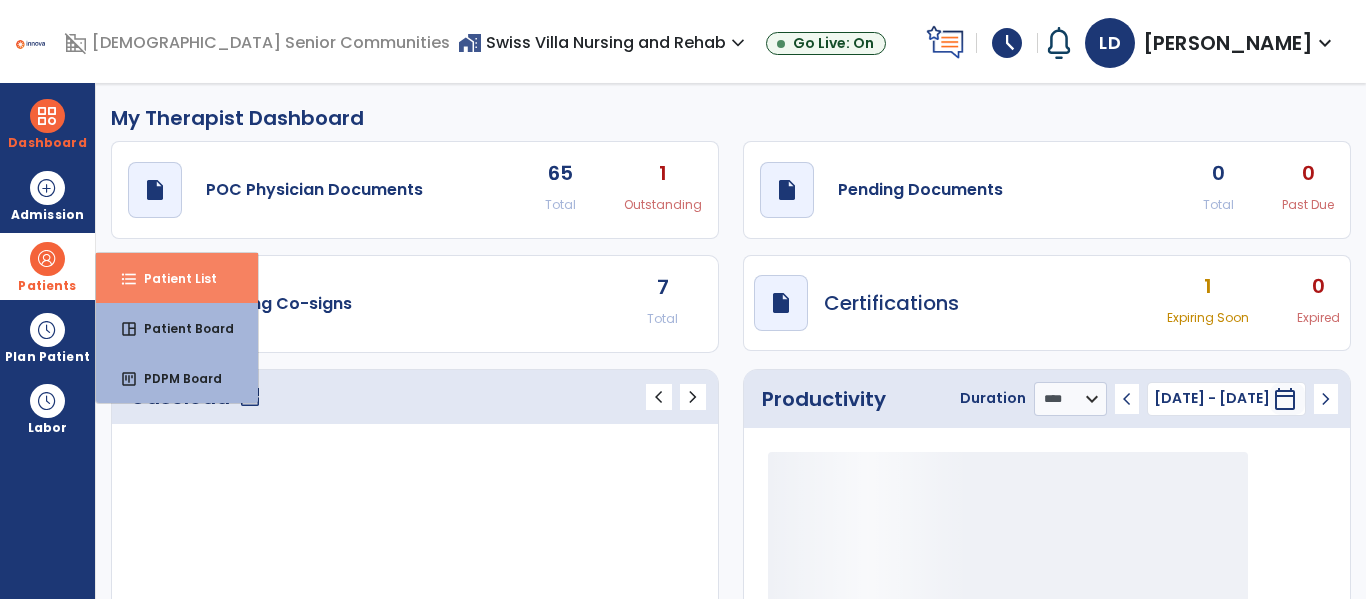 click on "format_list_bulleted" at bounding box center [129, 279] 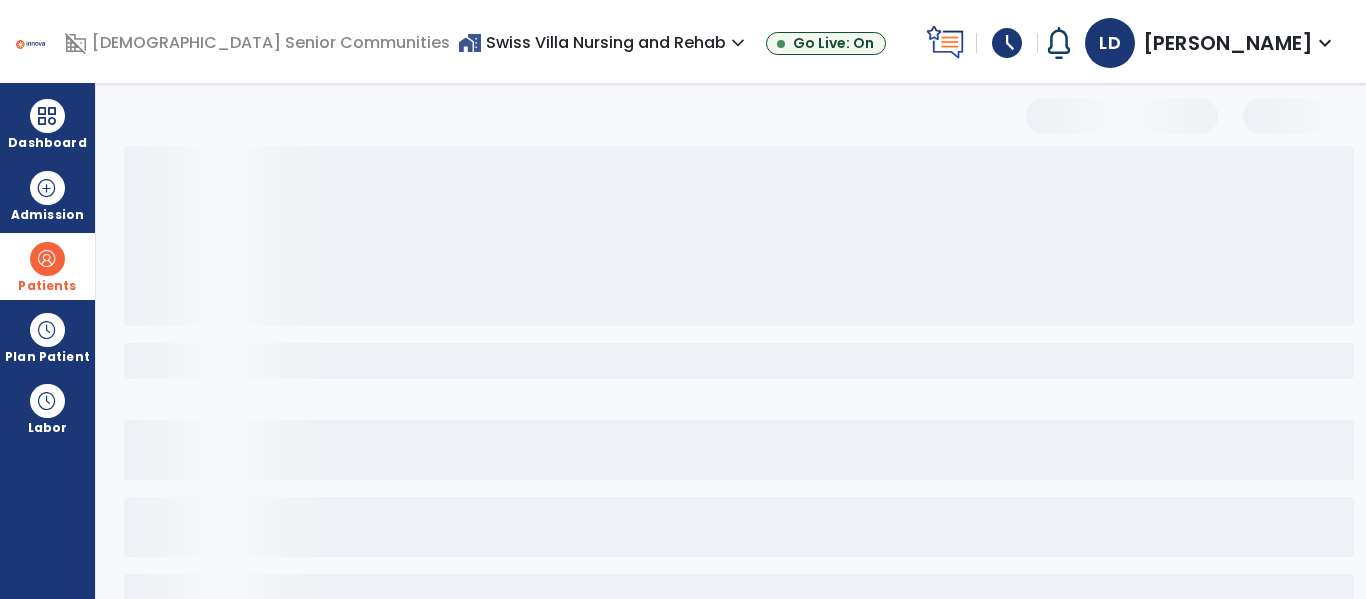 select on "***" 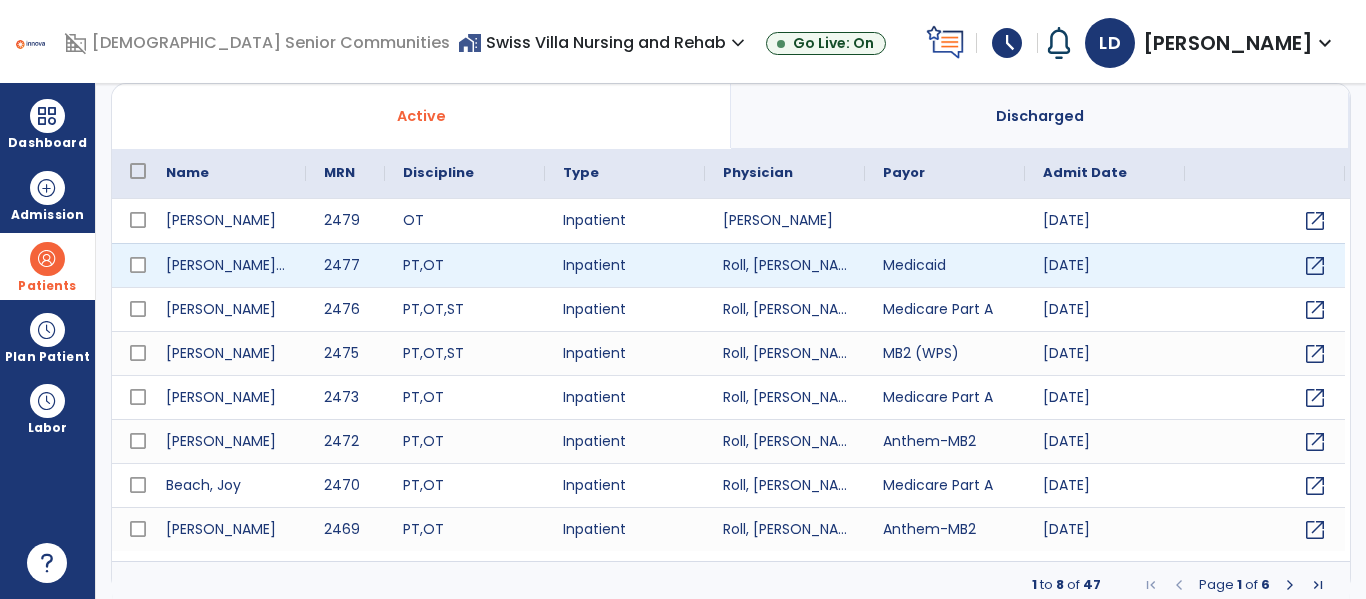 scroll, scrollTop: 141, scrollLeft: 0, axis: vertical 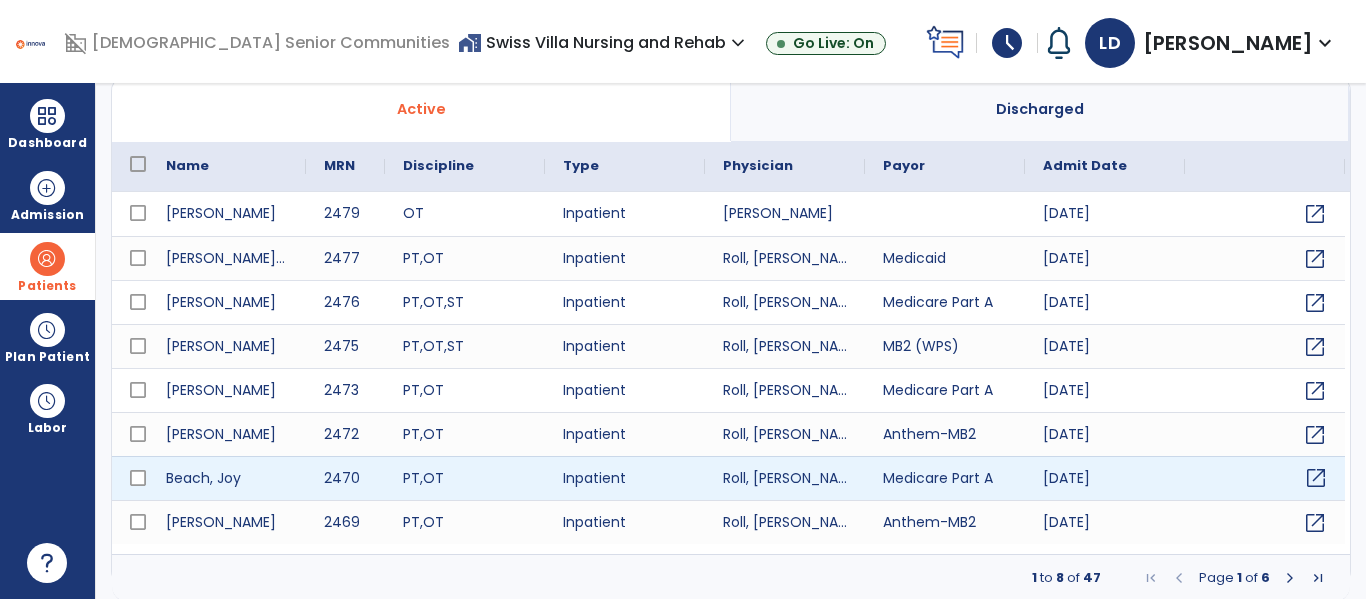 click on "open_in_new" at bounding box center [1316, 478] 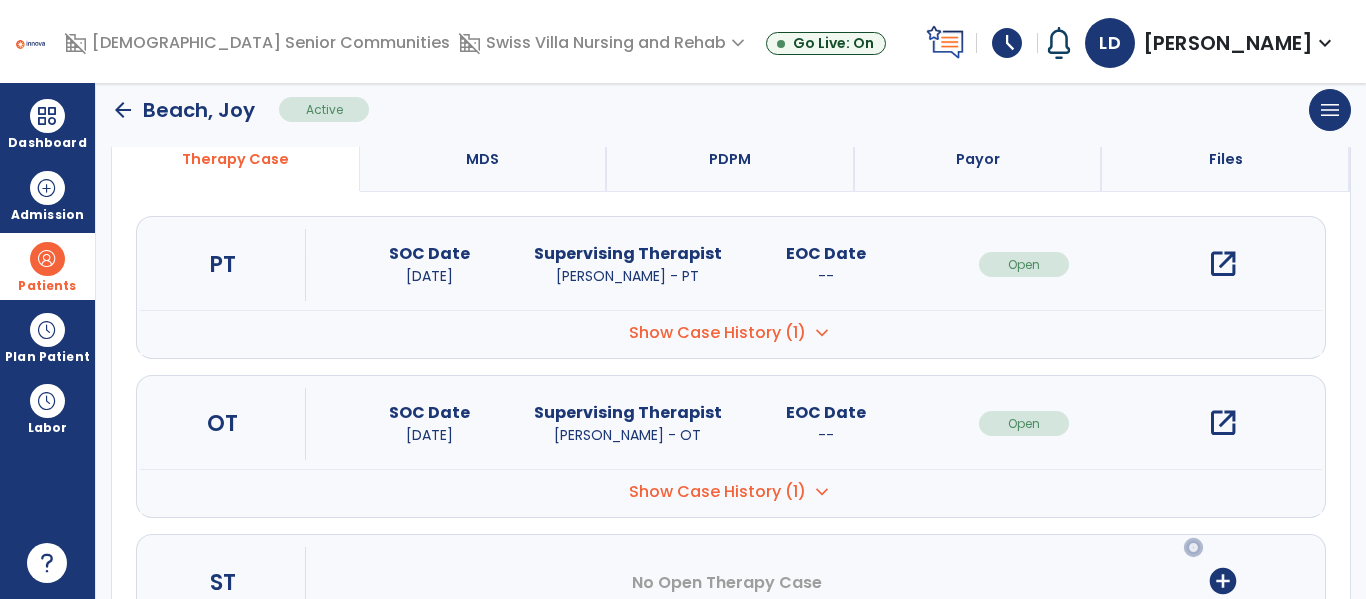 scroll, scrollTop: 230, scrollLeft: 0, axis: vertical 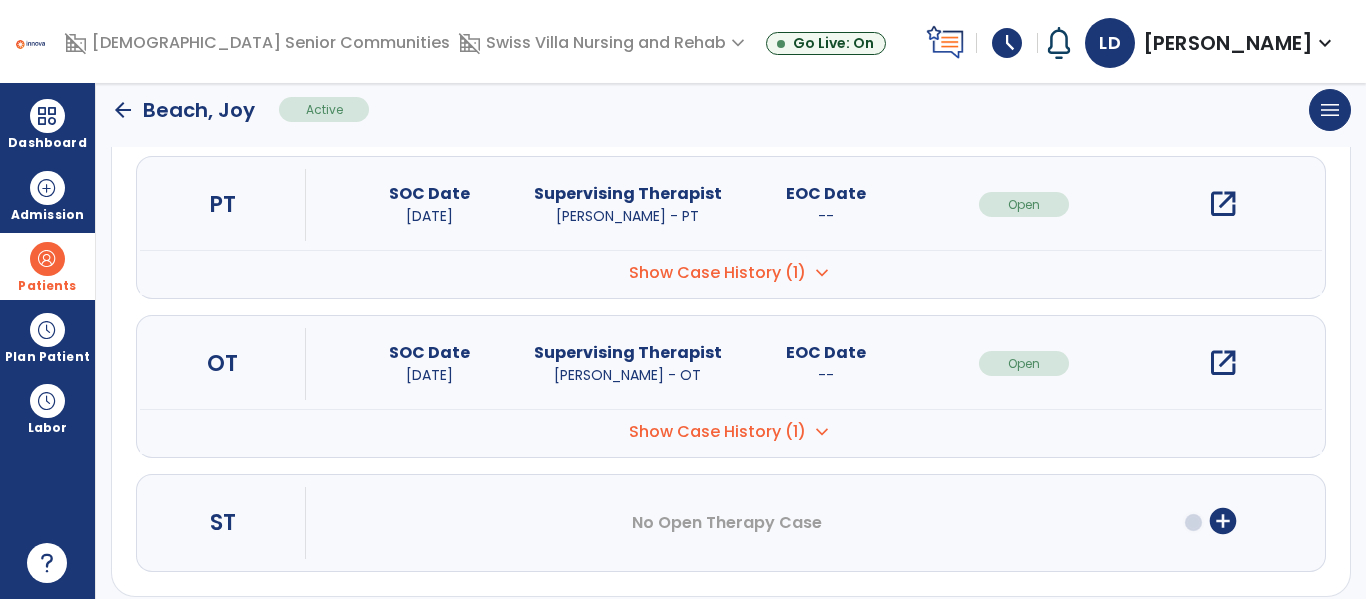 click on "open_in_new" at bounding box center (1223, 204) 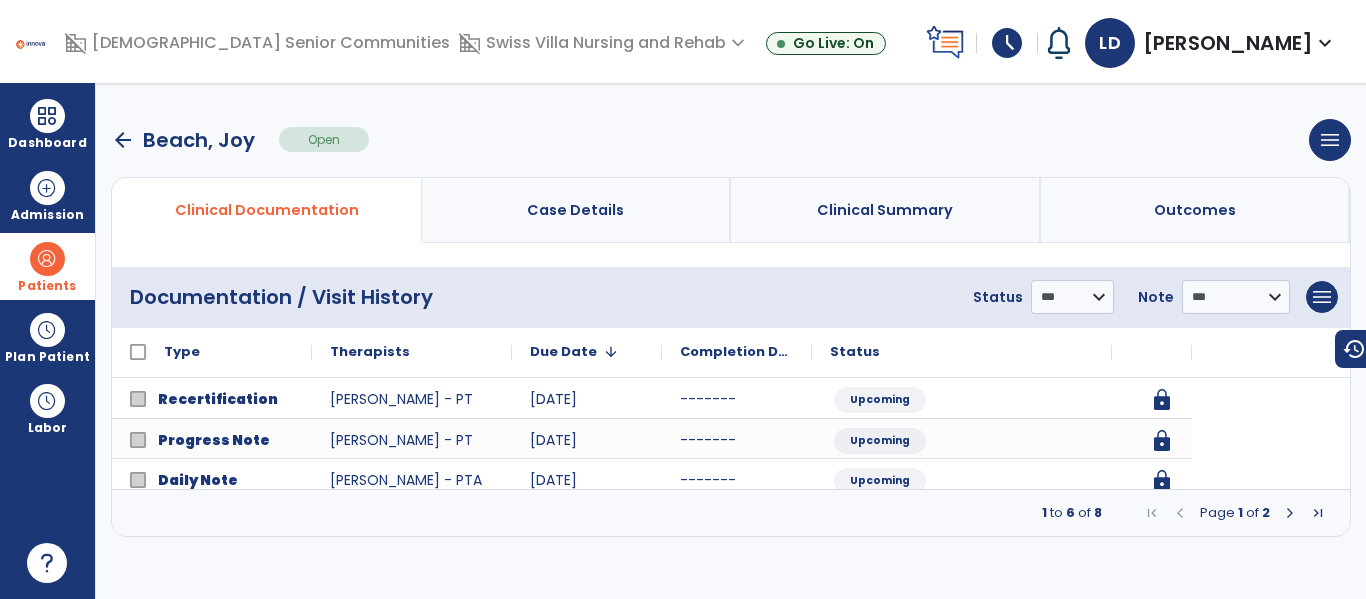 scroll, scrollTop: 0, scrollLeft: 0, axis: both 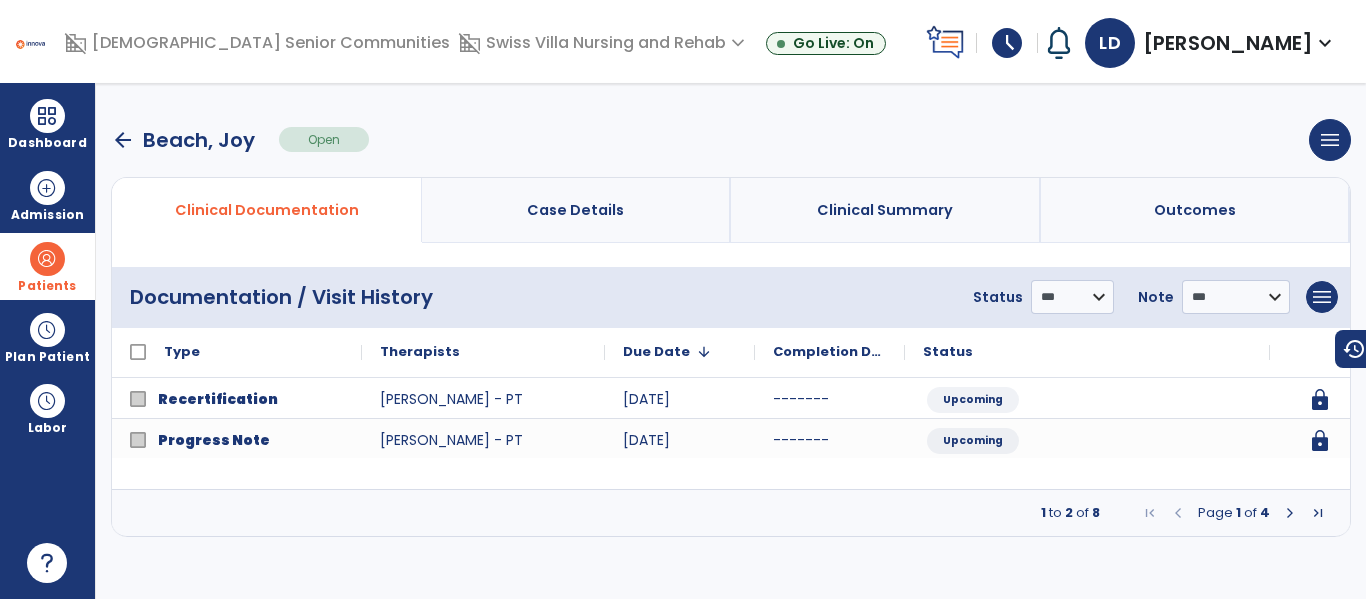 click at bounding box center (1290, 513) 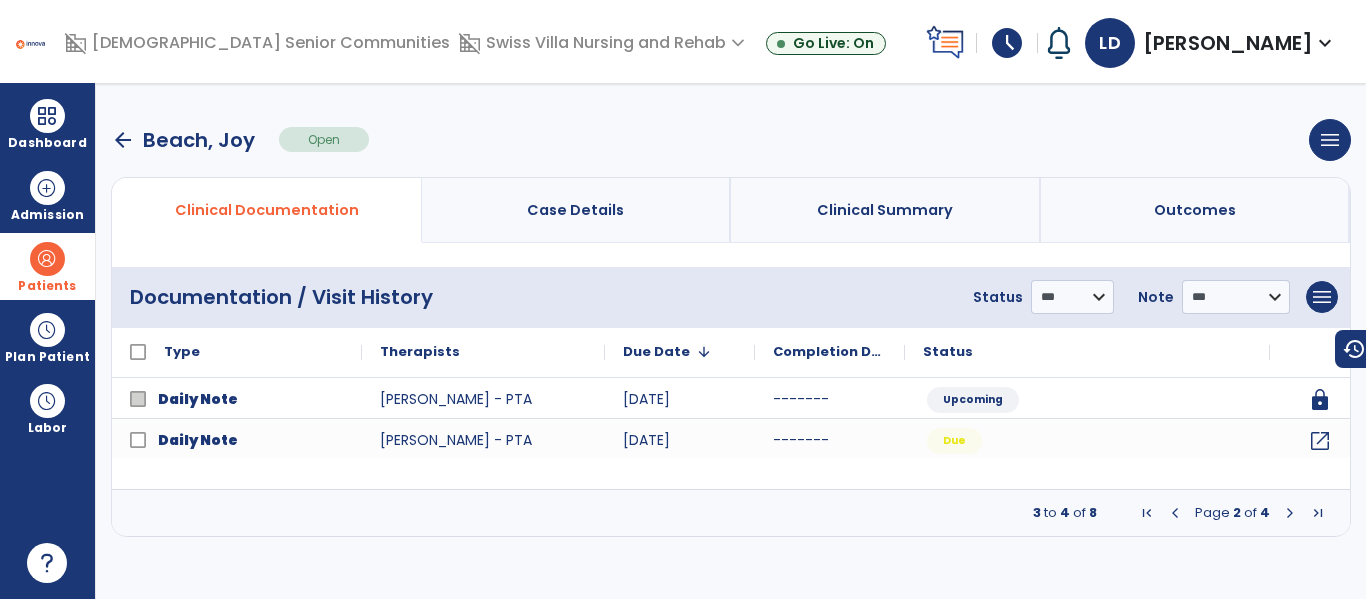 click at bounding box center (1290, 513) 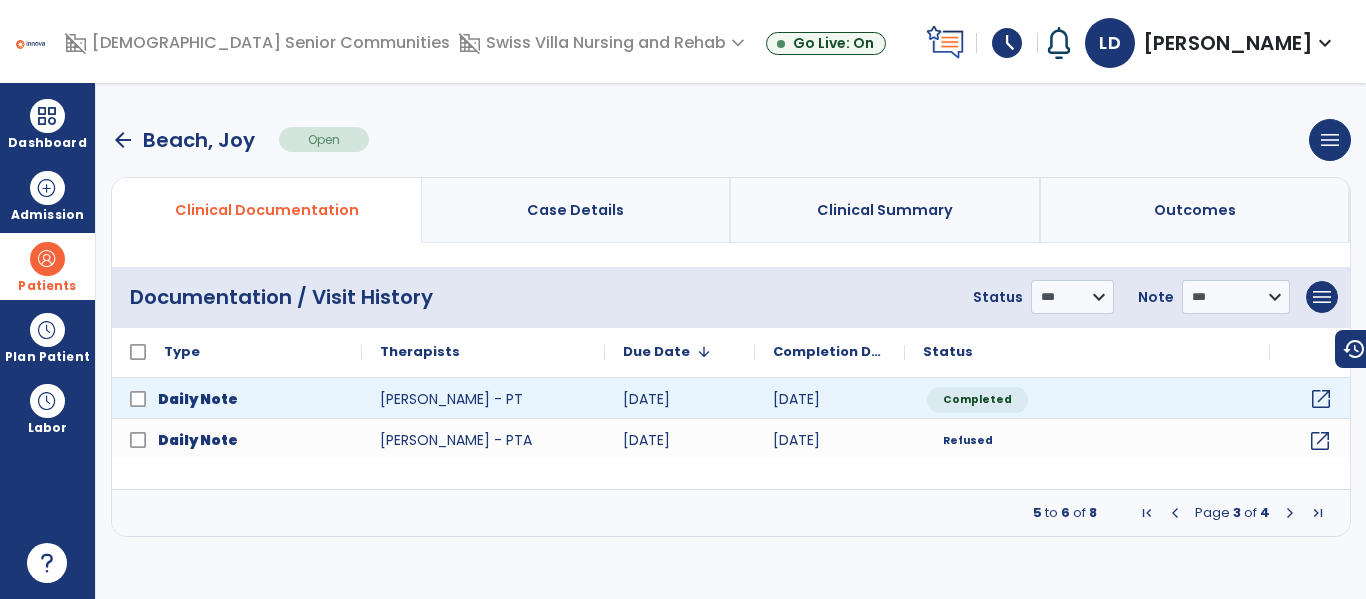 click on "open_in_new" 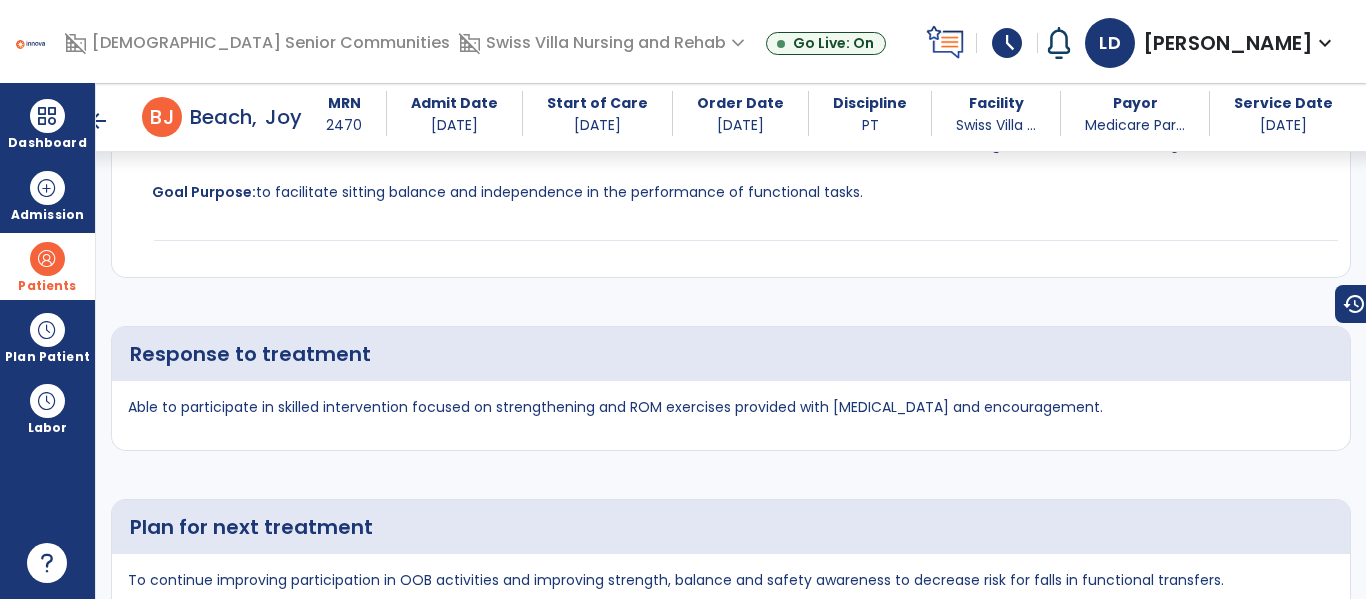 scroll, scrollTop: 3854, scrollLeft: 0, axis: vertical 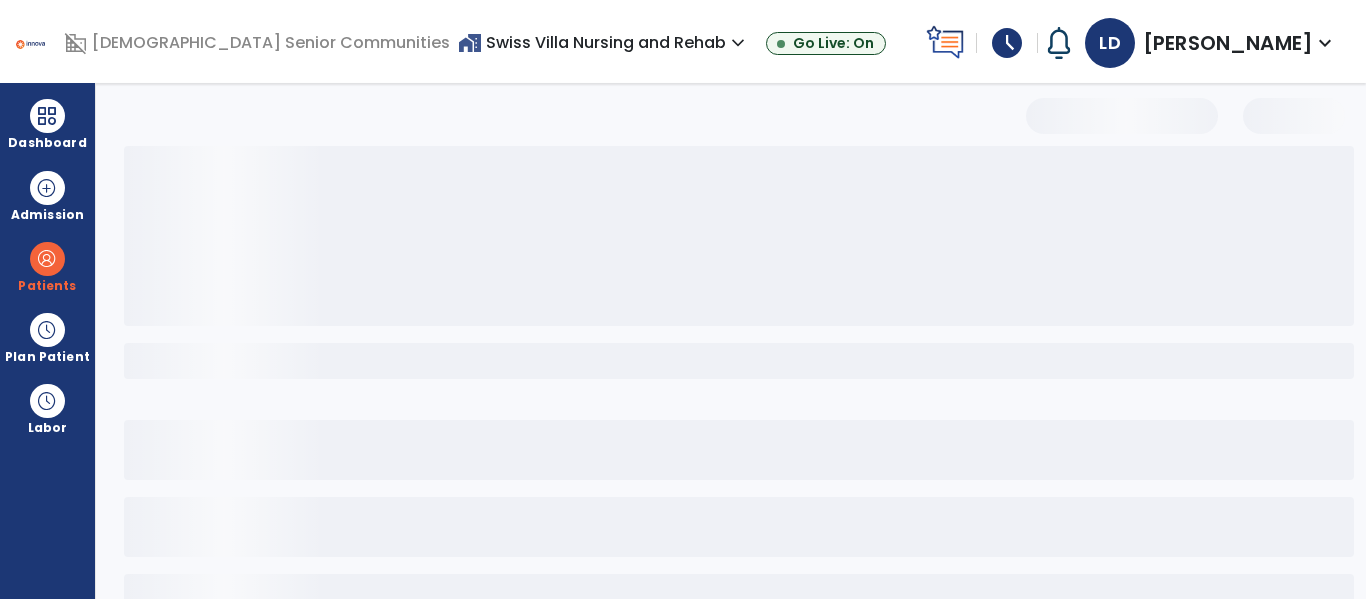 select on "***" 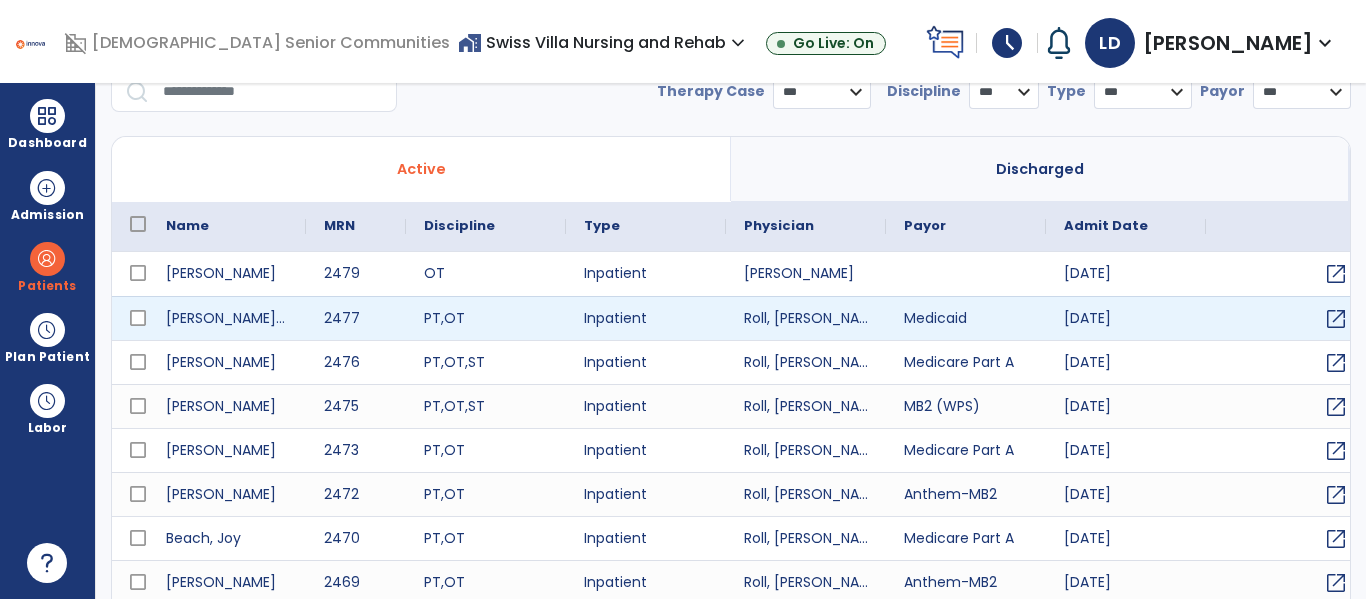 scroll, scrollTop: 83, scrollLeft: 0, axis: vertical 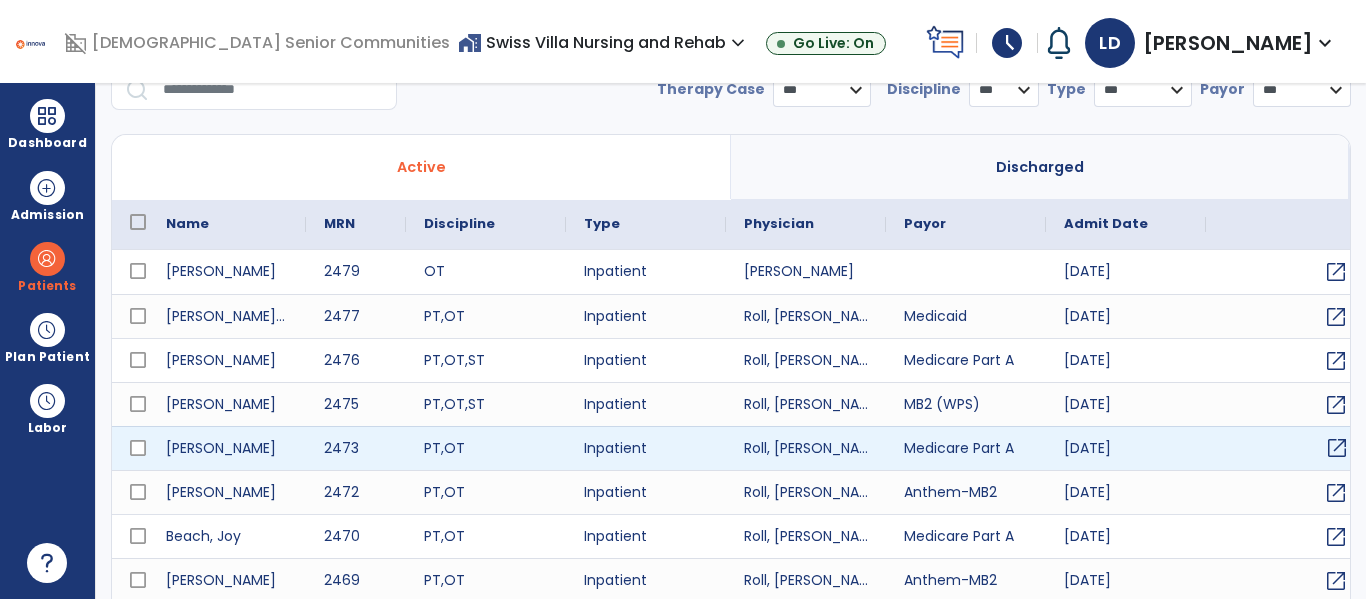 click on "open_in_new" at bounding box center (1337, 448) 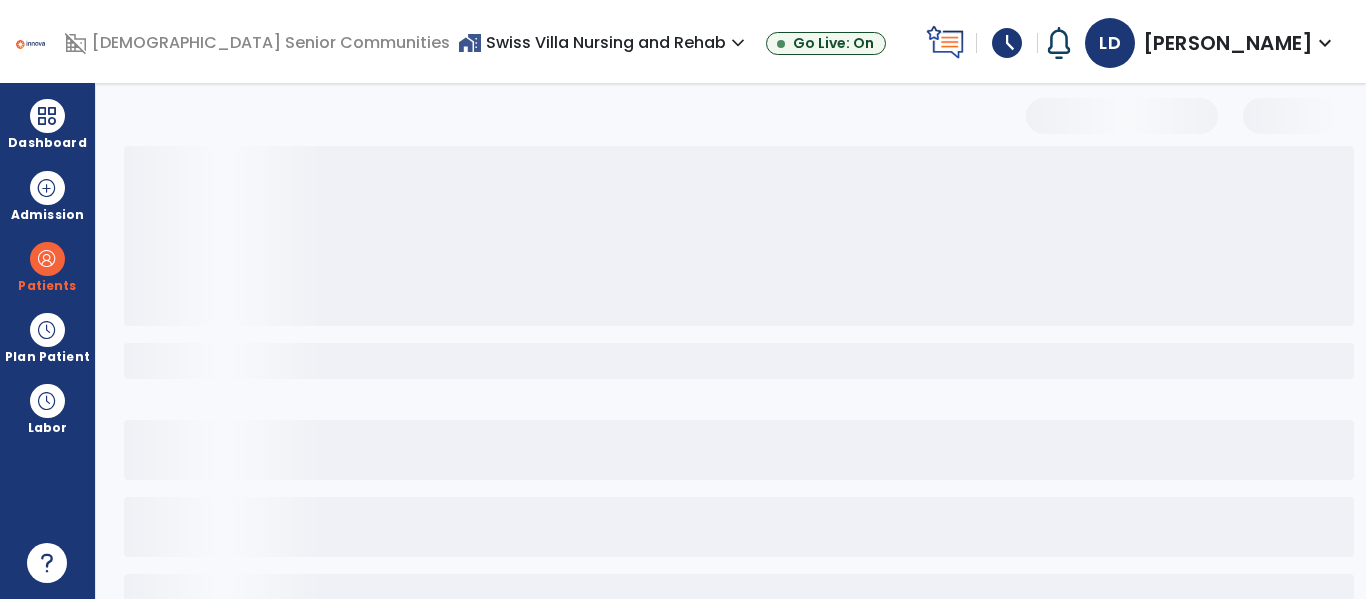 click on "LD   Deckert, Landyn   expand_more" at bounding box center (1211, 43) 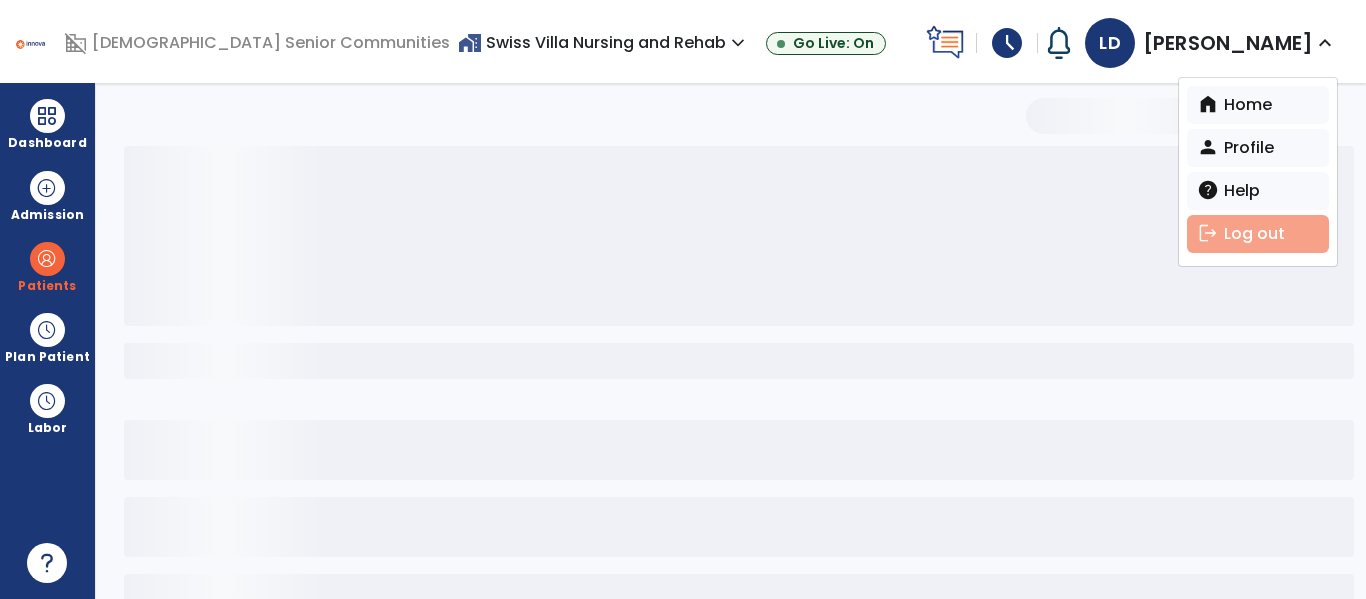 click on "logout   Log out" at bounding box center (1258, 234) 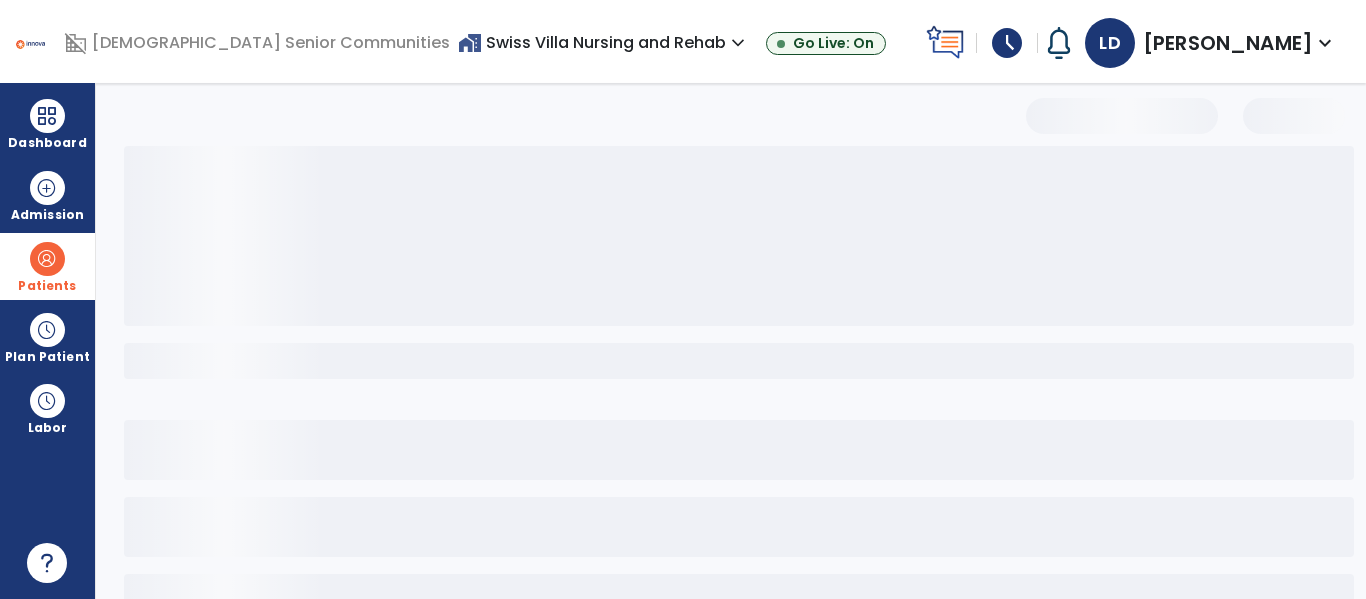 click on "Patients" at bounding box center (47, 266) 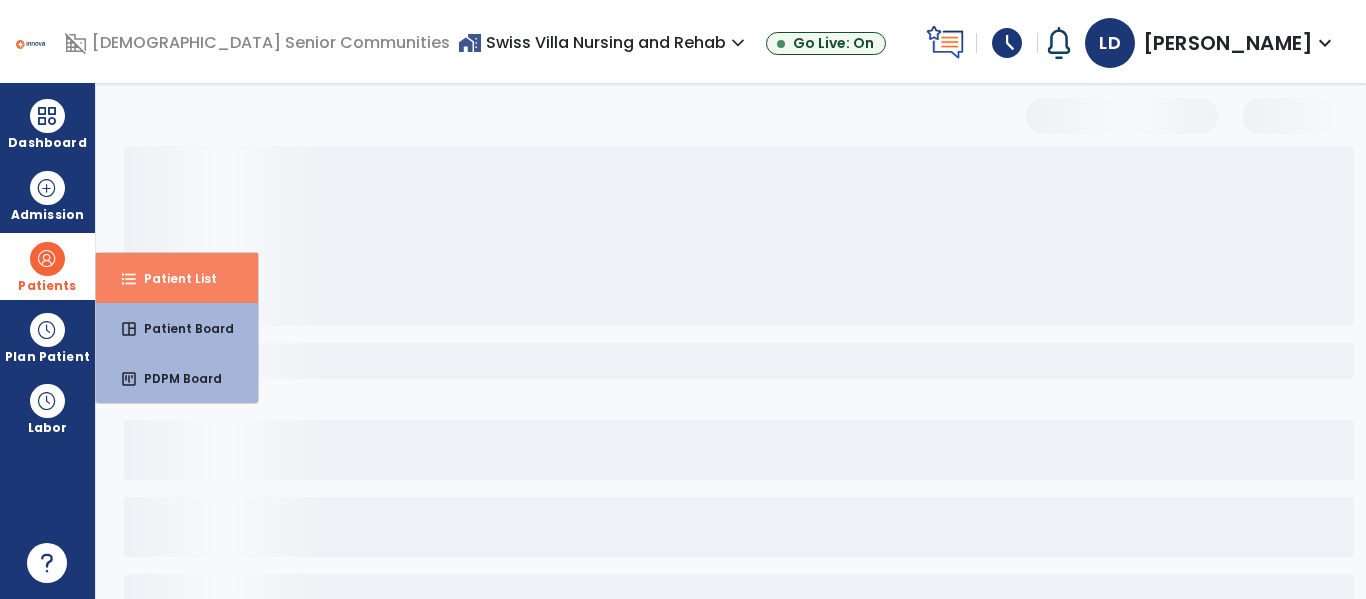 click on "format_list_bulleted" at bounding box center [129, 279] 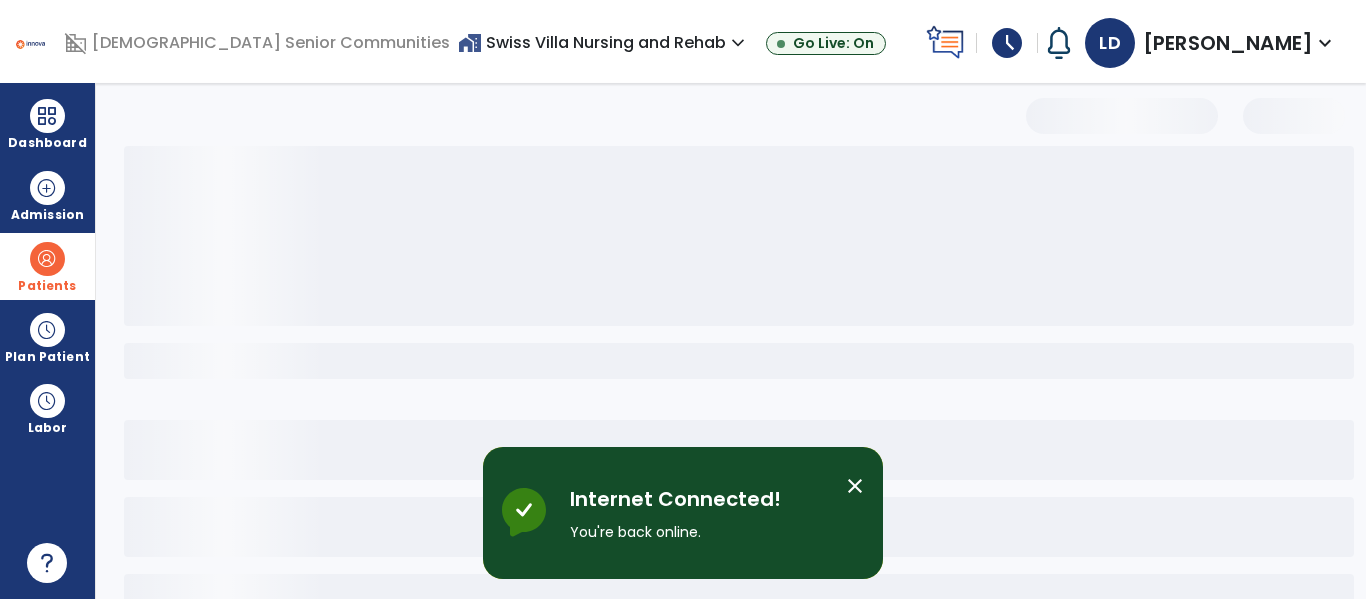 click at bounding box center [740, 382] 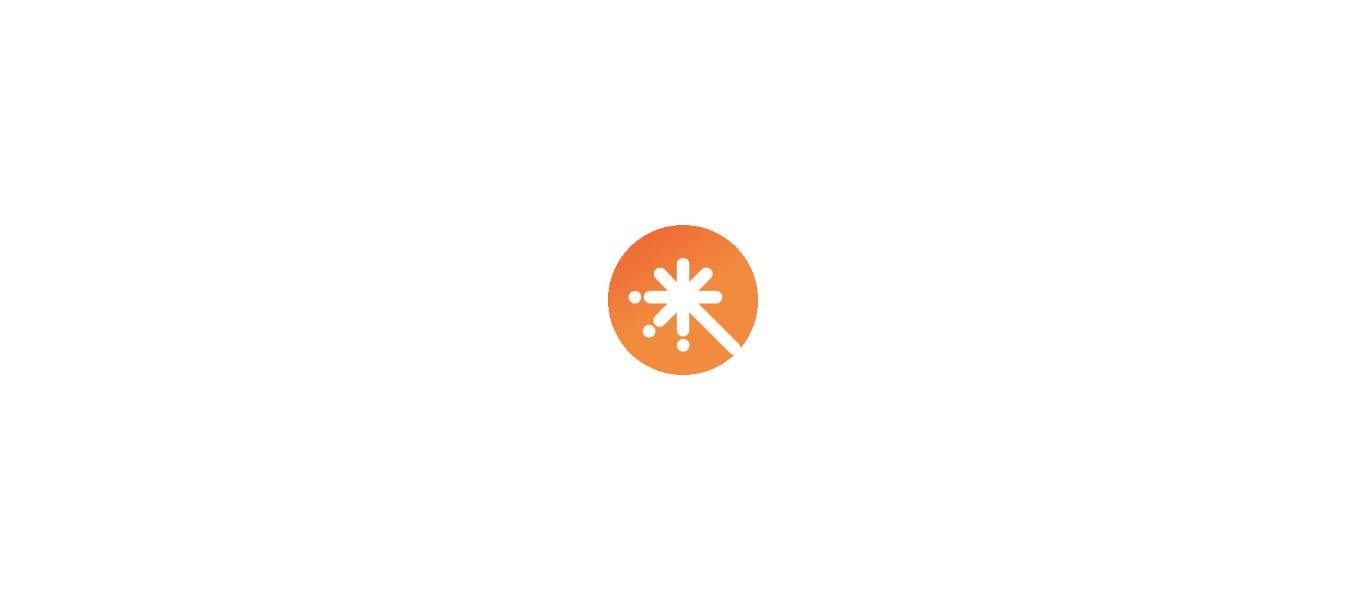 scroll, scrollTop: 0, scrollLeft: 0, axis: both 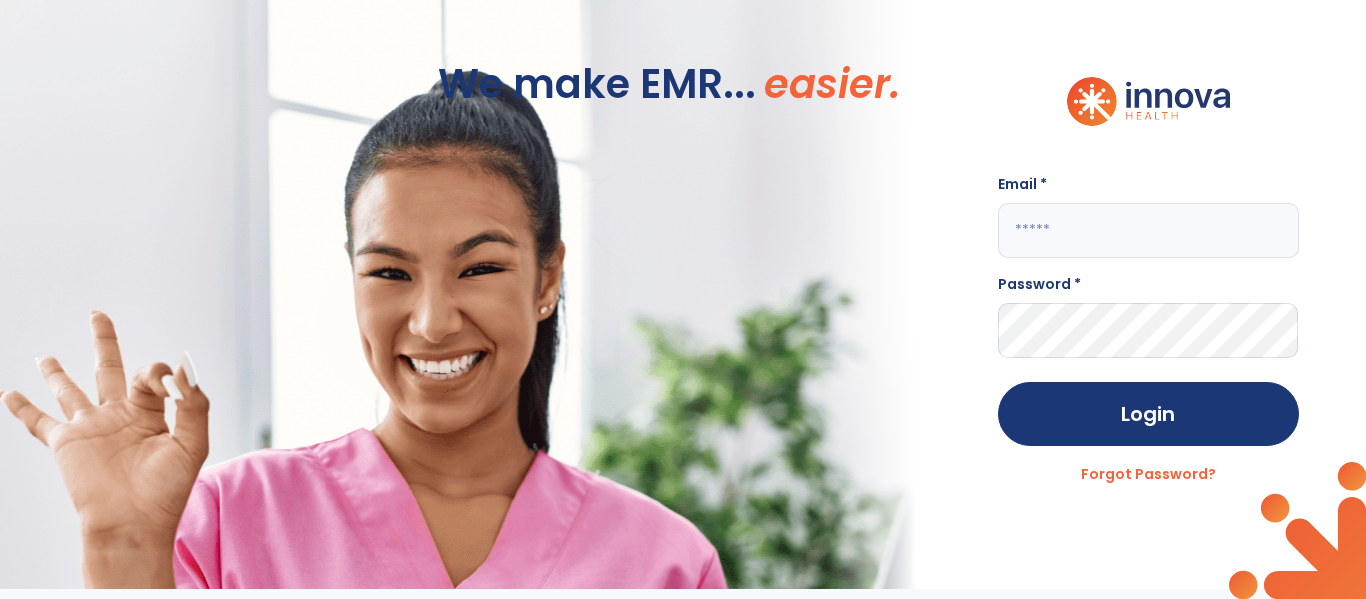 click 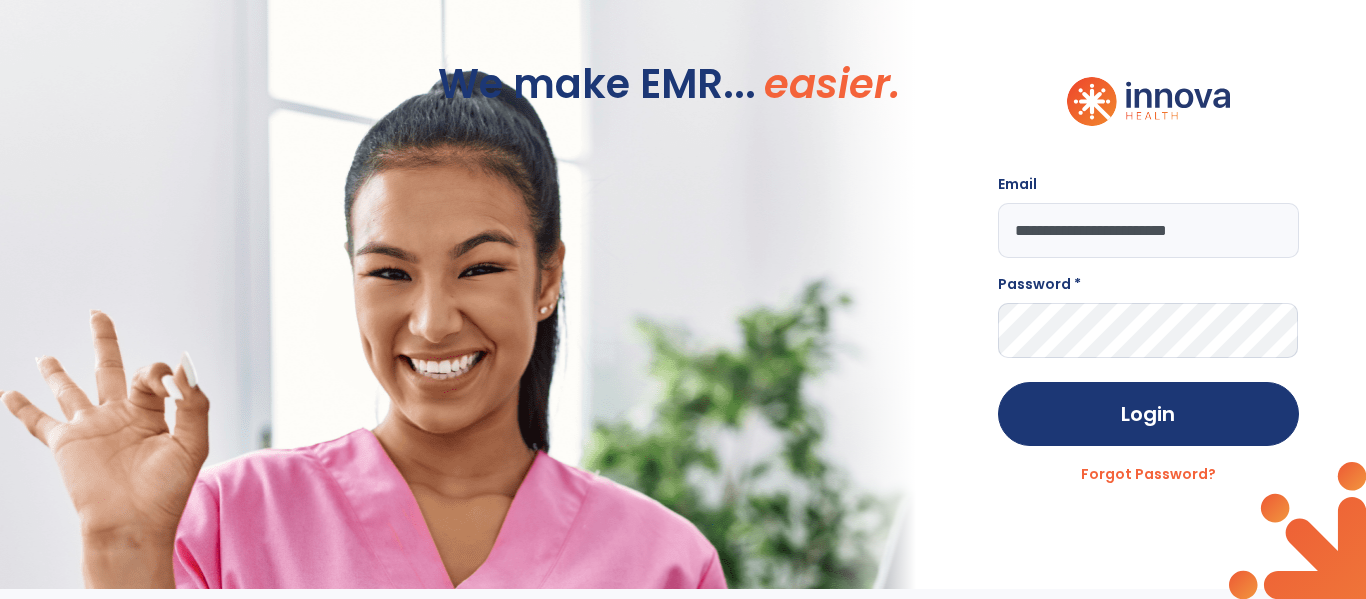 type on "**********" 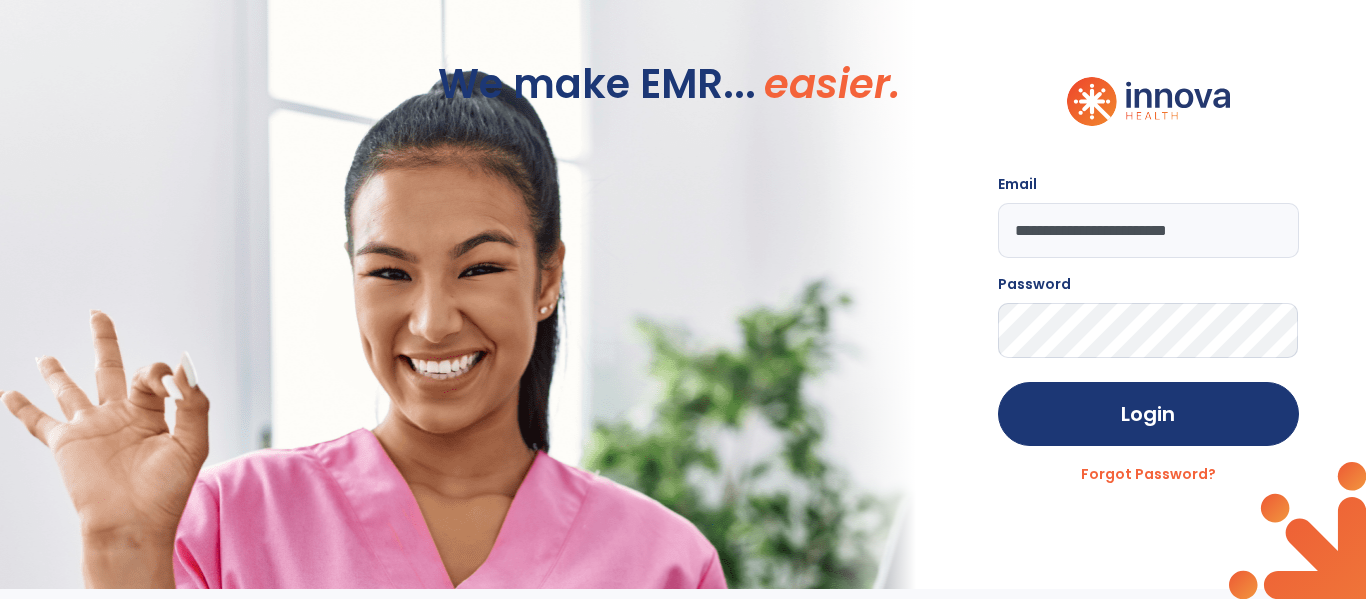 click on "Login" 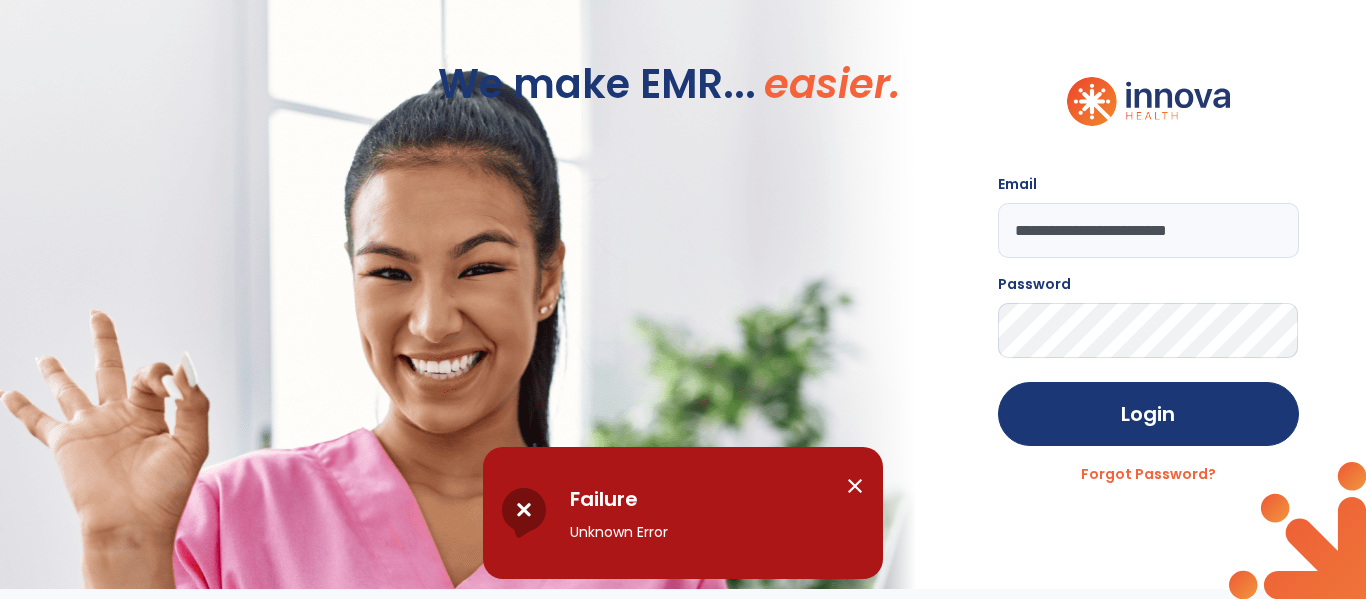 click on "Login" 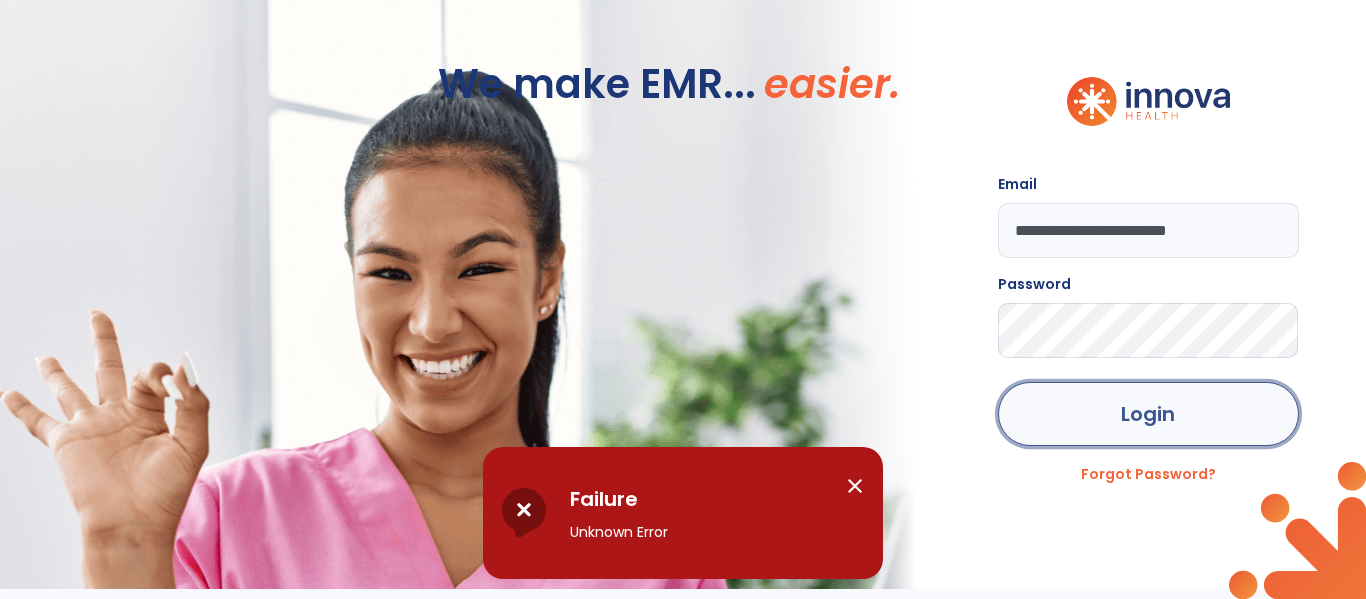 click on "Login" 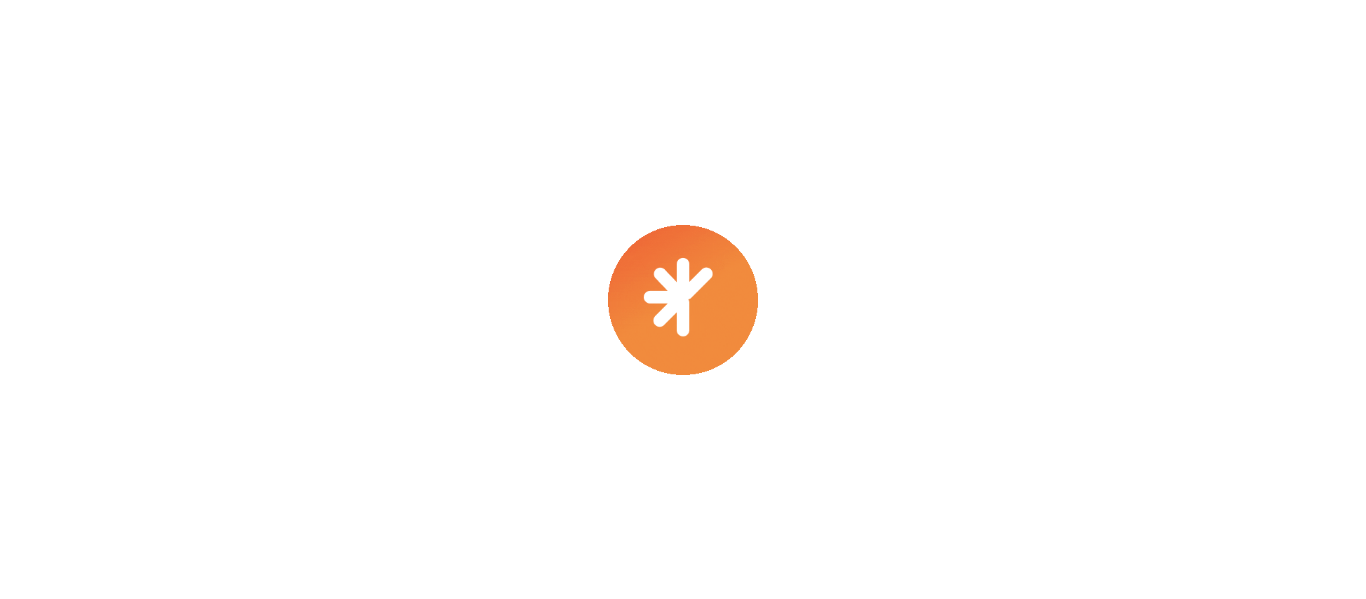scroll, scrollTop: 0, scrollLeft: 0, axis: both 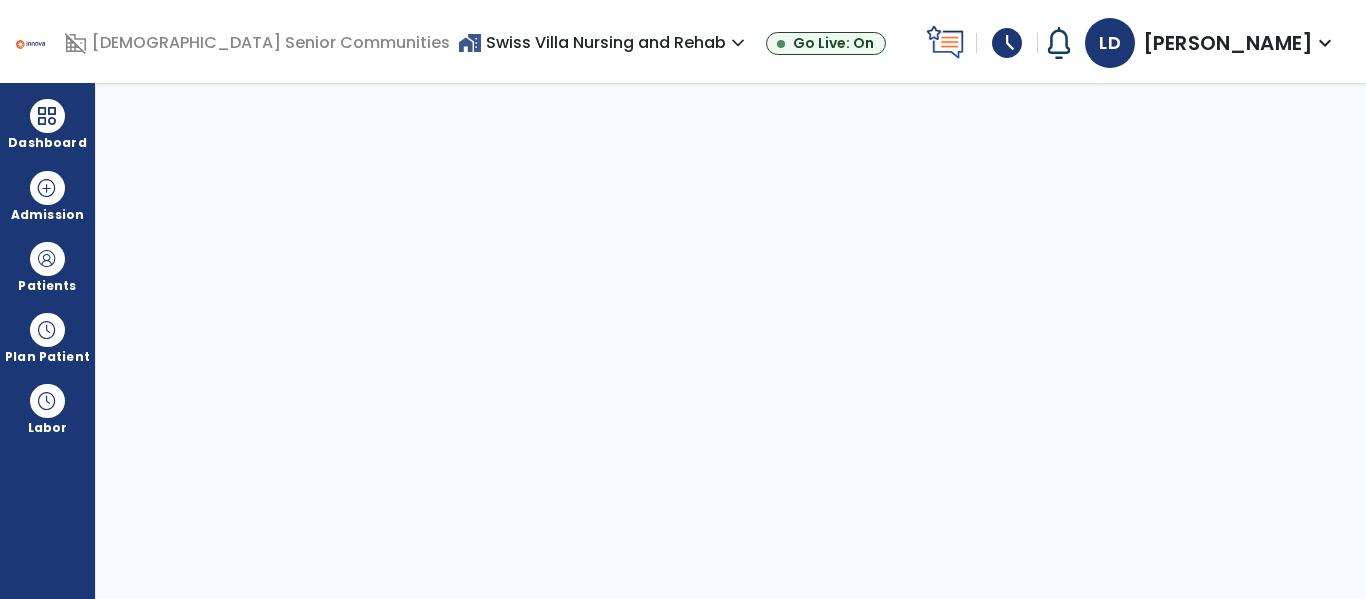 select on "****" 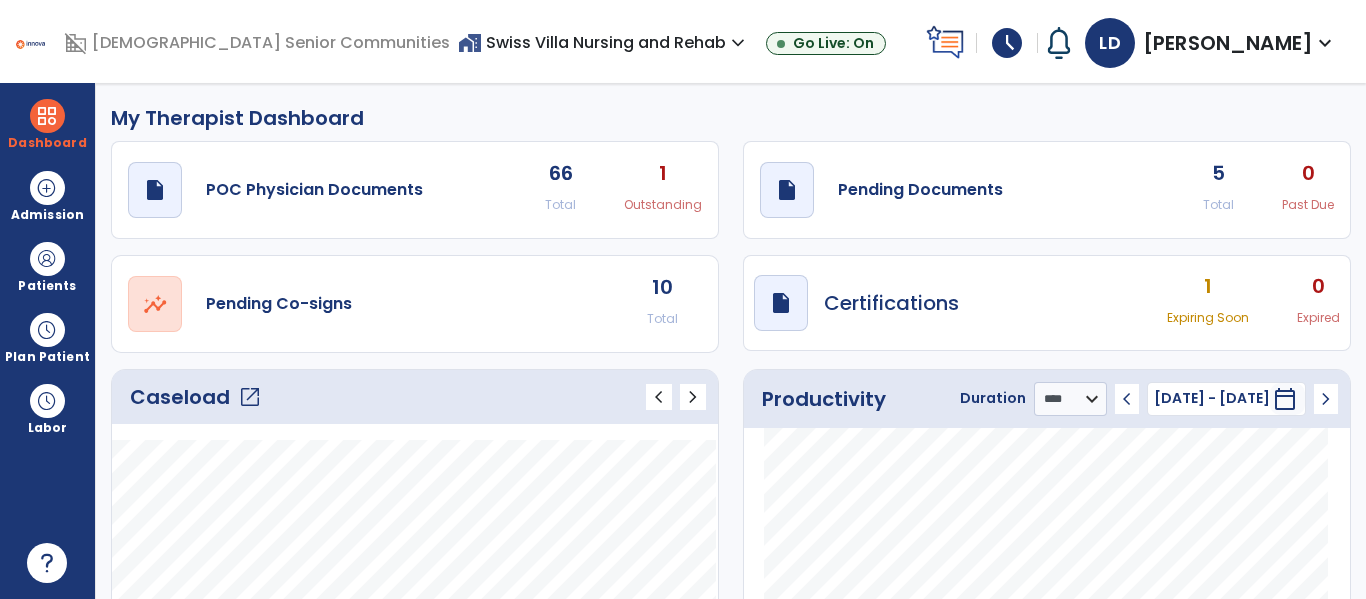 click on "open_in_new" 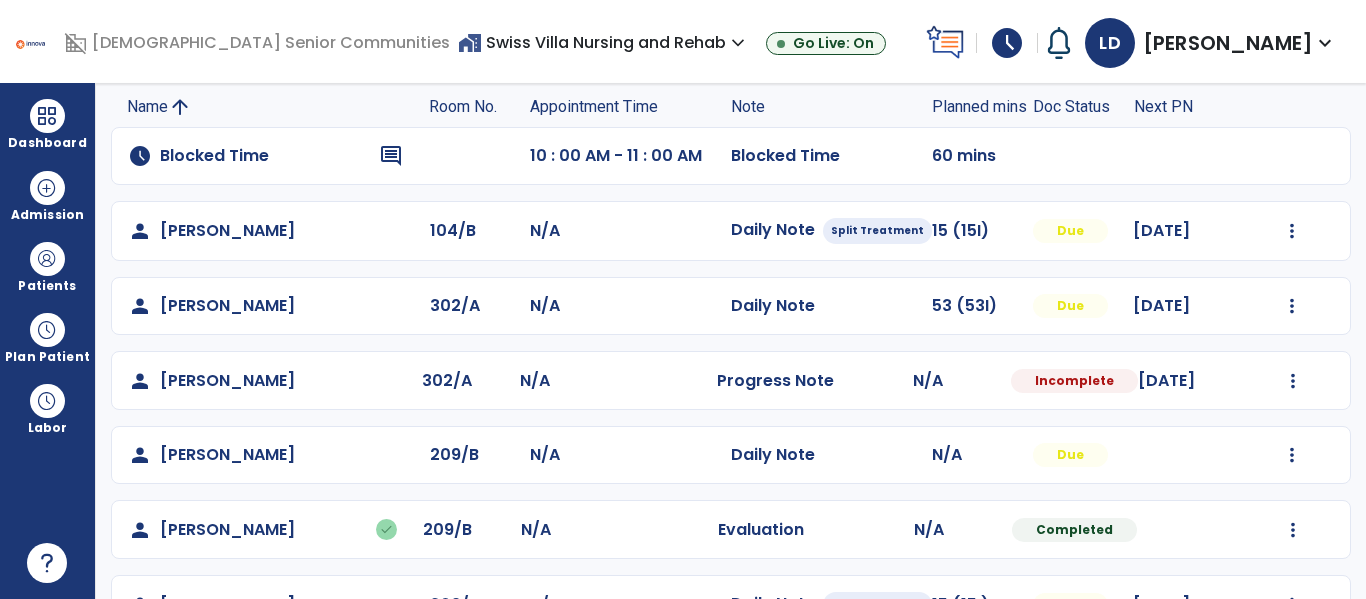 scroll, scrollTop: 192, scrollLeft: 0, axis: vertical 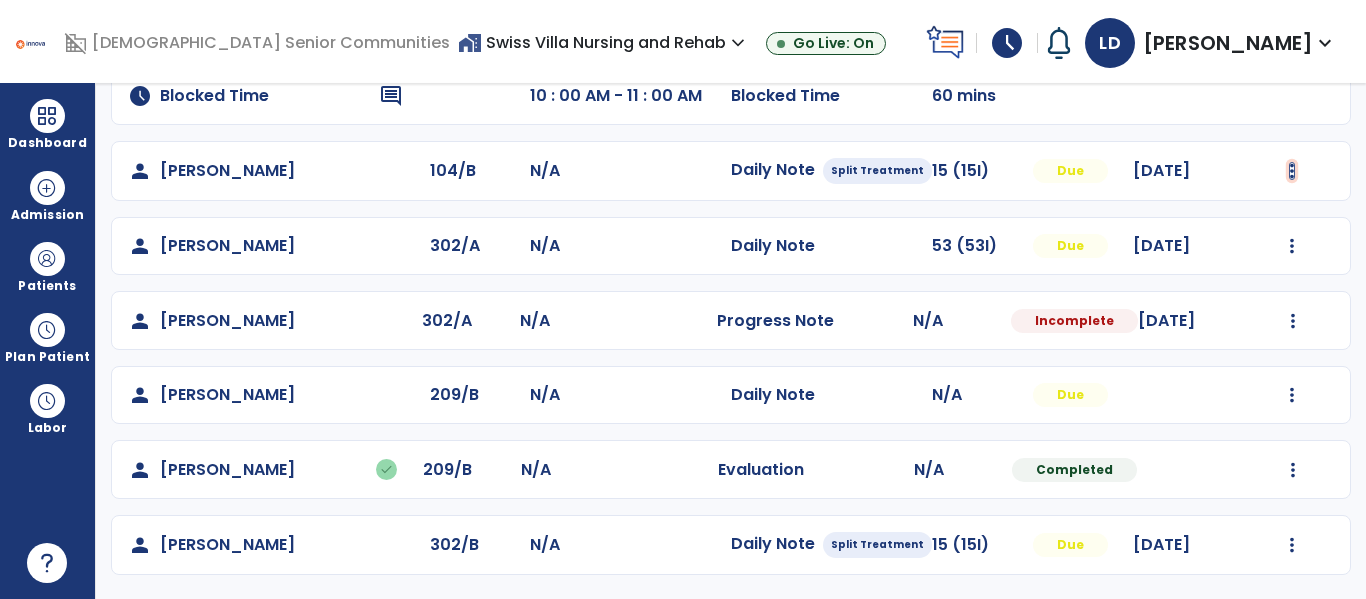 click at bounding box center (1292, 171) 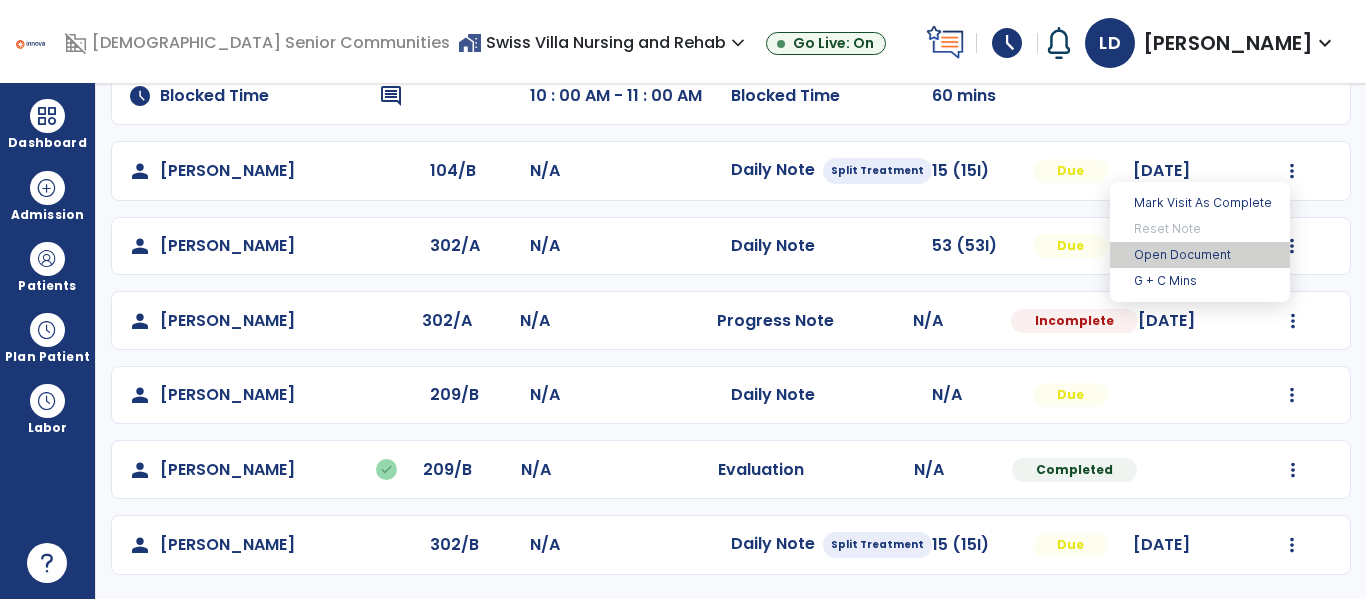click on "Open Document" at bounding box center [1200, 255] 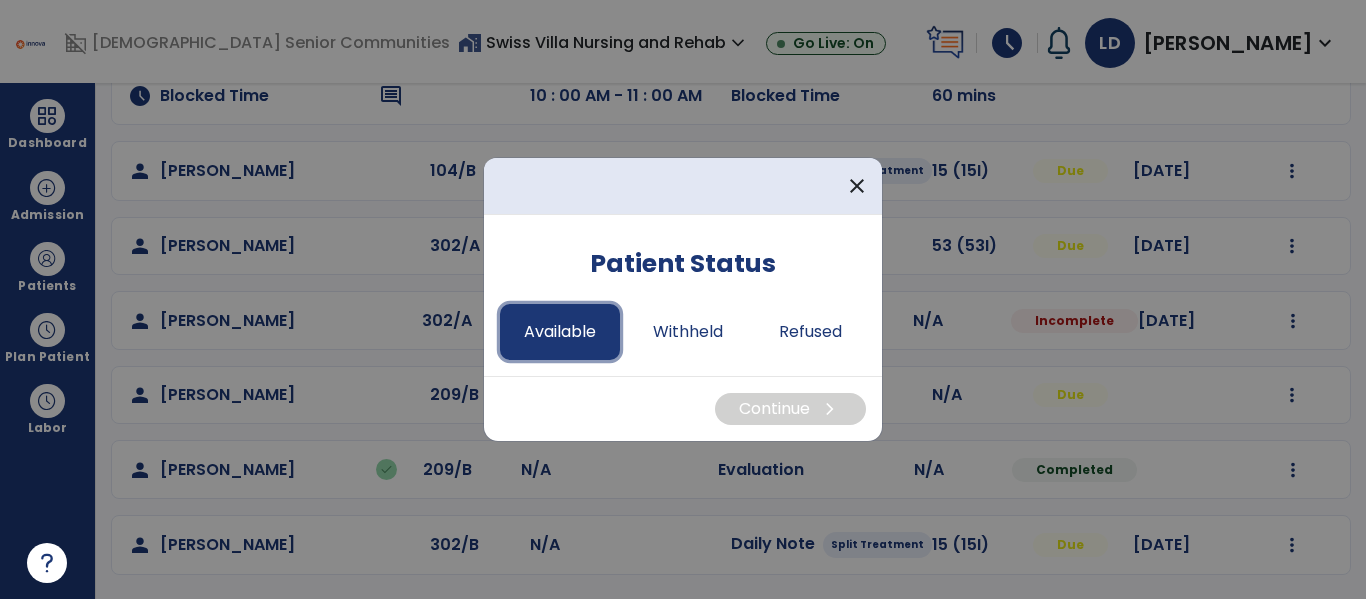 click on "Available" at bounding box center (560, 332) 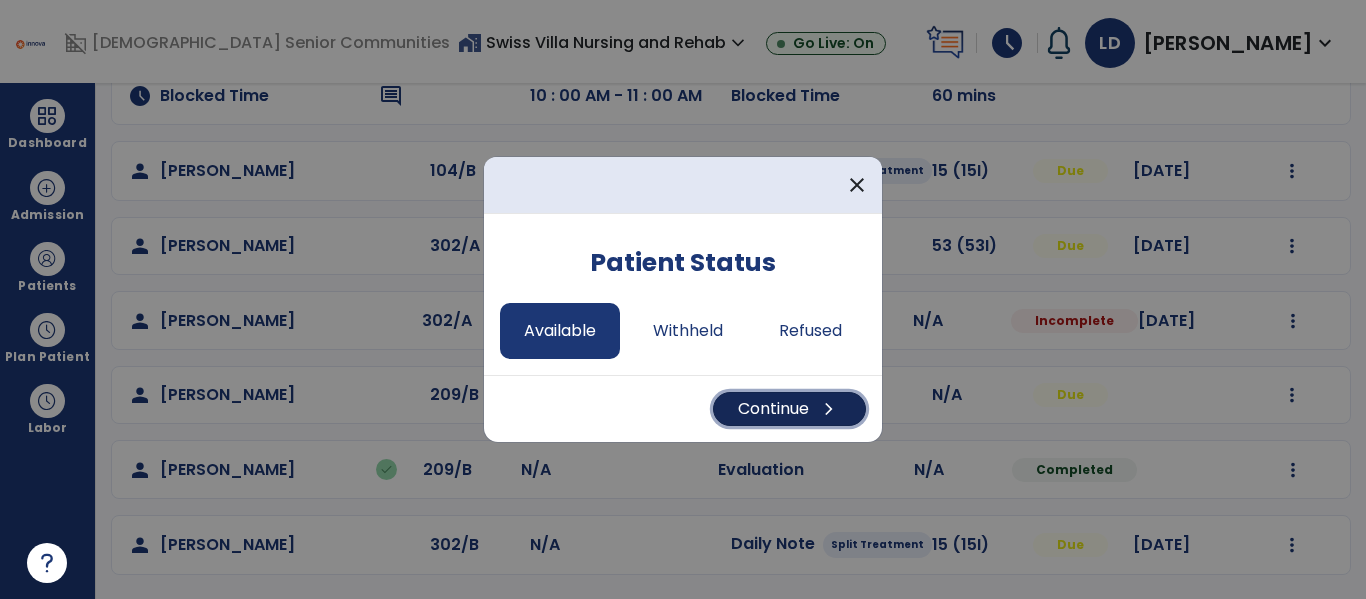 click on "Continue   chevron_right" at bounding box center [789, 409] 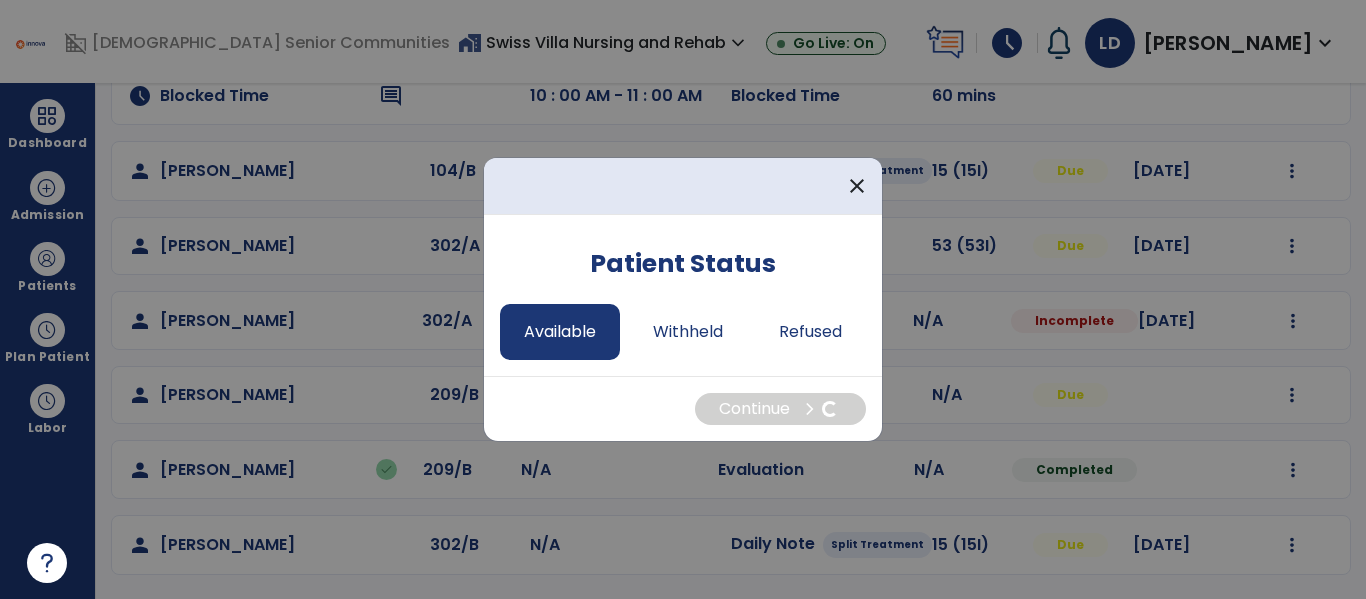 select on "*" 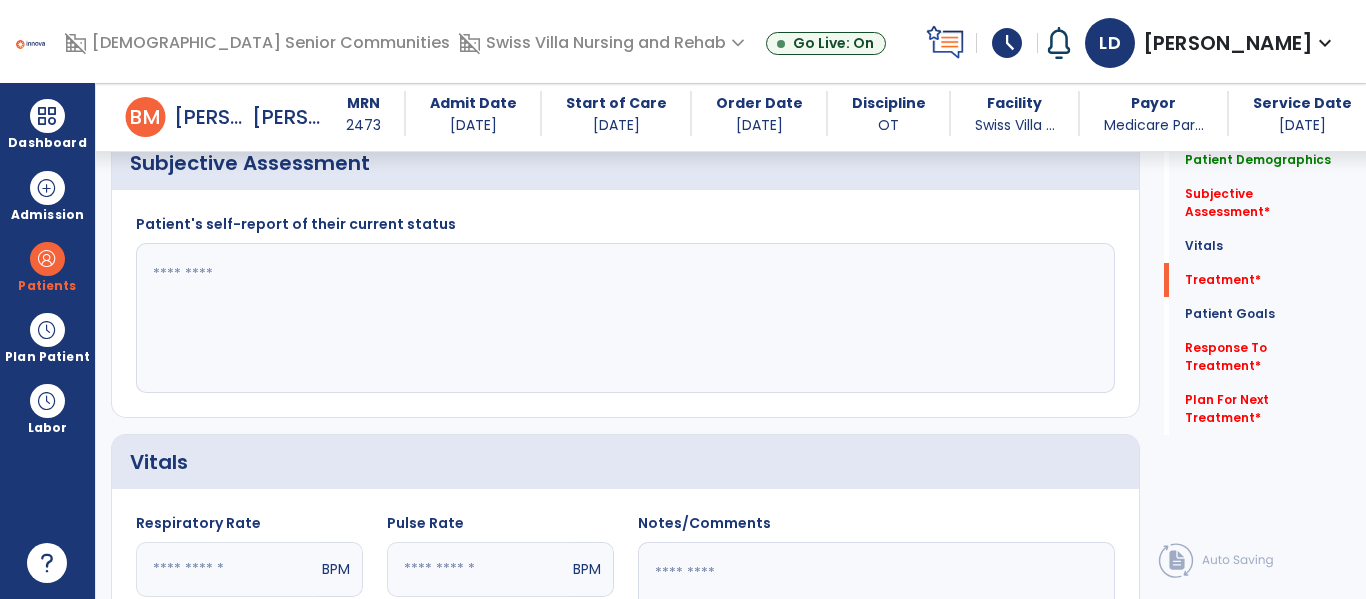 scroll, scrollTop: 1202, scrollLeft: 0, axis: vertical 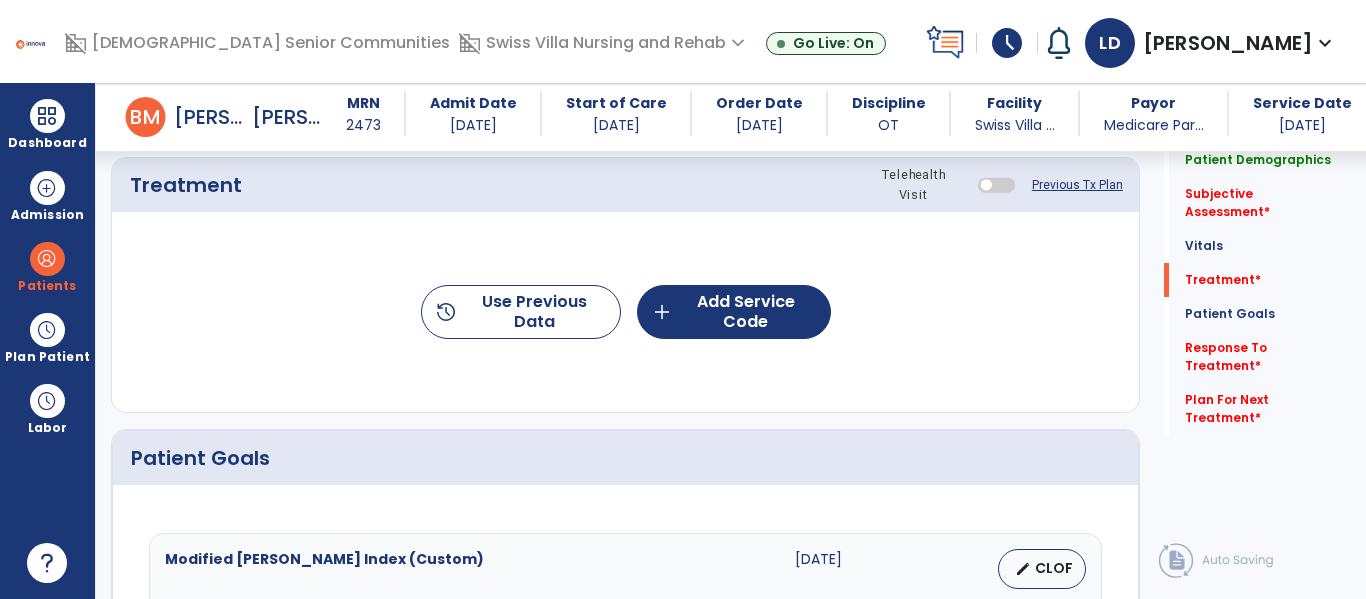 click on "history  Use Previous Data  add  Add Service Code" 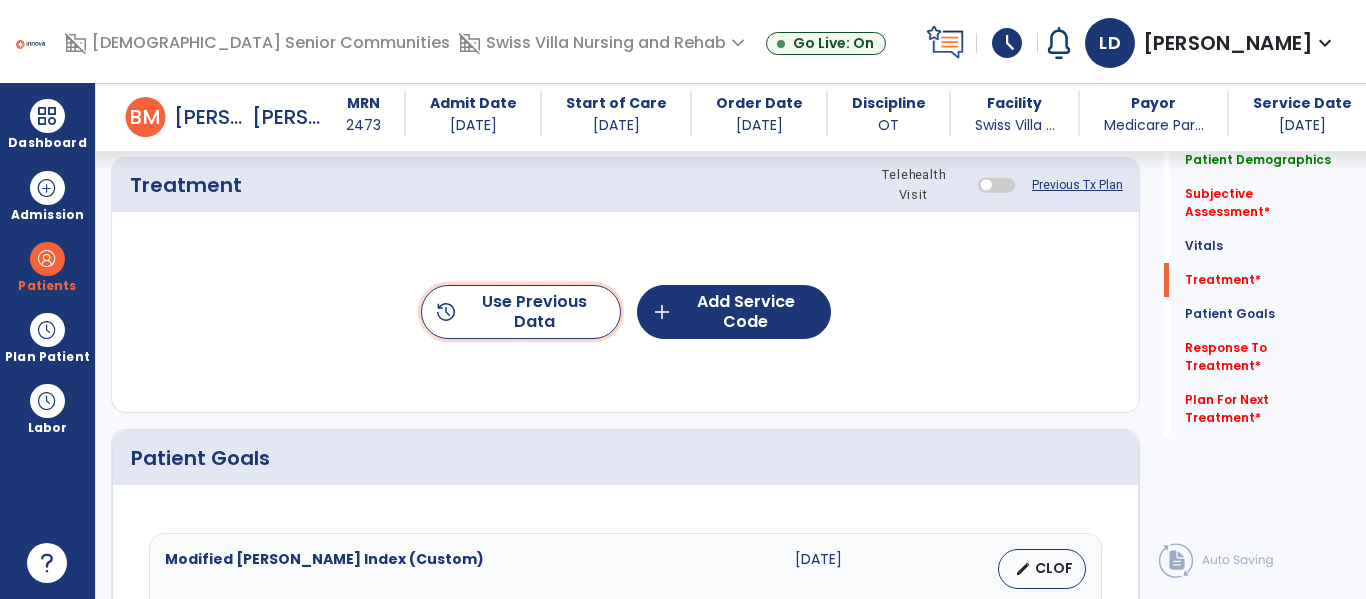 type 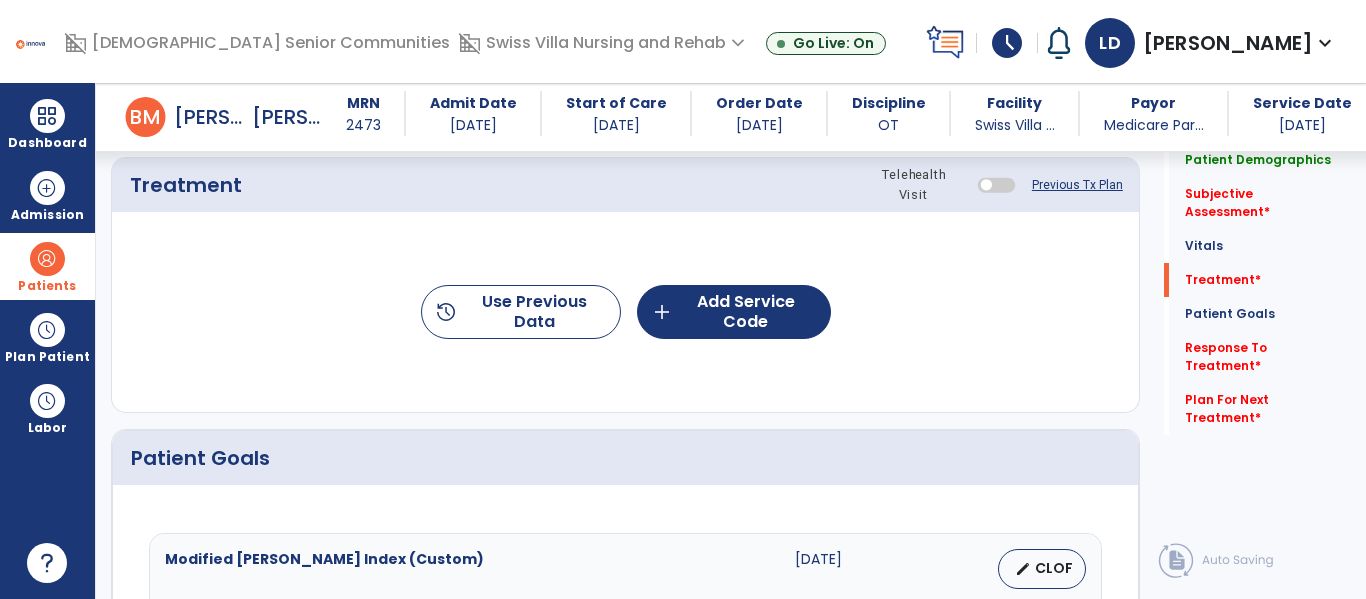 click on "Patients" at bounding box center (47, 266) 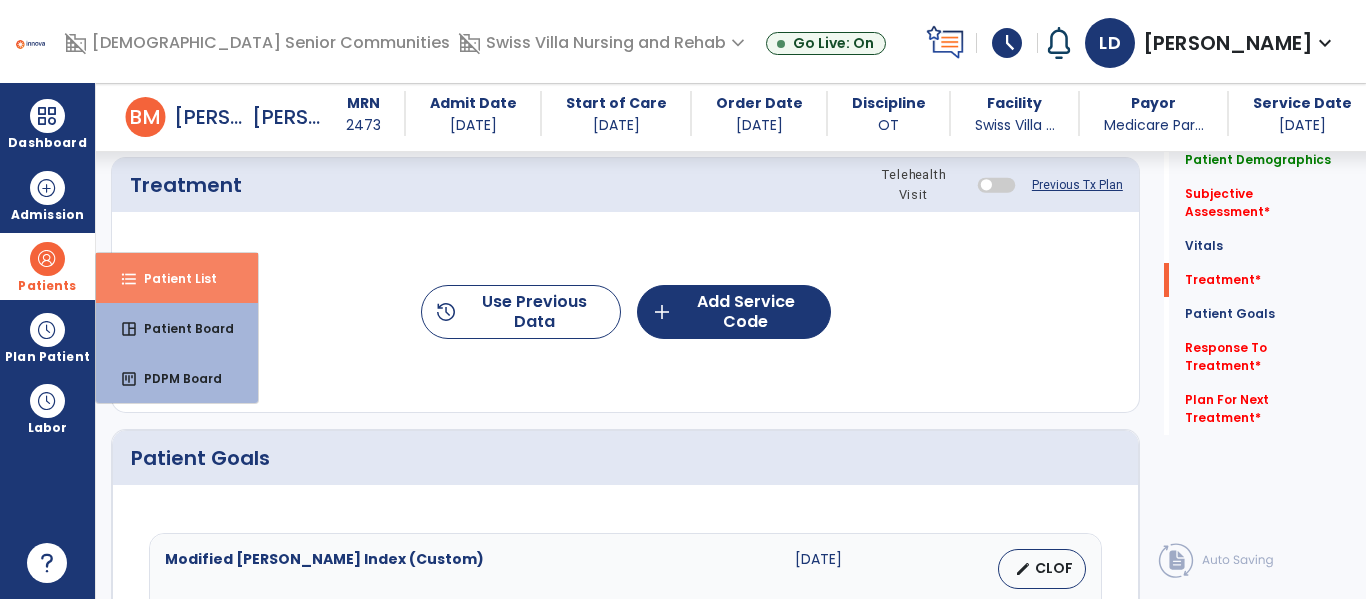 click on "format_list_bulleted  Patient List" at bounding box center (177, 278) 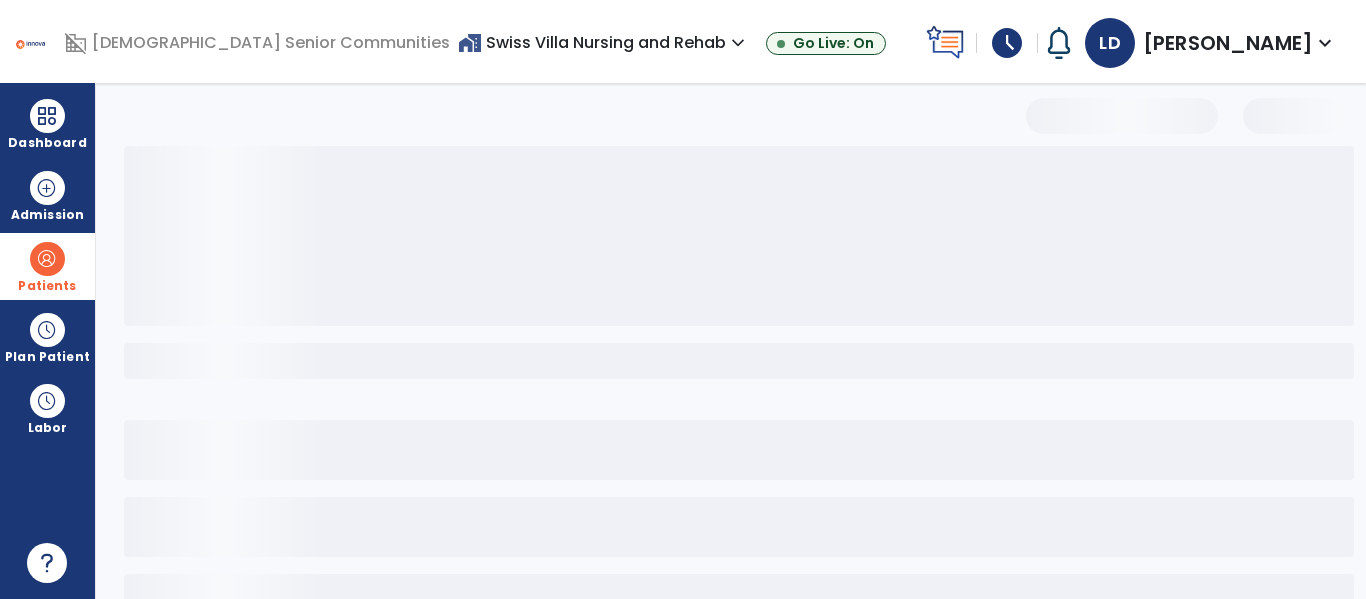 scroll, scrollTop: 144, scrollLeft: 0, axis: vertical 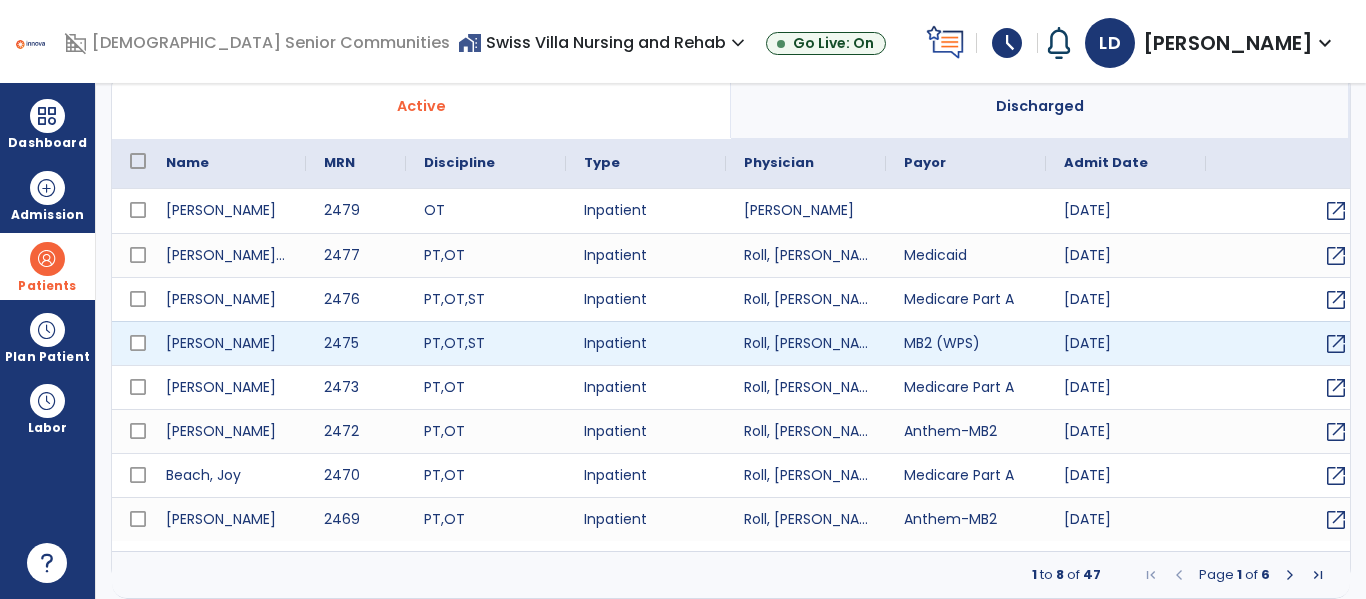 select on "***" 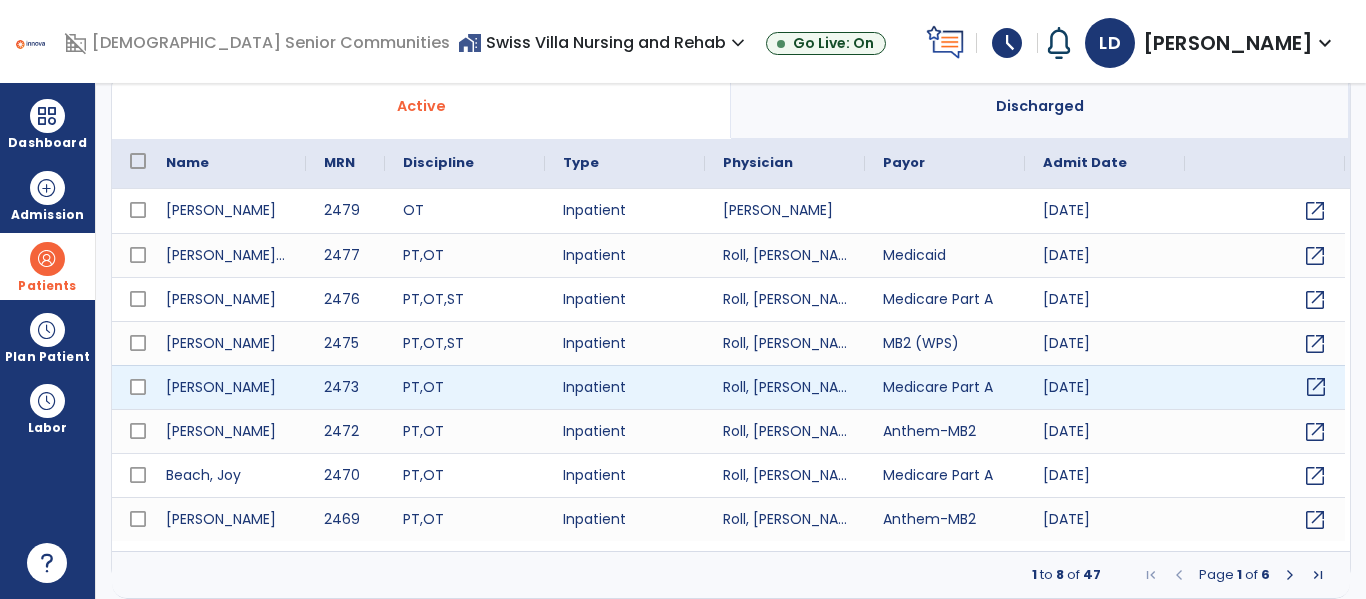 click on "open_in_new" at bounding box center [1316, 387] 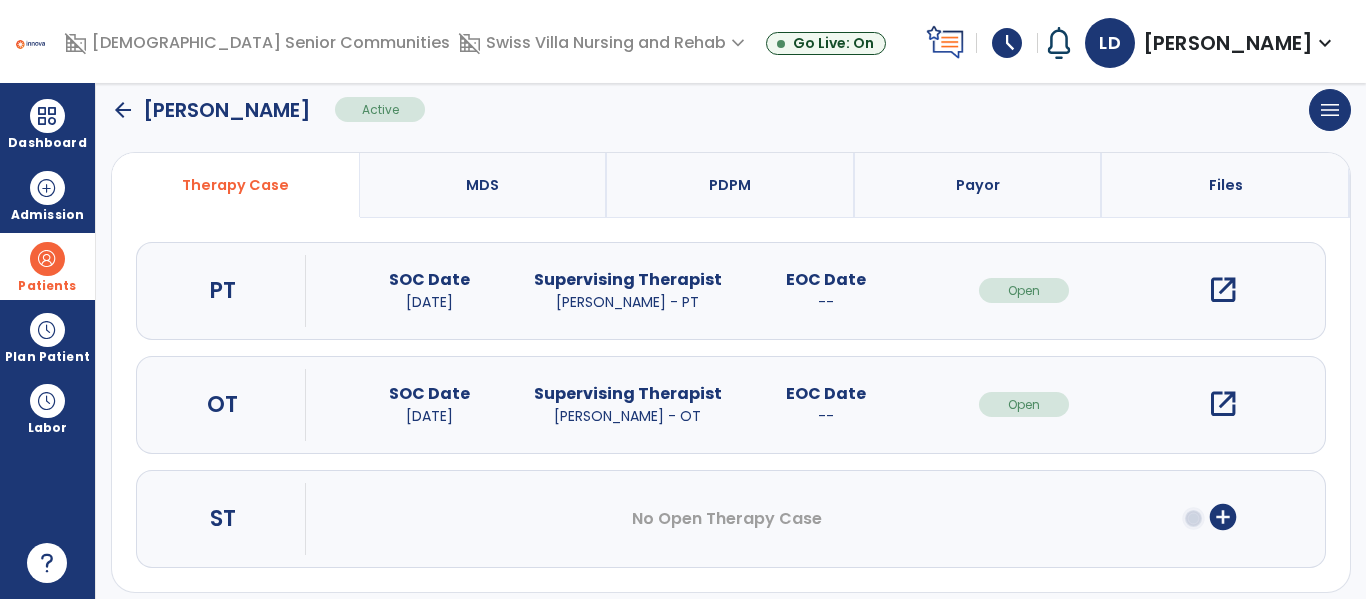 click on "open_in_new" at bounding box center (1223, 404) 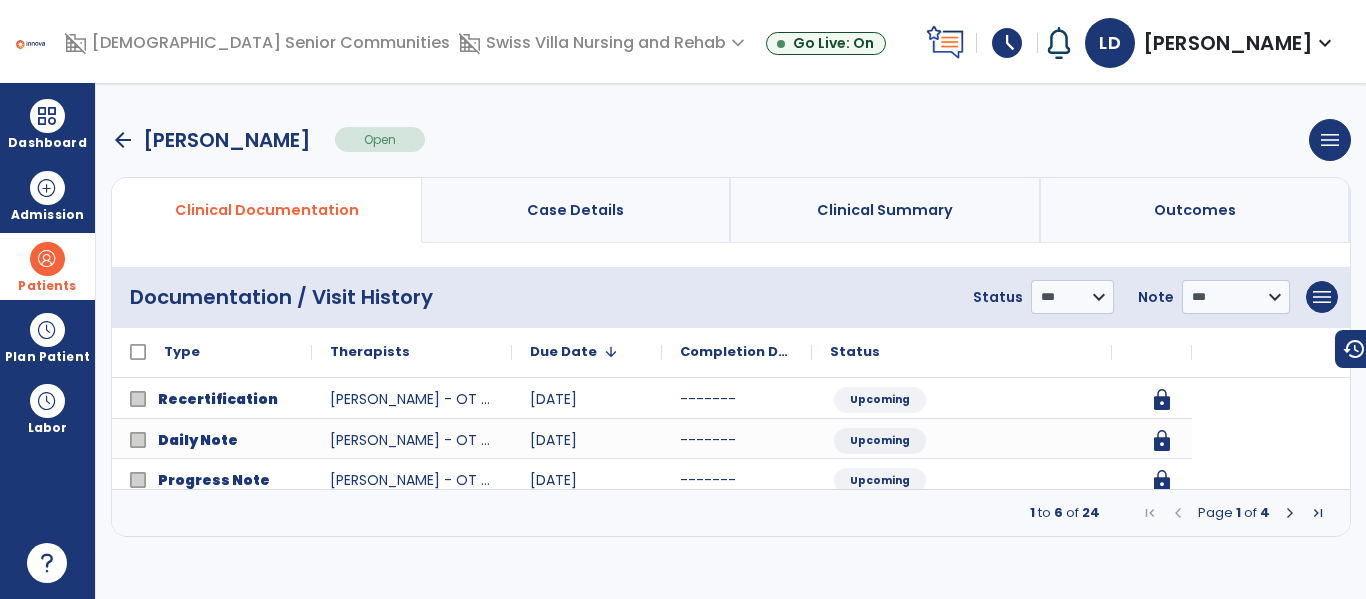 scroll, scrollTop: 0, scrollLeft: 0, axis: both 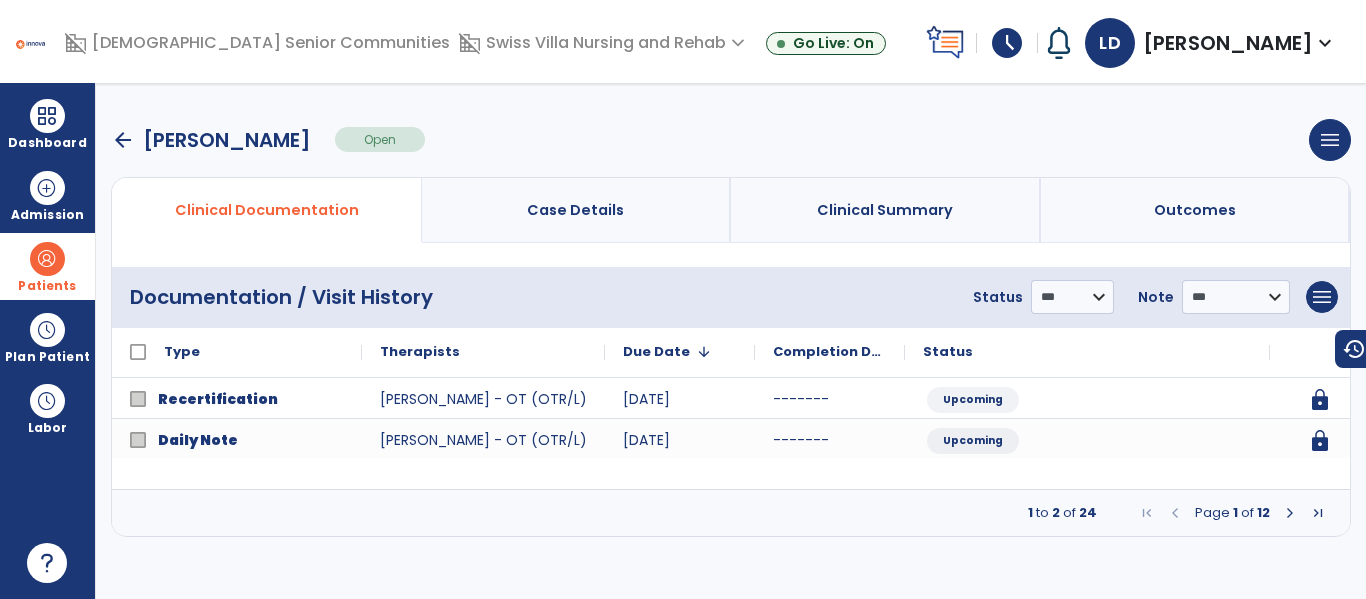 click at bounding box center [1290, 513] 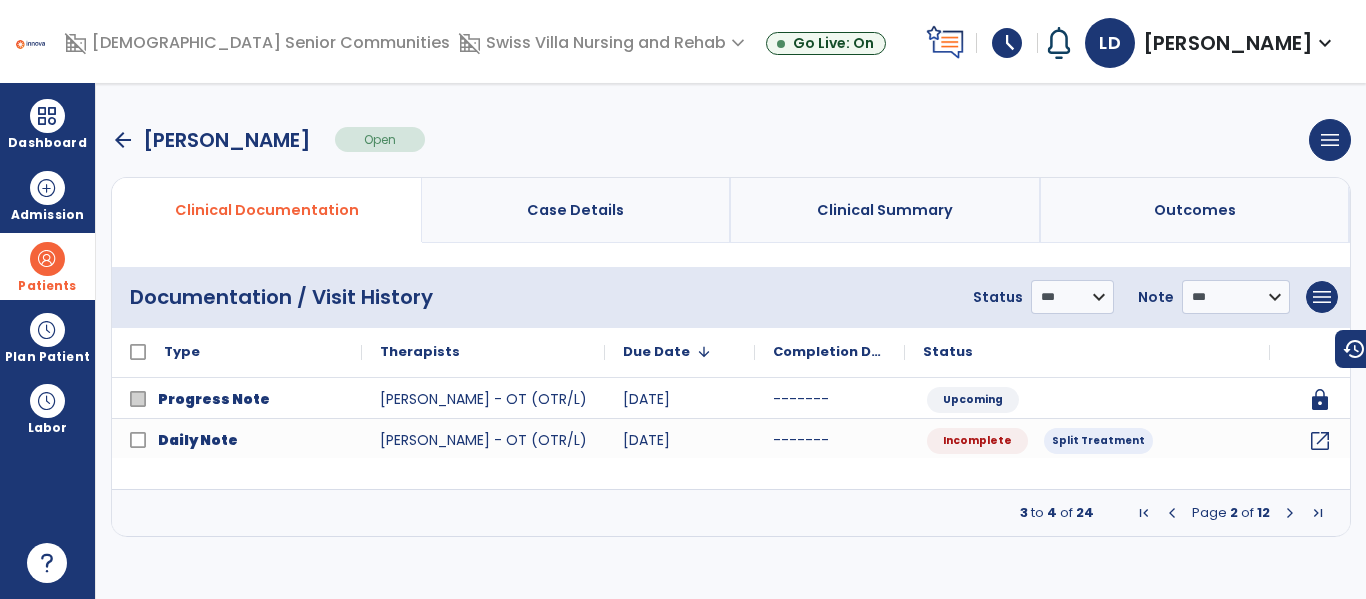 click at bounding box center (1290, 513) 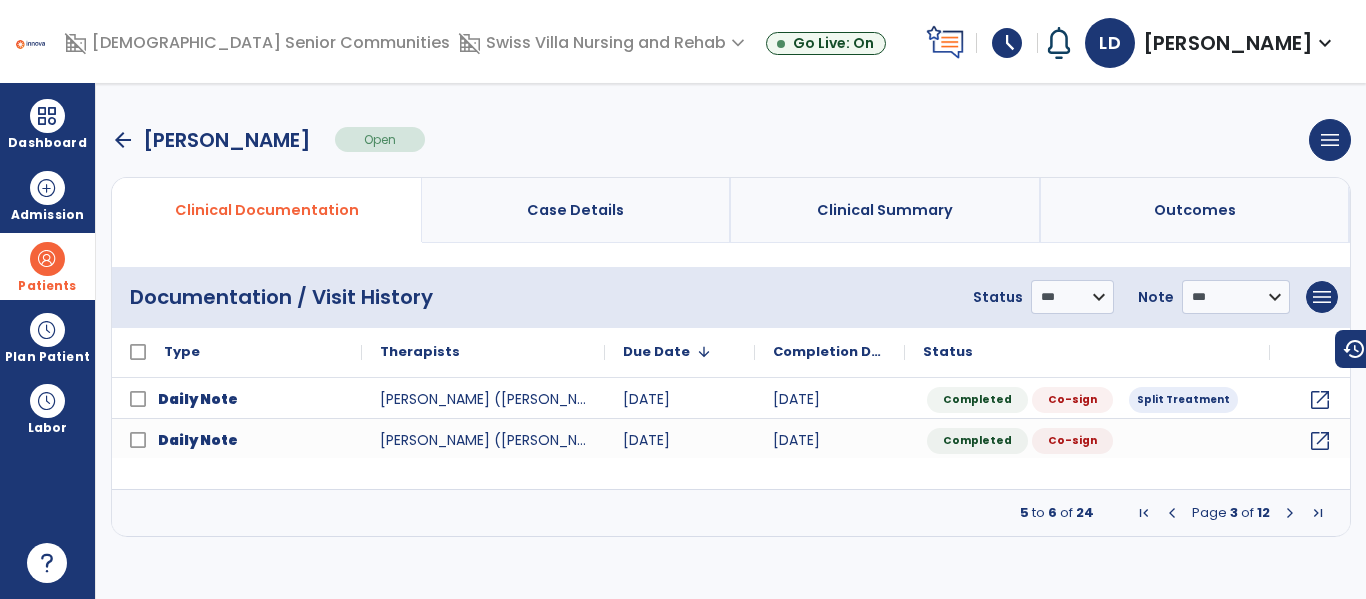click at bounding box center [1172, 513] 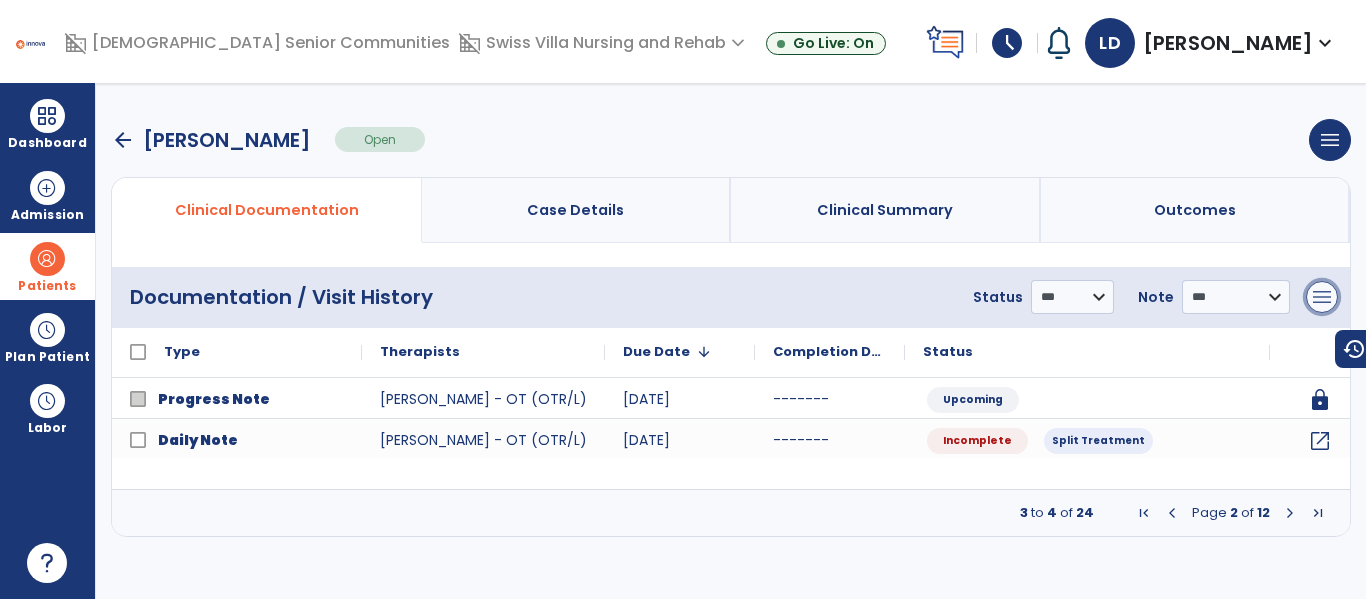 click on "menu" at bounding box center [1322, 297] 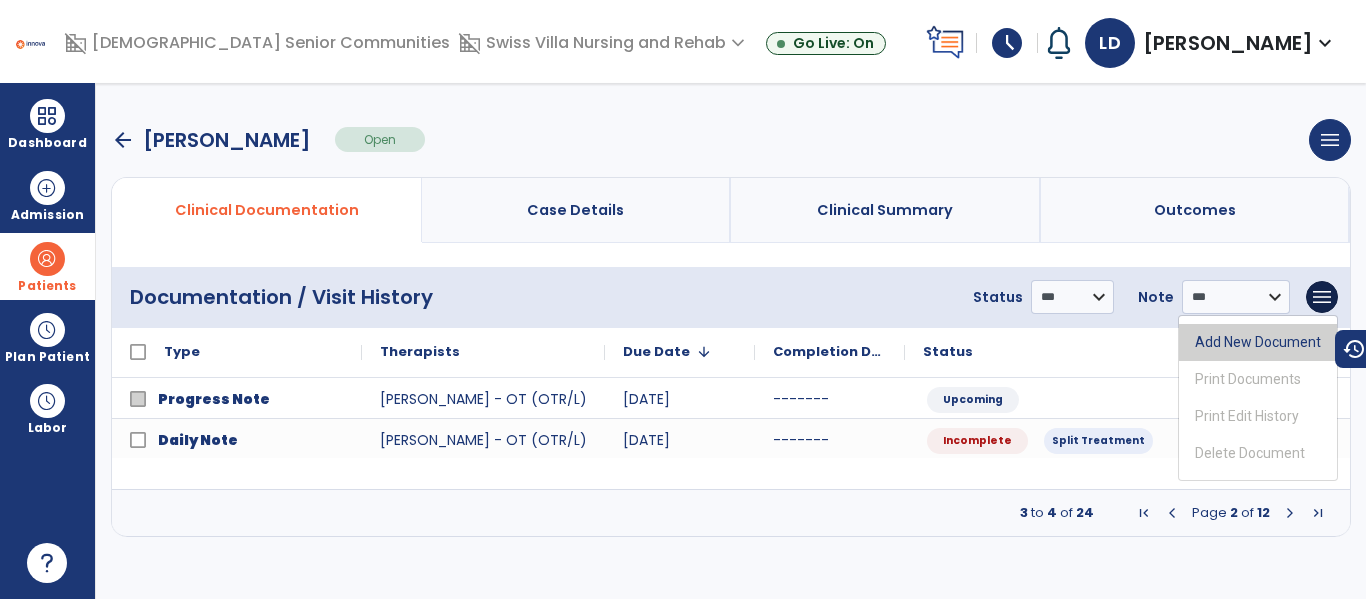 click on "Add New Document" at bounding box center [1258, 342] 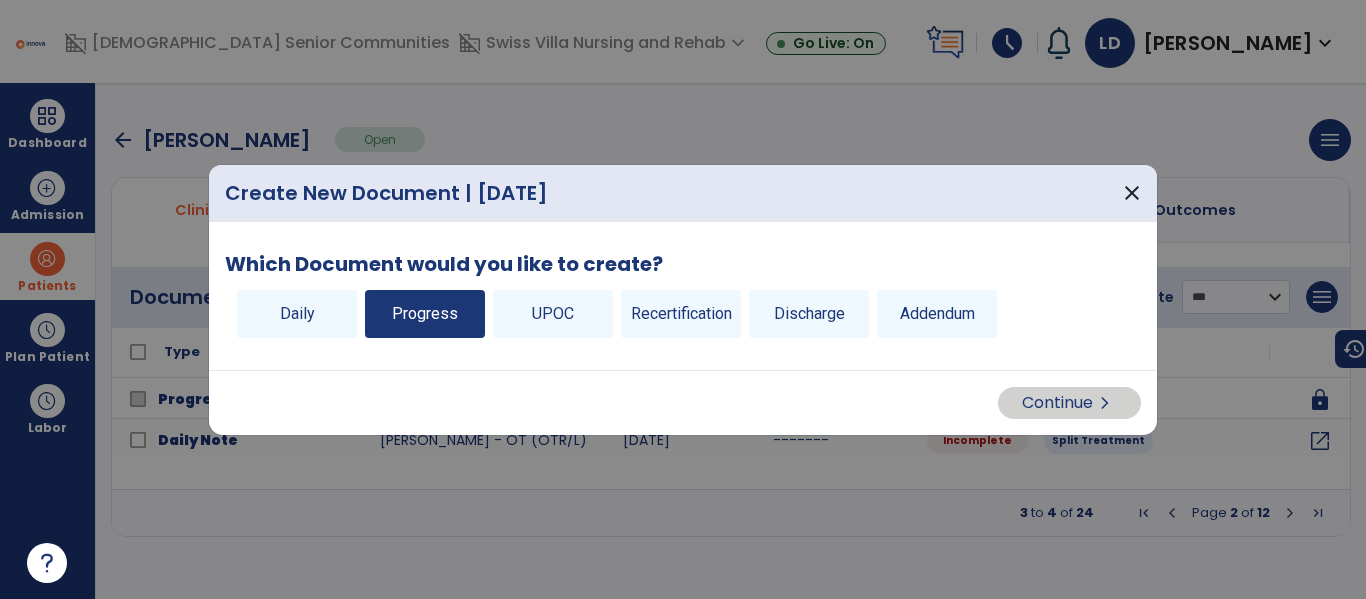 click on "Progress" at bounding box center [425, 314] 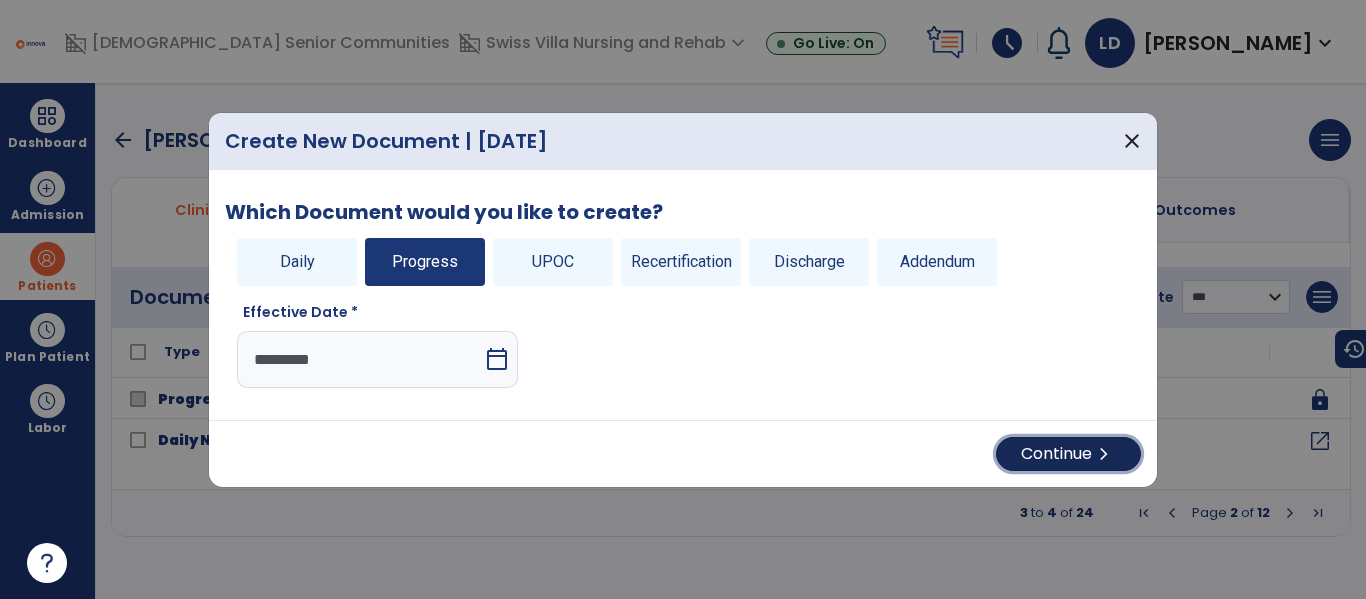 click on "chevron_right" at bounding box center [1104, 454] 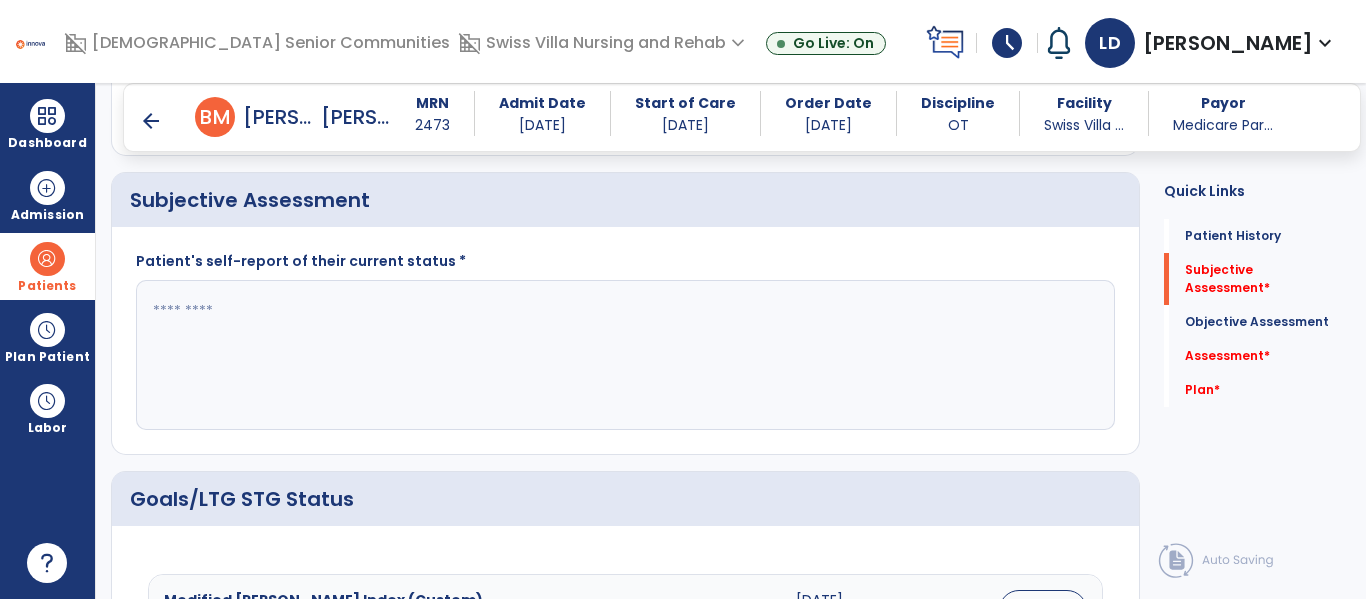 scroll, scrollTop: 467, scrollLeft: 0, axis: vertical 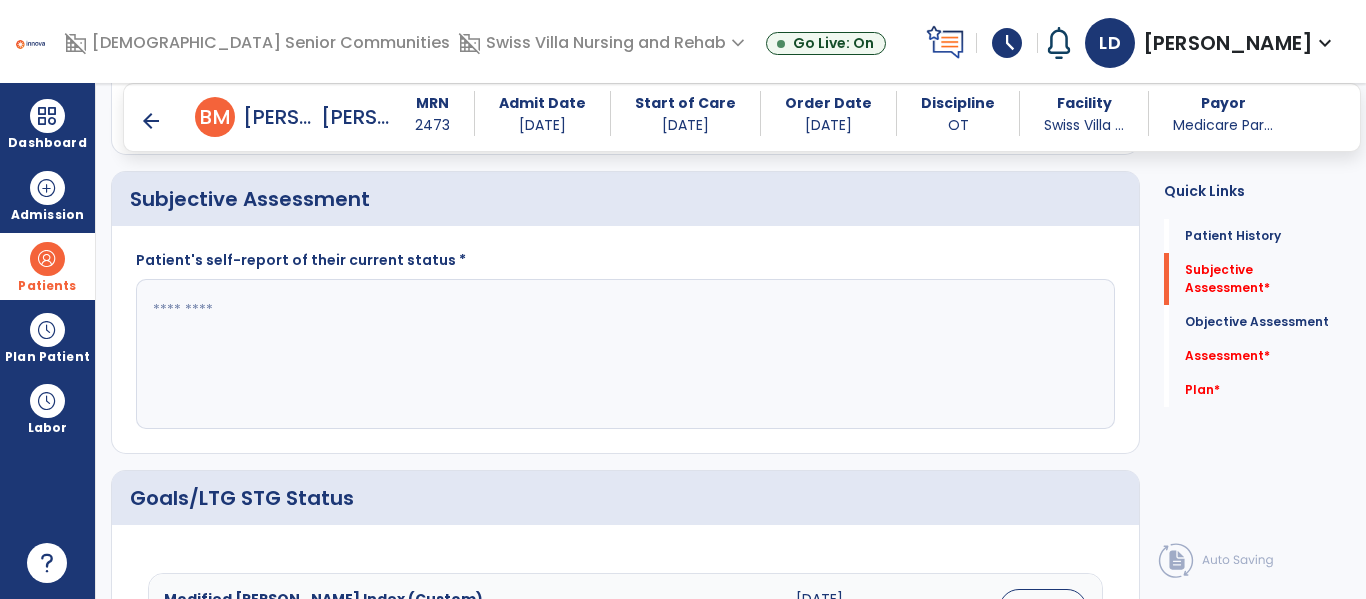 click 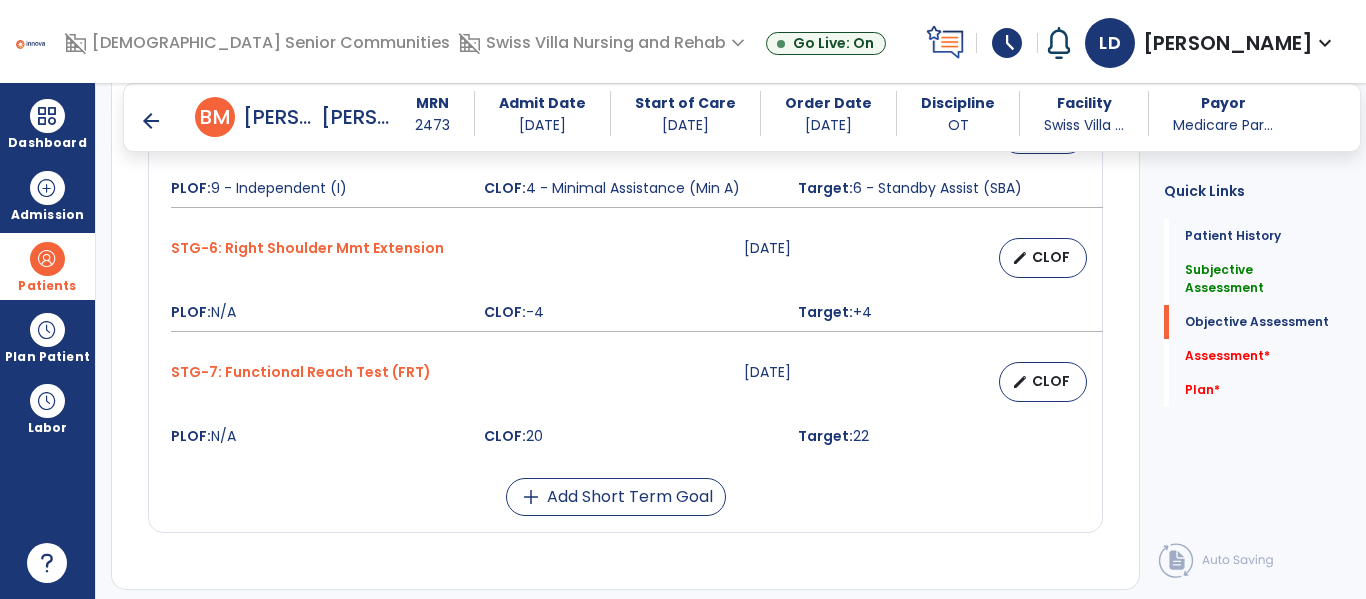 scroll, scrollTop: 1606, scrollLeft: 0, axis: vertical 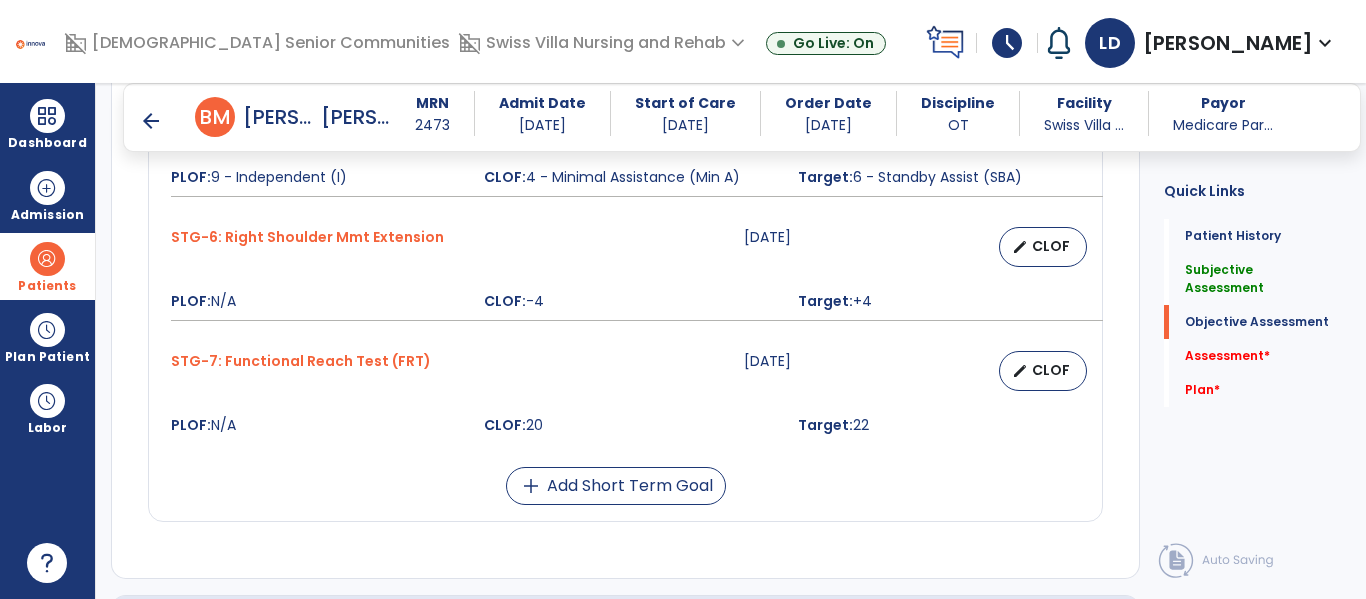 type on "**********" 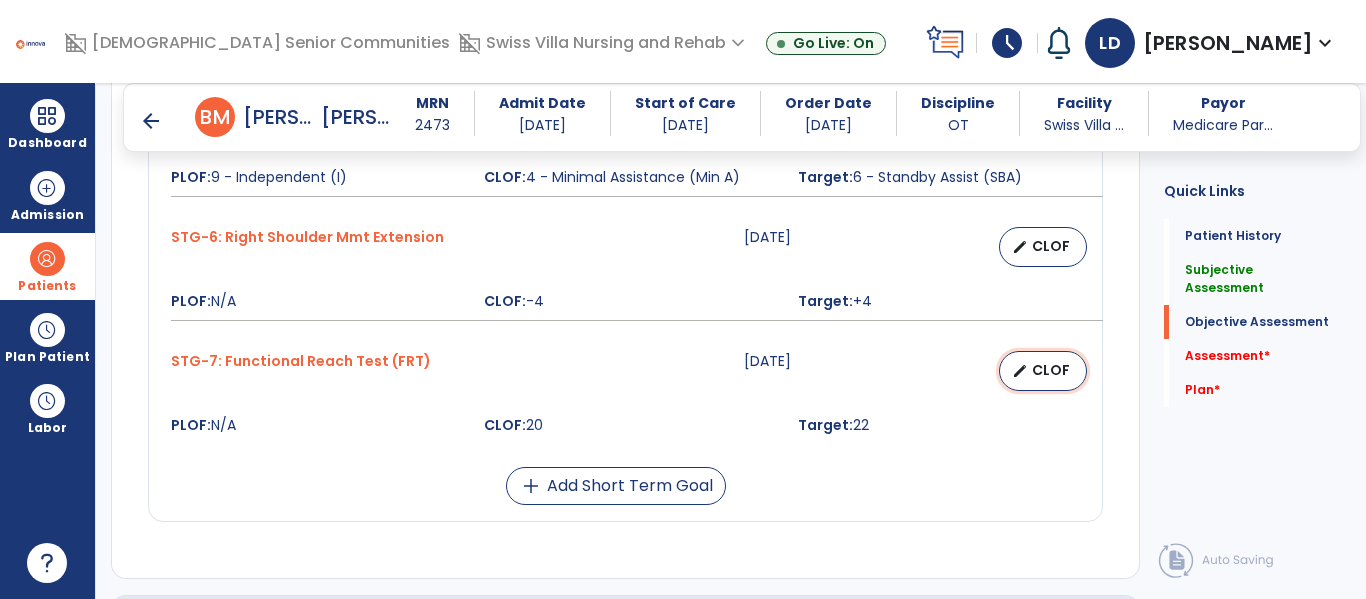 click on "CLOF" at bounding box center [1051, 370] 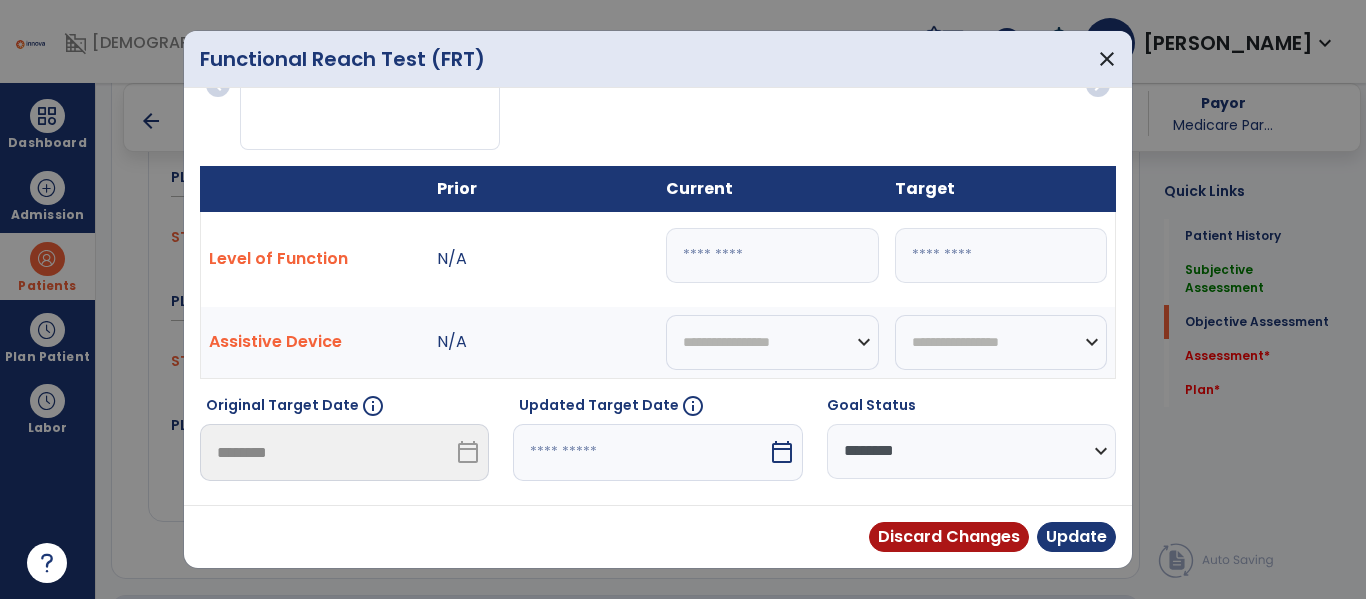 scroll, scrollTop: 0, scrollLeft: 0, axis: both 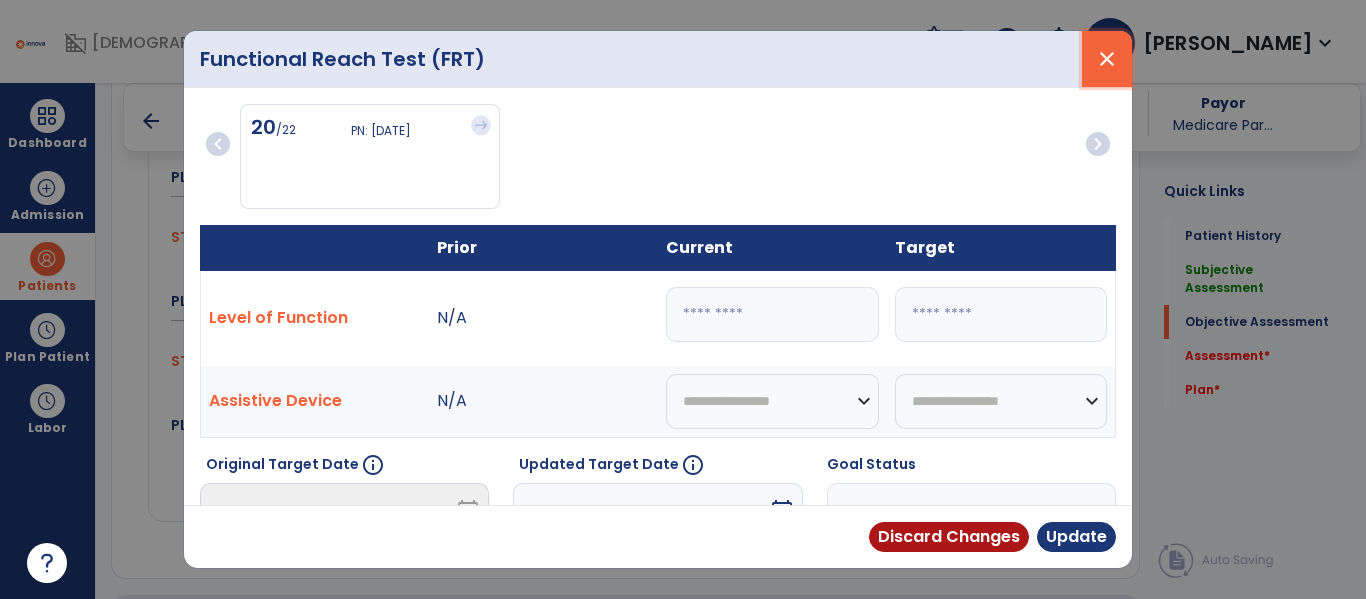 click on "close" at bounding box center (1107, 59) 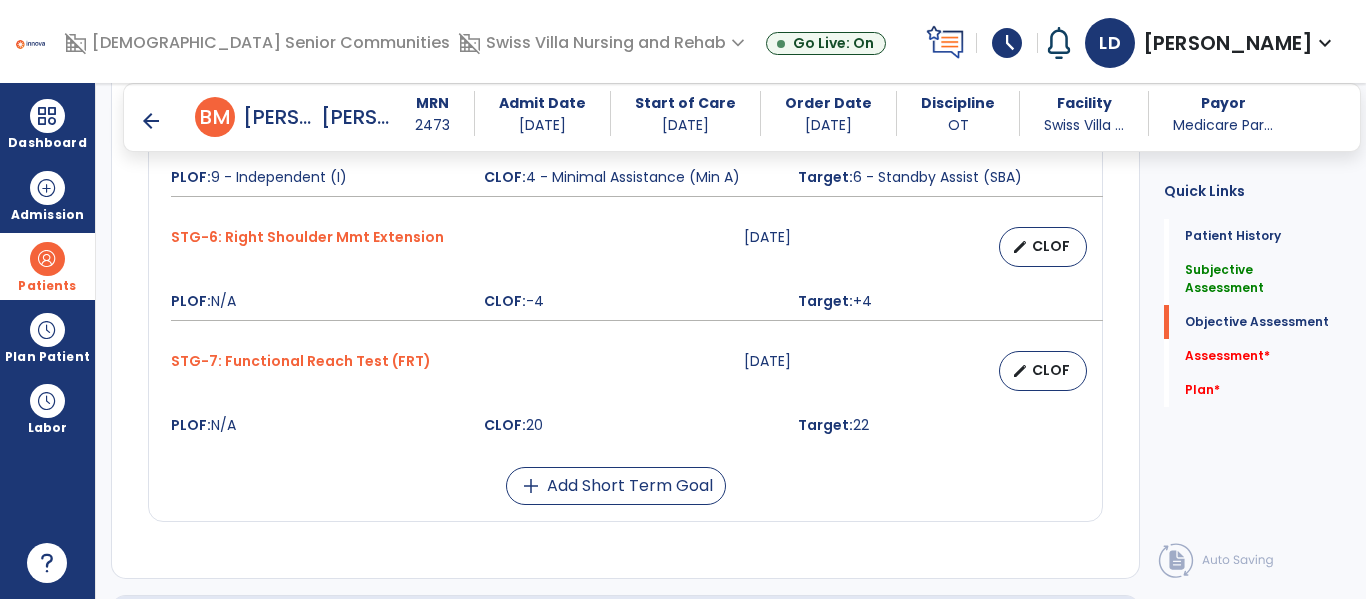 click at bounding box center [47, 259] 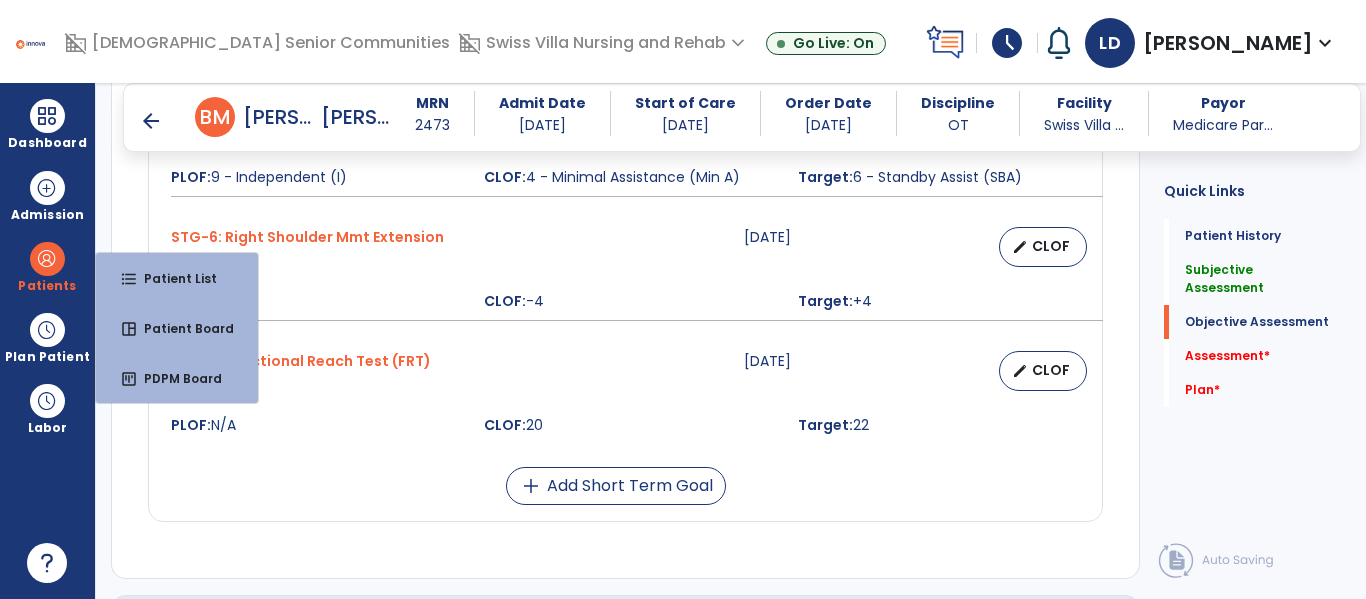 click on "STG-6: Right Shoulder Mmt Extension  [DATE]   edit   CLOF PLOF:  N/A  CLOF:  -4  Target:  +4" at bounding box center [625, 274] 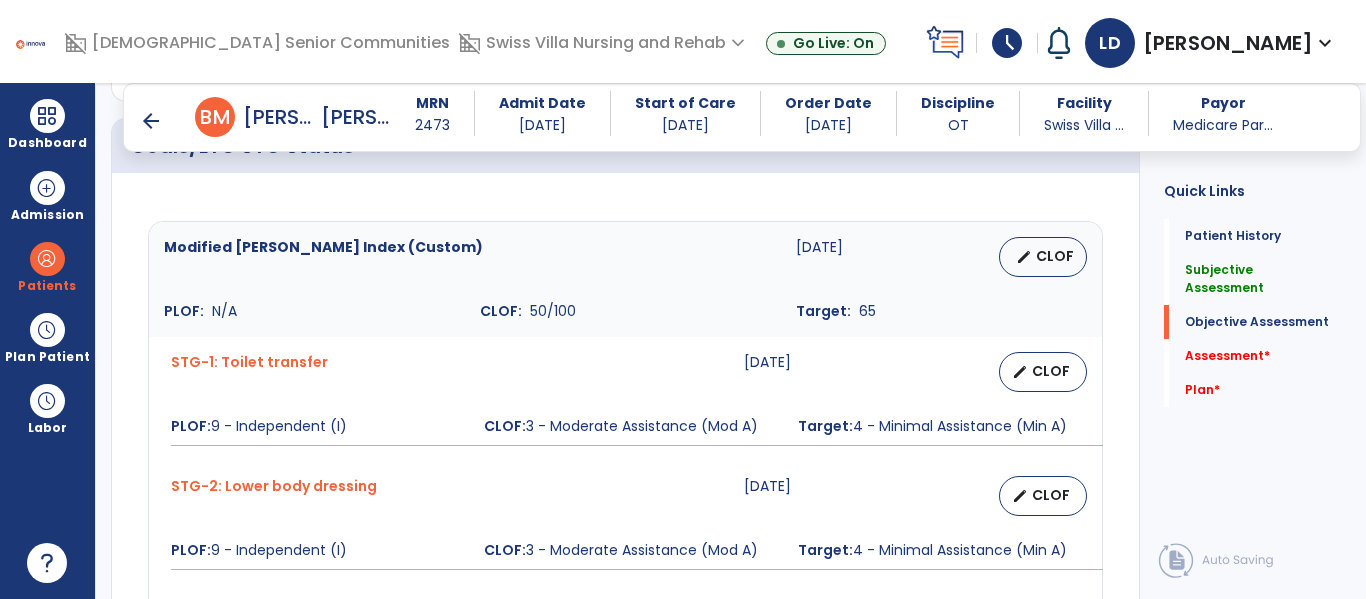 scroll, scrollTop: 790, scrollLeft: 0, axis: vertical 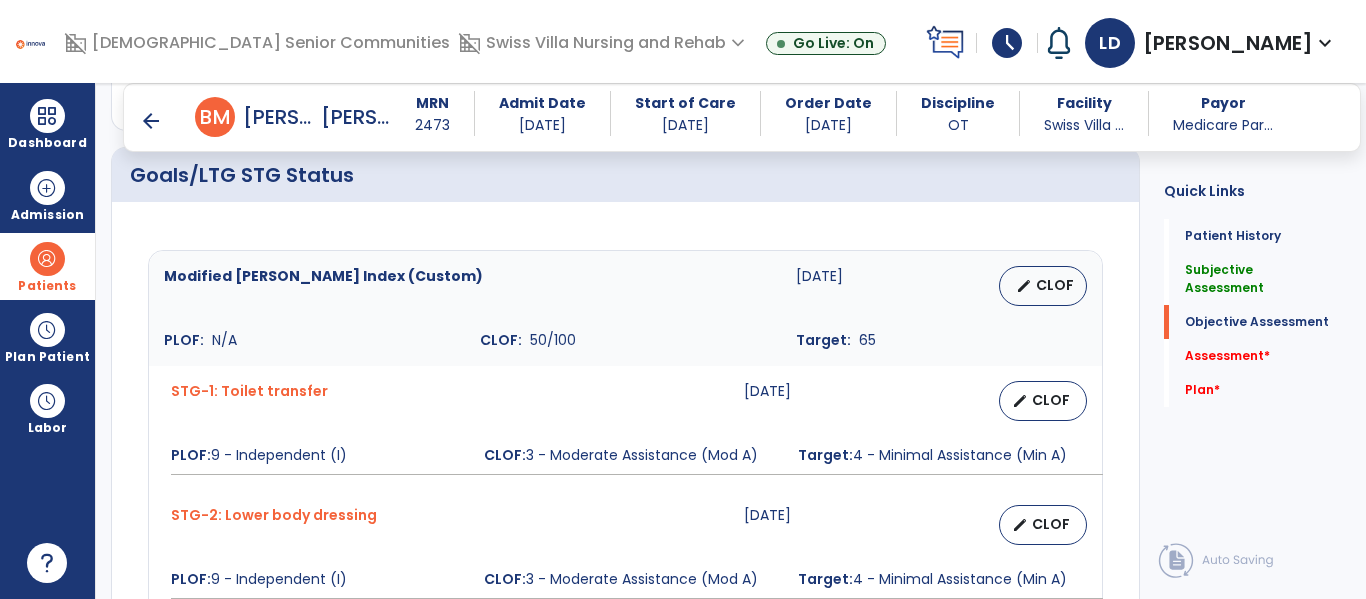click at bounding box center (47, 259) 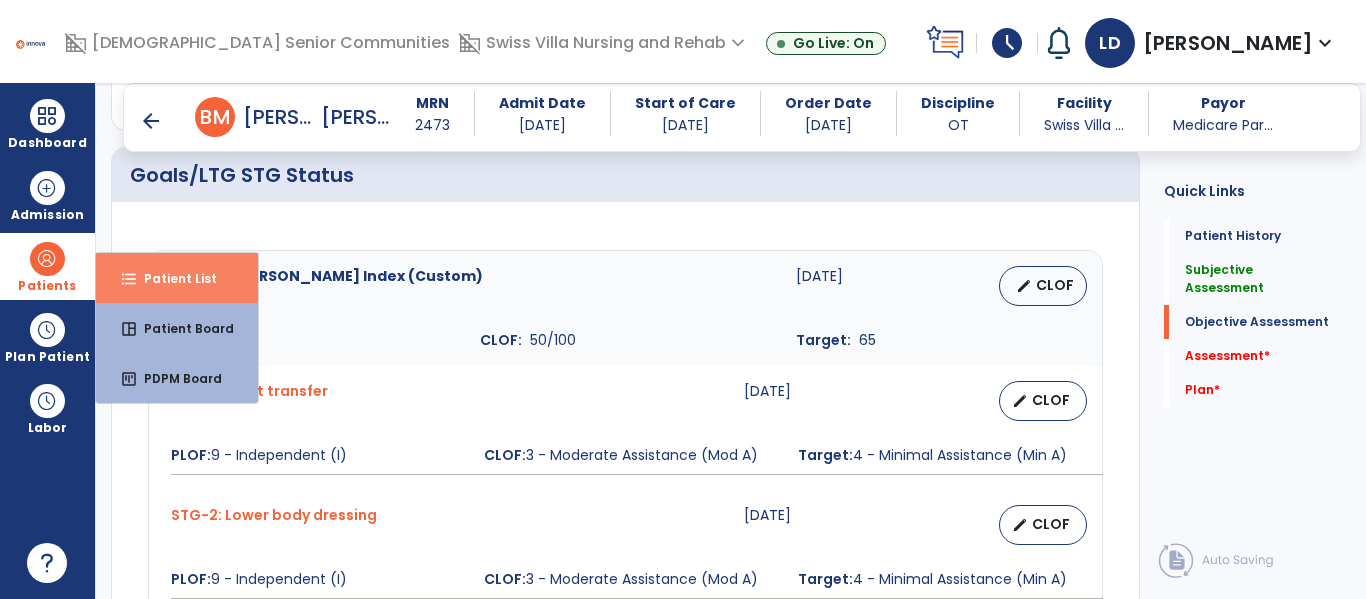 click on "format_list_bulleted  Patient List" at bounding box center (177, 278) 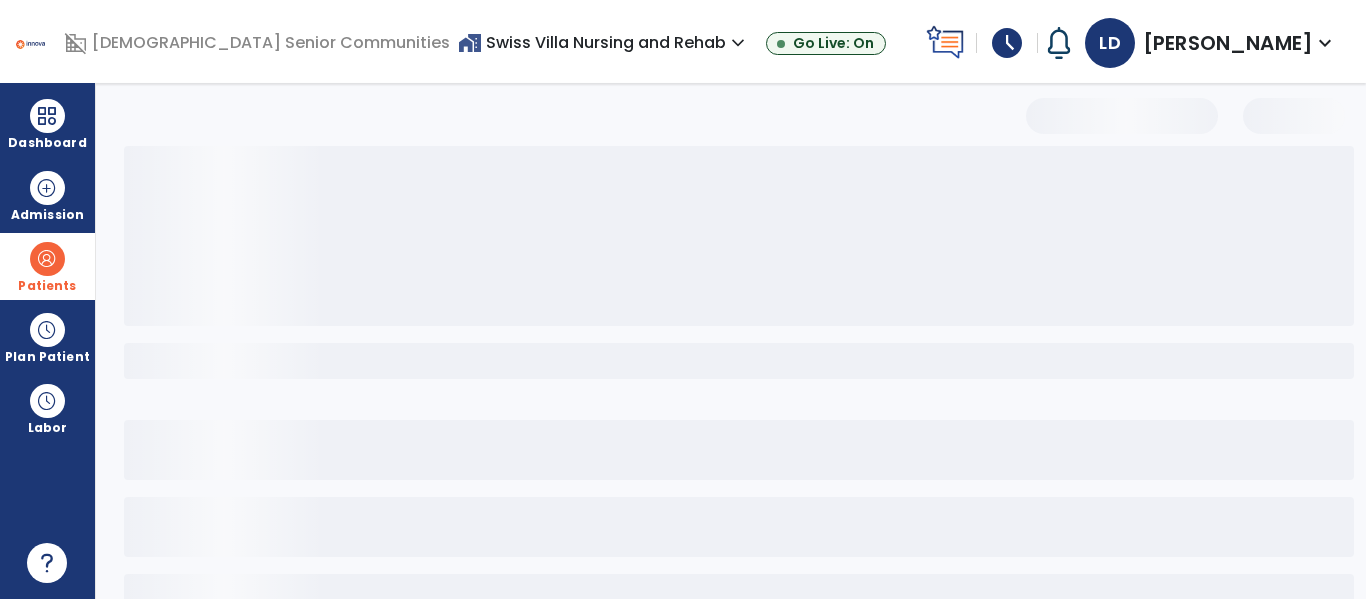 scroll, scrollTop: 144, scrollLeft: 0, axis: vertical 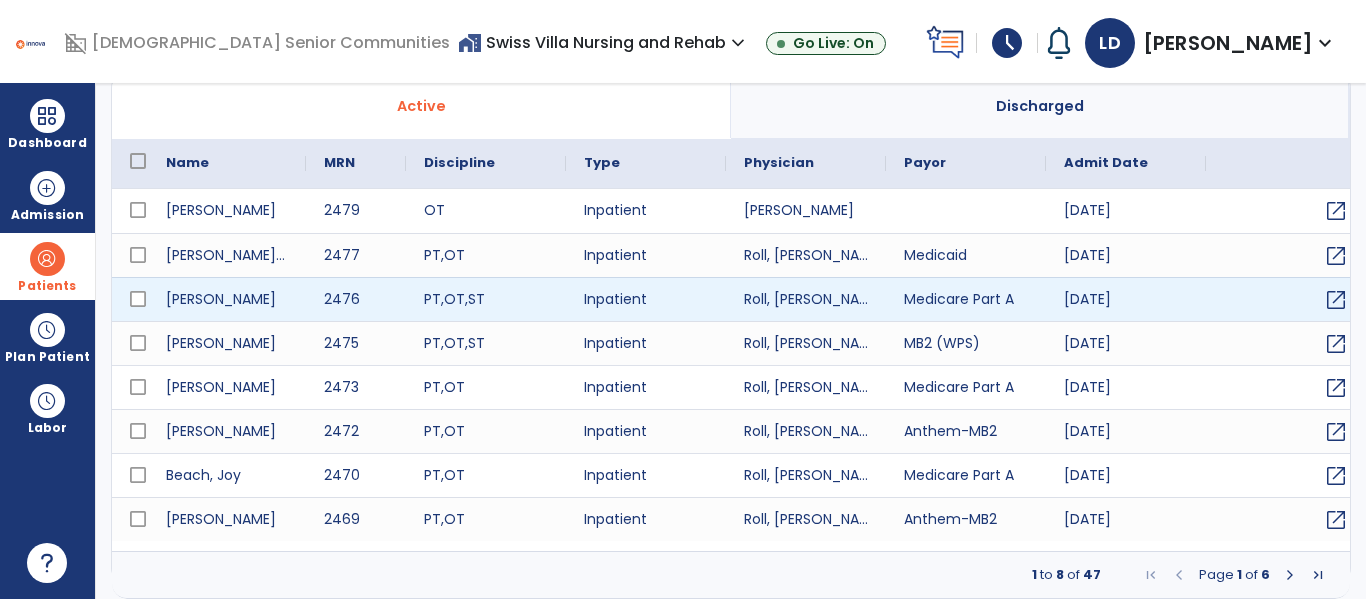 select on "***" 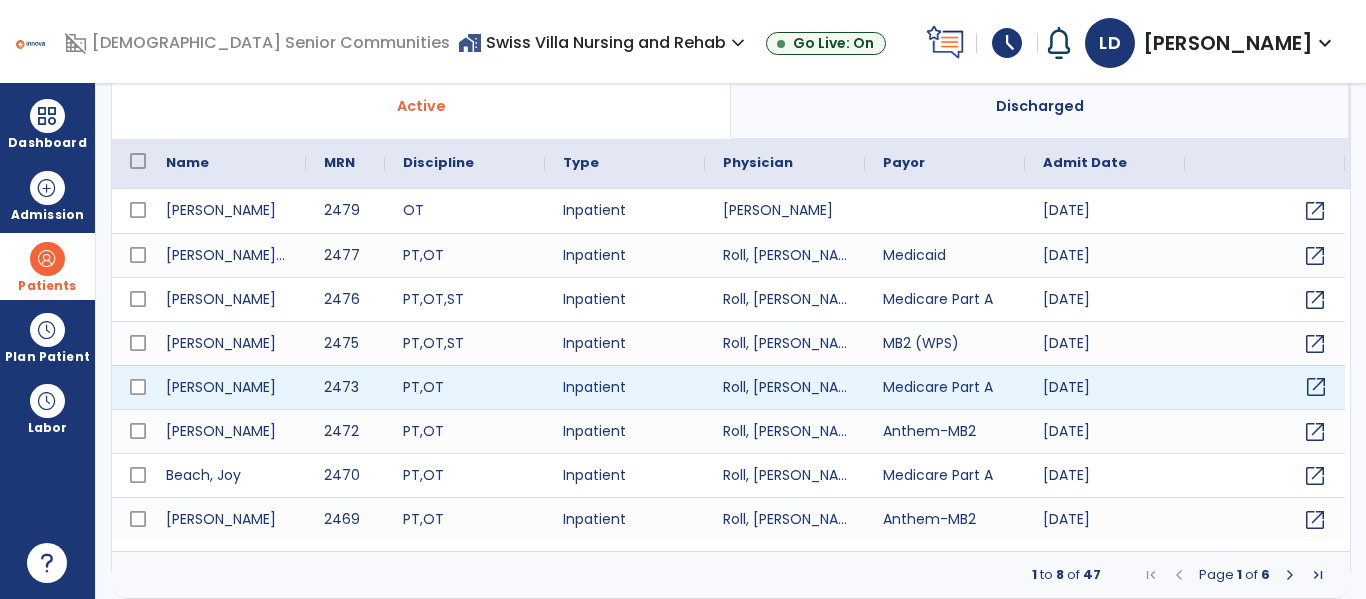 click on "open_in_new" at bounding box center (1316, 387) 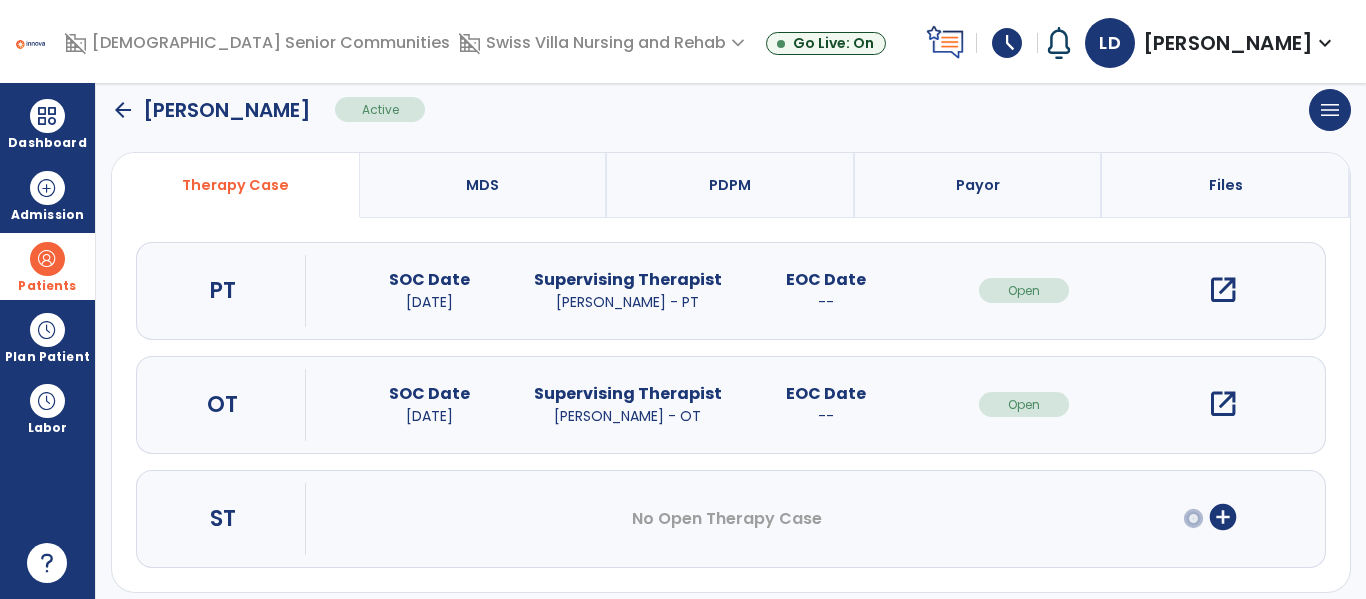 scroll, scrollTop: 162, scrollLeft: 0, axis: vertical 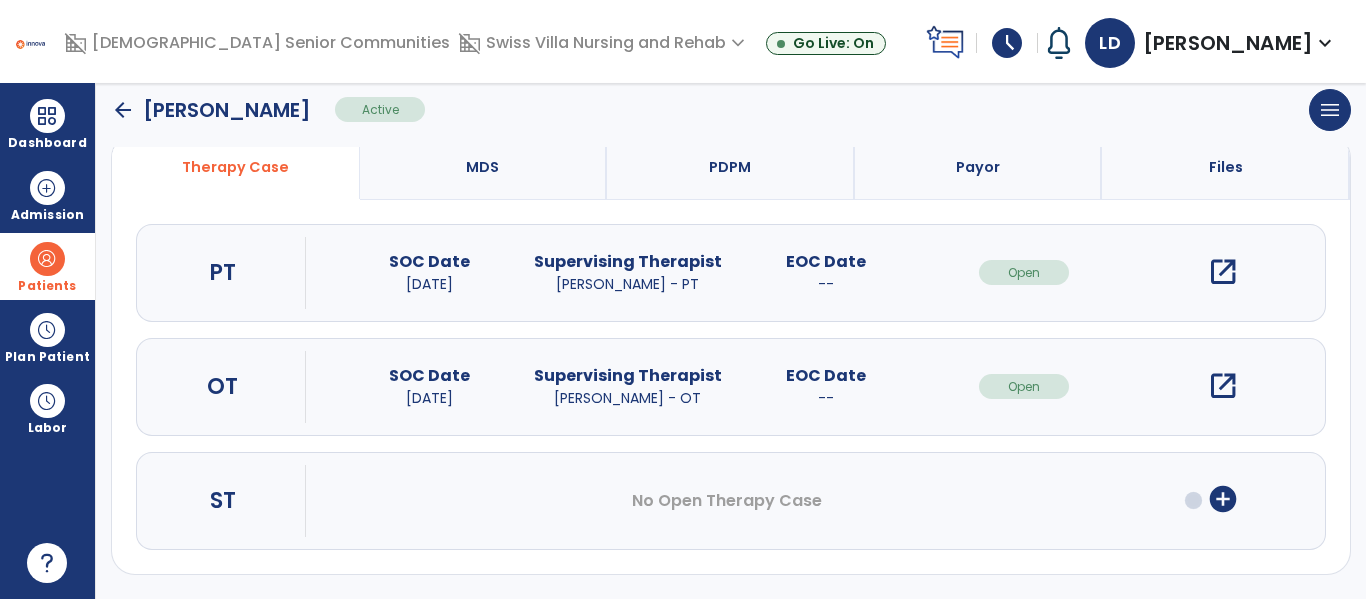 click on "open_in_new" at bounding box center (1223, 386) 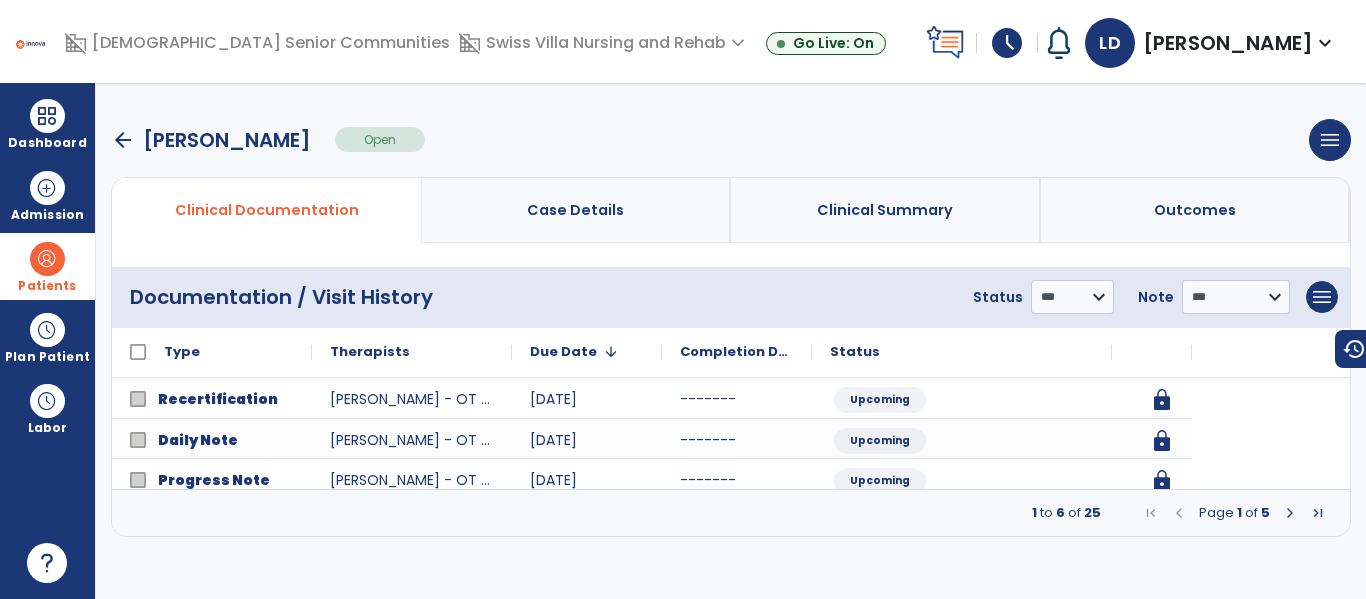 scroll, scrollTop: 0, scrollLeft: 0, axis: both 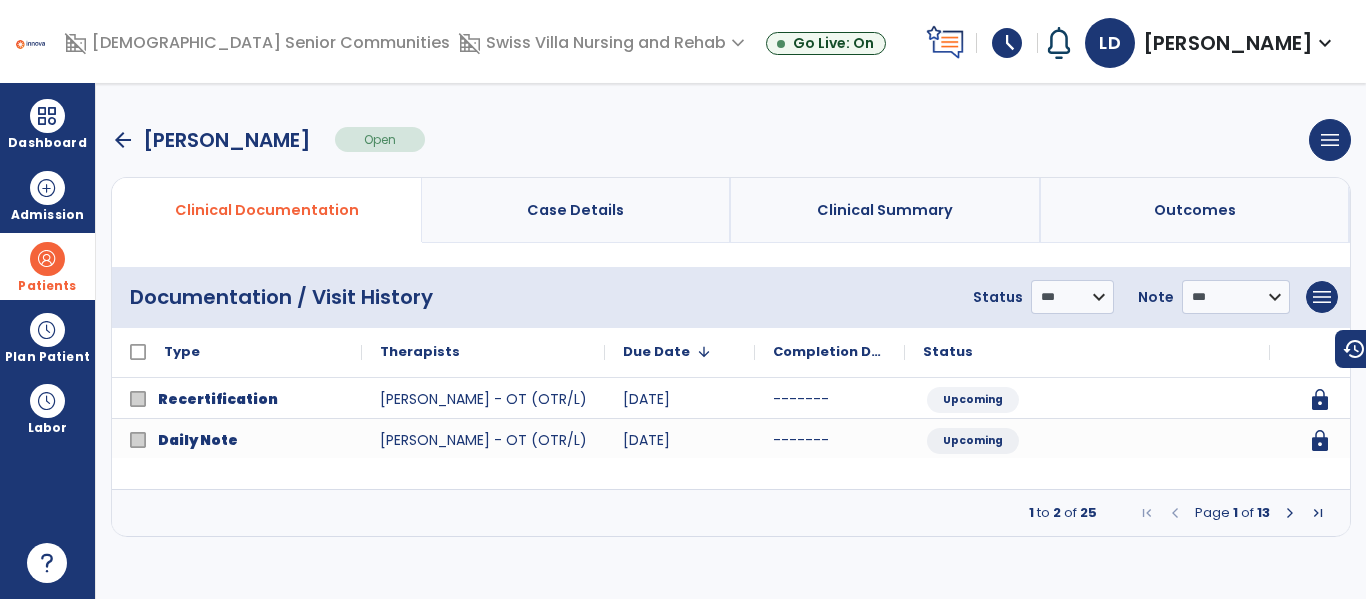 click at bounding box center (1290, 513) 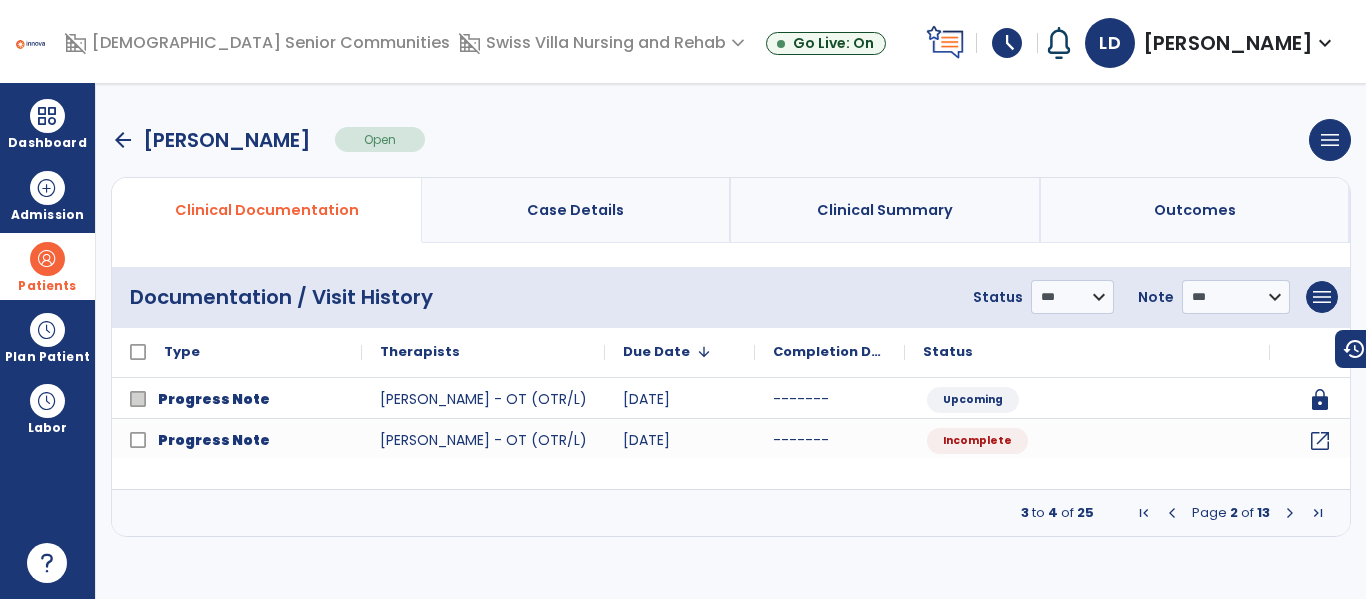 click at bounding box center (1290, 513) 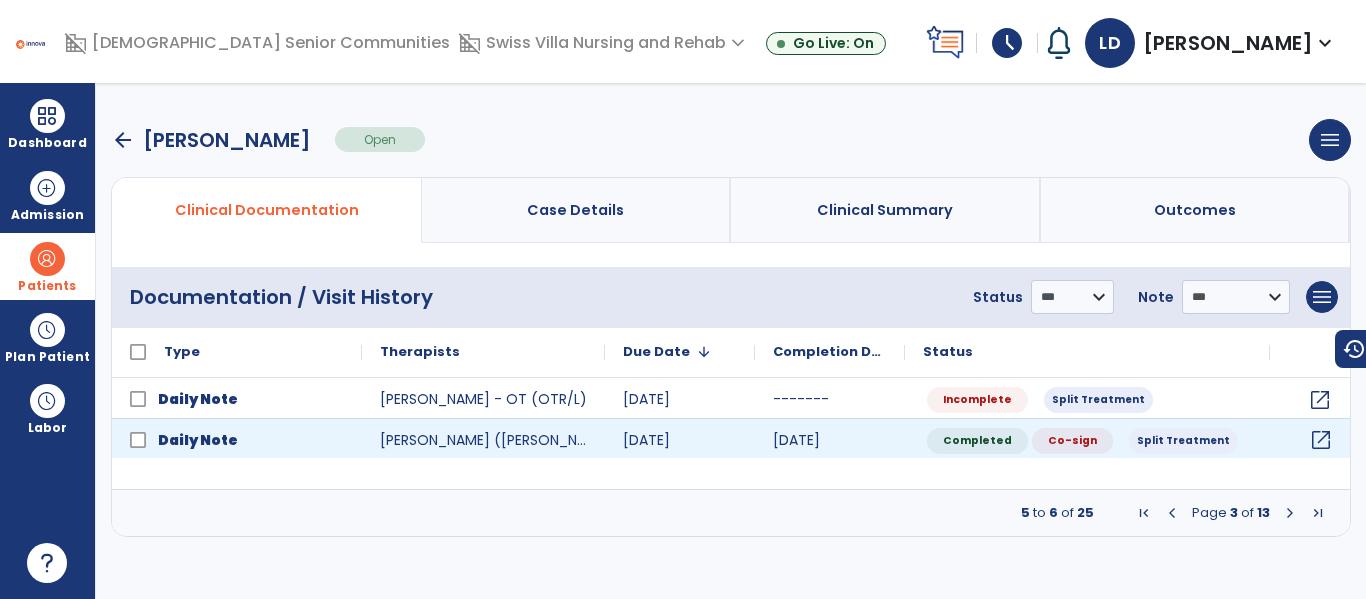 click on "open_in_new" 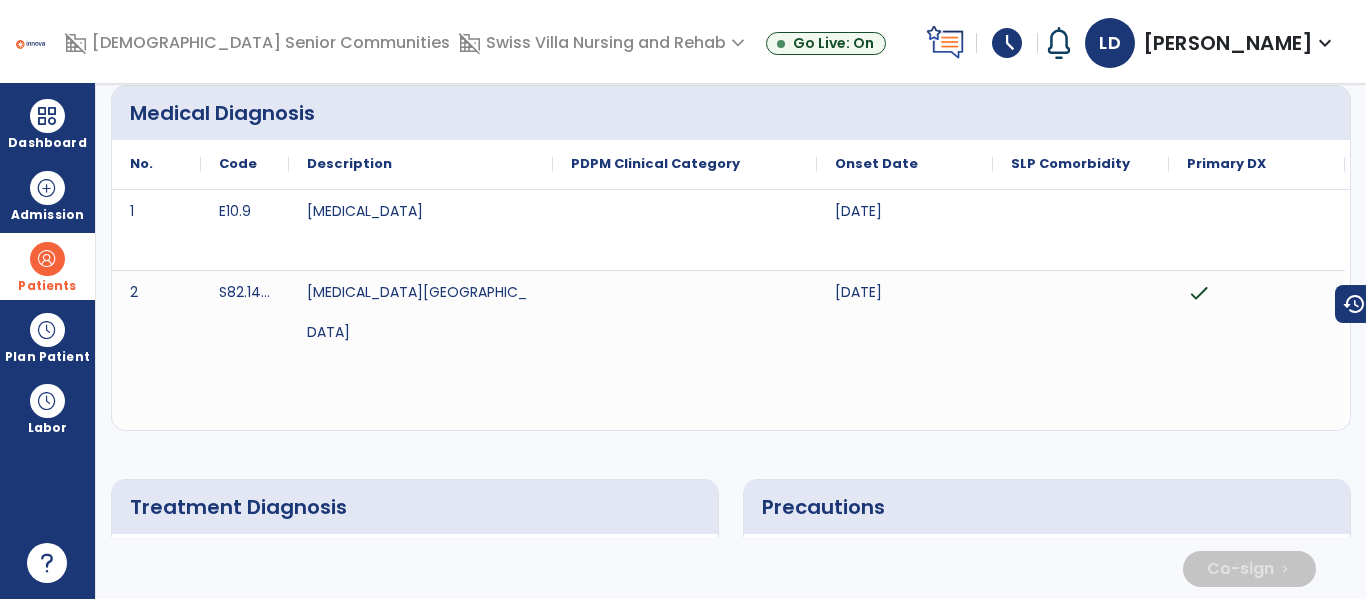 scroll, scrollTop: 0, scrollLeft: 0, axis: both 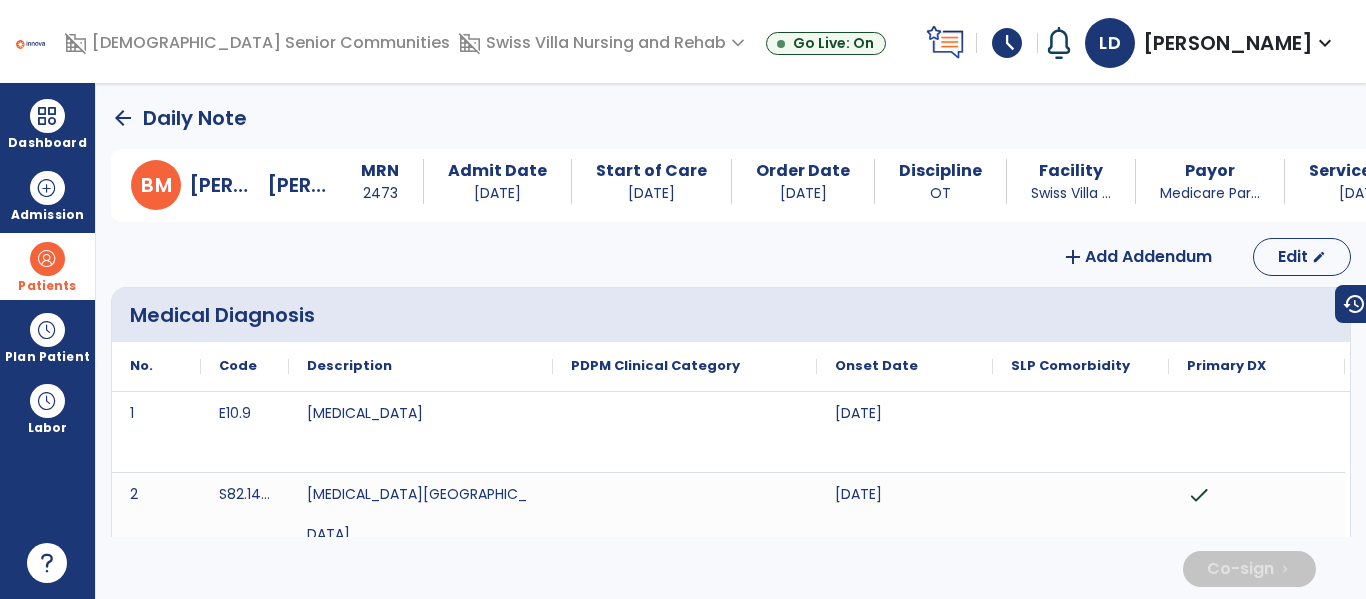 click on "arrow_back" 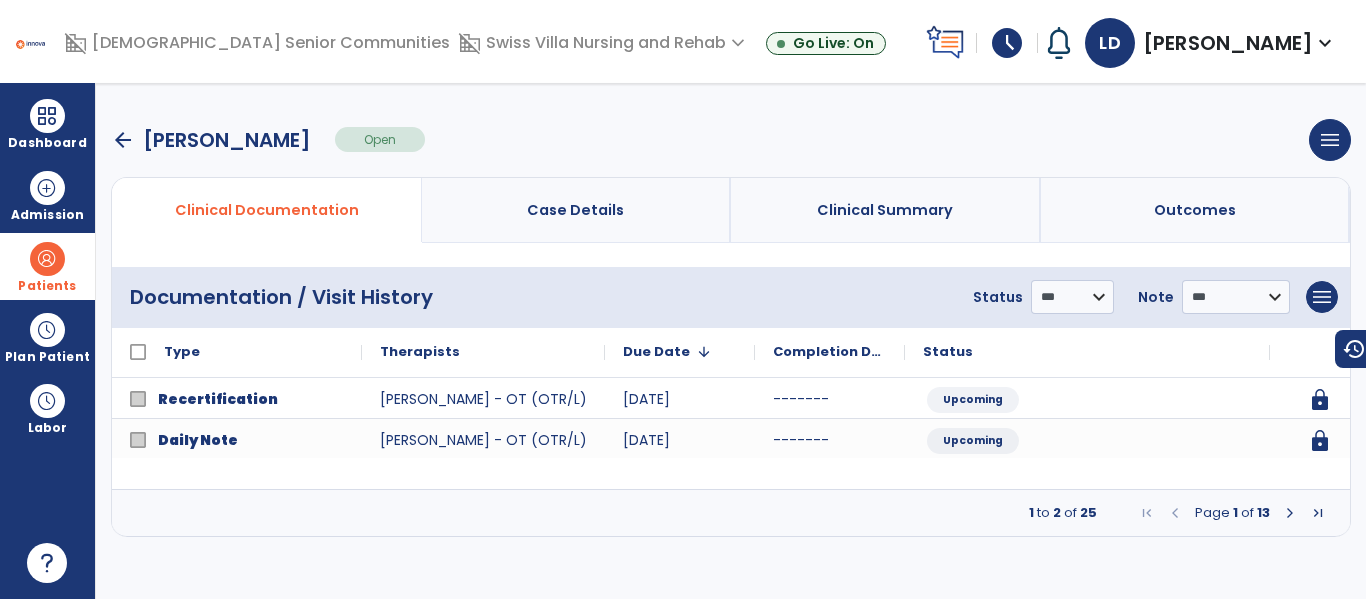 click at bounding box center [1290, 513] 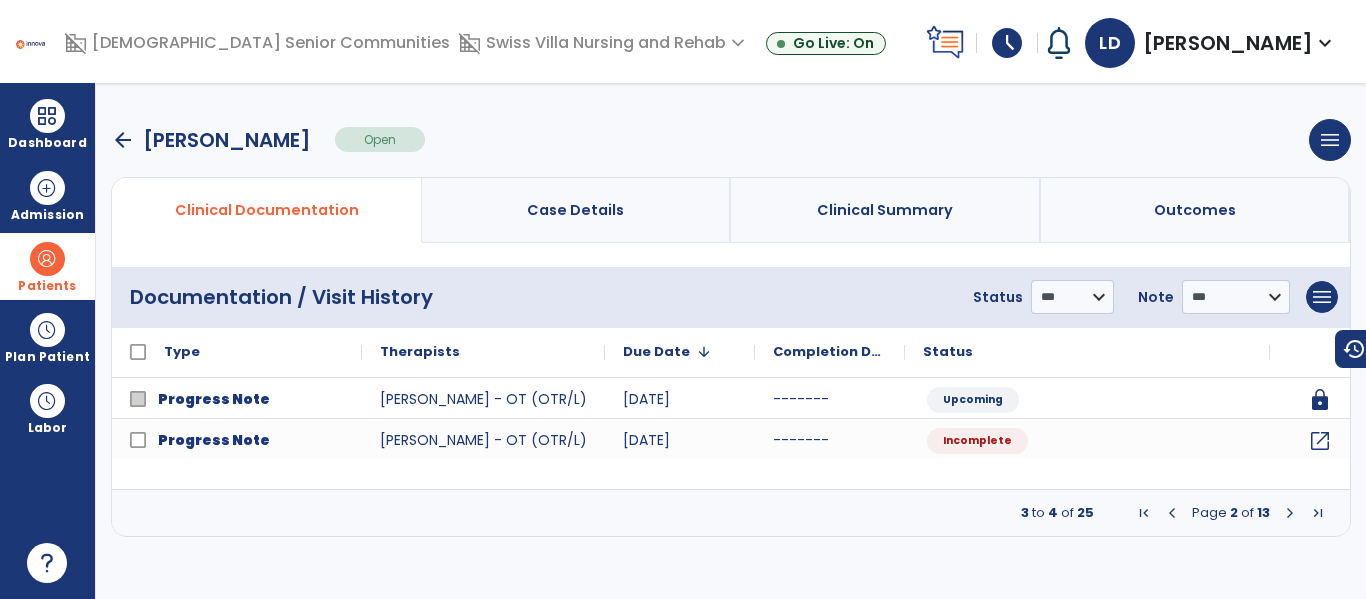 click at bounding box center [1290, 513] 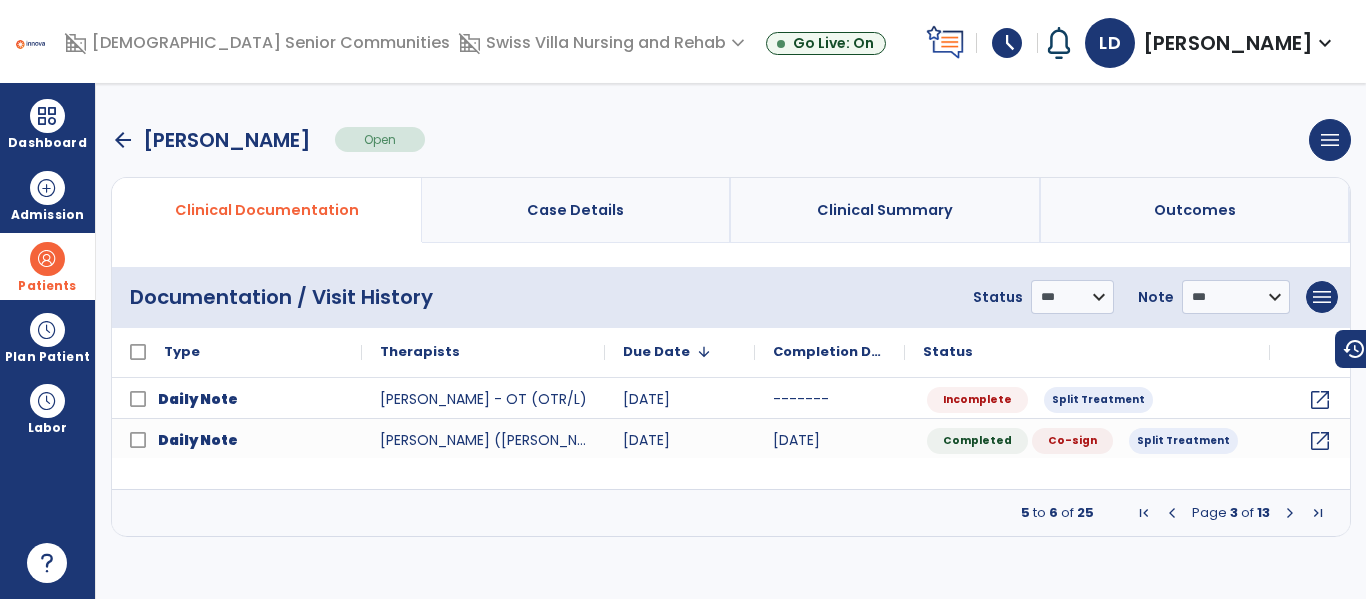 click at bounding box center [1290, 513] 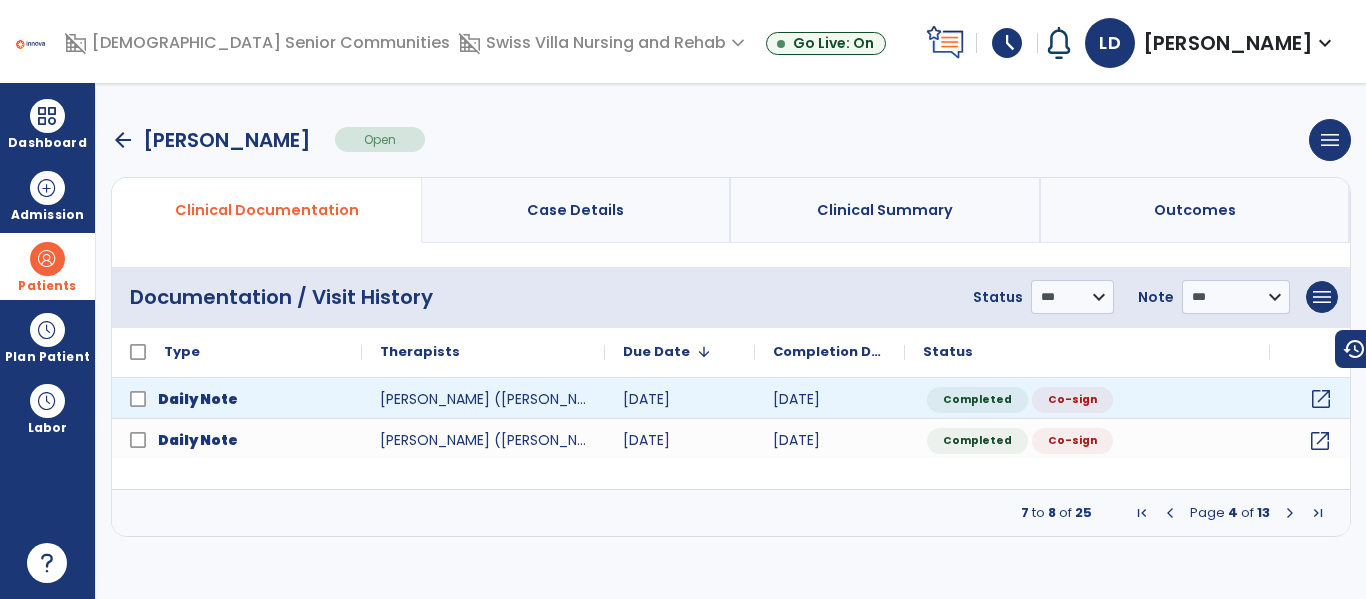 click on "open_in_new" 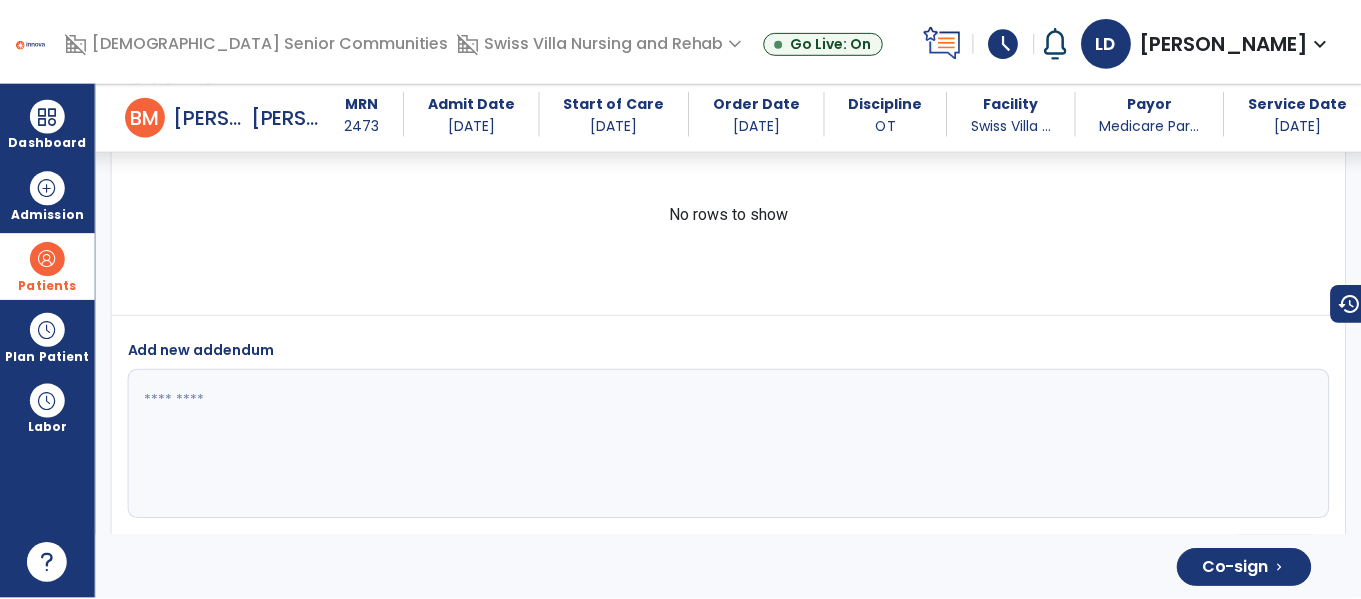 scroll, scrollTop: 4518, scrollLeft: 0, axis: vertical 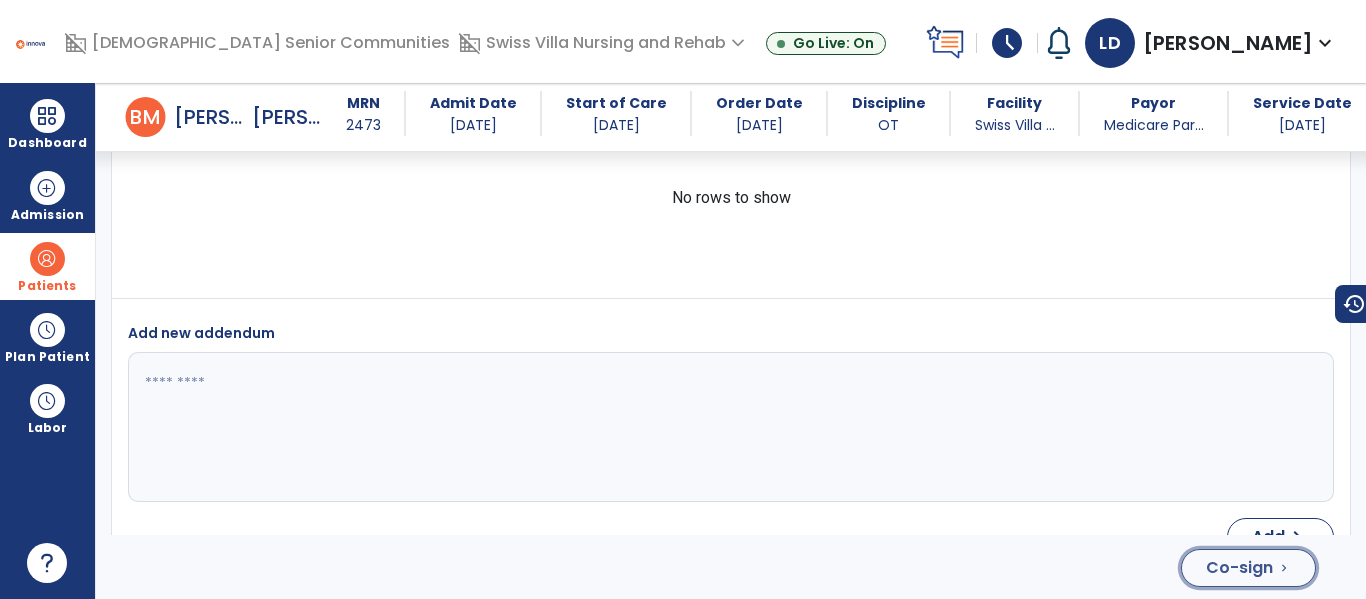 click on "Co-sign" 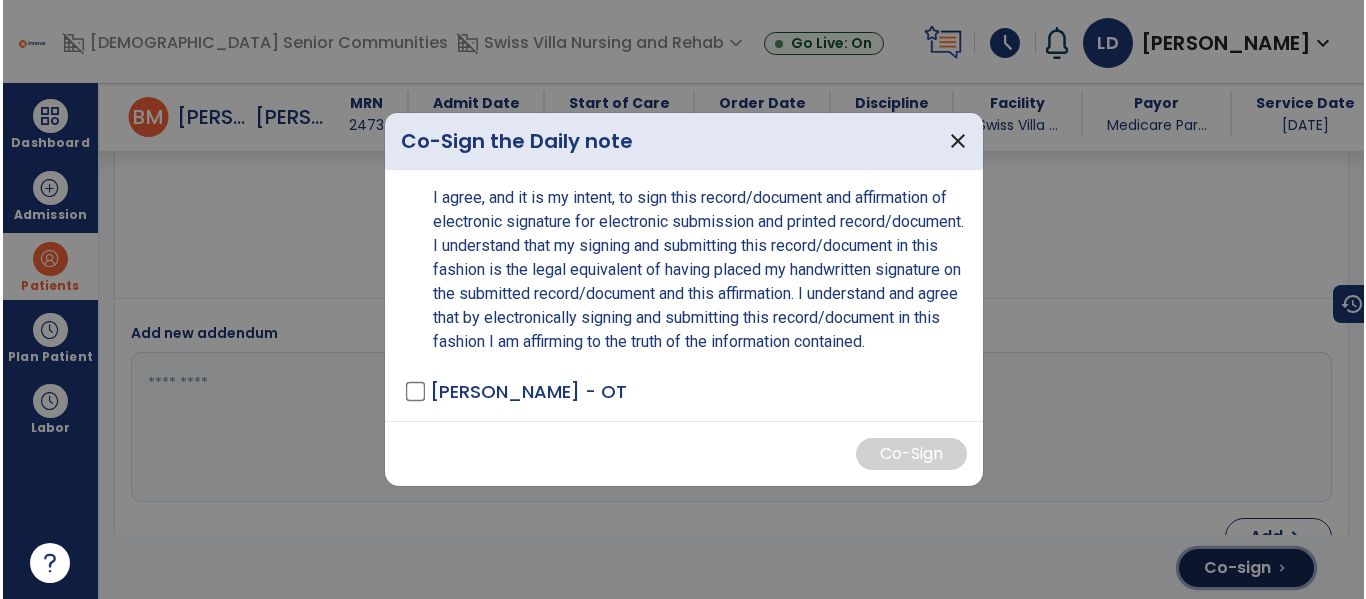 scroll, scrollTop: 4518, scrollLeft: 0, axis: vertical 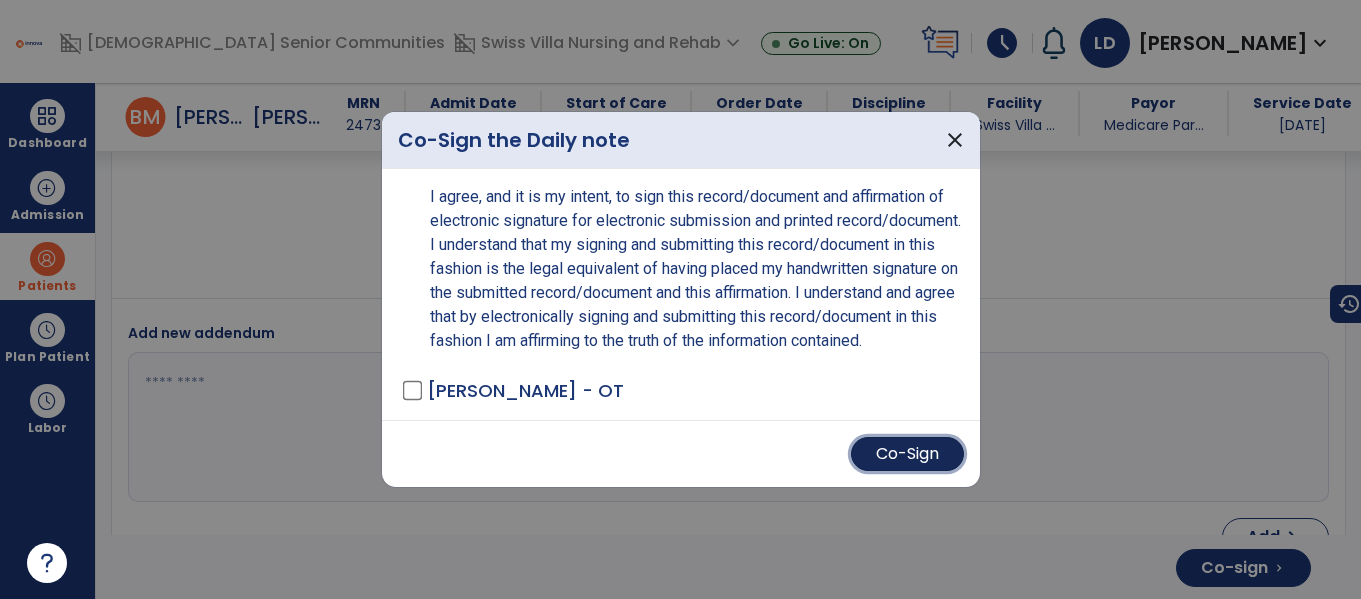 click on "Co-Sign" at bounding box center (907, 454) 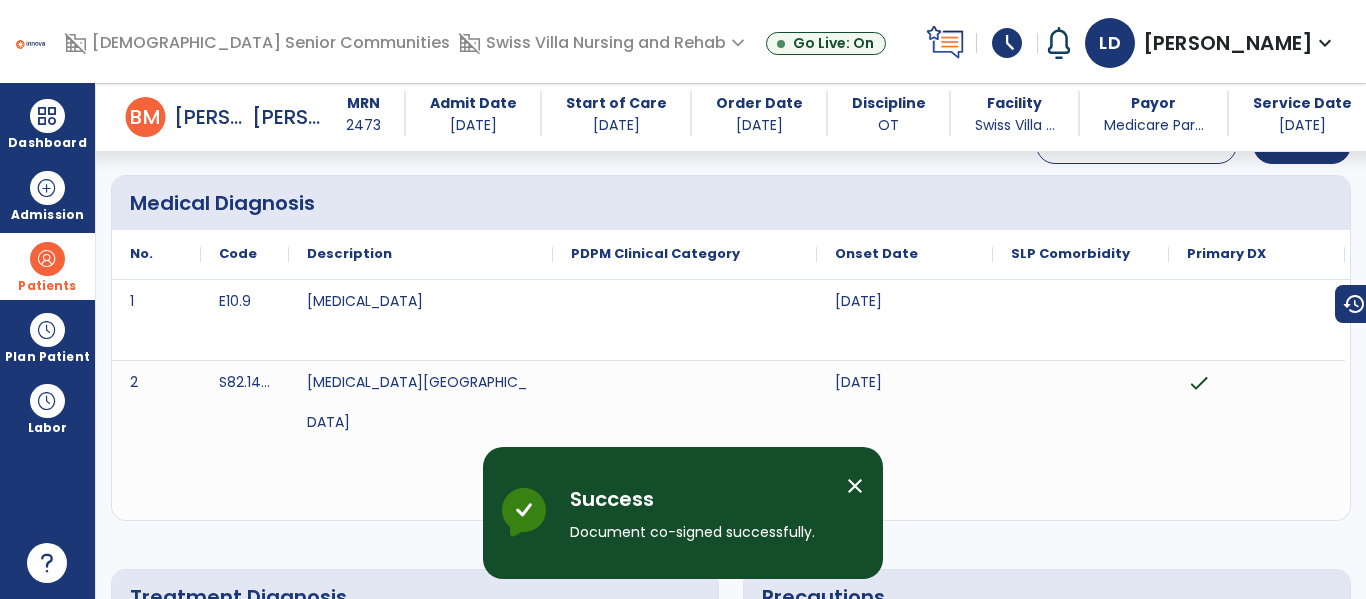 scroll, scrollTop: 0, scrollLeft: 0, axis: both 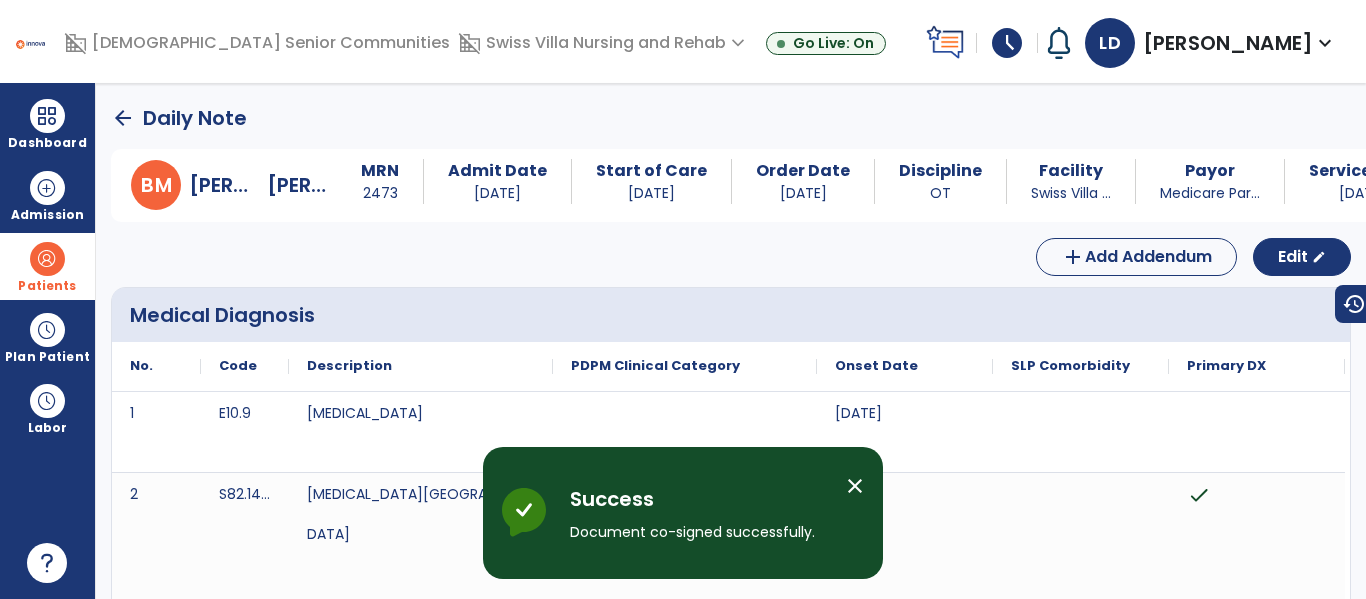 click on "arrow_back" 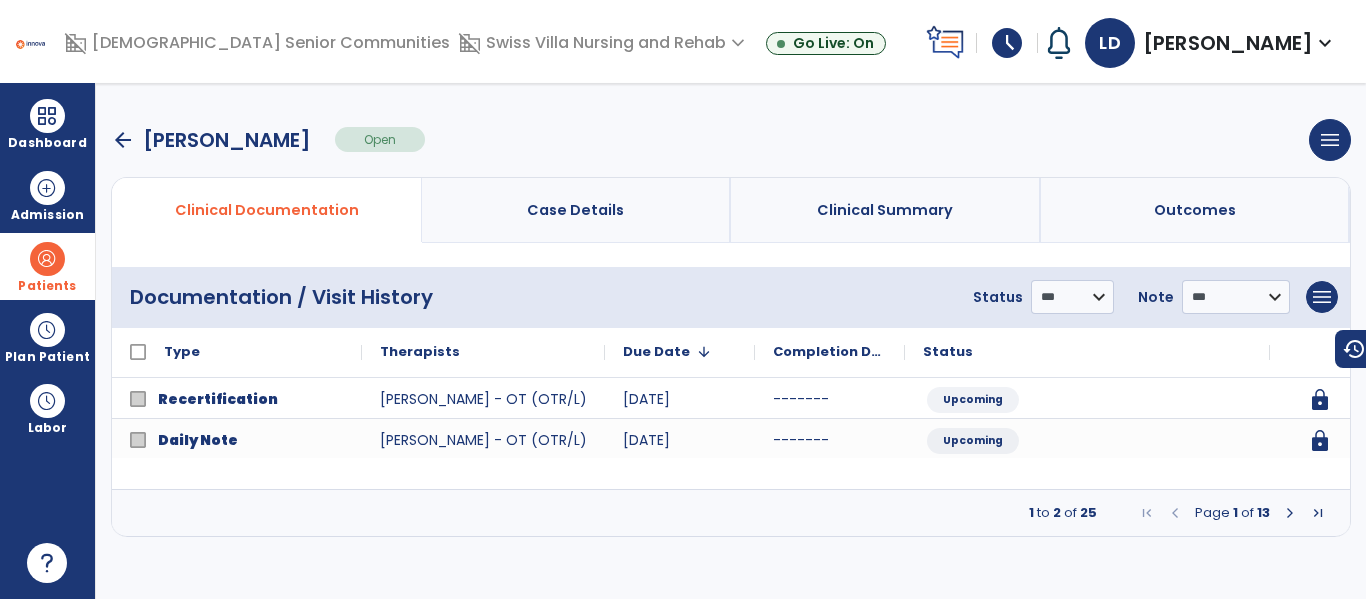 click at bounding box center (1290, 513) 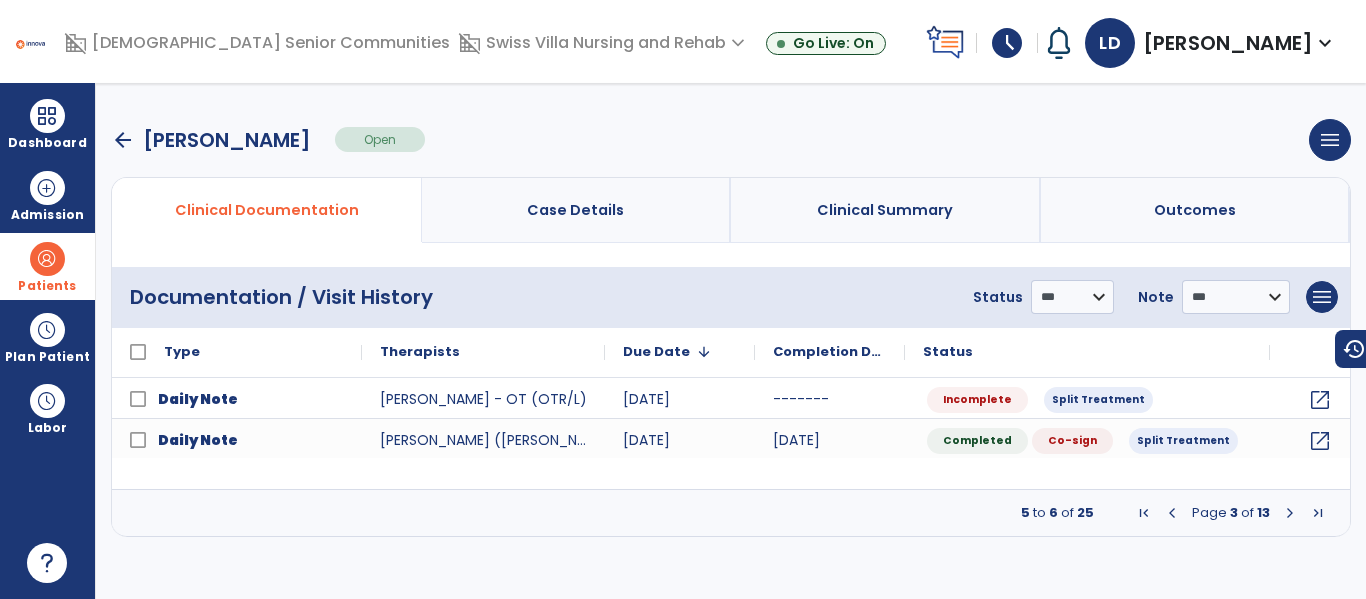 click at bounding box center [1290, 513] 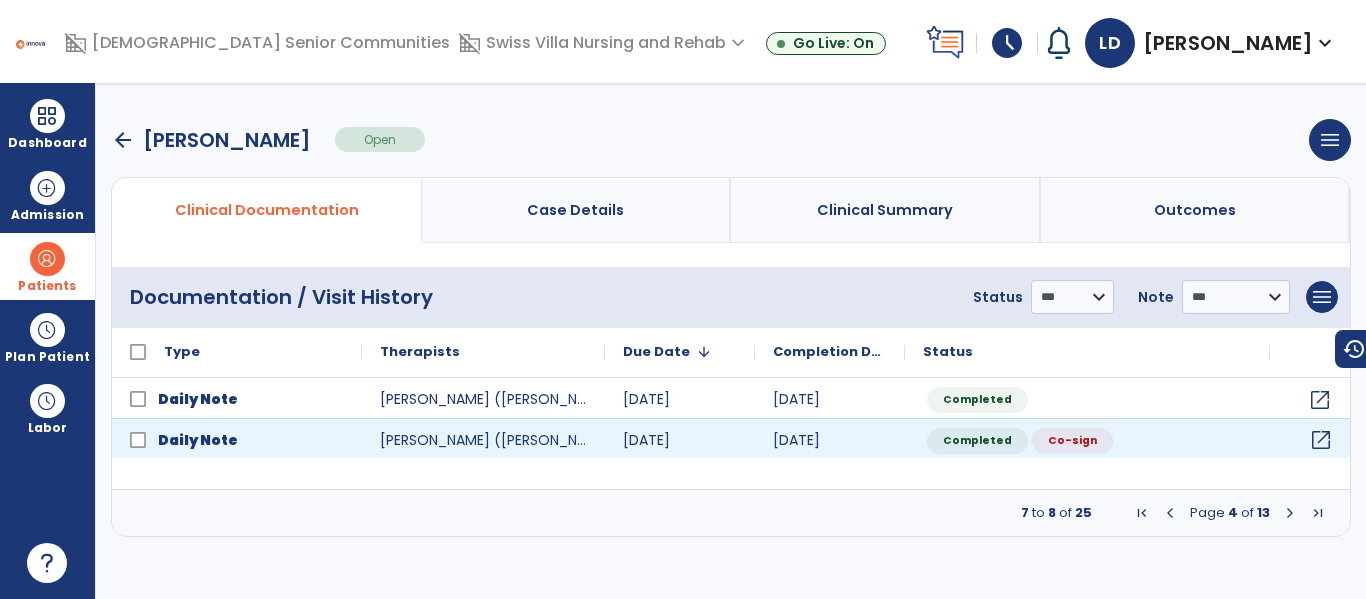 click on "open_in_new" 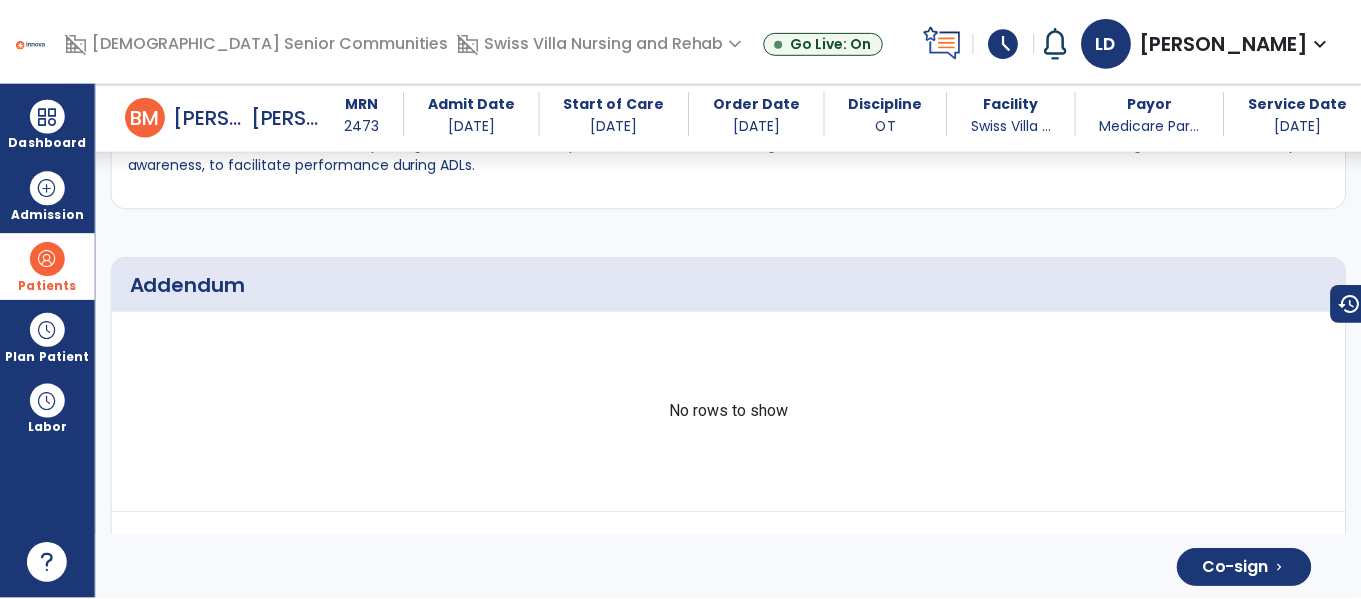scroll, scrollTop: 4702, scrollLeft: 0, axis: vertical 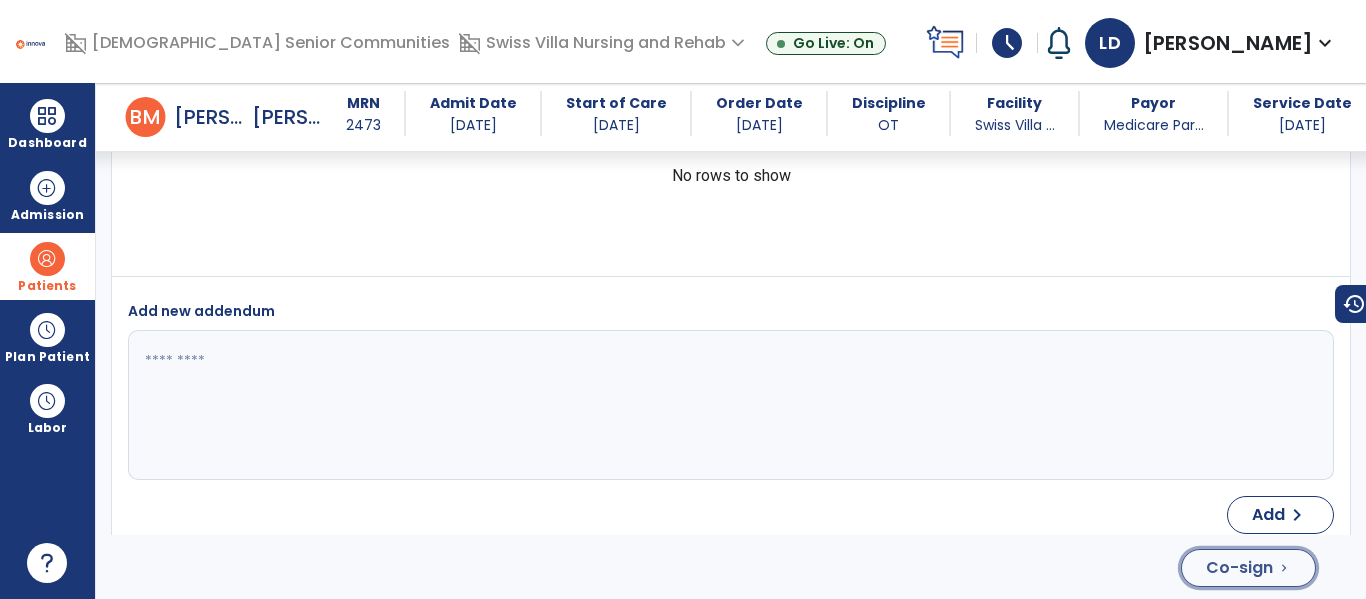 click on "Co-sign" 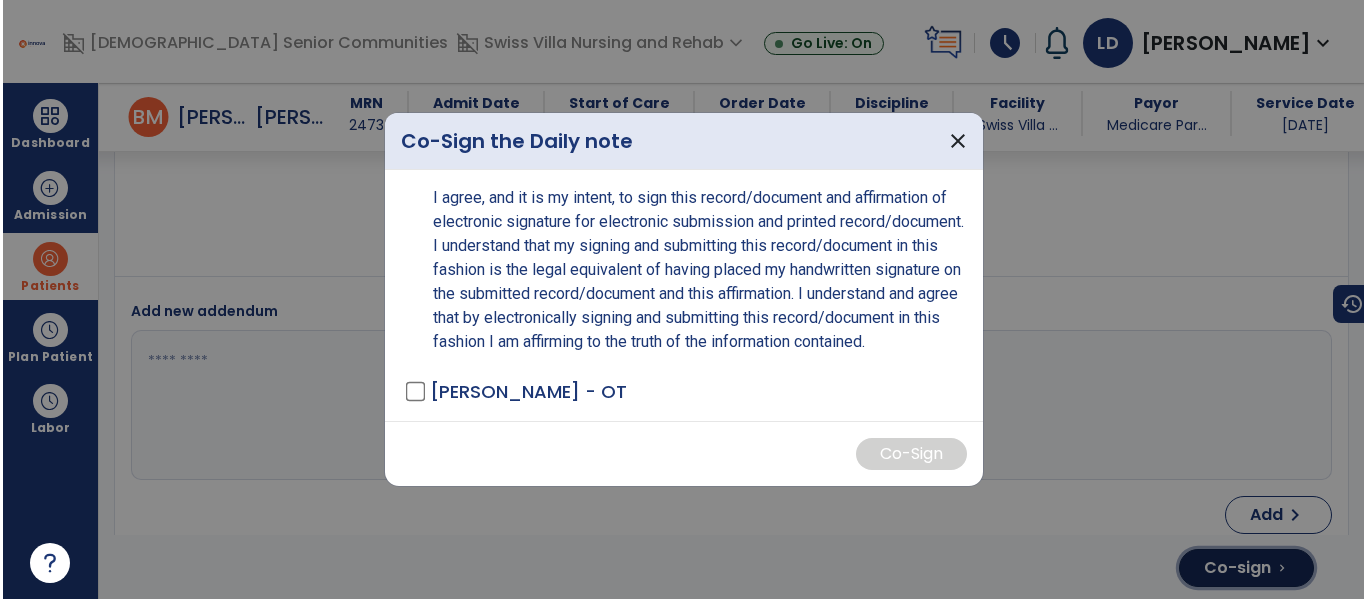 scroll, scrollTop: 4702, scrollLeft: 0, axis: vertical 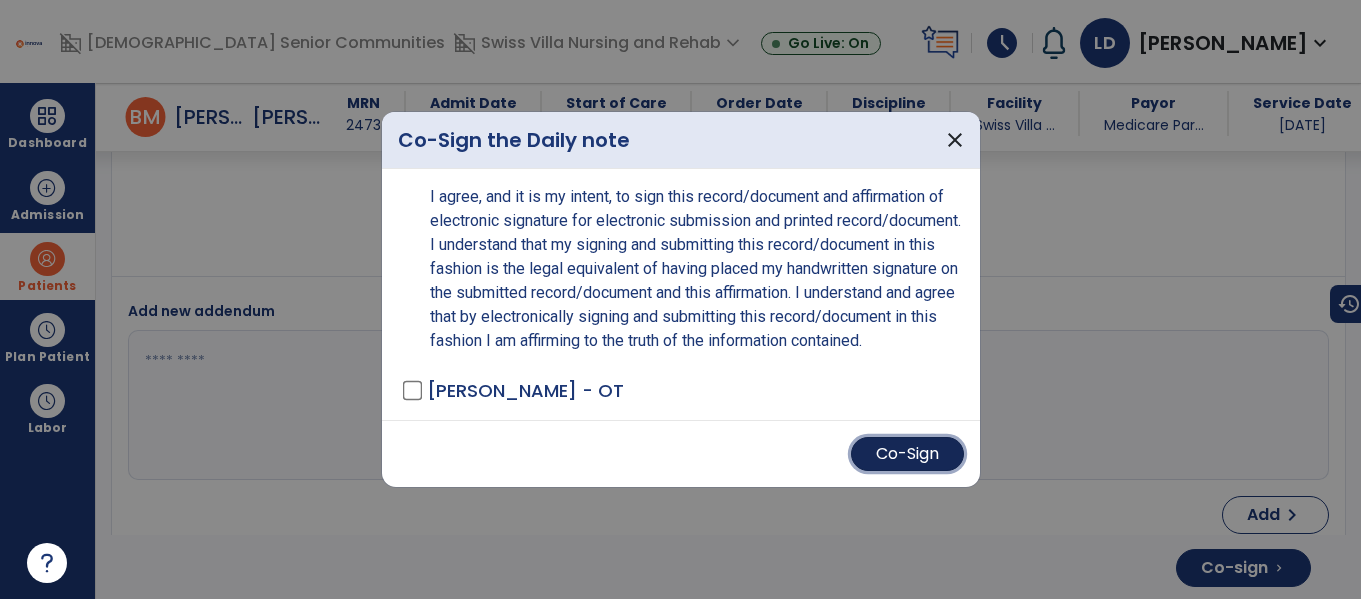 click on "Co-Sign" at bounding box center [907, 454] 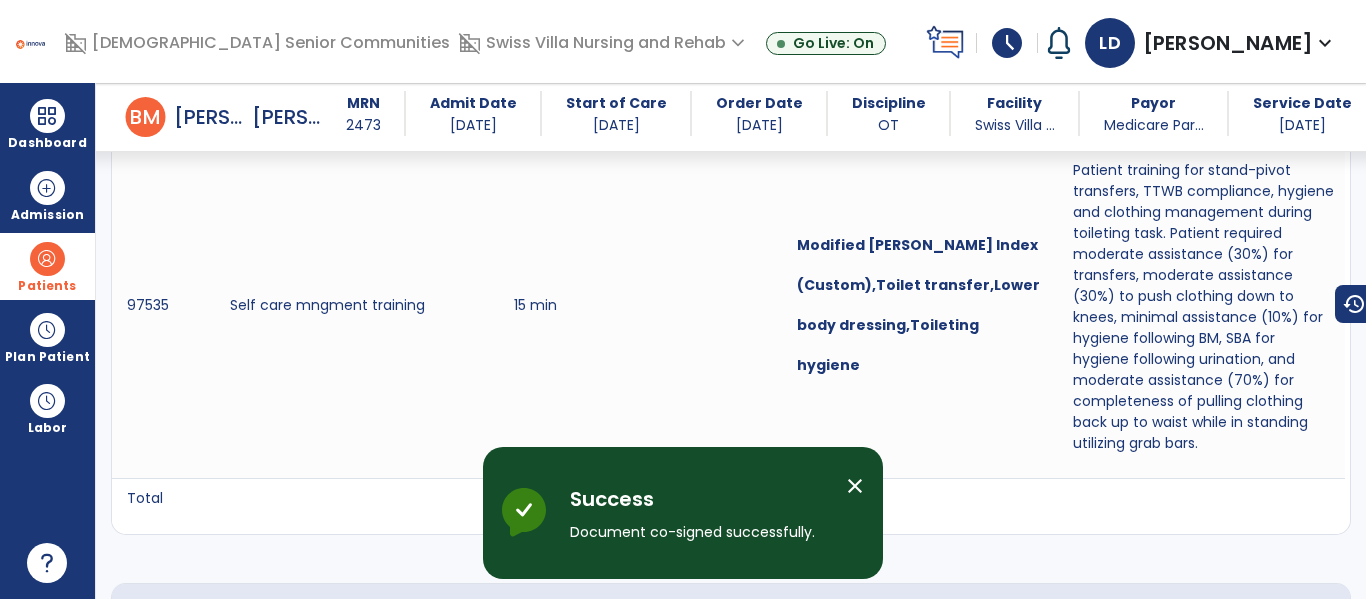 scroll, scrollTop: 0, scrollLeft: 0, axis: both 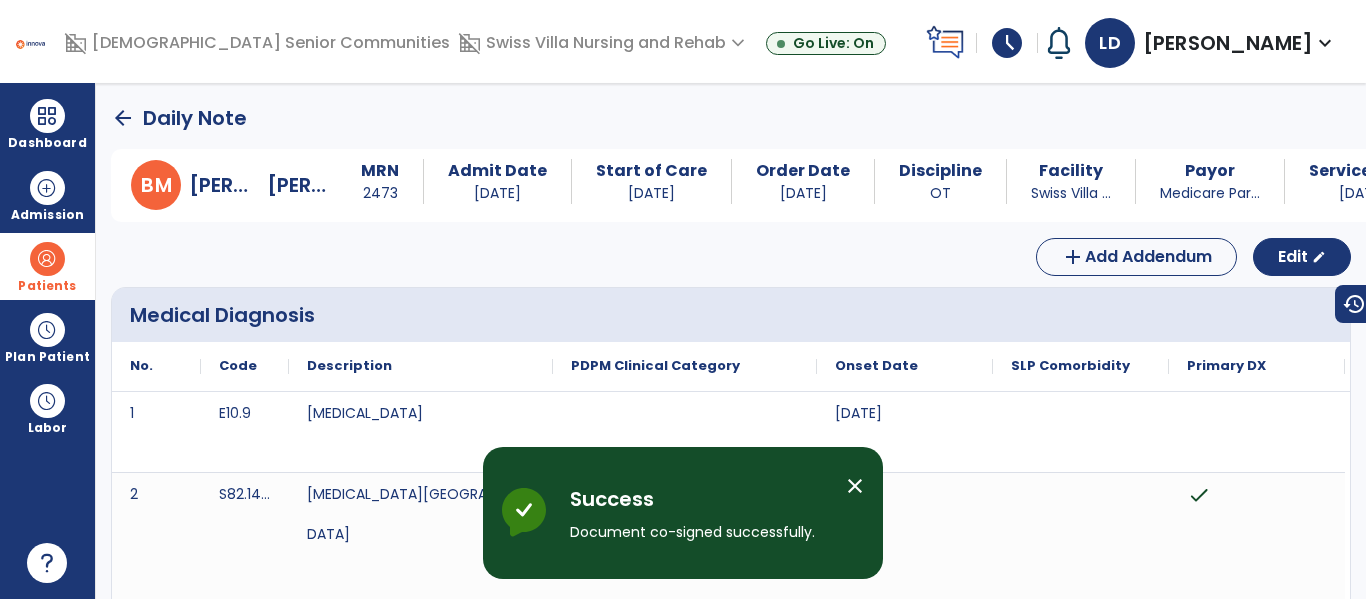 click on "arrow_back" 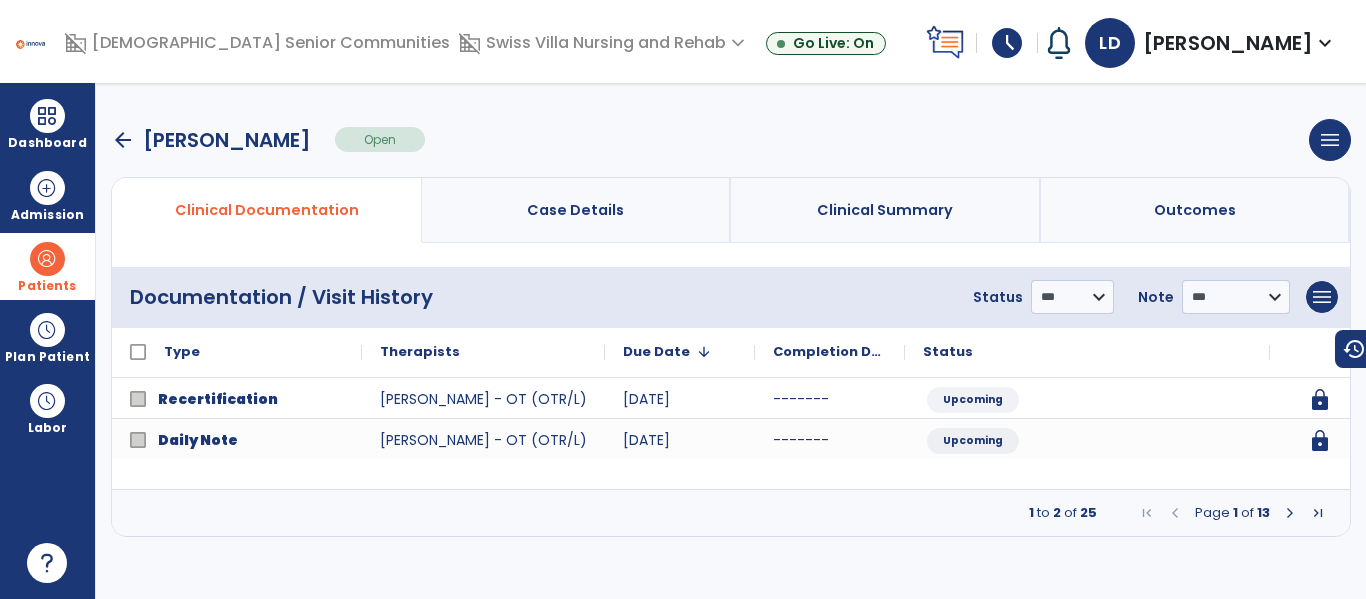 click at bounding box center [1290, 513] 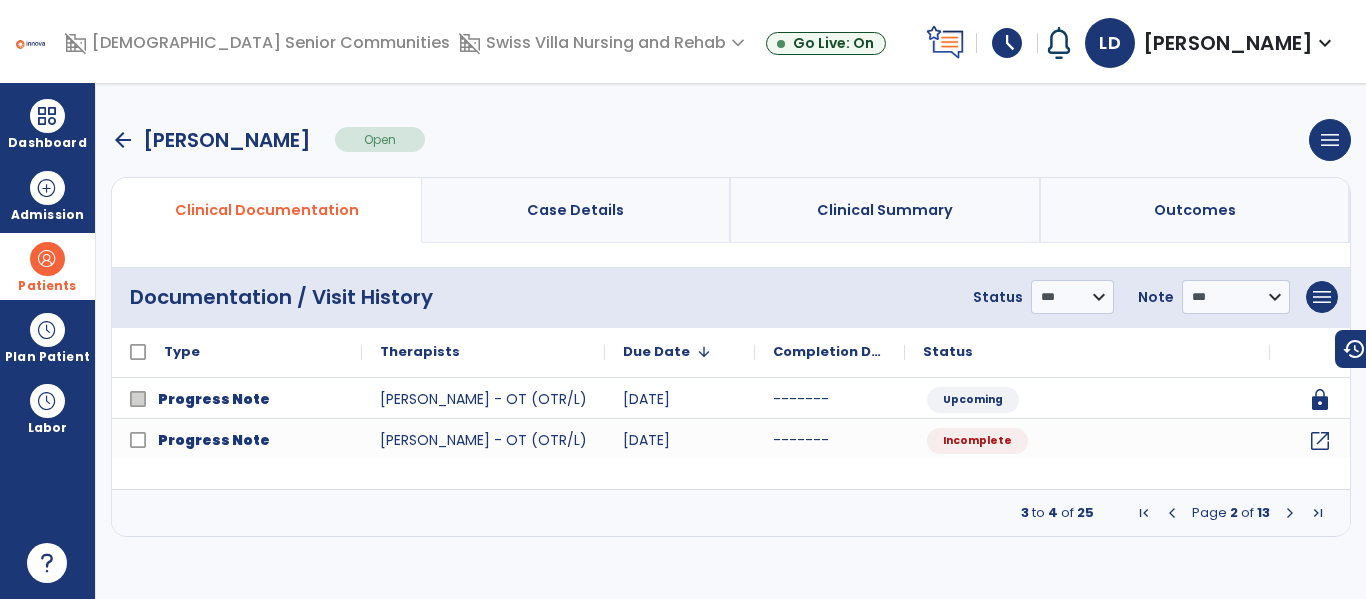 click at bounding box center (1290, 513) 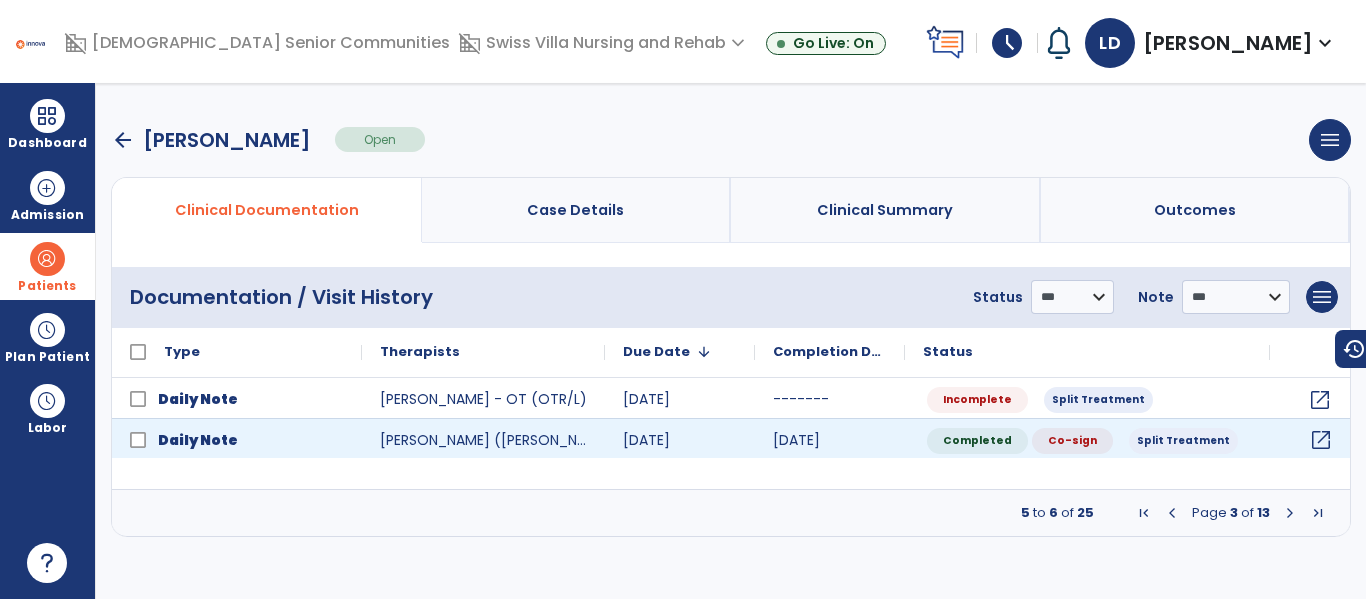 click on "open_in_new" 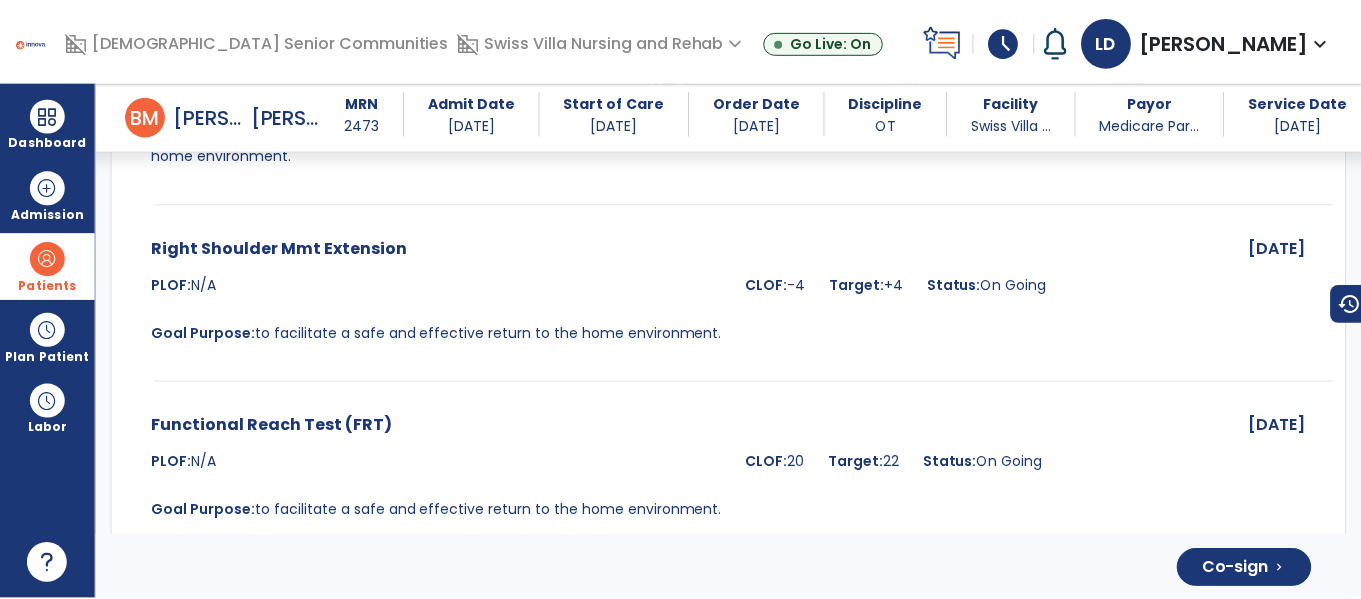 scroll, scrollTop: 4639, scrollLeft: 0, axis: vertical 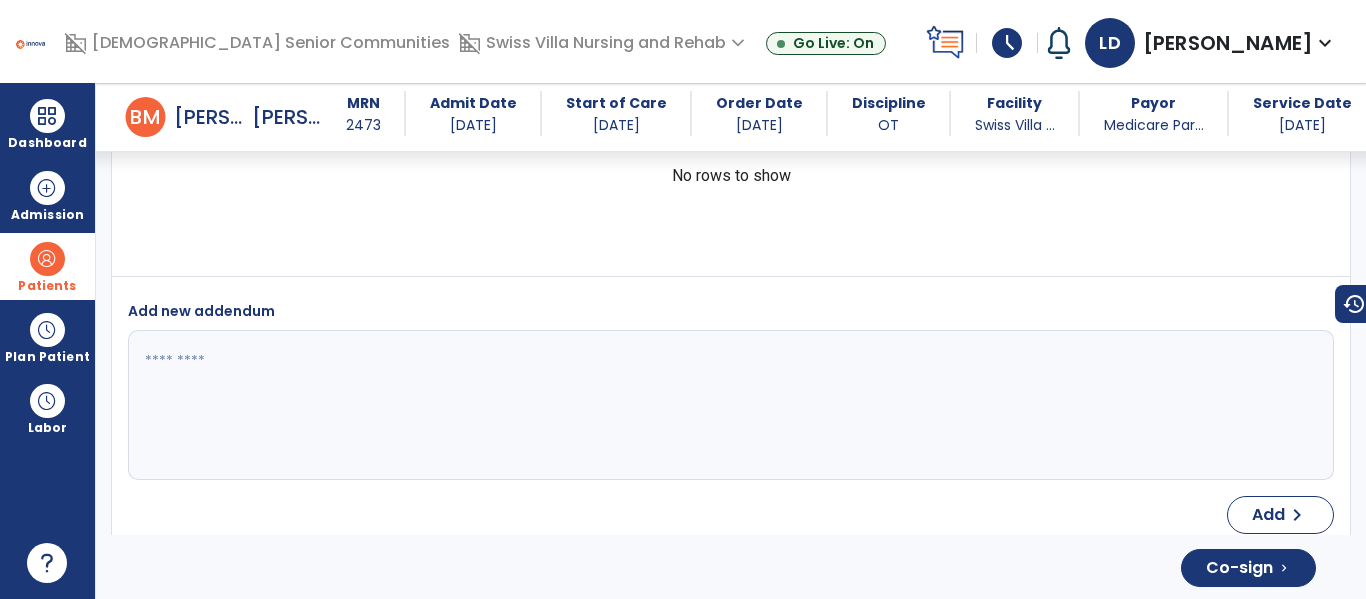 click on "Co-sign  chevron_right" 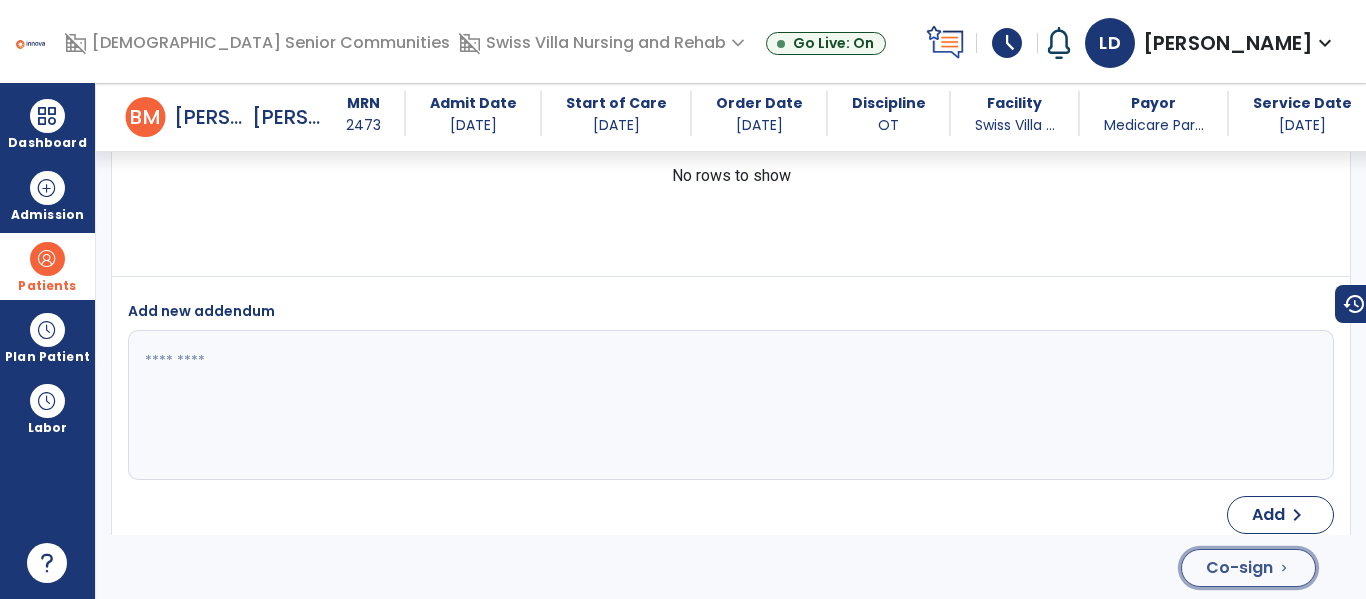click on "Co-sign" 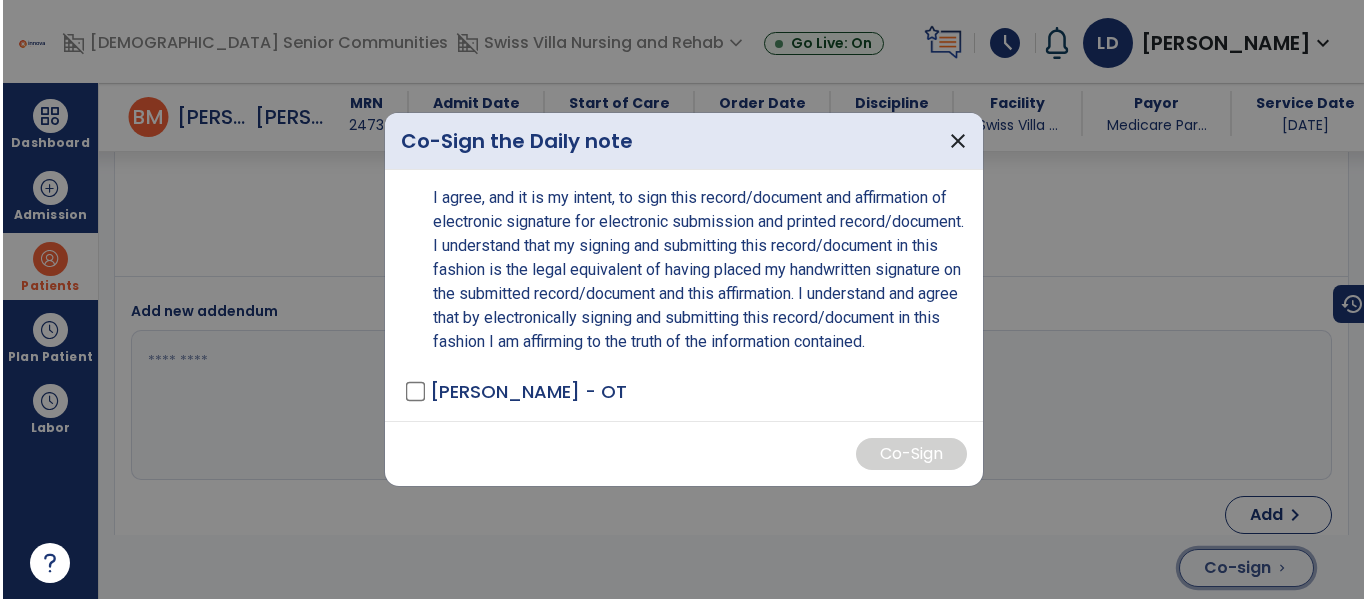 scroll, scrollTop: 4639, scrollLeft: 0, axis: vertical 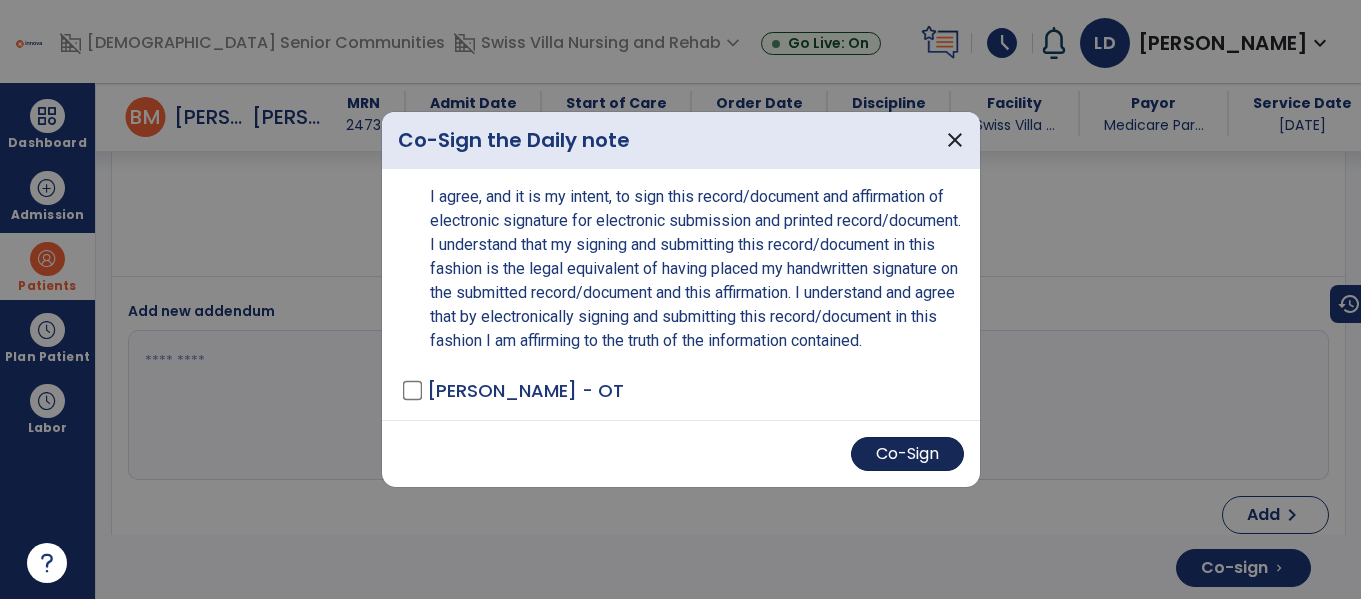 click on "Co-Sign" at bounding box center (907, 454) 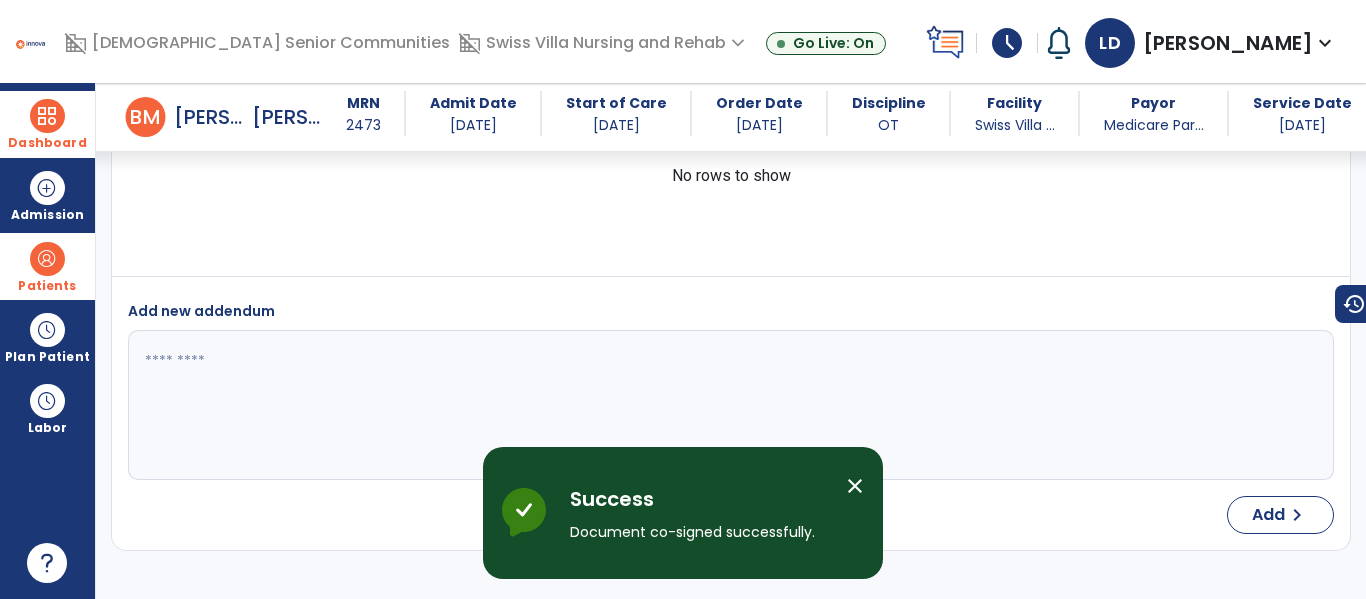 click at bounding box center [47, 116] 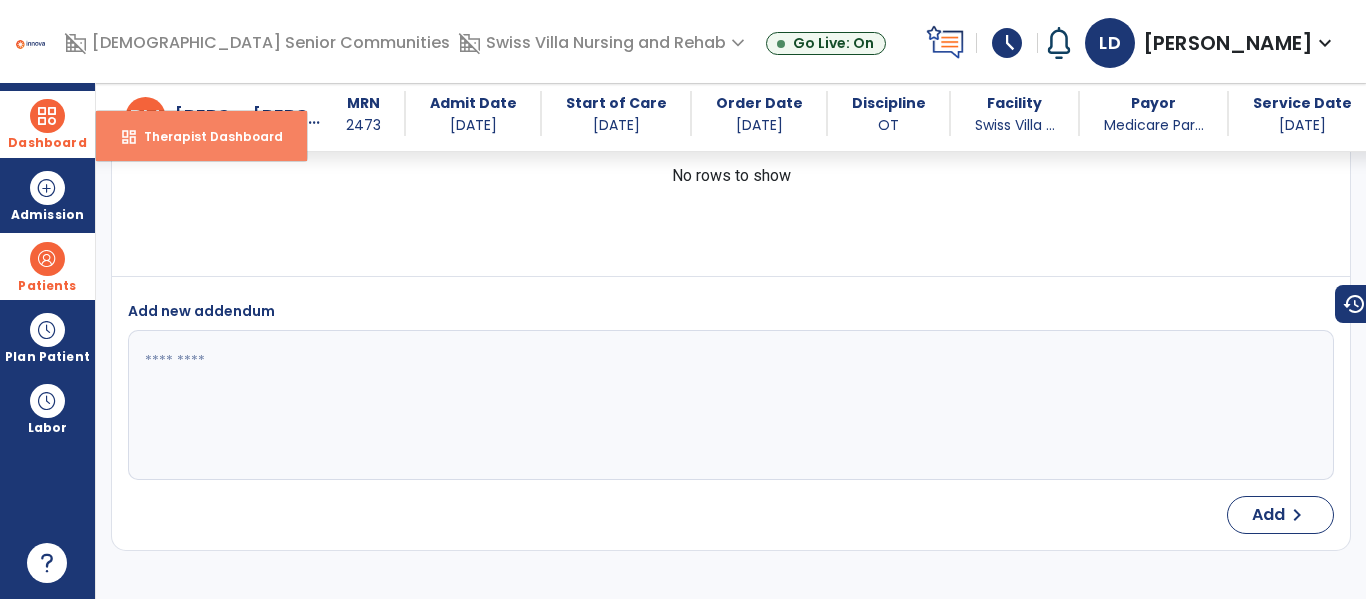 click on "dashboard  Therapist Dashboard" at bounding box center [201, 136] 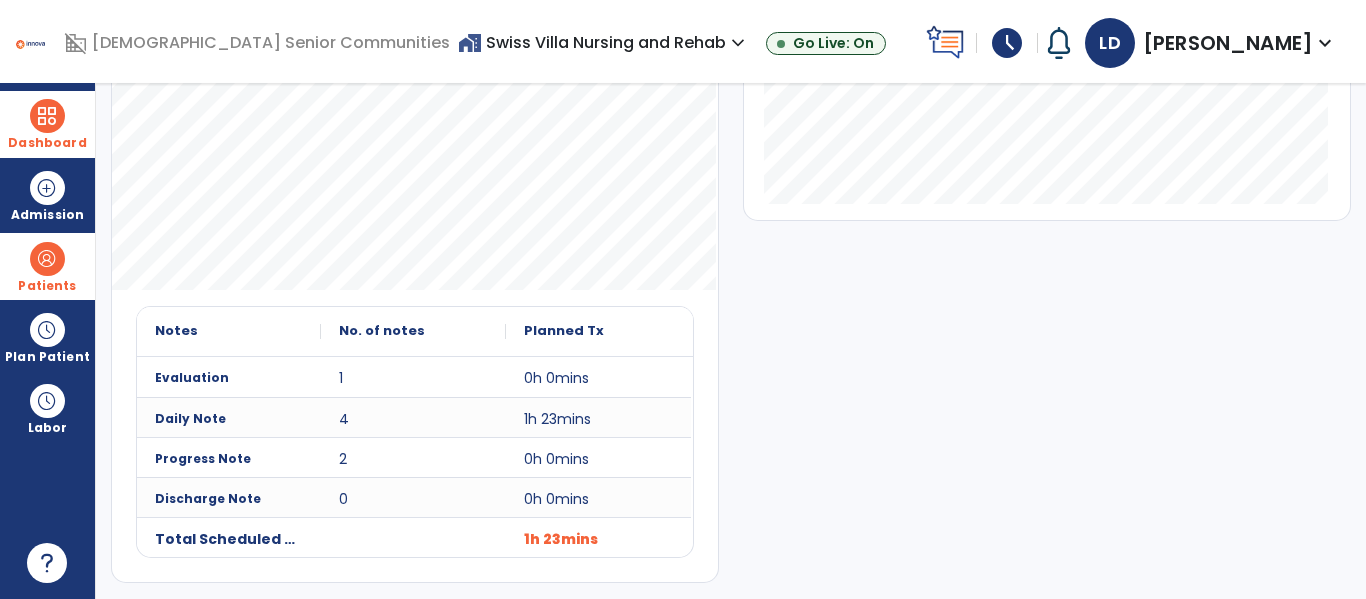 scroll, scrollTop: 0, scrollLeft: 0, axis: both 